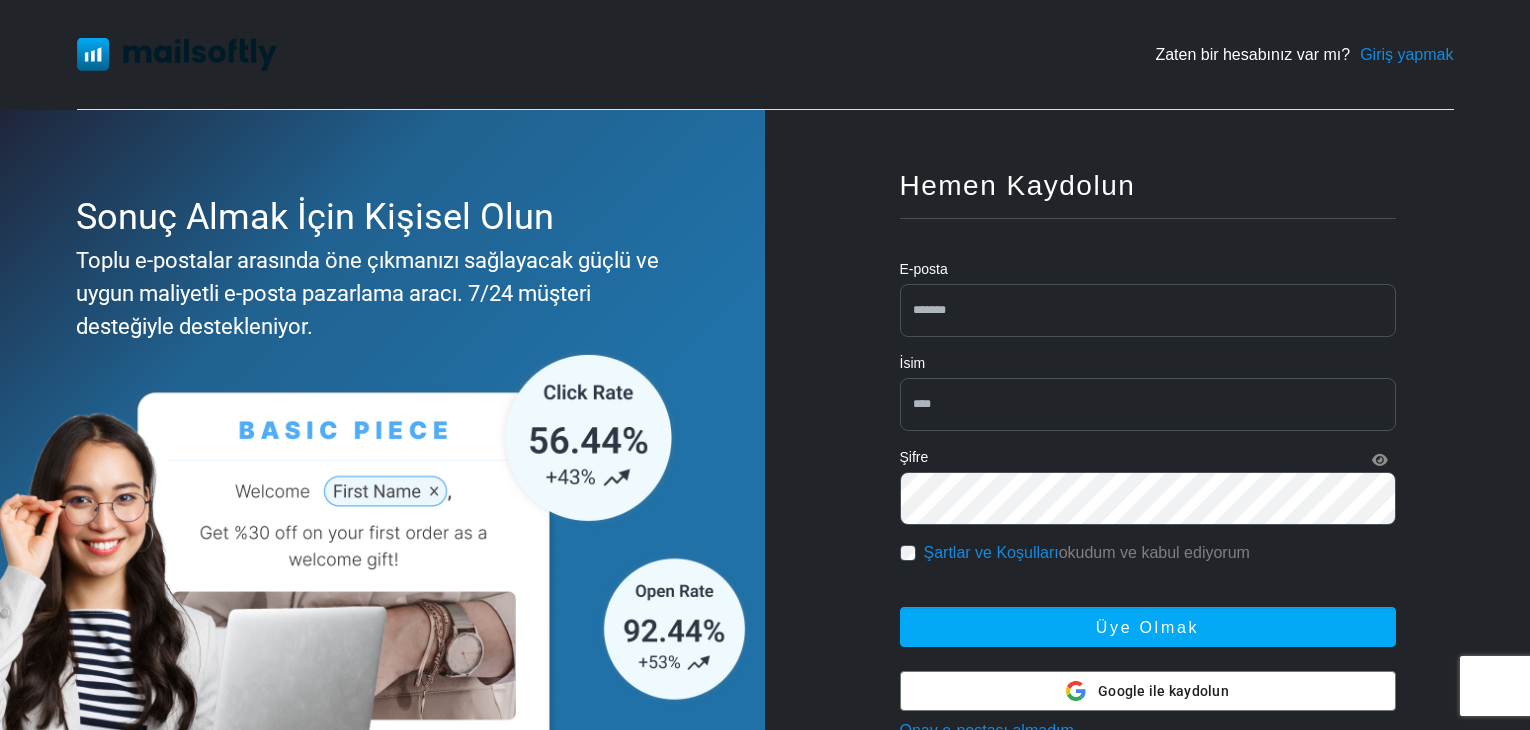scroll, scrollTop: 0, scrollLeft: 0, axis: both 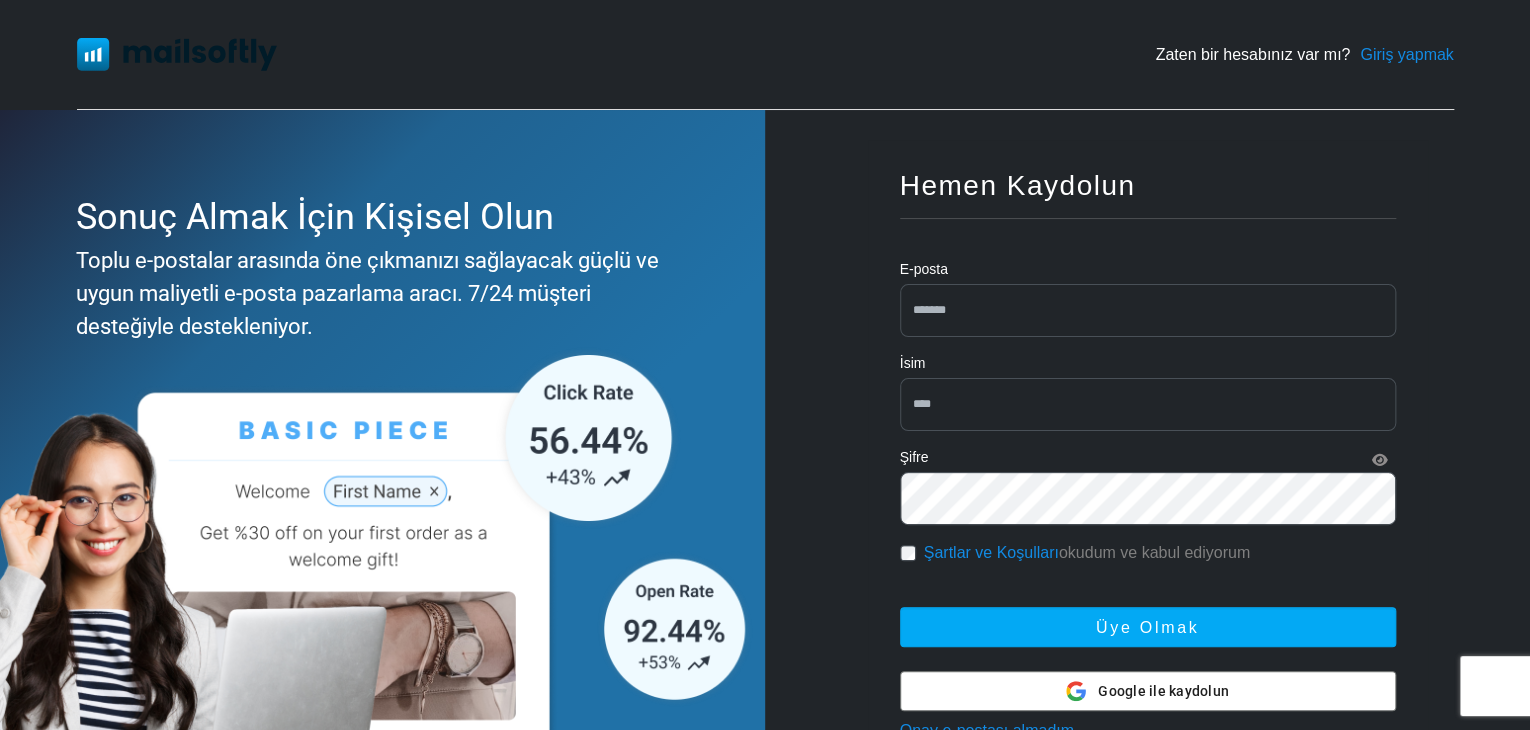 click at bounding box center (1148, 310) 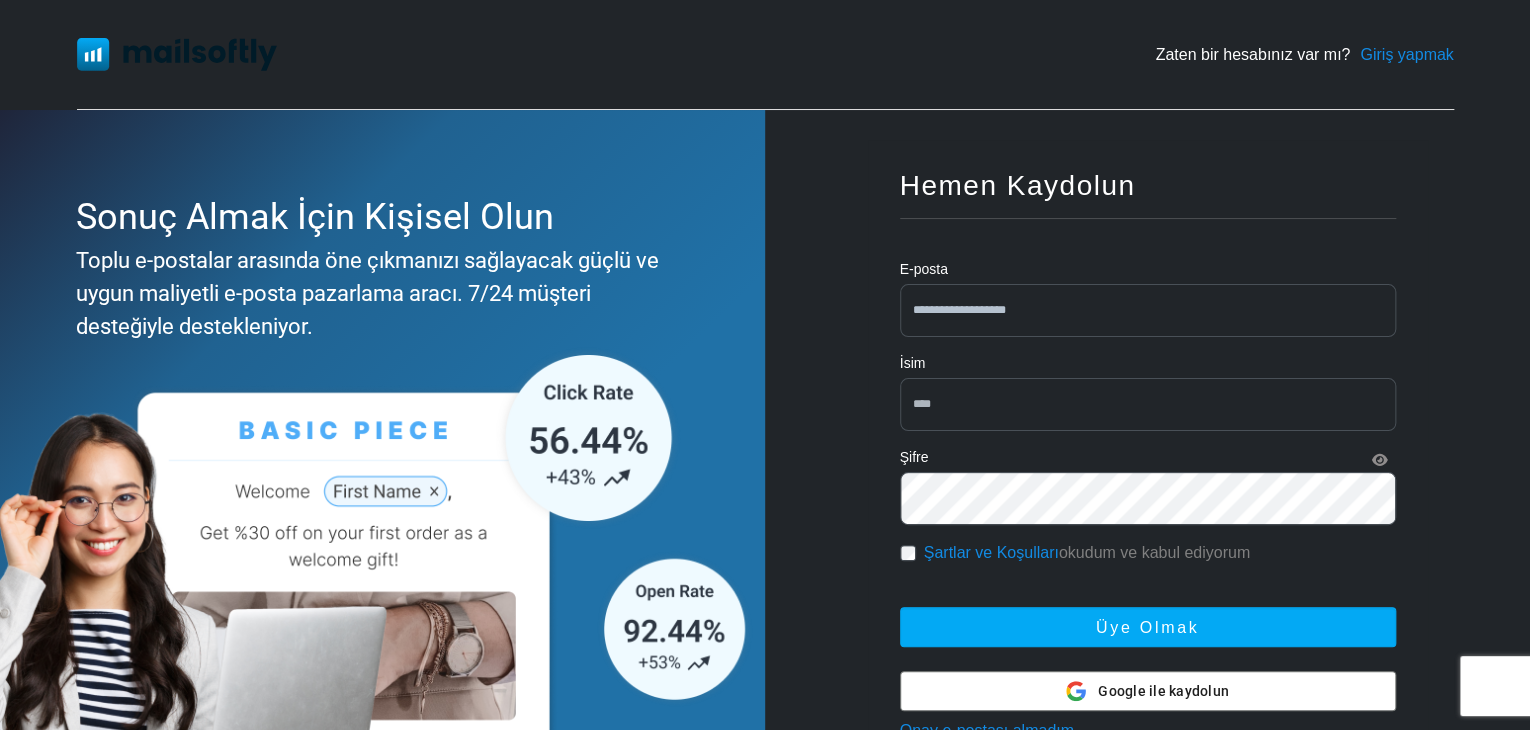 type on "**********" 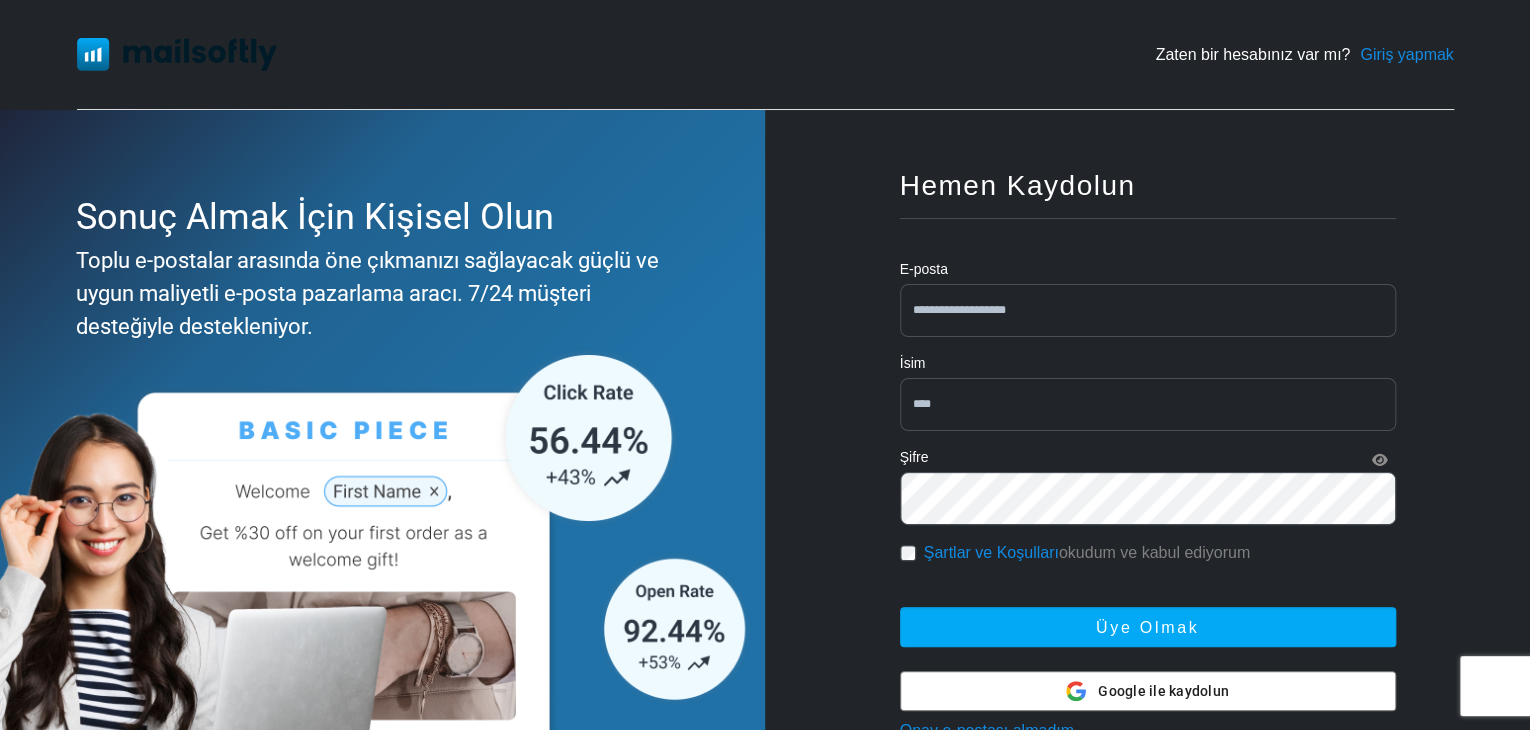 type on "****" 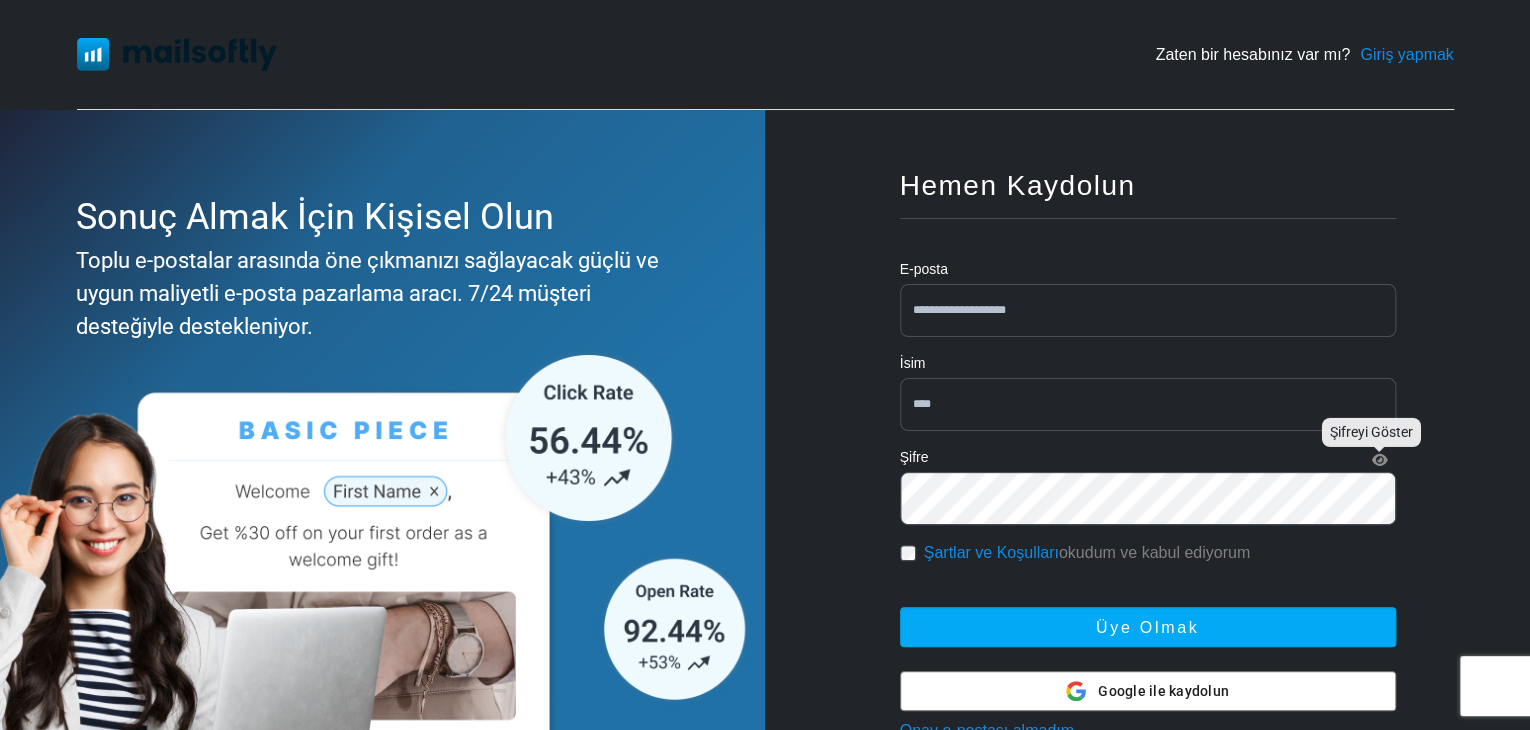 click at bounding box center (1380, 460) 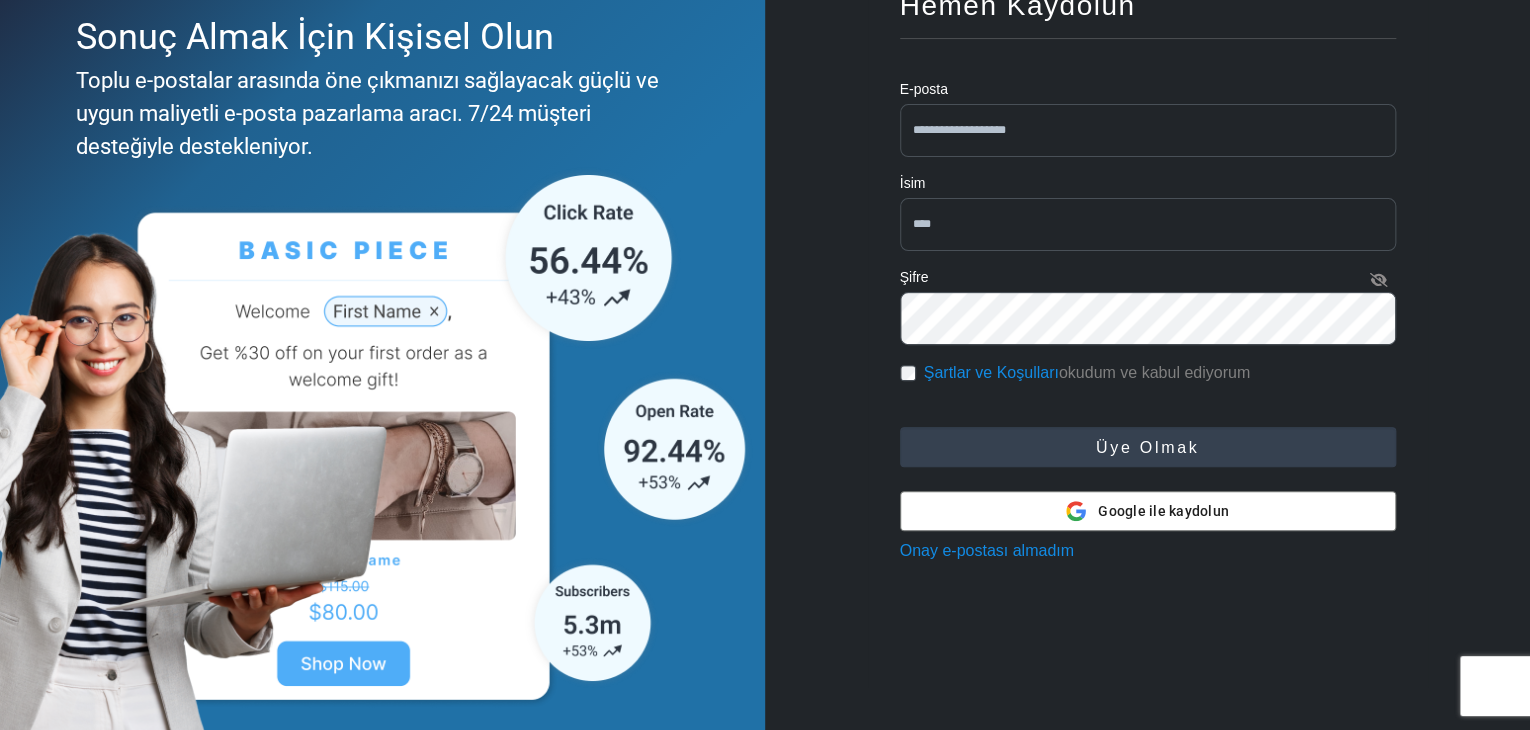 scroll, scrollTop: 197, scrollLeft: 0, axis: vertical 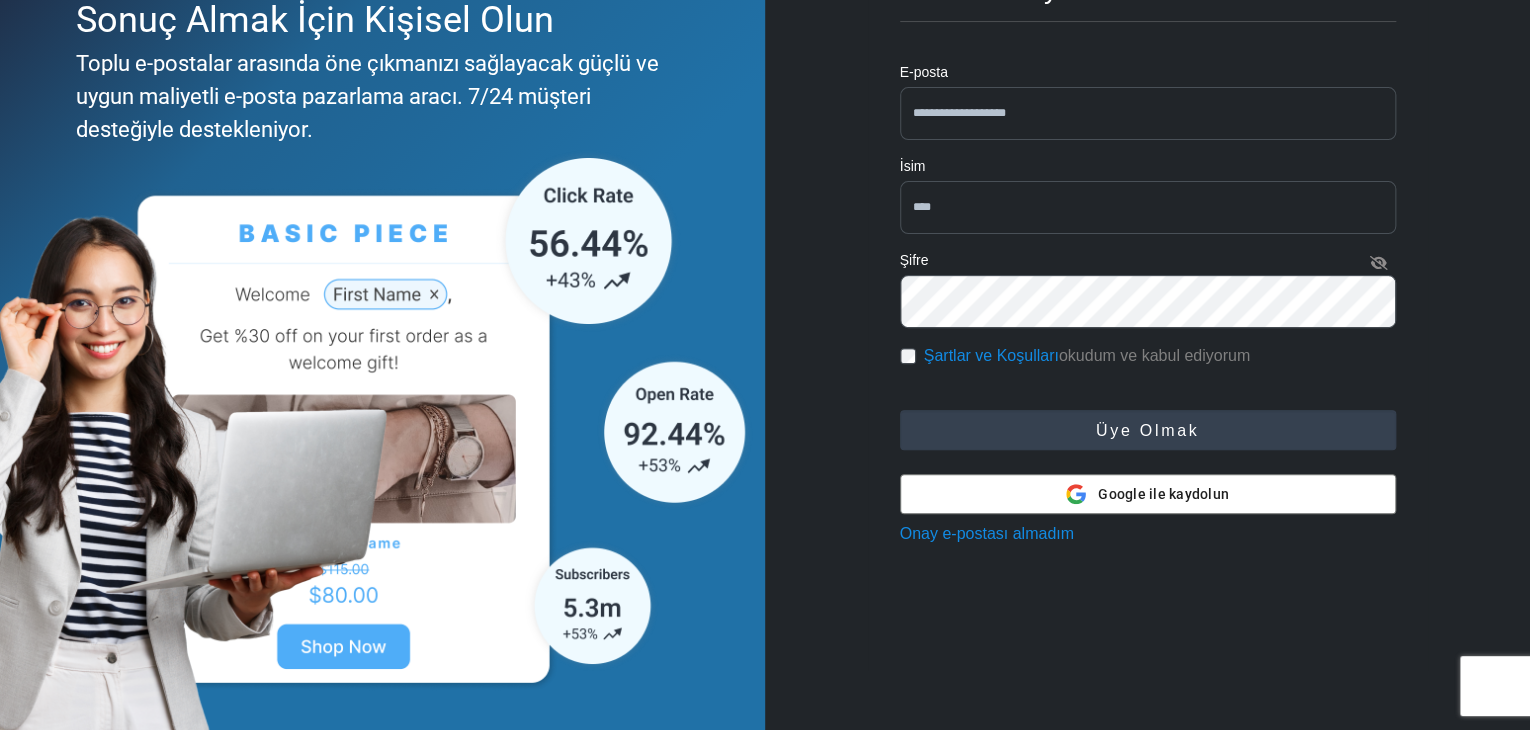 click on "Üye olmak" at bounding box center (1147, 430) 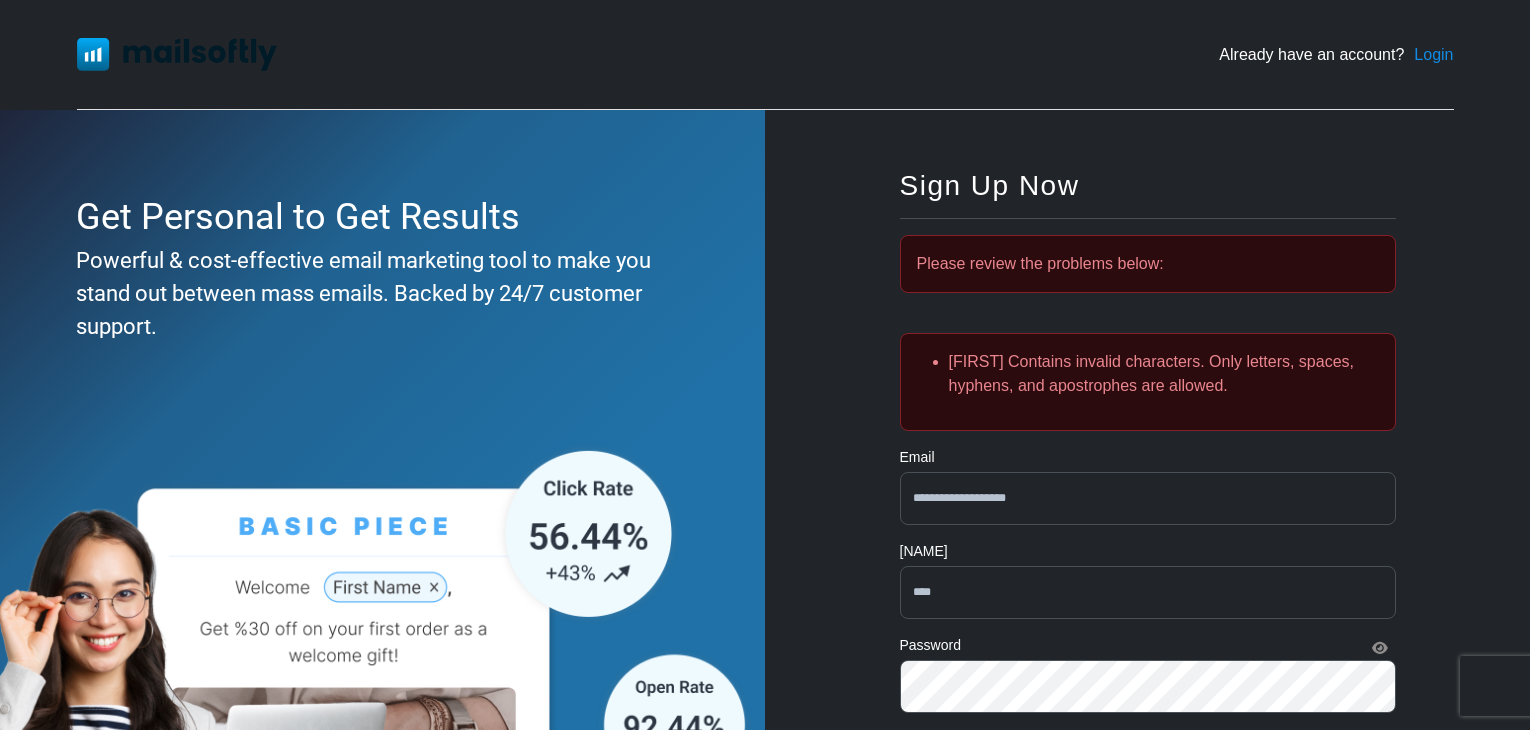 scroll, scrollTop: 0, scrollLeft: 0, axis: both 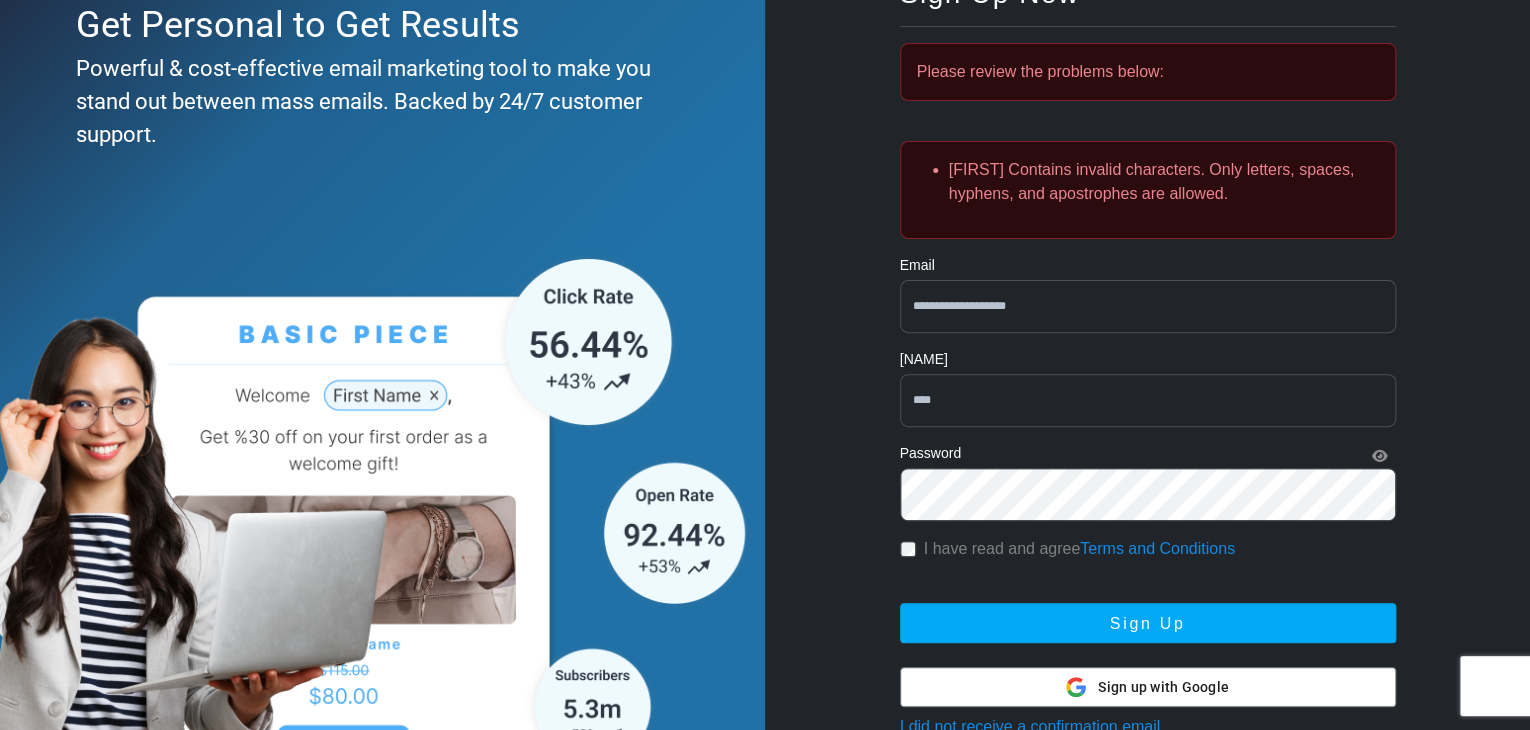 drag, startPoint x: 1416, startPoint y: 194, endPoint x: 879, endPoint y: 141, distance: 539.60913 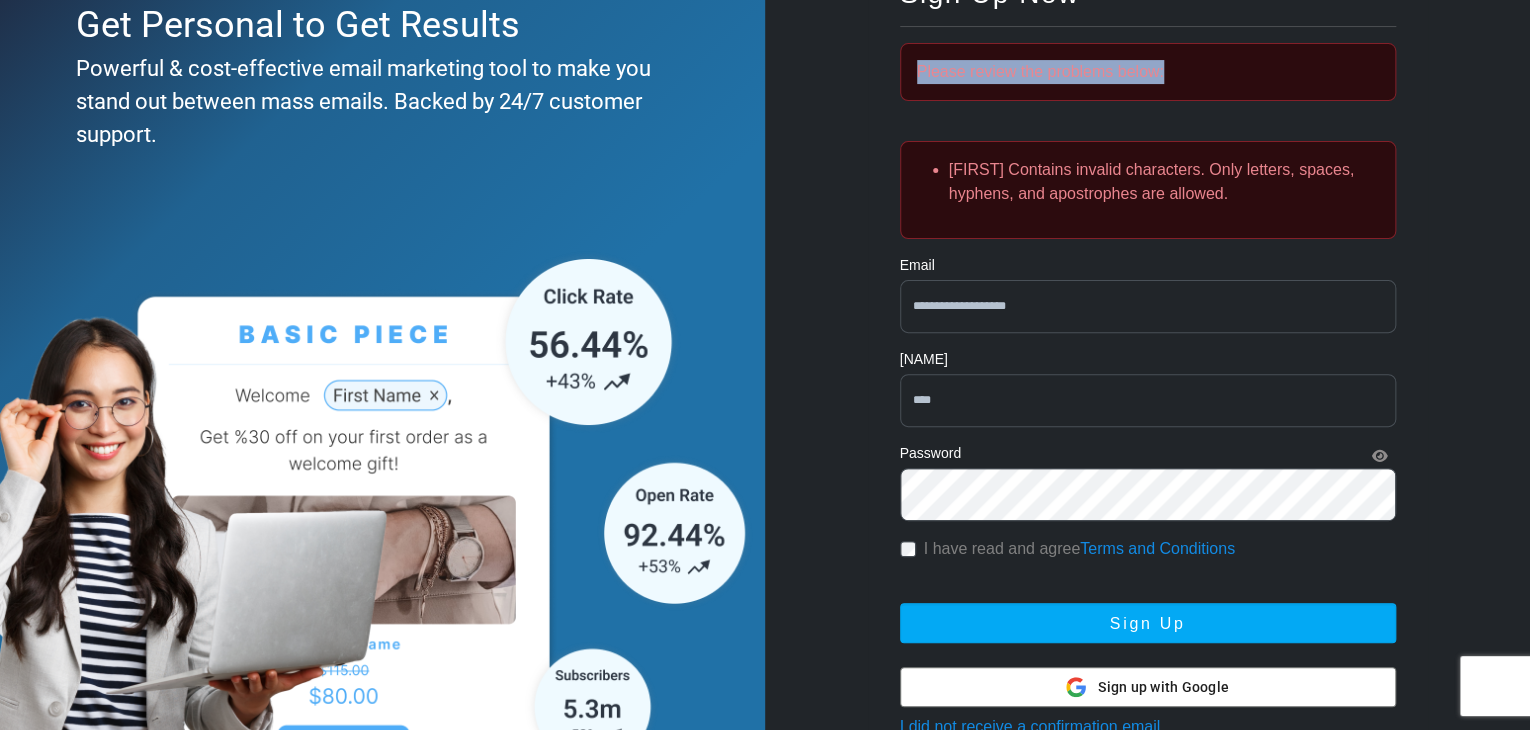drag, startPoint x: 1198, startPoint y: 71, endPoint x: 798, endPoint y: 53, distance: 400.4048 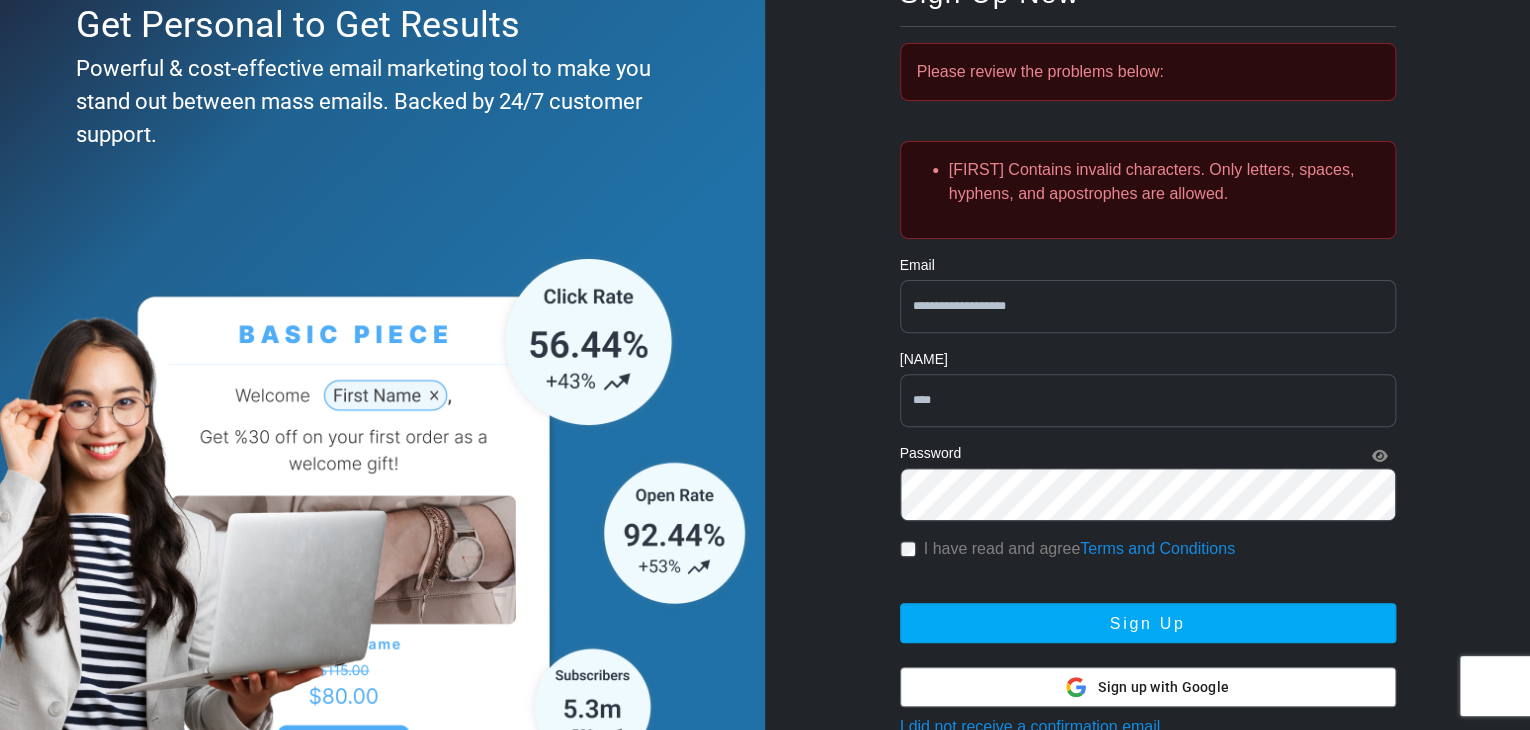 click on "****" at bounding box center [1148, 400] 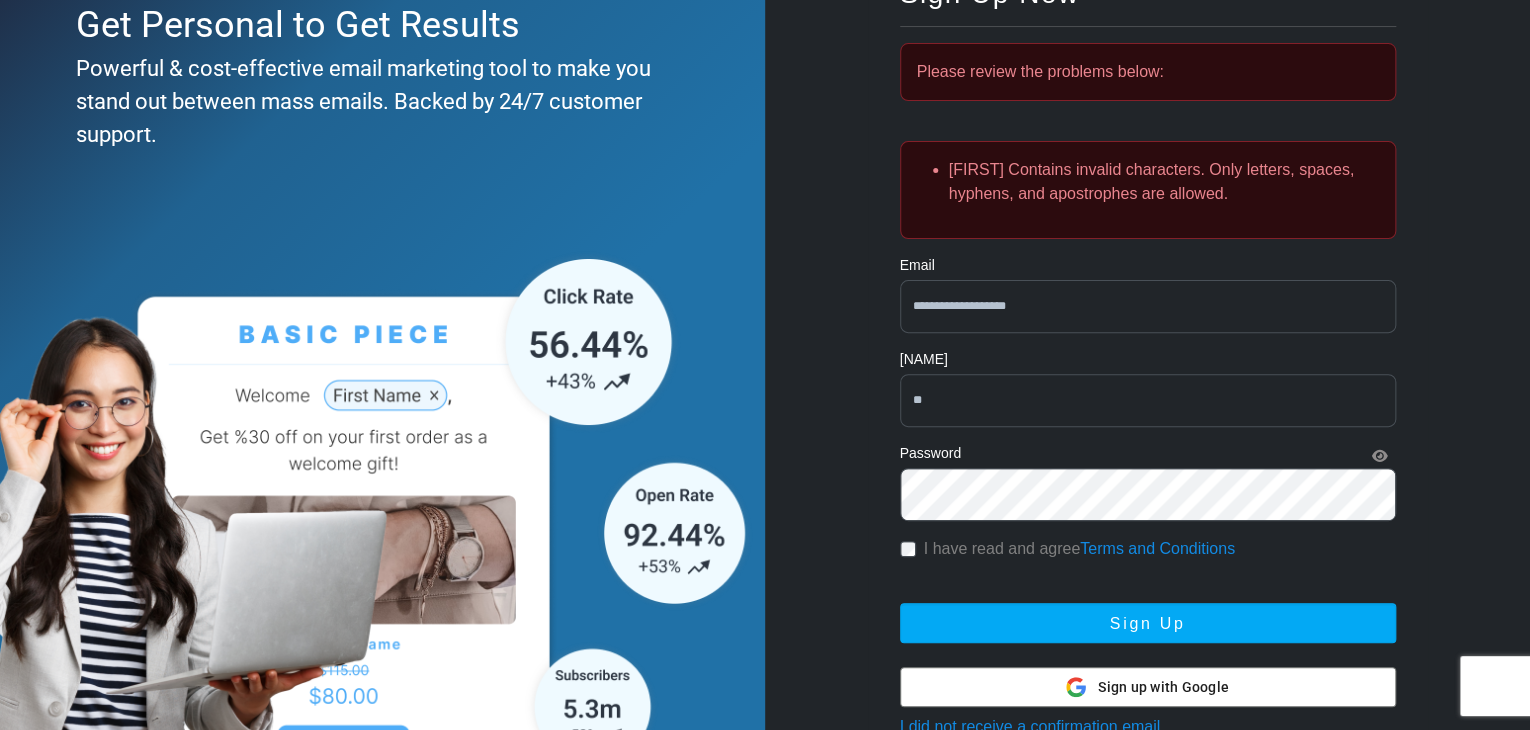 type on "*" 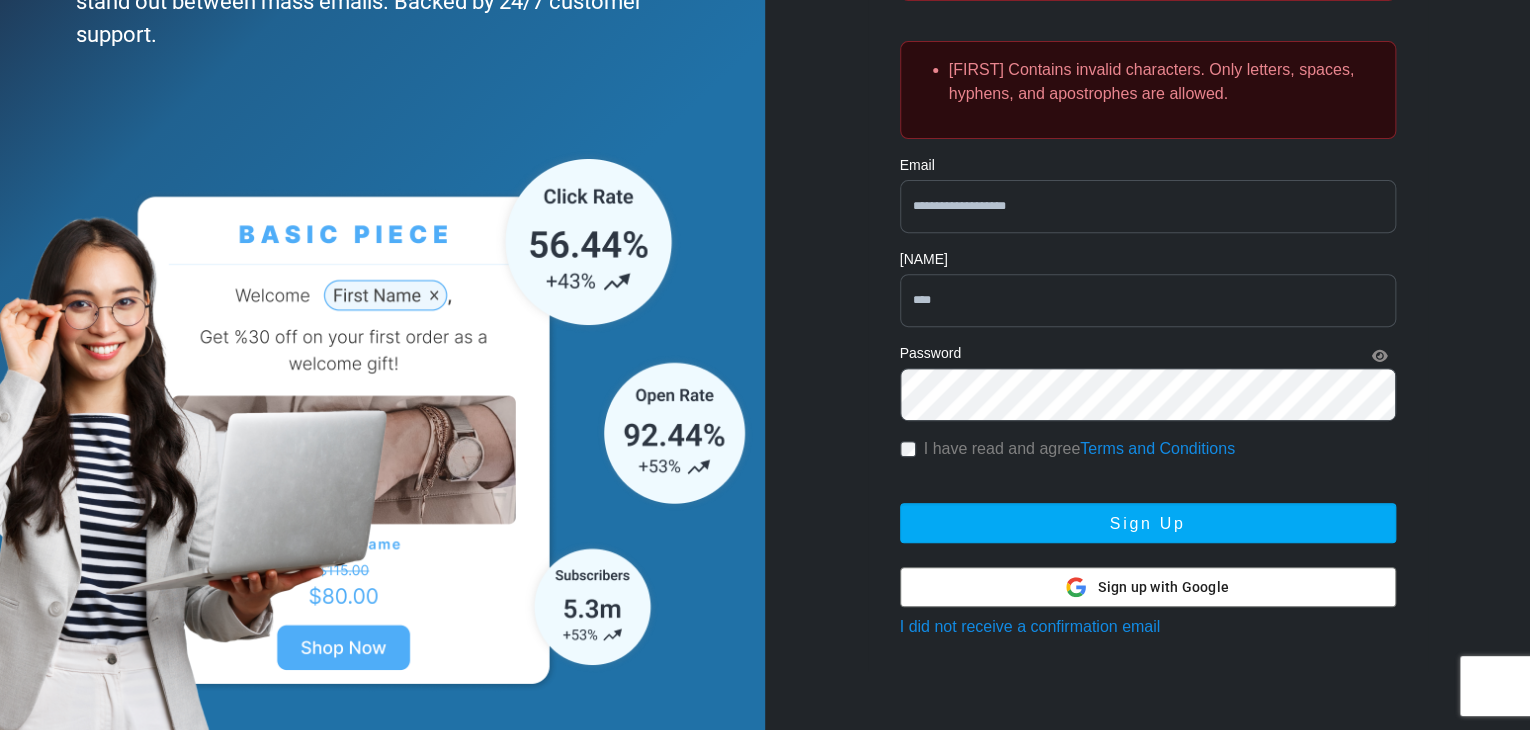 scroll, scrollTop: 292, scrollLeft: 0, axis: vertical 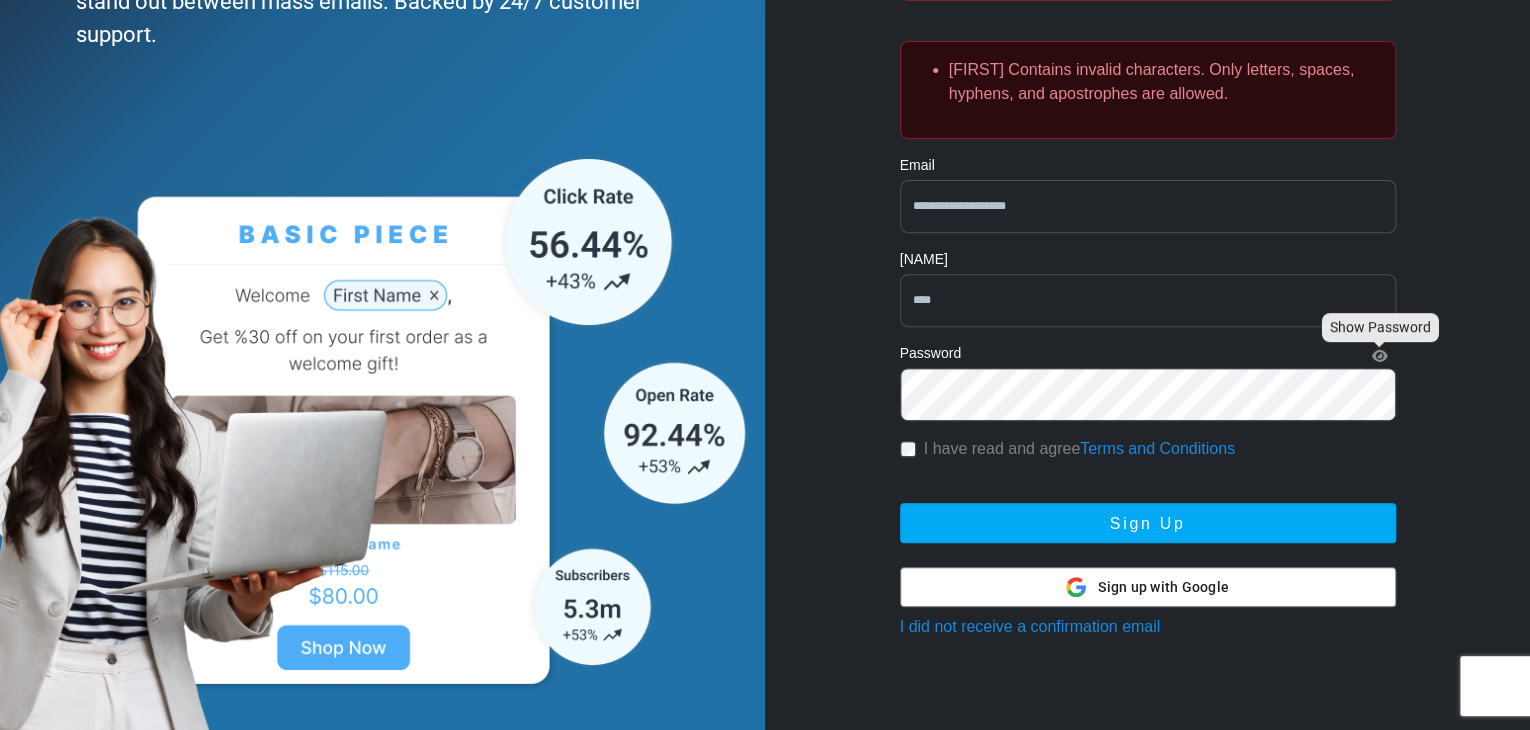type on "****" 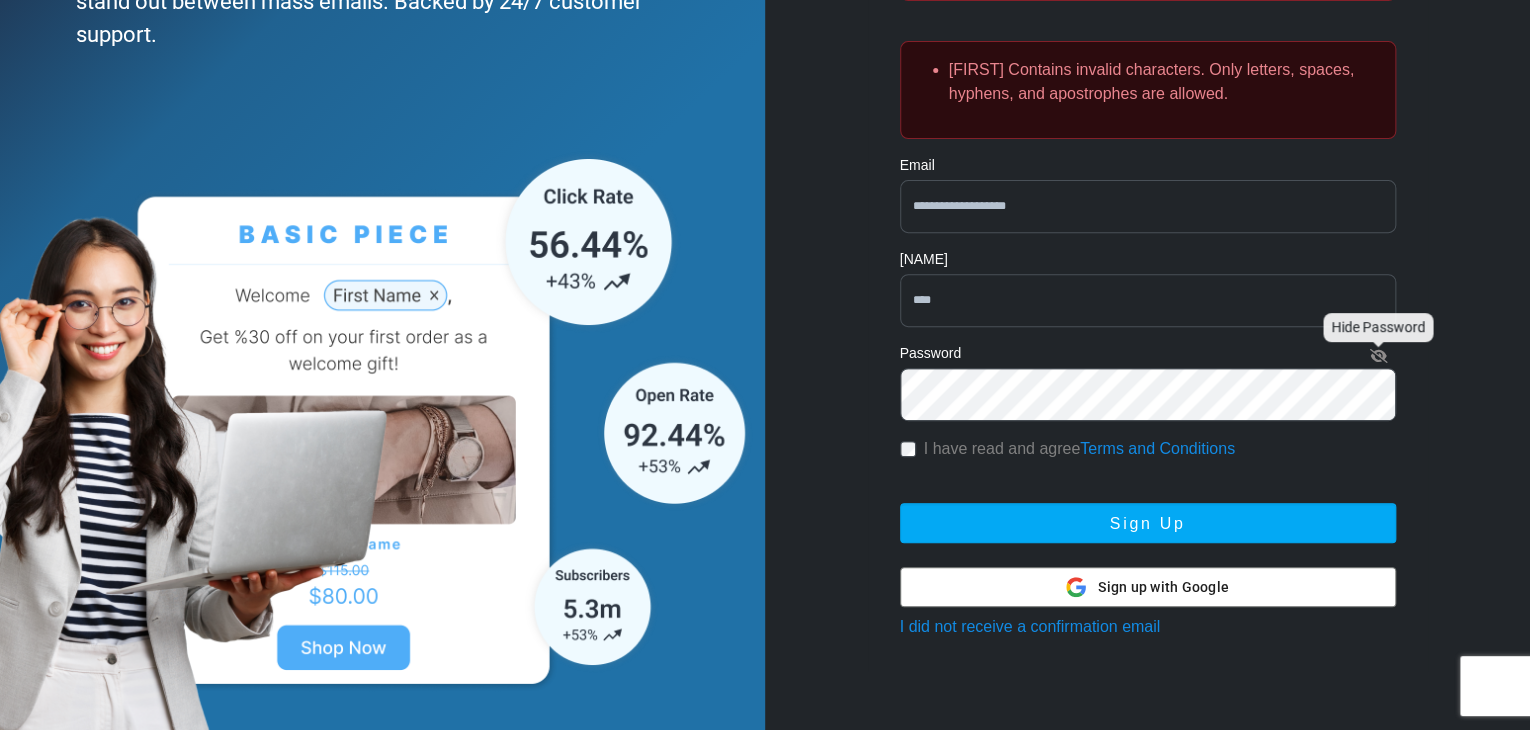 click at bounding box center (1379, 356) 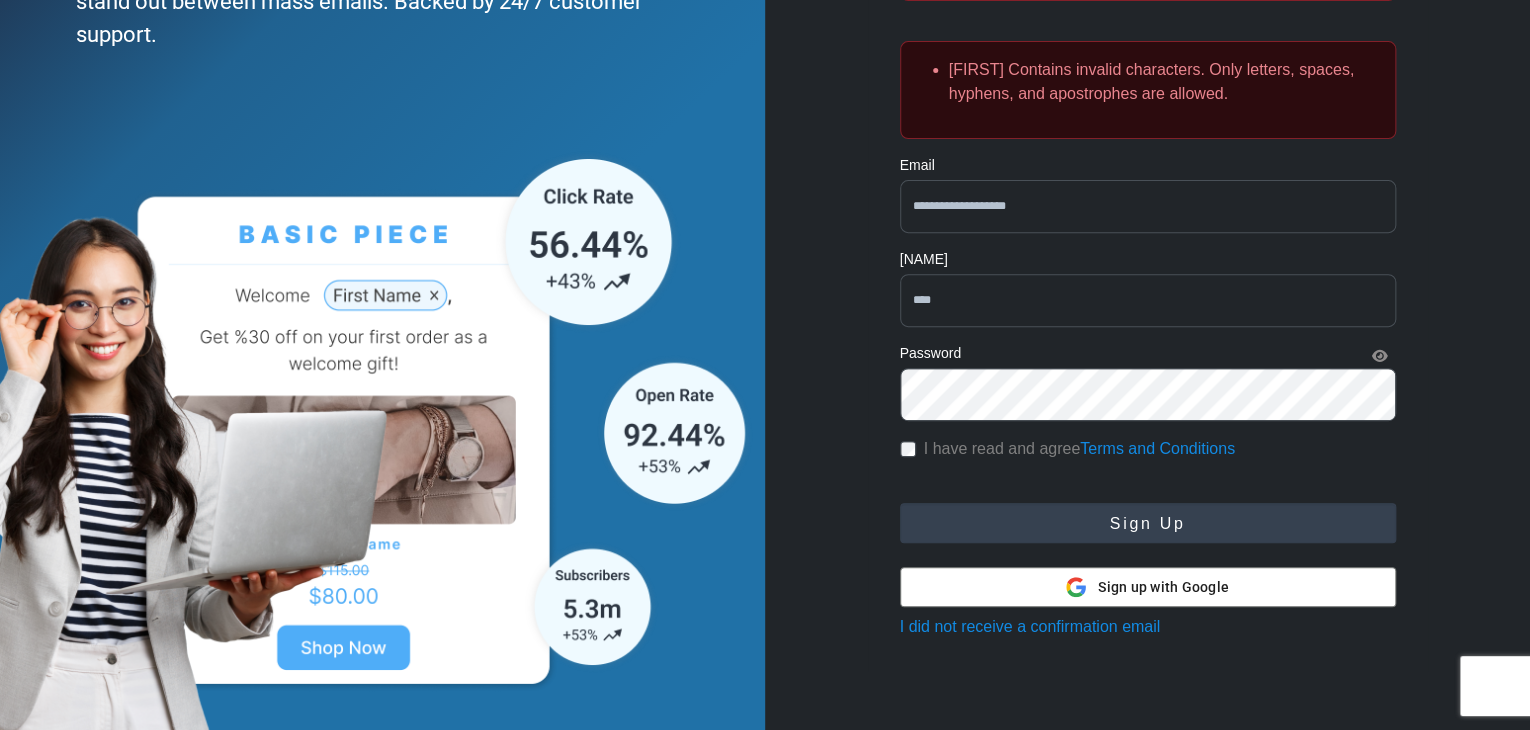 click on "Sign Up" at bounding box center (1148, 523) 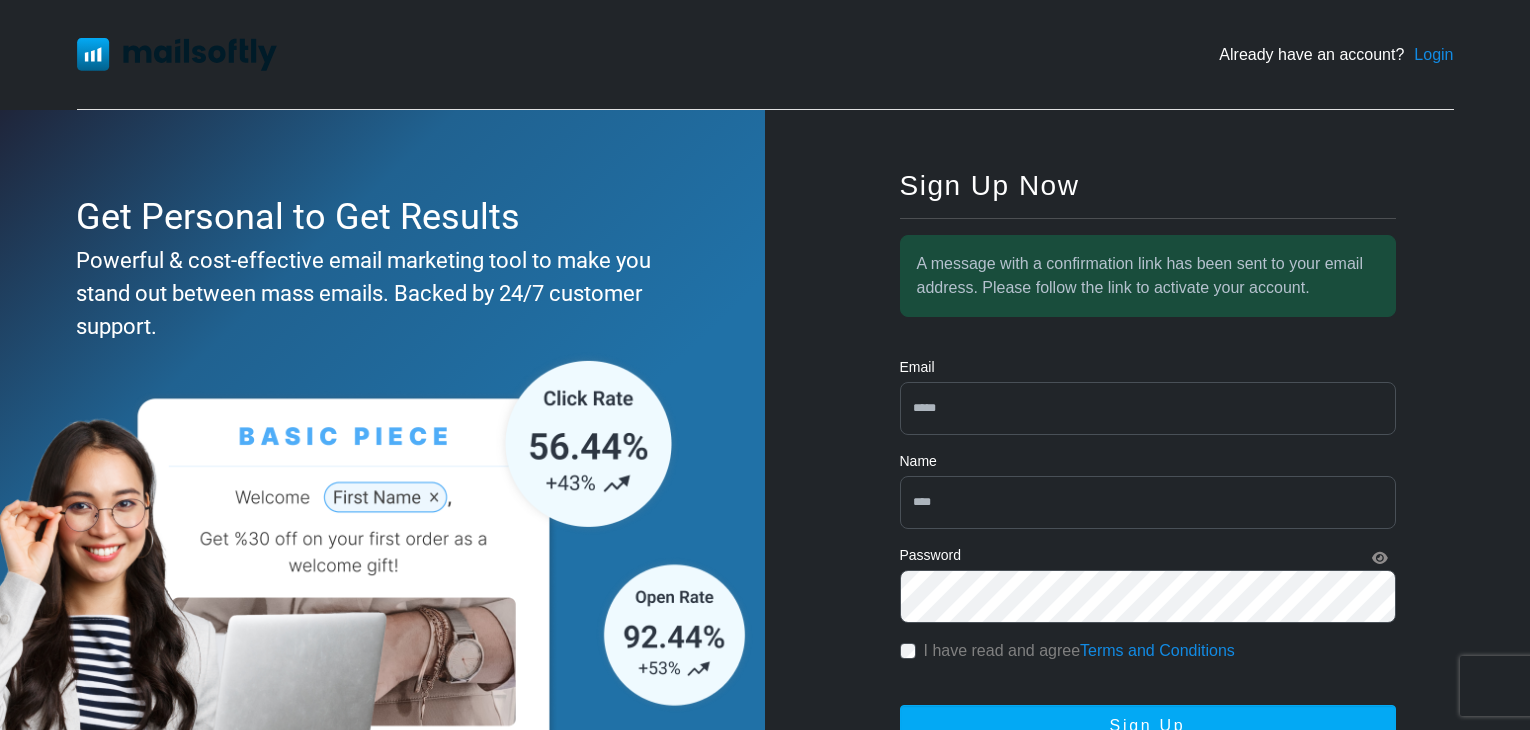 scroll, scrollTop: 0, scrollLeft: 0, axis: both 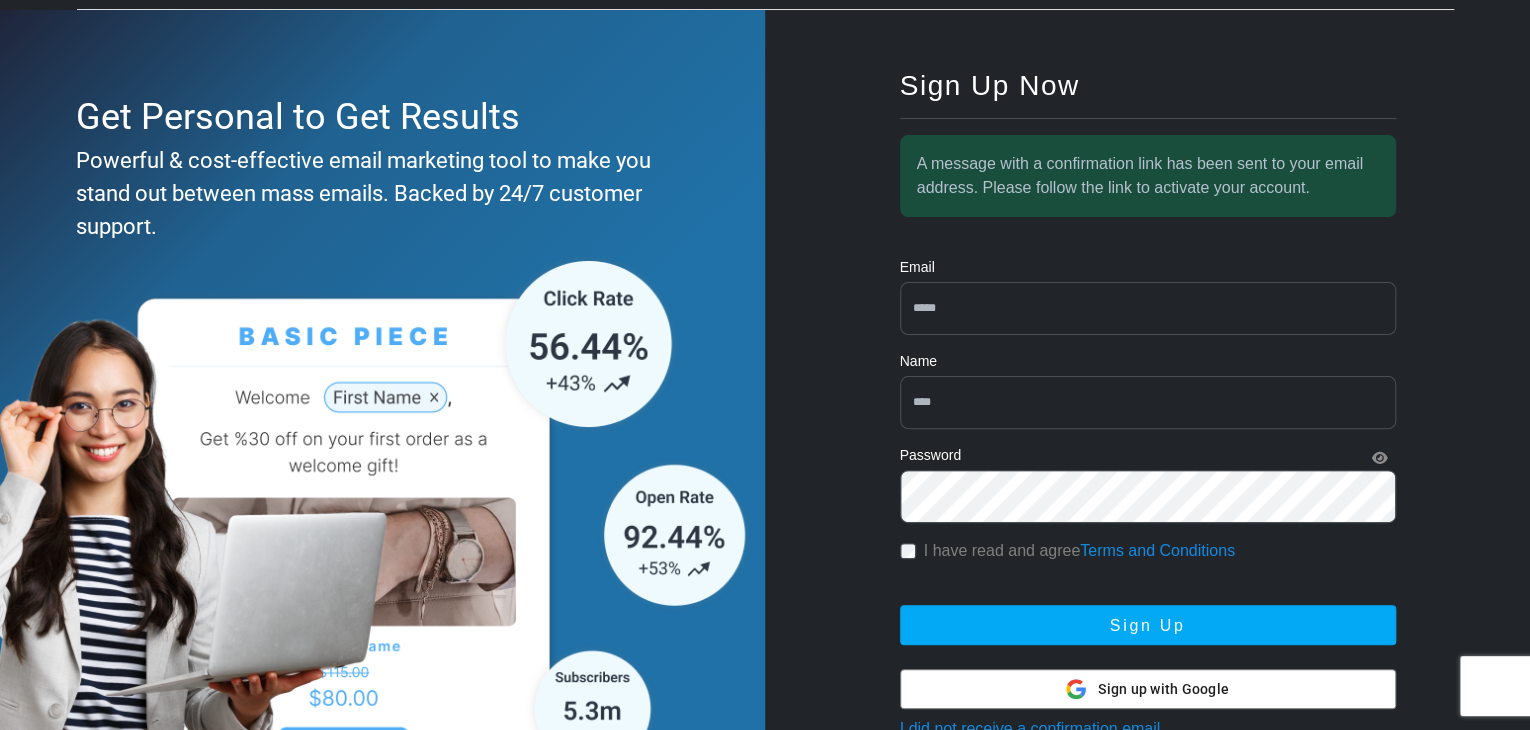 click at bounding box center [1148, 308] 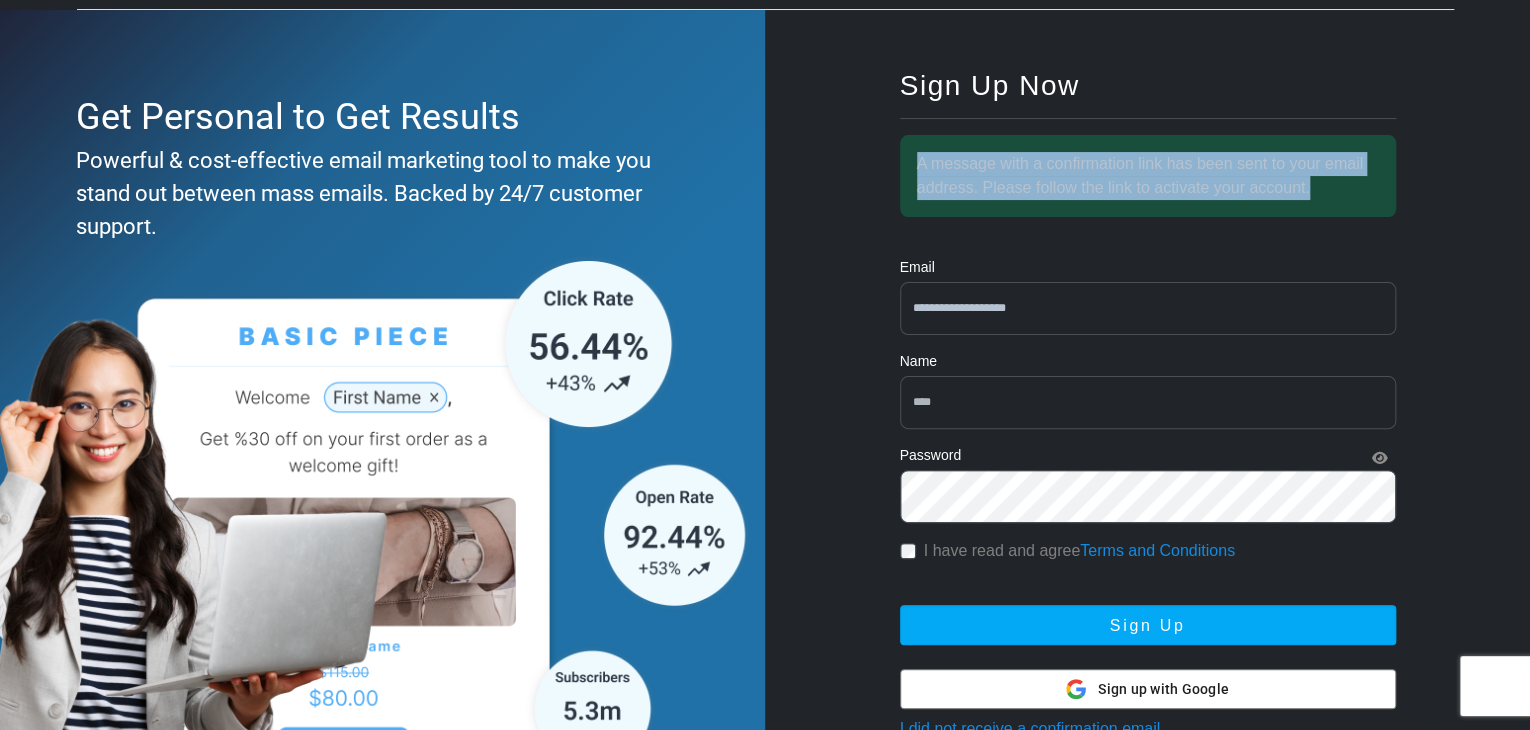drag, startPoint x: 1359, startPoint y: 240, endPoint x: 852, endPoint y: 124, distance: 520.10095 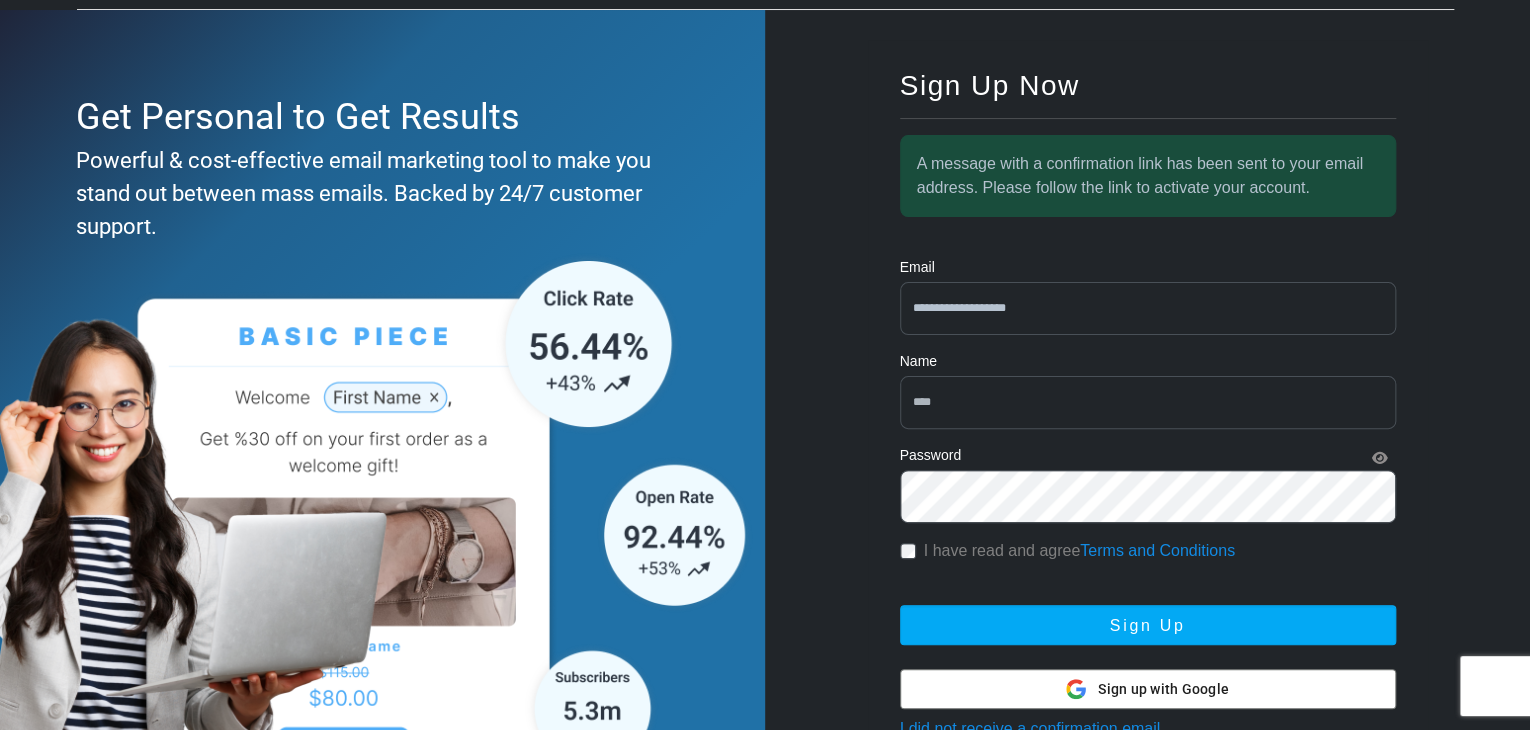 click at bounding box center [1148, 402] 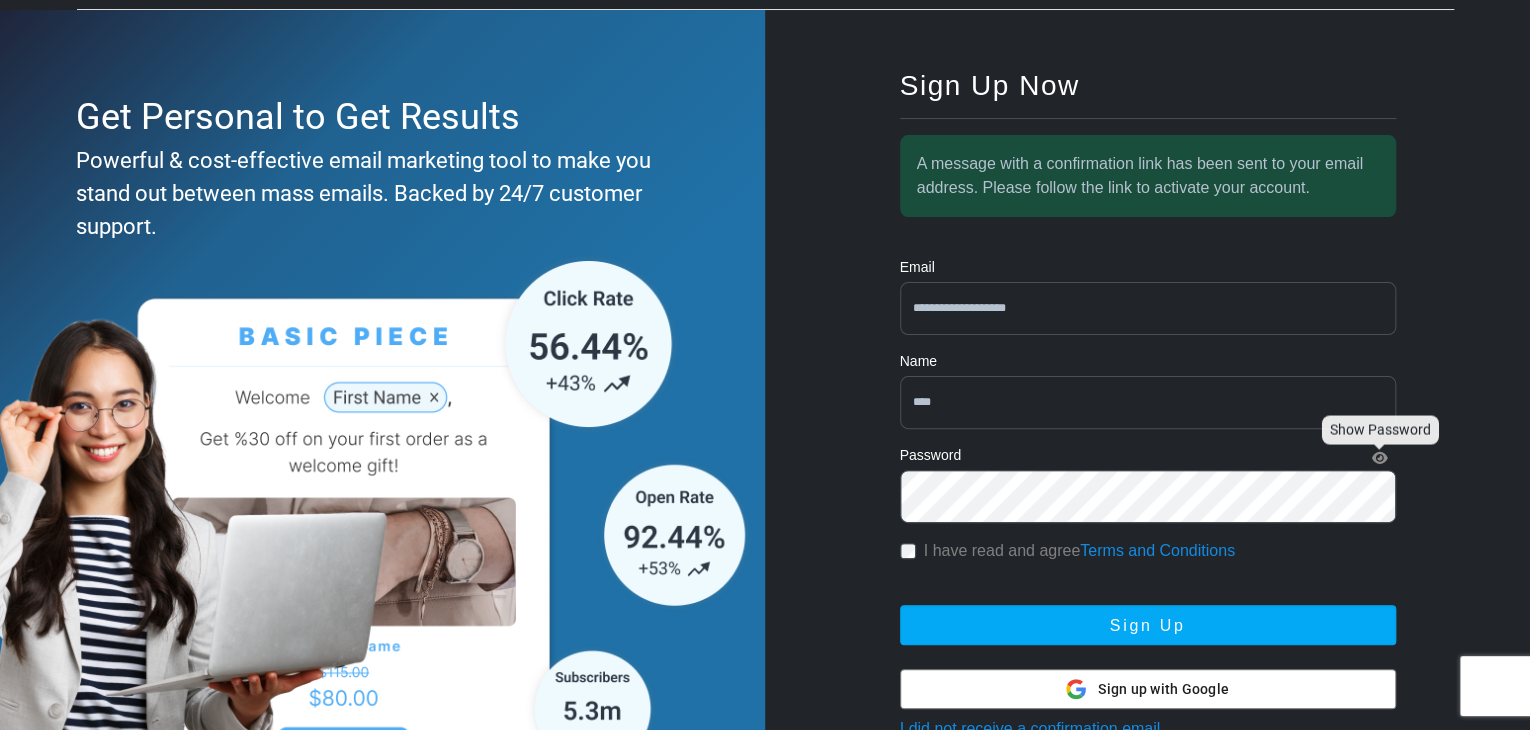 click at bounding box center [1380, 458] 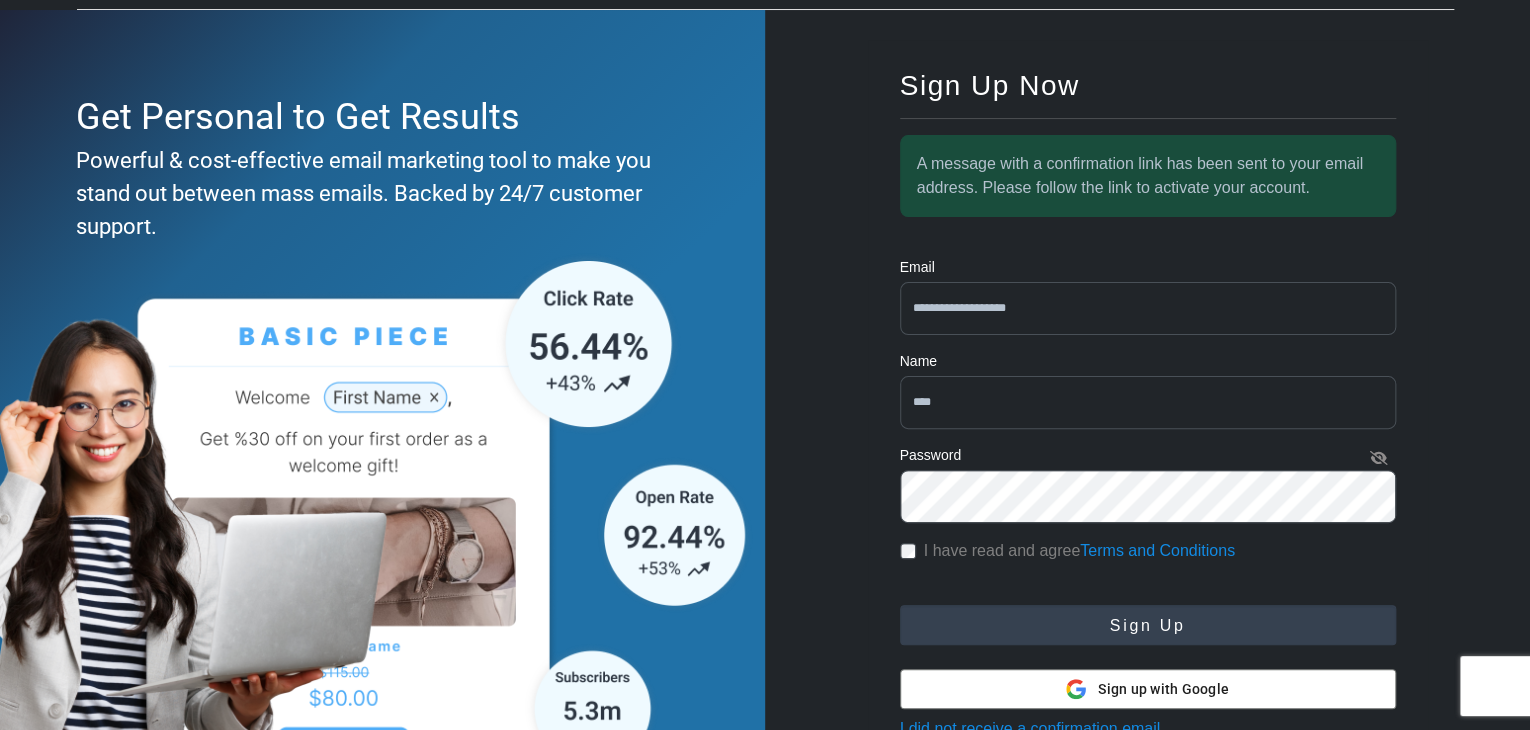 click on "Sign Up" at bounding box center [1148, 625] 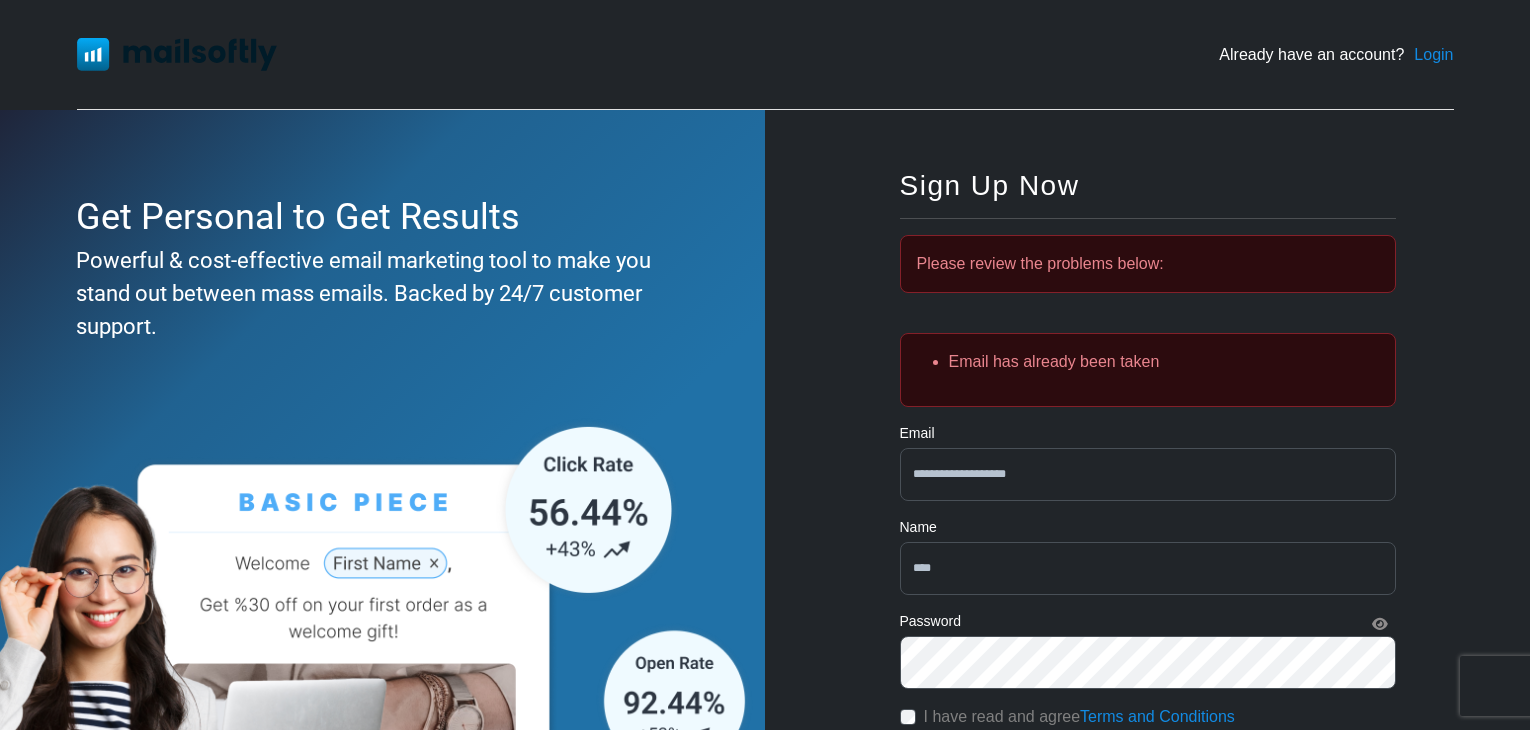 scroll, scrollTop: 0, scrollLeft: 0, axis: both 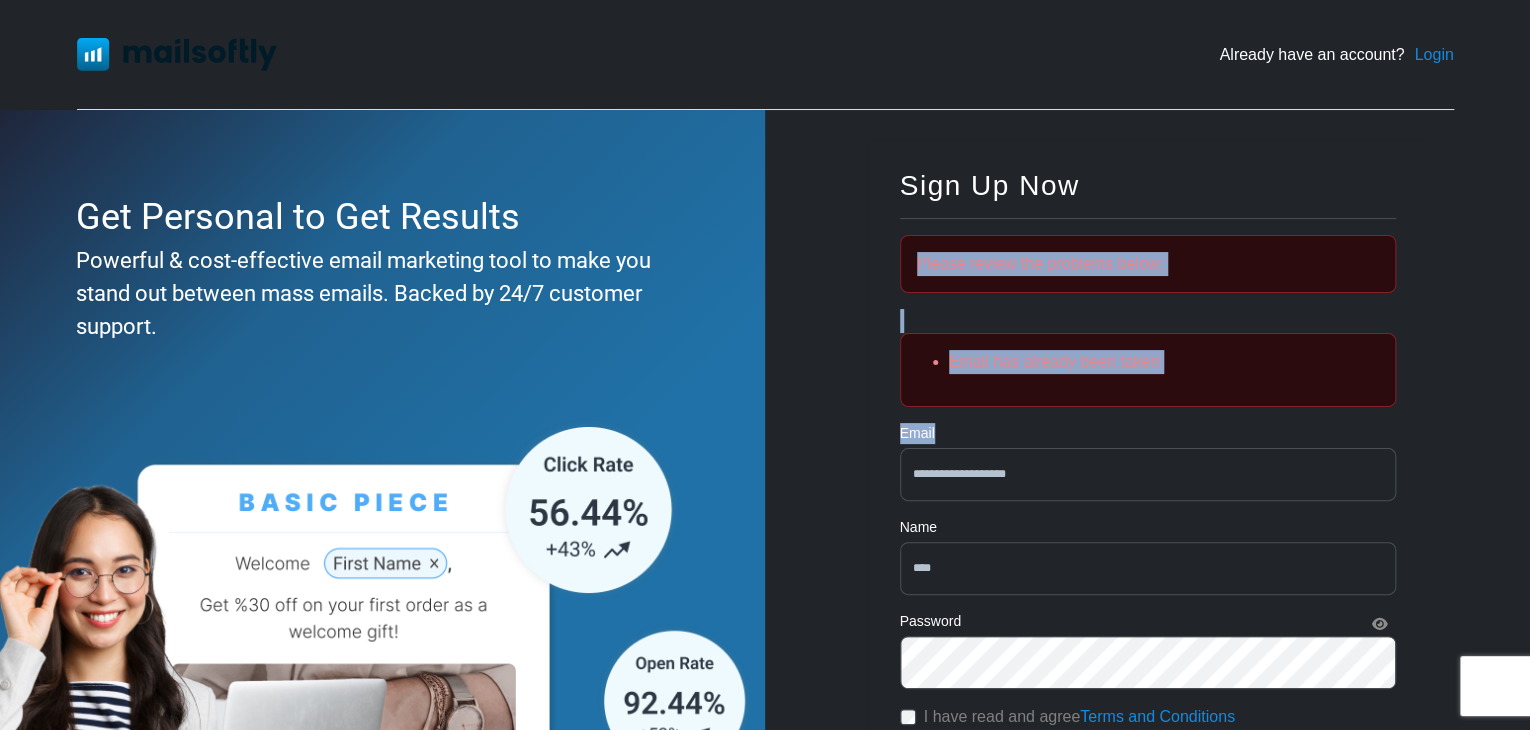 drag, startPoint x: 1212, startPoint y: 409, endPoint x: 860, endPoint y: 244, distance: 388.75314 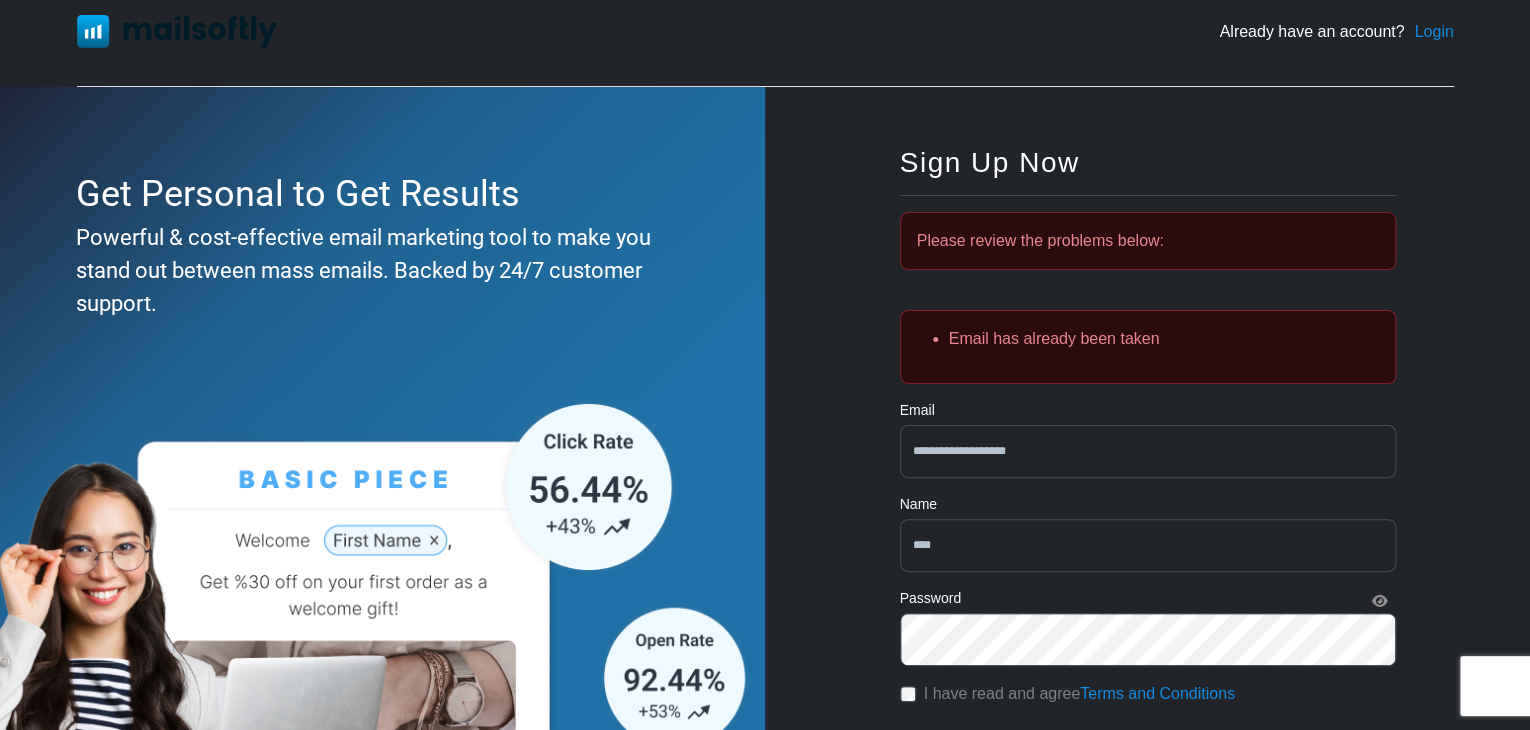 scroll, scrollTop: 0, scrollLeft: 0, axis: both 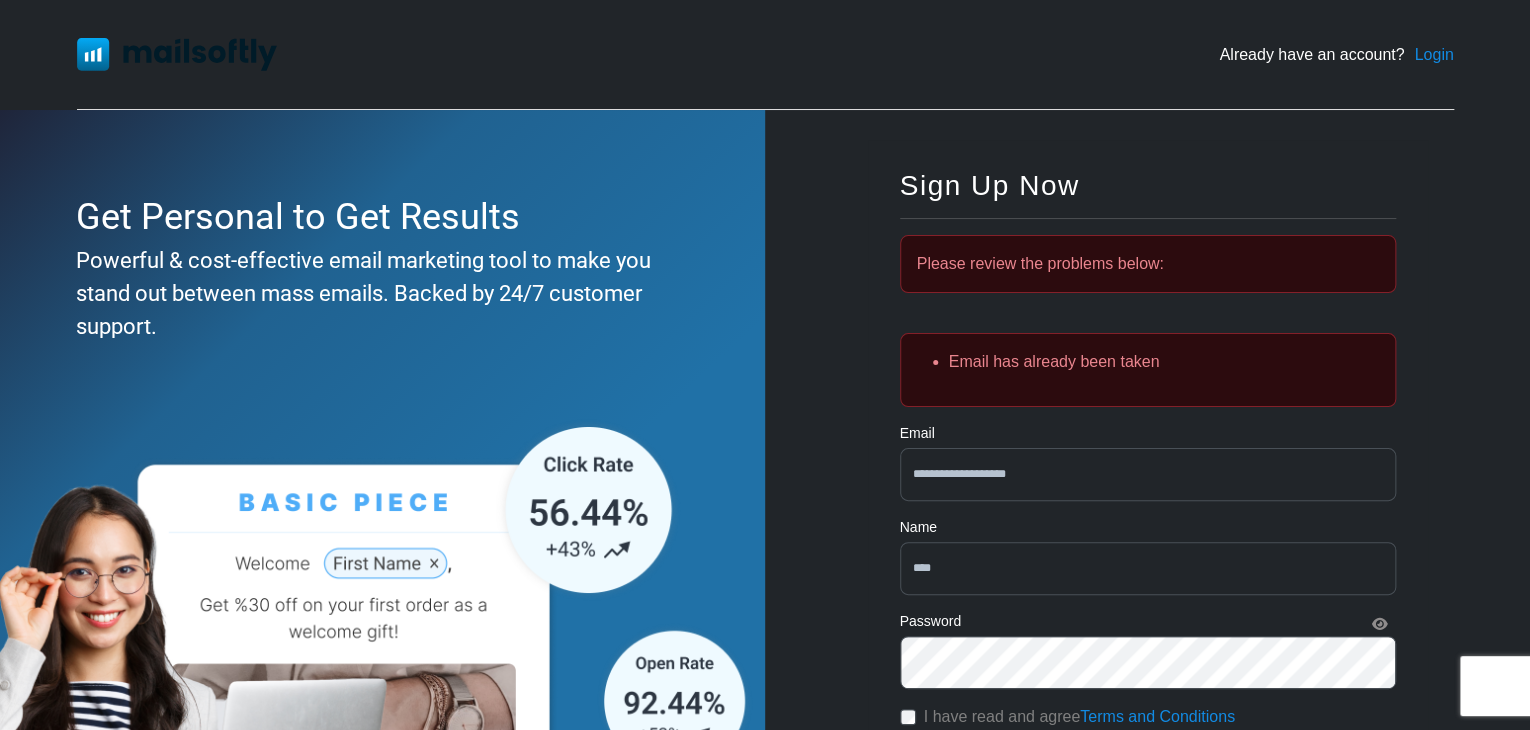 click on "Login" at bounding box center [1433, 55] 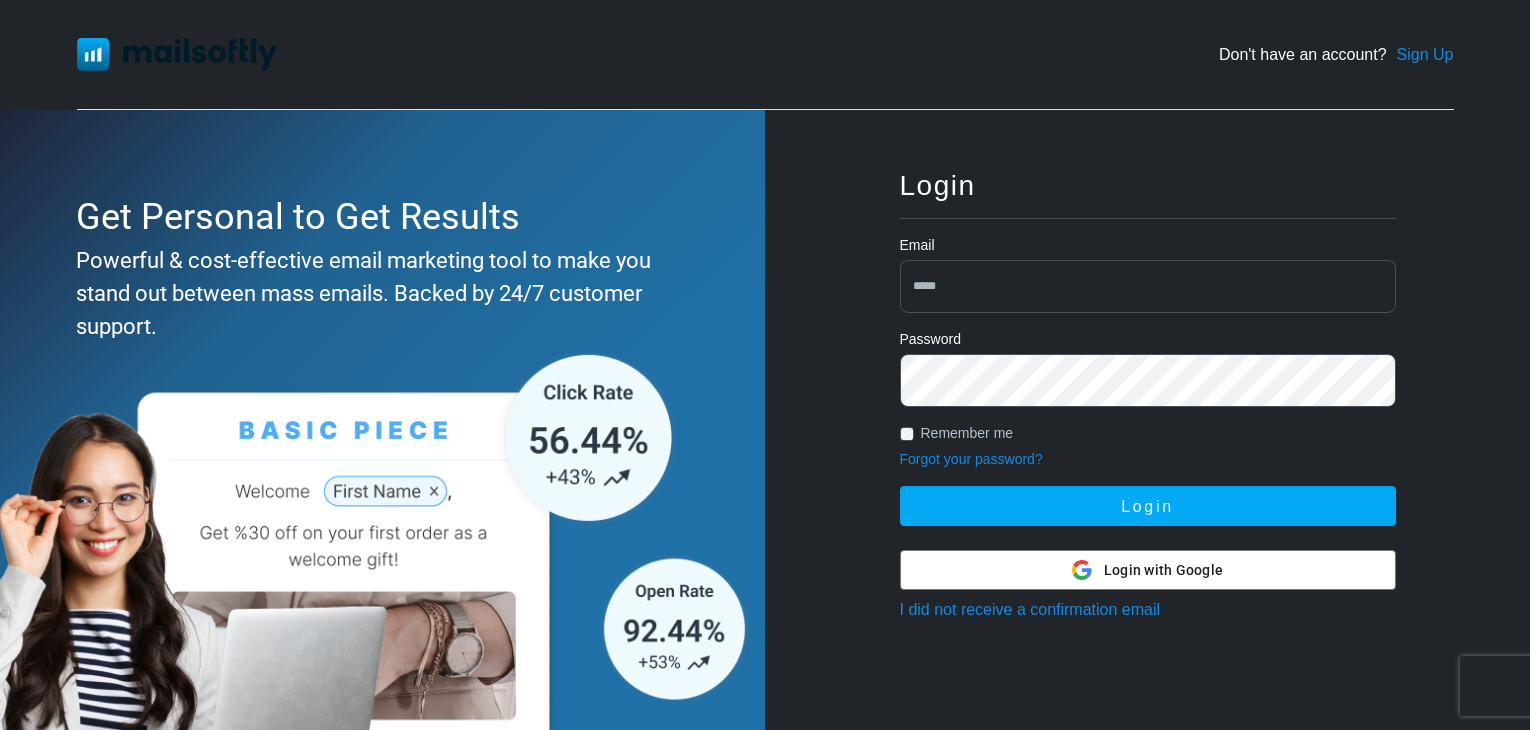 scroll, scrollTop: 0, scrollLeft: 0, axis: both 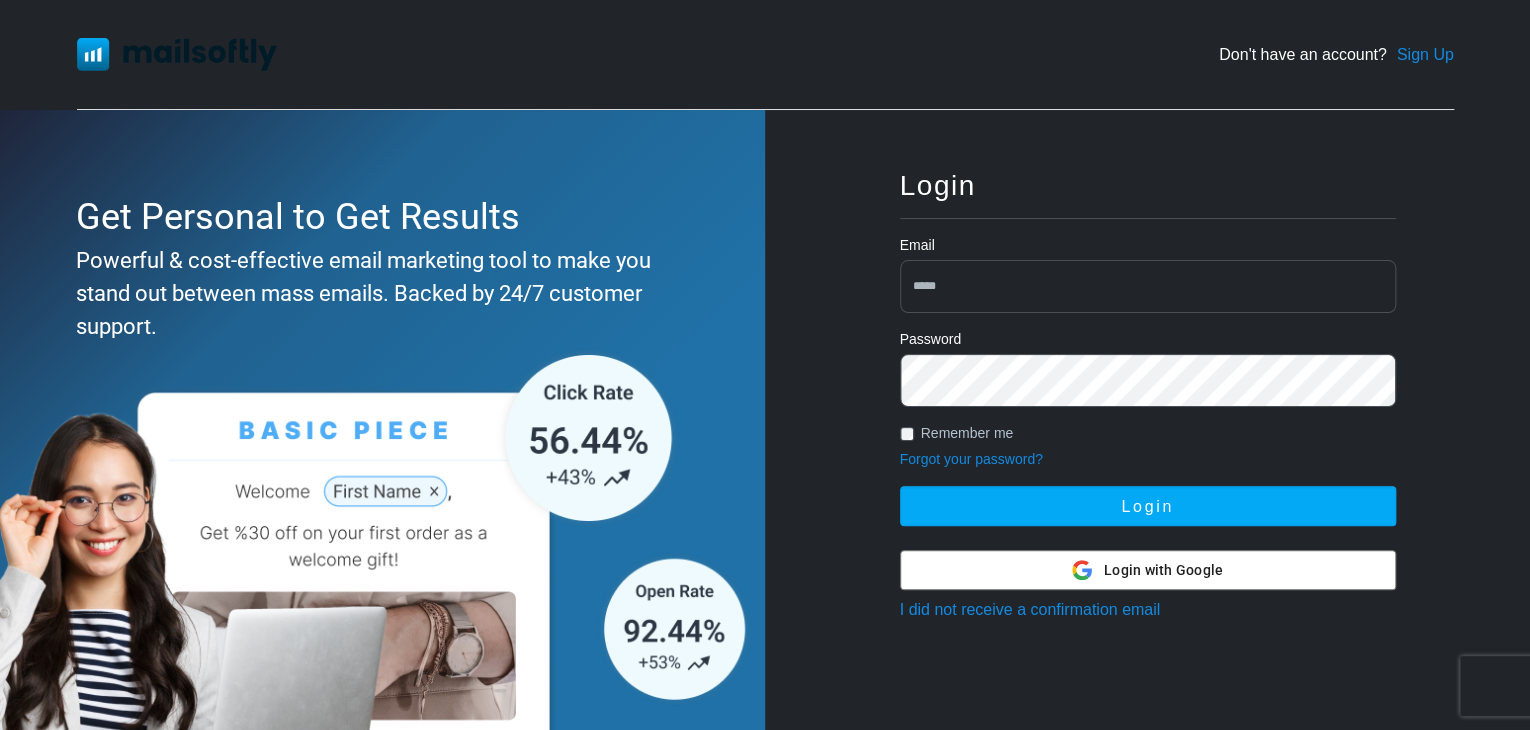 click at bounding box center [1148, 286] 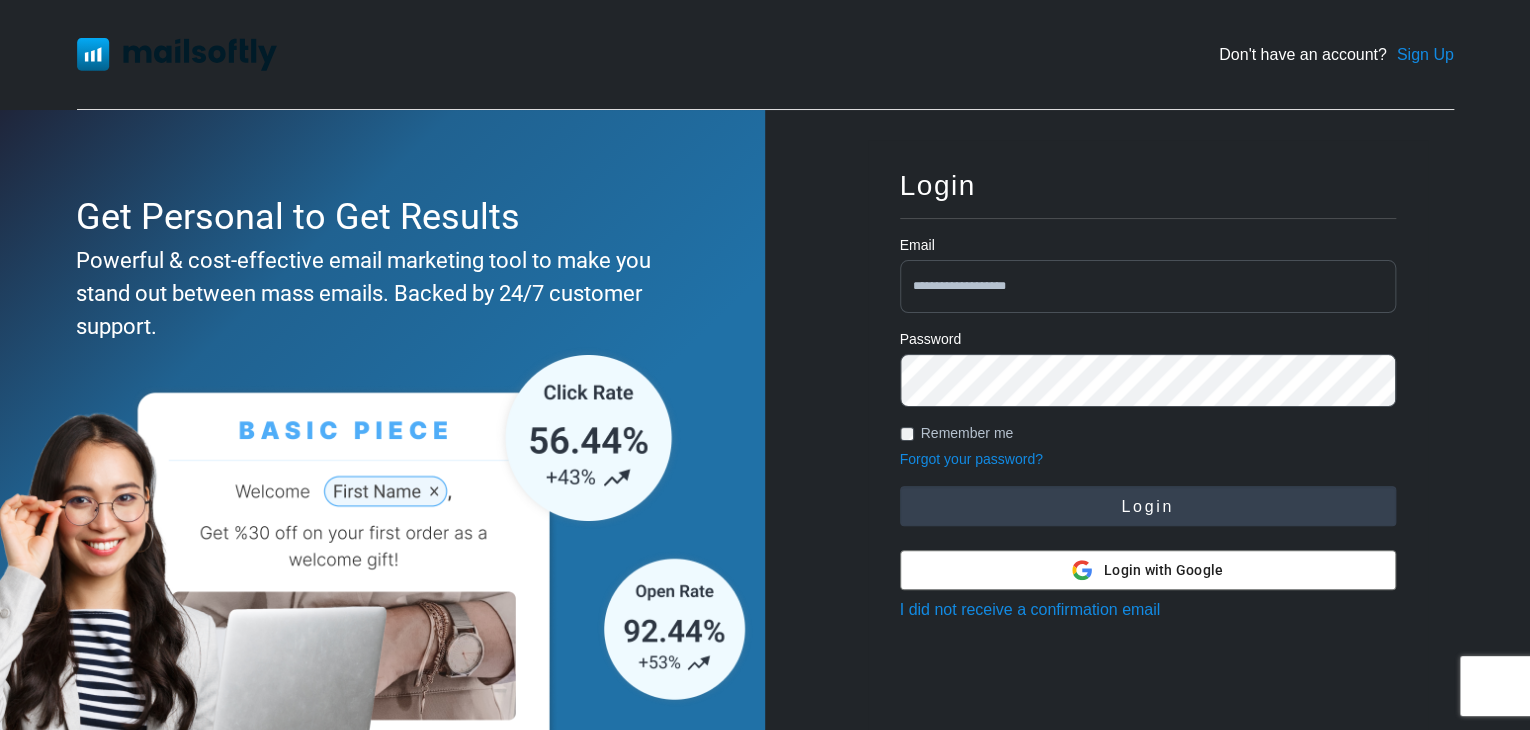 click on "Login" at bounding box center [1148, 506] 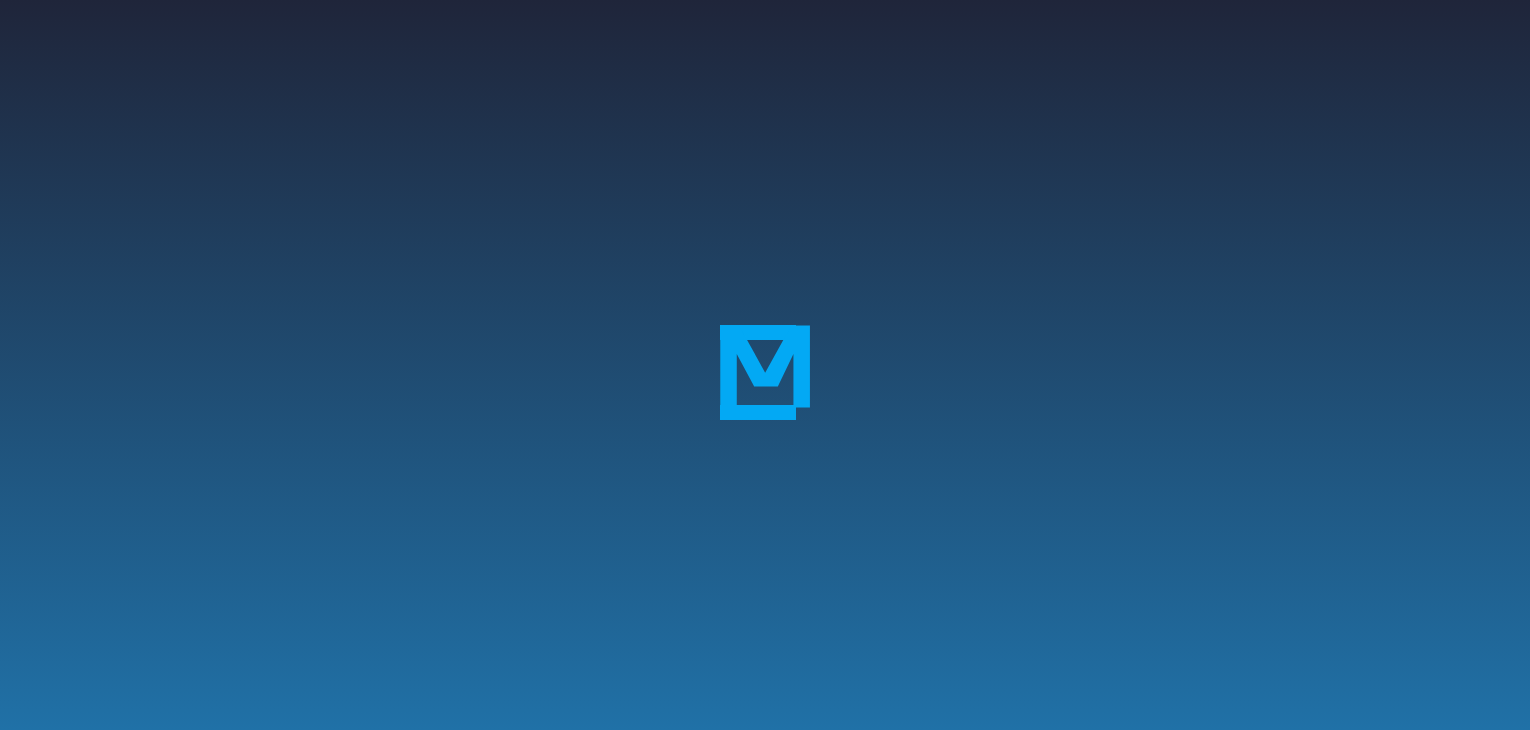 scroll, scrollTop: 0, scrollLeft: 0, axis: both 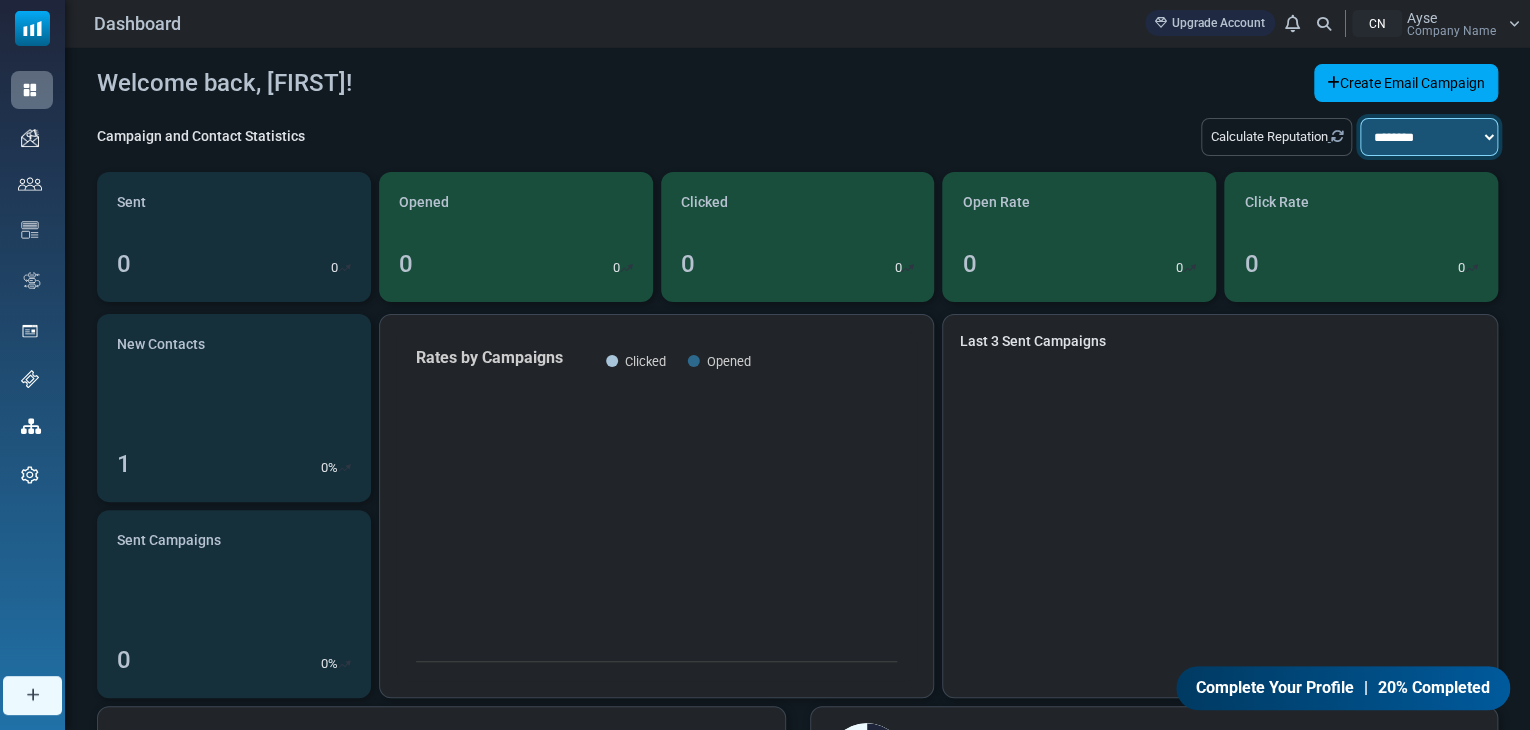 click on "**********" at bounding box center (1429, 137) 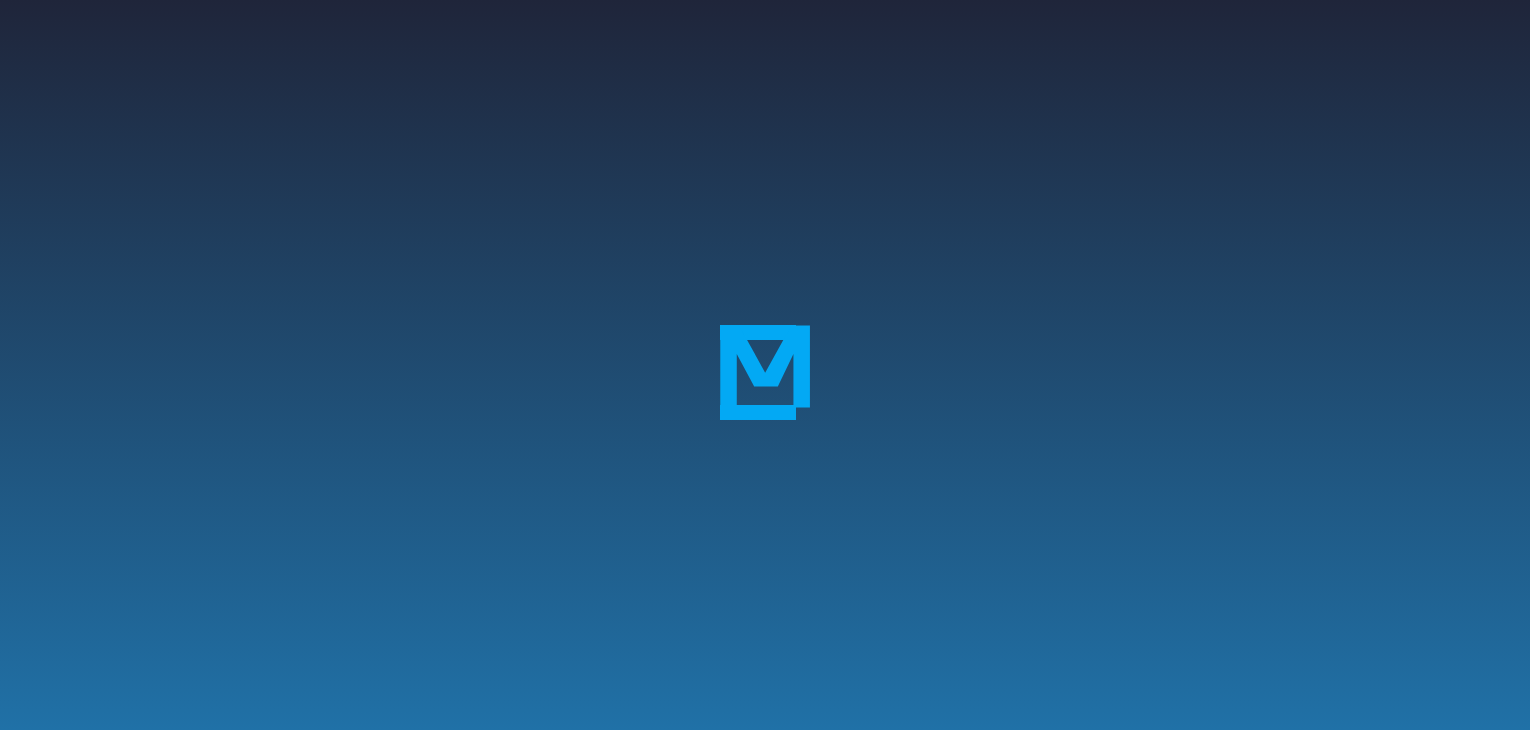 scroll, scrollTop: 0, scrollLeft: 0, axis: both 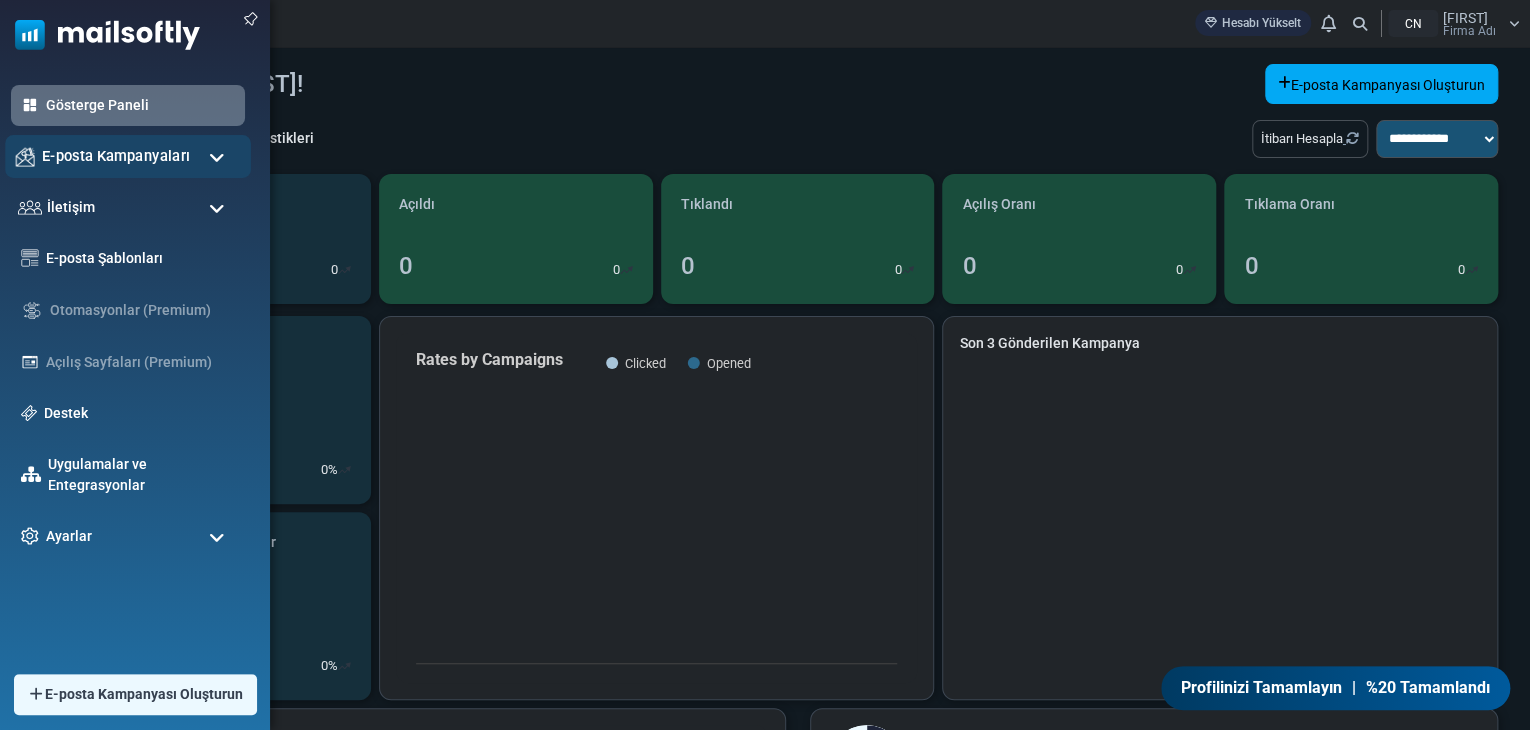 click on "E-posta Kampanyaları" at bounding box center (116, 155) 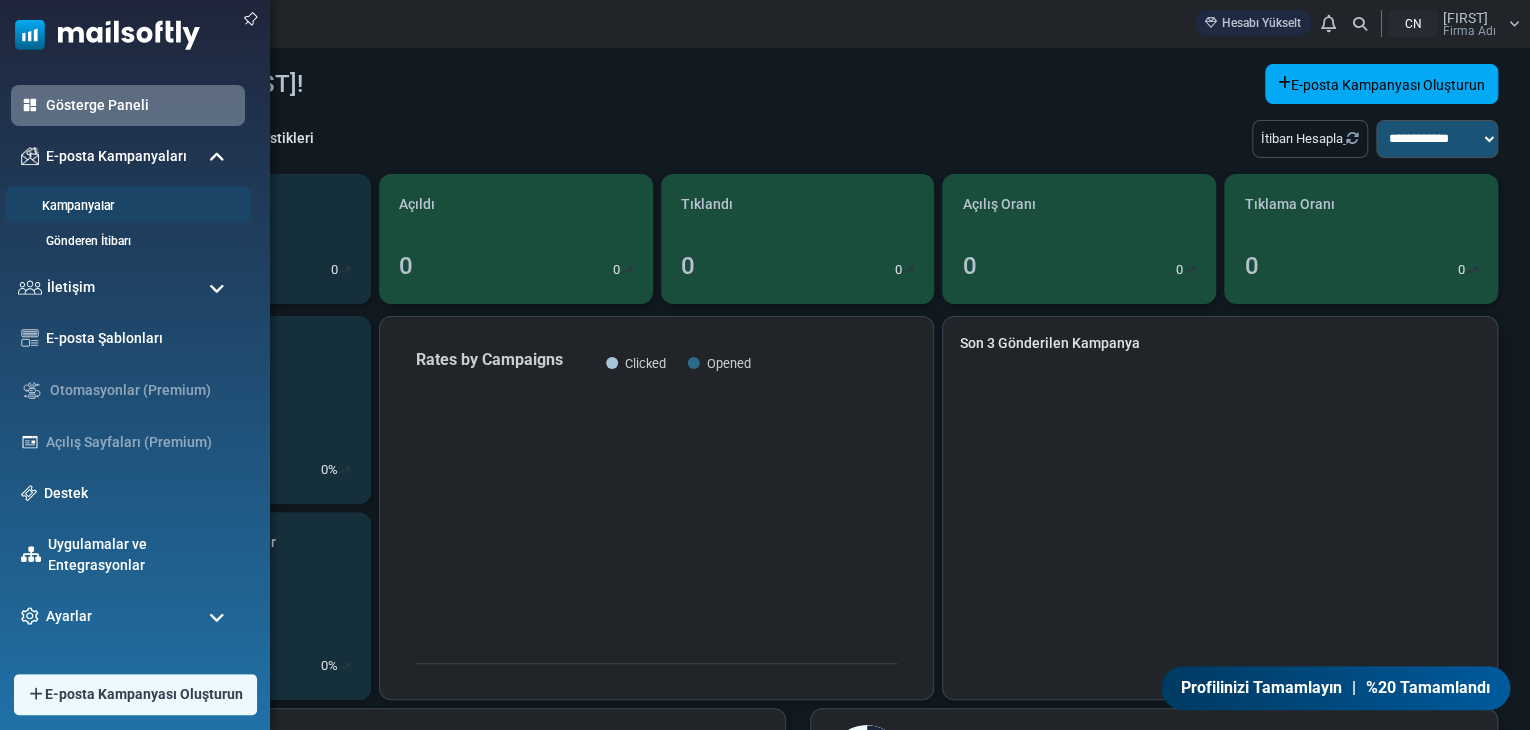 click on "Kampanyalar" at bounding box center [78, 206] 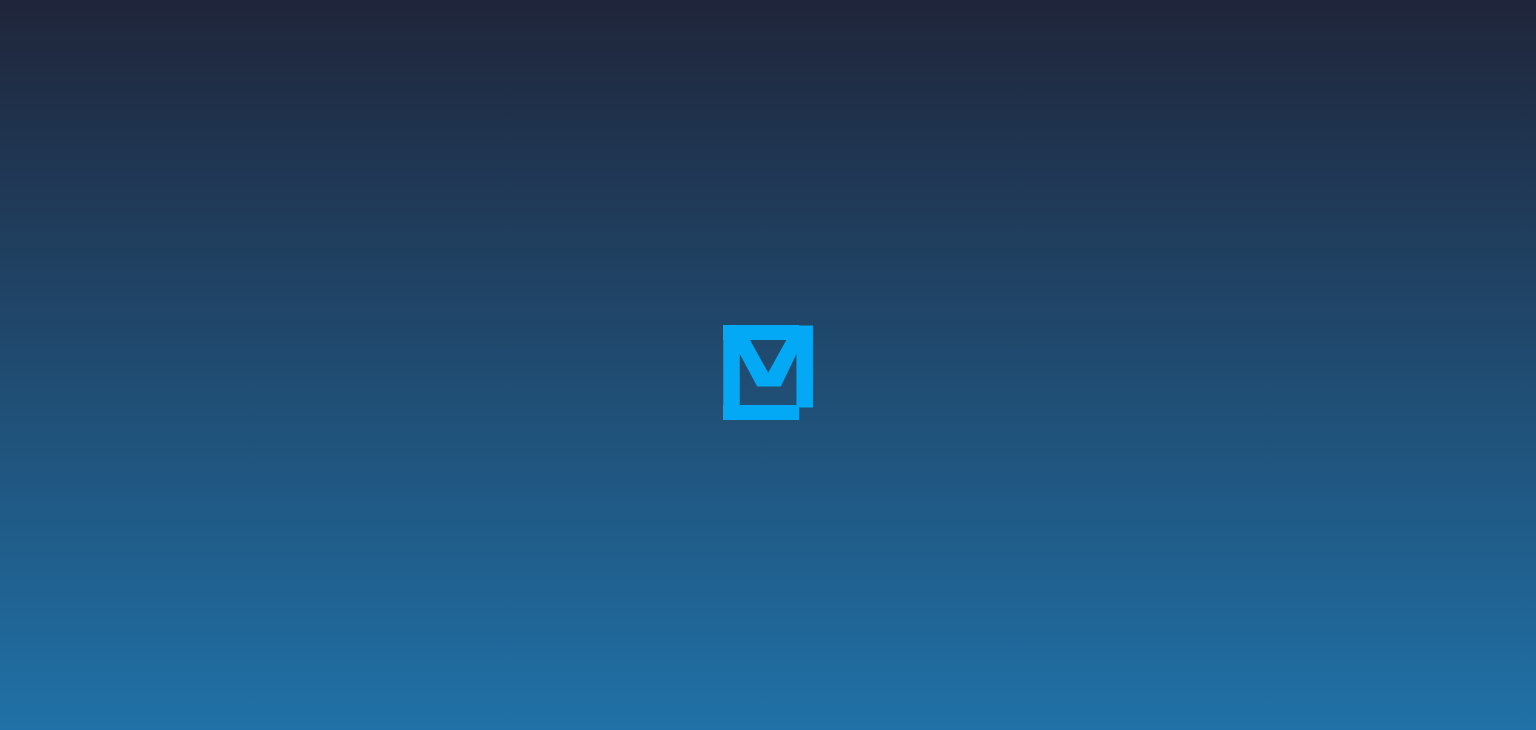 scroll, scrollTop: 0, scrollLeft: 0, axis: both 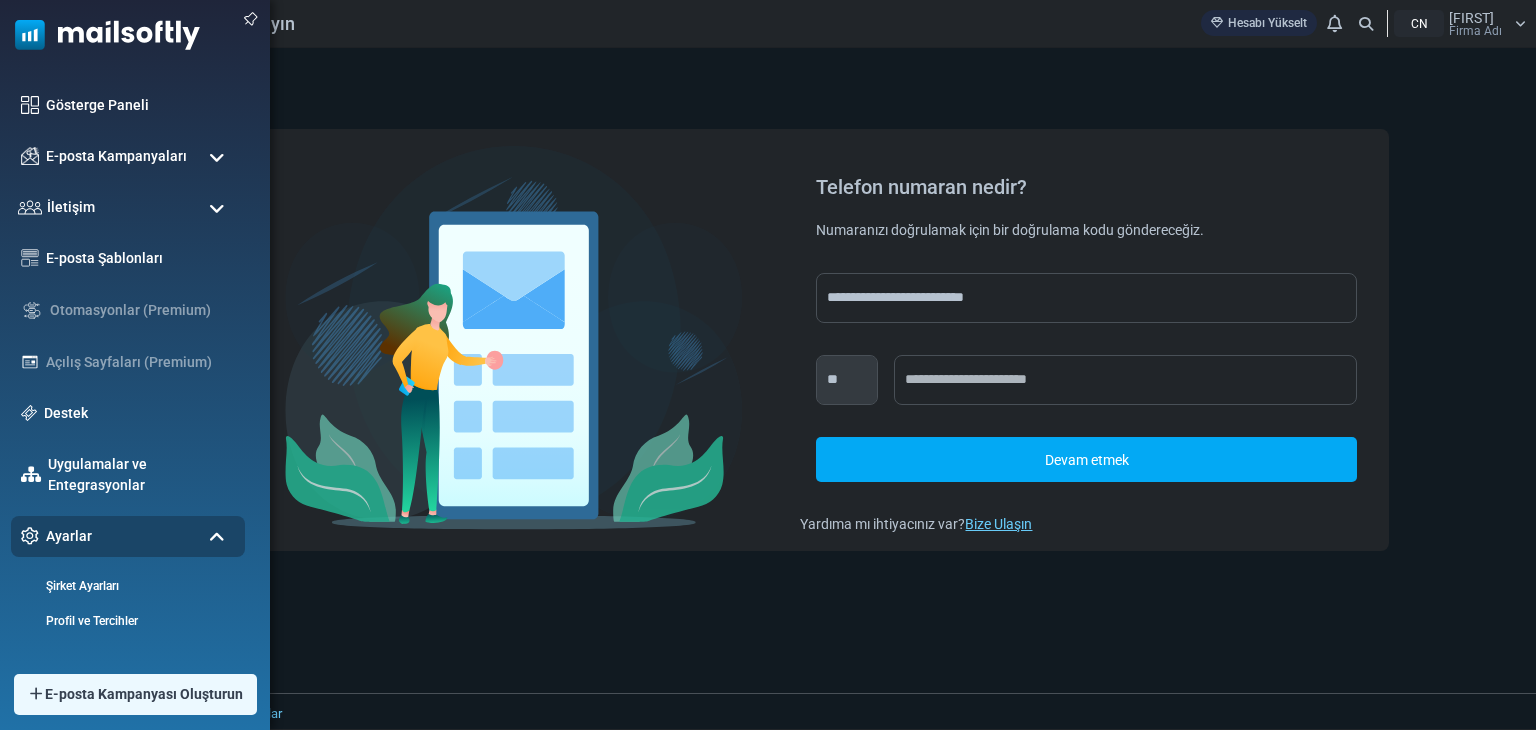 click at bounding box center [217, 158] 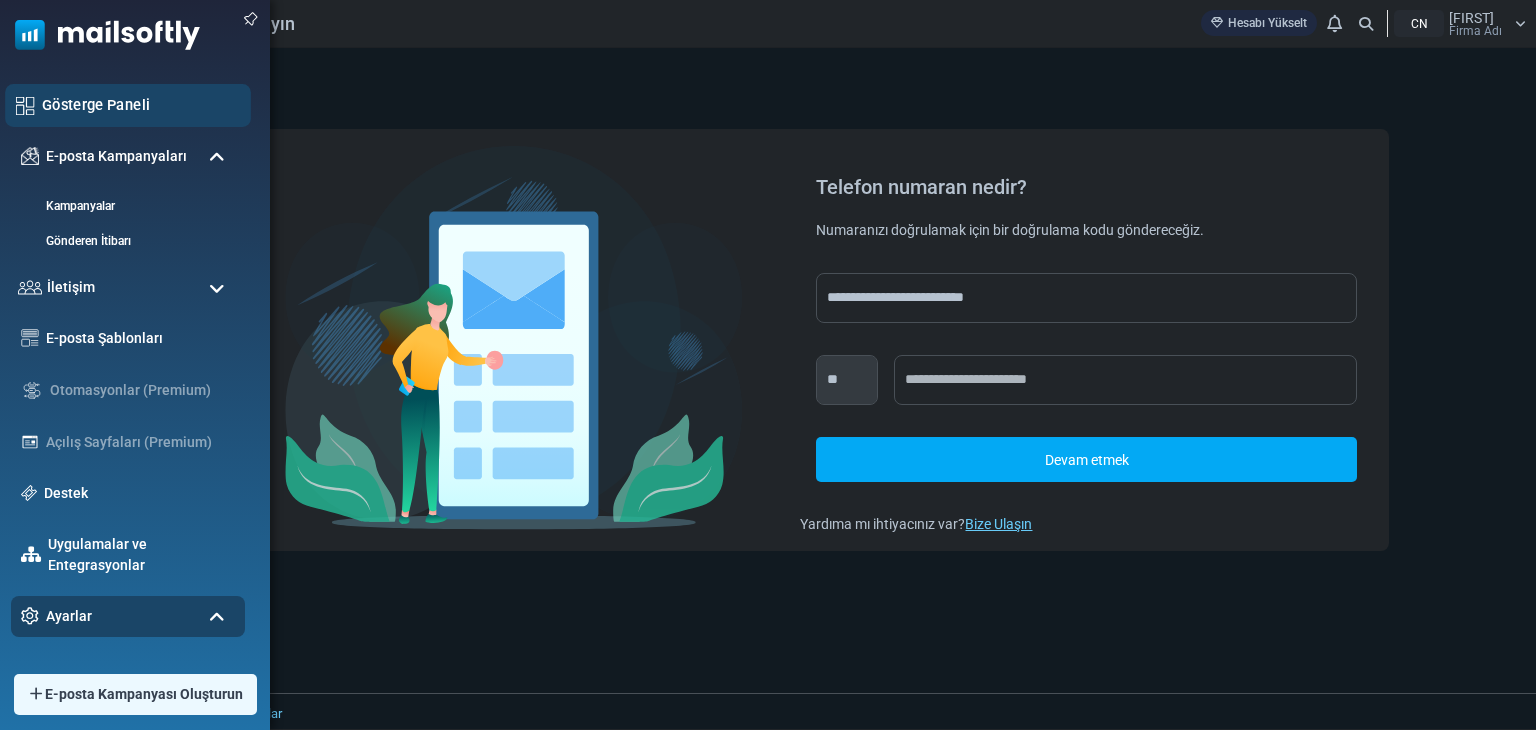click on "Gösterge Paneli" at bounding box center [141, 105] 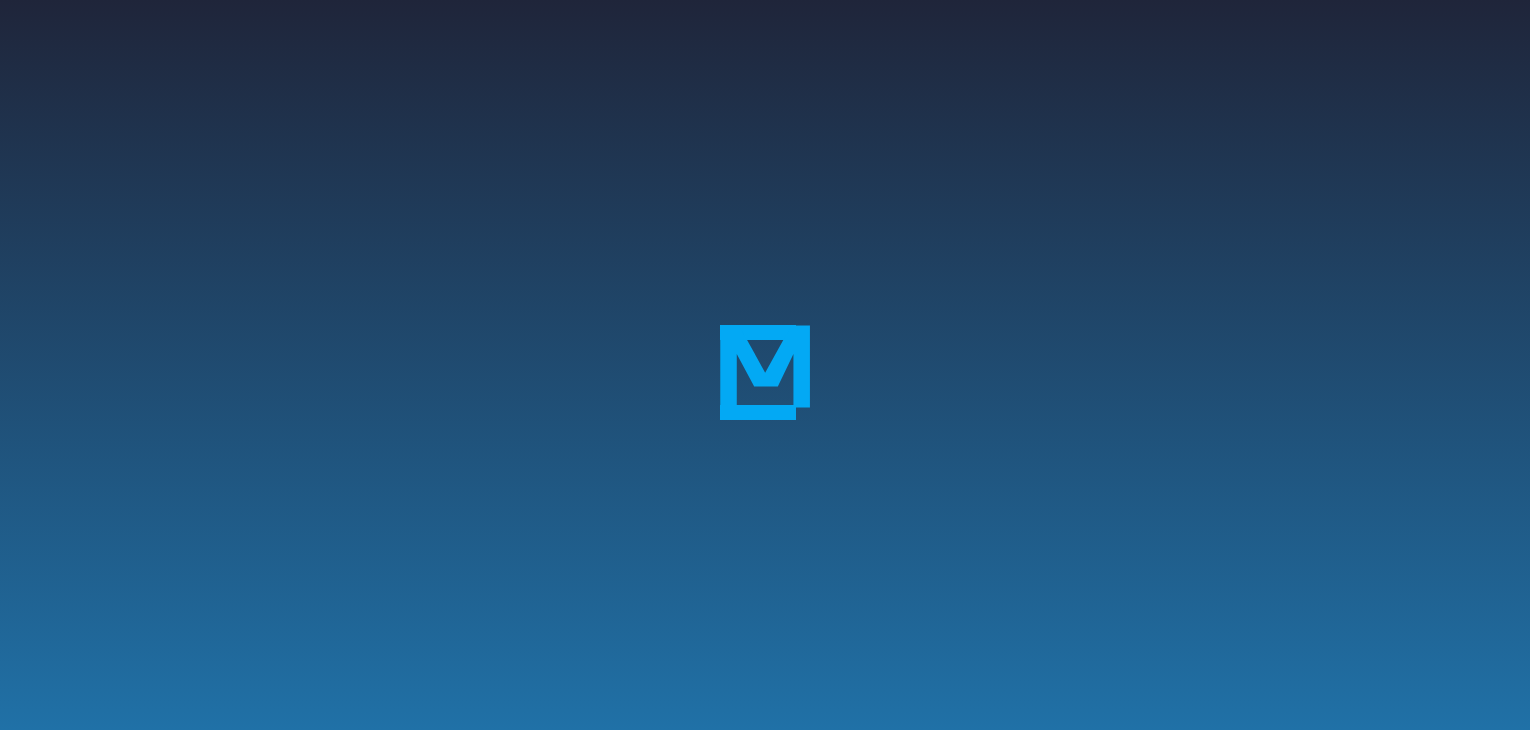 scroll, scrollTop: 0, scrollLeft: 0, axis: both 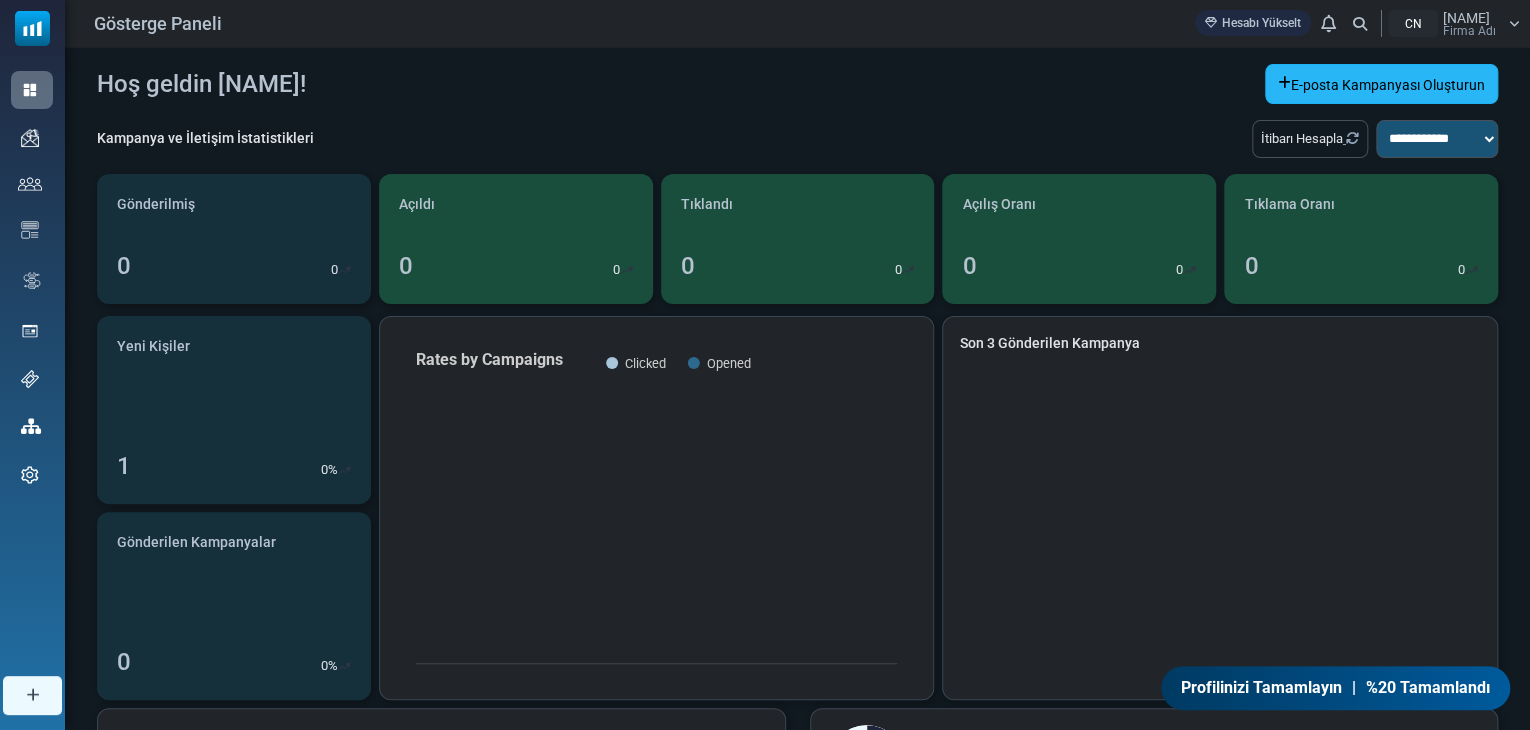 click on "E-posta Kampanyası Oluşturun" at bounding box center (1388, 85) 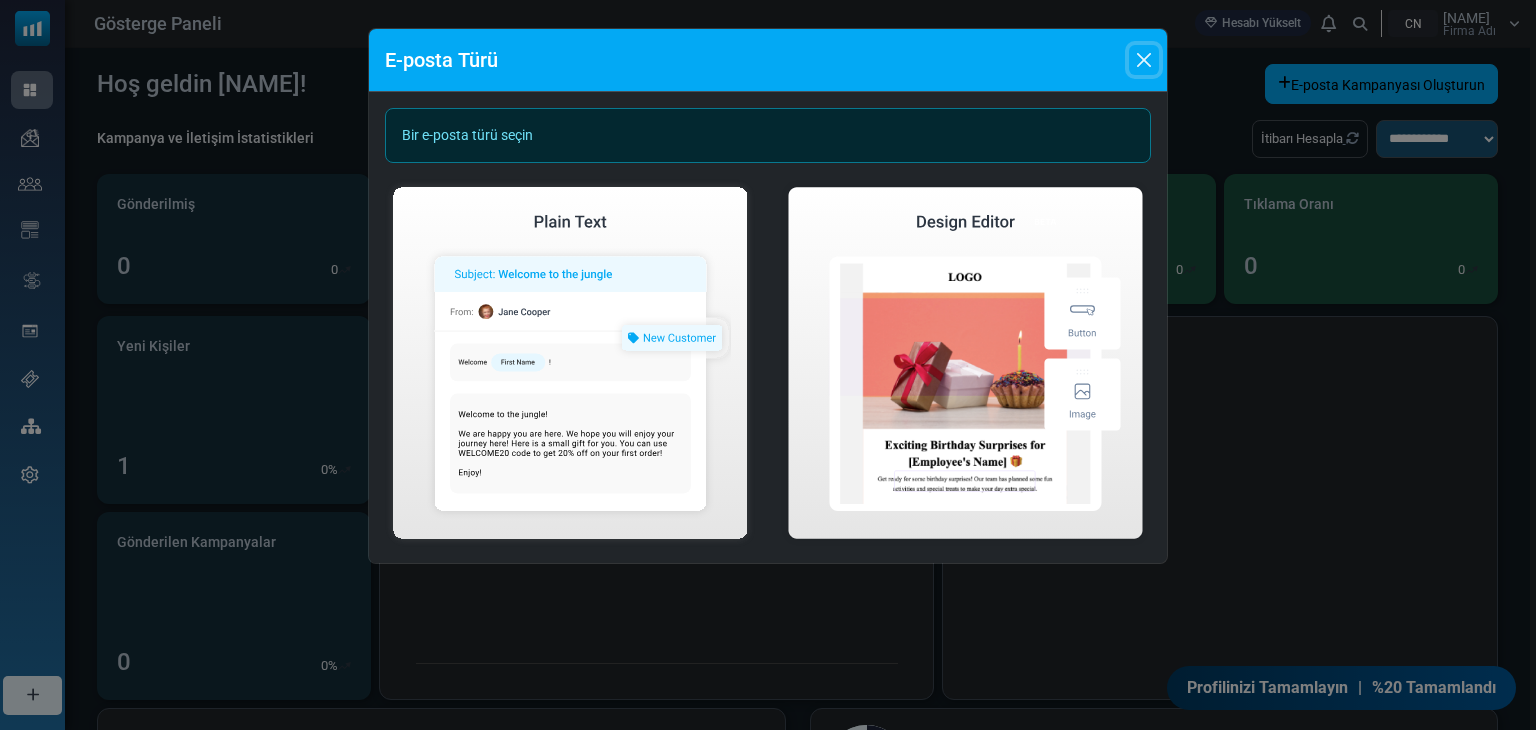 click at bounding box center [1144, 60] 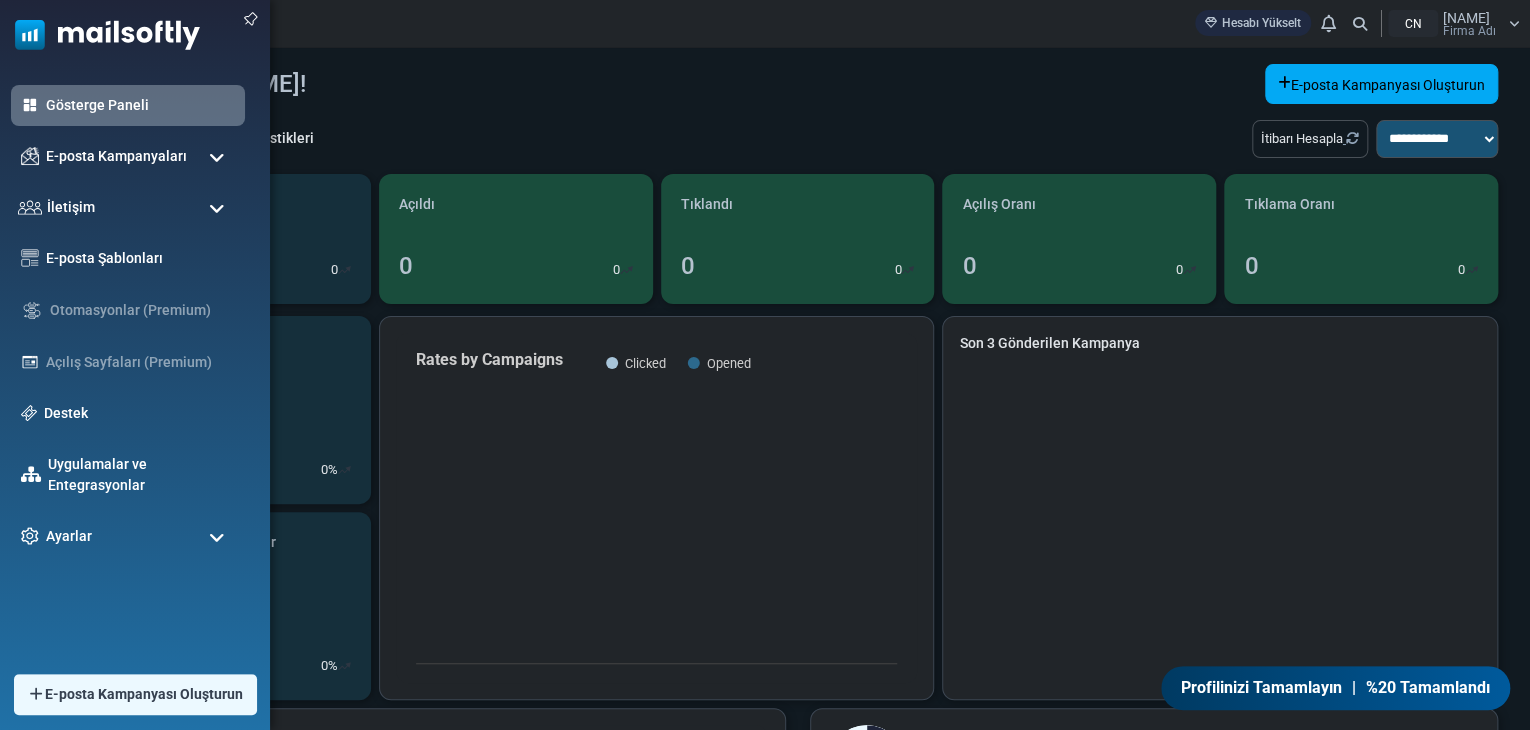 click at bounding box center (217, 209) 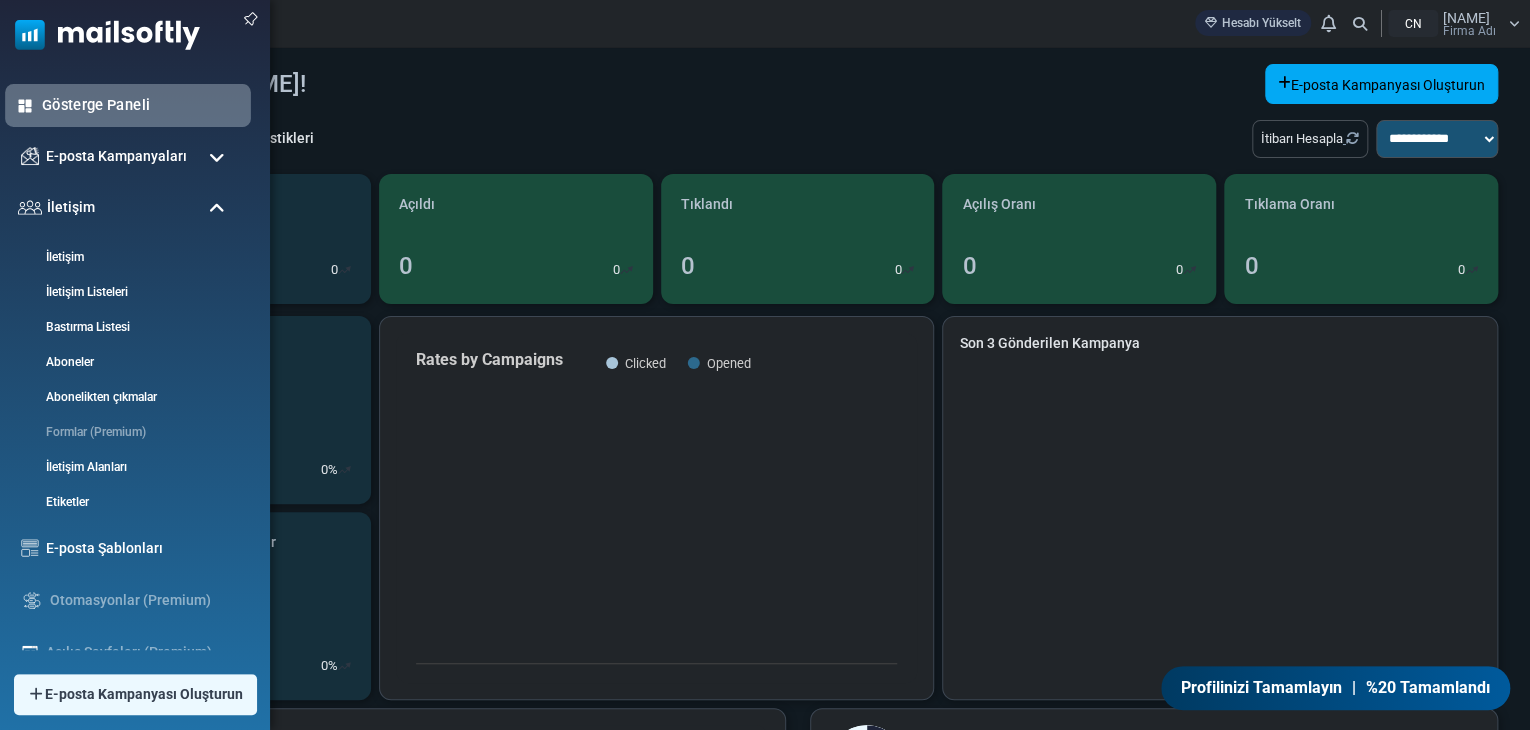 click on "Gösterge Paneli" at bounding box center (141, 105) 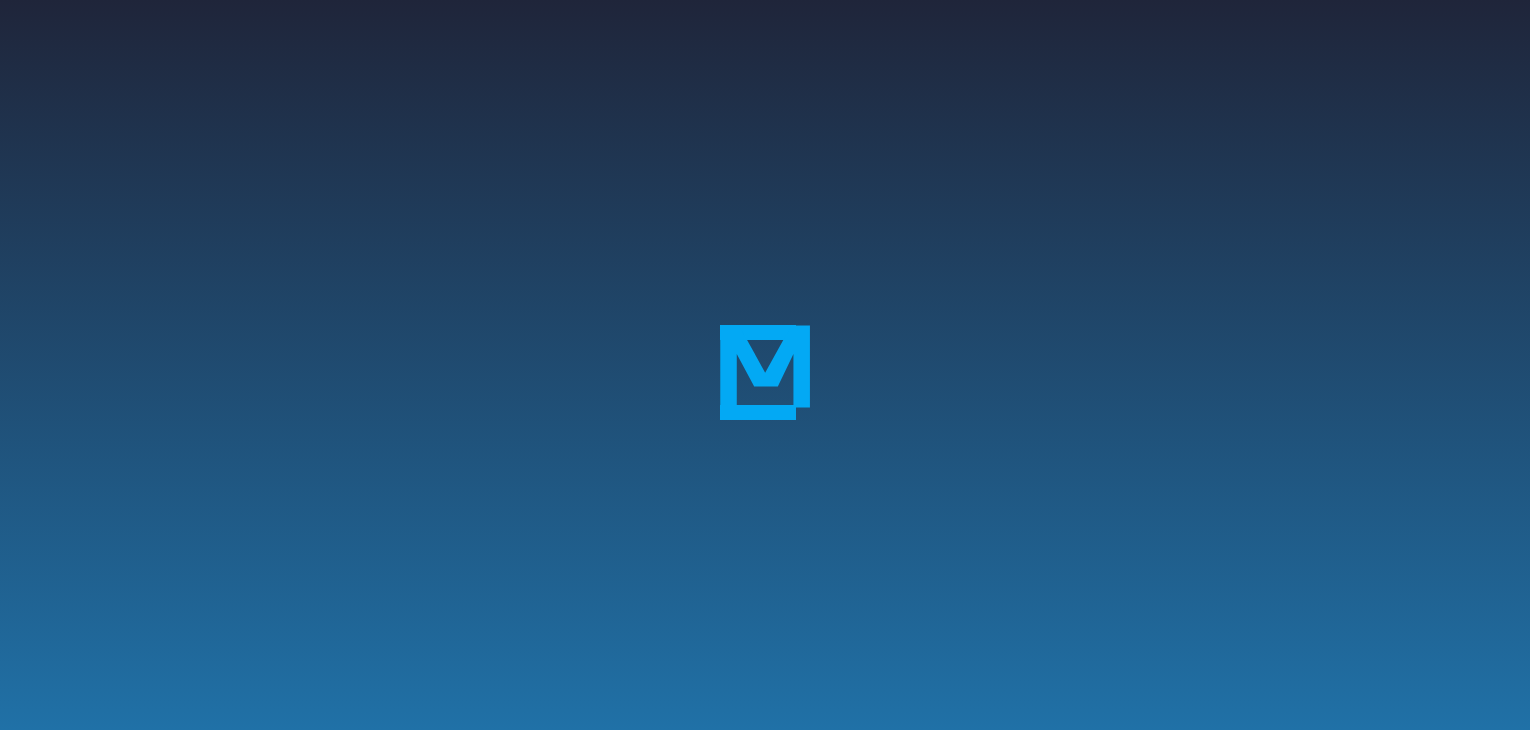 scroll, scrollTop: 0, scrollLeft: 0, axis: both 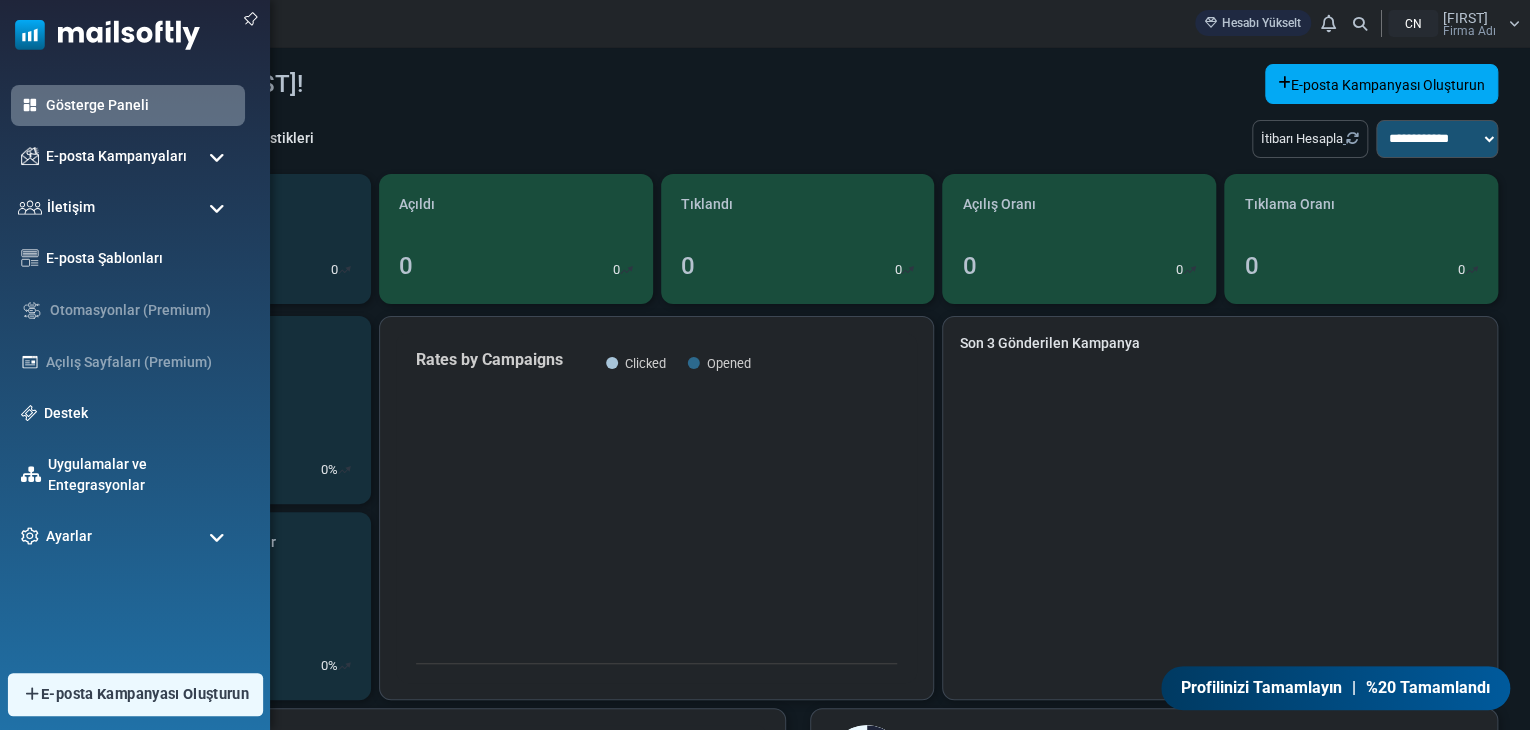 click on "E-posta Kampanyası Oluşturun" at bounding box center [145, 694] 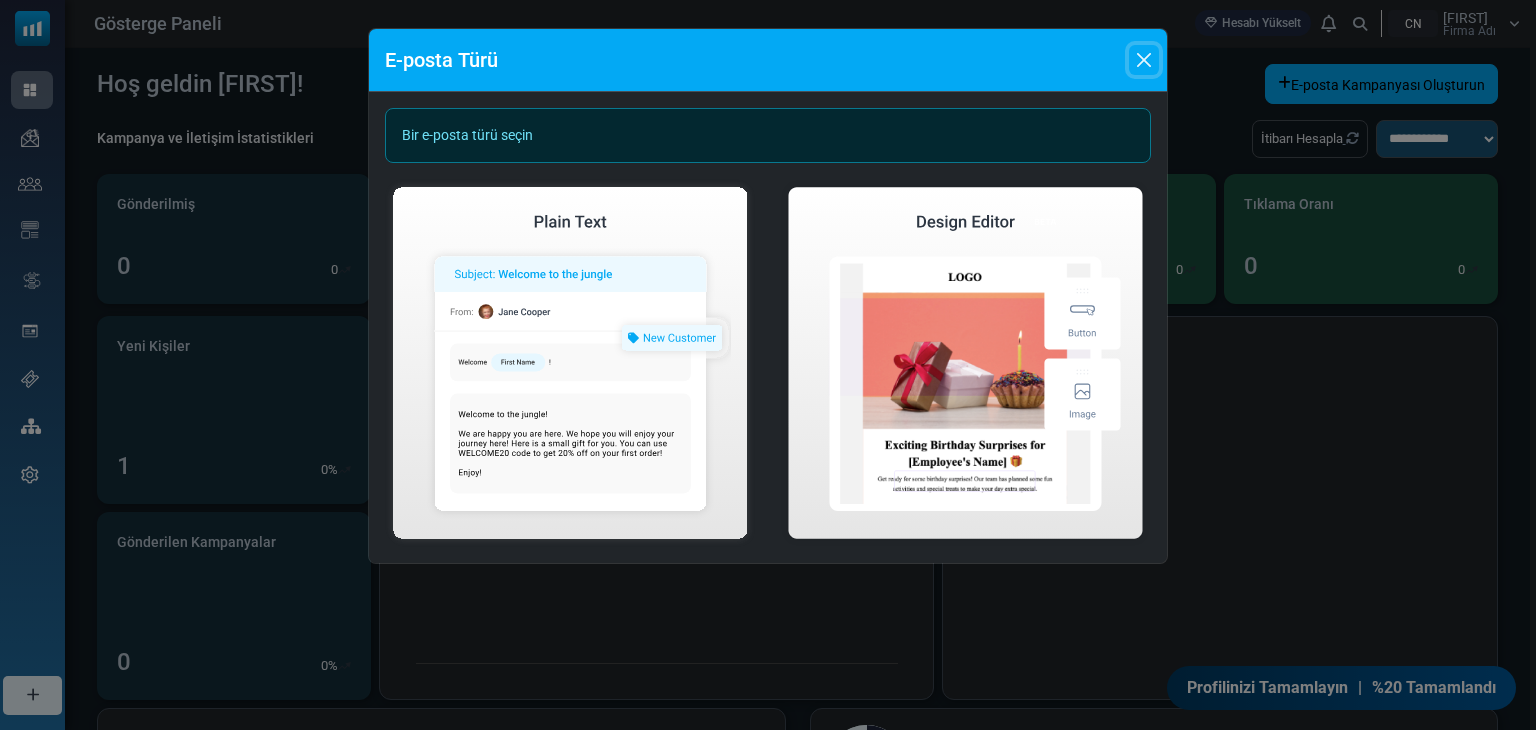 click at bounding box center [1144, 60] 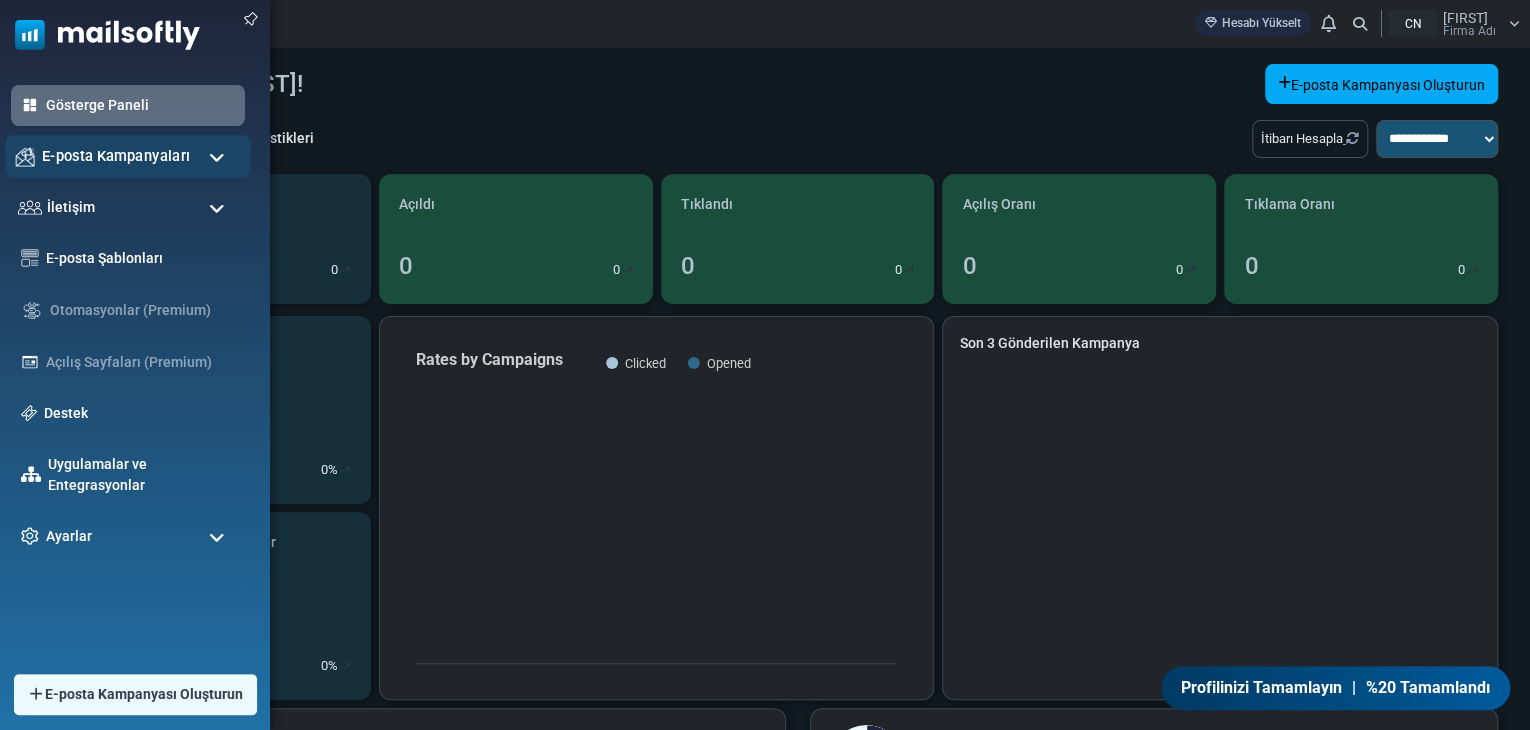 click on "E-posta Kampanyaları" at bounding box center (116, 155) 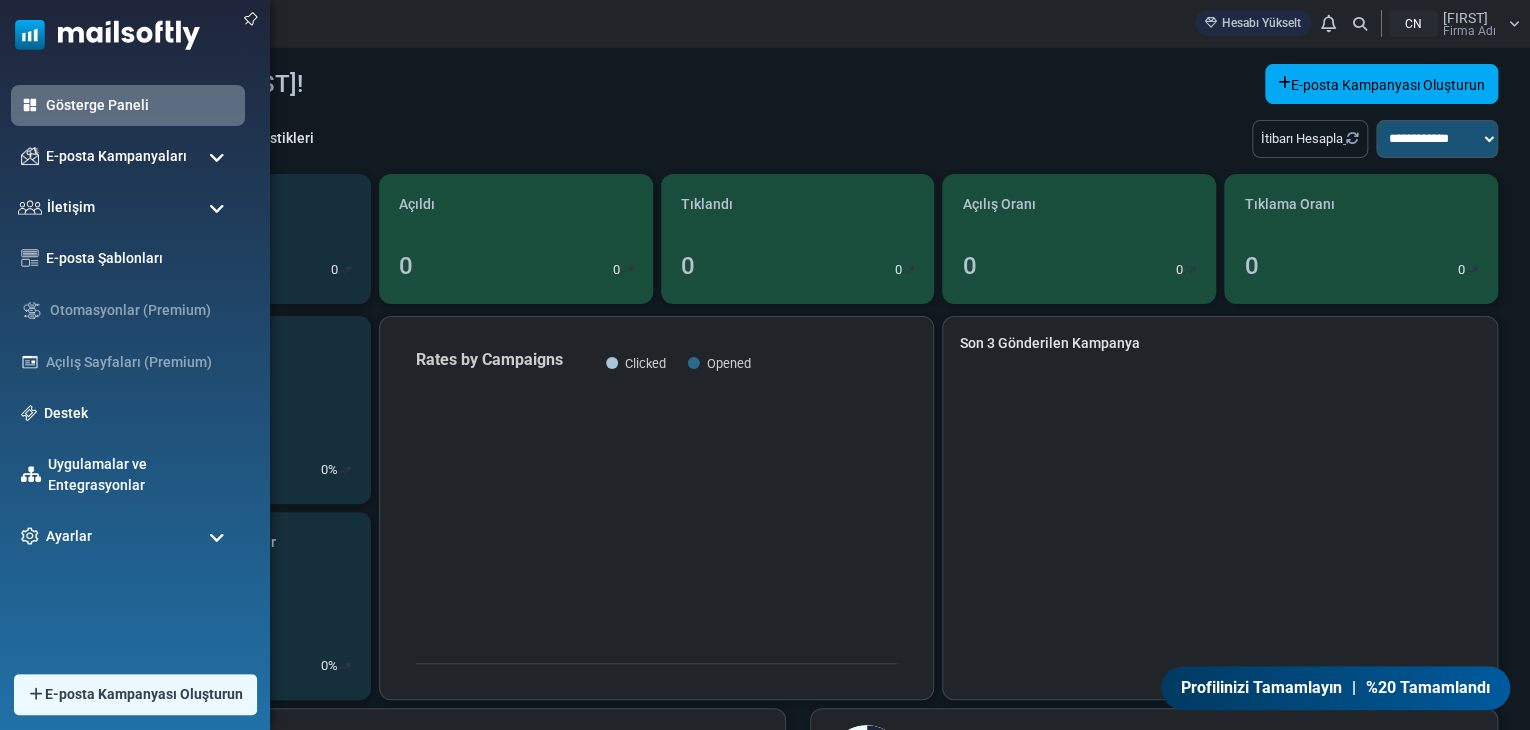 click at bounding box center (217, 158) 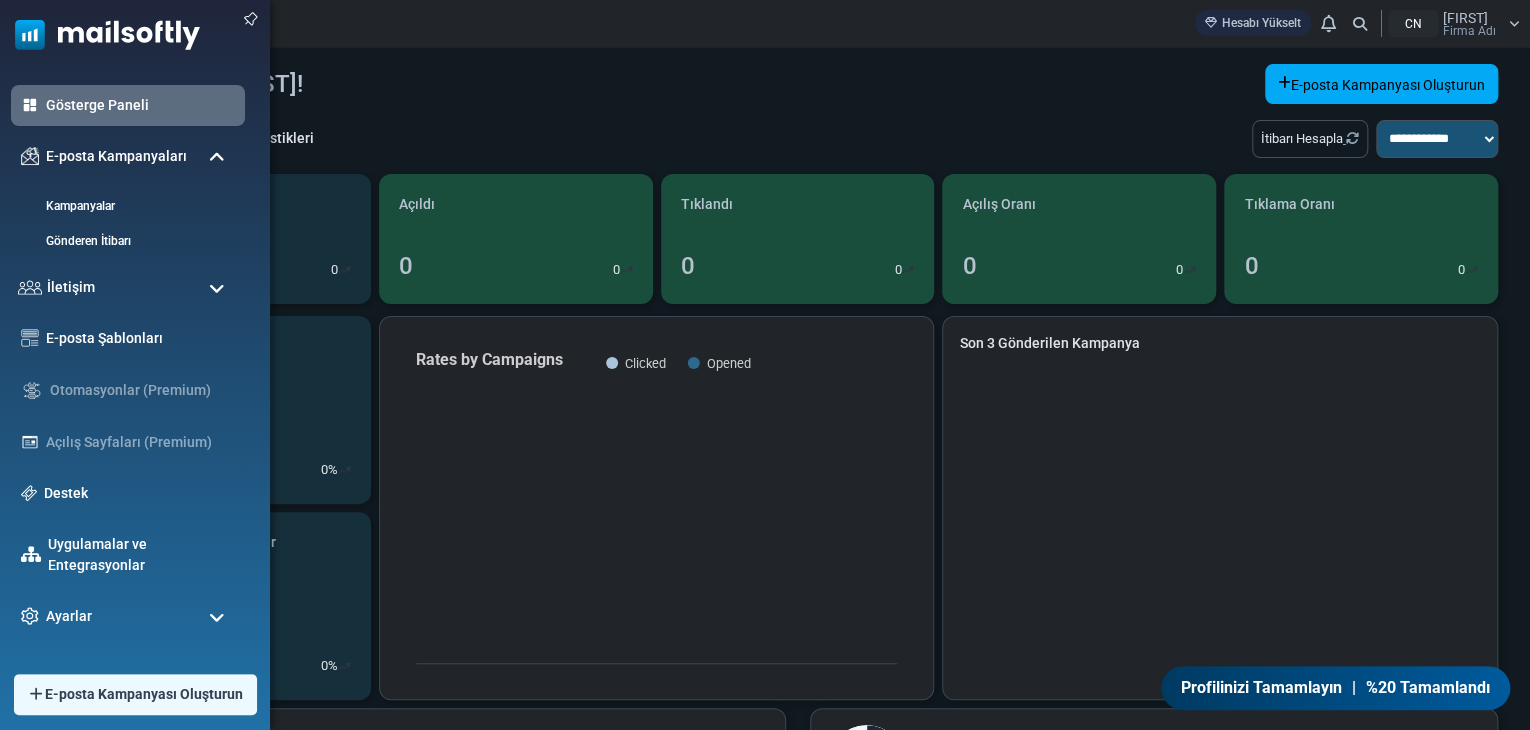 click at bounding box center [217, 289] 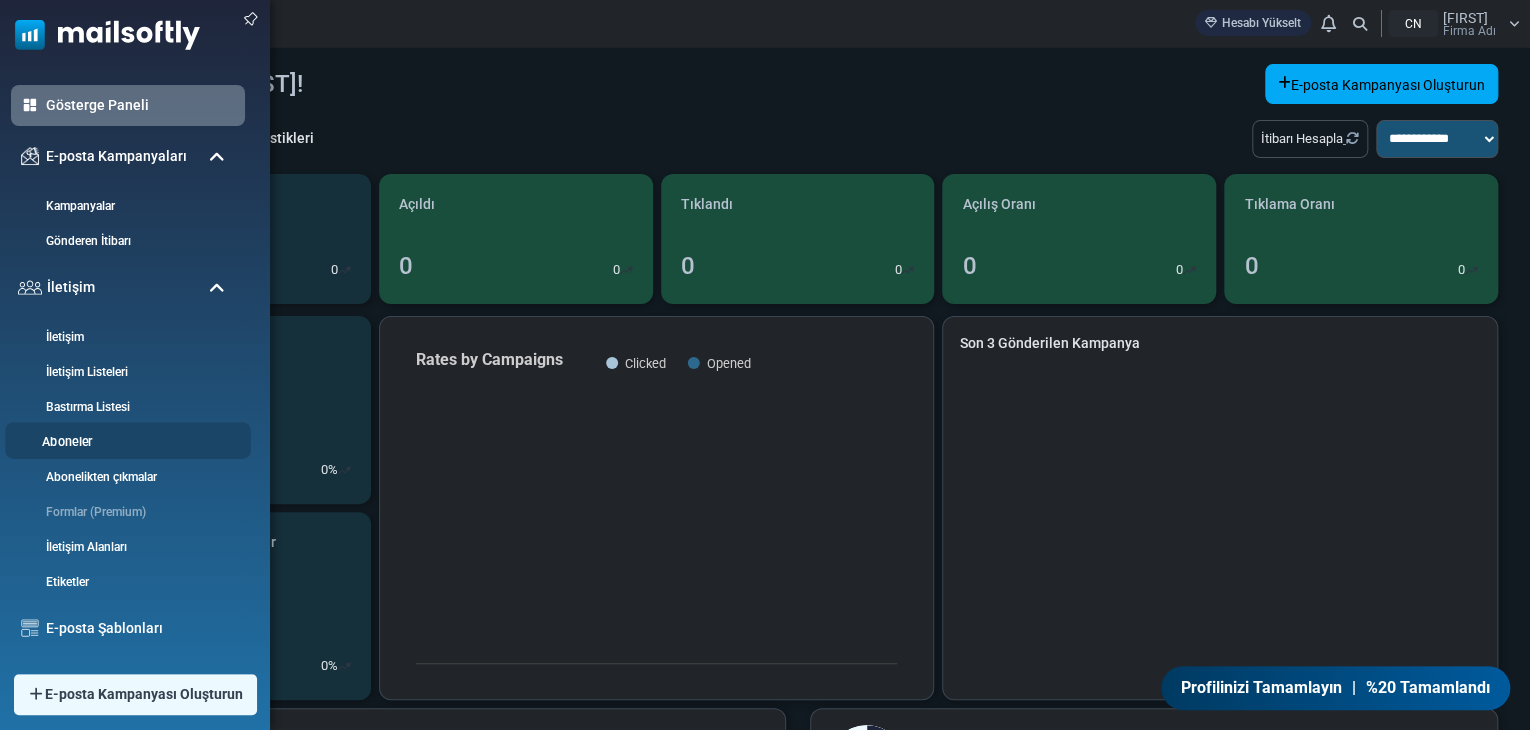 click on "Aboneler" at bounding box center (67, 442) 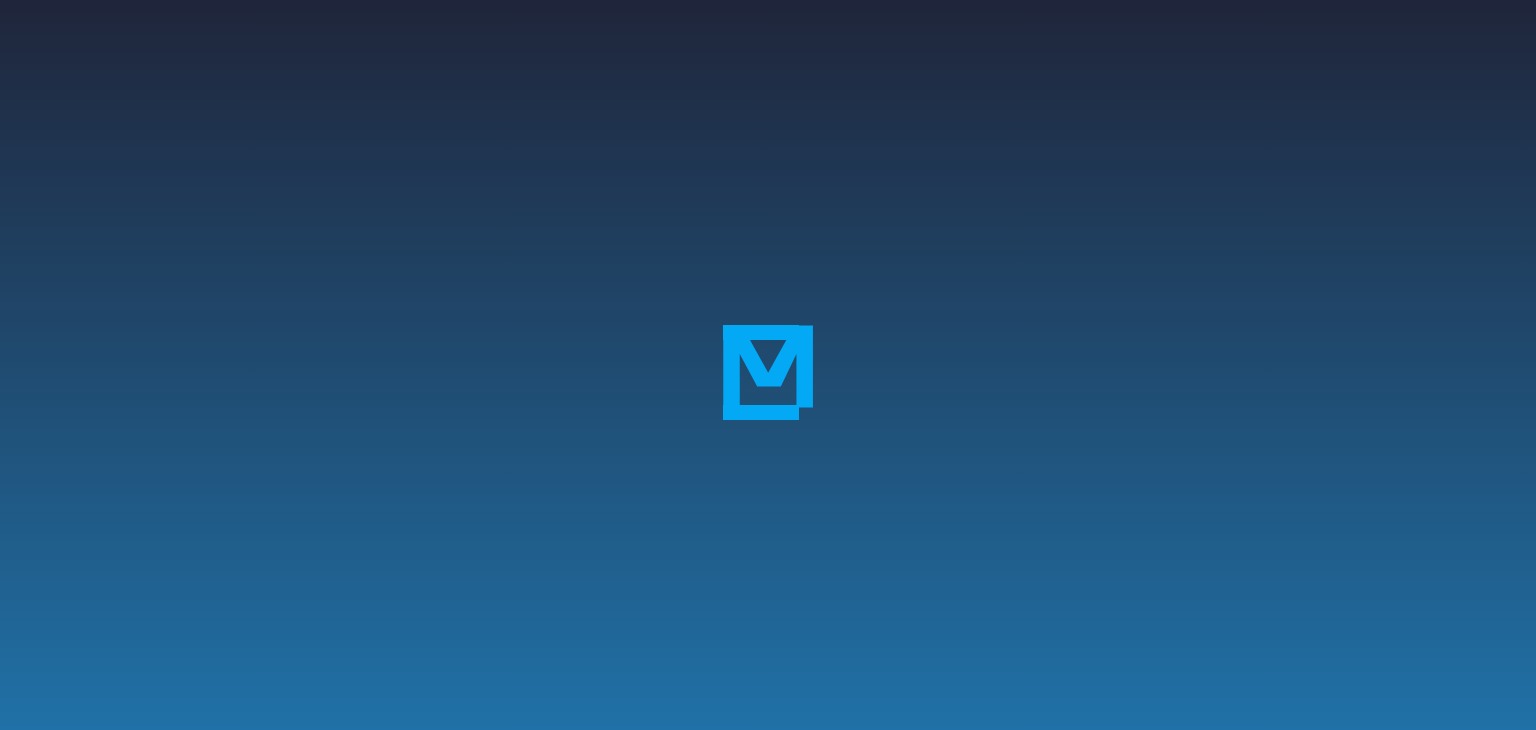 scroll, scrollTop: 0, scrollLeft: 0, axis: both 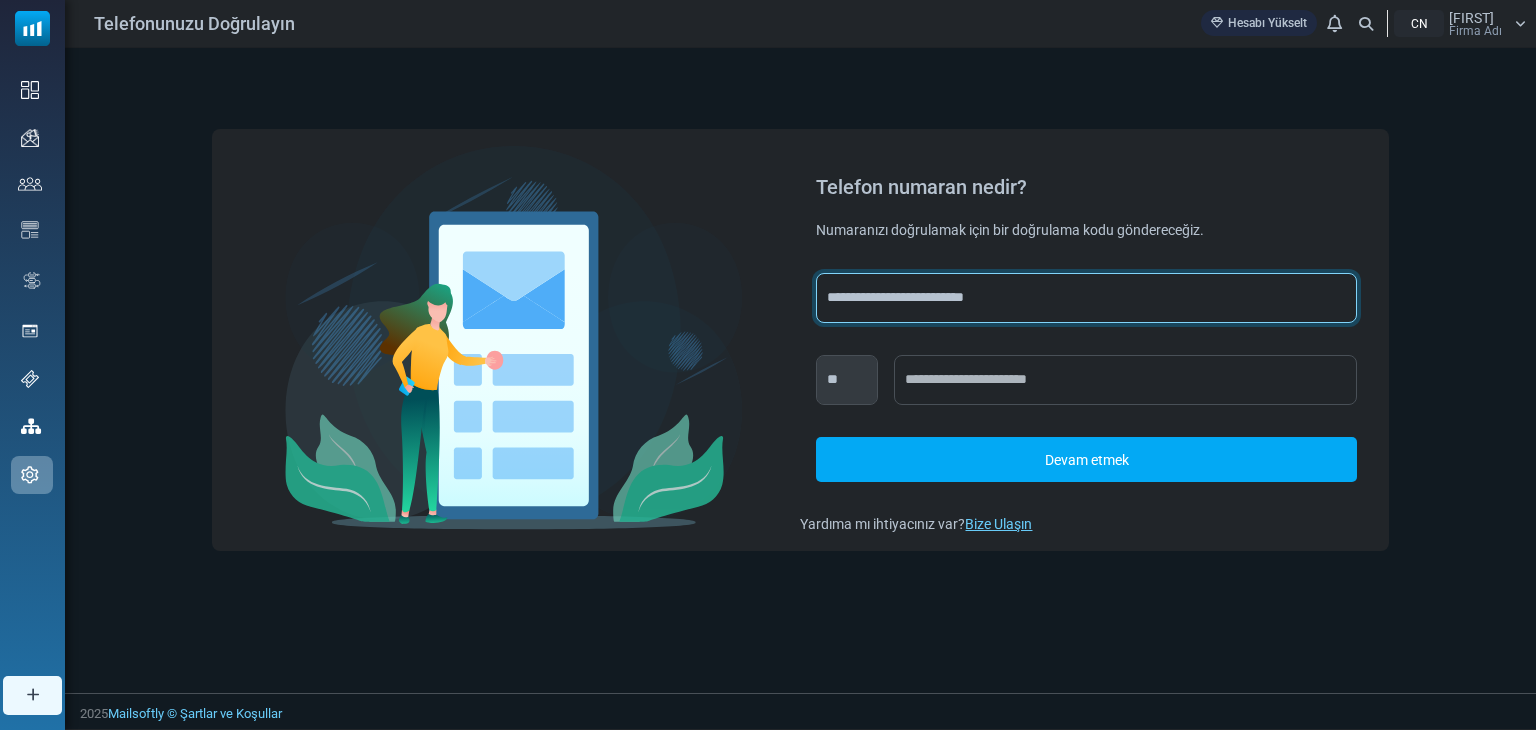 click on "**********" at bounding box center [1086, 298] 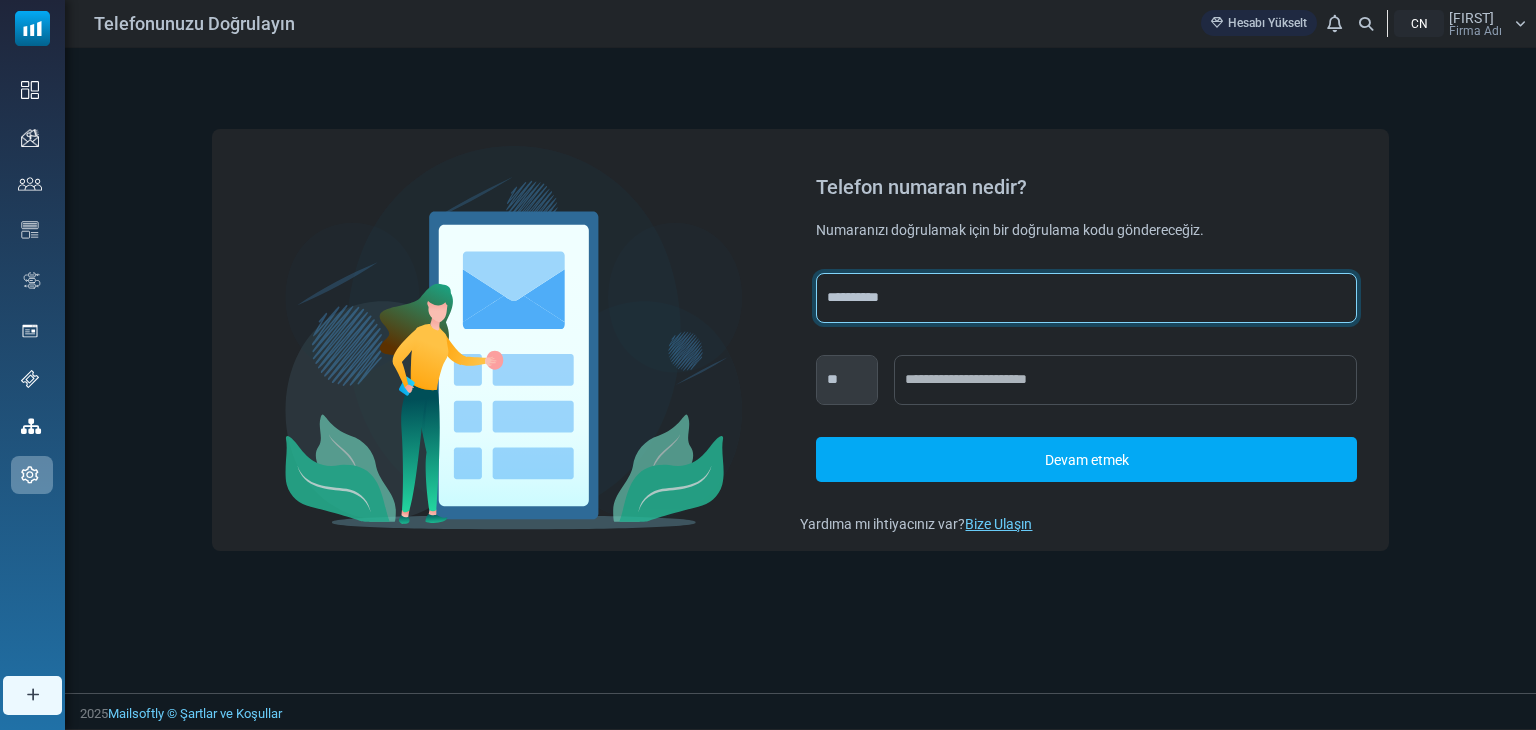 click on "**********" at bounding box center (1086, 298) 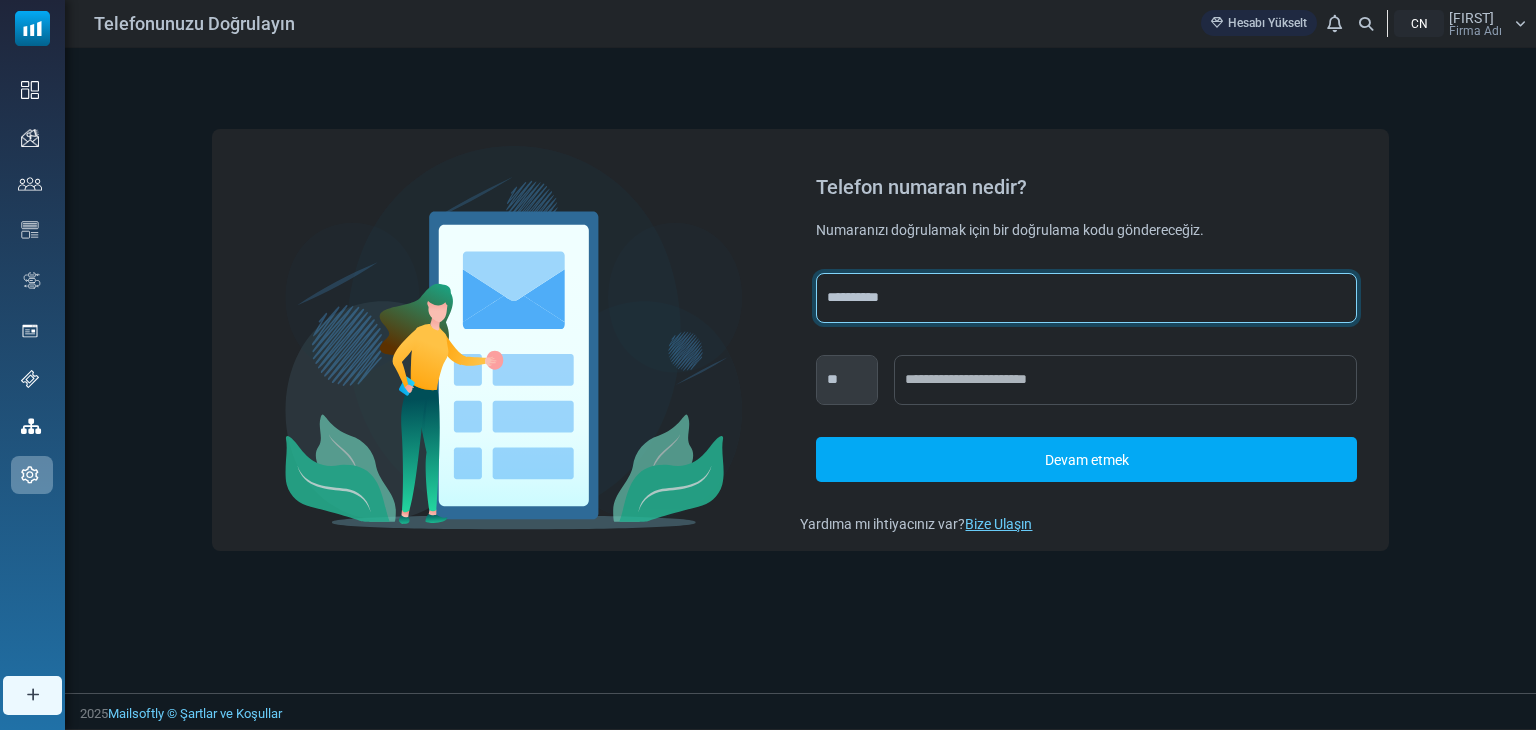 select on "***" 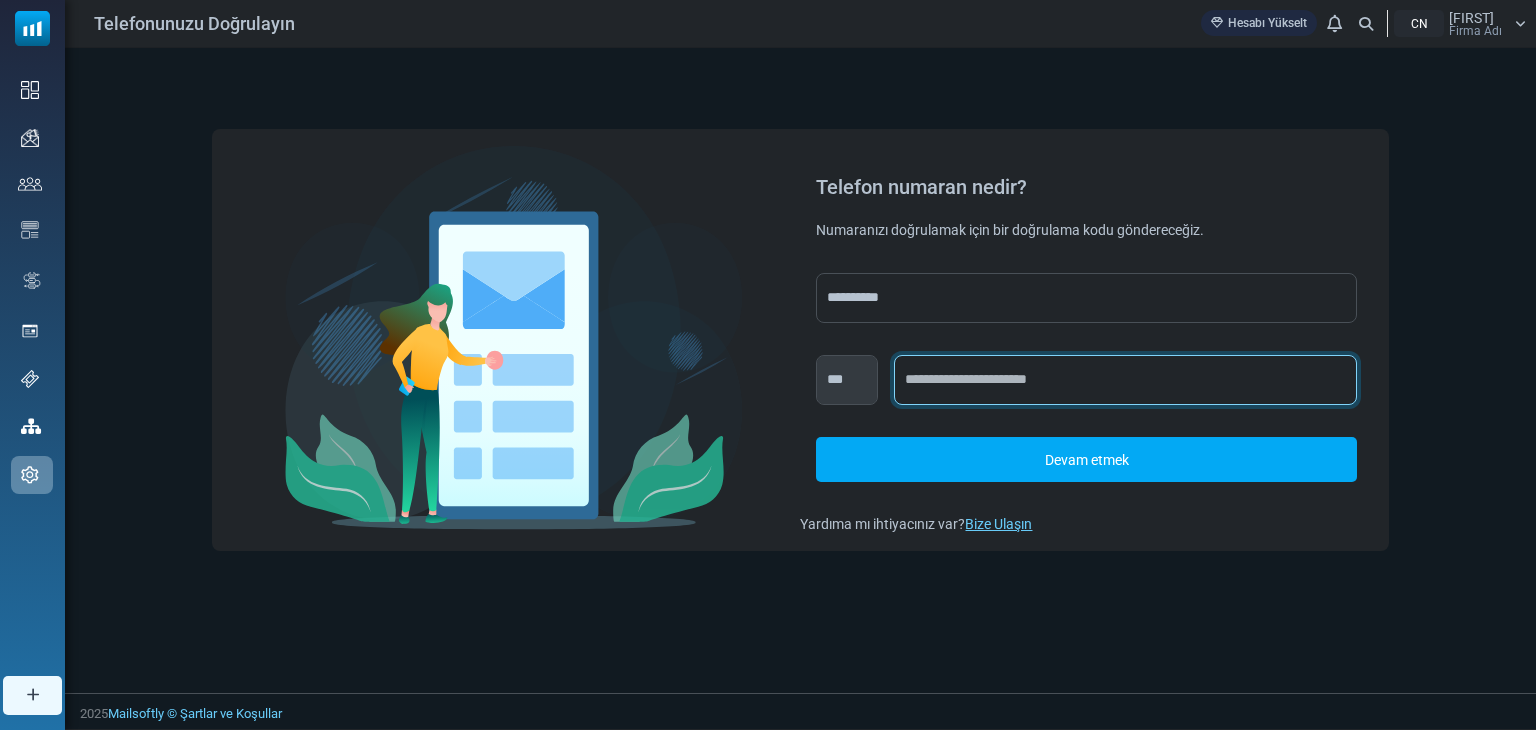 click at bounding box center (1125, 380) 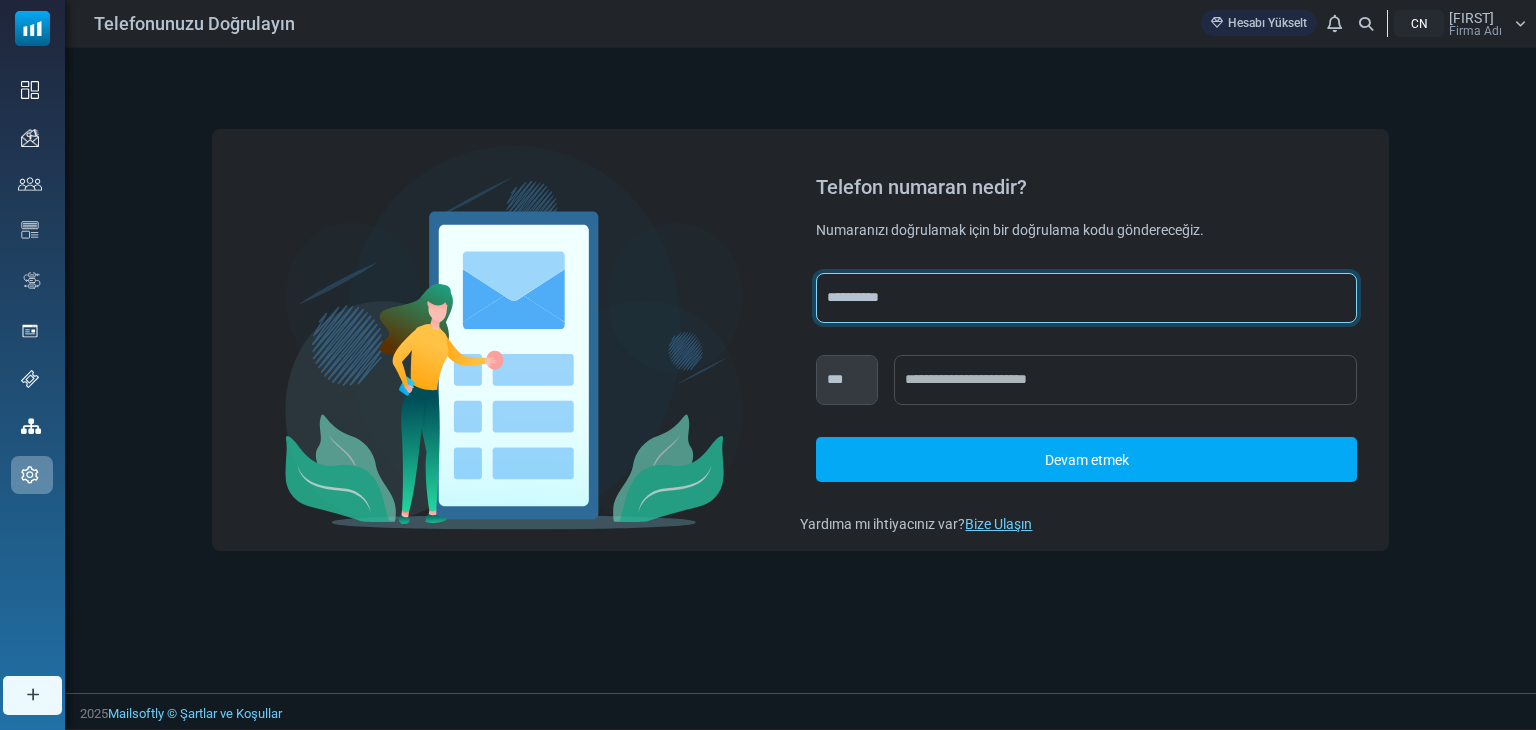 click on "**********" at bounding box center (1086, 298) 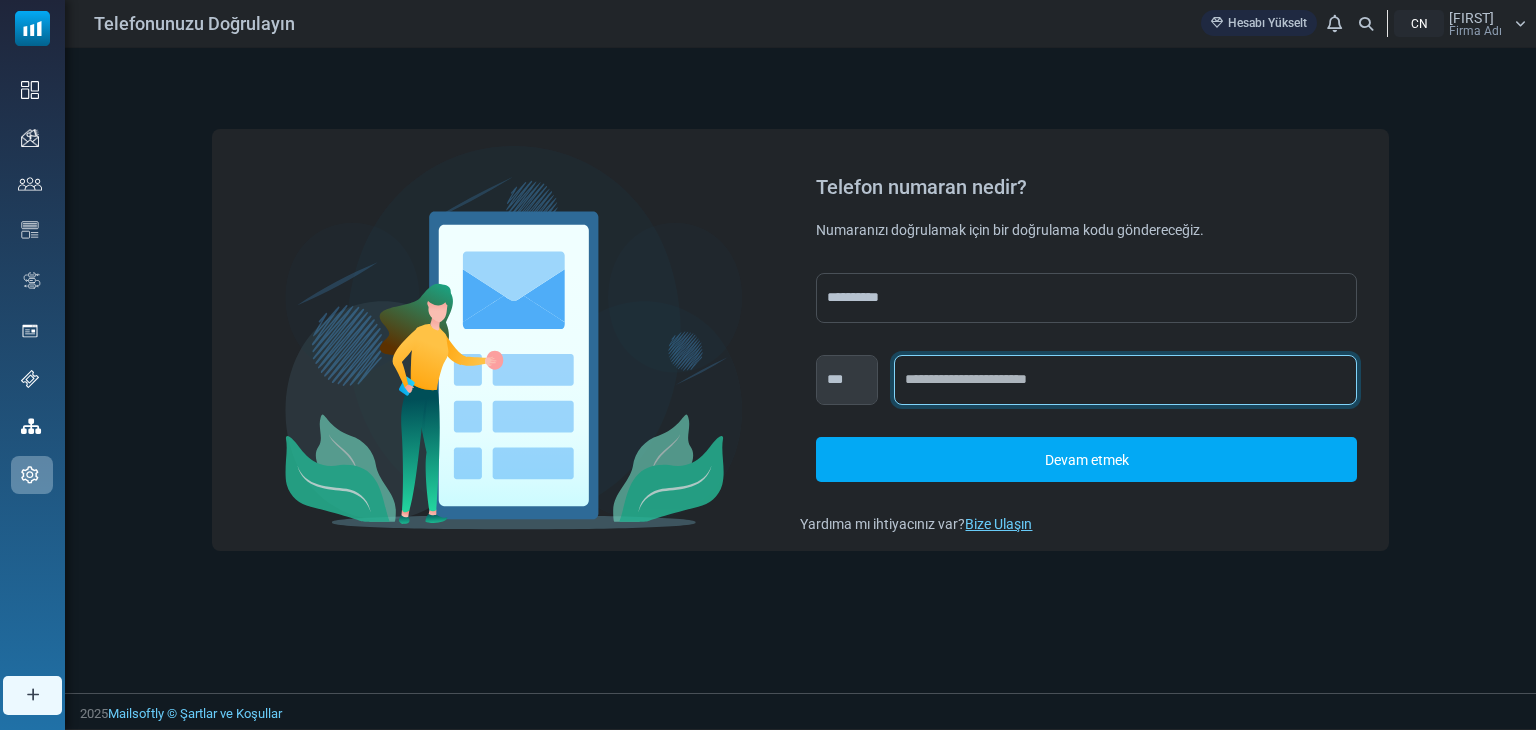 click at bounding box center [1125, 380] 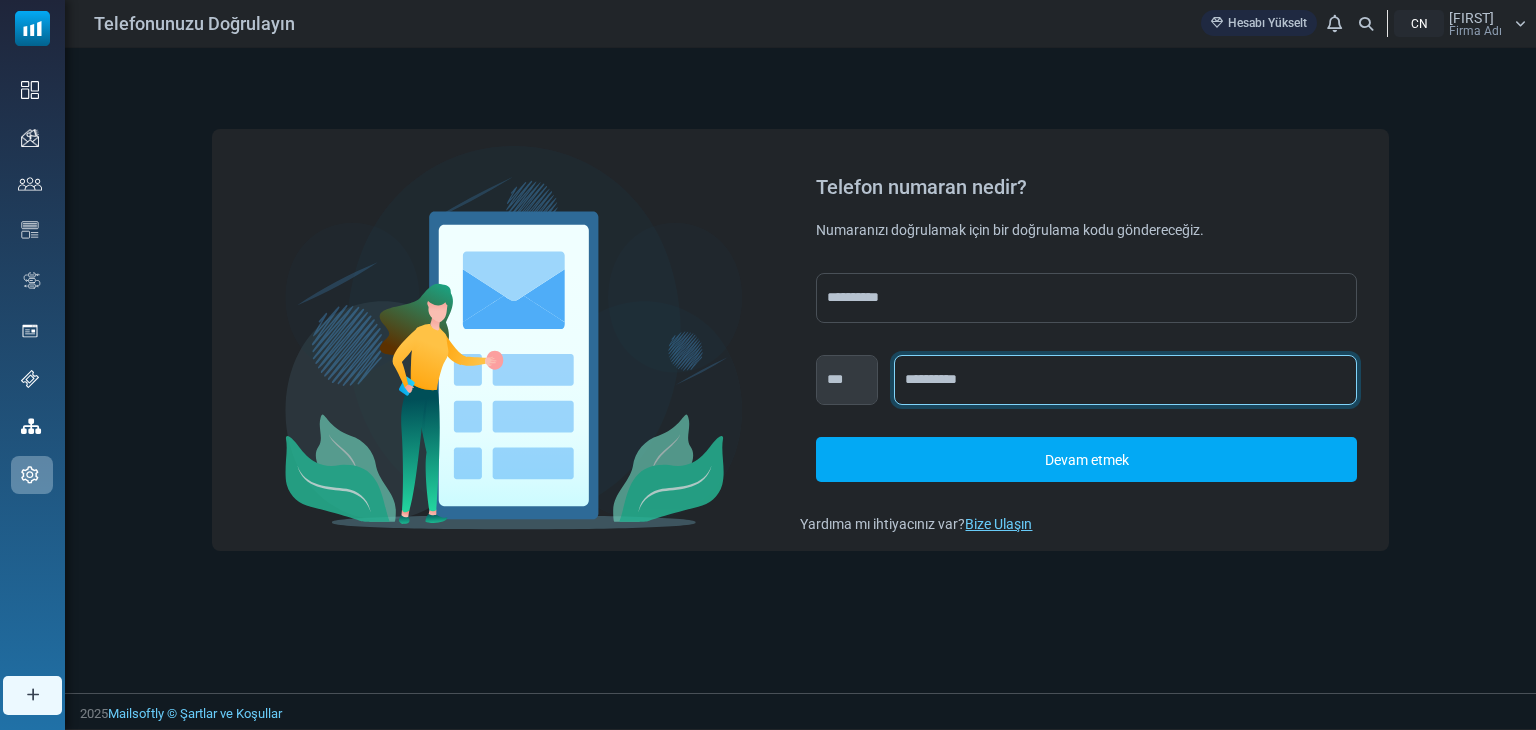 type on "**********" 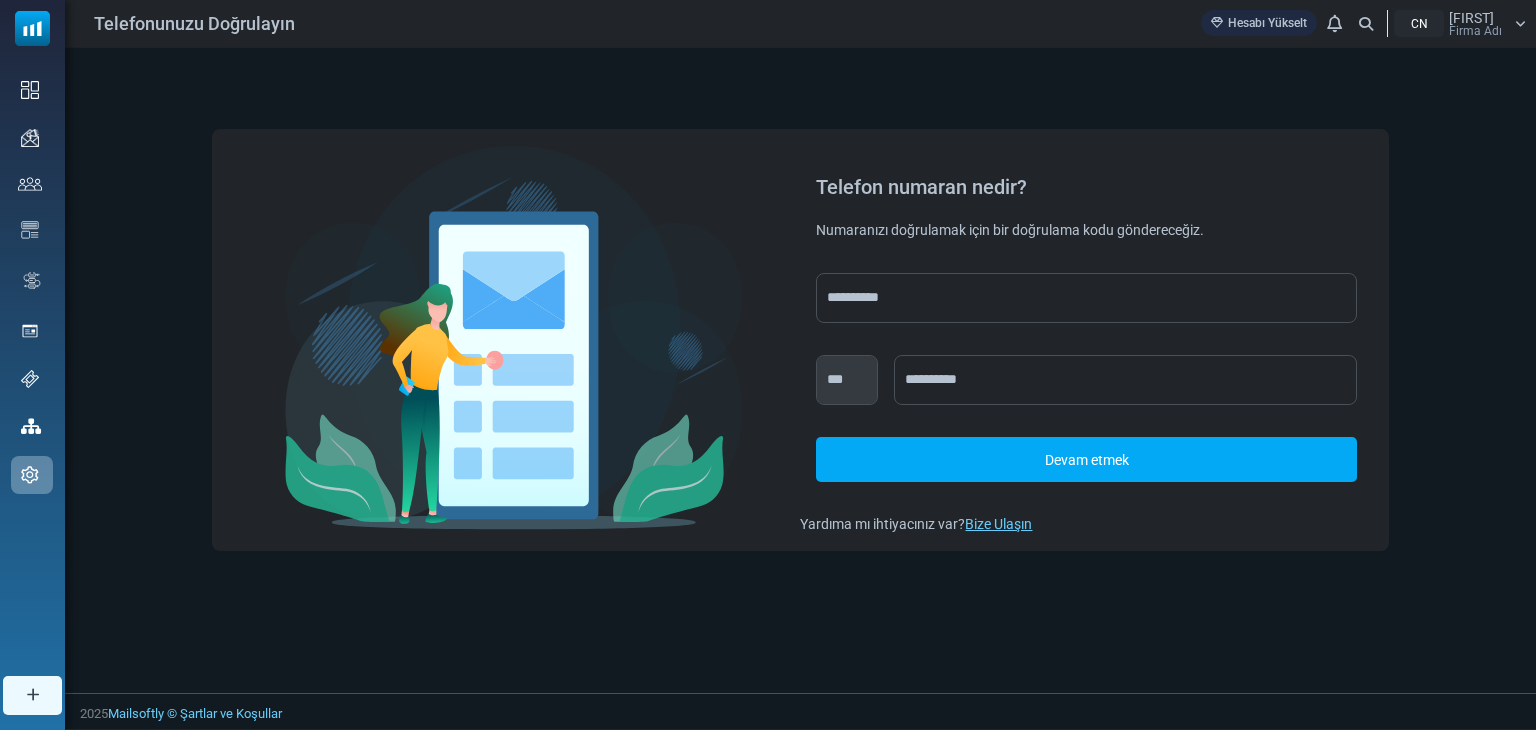 click on "Devam etmek" at bounding box center (1087, 460) 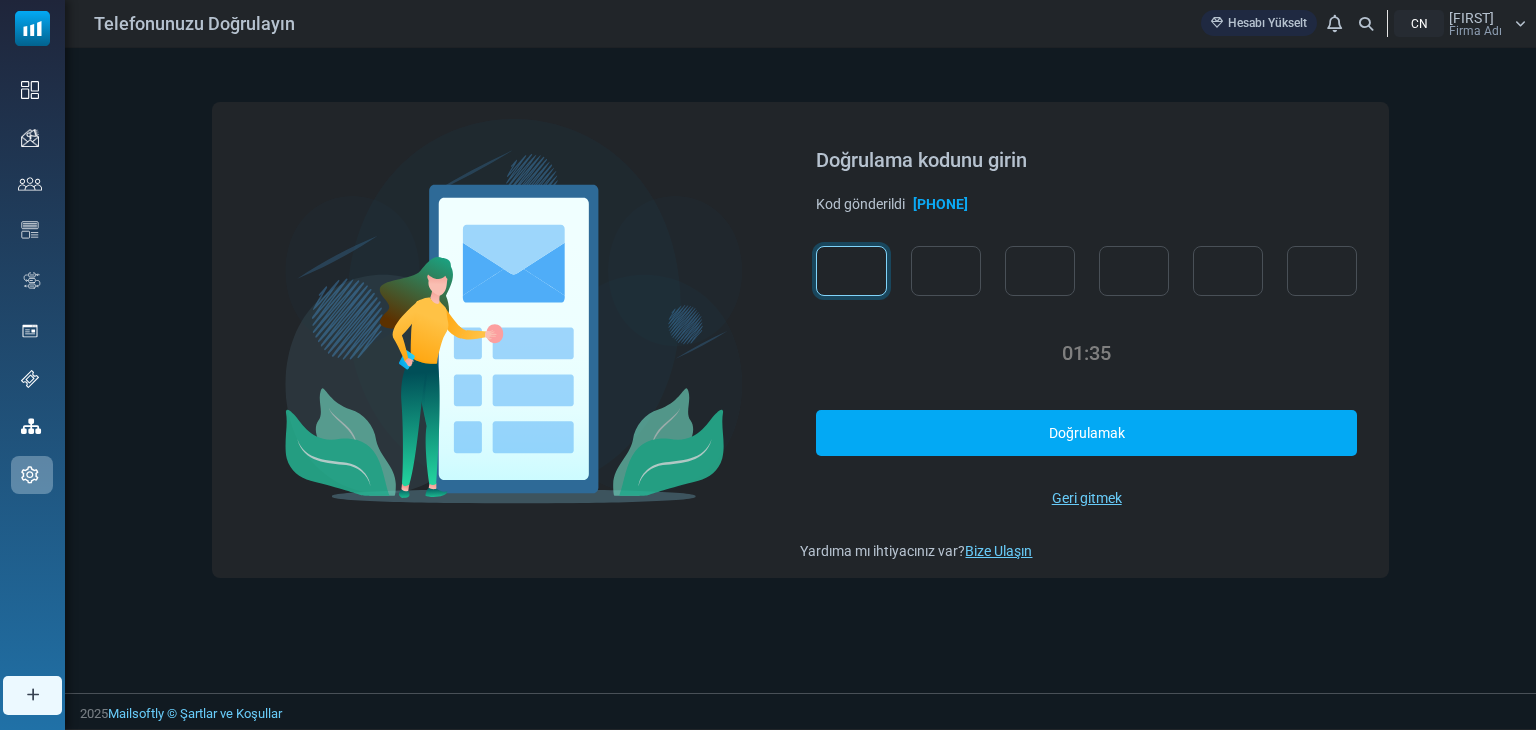 click at bounding box center [851, 271] 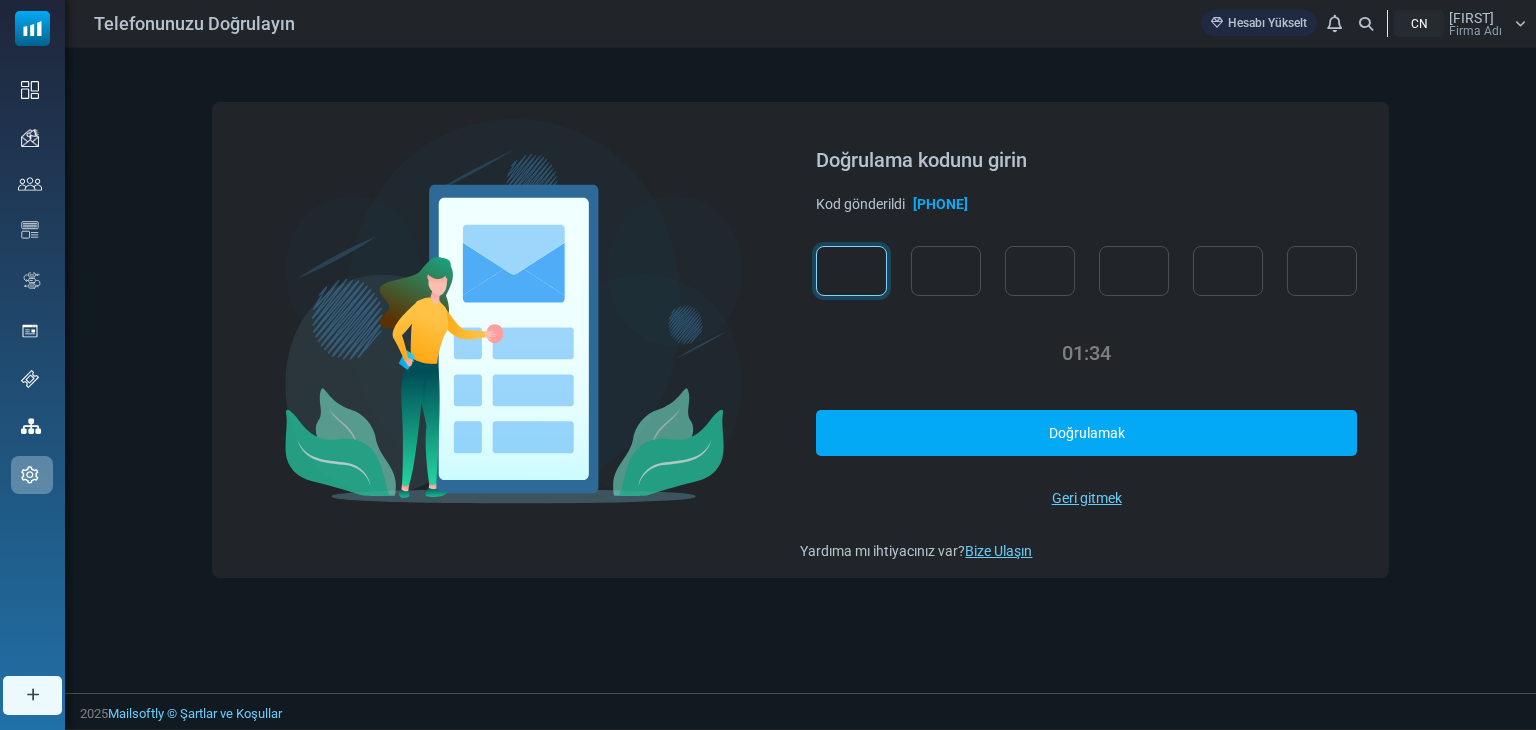type on "*" 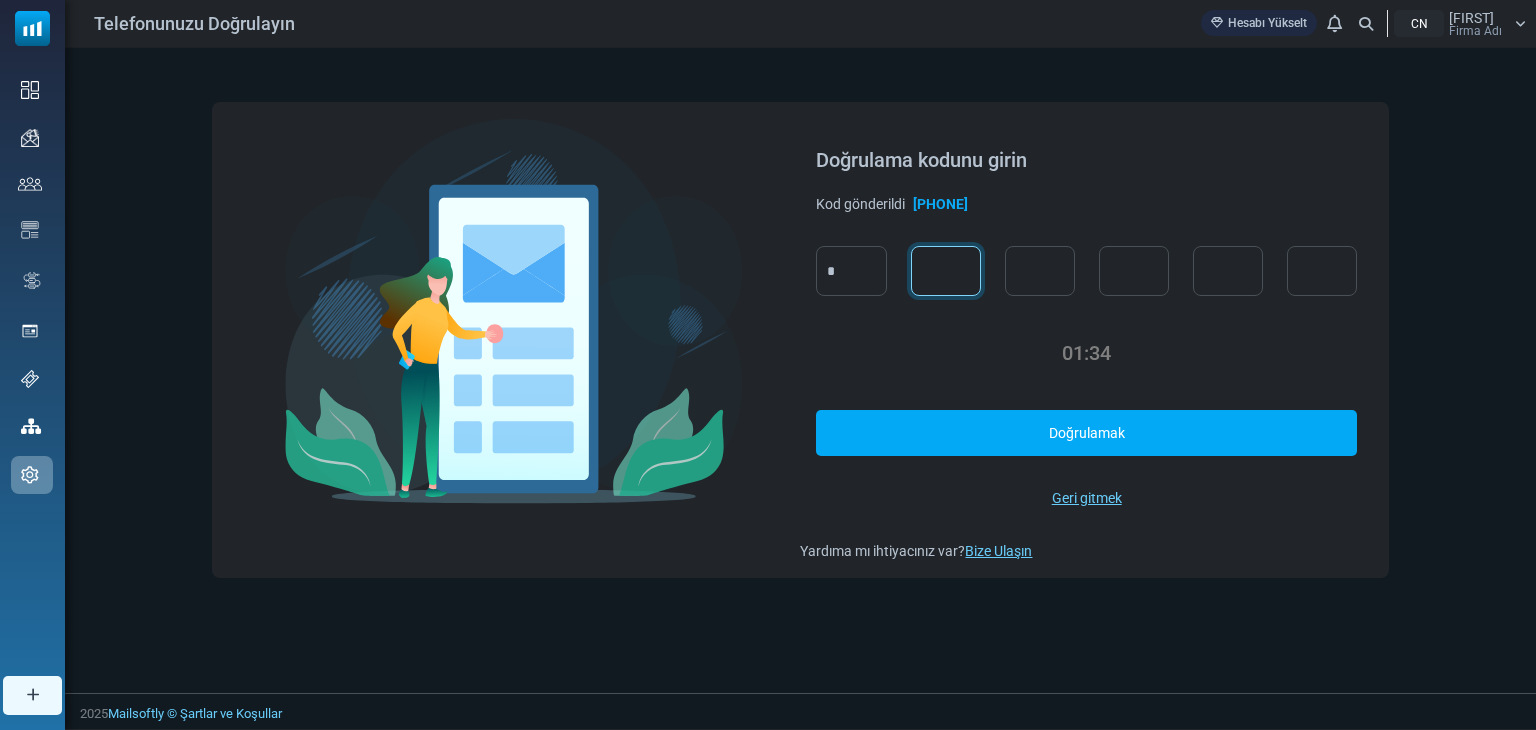 type on "*" 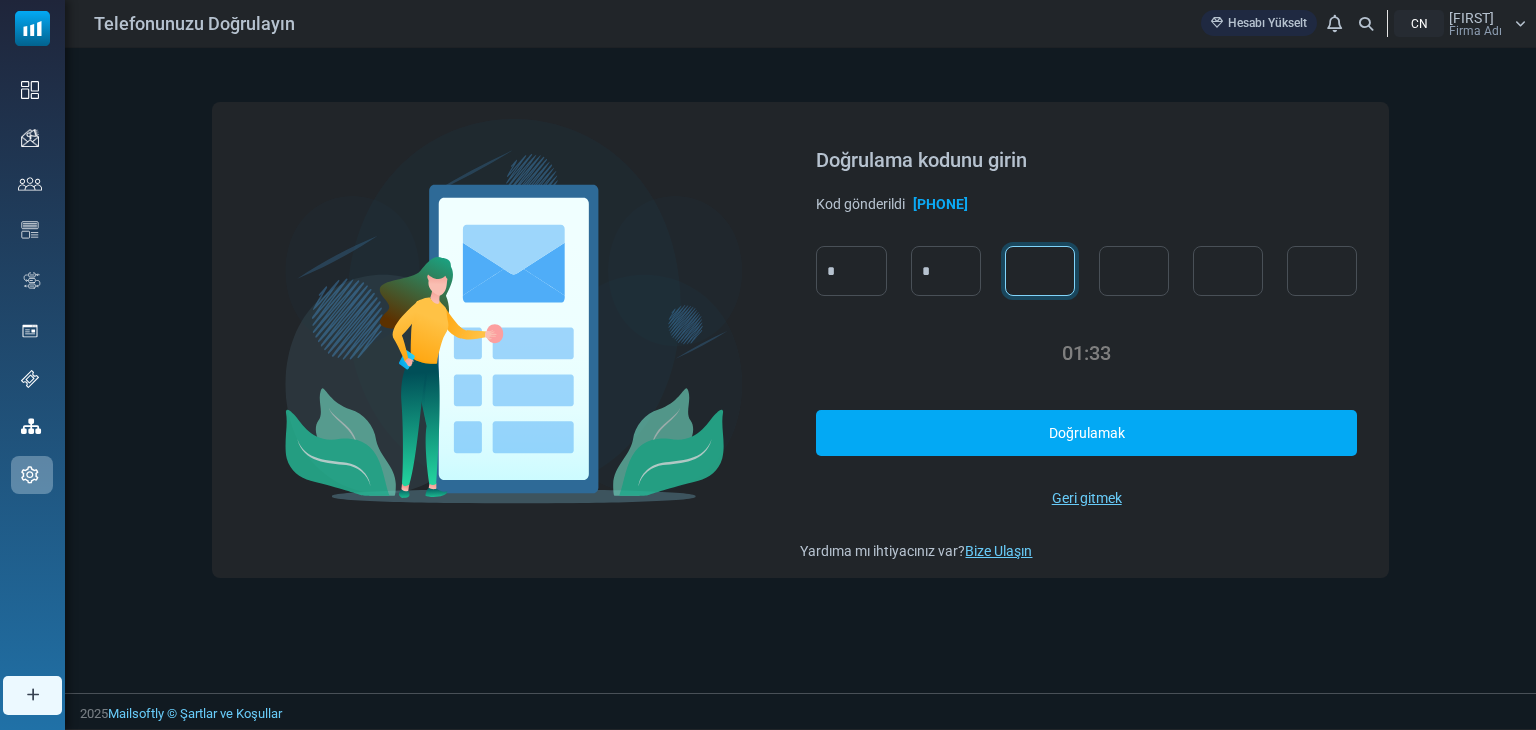 type on "*" 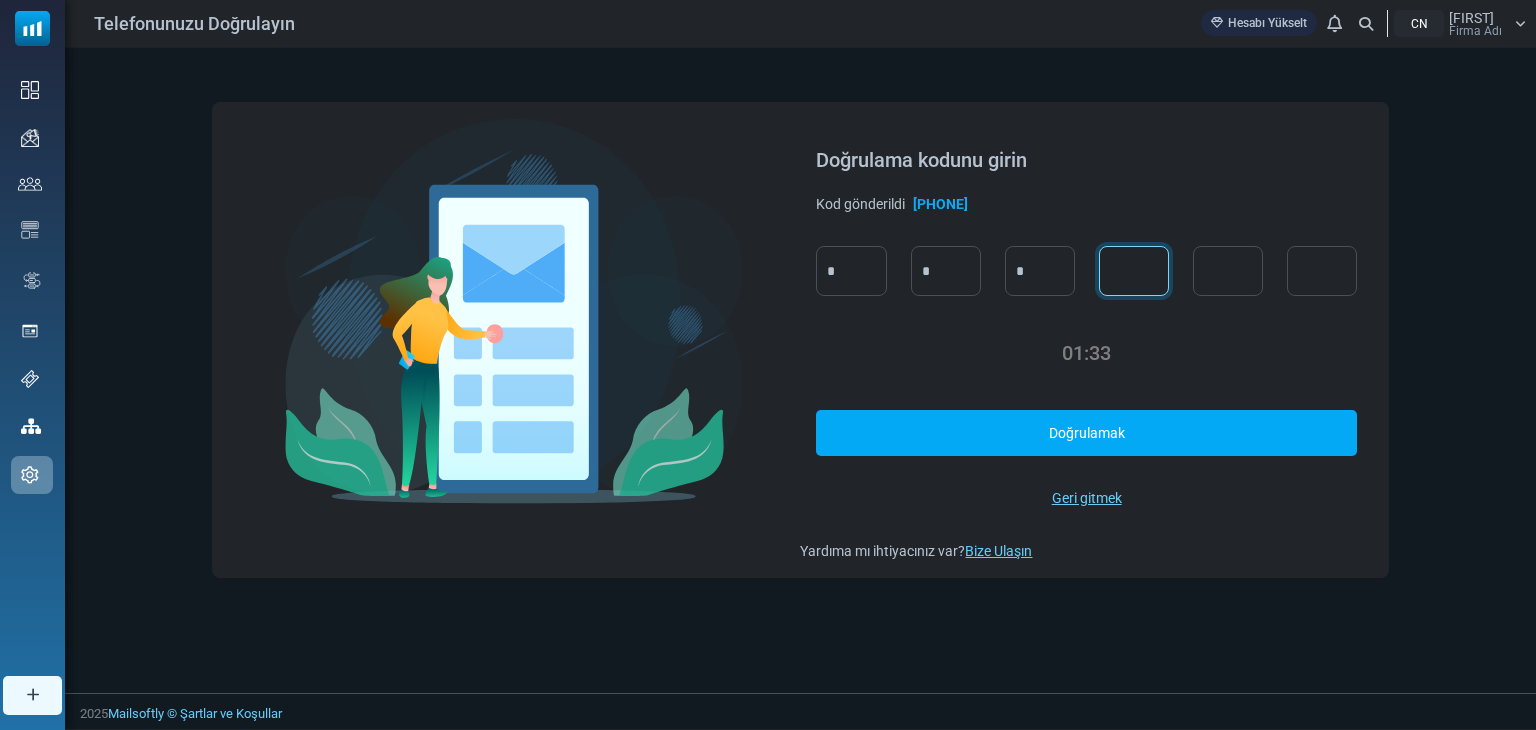 type on "*" 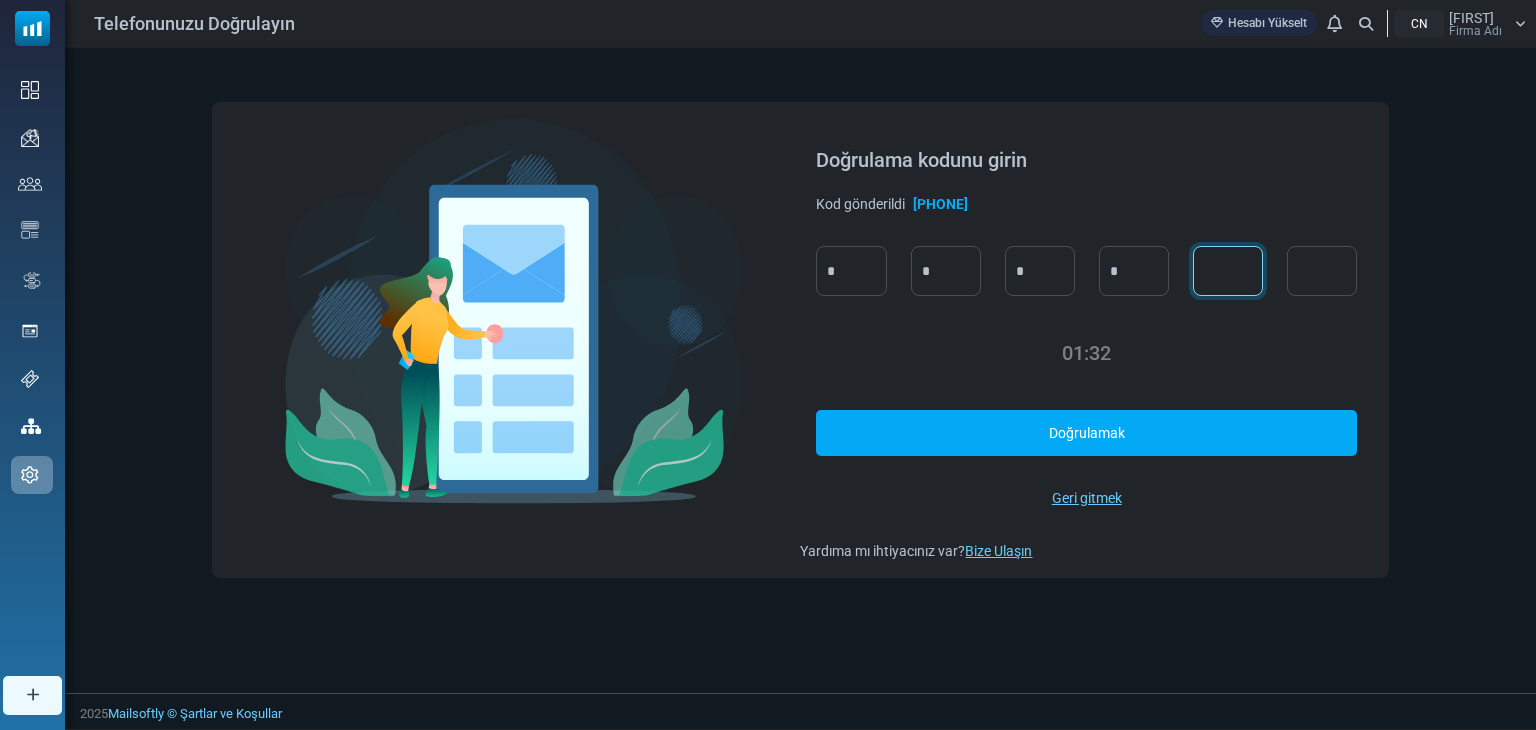 type on "*" 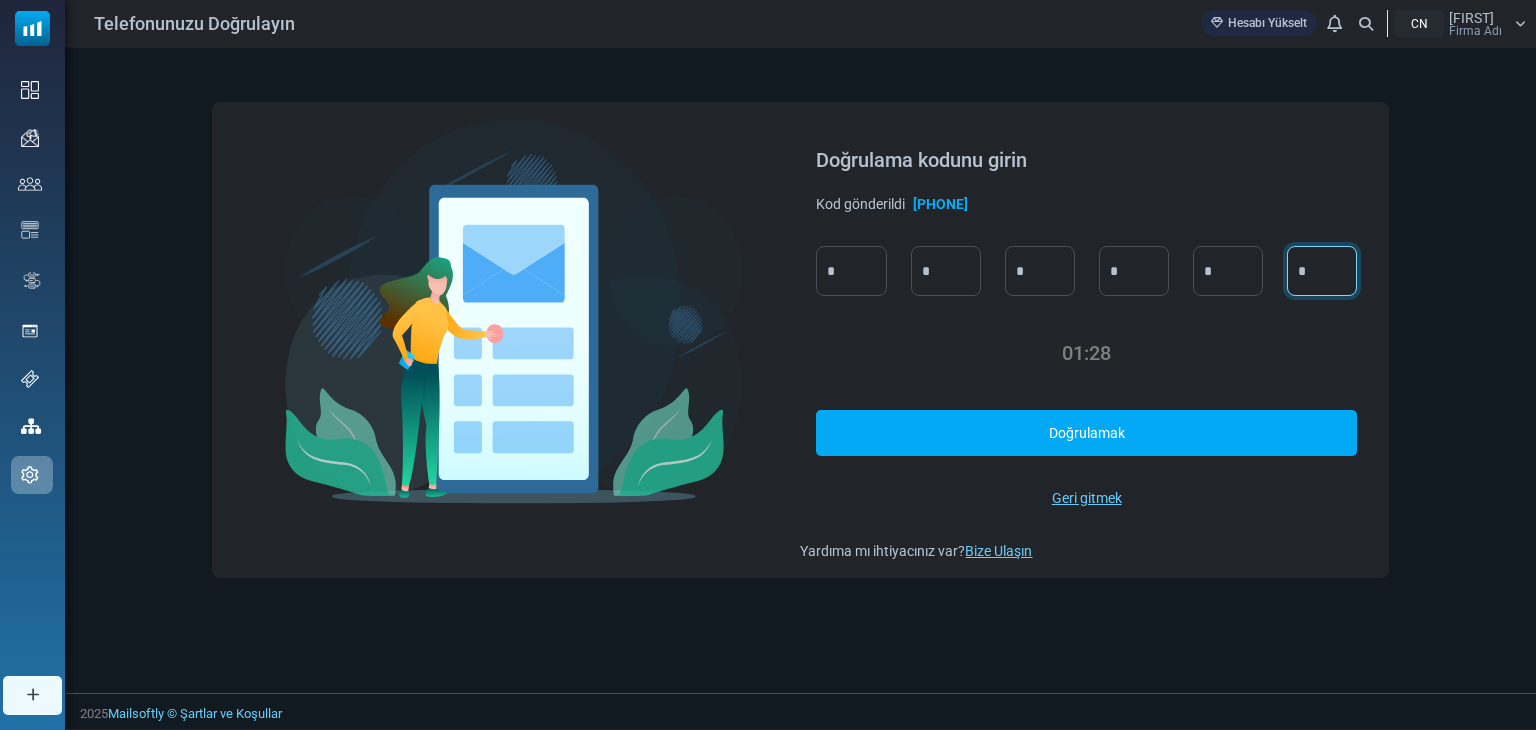 type on "*" 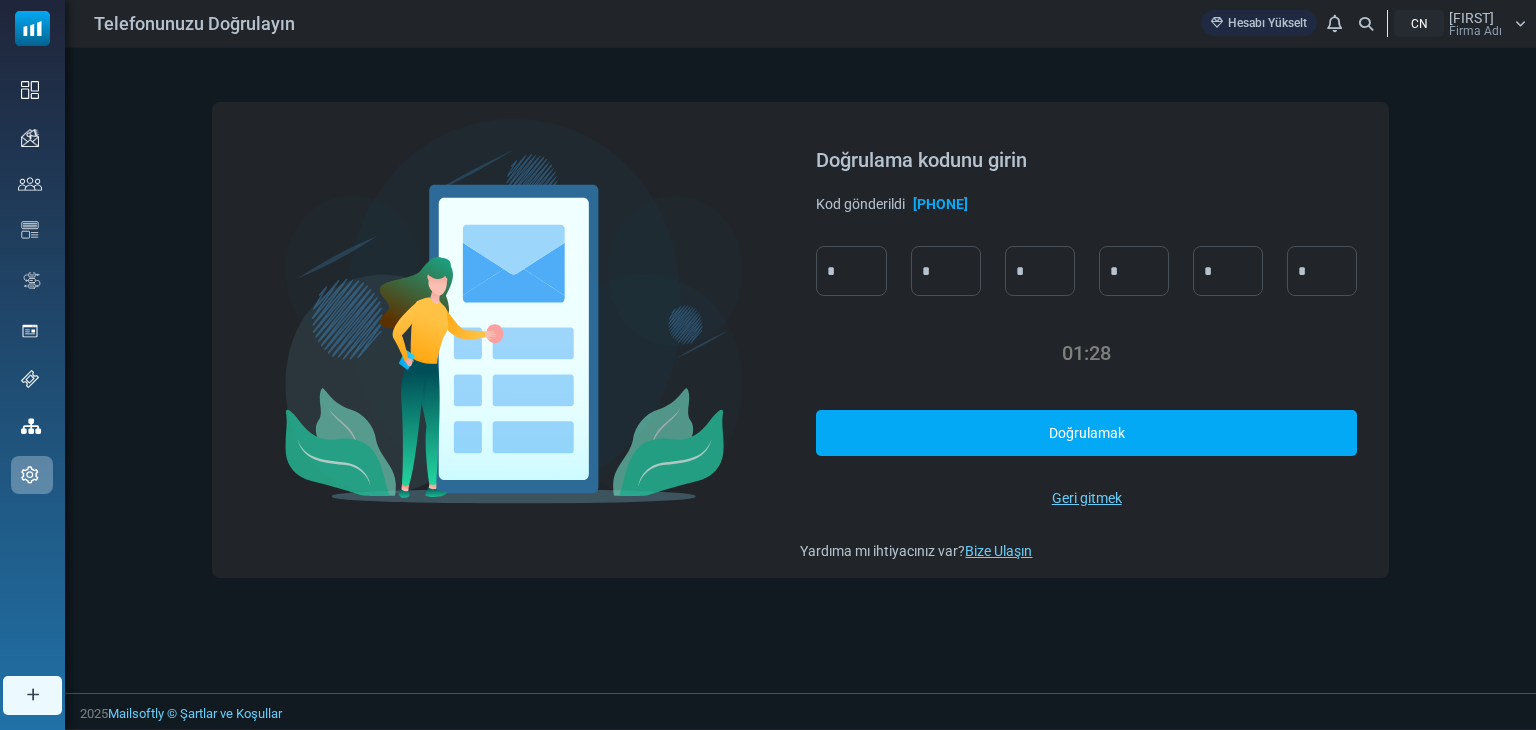click on "Doğrulamak" at bounding box center (1086, 432) 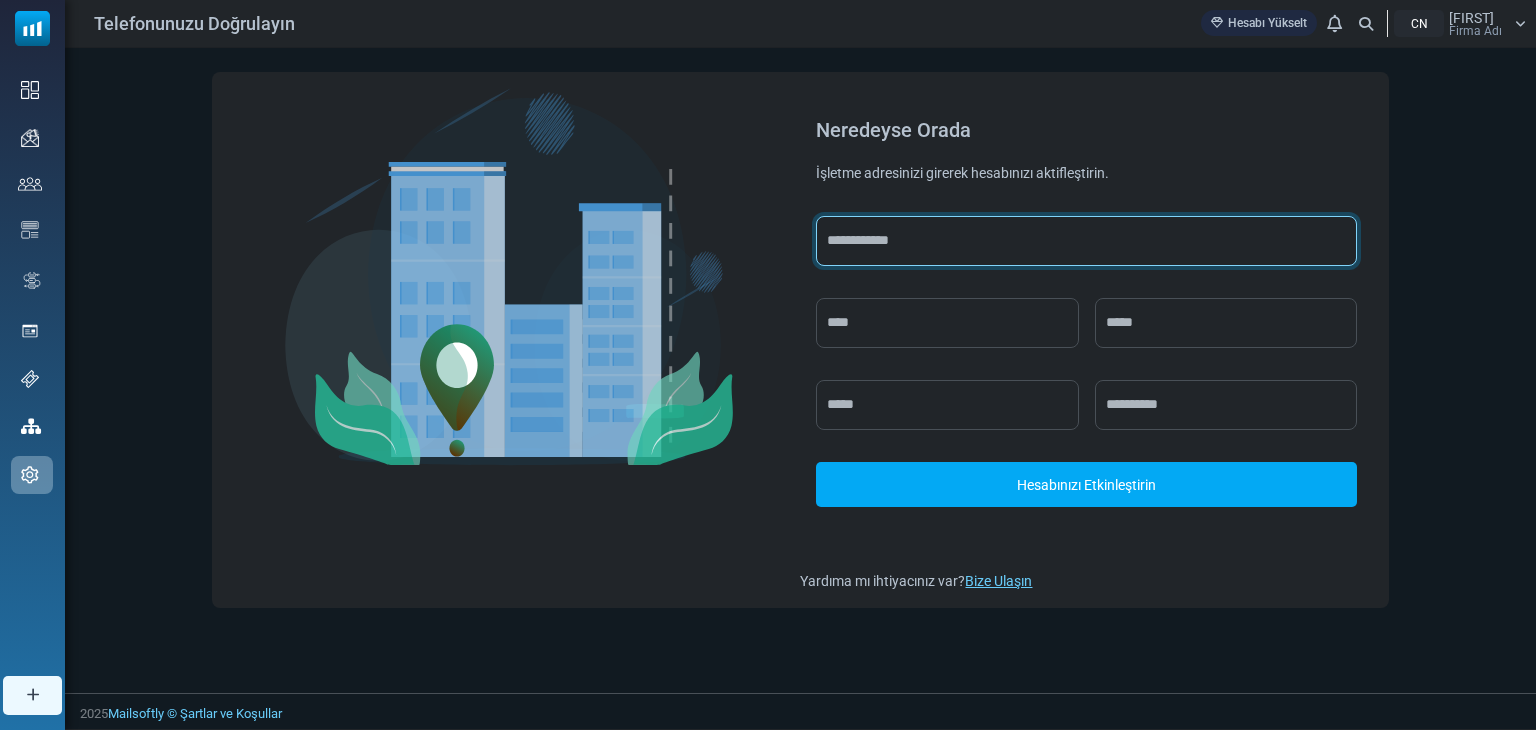 click at bounding box center (1086, 241) 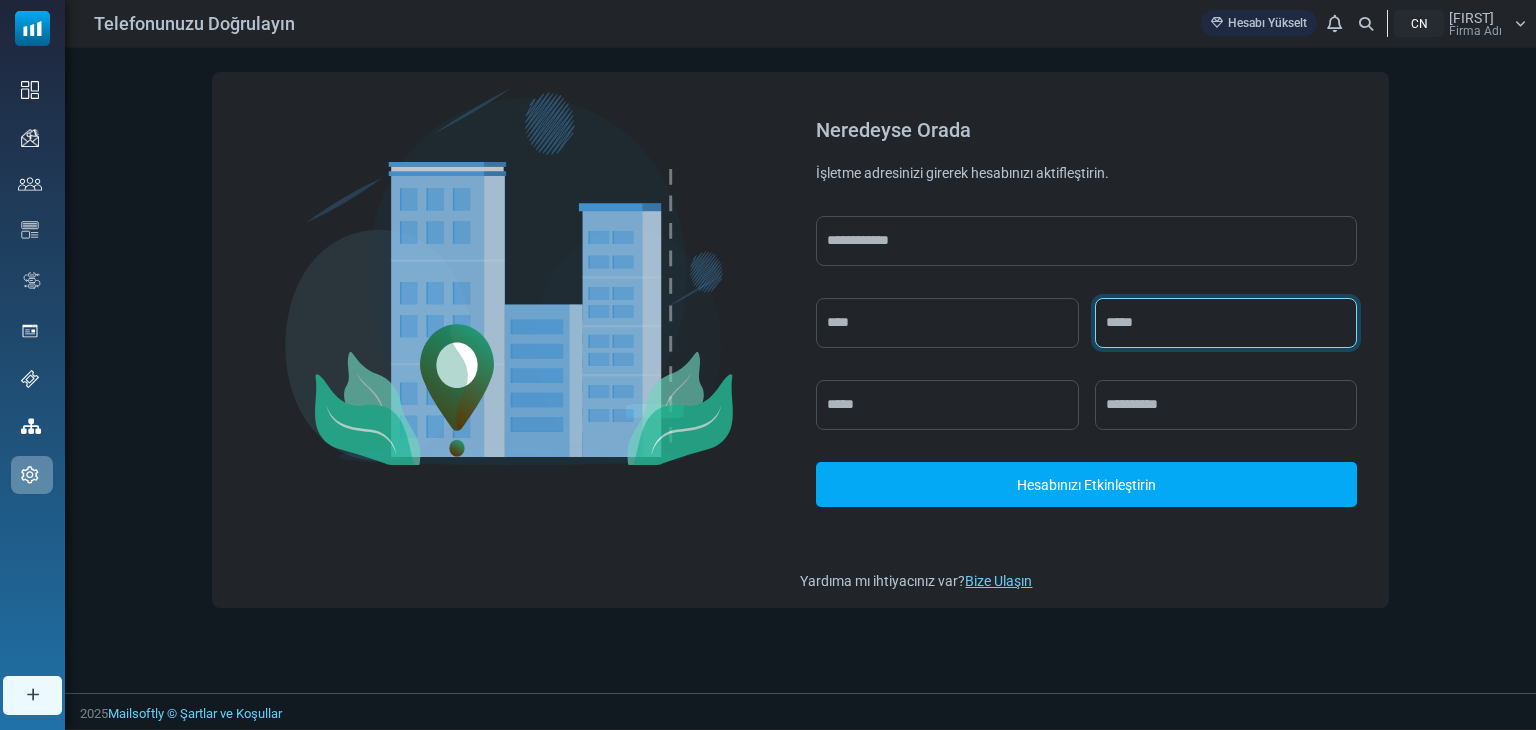 click at bounding box center [1226, 323] 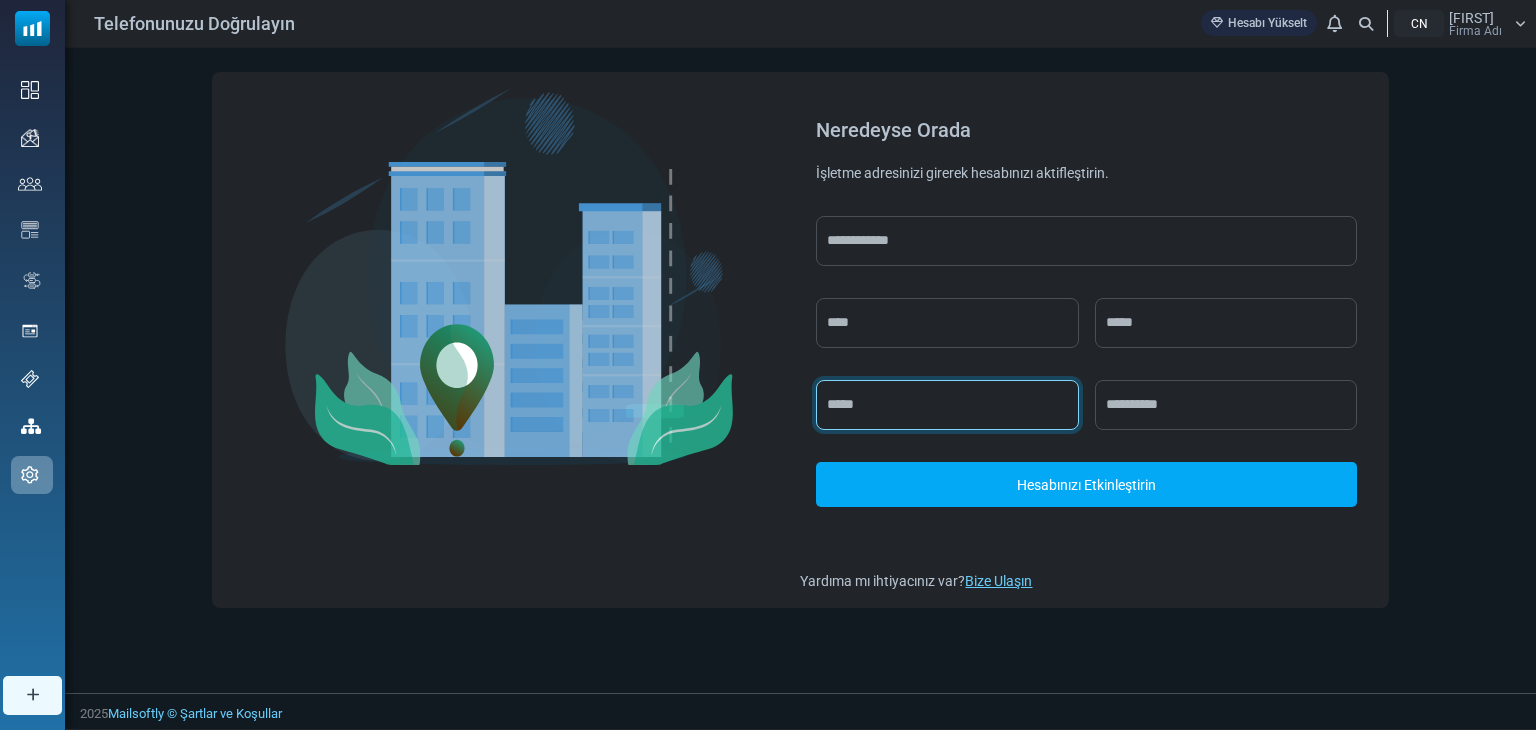 click at bounding box center [947, 405] 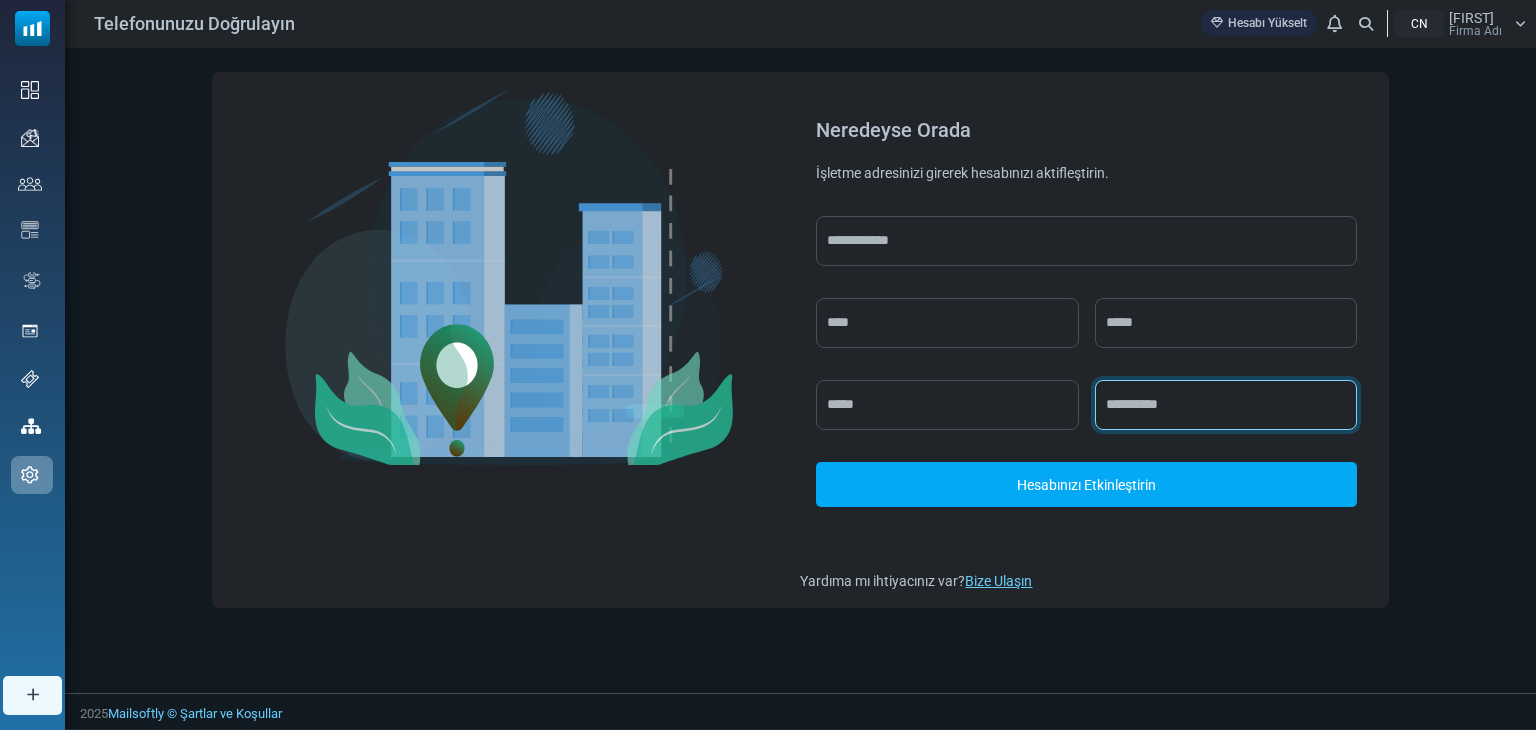 click at bounding box center (1226, 405) 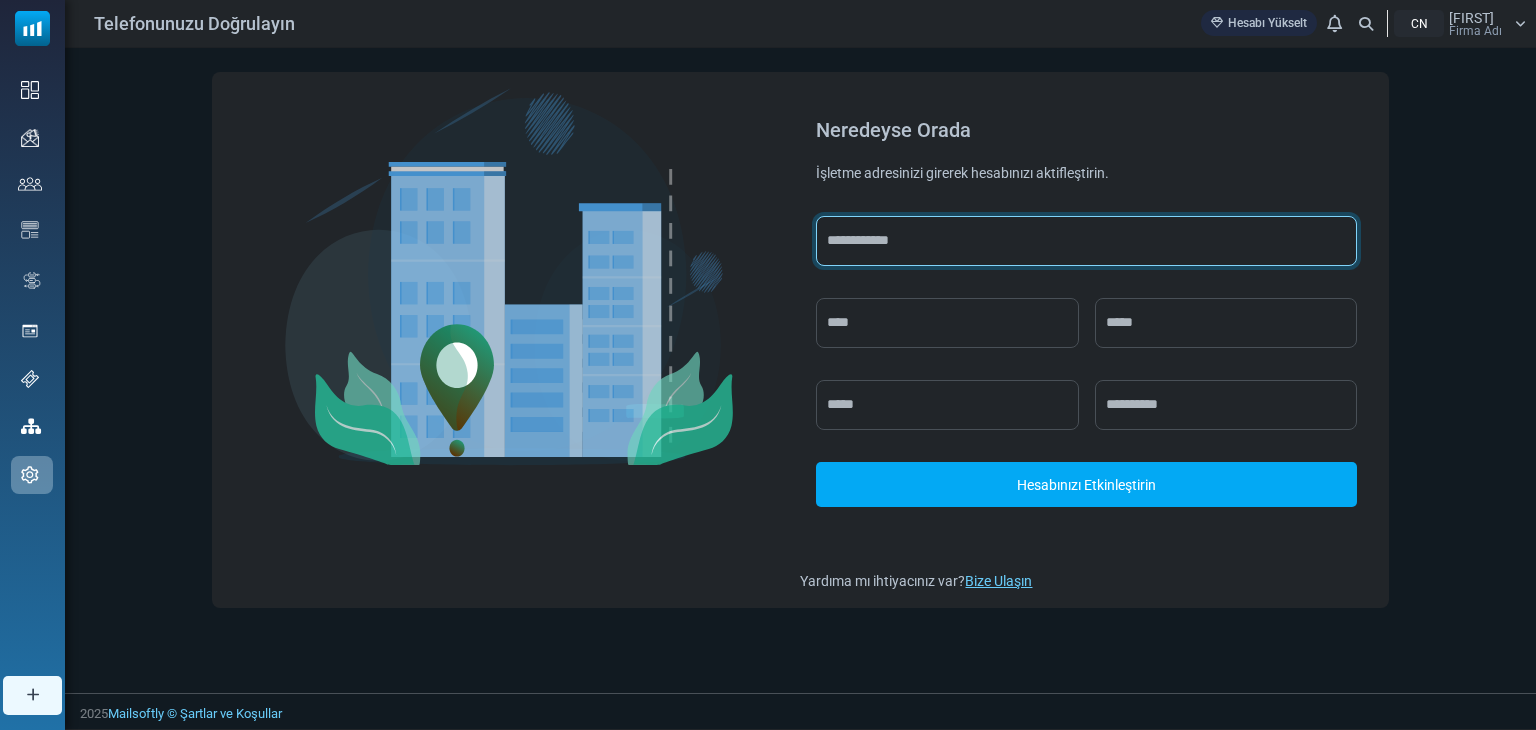 click at bounding box center (1086, 241) 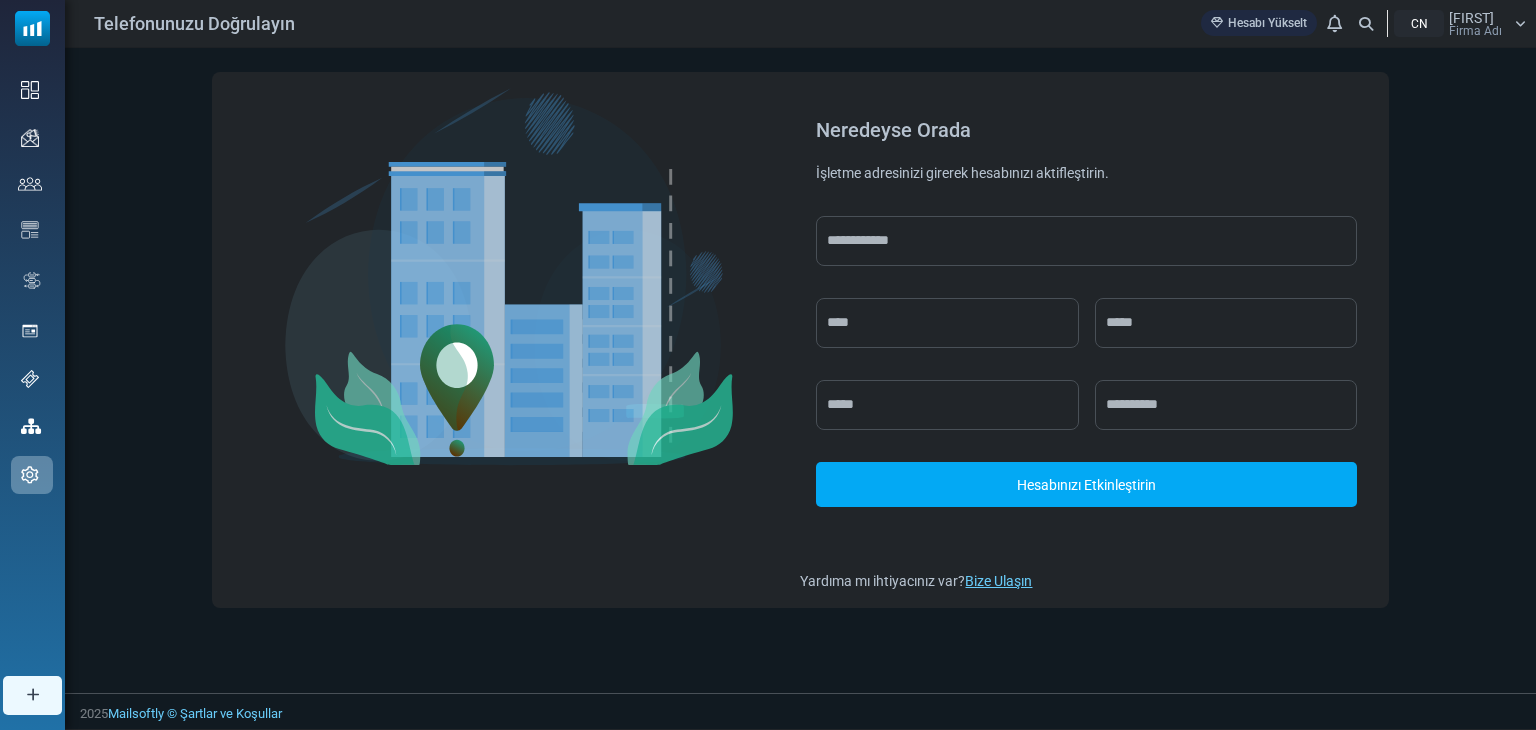 click on "Hesabınızı Etkinleştirin" at bounding box center (1086, 377) 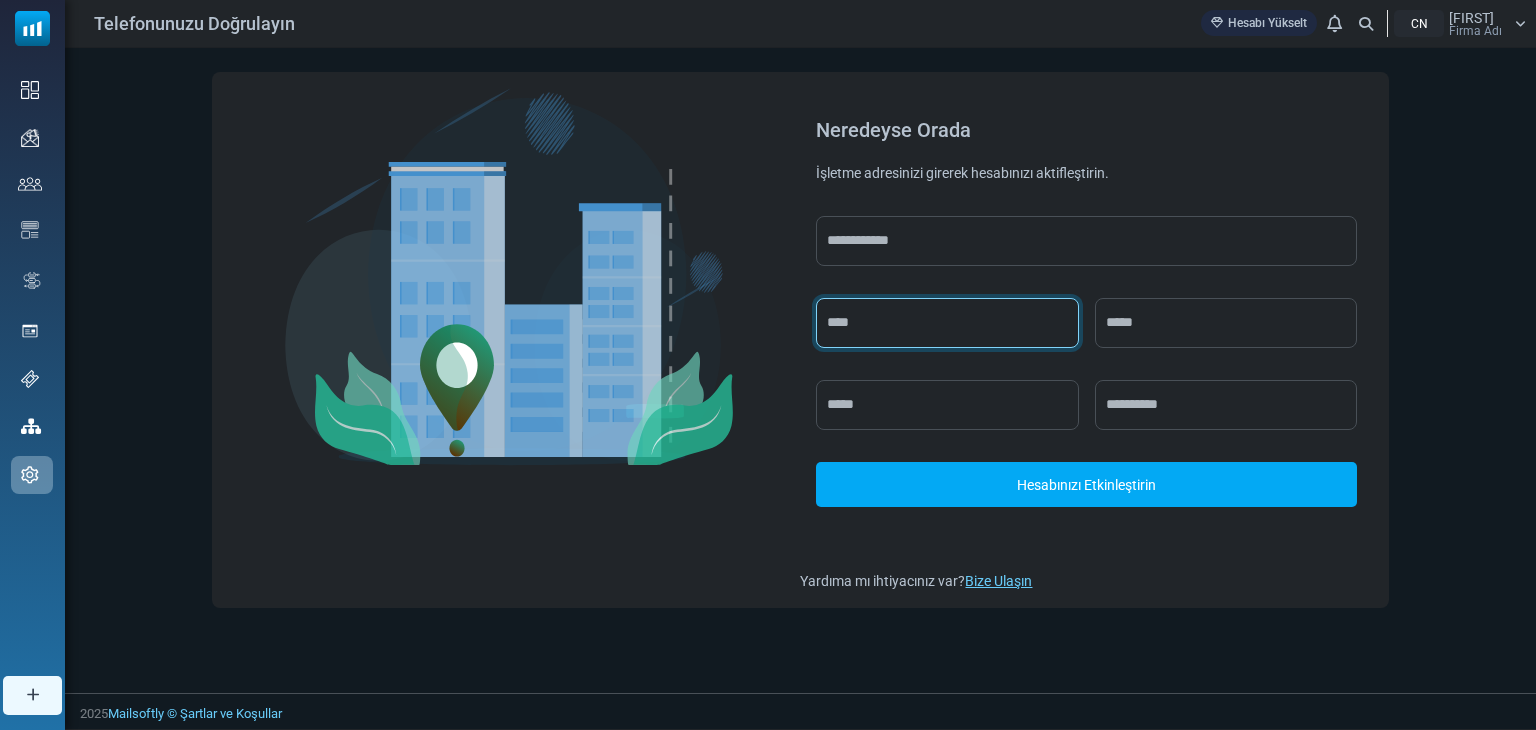 click at bounding box center [947, 323] 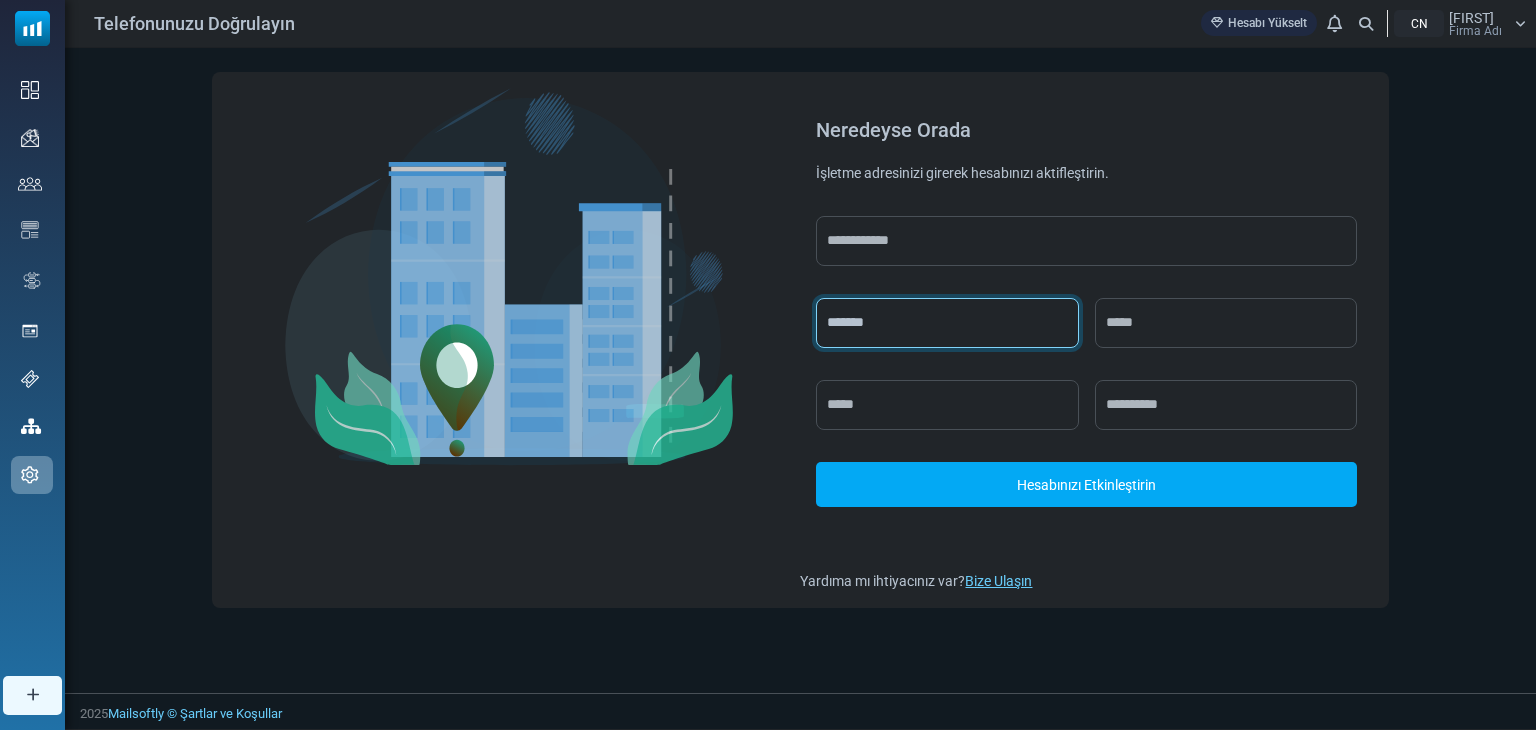 type on "*******" 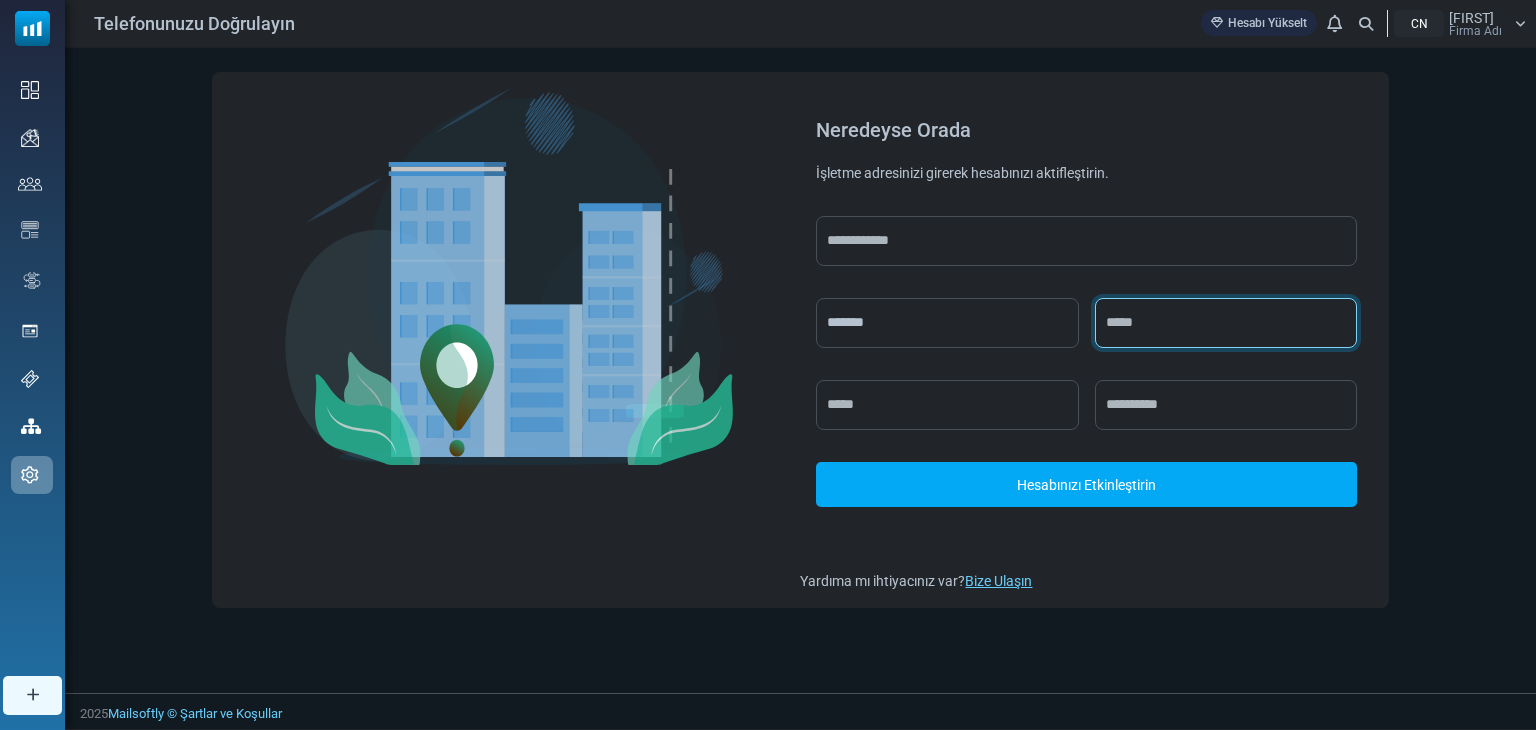 click at bounding box center [1226, 323] 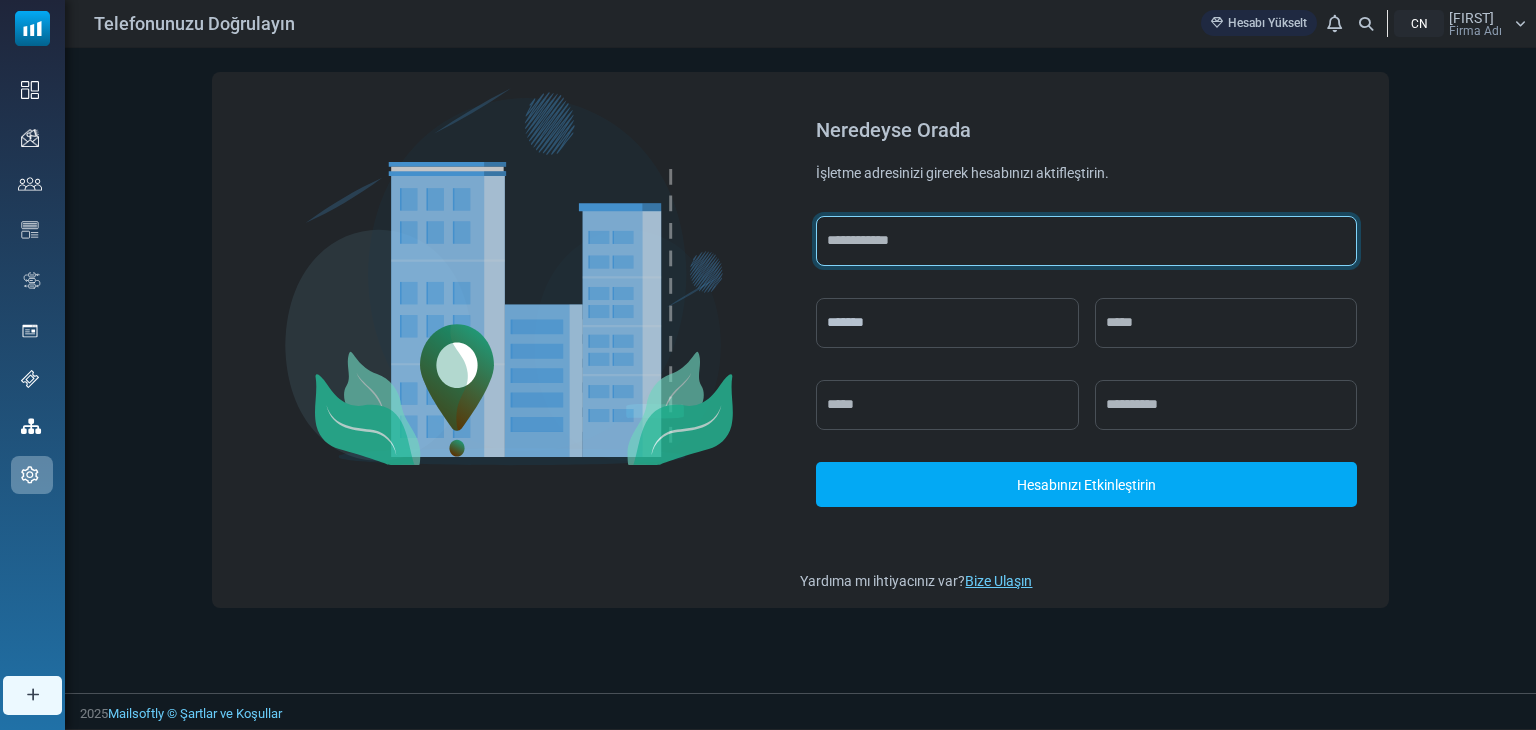 click at bounding box center (1086, 241) 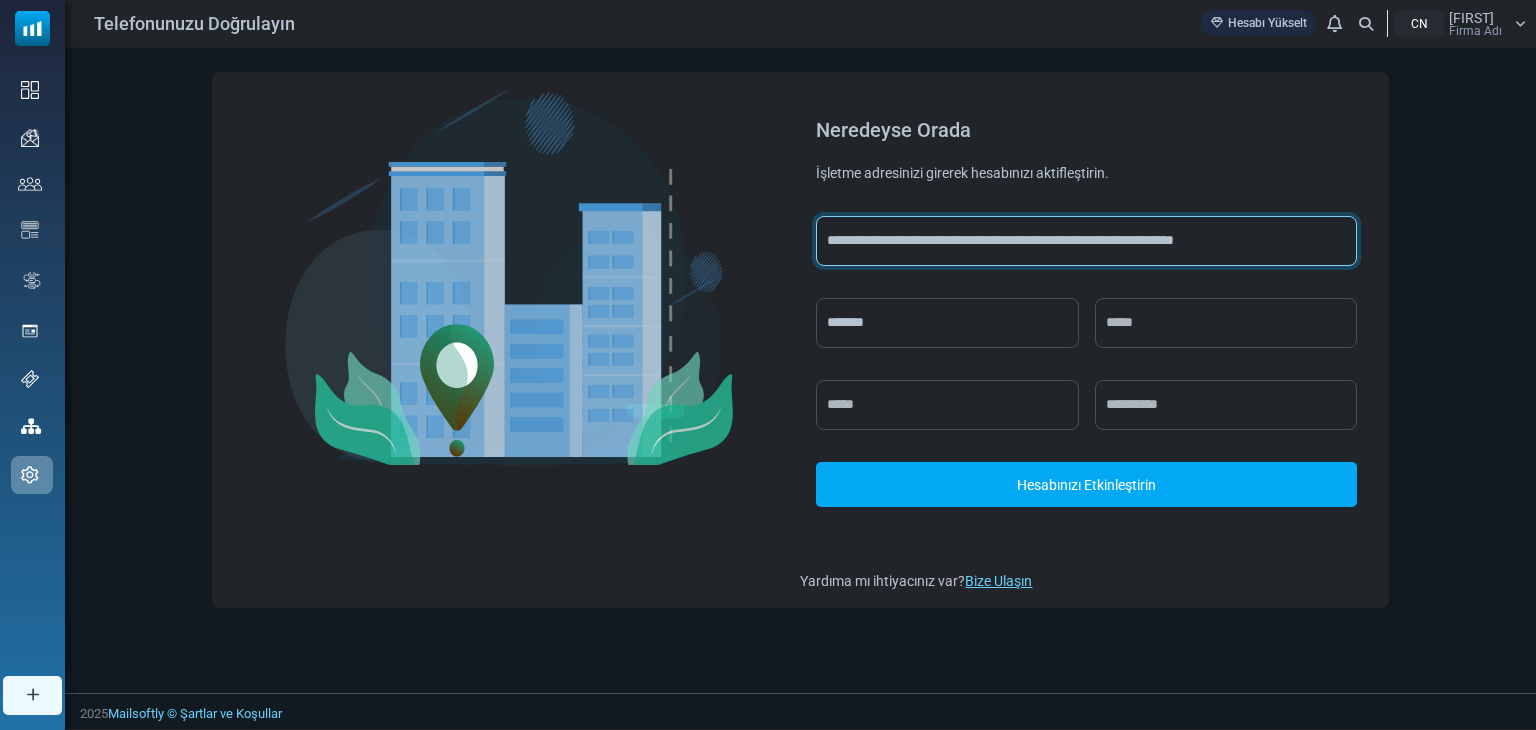 type on "**********" 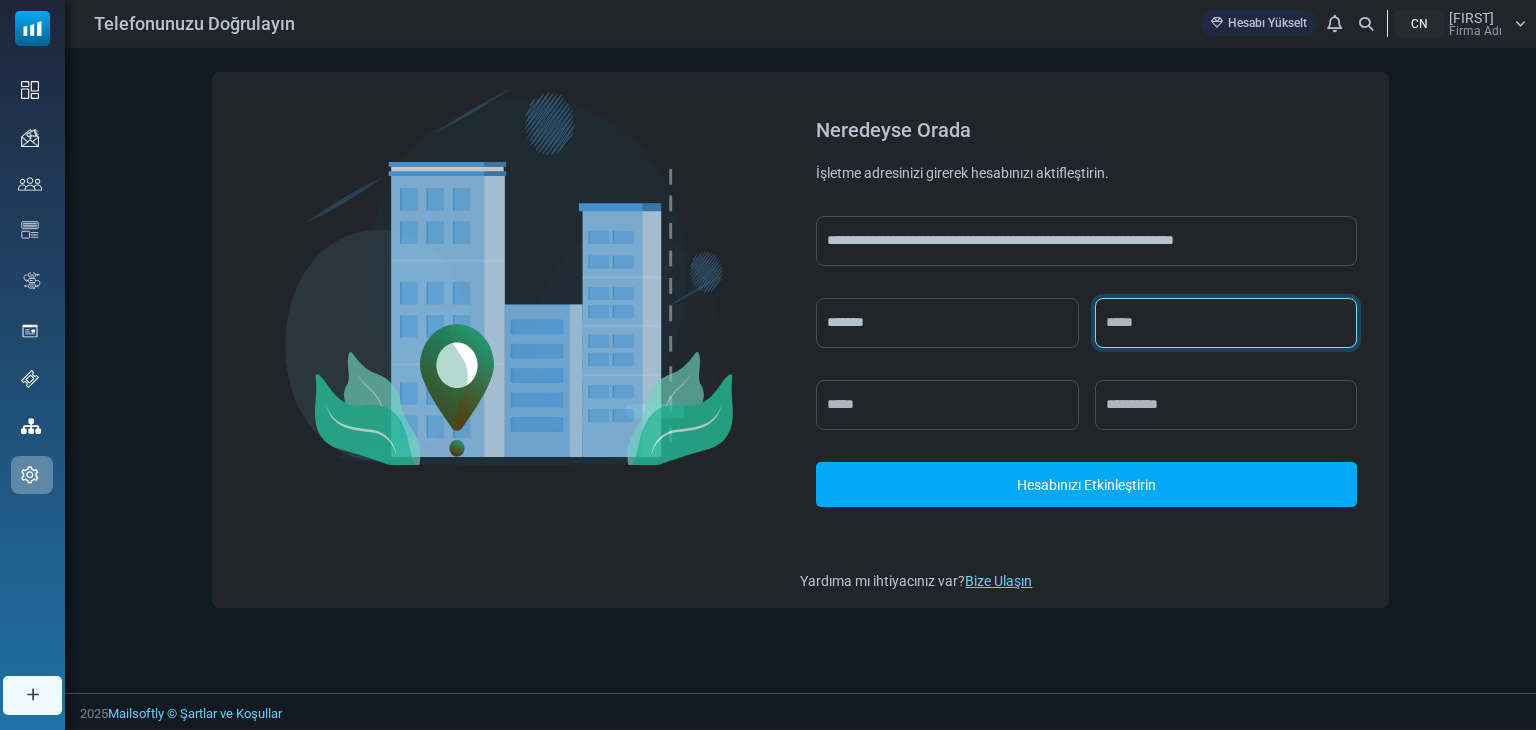 click at bounding box center [1226, 323] 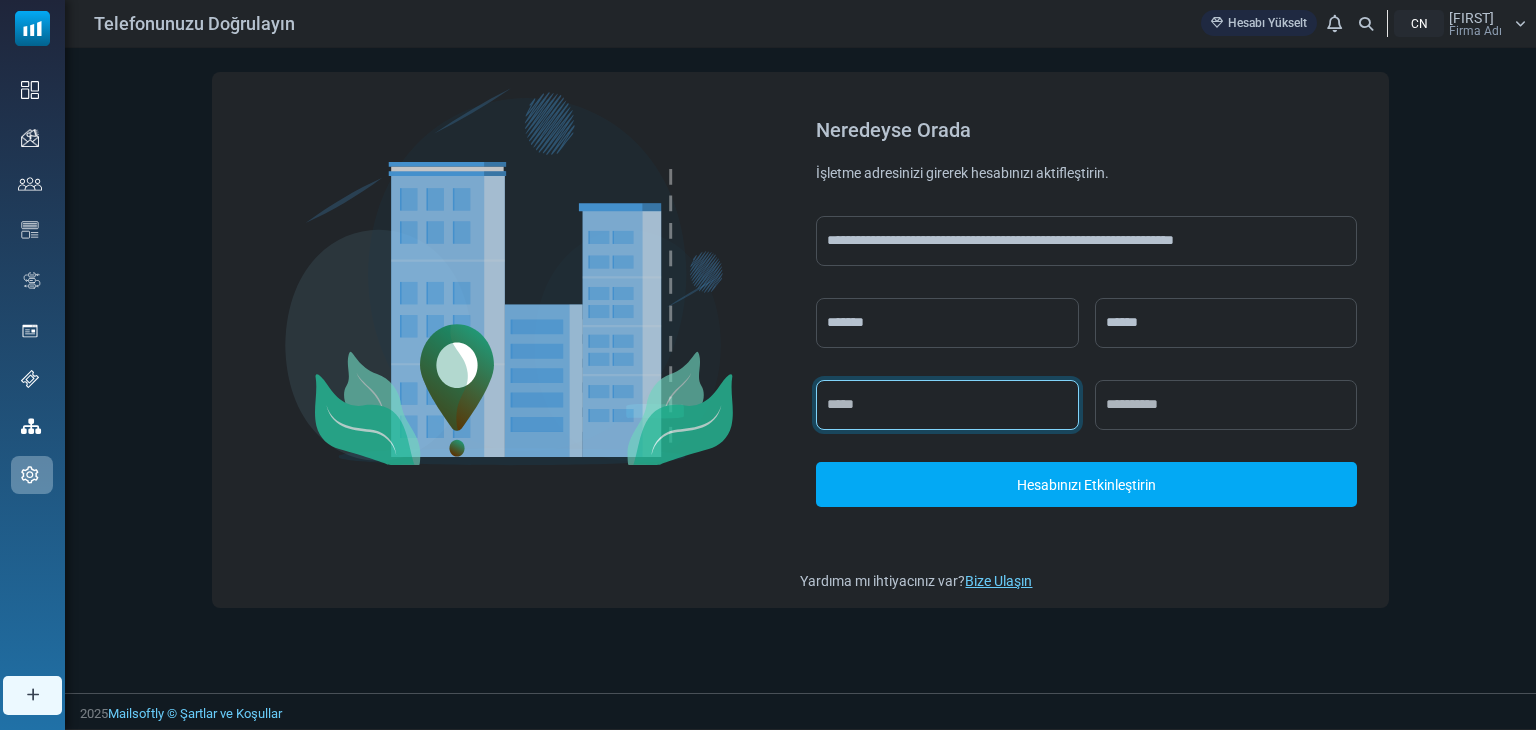click at bounding box center [947, 405] 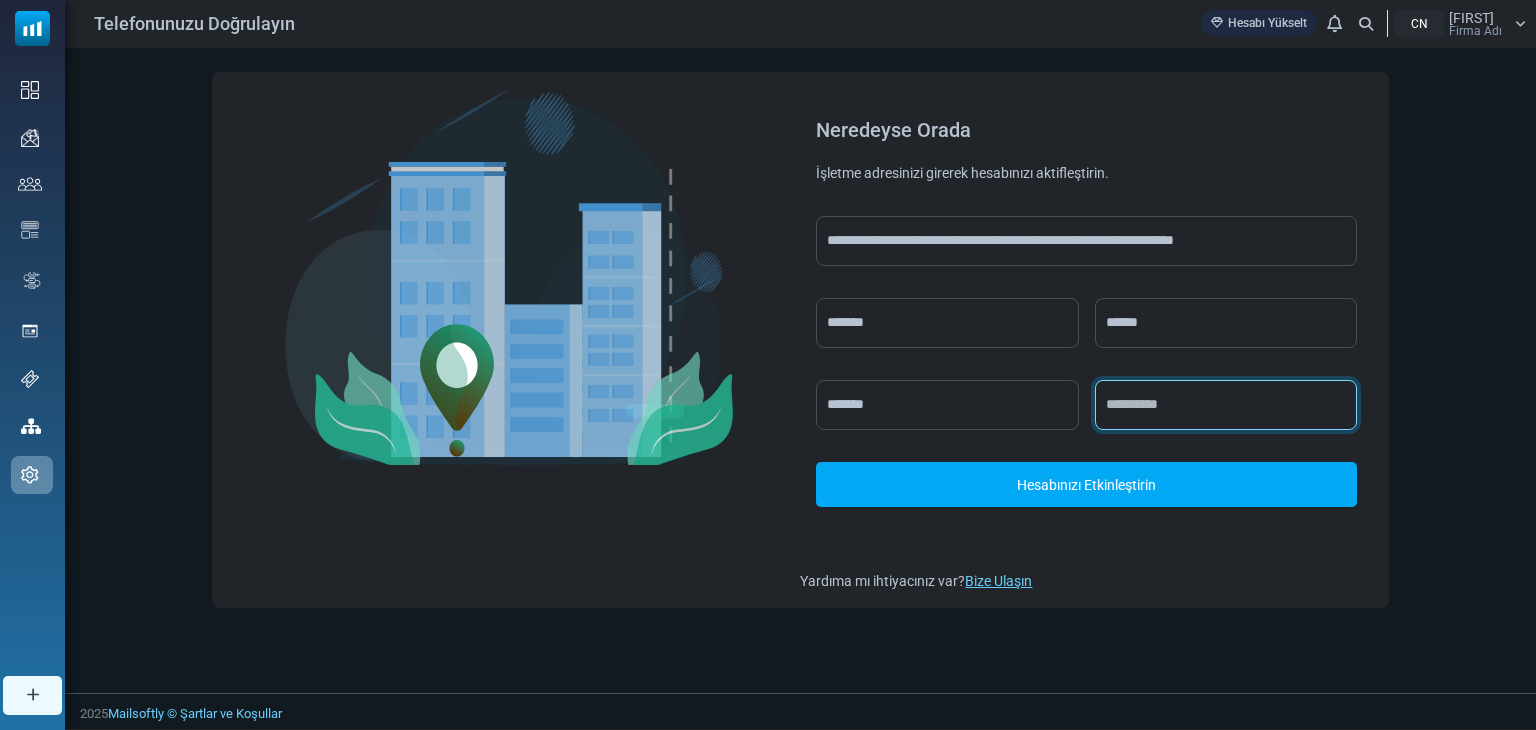 click at bounding box center (1226, 405) 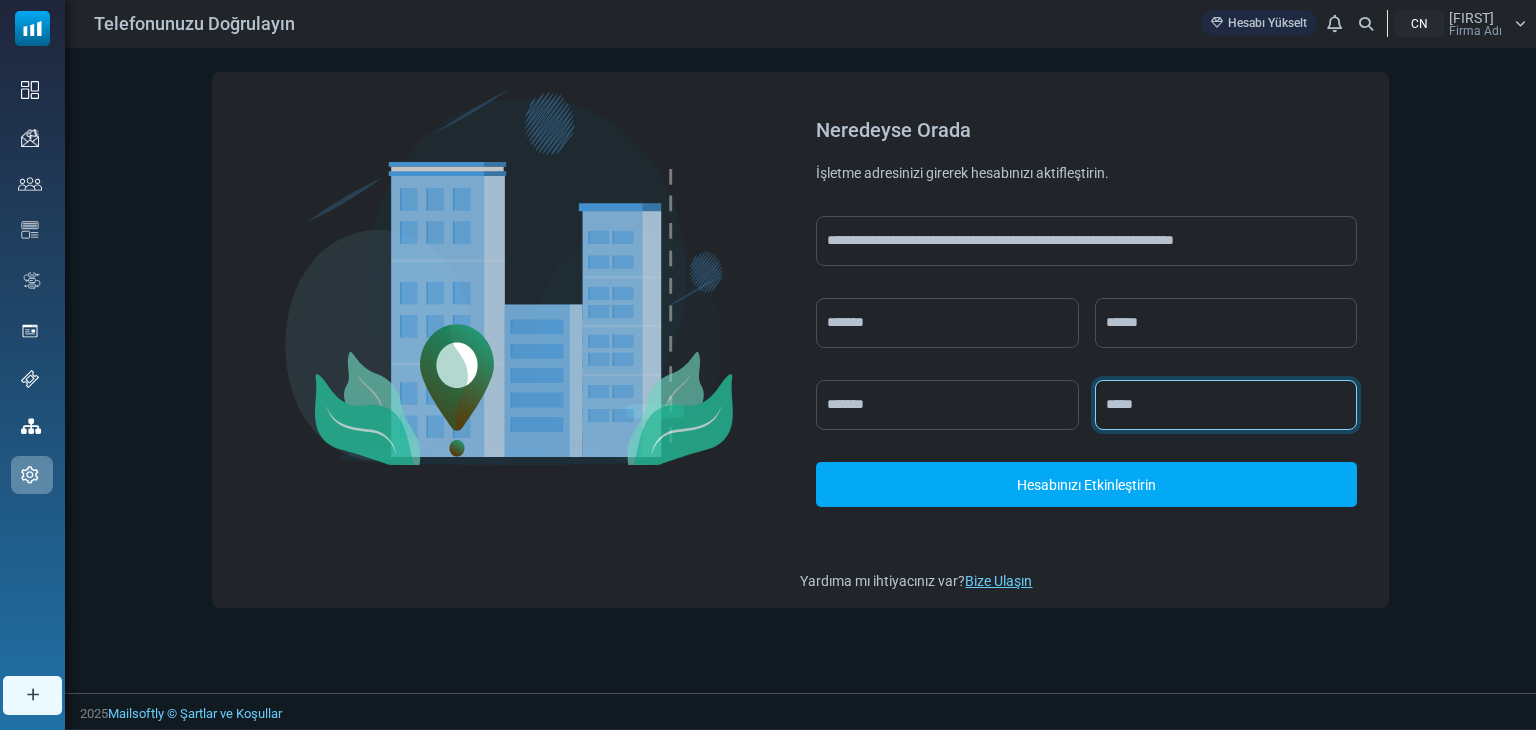 type on "*****" 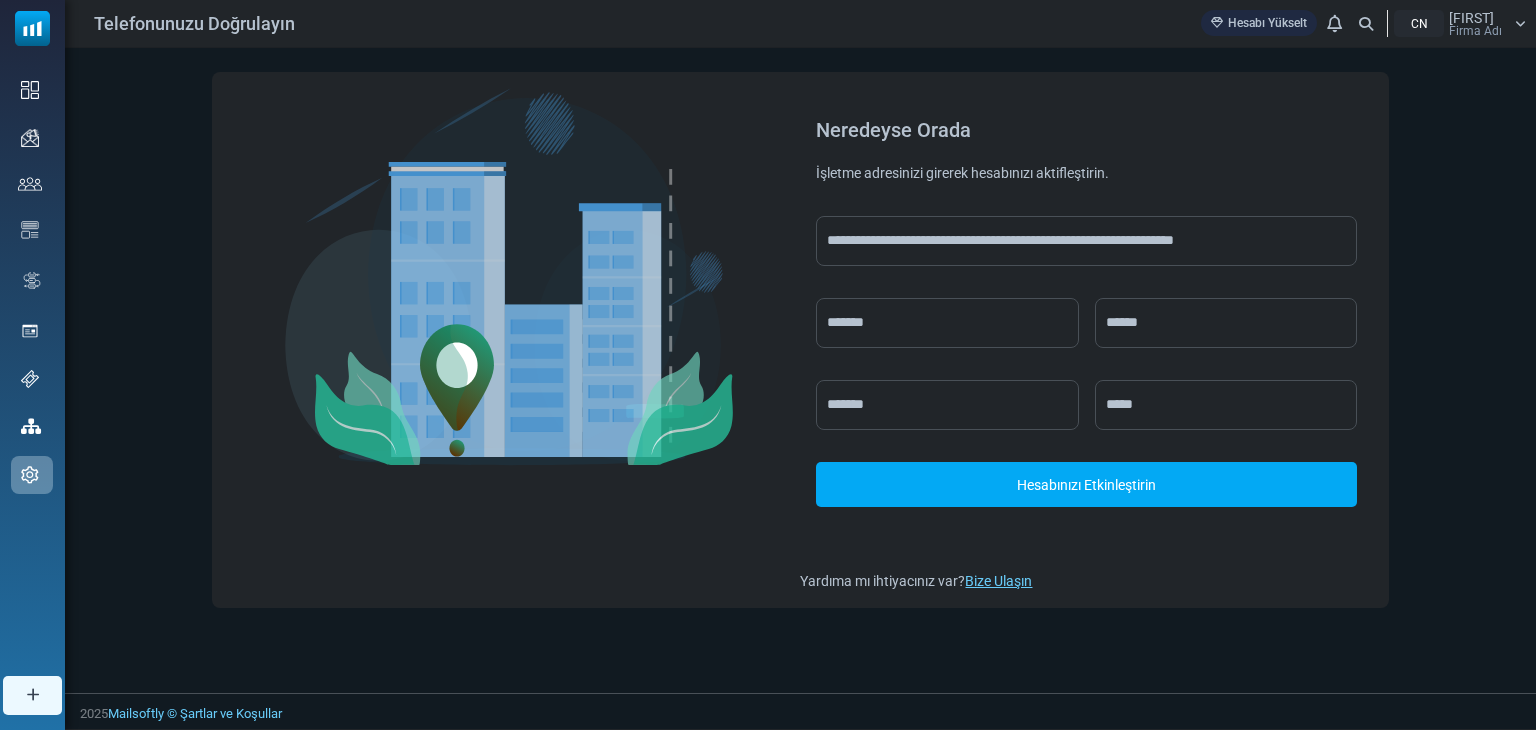 click on "Hesabınızı Etkinleştirin" at bounding box center (1086, 485) 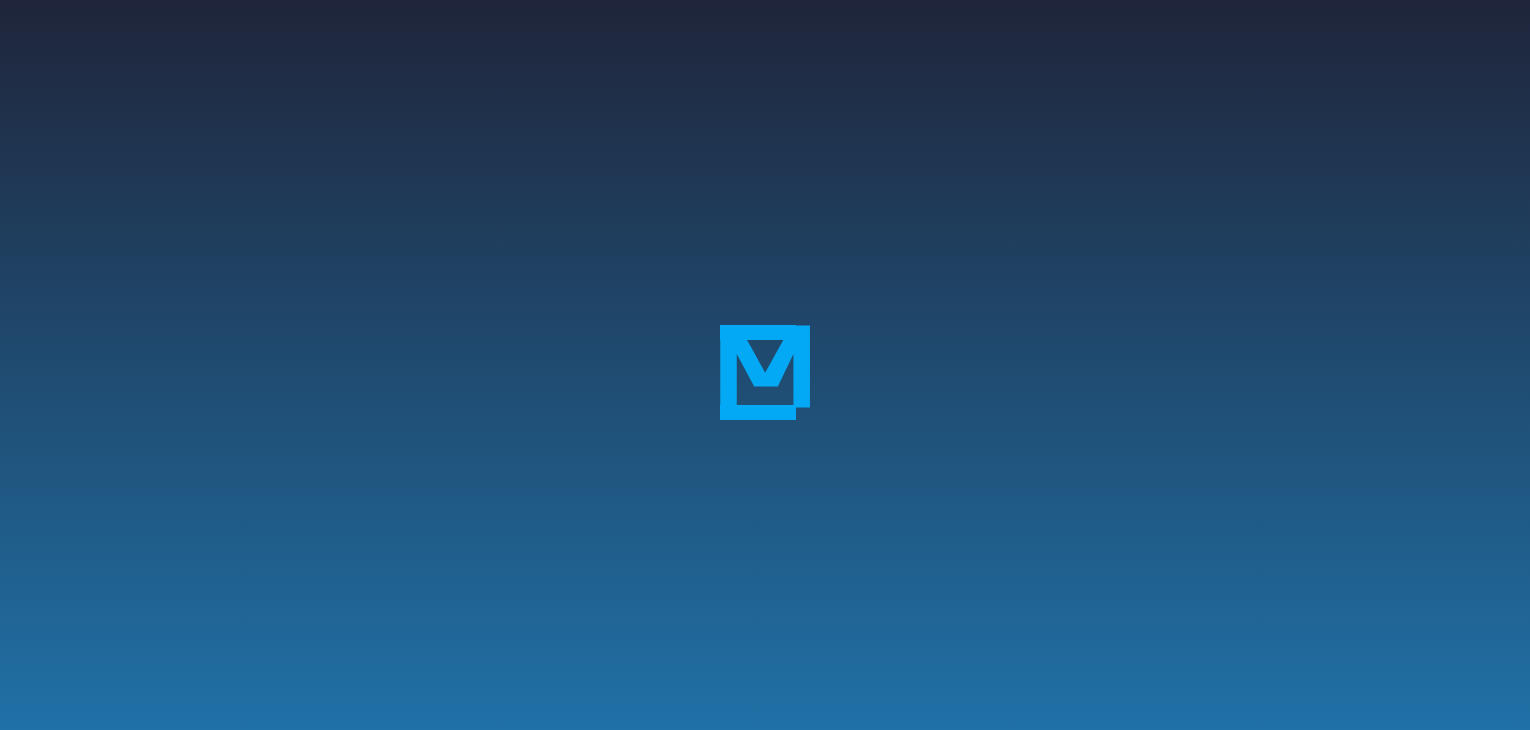 scroll, scrollTop: 0, scrollLeft: 0, axis: both 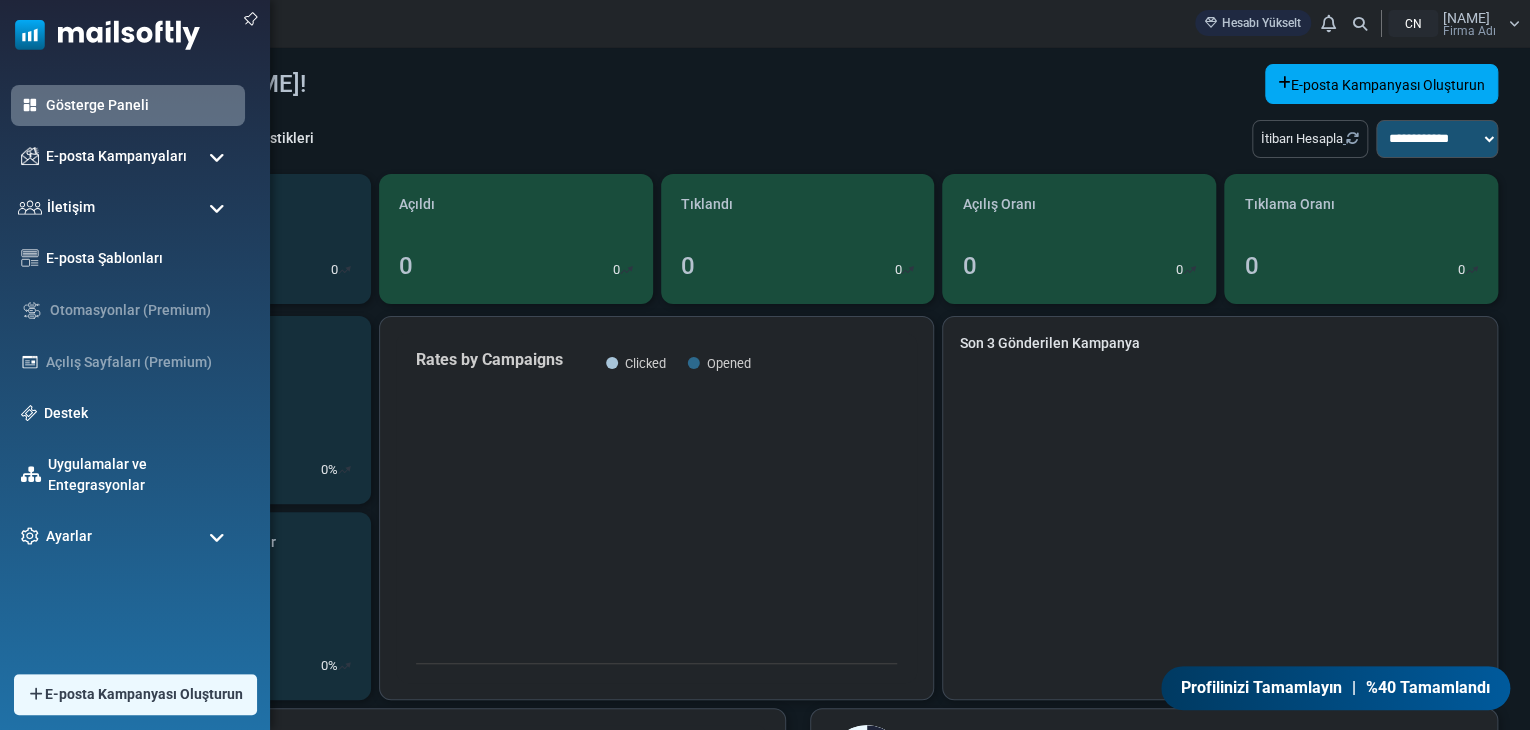click at bounding box center (217, 209) 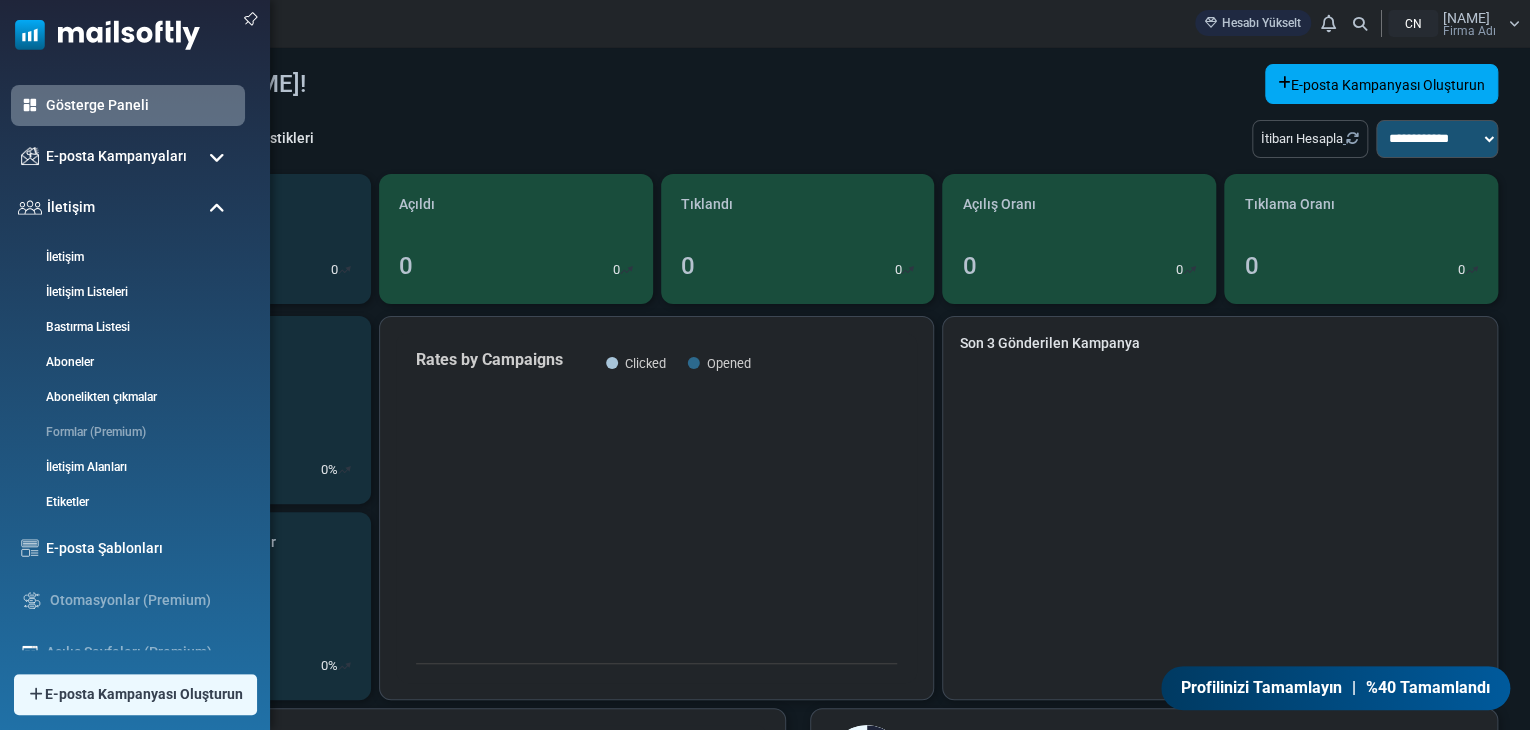 click at bounding box center [217, 158] 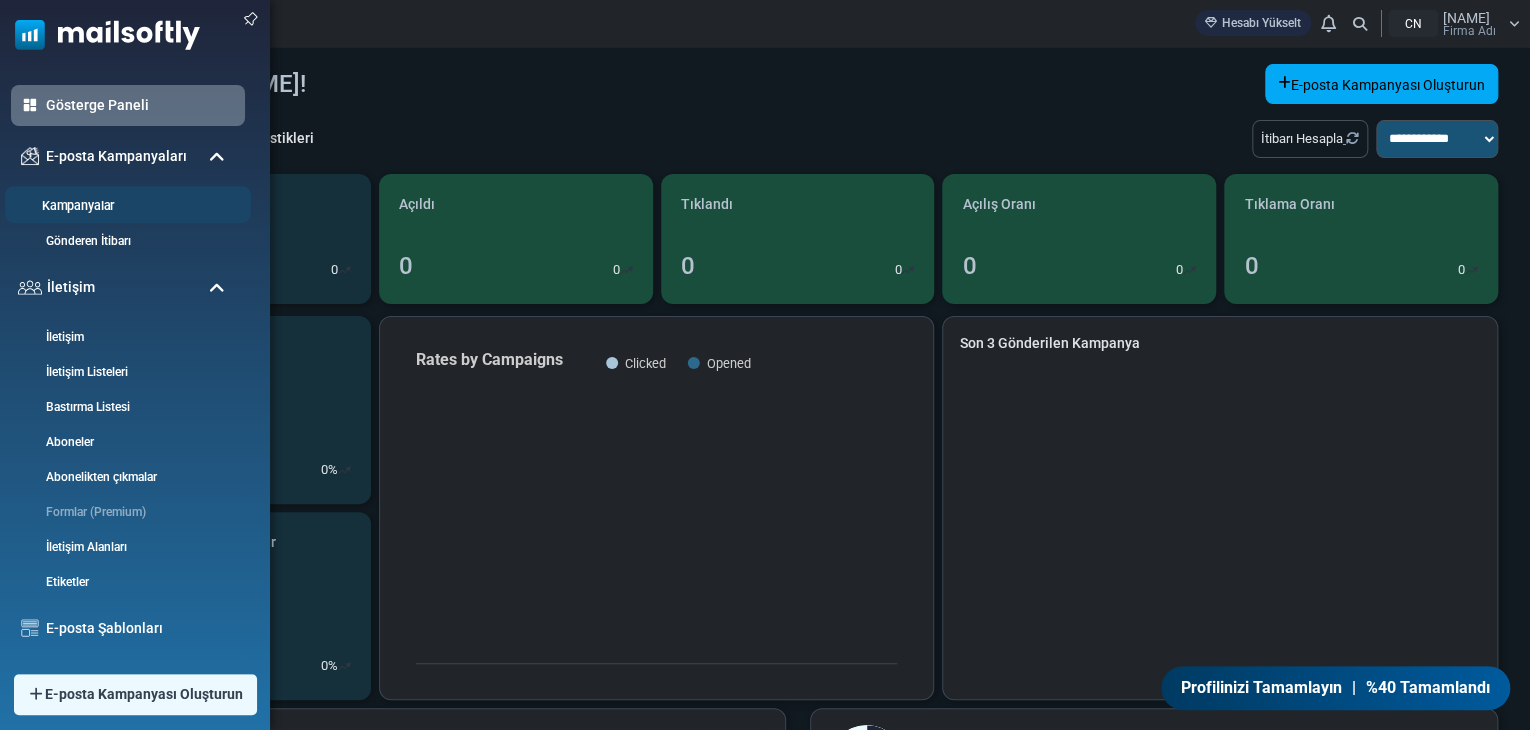 click on "Kampanyalar" at bounding box center [125, 206] 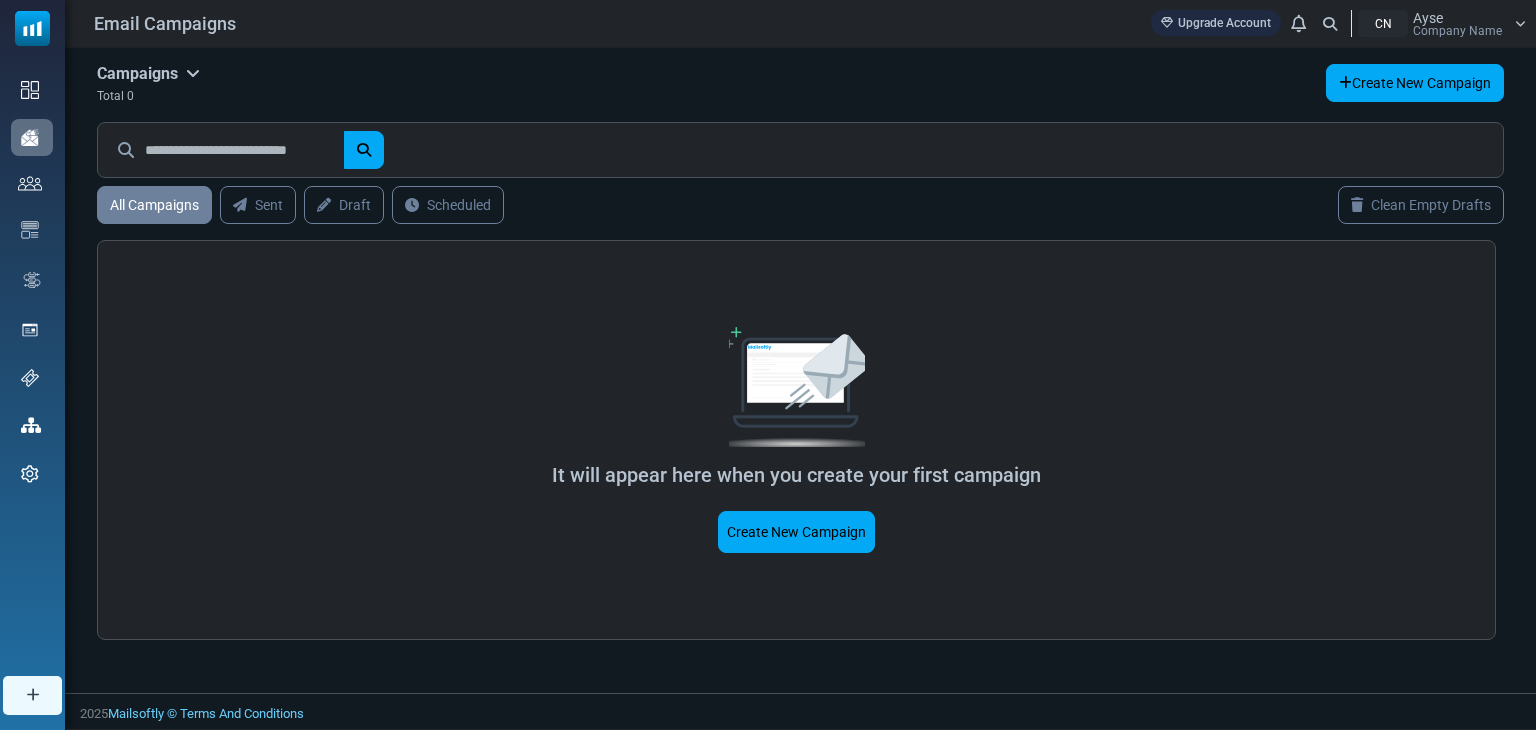 scroll, scrollTop: 0, scrollLeft: 0, axis: both 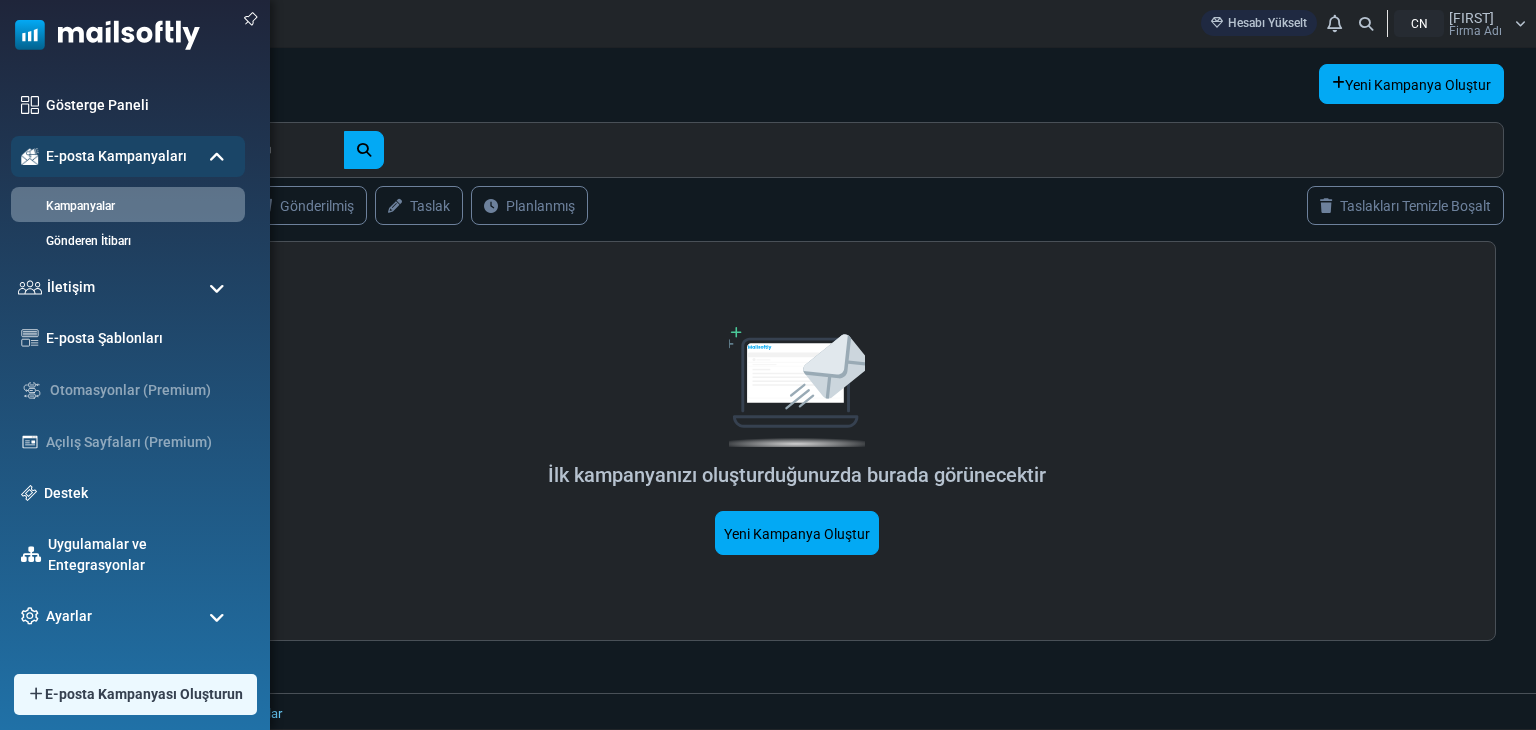 click at bounding box center (217, 289) 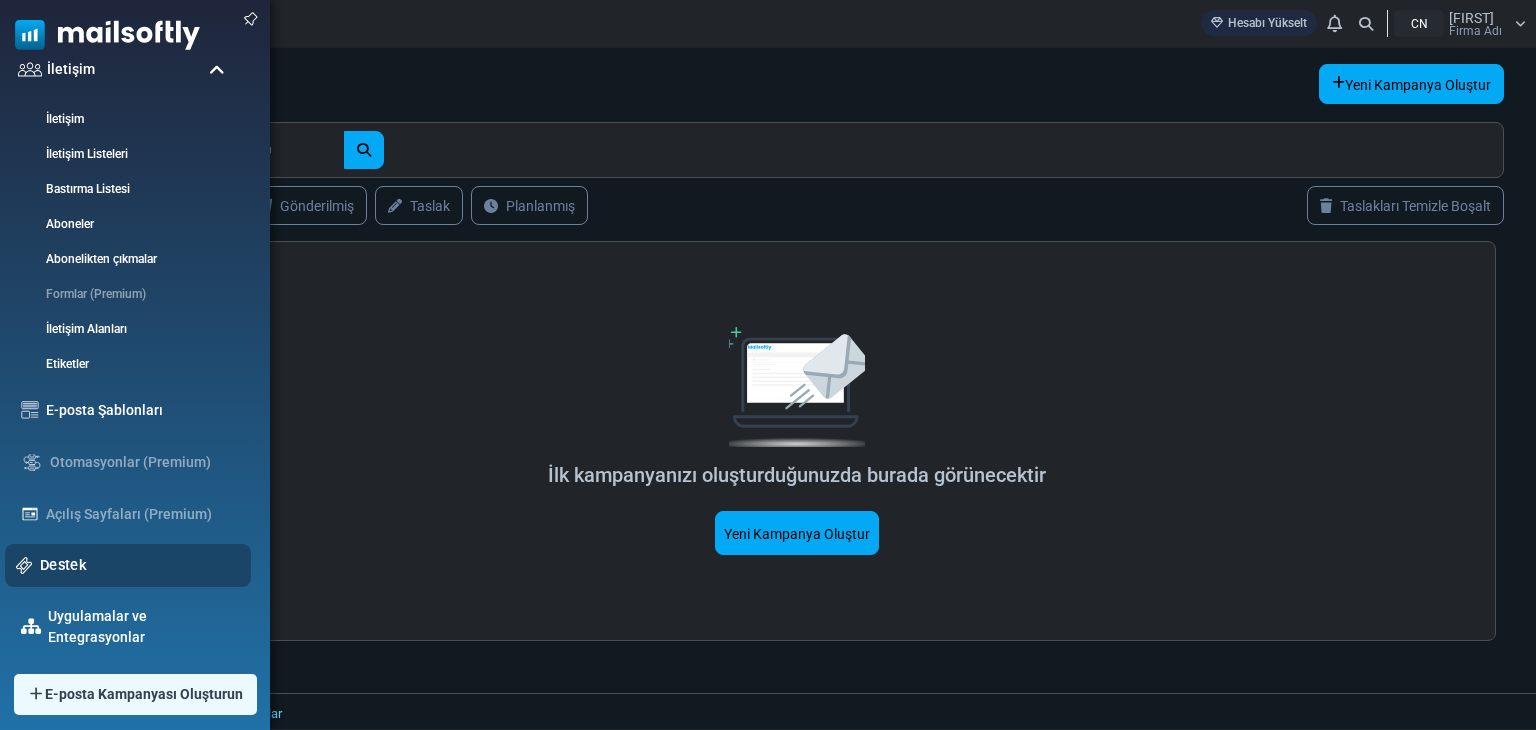 scroll, scrollTop: 0, scrollLeft: 0, axis: both 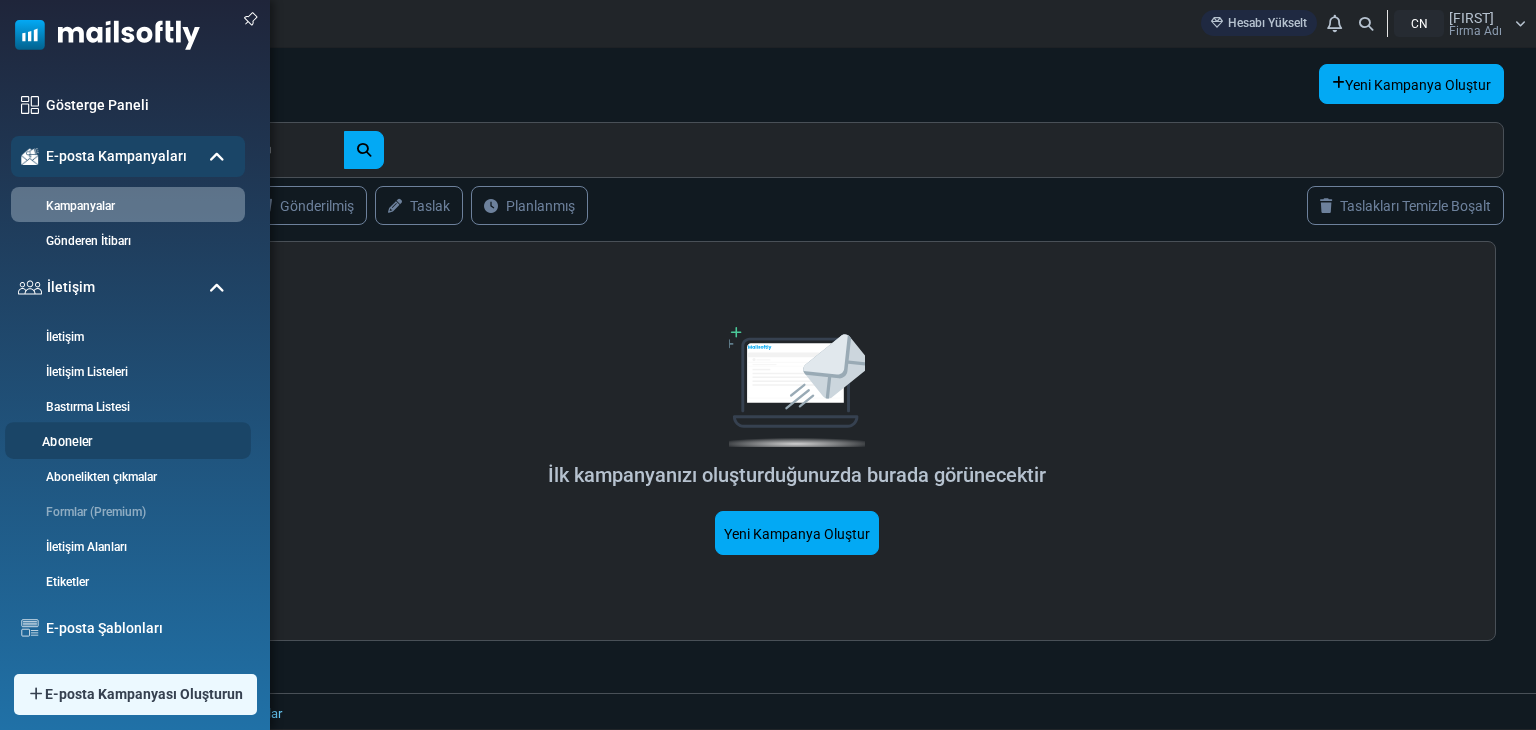 click on "Aboneler" at bounding box center [125, 442] 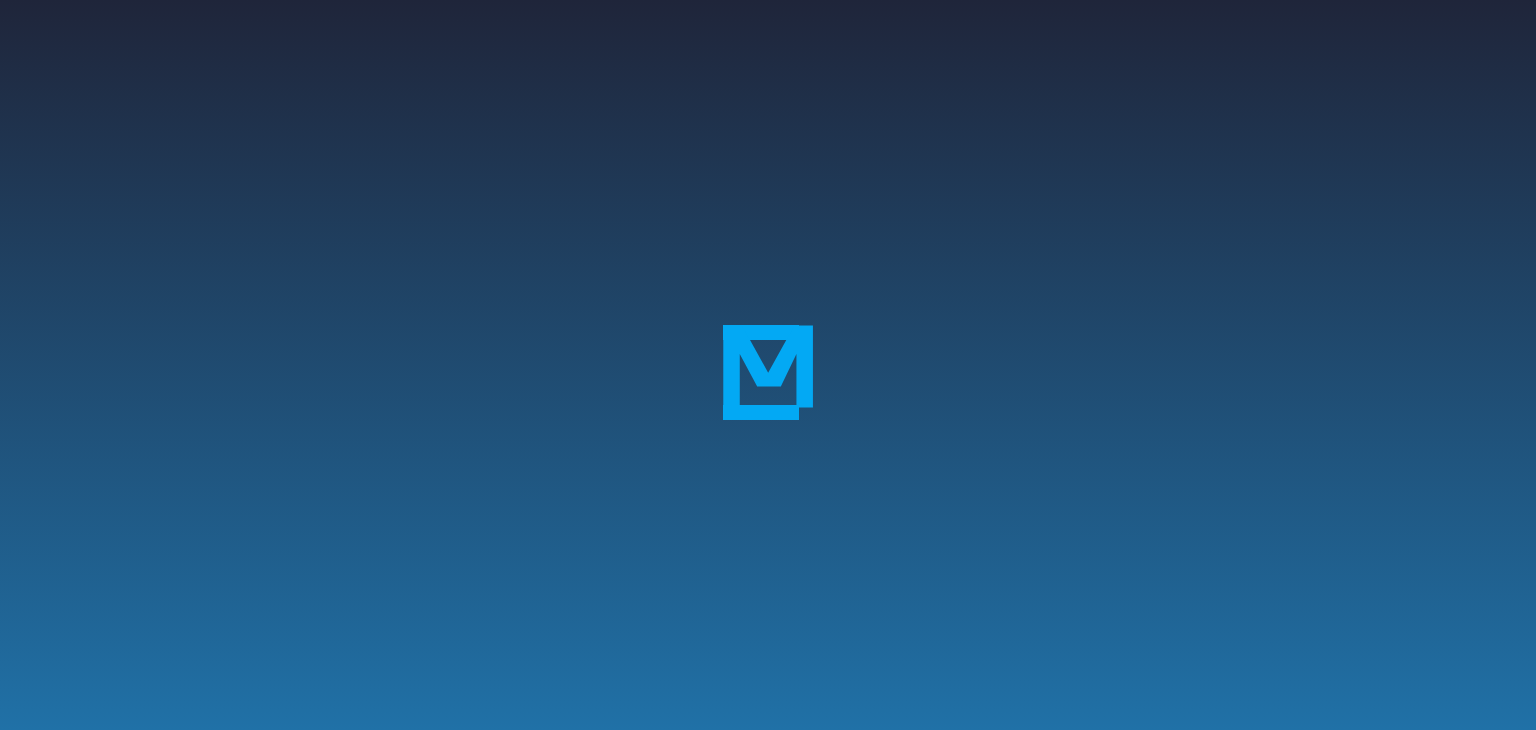 scroll, scrollTop: 0, scrollLeft: 0, axis: both 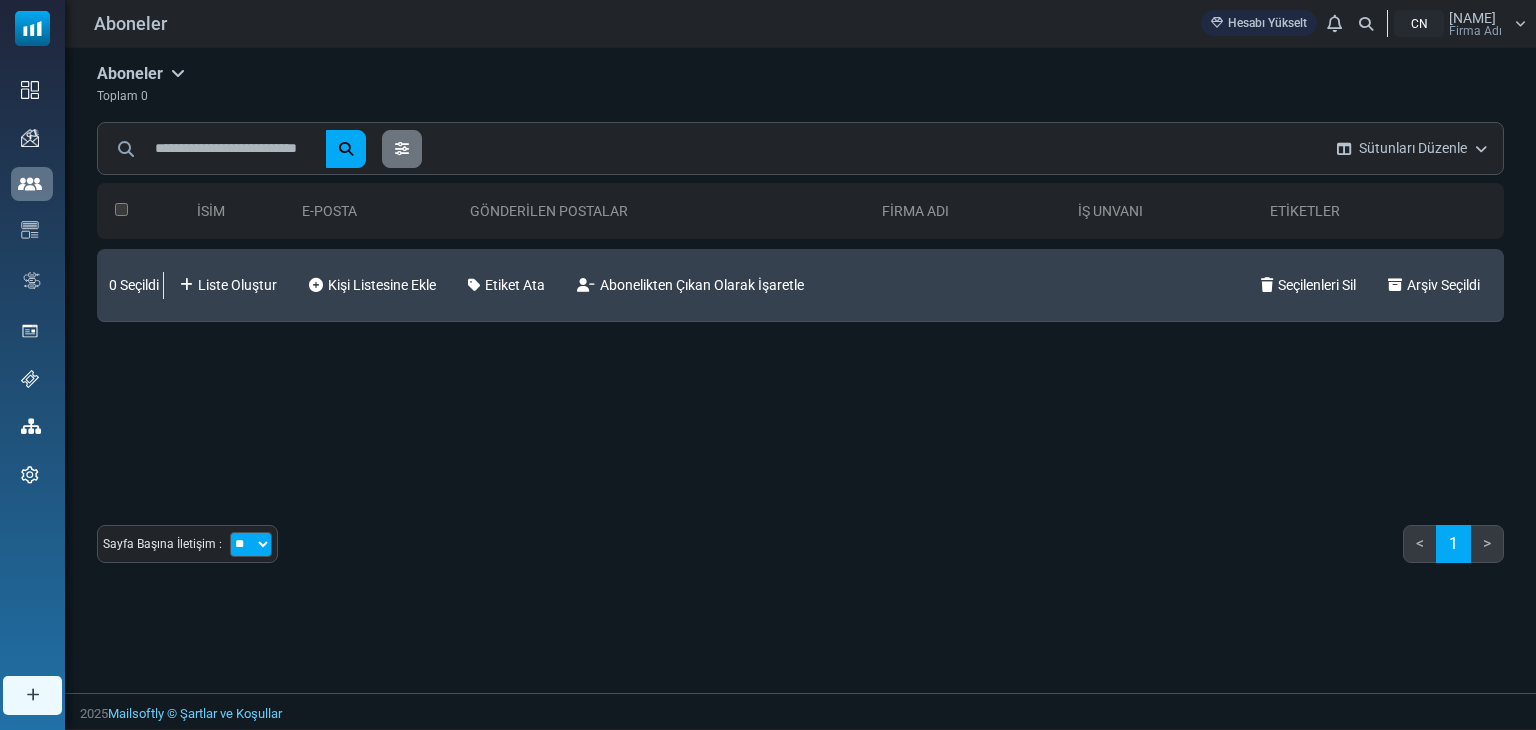 click on "İsim
E-posta
Gönderilen Postalar
Firma Adı
İş unvanı
Etiketler
0 Seçildi
Liste Oluştur
Kişi Listesine Ekle
Etiket Ata
Abonelikten Çıkan Olarak İşaretle" at bounding box center [800, 333] 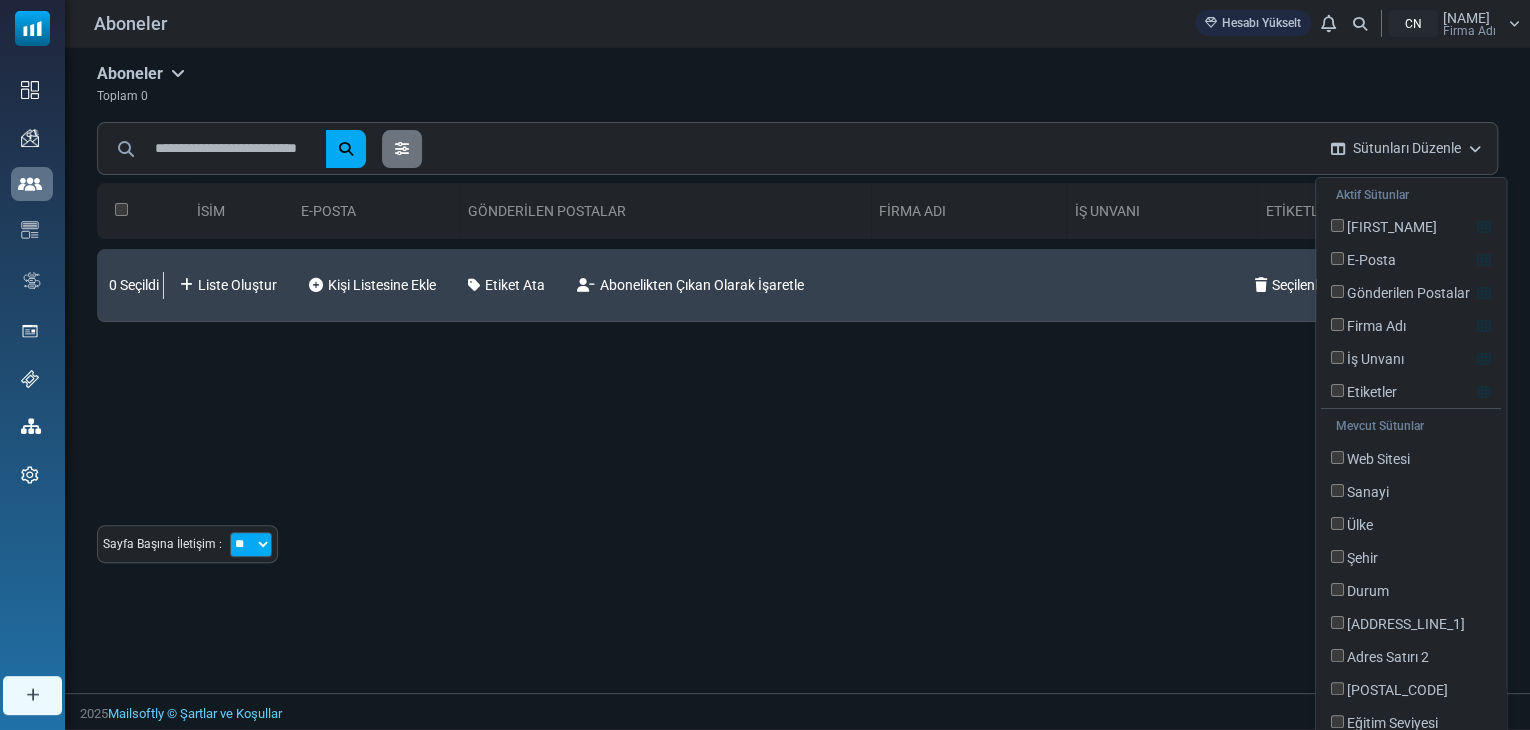 click on "İsim
E-posta
Gönderilen Postalar
Firma Adı
İş unvanı
Etiketler
0 Seçildi
Liste Oluştur
Kişi Listesine Ekle
Etiket Ata
Abonelikten Çıkan Olarak İşaretle" at bounding box center (797, 333) 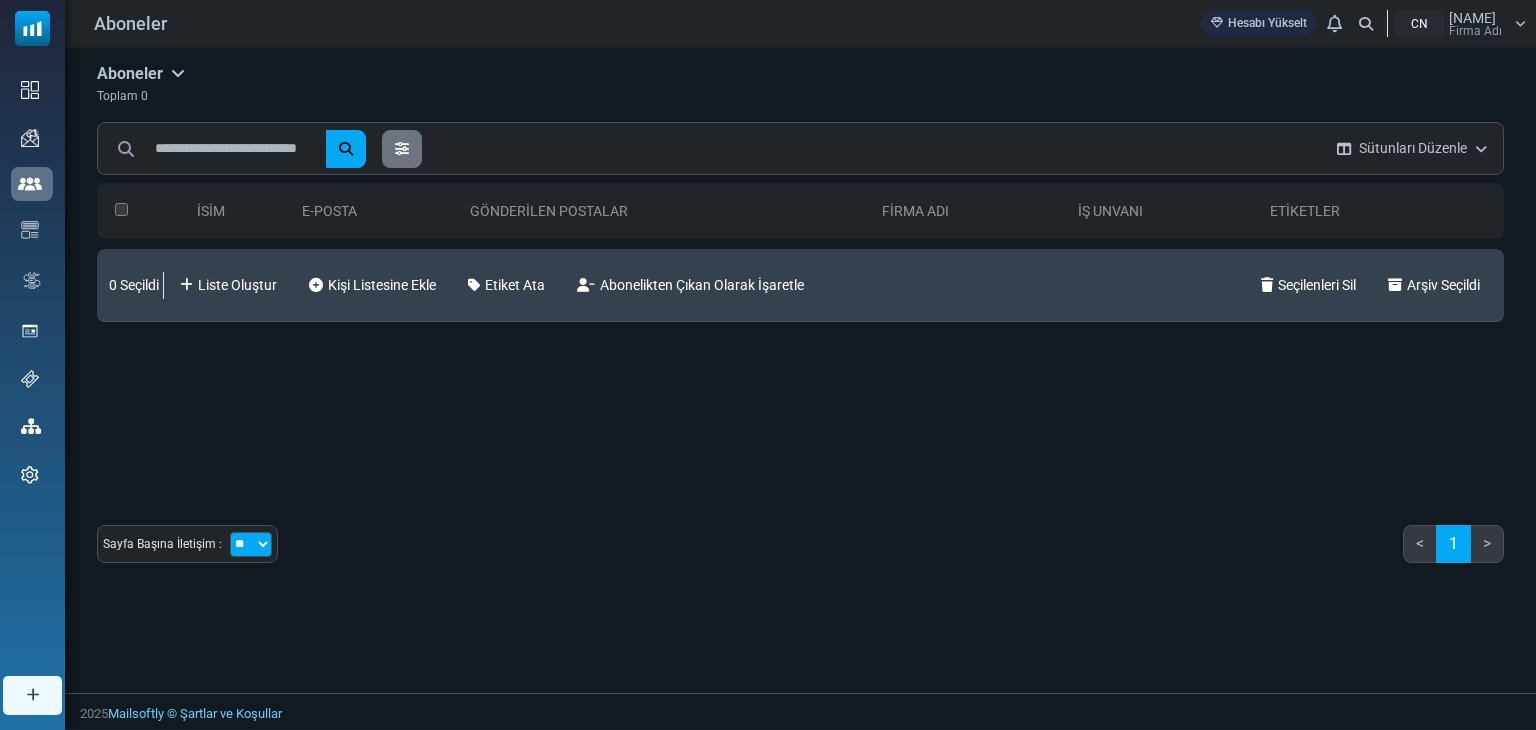 click on "Sütunları Düzenle" at bounding box center [1412, 148] 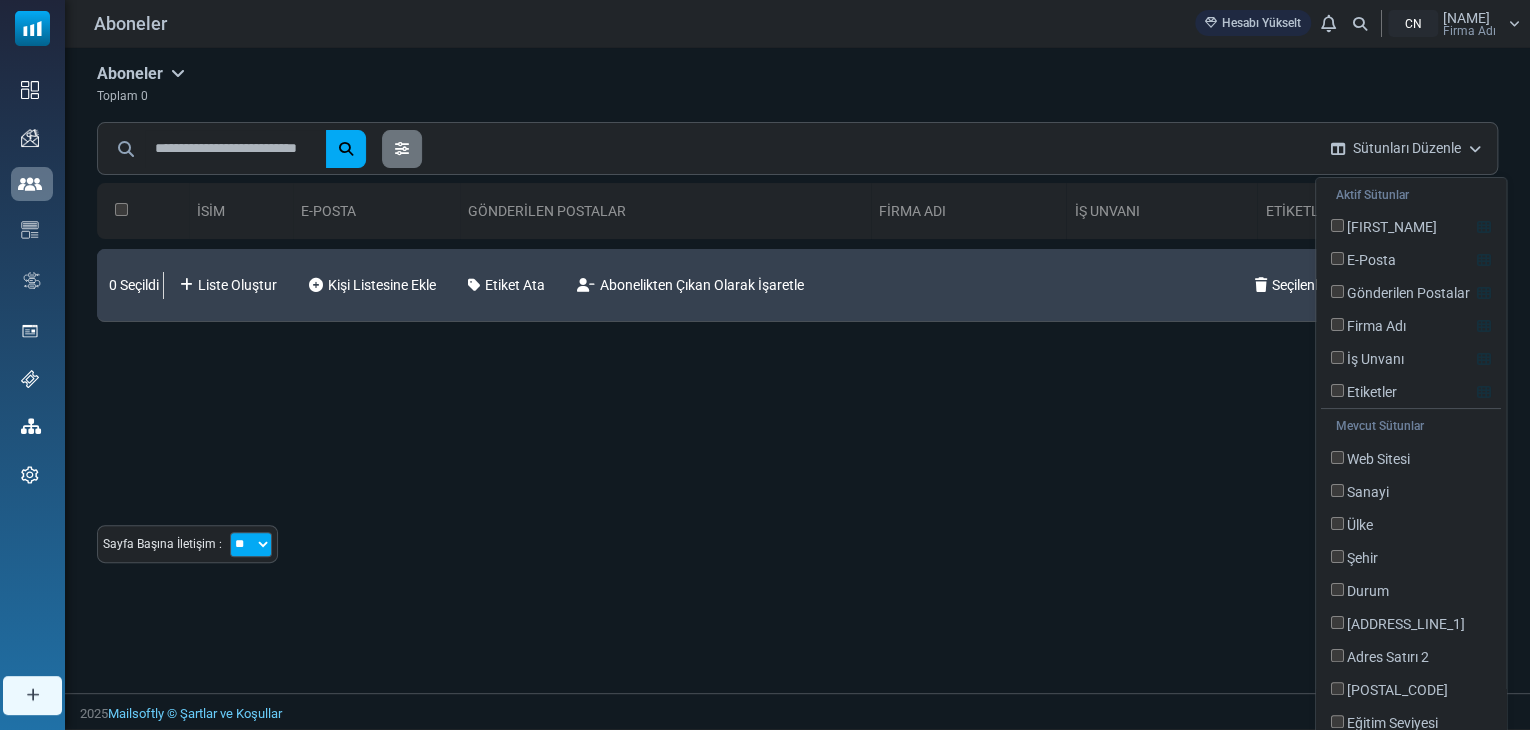 click on "Gönderilen Postalar" at bounding box center [1408, 294] 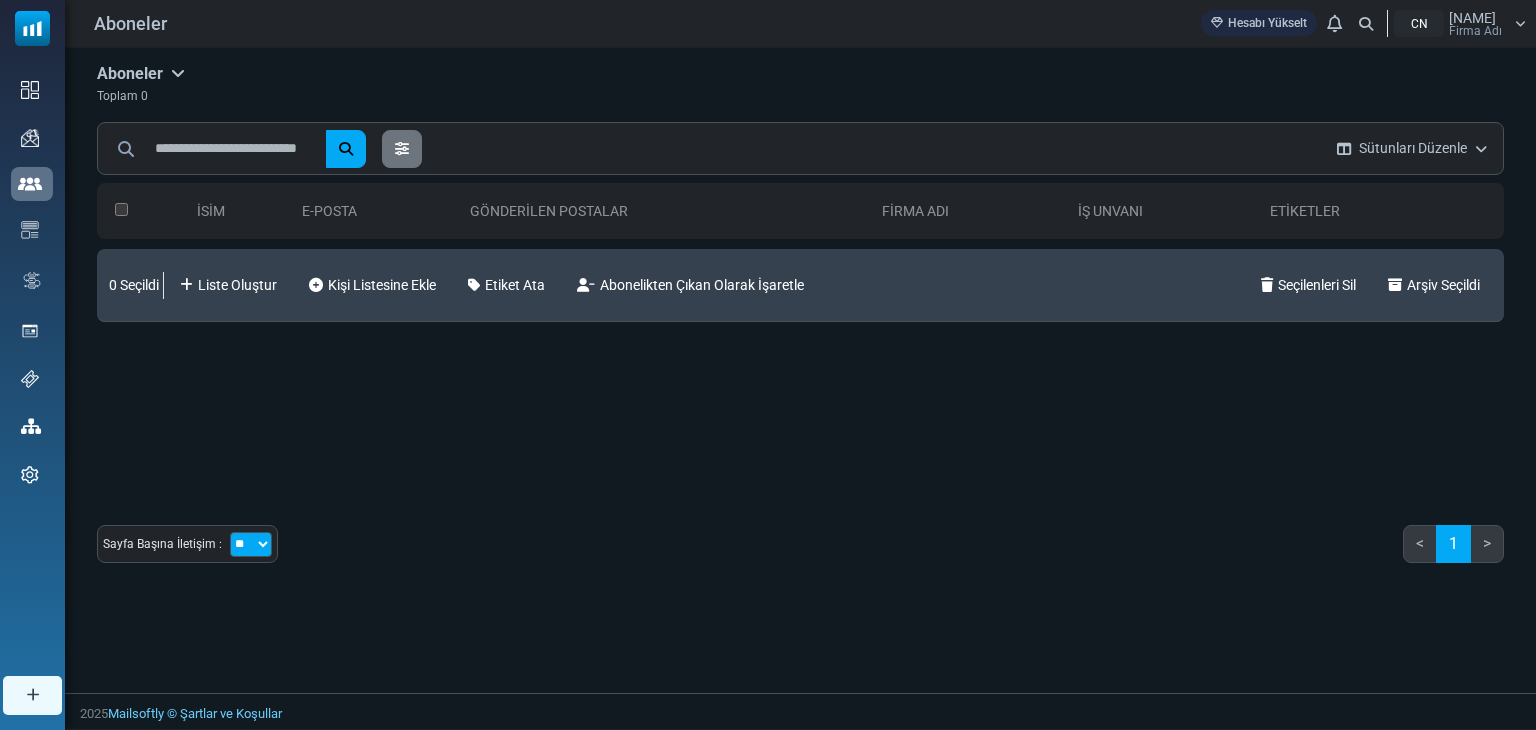 click on "Sütunları Düzenle" at bounding box center [1412, 148] 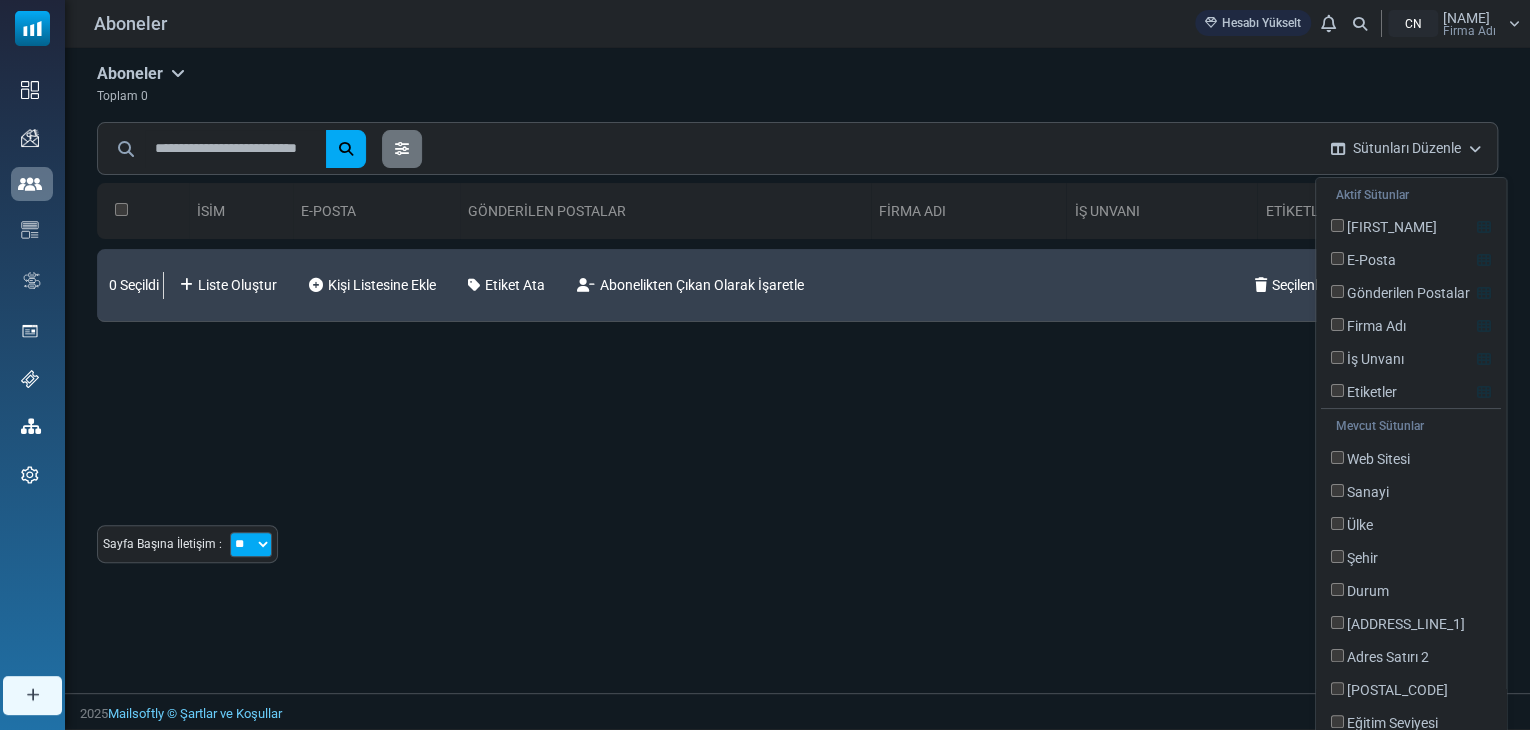 click on "Sütunları Düzenle" at bounding box center [1406, 148] 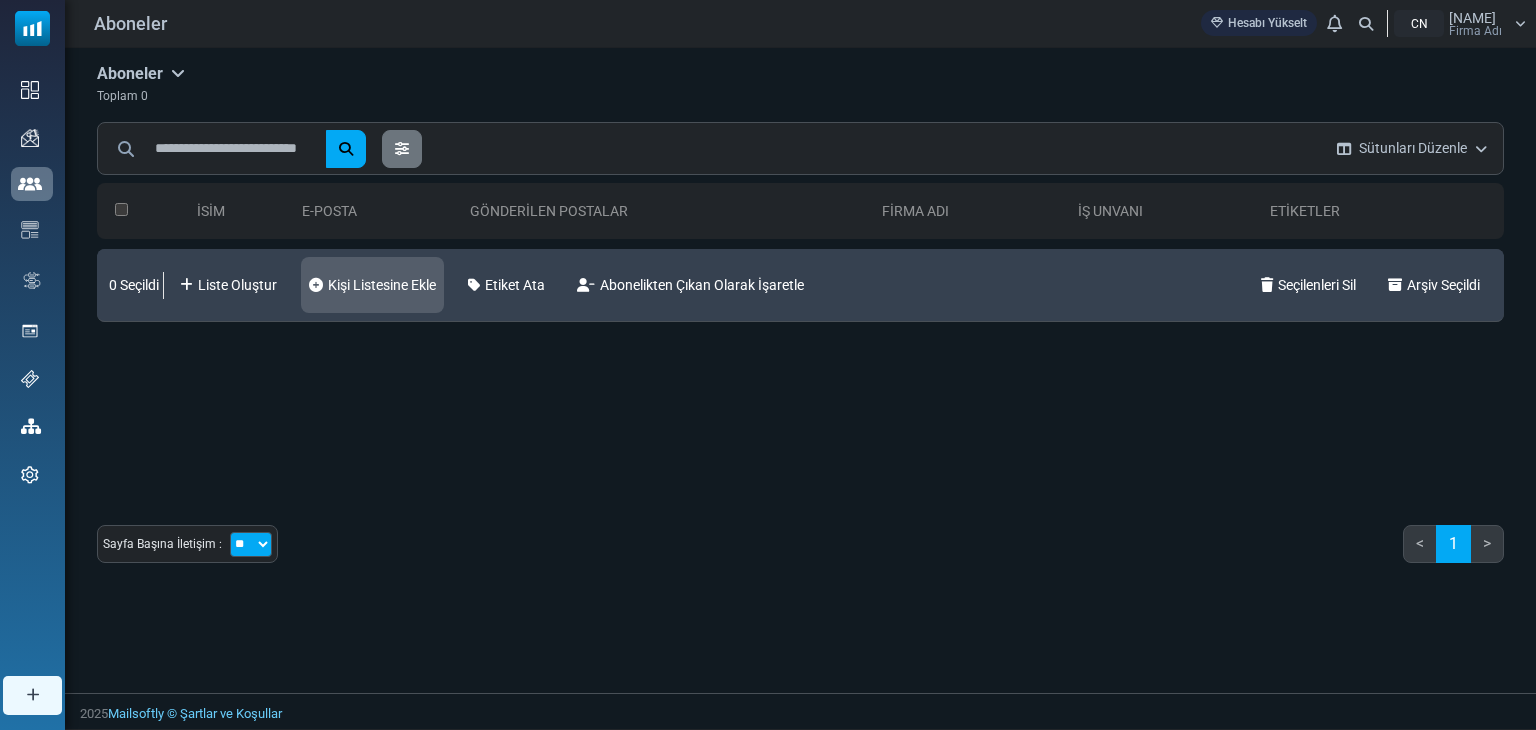 click on "Kişi Listesine Ekle" at bounding box center (382, 285) 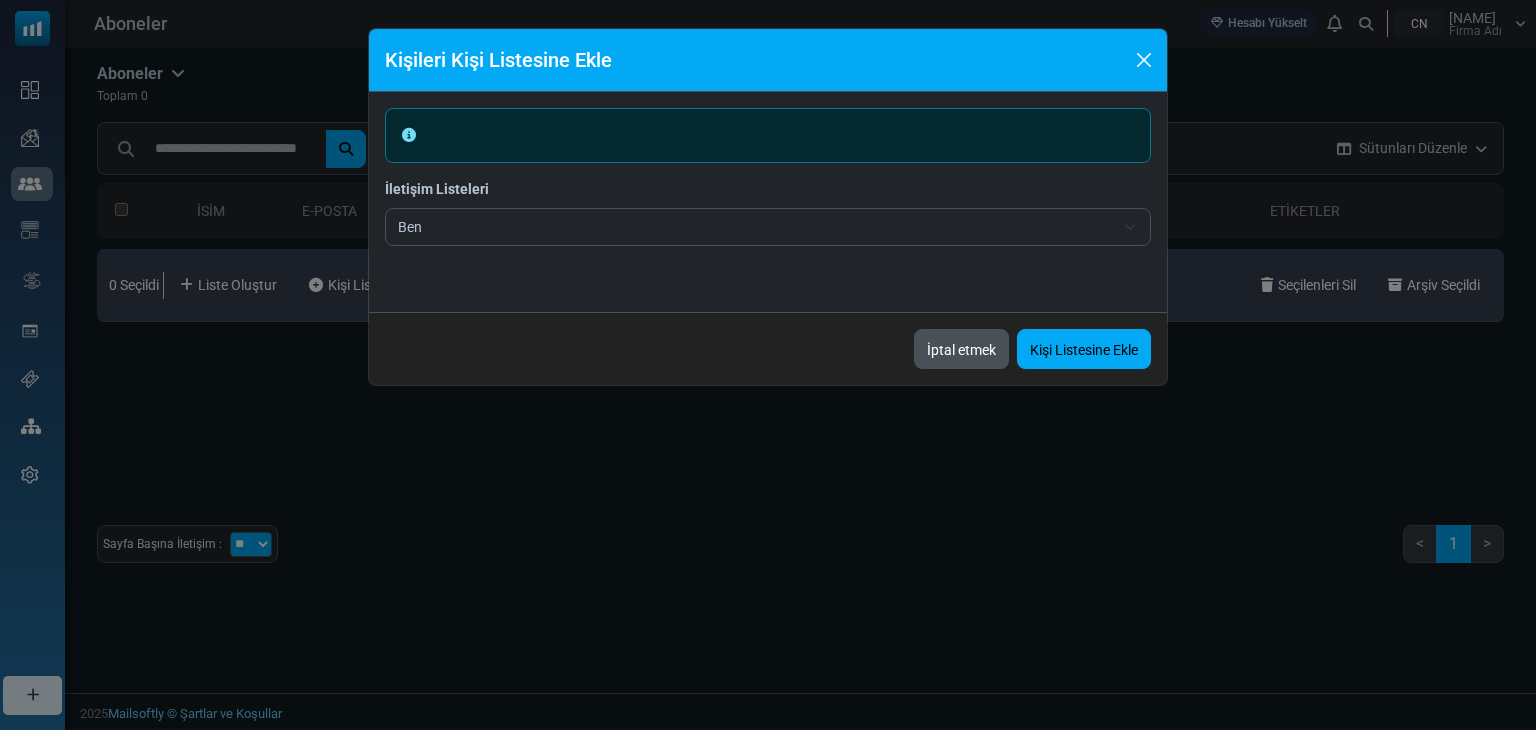 click on "İptal etmek" at bounding box center (961, 350) 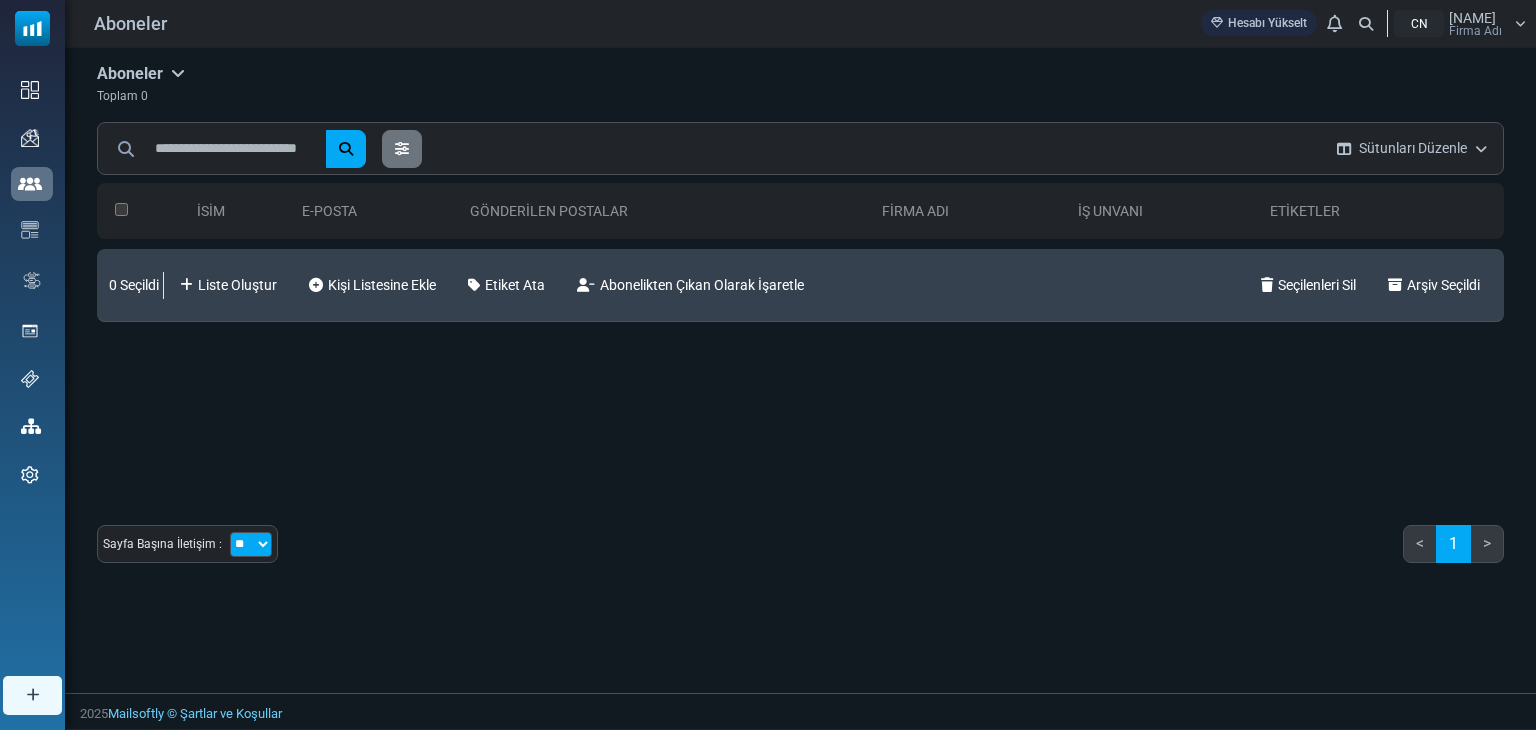 click on "Aboneler" at bounding box center (141, 73) 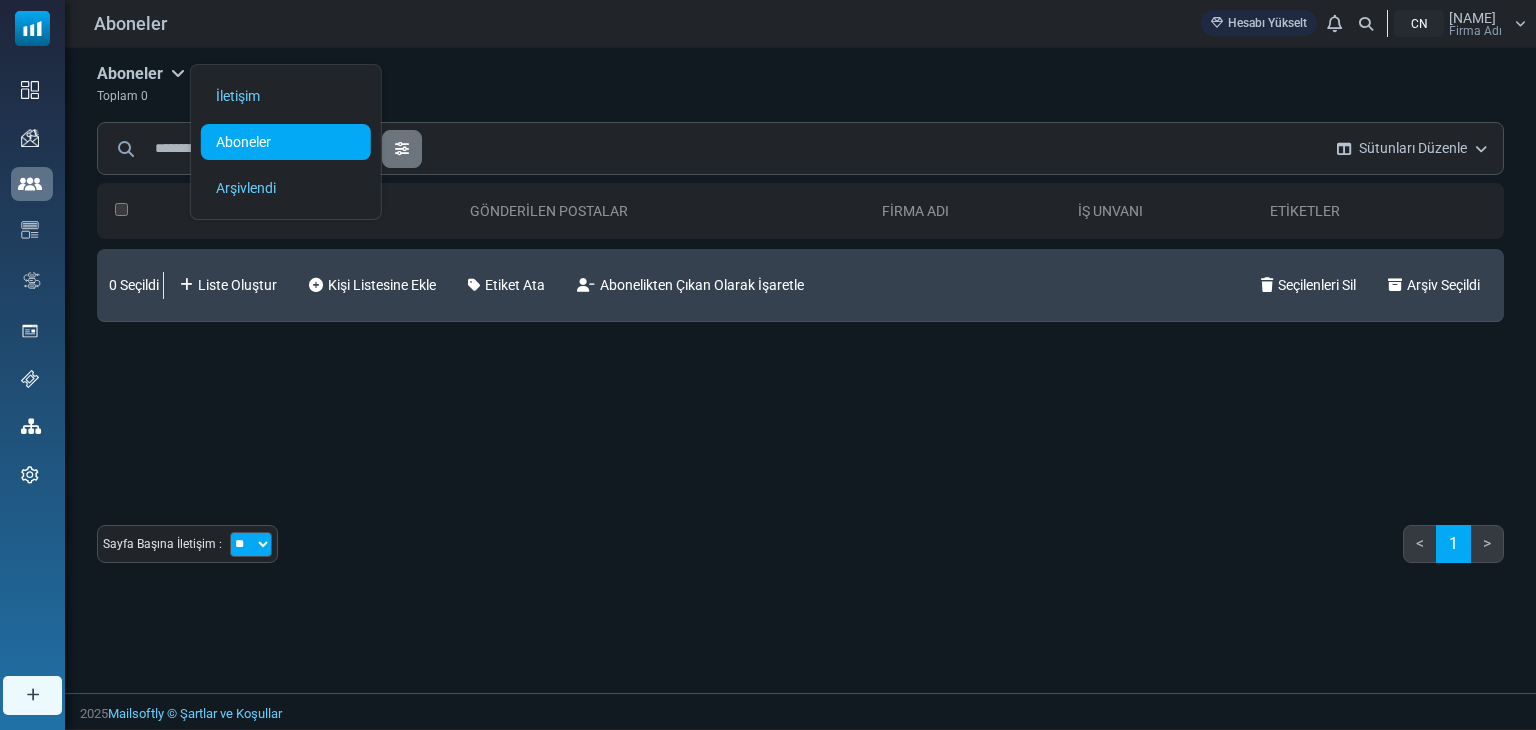 click on "Aboneler" at bounding box center [243, 142] 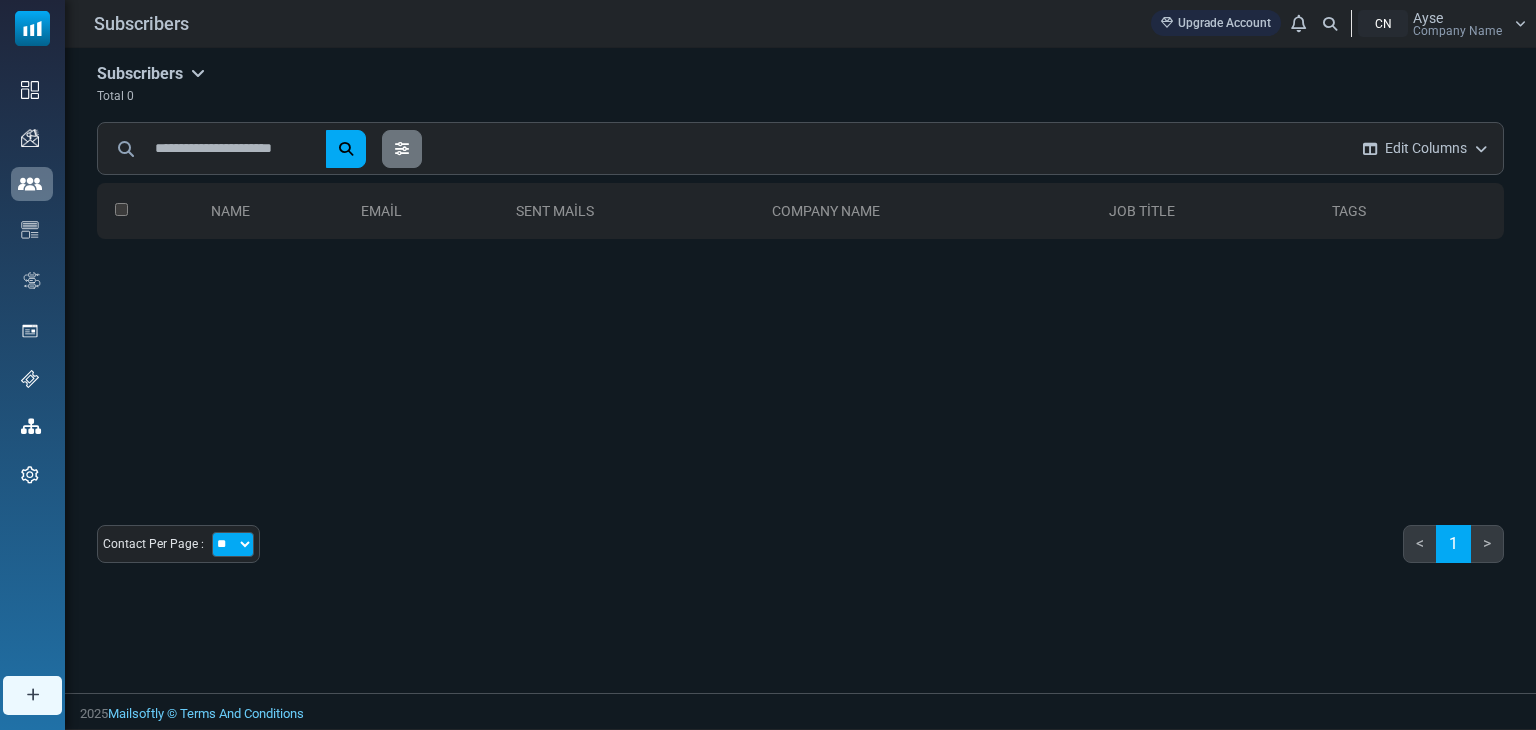 scroll, scrollTop: 0, scrollLeft: 0, axis: both 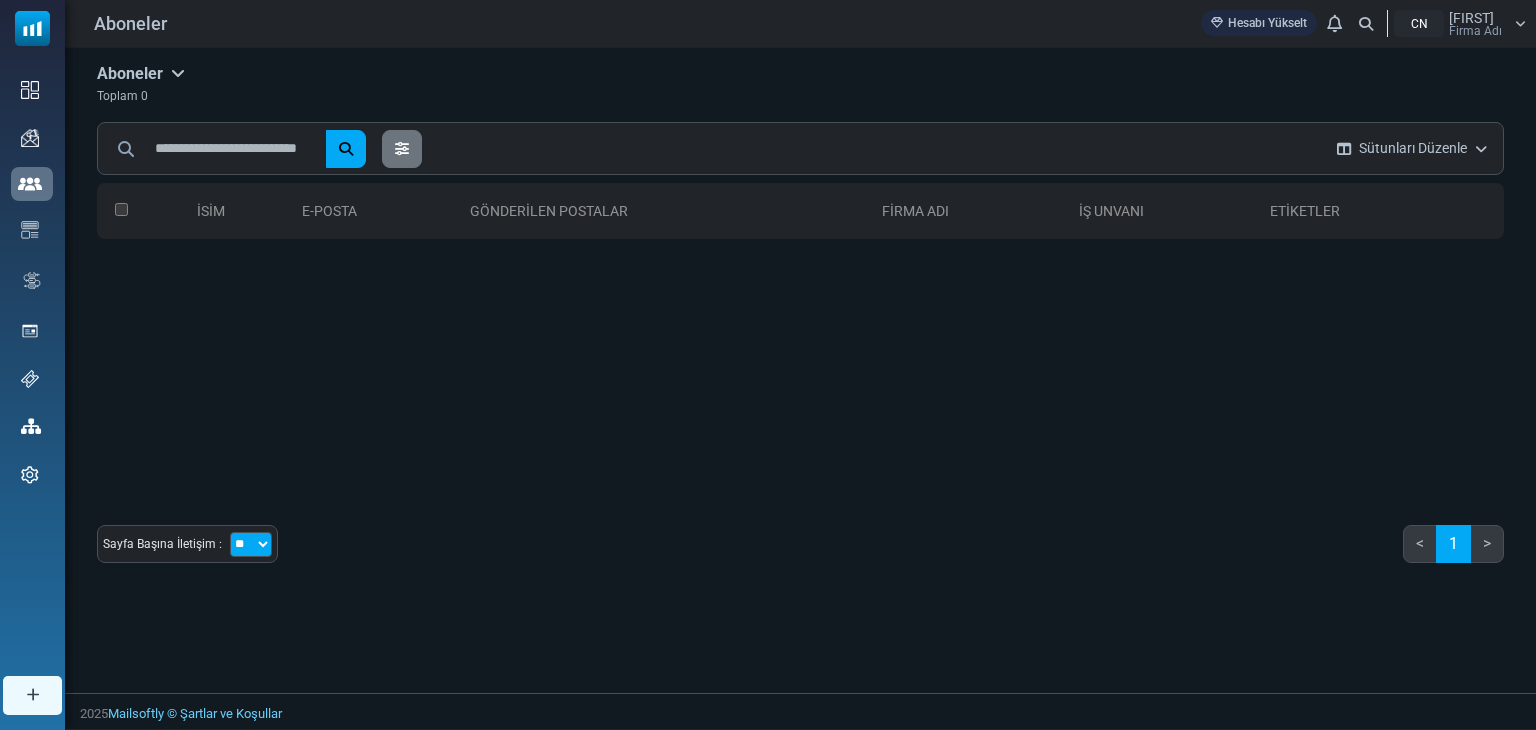 click at bounding box center (178, 73) 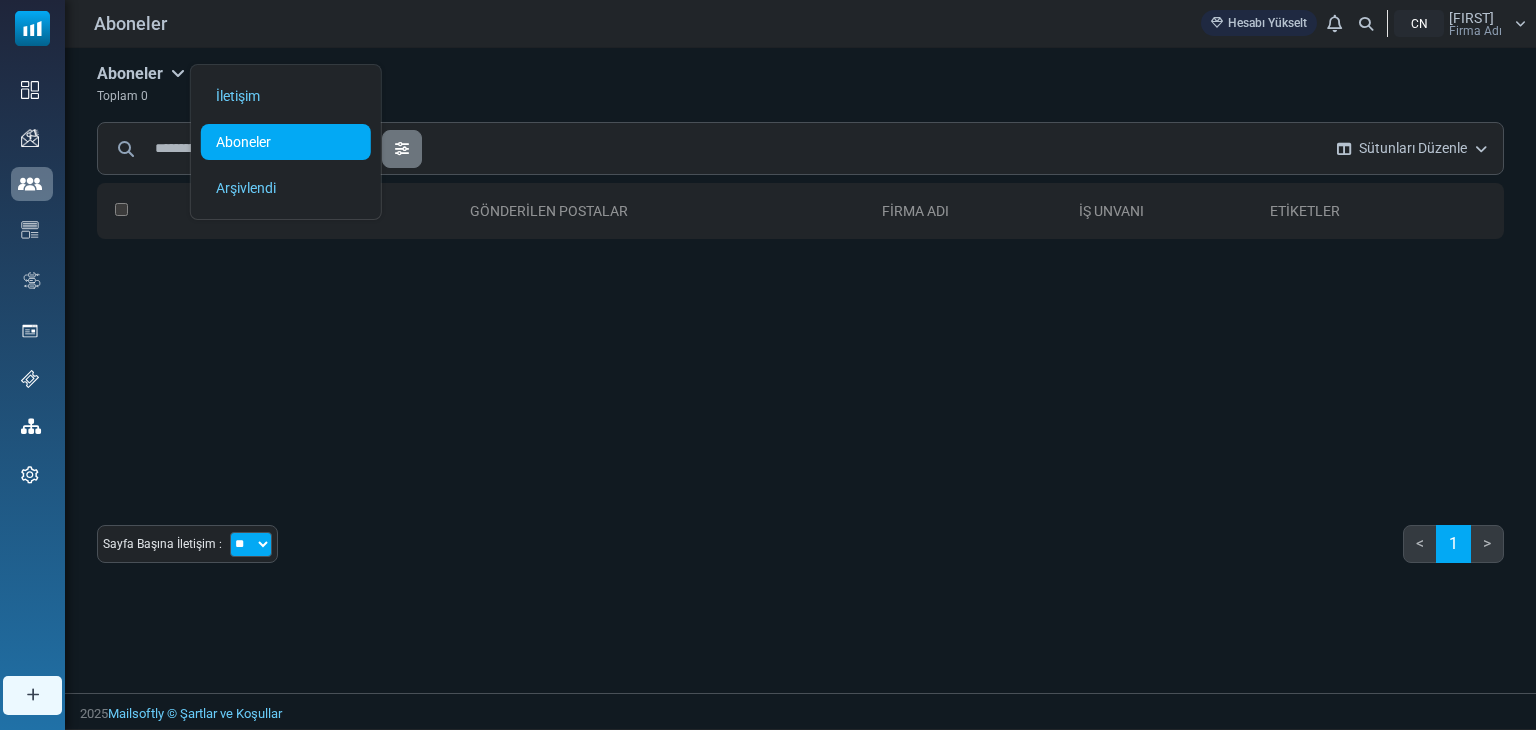 click on "Aboneler
İletişim
Aboneler
Arşivlendi
Toplam
0" at bounding box center (800, 85) 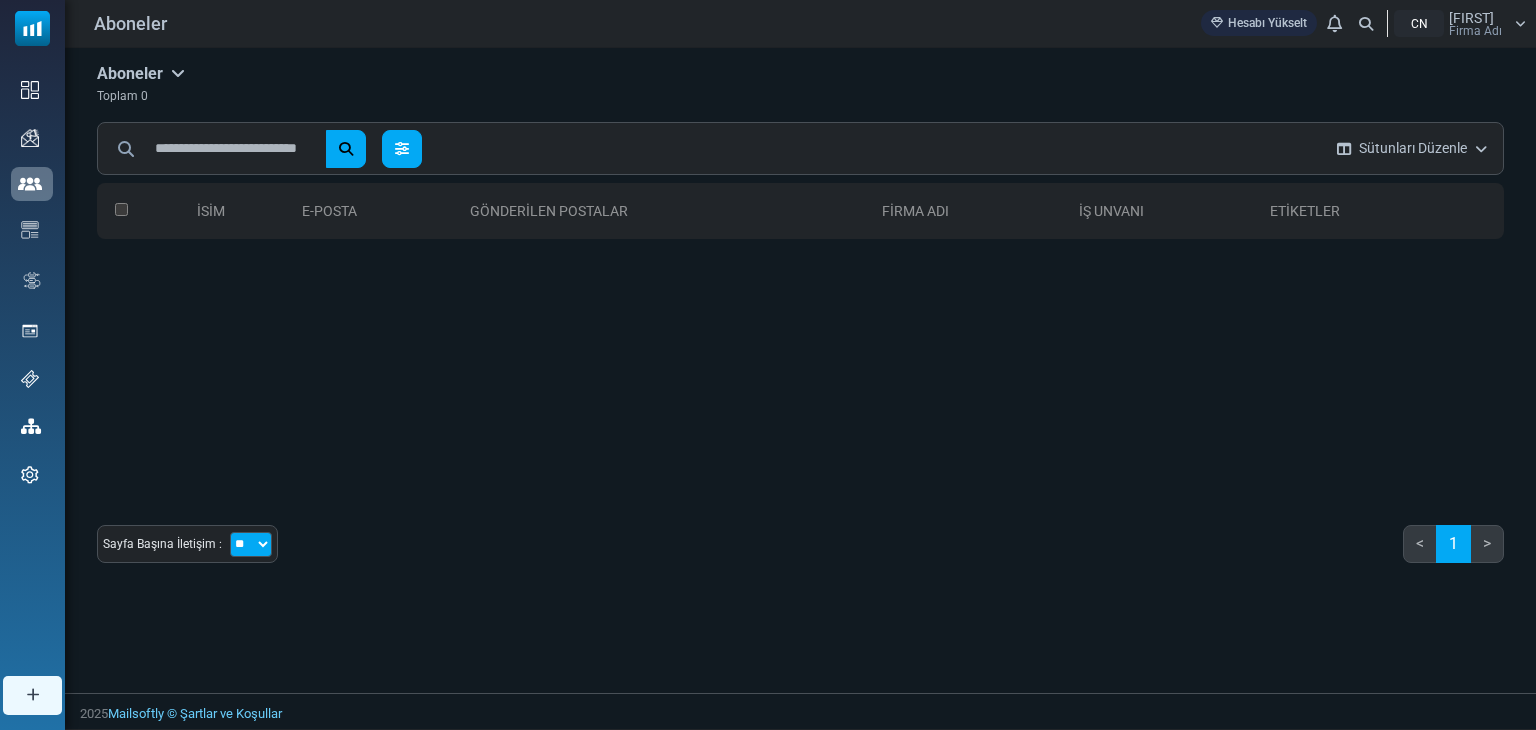 click at bounding box center [402, 149] 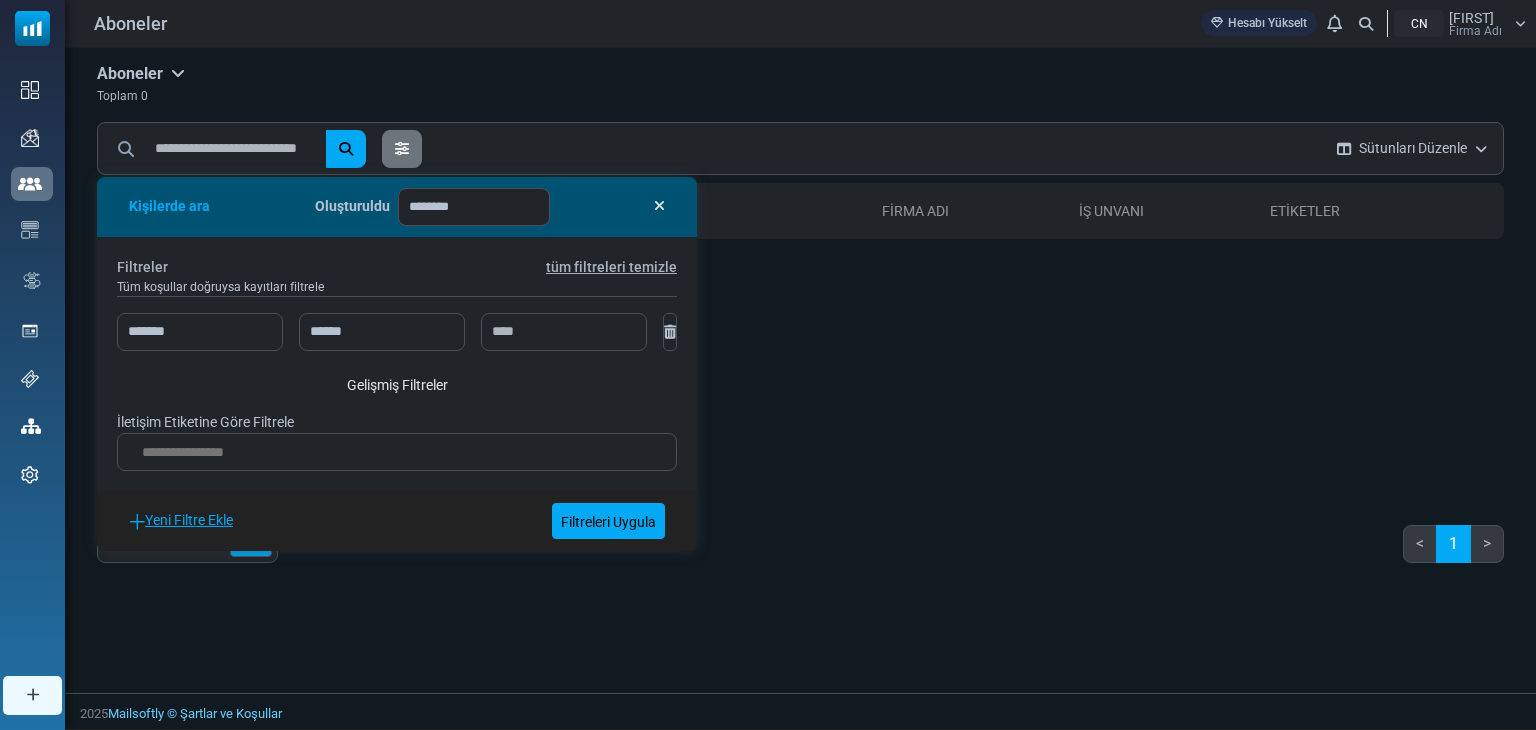 click on "İsim
E-posta
Gönderilen Postalar
Firma Adı
İş unvanı
Etiketler
0 Seçildi
Liste Oluştur
Kişi Listesine Ekle
Etiket Ata
Abonelikten Çıkan Olarak İşaretle" at bounding box center [800, 333] 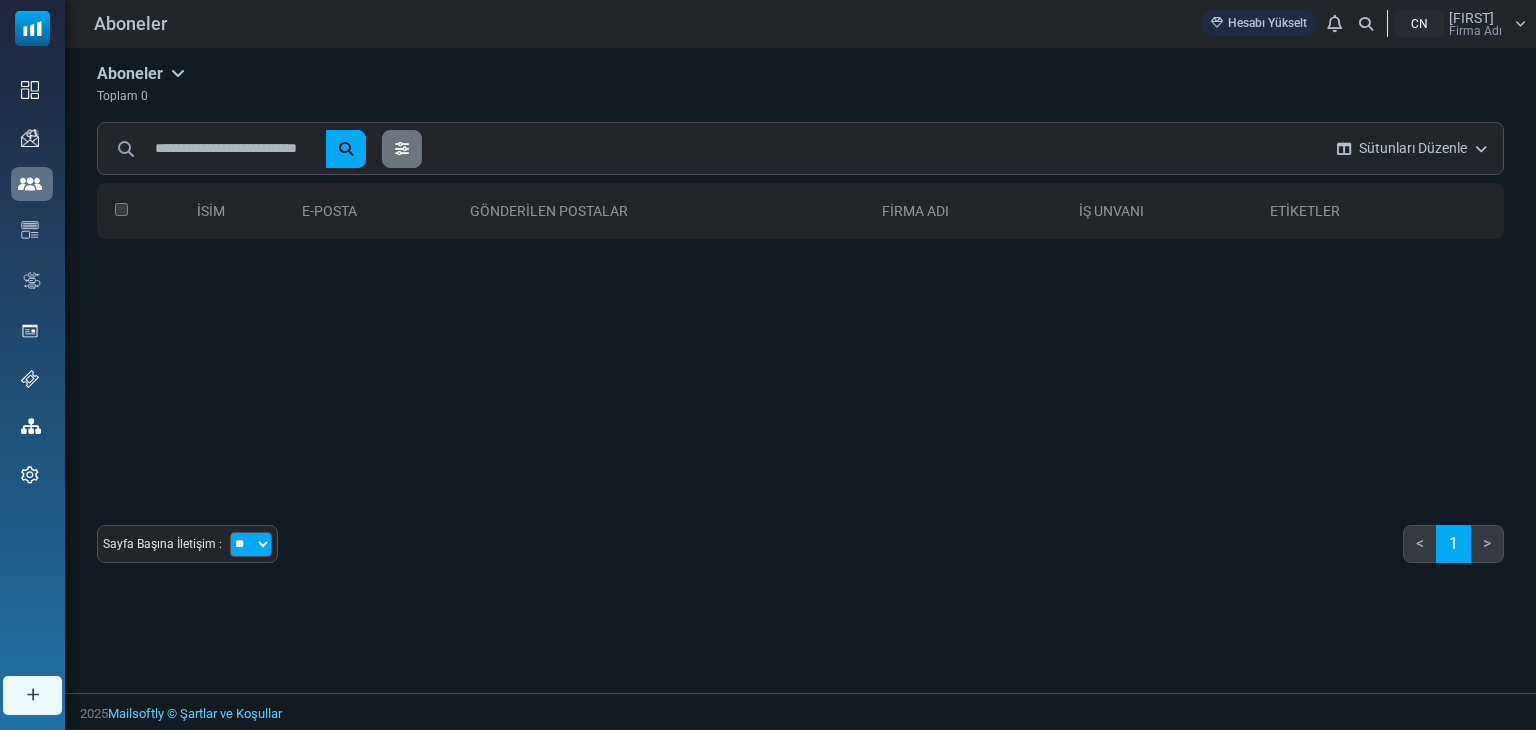 click at bounding box center [1481, 149] 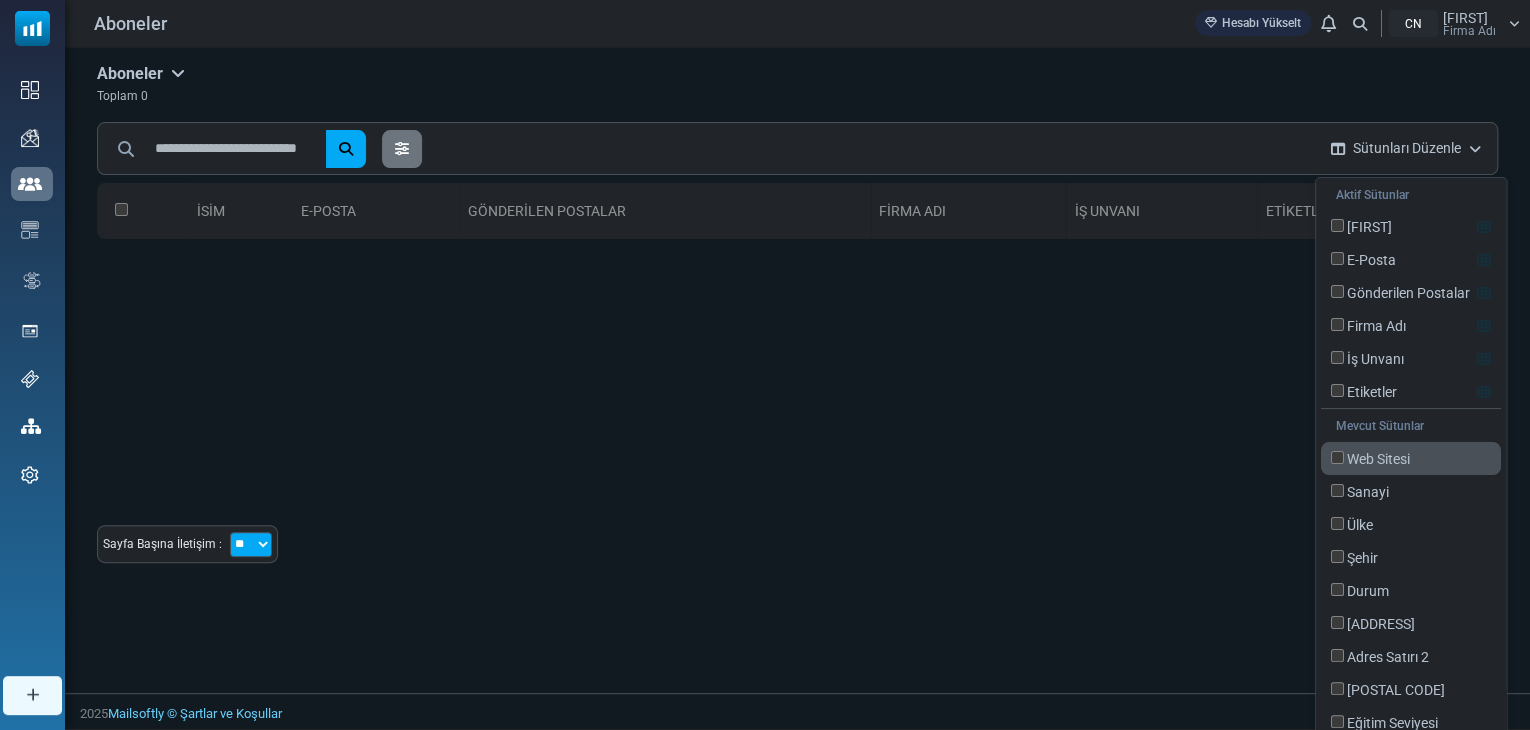 scroll, scrollTop: 75, scrollLeft: 0, axis: vertical 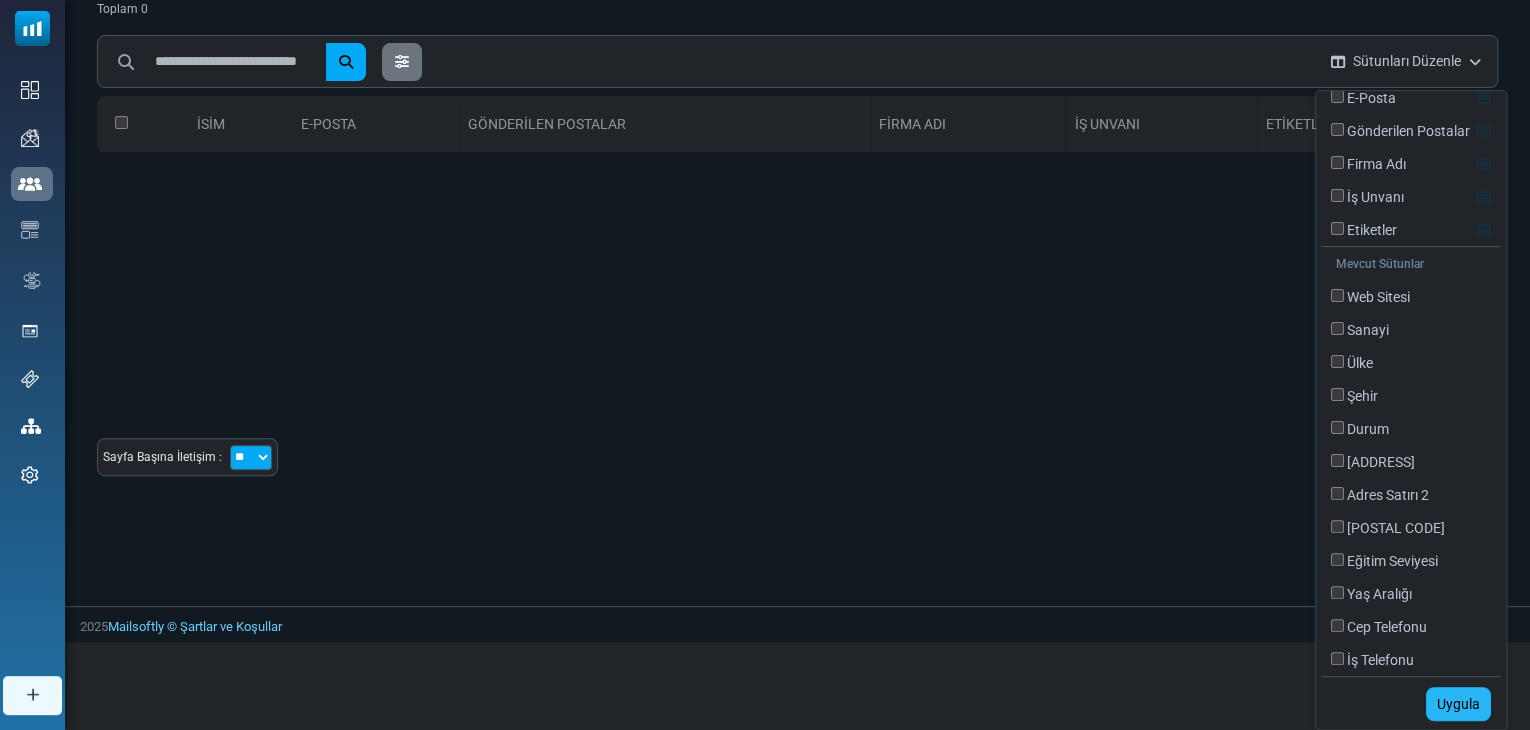 click on "Uygula" at bounding box center (1458, 705) 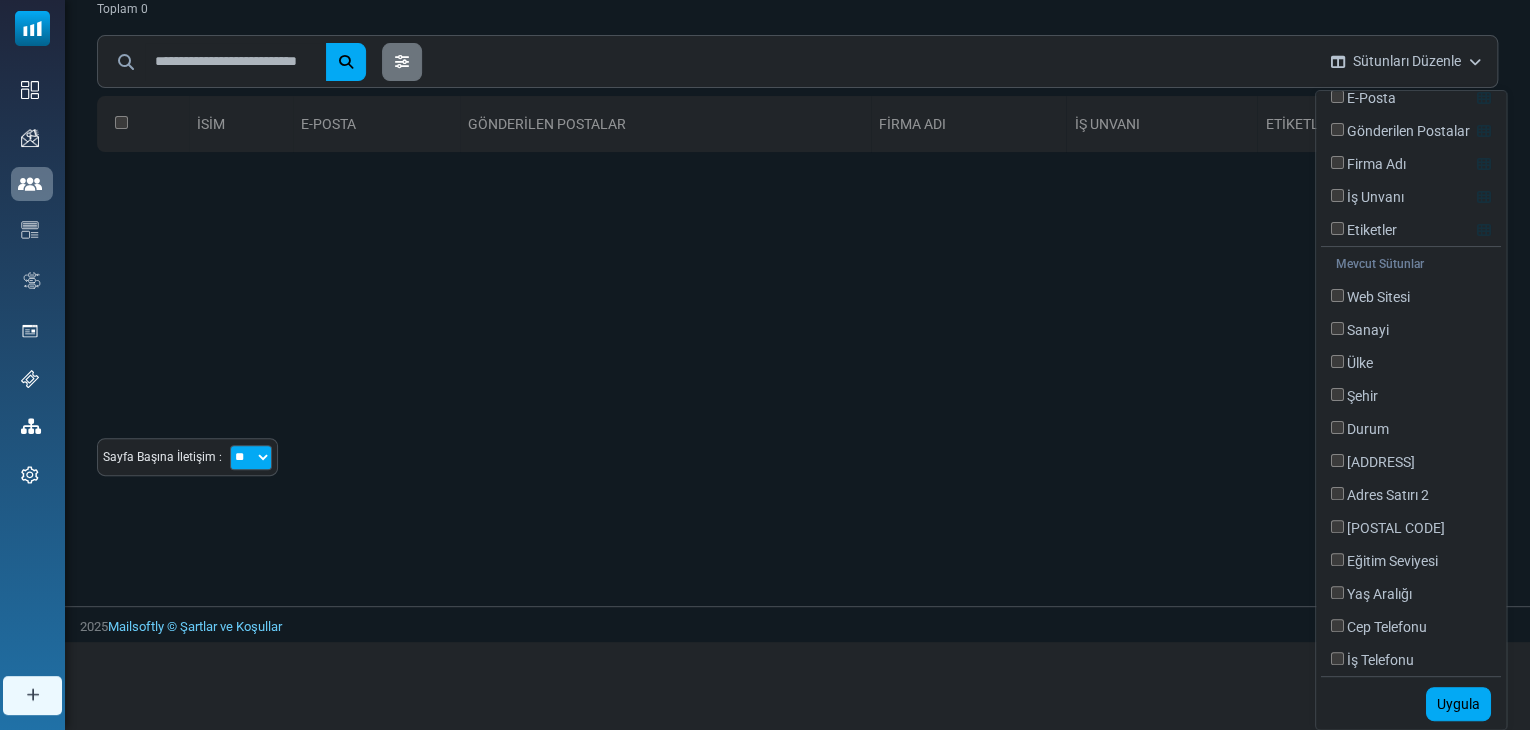 scroll, scrollTop: 0, scrollLeft: 0, axis: both 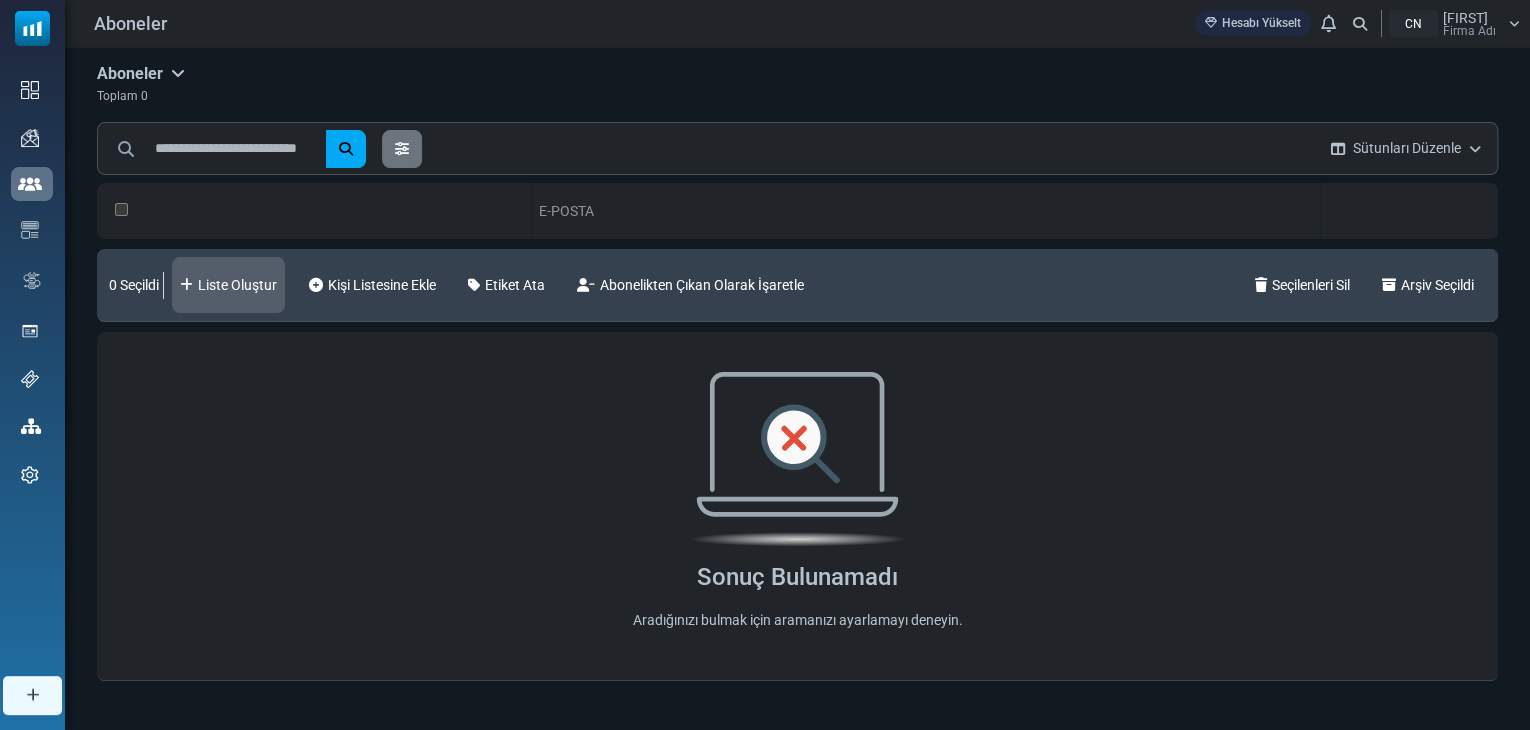 click on "Liste Oluştur" at bounding box center [237, 285] 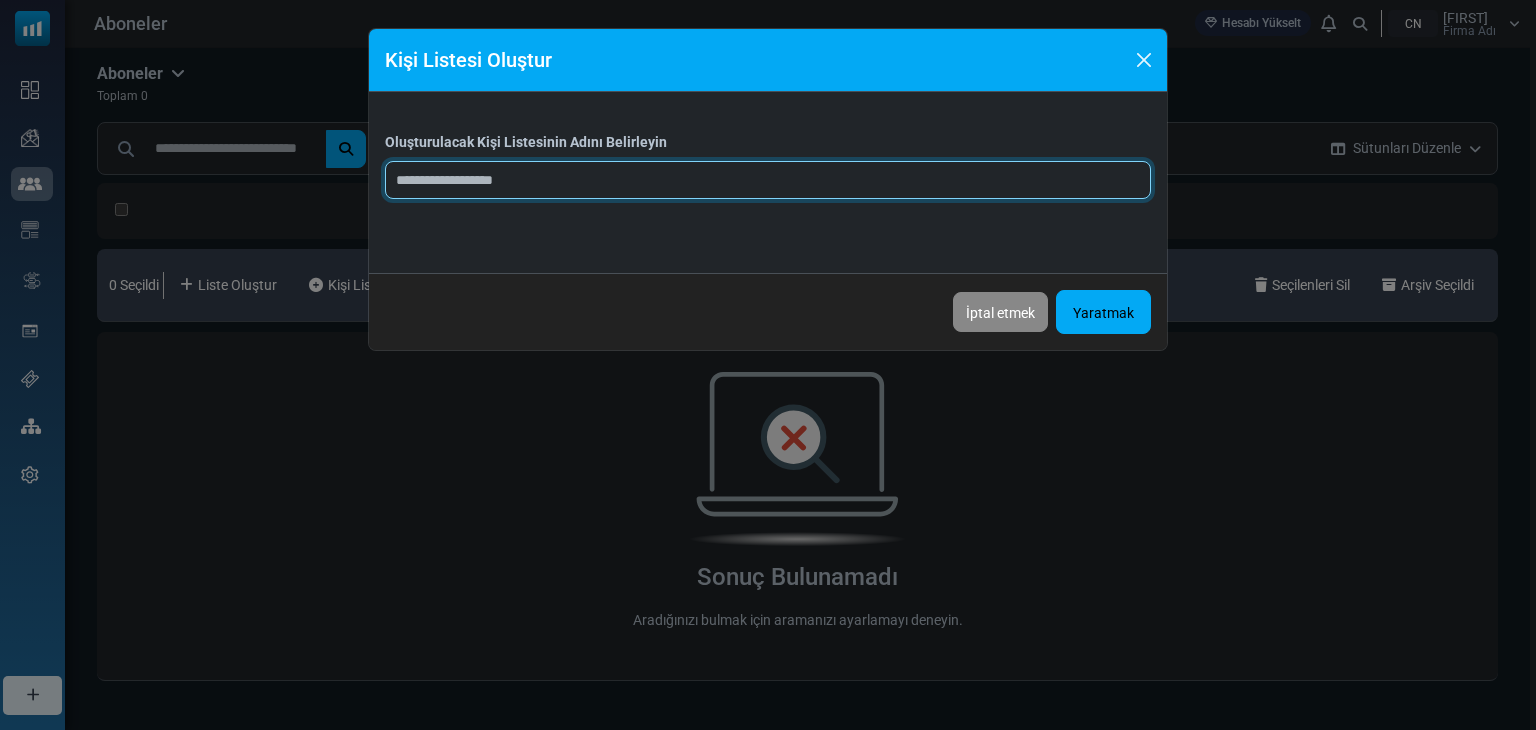 click at bounding box center (768, 180) 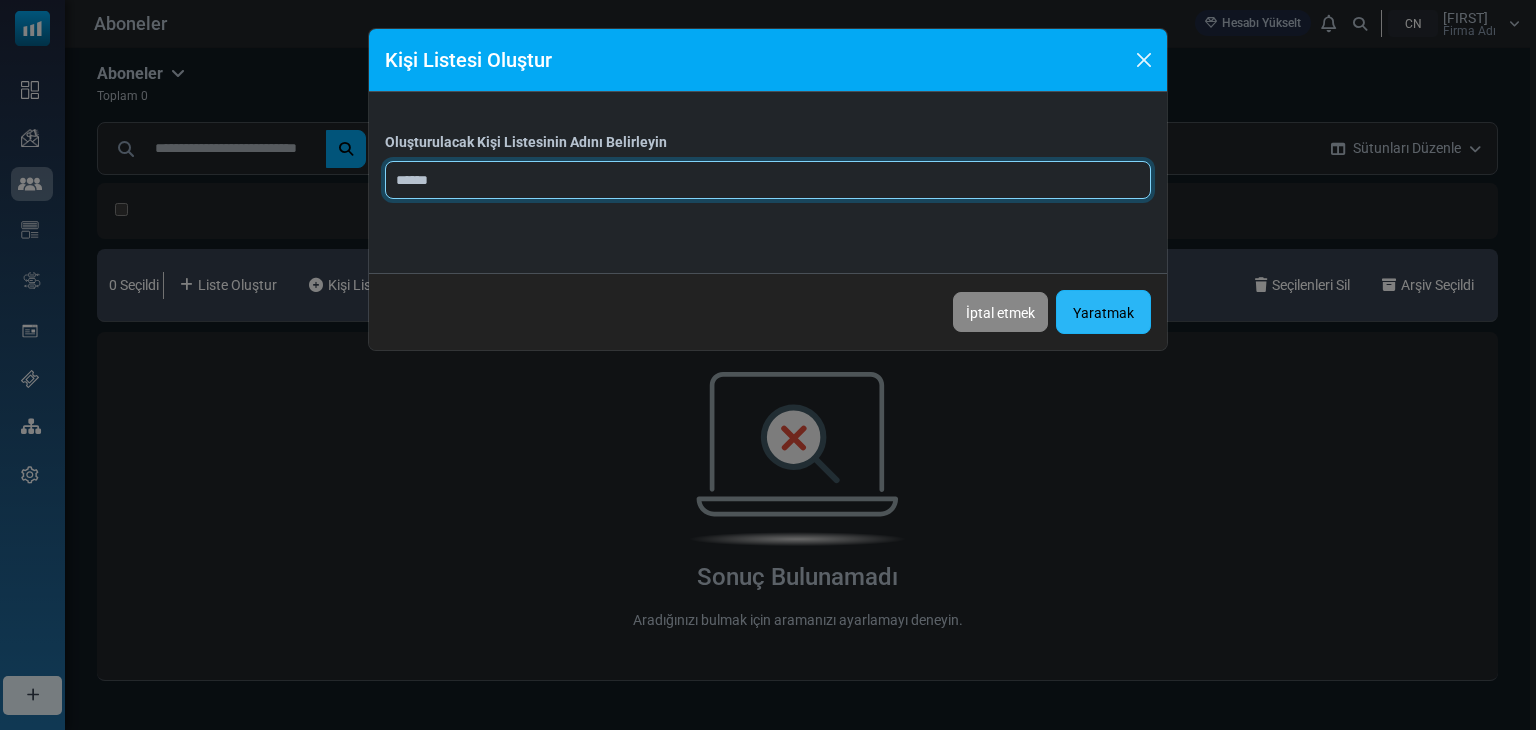 type on "******" 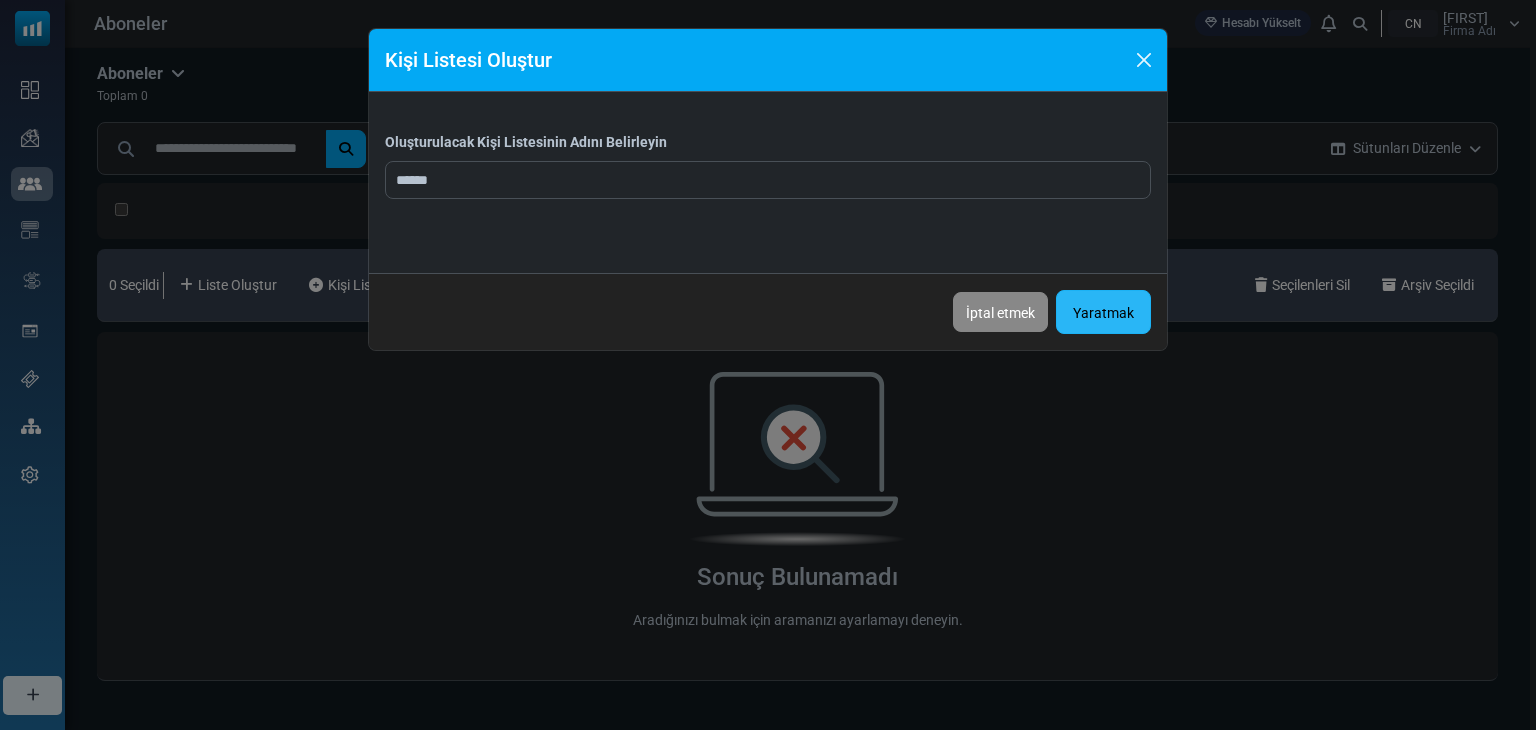 click on "Yaratmak" at bounding box center (1103, 312) 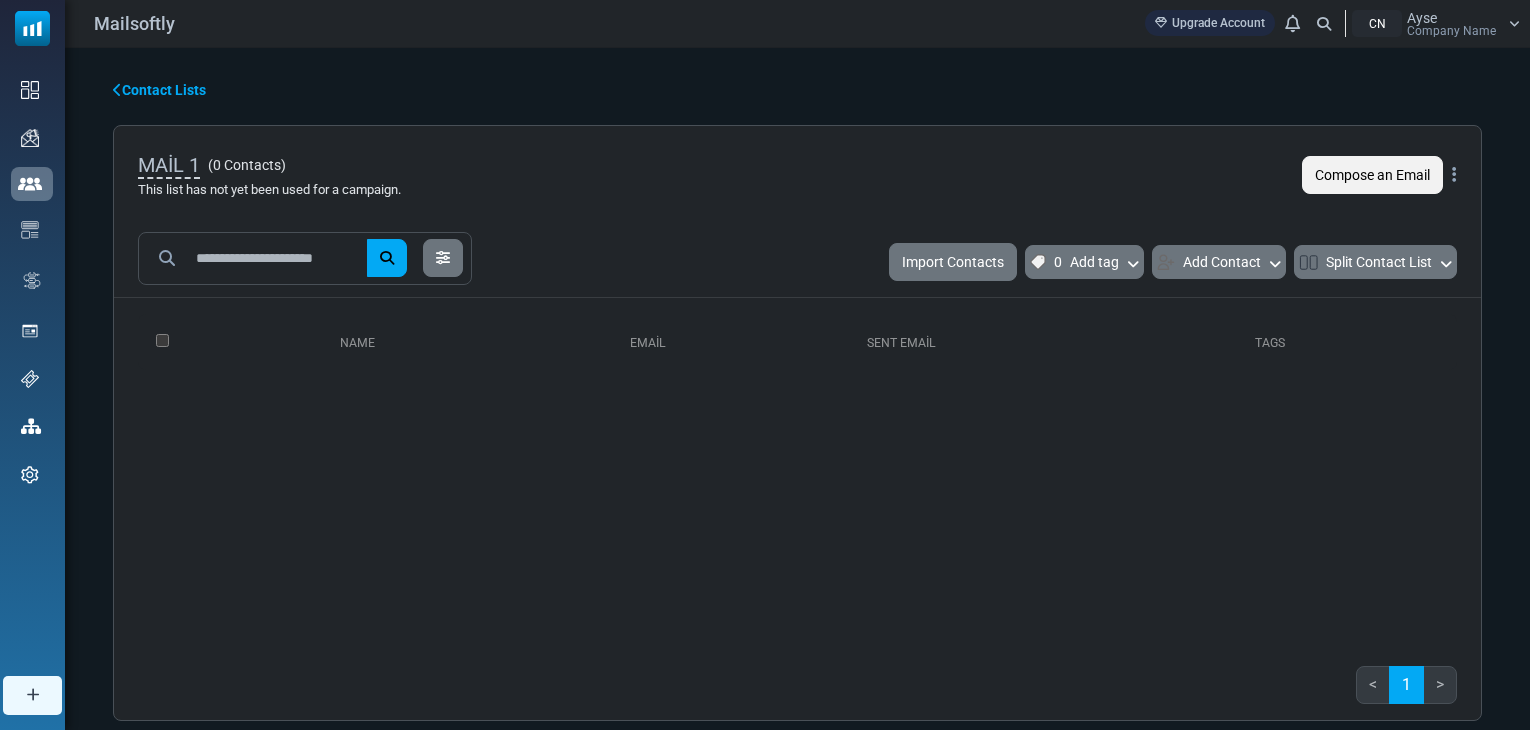 scroll, scrollTop: 0, scrollLeft: 0, axis: both 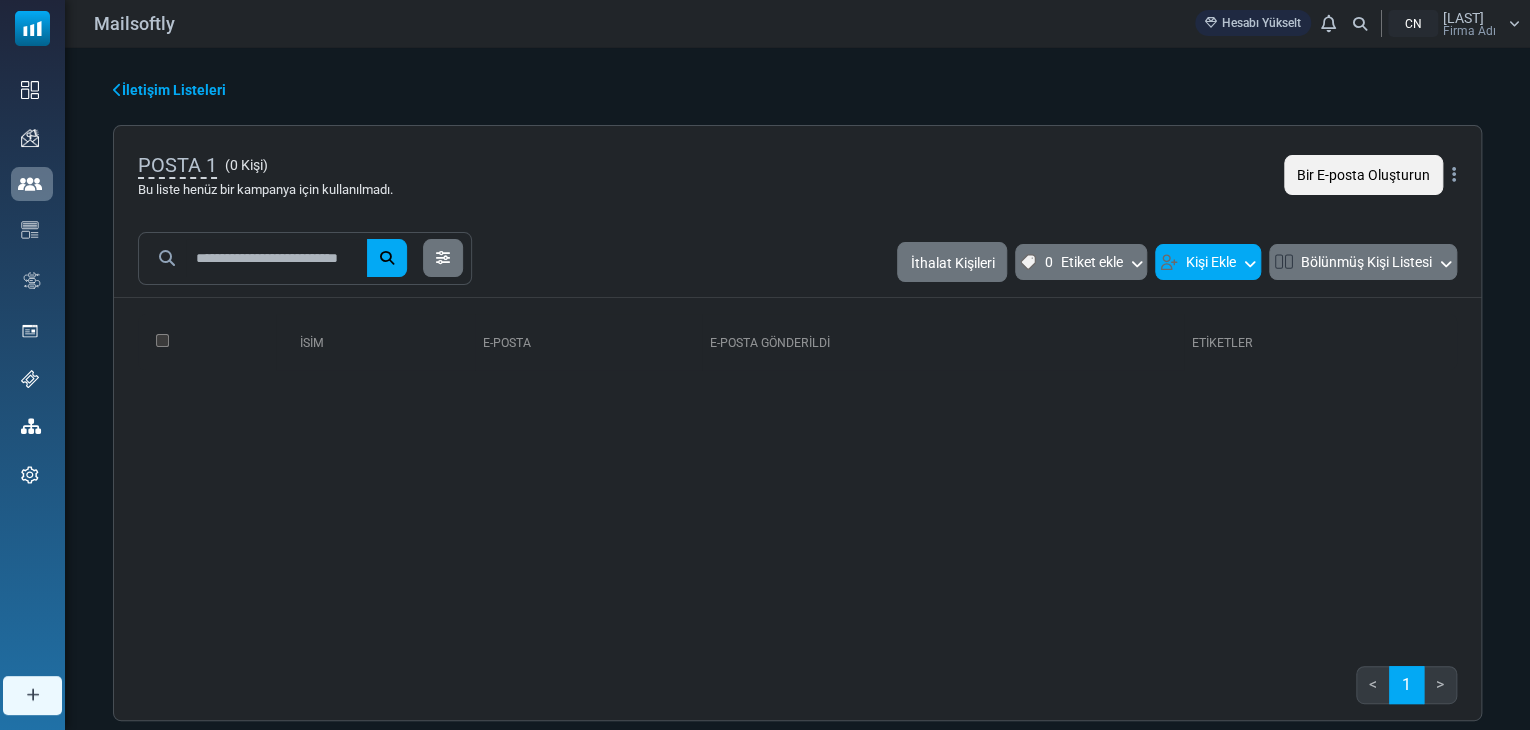 click at bounding box center [1250, 262] 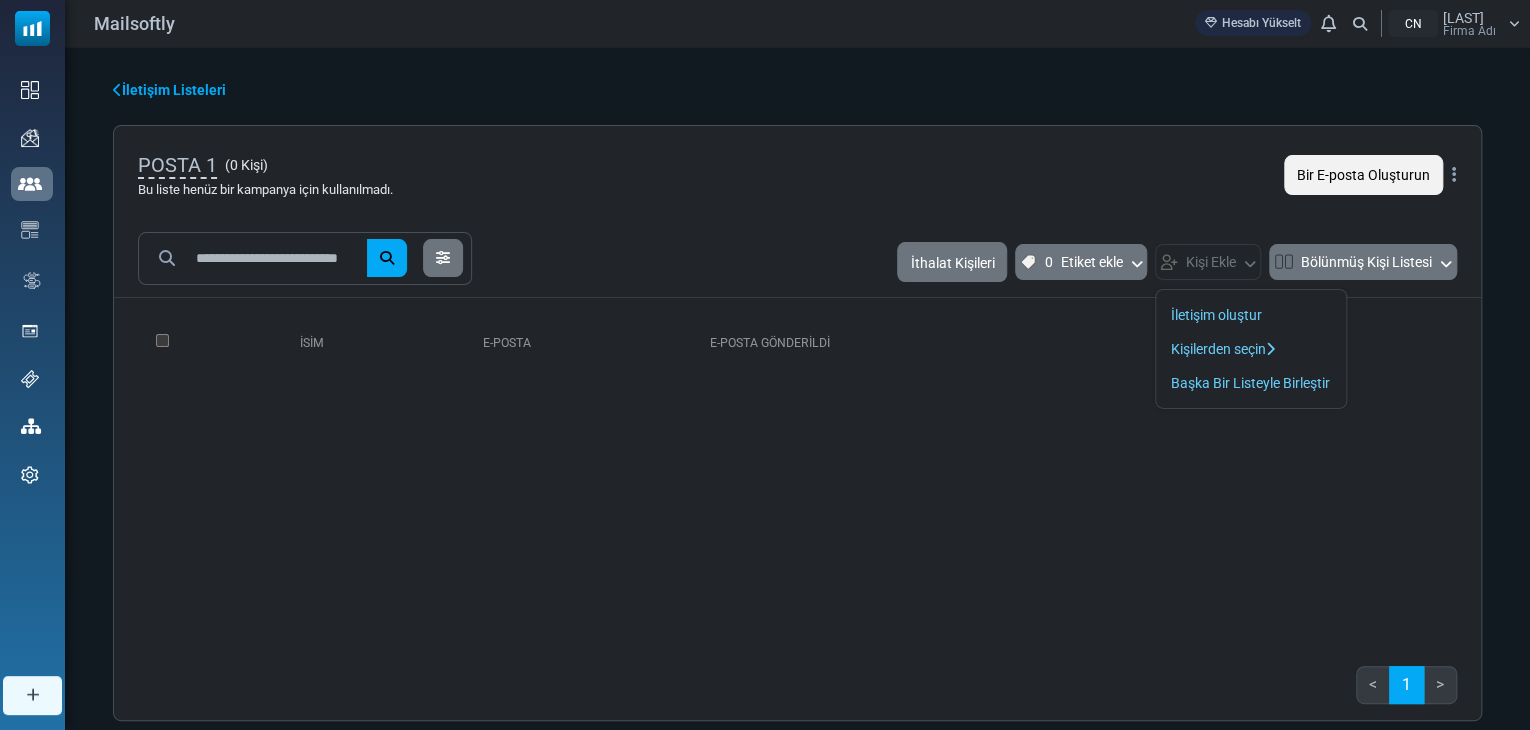 click on "İsim
E-posta
E-posta gönderildi
Etiketler
0 Seçildi
Etiket Ata
Başka Bir Listeye Ekle
Listeden Kaldır" at bounding box center (797, 474) 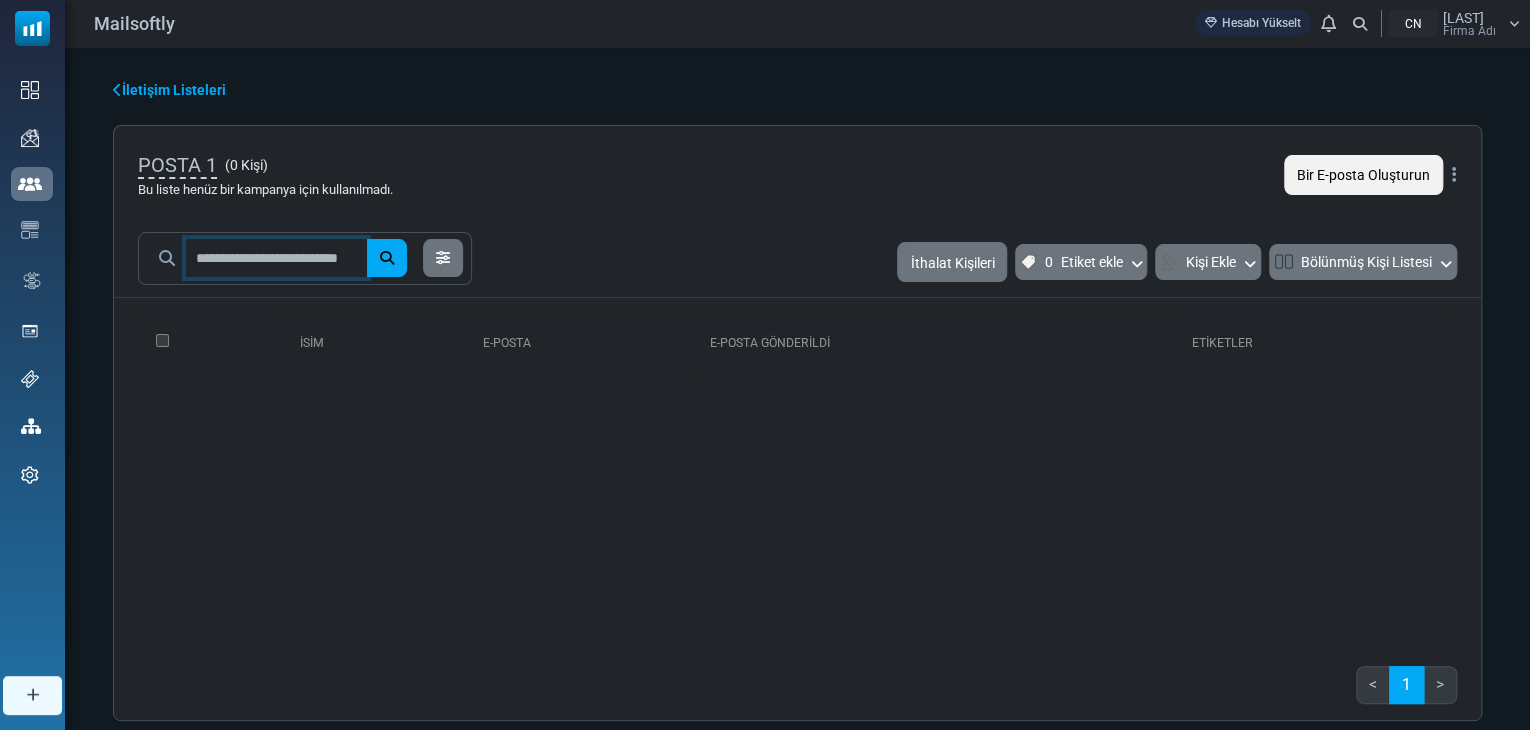 click at bounding box center [276, 258] 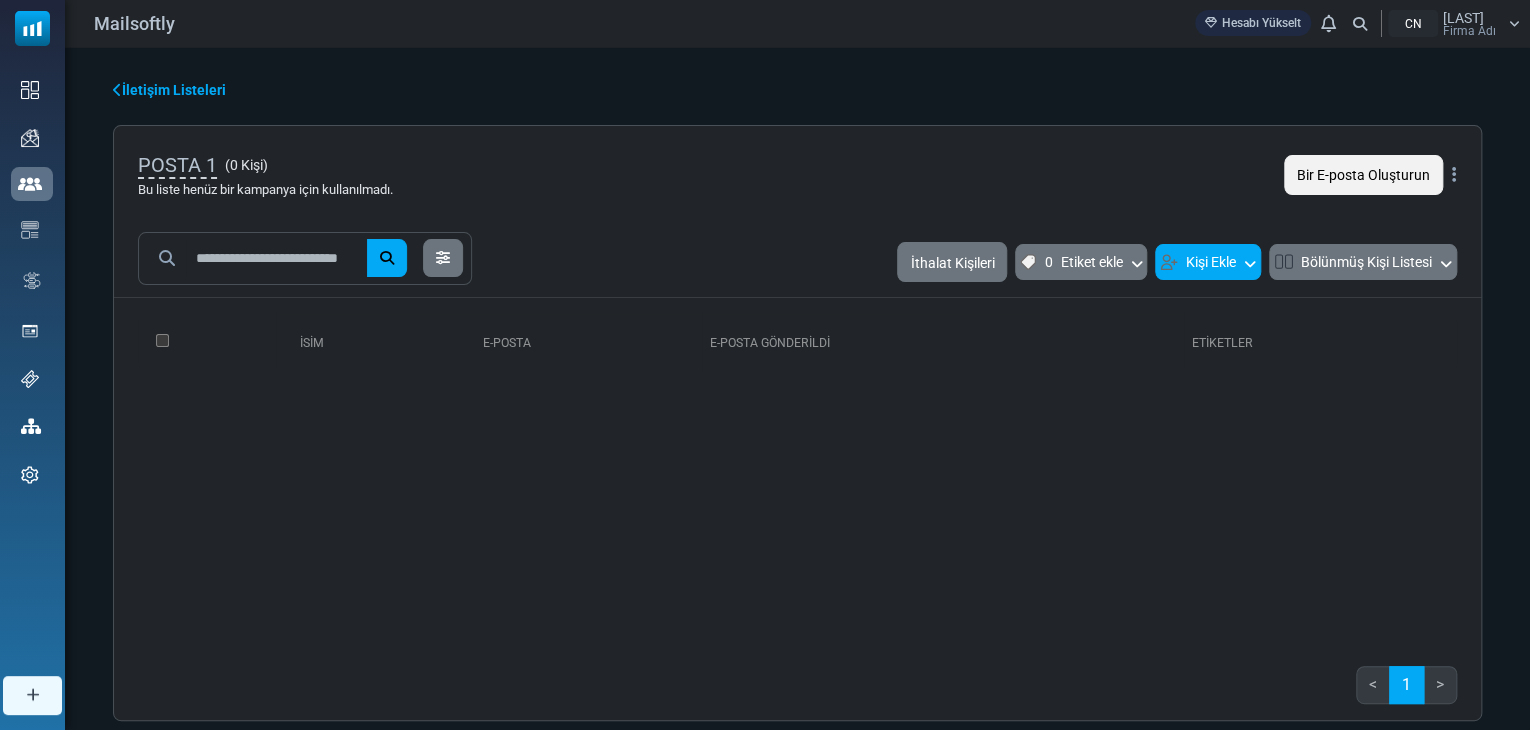 click at bounding box center (1250, 262) 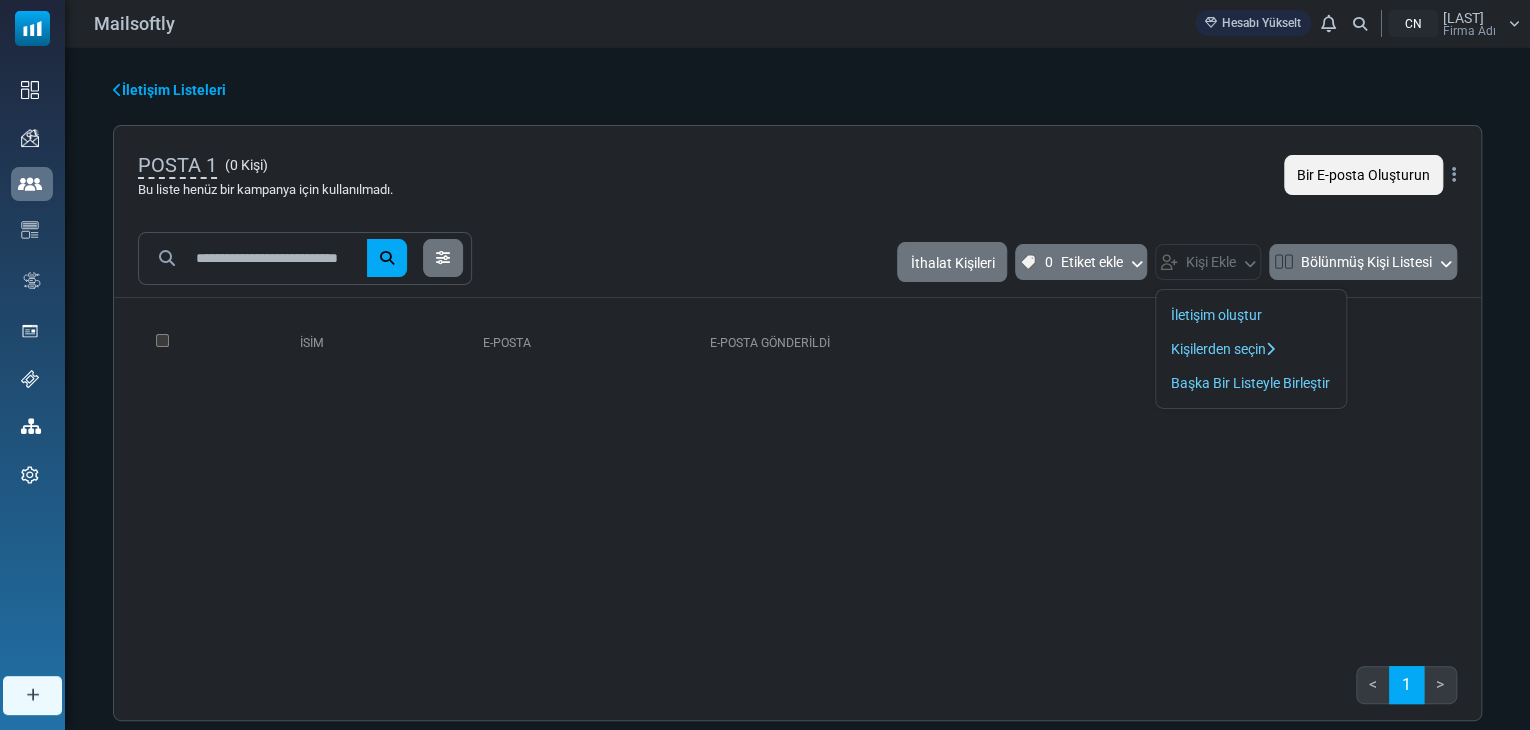 click on "E-posta gönderildi" at bounding box center (943, 342) 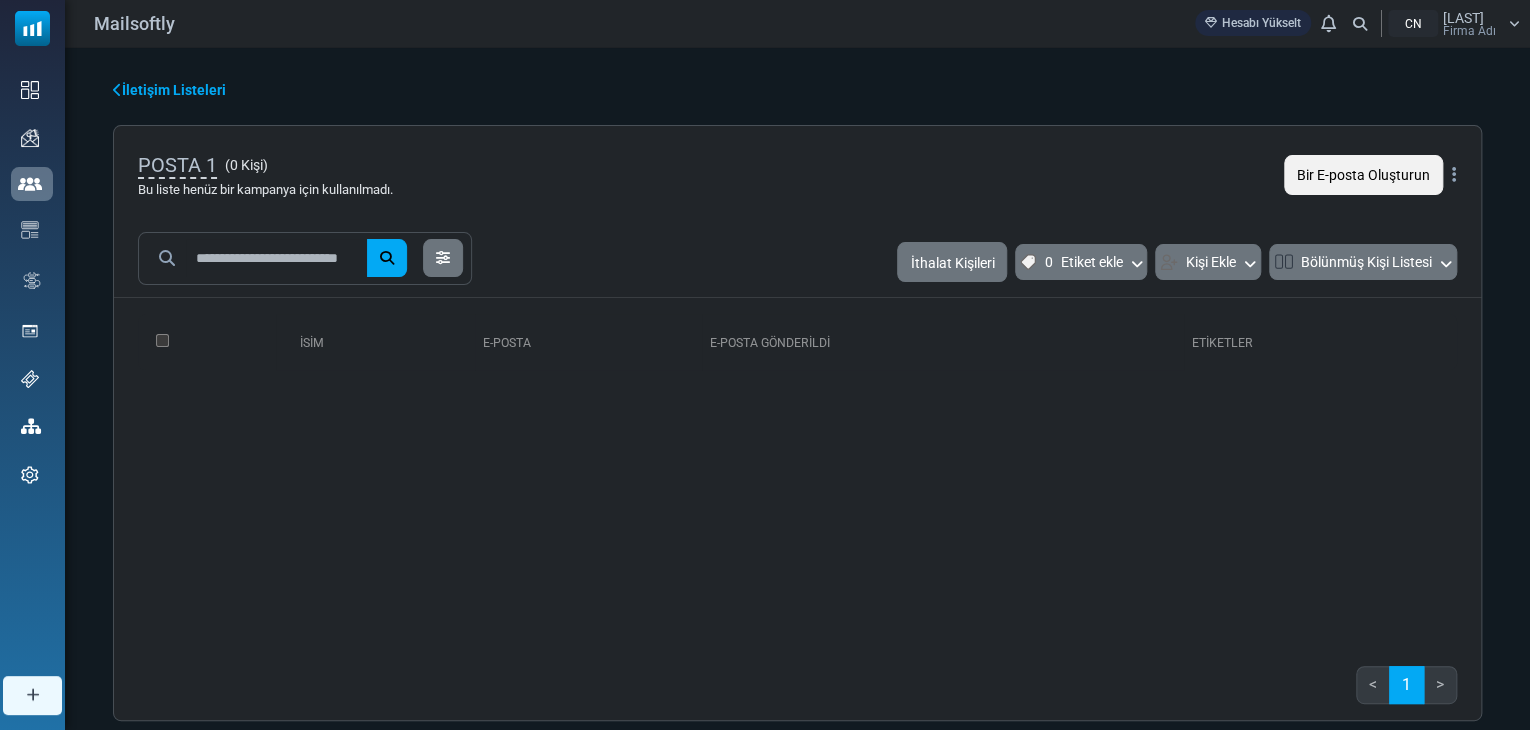 click at bounding box center [117, 90] 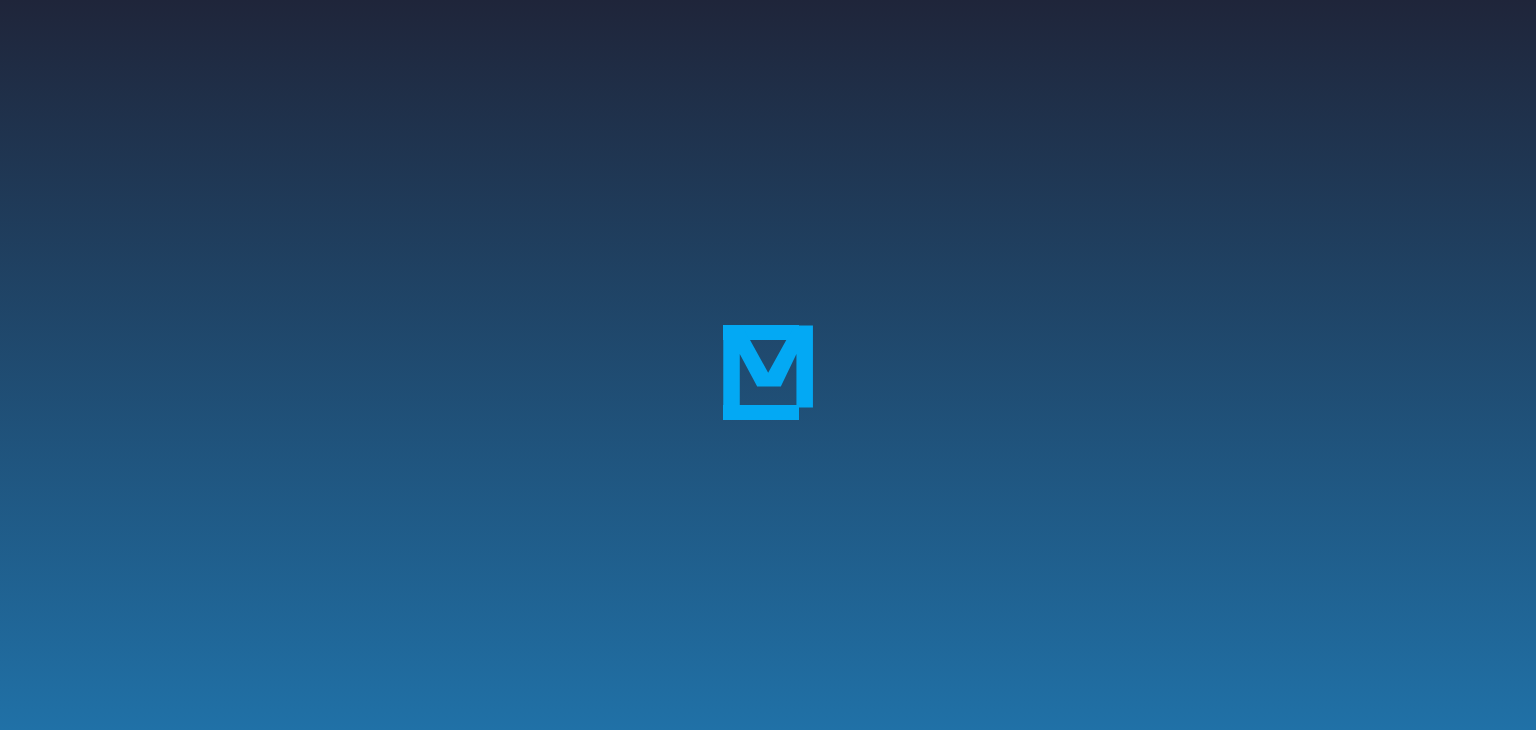 scroll, scrollTop: 0, scrollLeft: 0, axis: both 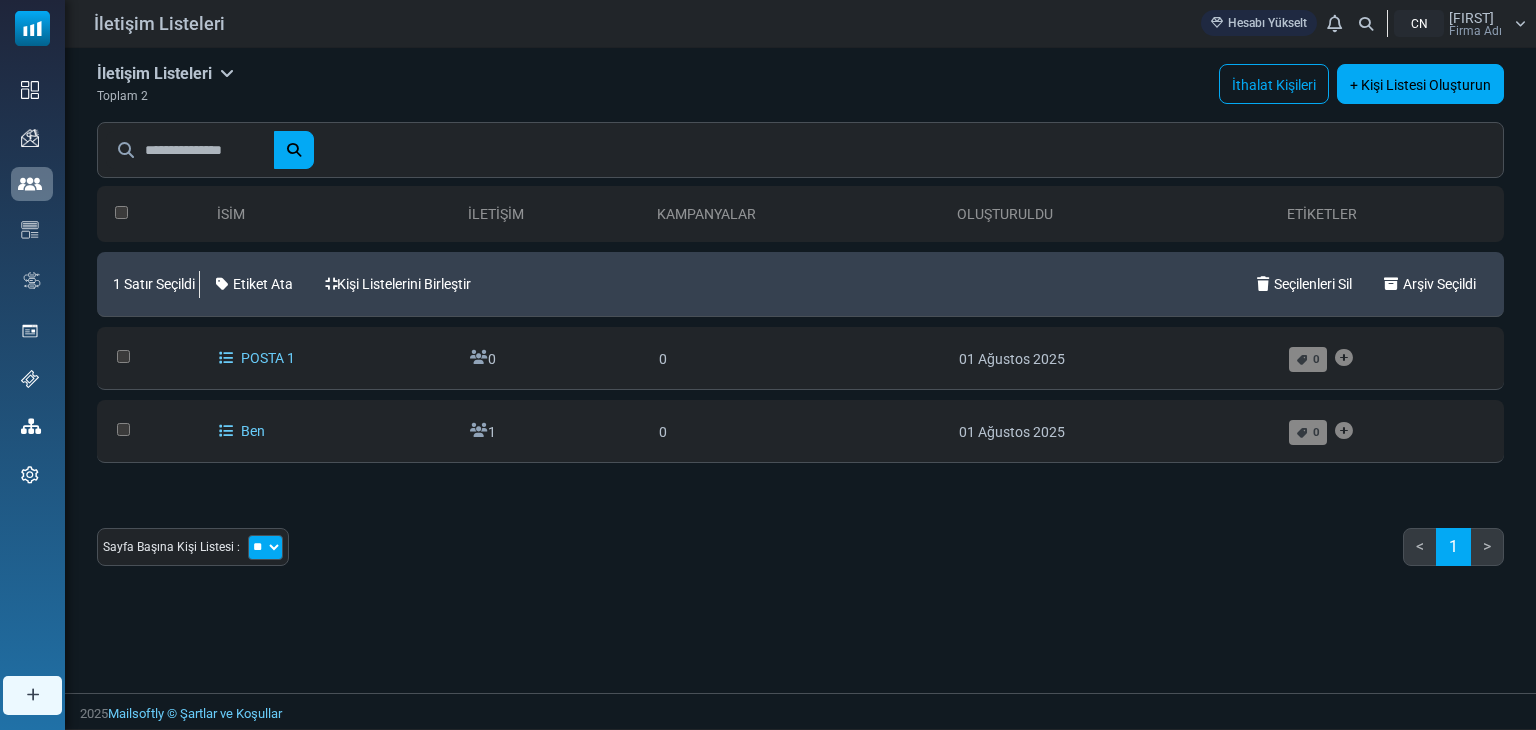 click on "Sayfa Başına Kişi Listesi :
**
**
**
< 1 >" at bounding box center (800, 555) 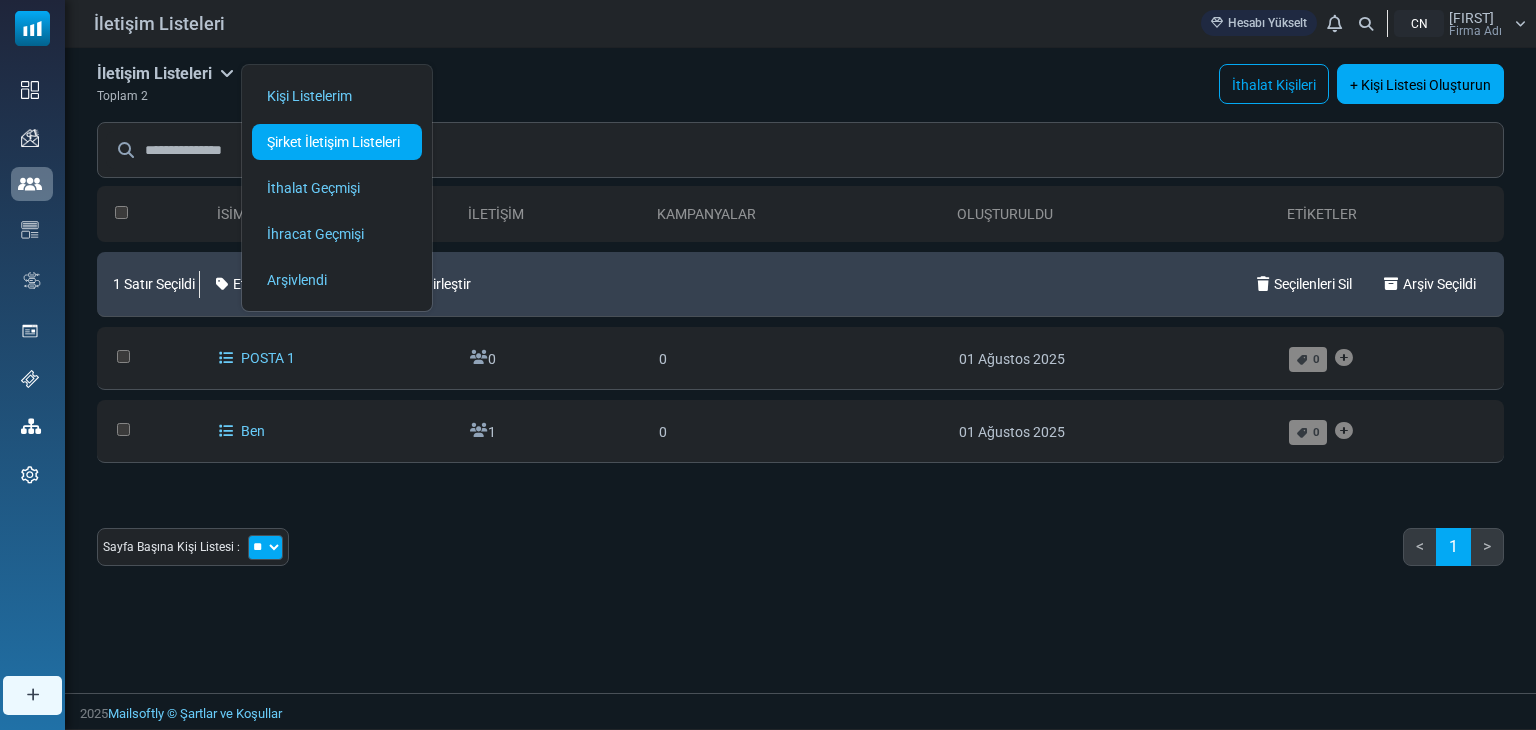click on "İsim
İletişim
Kampanyalar
Oluşturuldu
Etiketler
1 Satır Seçildi
Etiket Ata
Kişi Listelerini Birleştir
Seçilenleri Sil
Arşiv Seçildi
POSTA 1
0
0
01 Ağustos 2025" at bounding box center (800, 336) 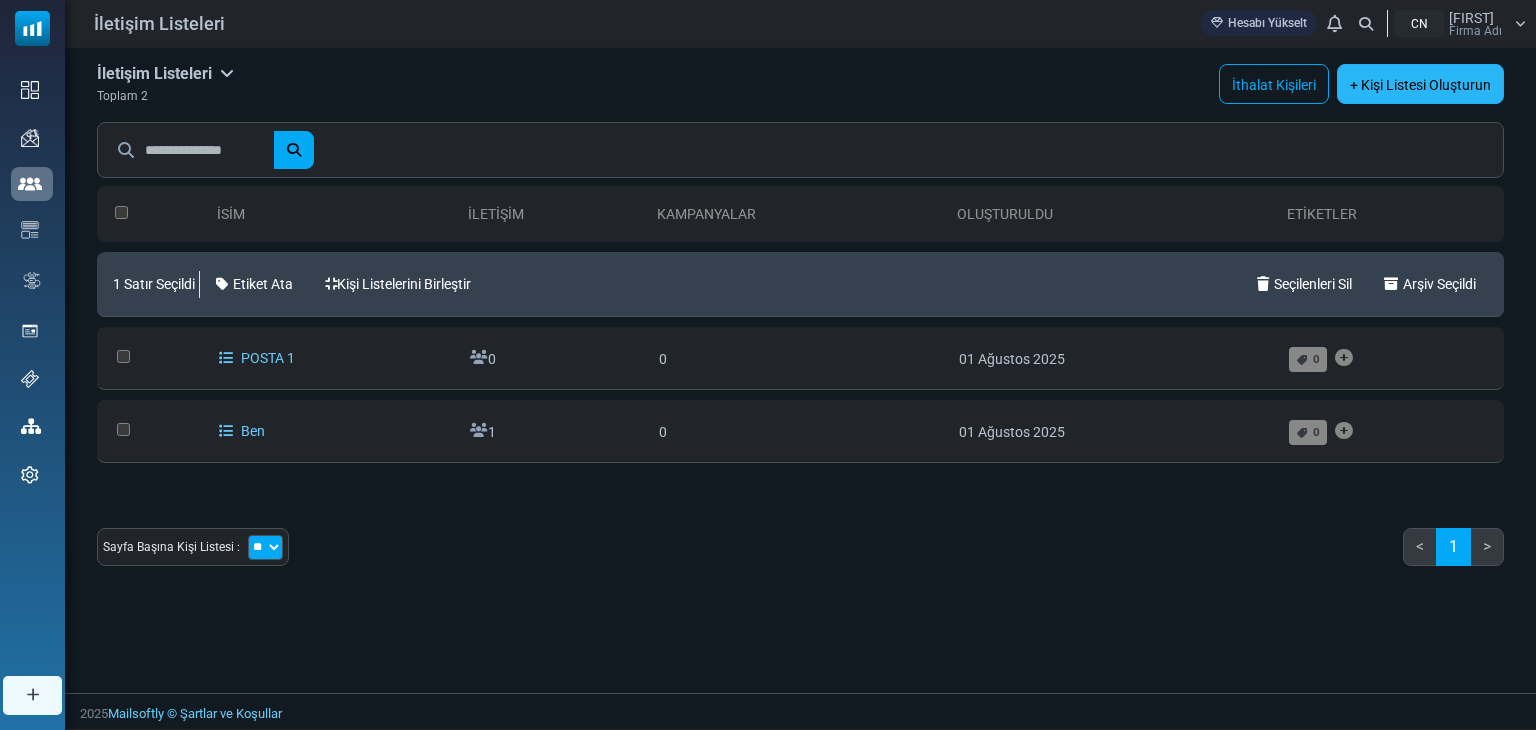 click on "+ Kişi Listesi Oluşturun" at bounding box center (1420, 85) 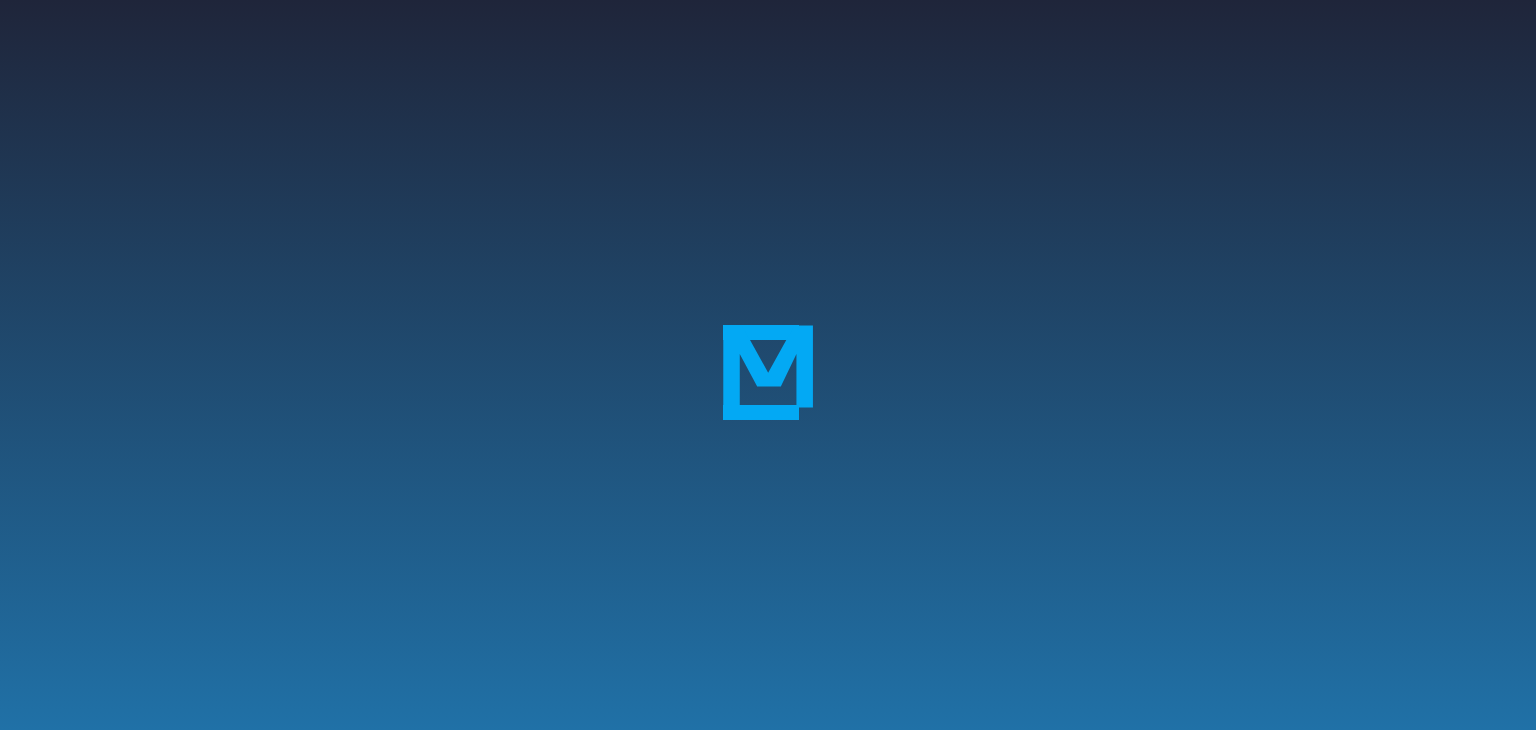 scroll, scrollTop: 0, scrollLeft: 0, axis: both 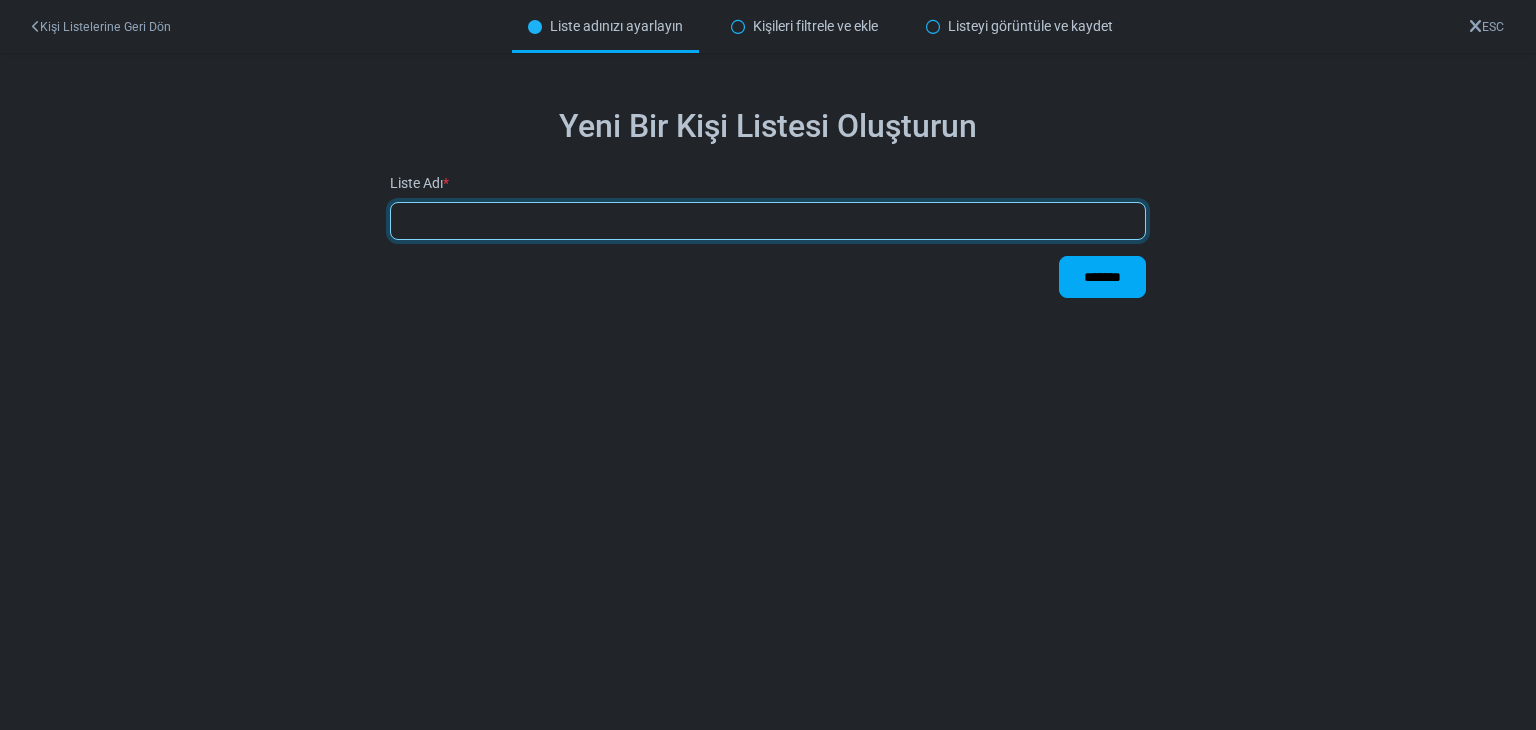 click at bounding box center (768, 221) 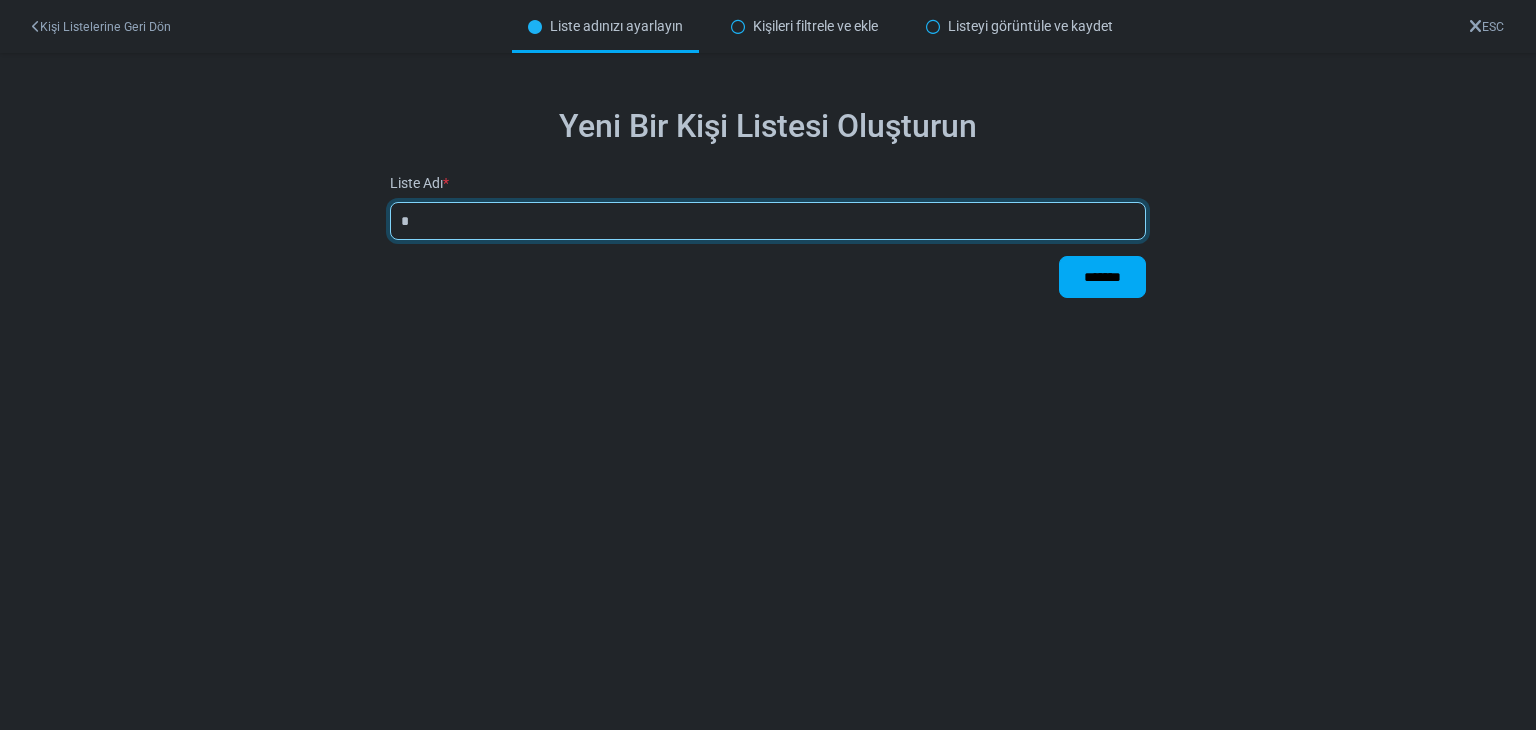 type on "**" 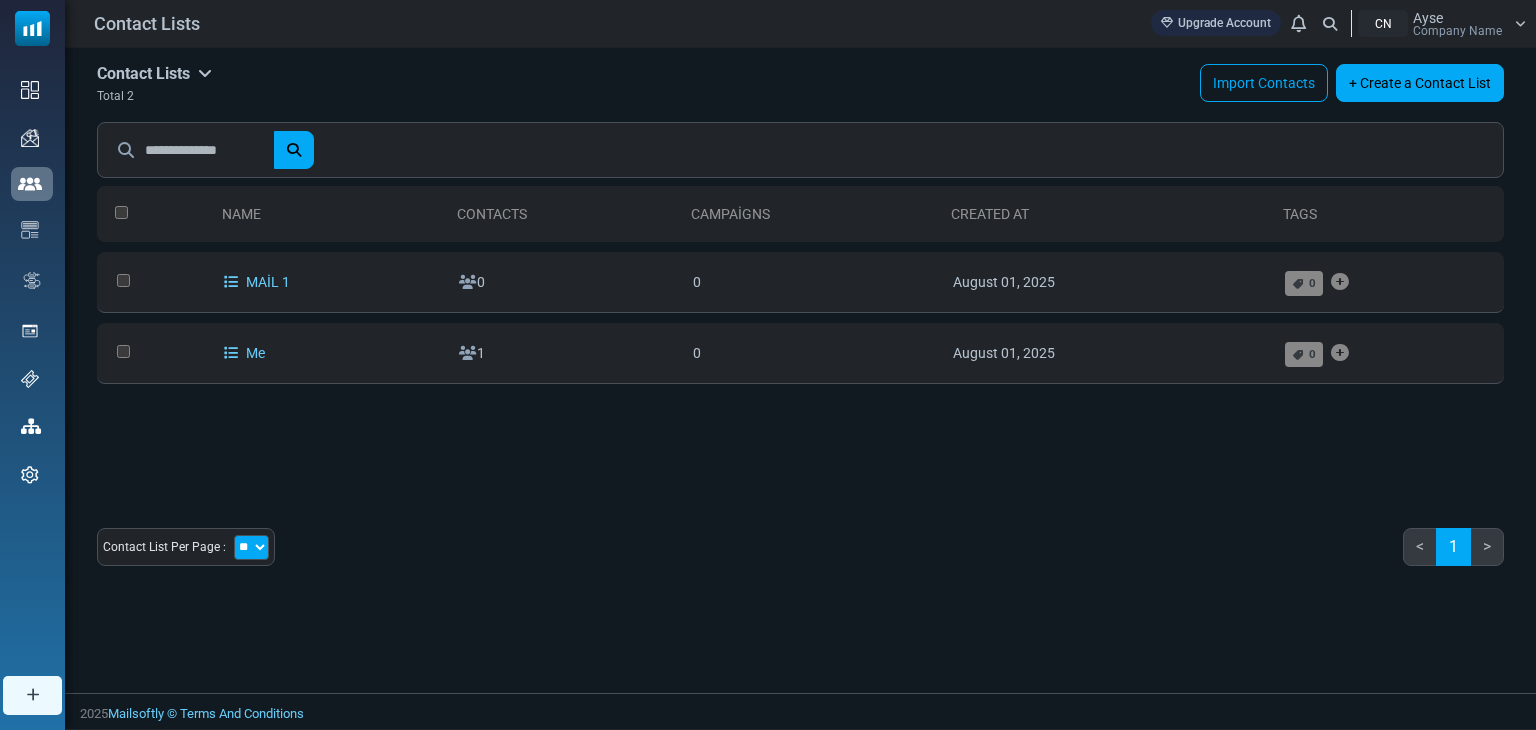 scroll, scrollTop: 0, scrollLeft: 0, axis: both 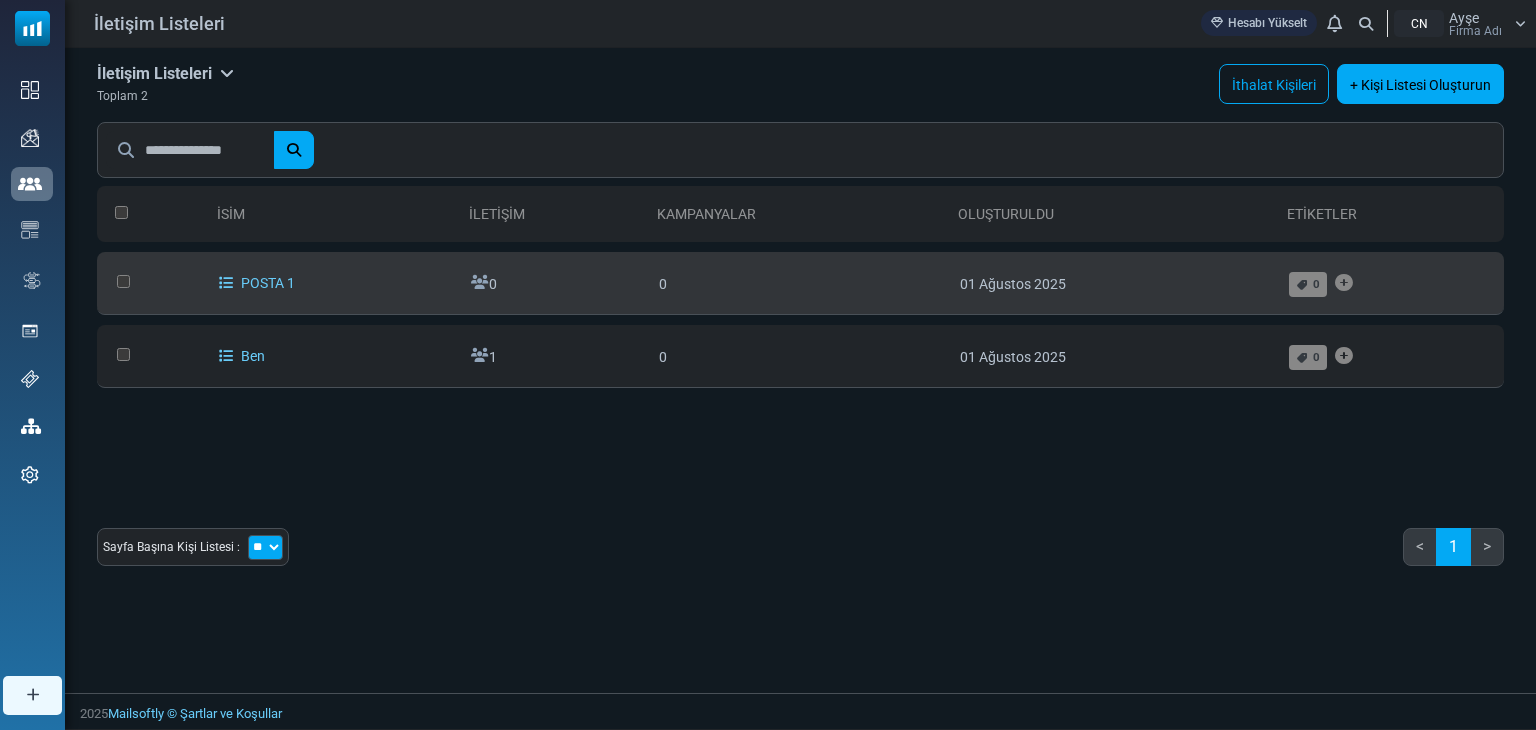 click on "0" at bounding box center (799, 283) 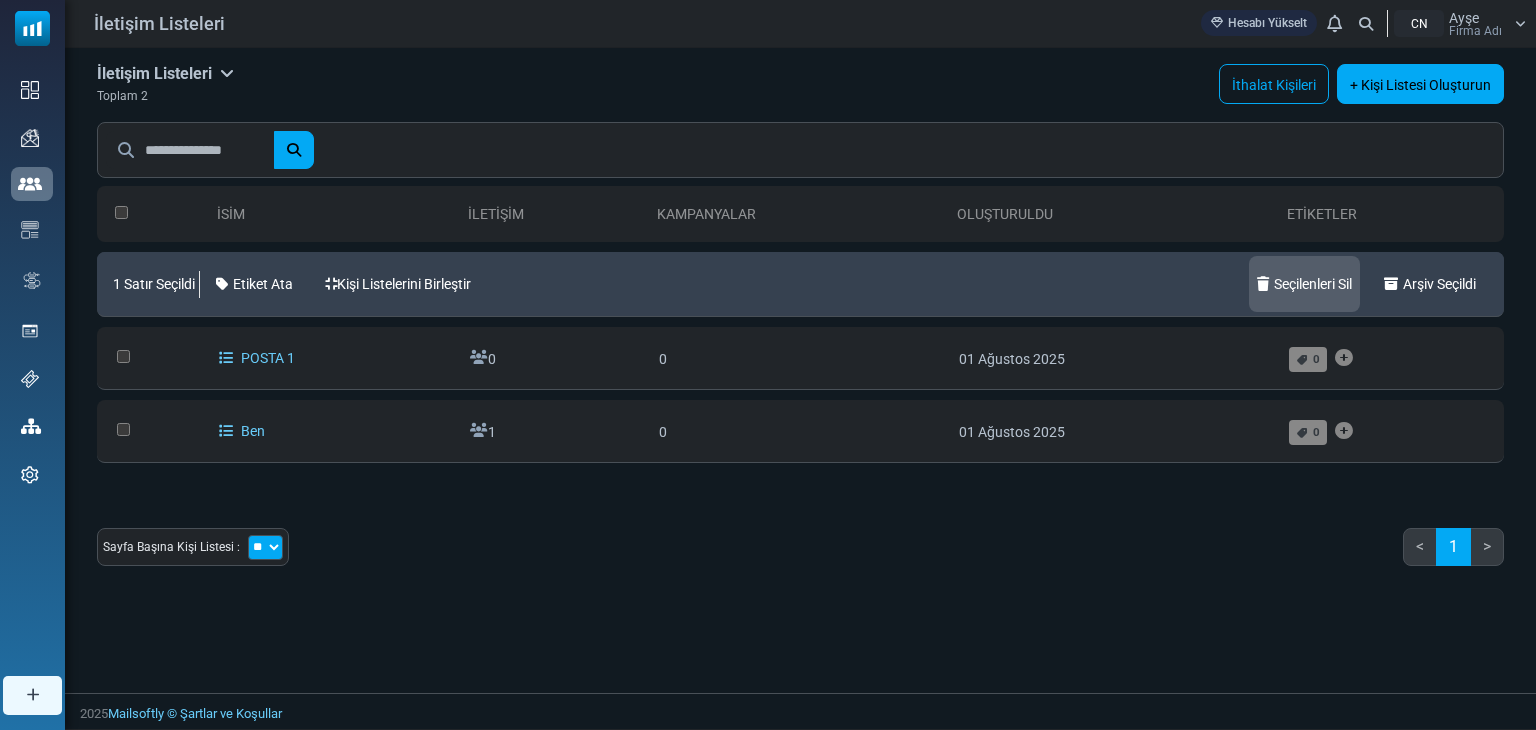 click on "Seçilenleri Sil" at bounding box center [1313, 284] 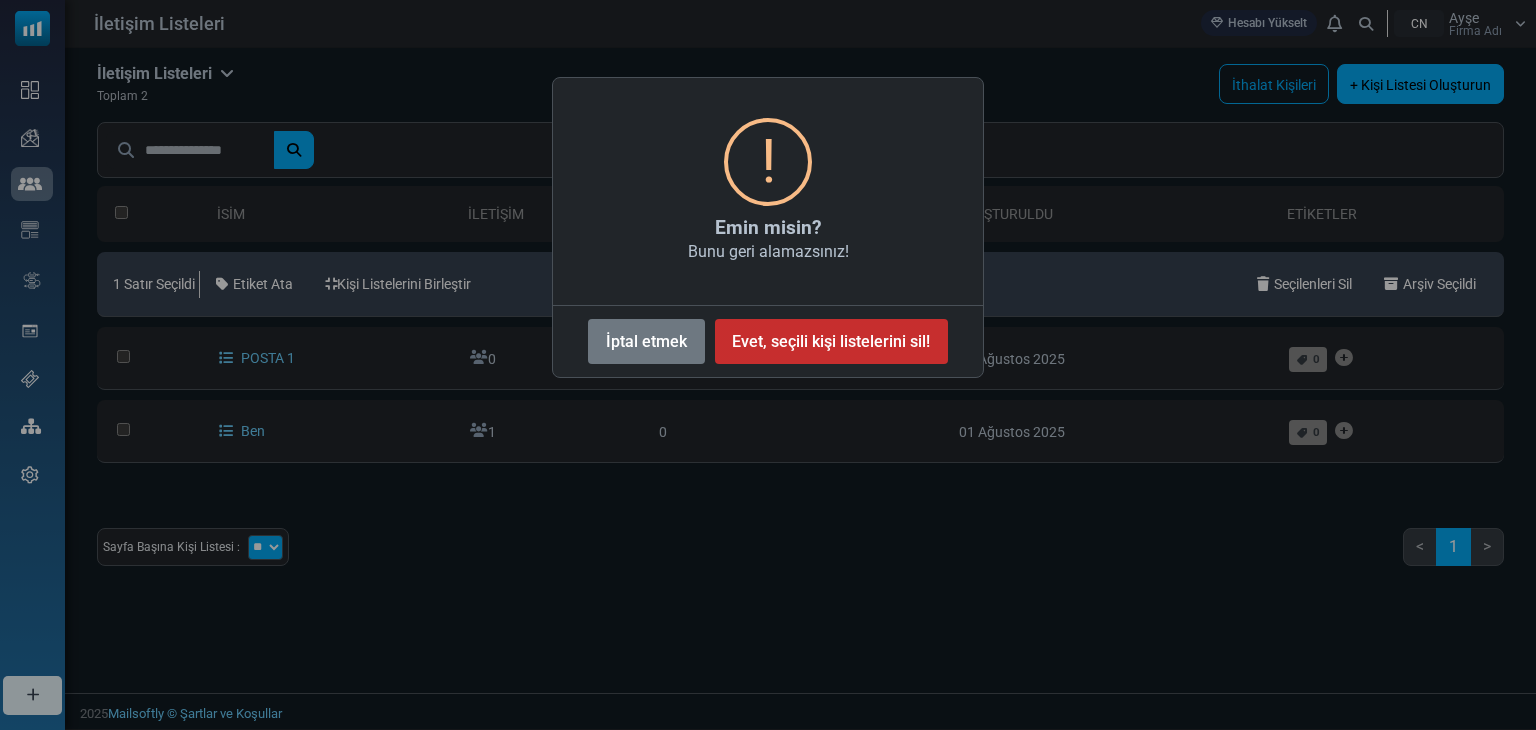 click on "Evet, seçili kişi listelerini sil!" at bounding box center [831, 341] 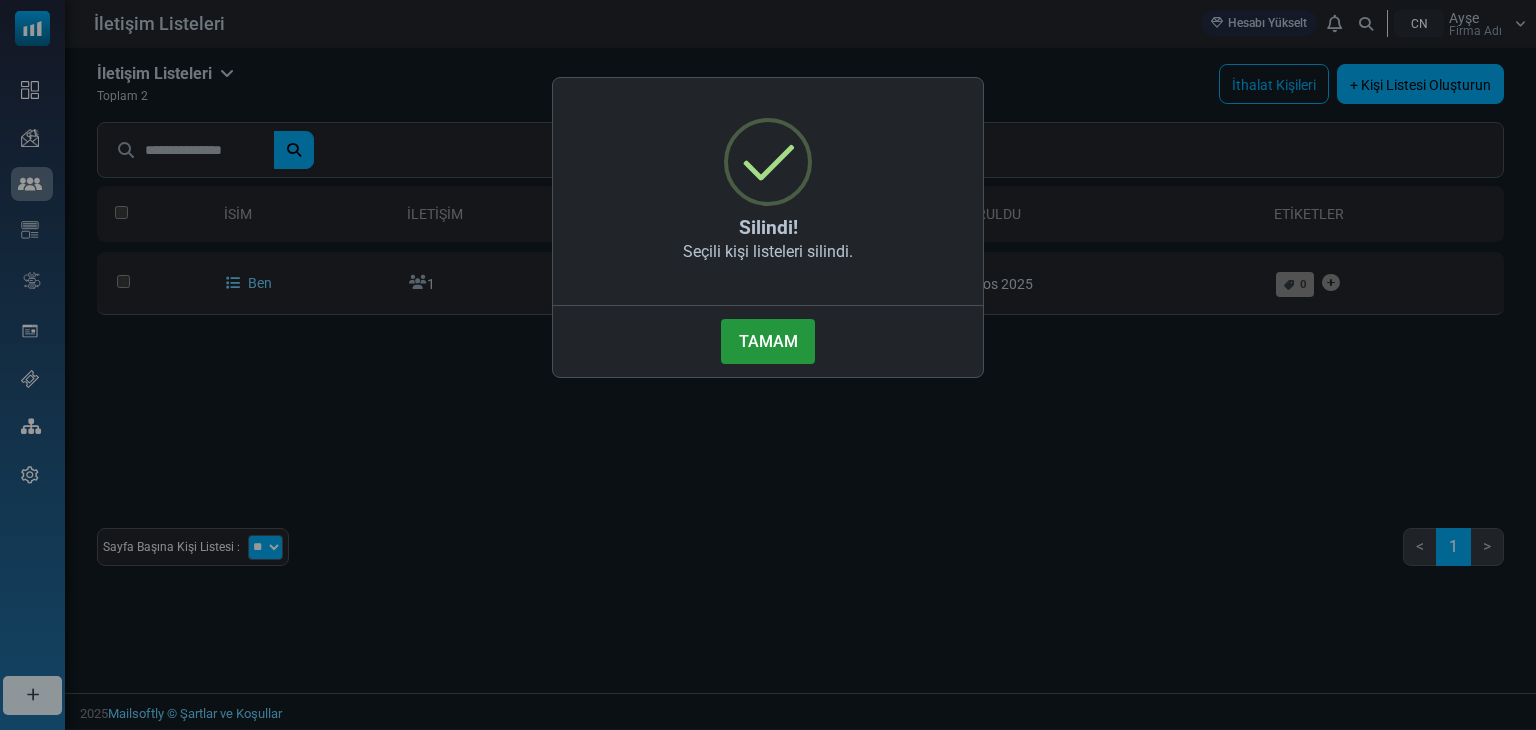 click on "TAMAM" at bounding box center [768, 341] 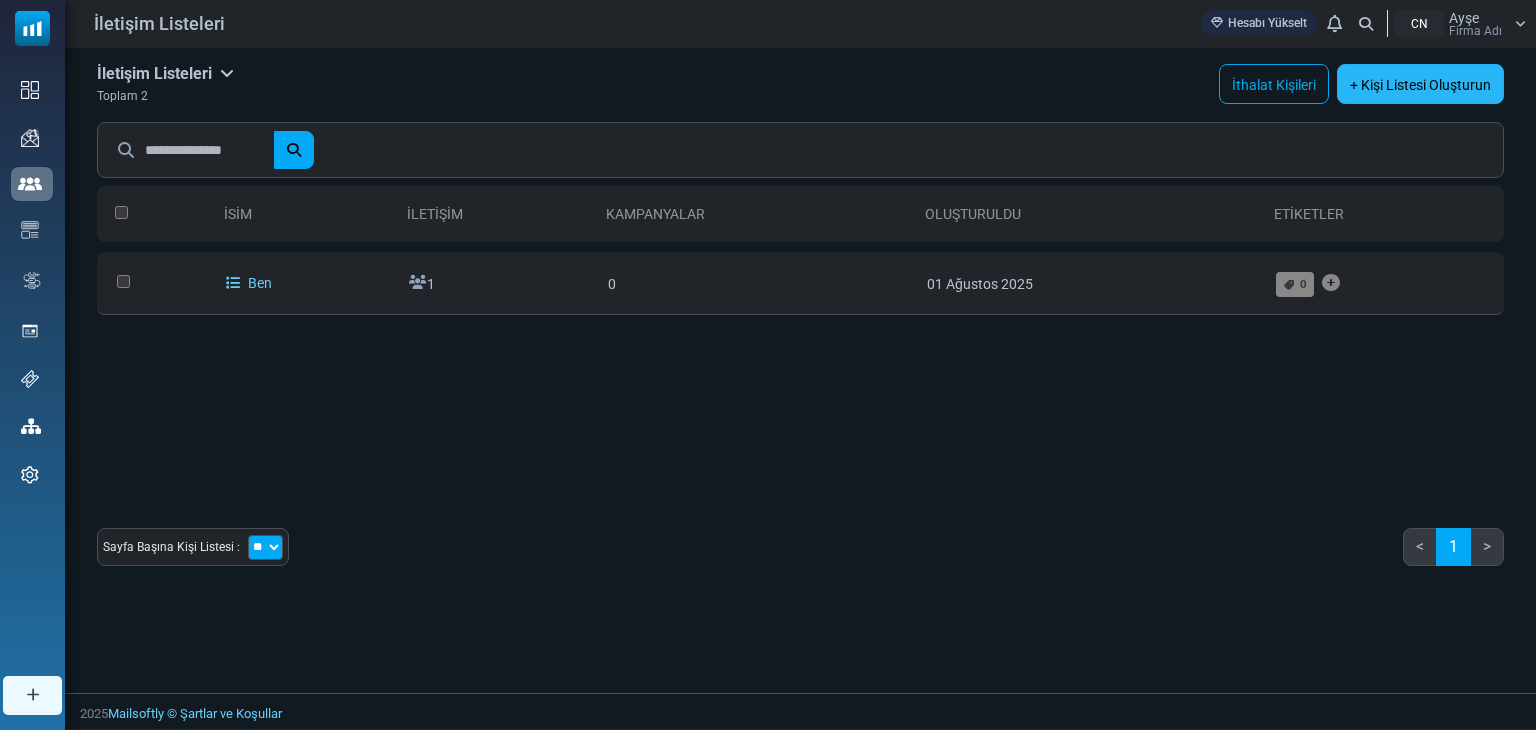 click on "+ Kişi Listesi Oluşturun" at bounding box center (1420, 85) 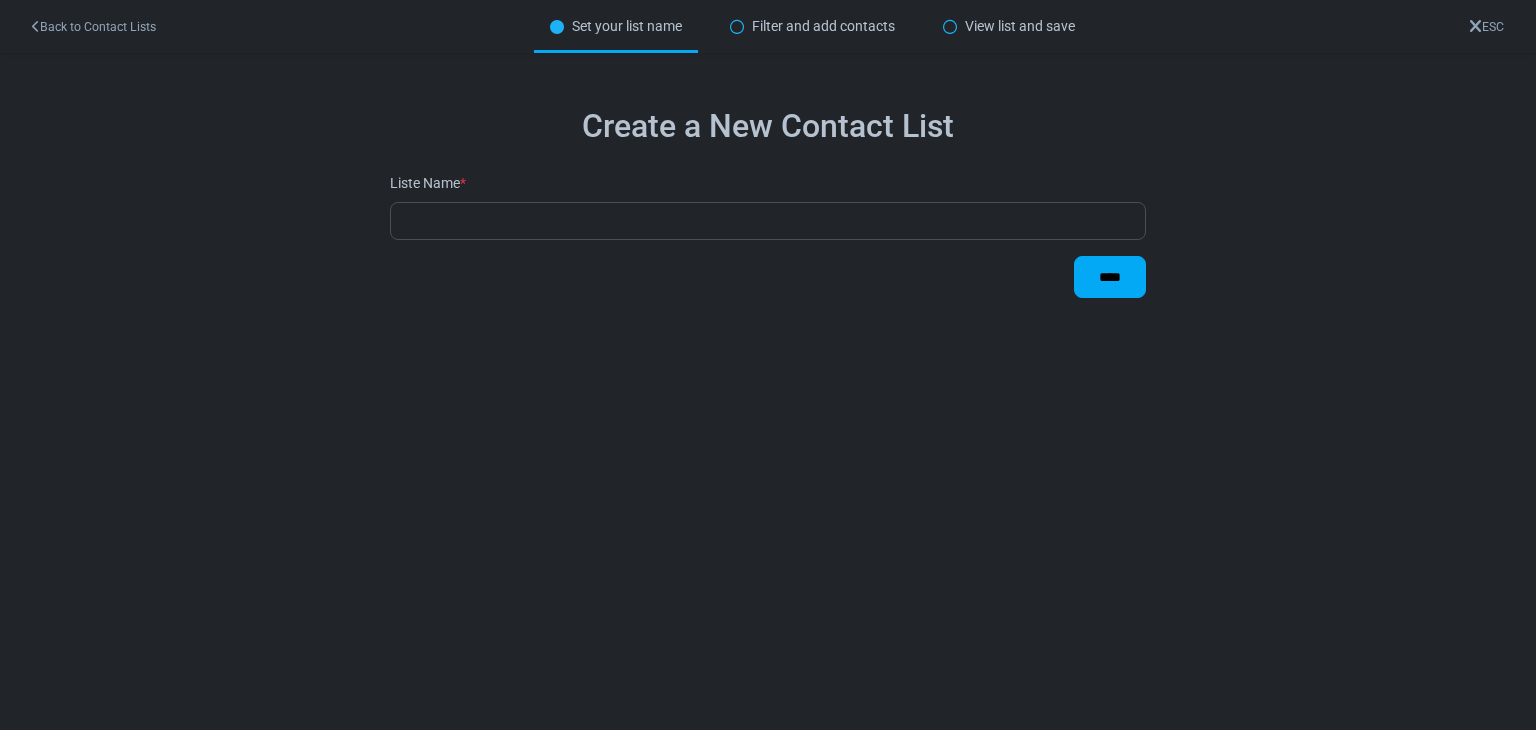 scroll, scrollTop: 0, scrollLeft: 0, axis: both 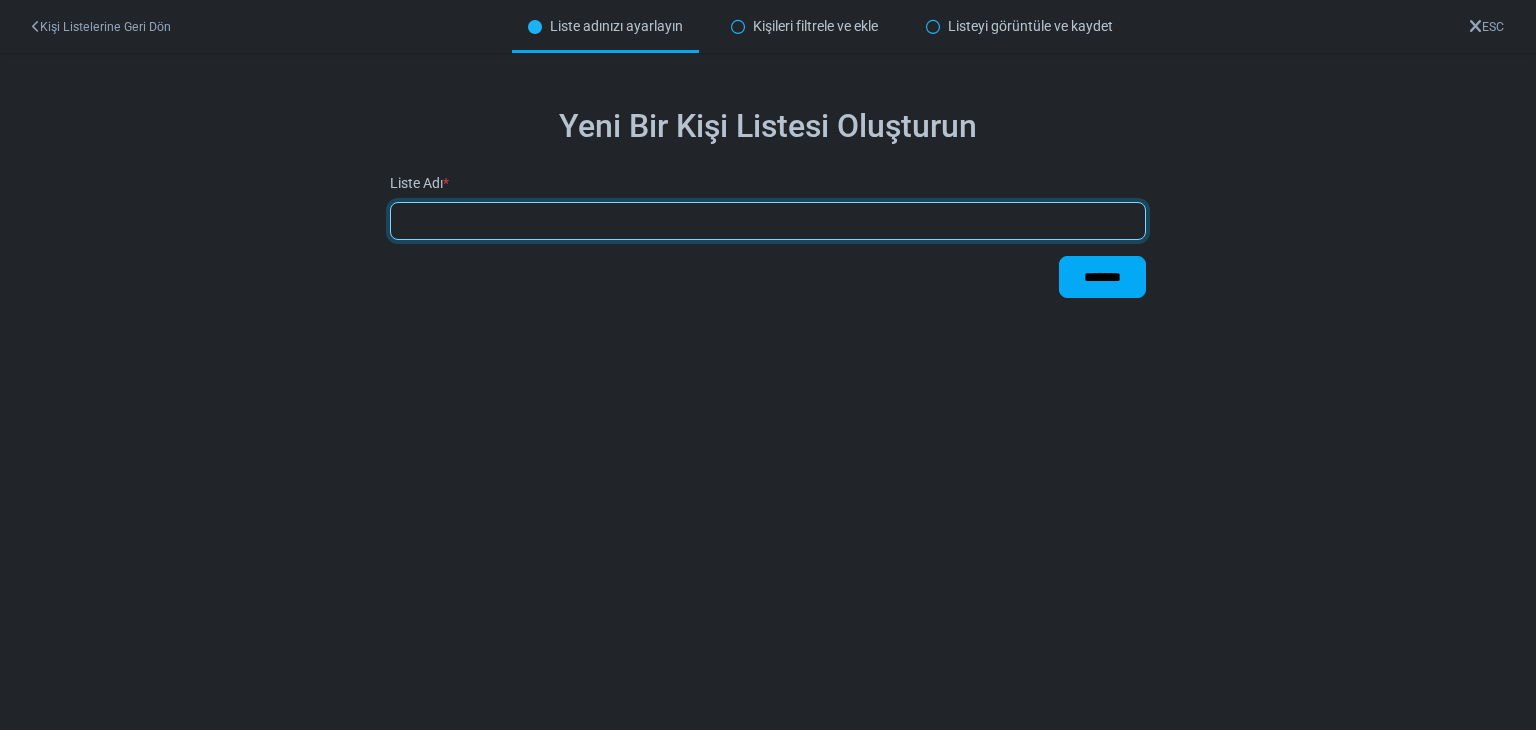 click at bounding box center [768, 221] 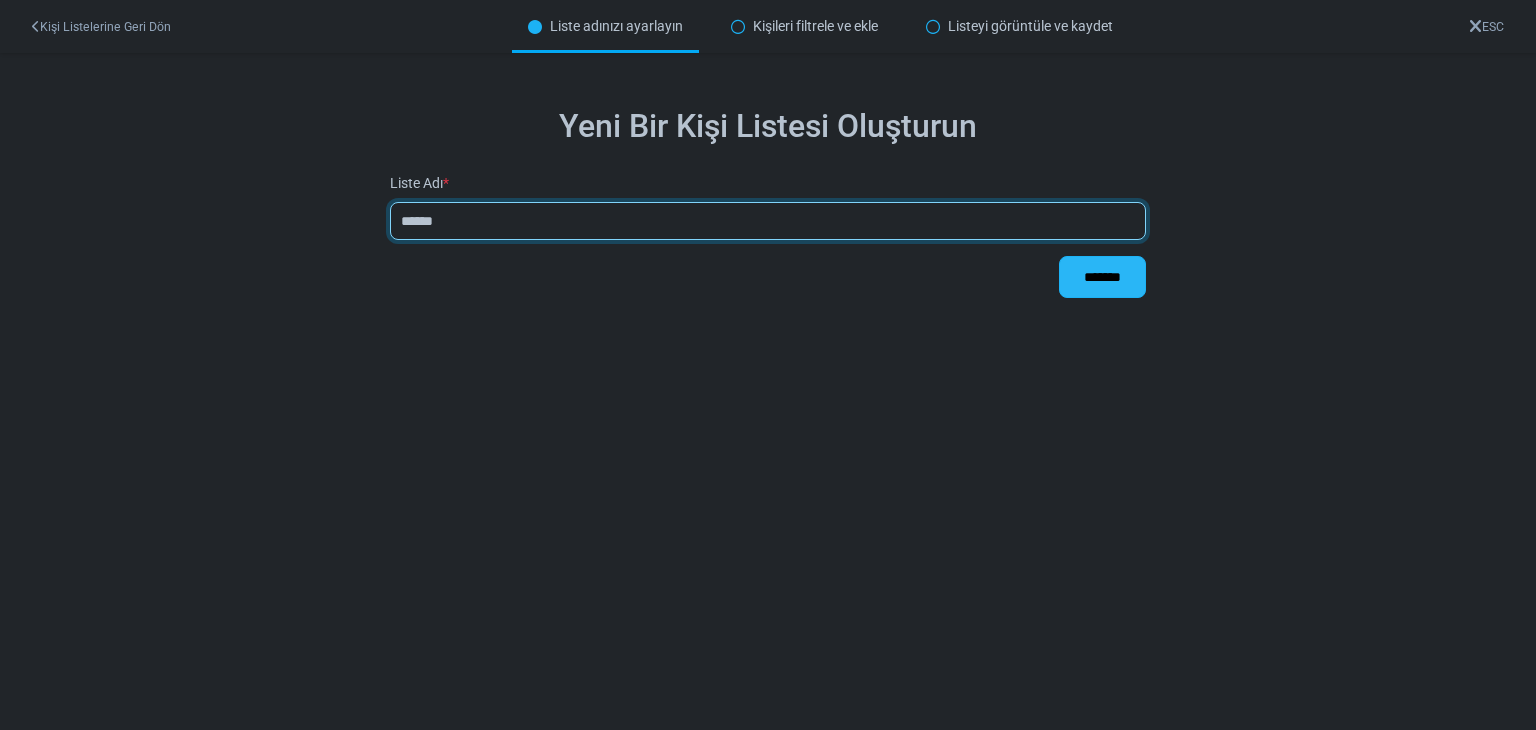 type on "******" 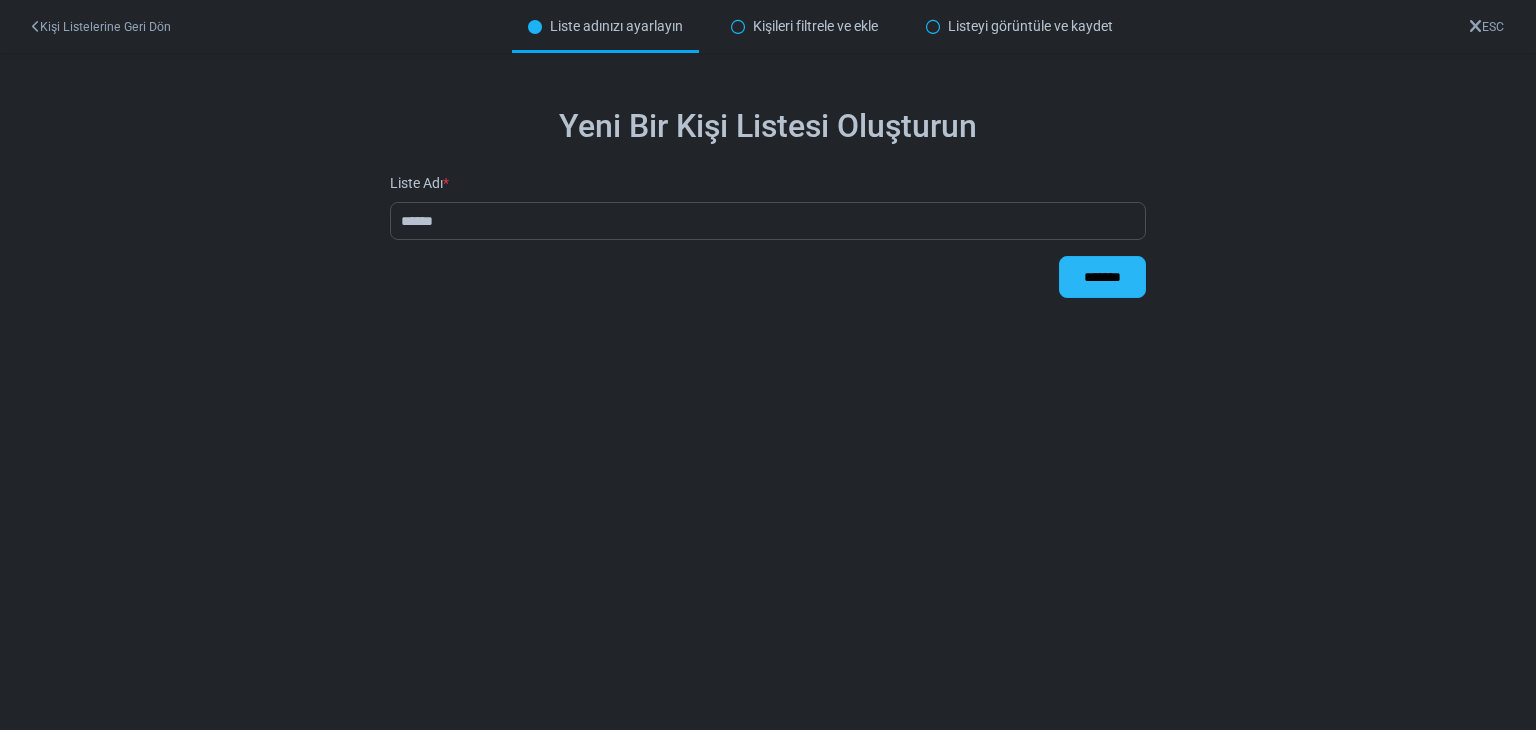 click on "*******" at bounding box center [1102, 277] 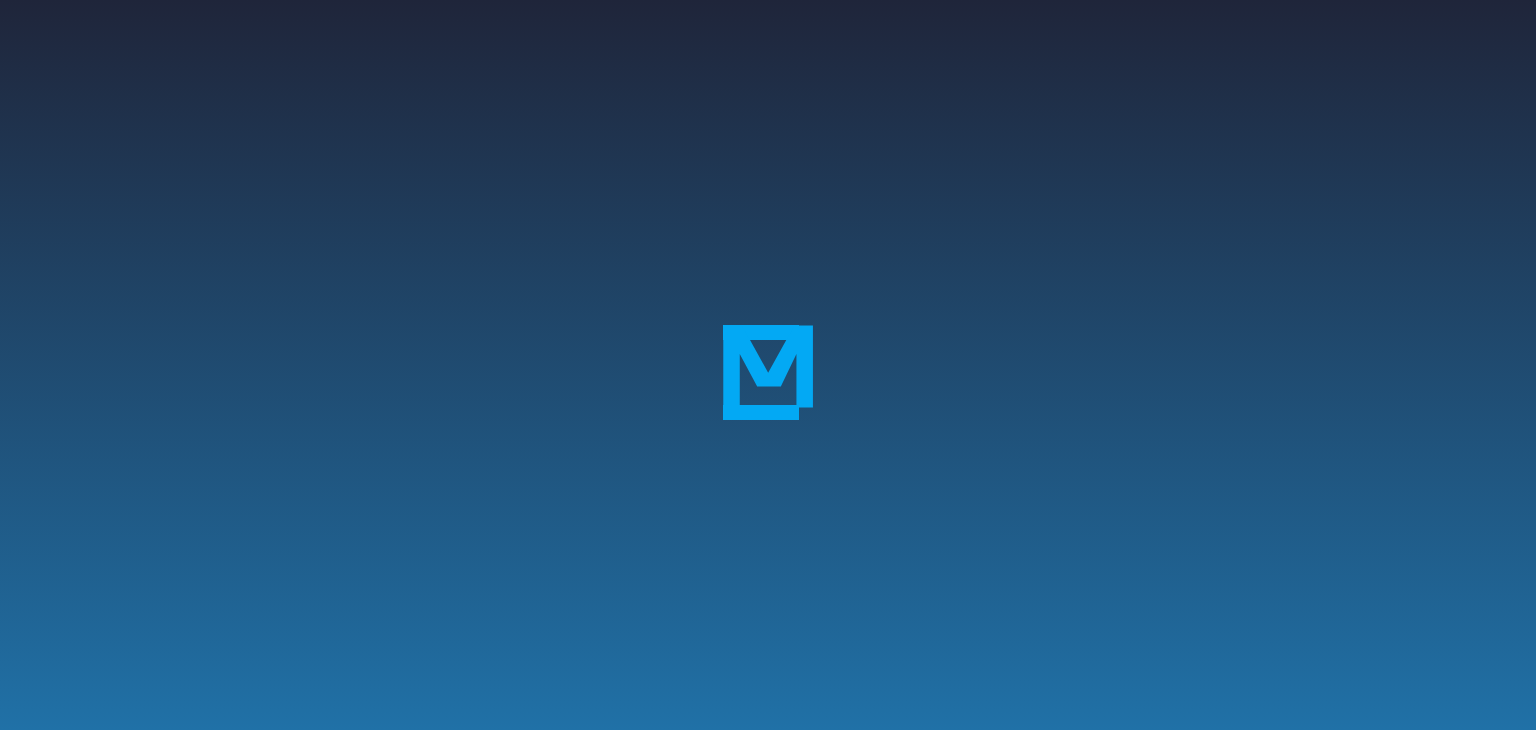 scroll, scrollTop: 0, scrollLeft: 0, axis: both 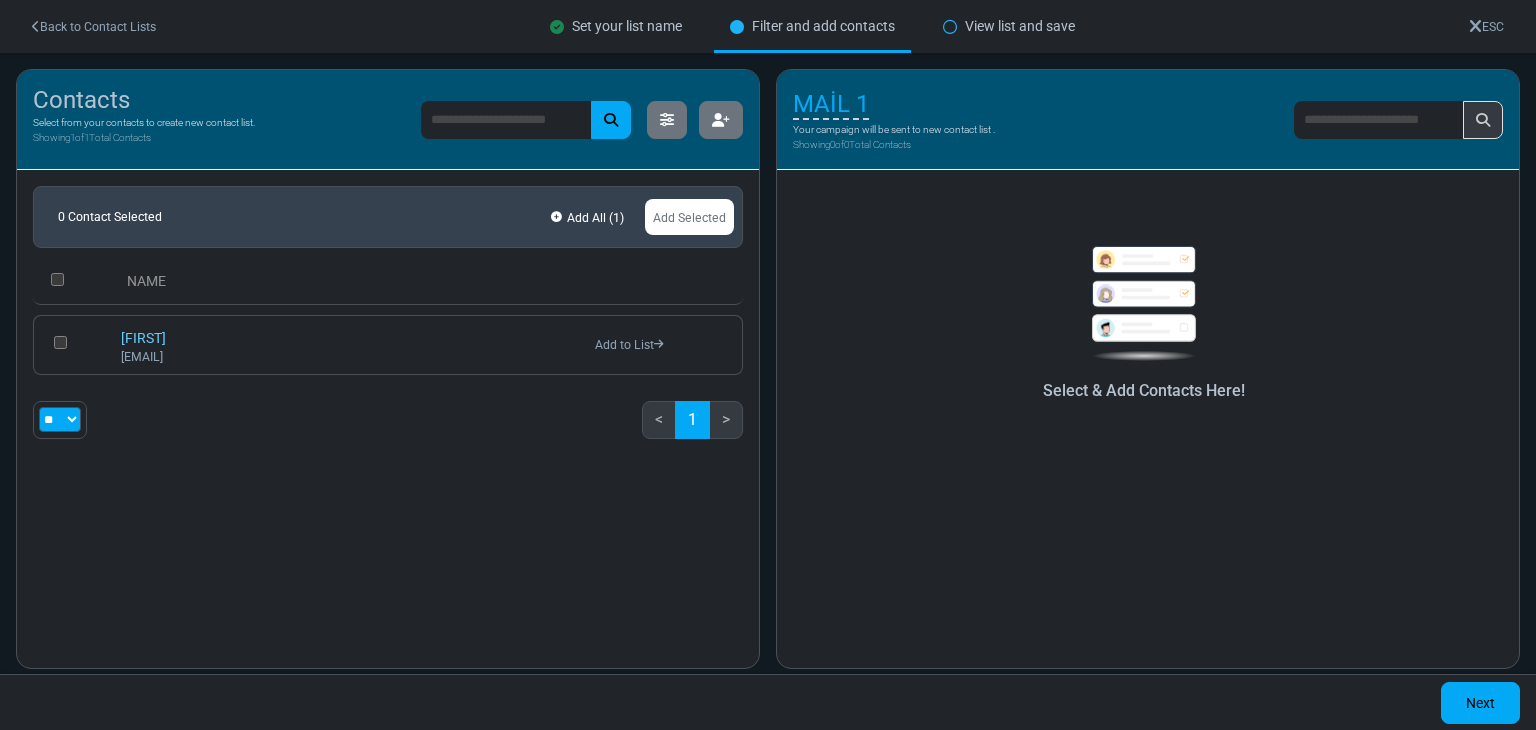 click on "**
**
***" at bounding box center [60, 419] 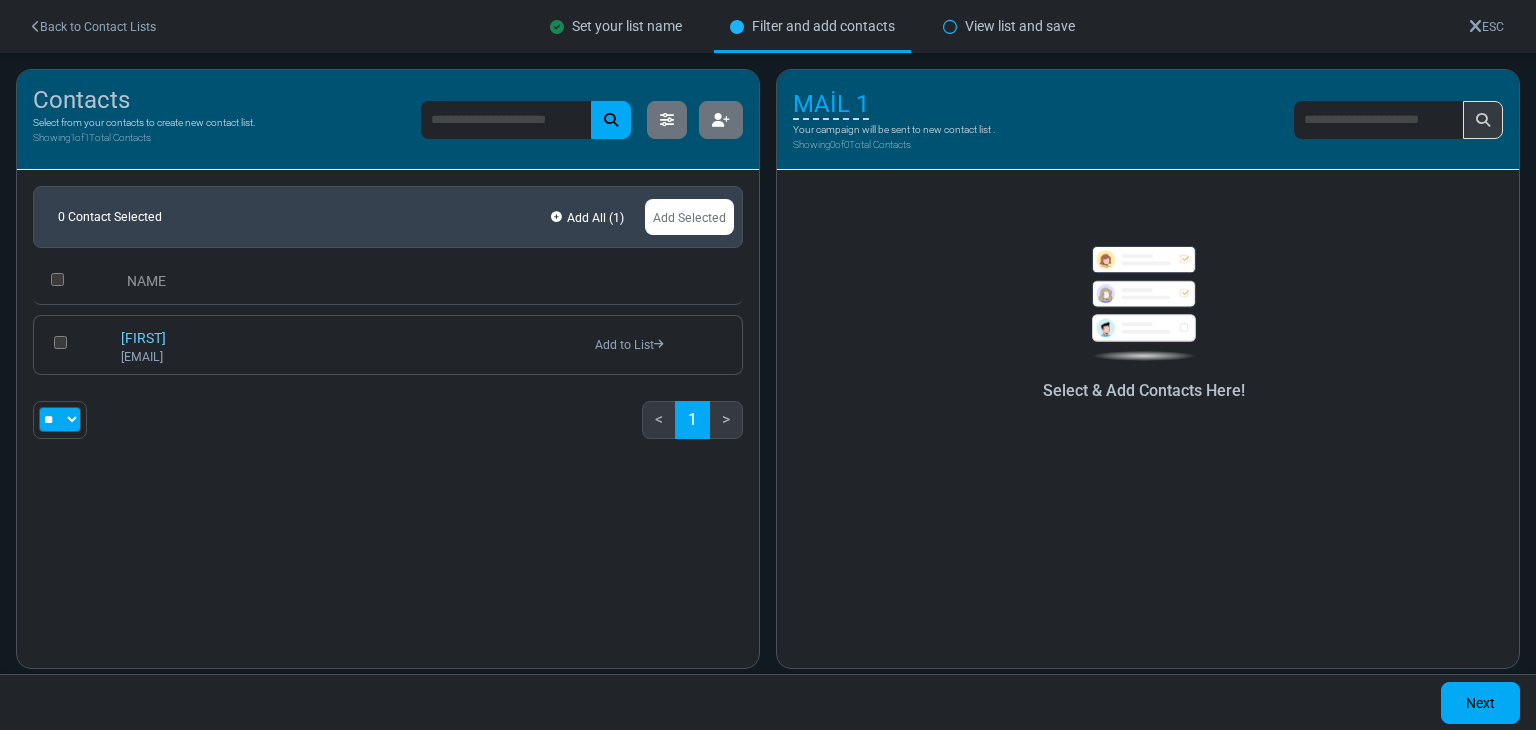 click at bounding box center [72, 281] 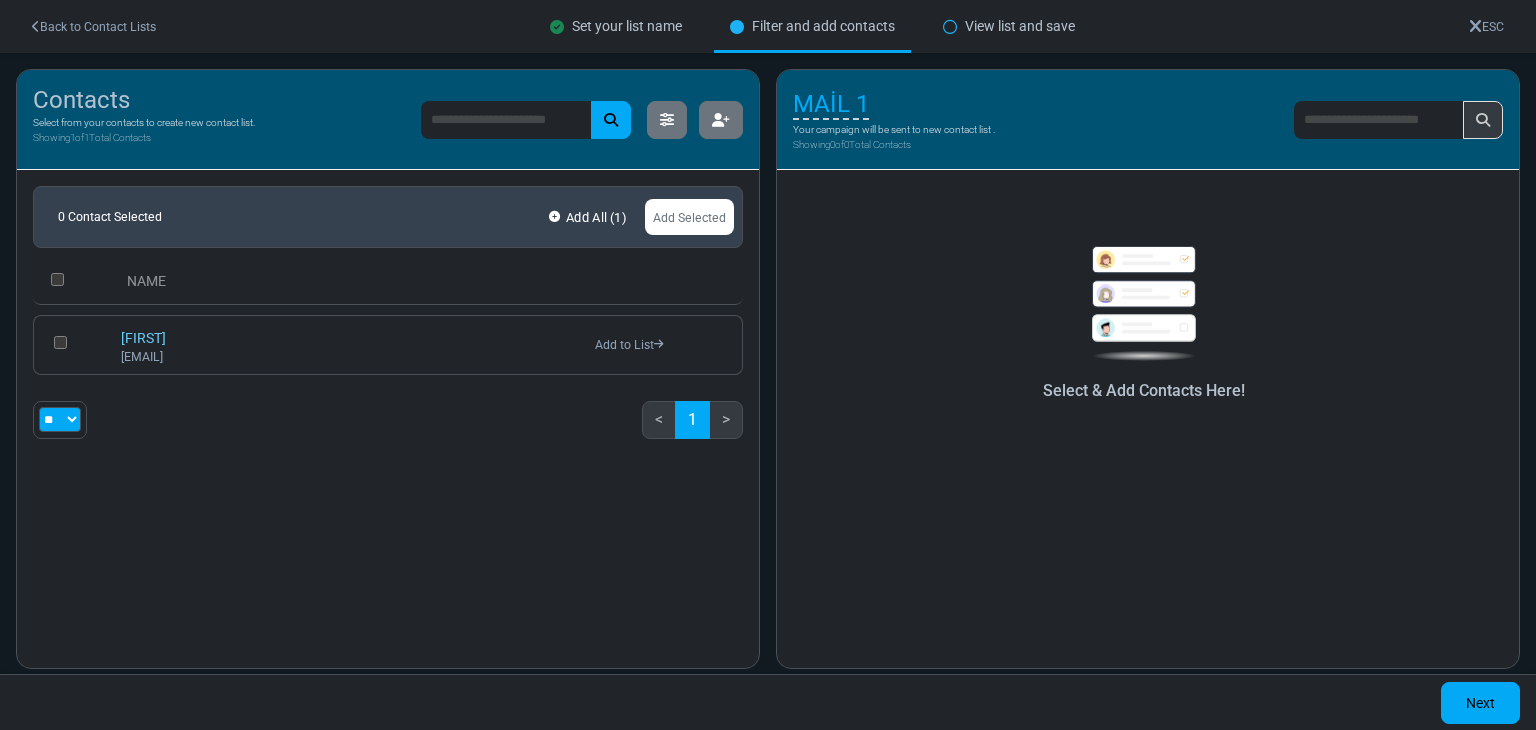 click on "Add All ( 1 )" at bounding box center [587, 217] 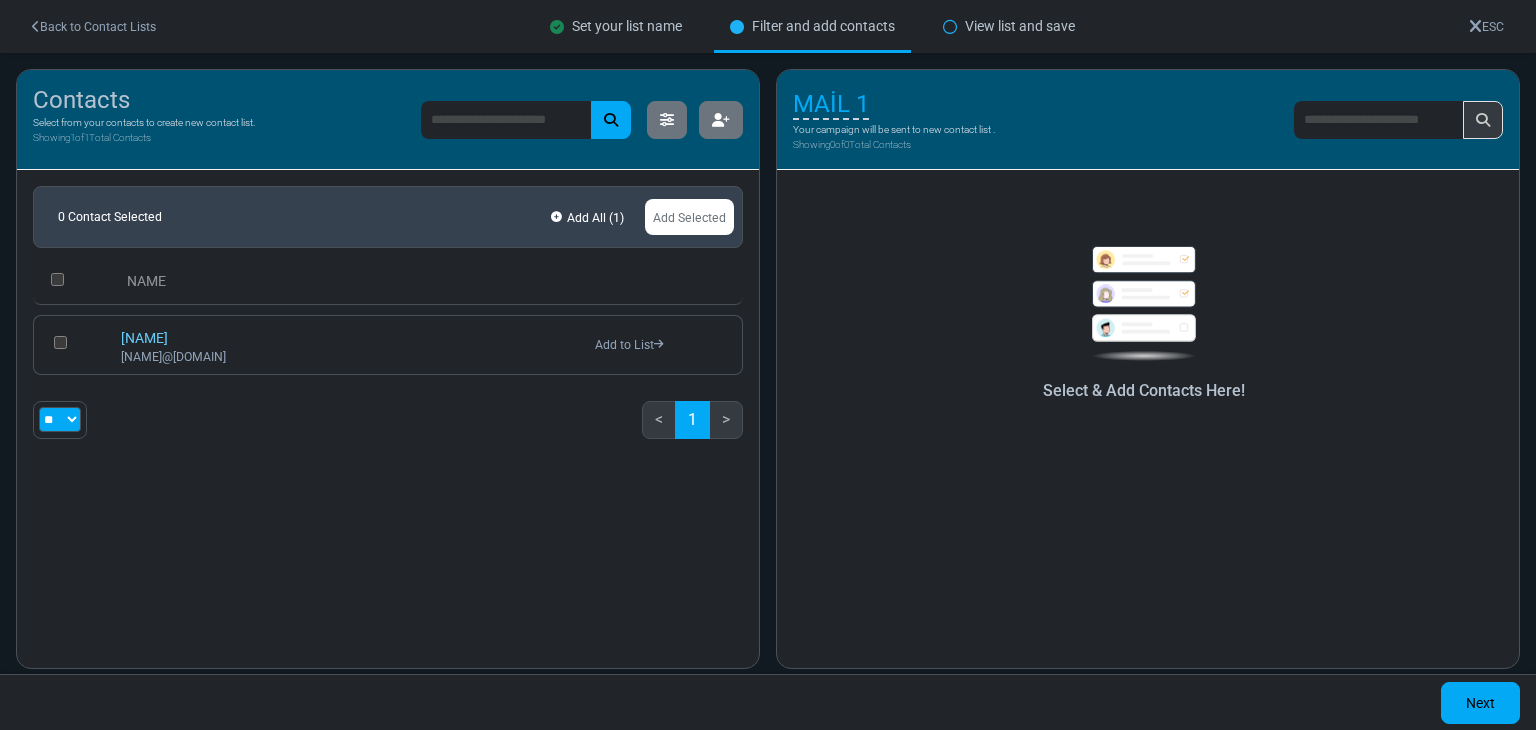 scroll, scrollTop: 0, scrollLeft: 0, axis: both 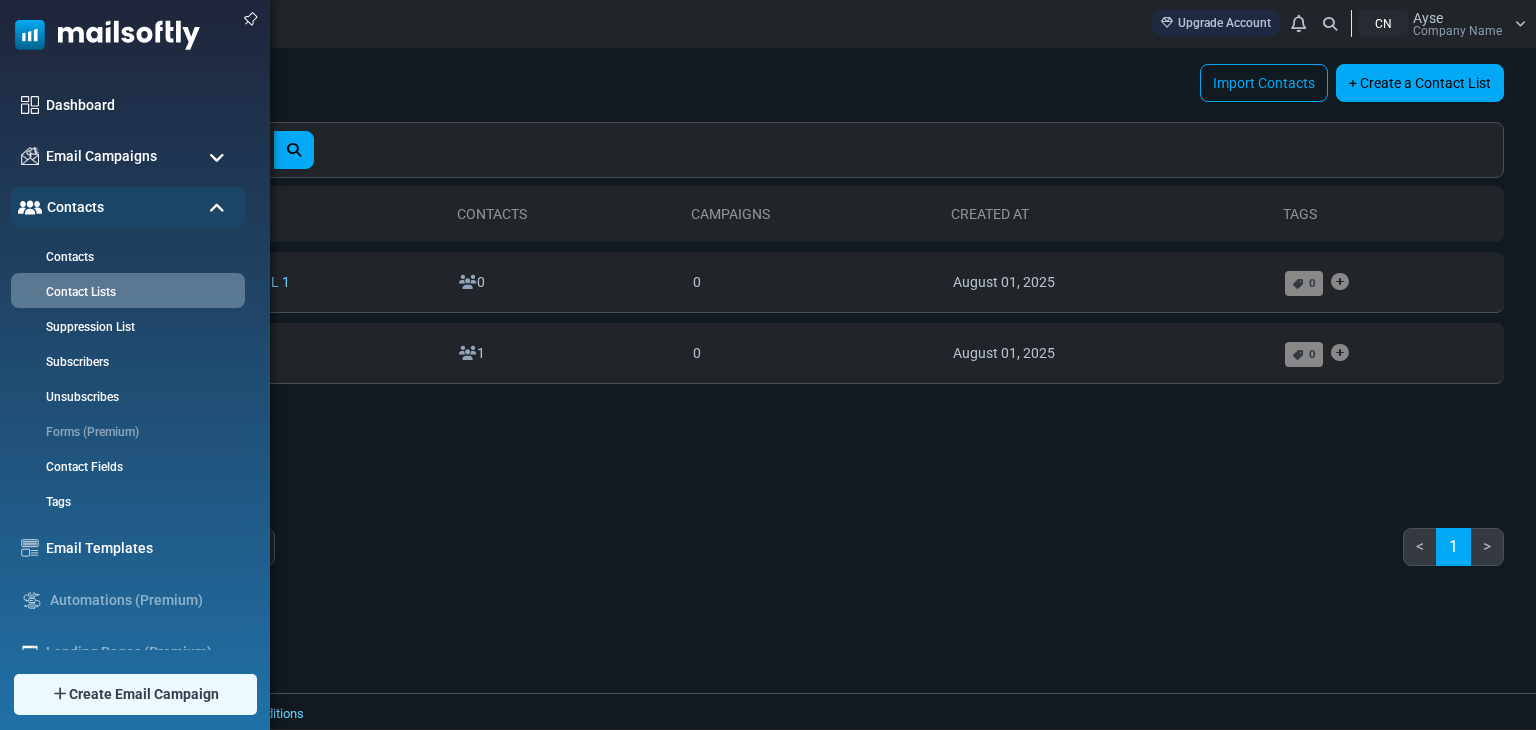 click at bounding box center (100, 30) 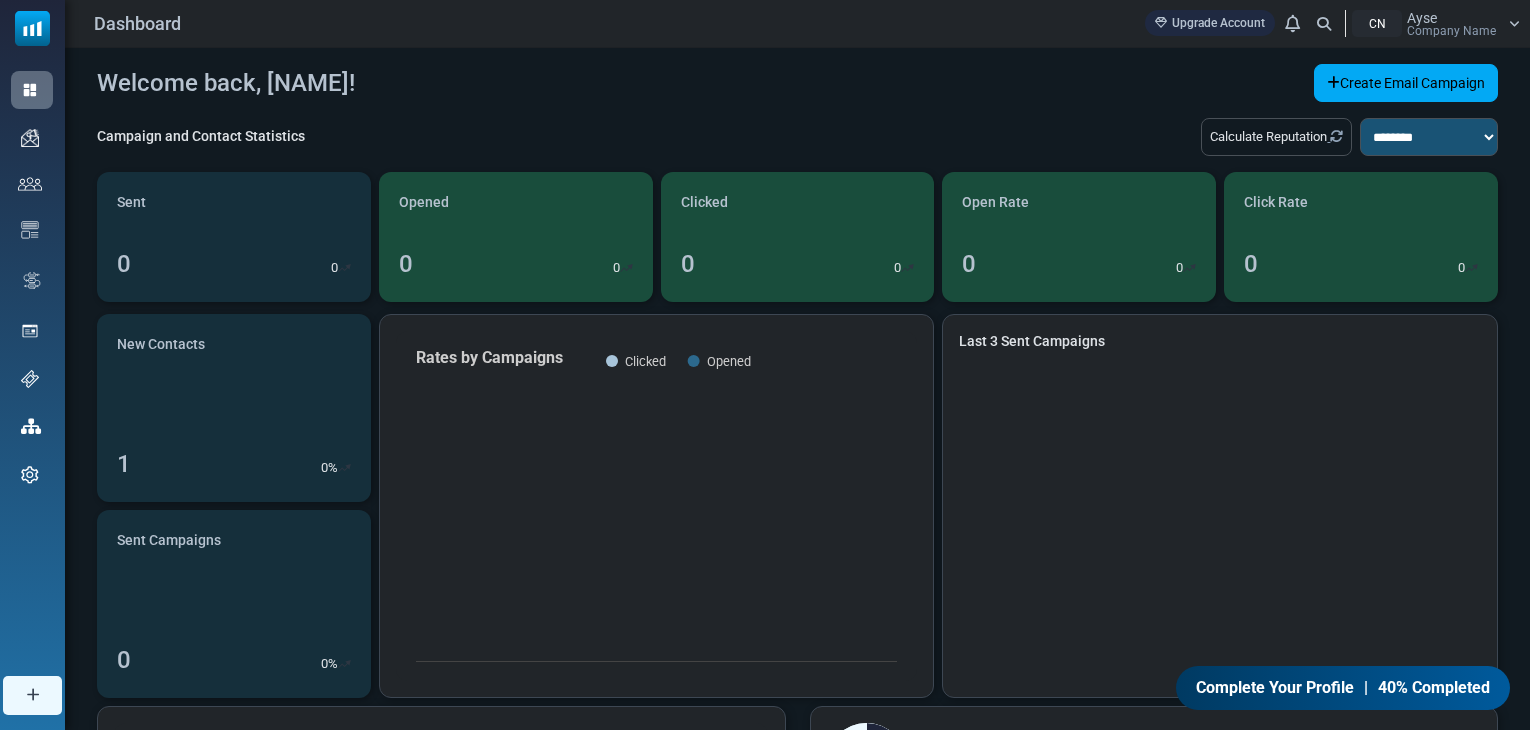 scroll, scrollTop: 0, scrollLeft: 0, axis: both 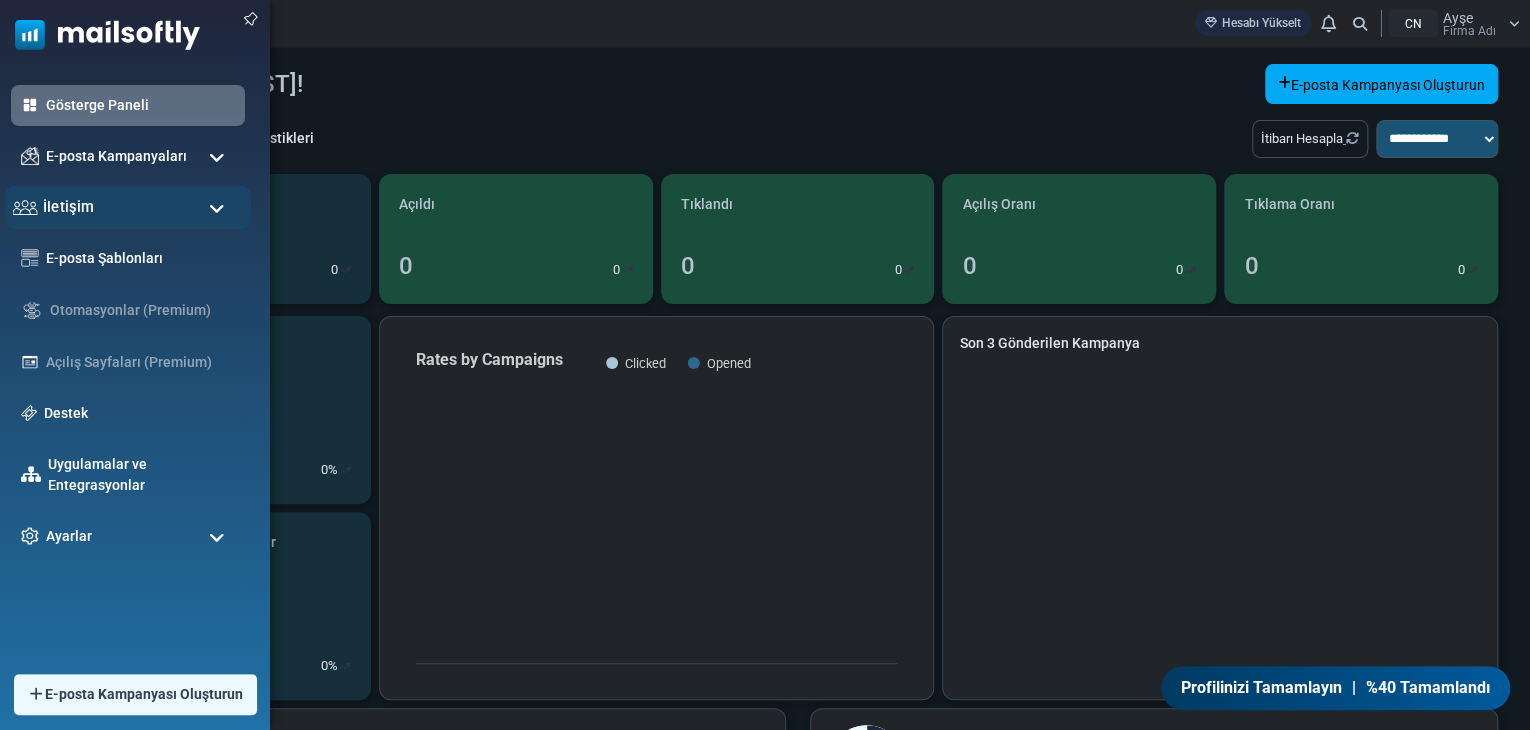 click on "İletişim" at bounding box center [128, 207] 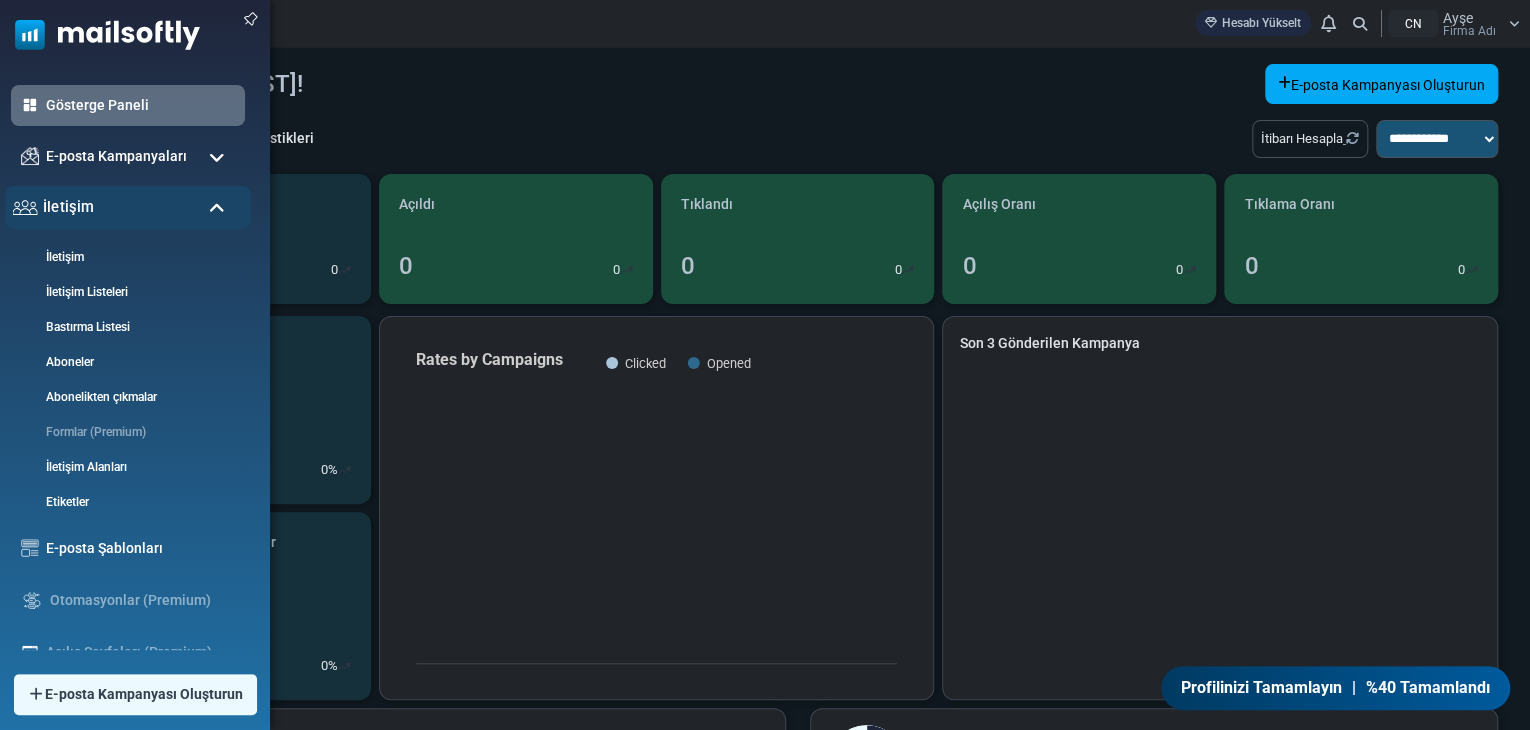 click on "İletişim" at bounding box center [128, 207] 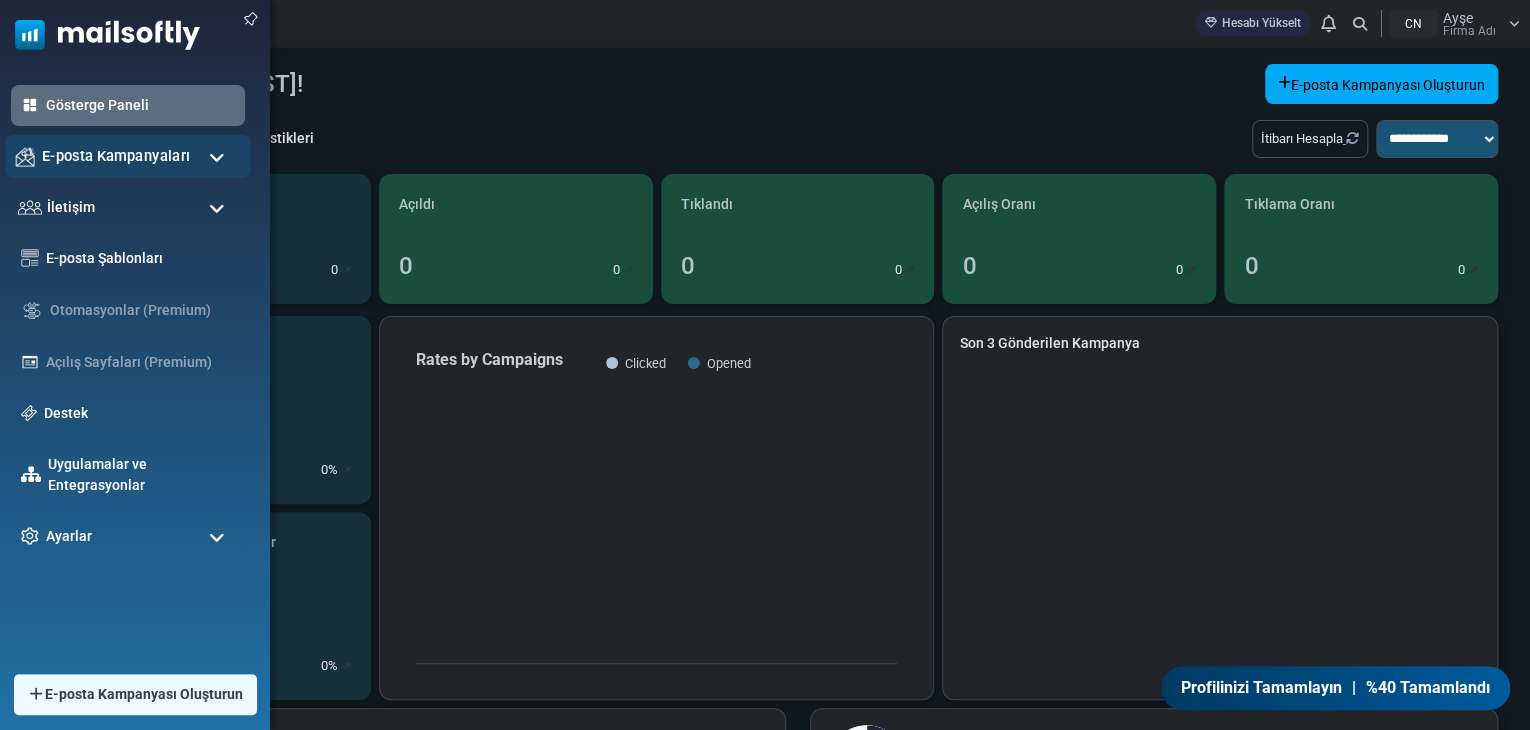 click on "E-posta Kampanyaları" at bounding box center (128, 156) 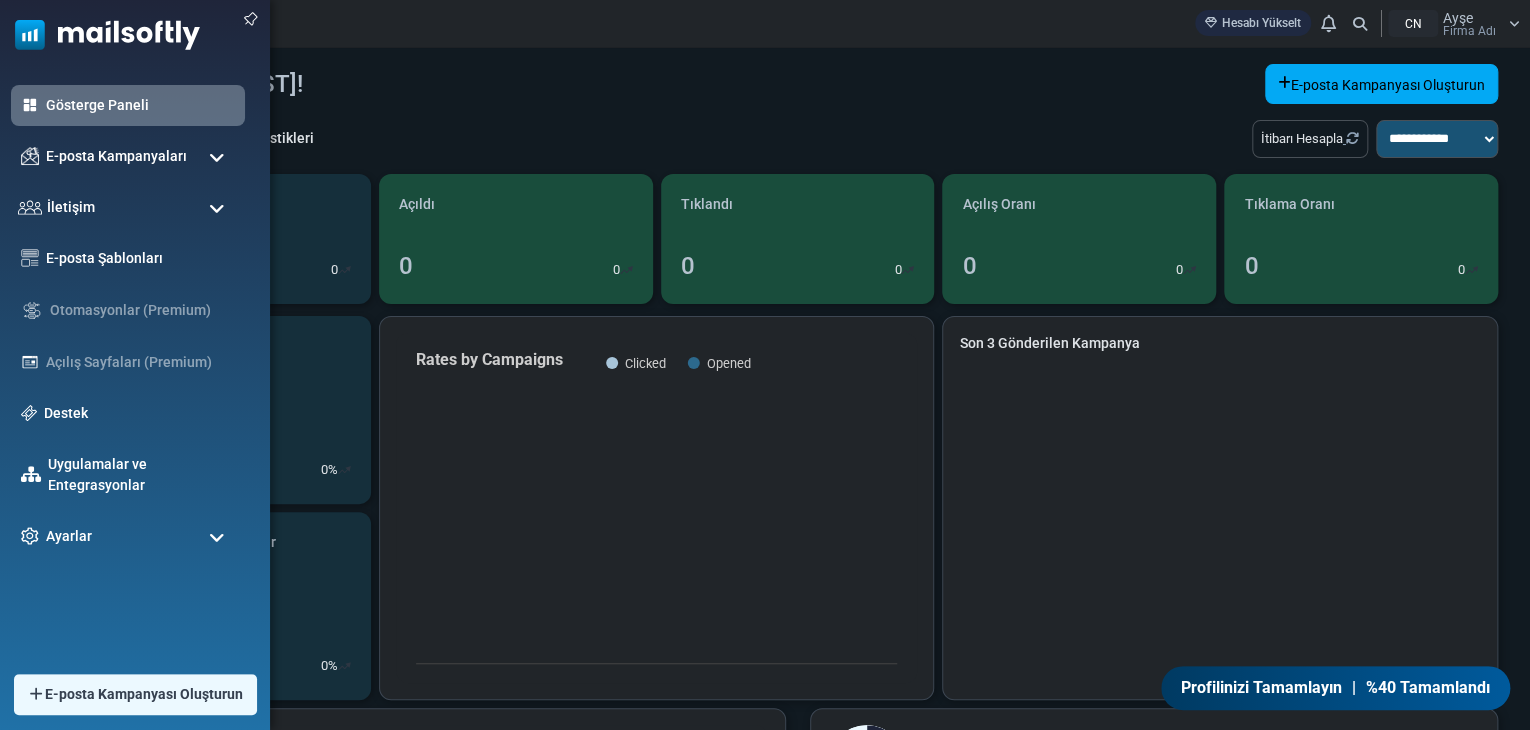 click at bounding box center (217, 209) 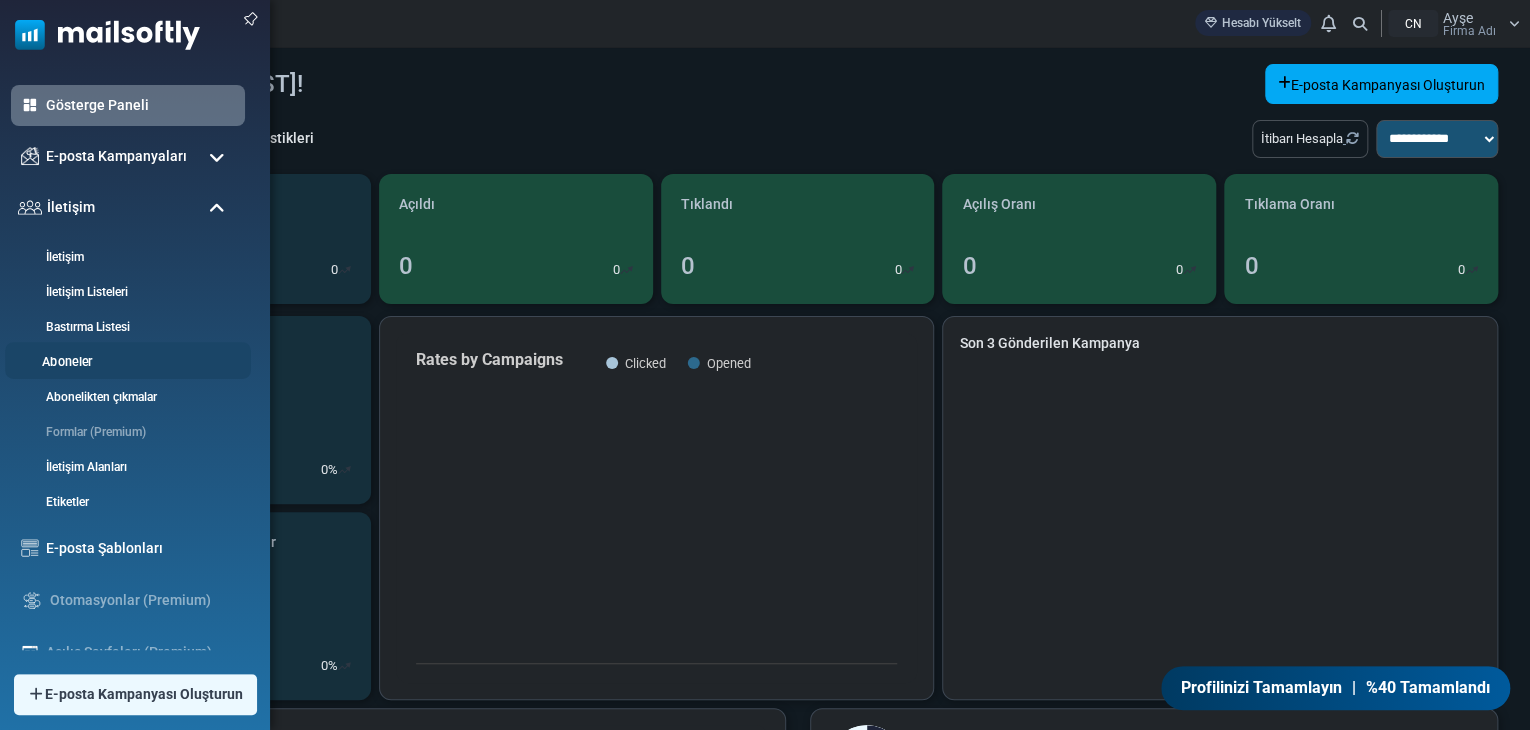 click on "Aboneler" at bounding box center [67, 362] 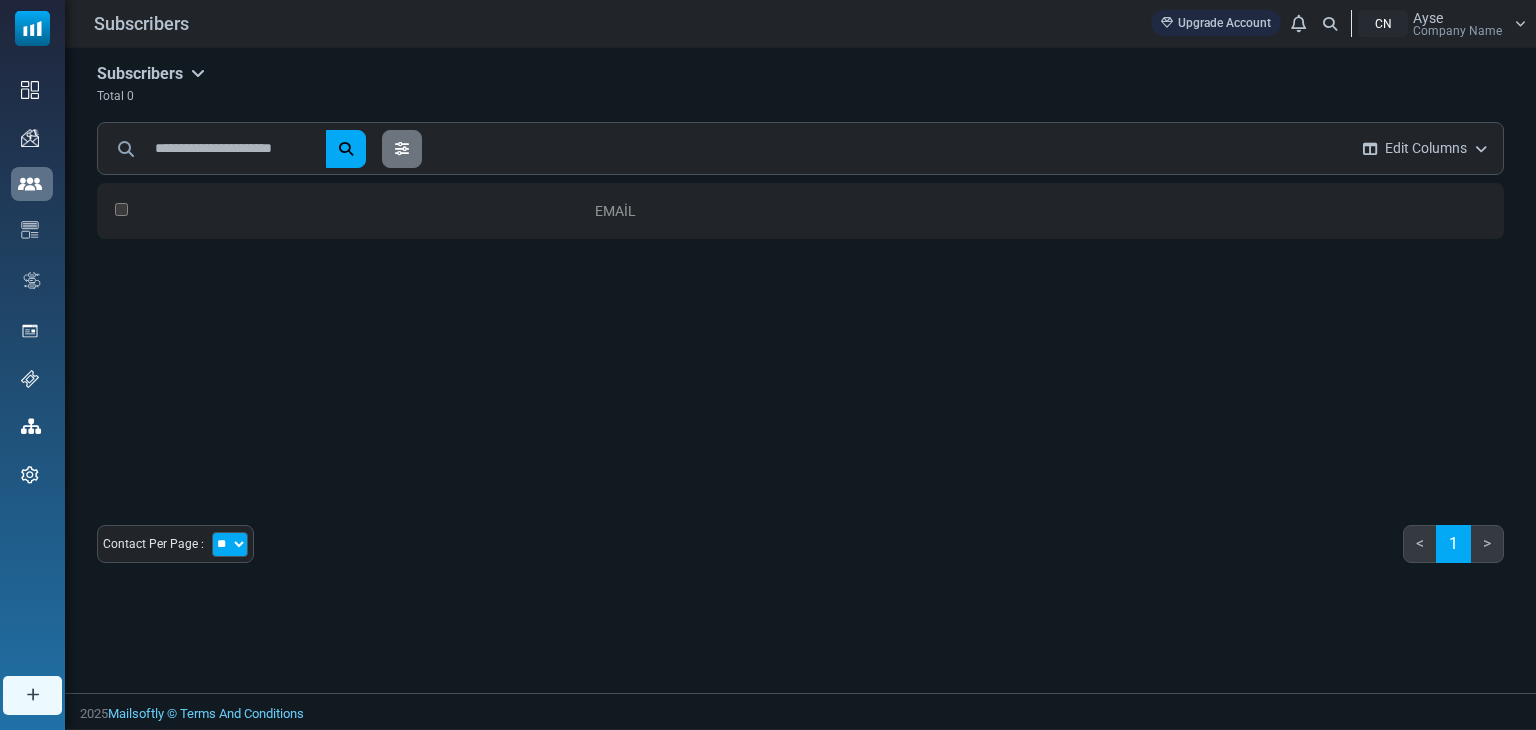 scroll, scrollTop: 0, scrollLeft: 0, axis: both 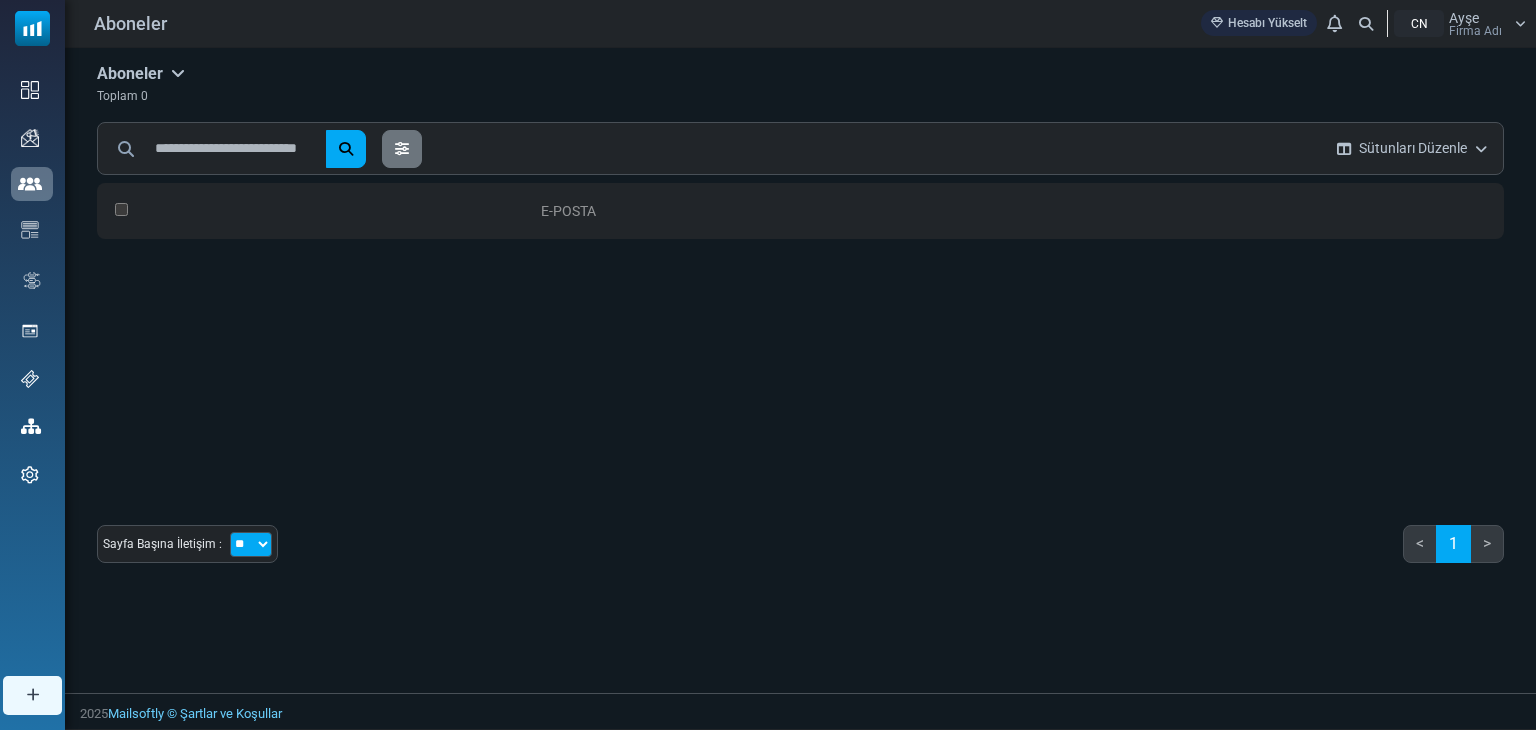 click on "**
**
***" at bounding box center [251, 544] 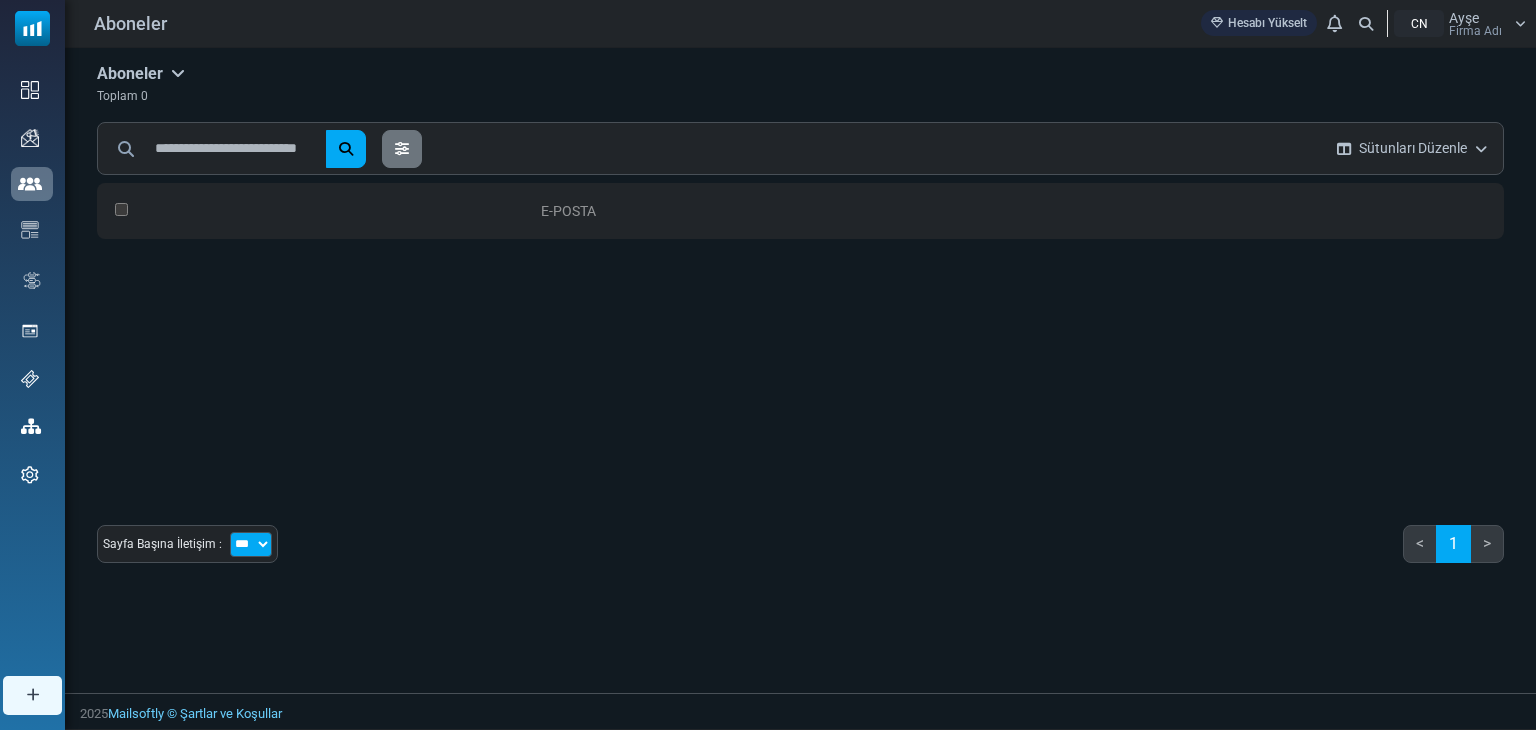 click on "**
**
***" at bounding box center (251, 544) 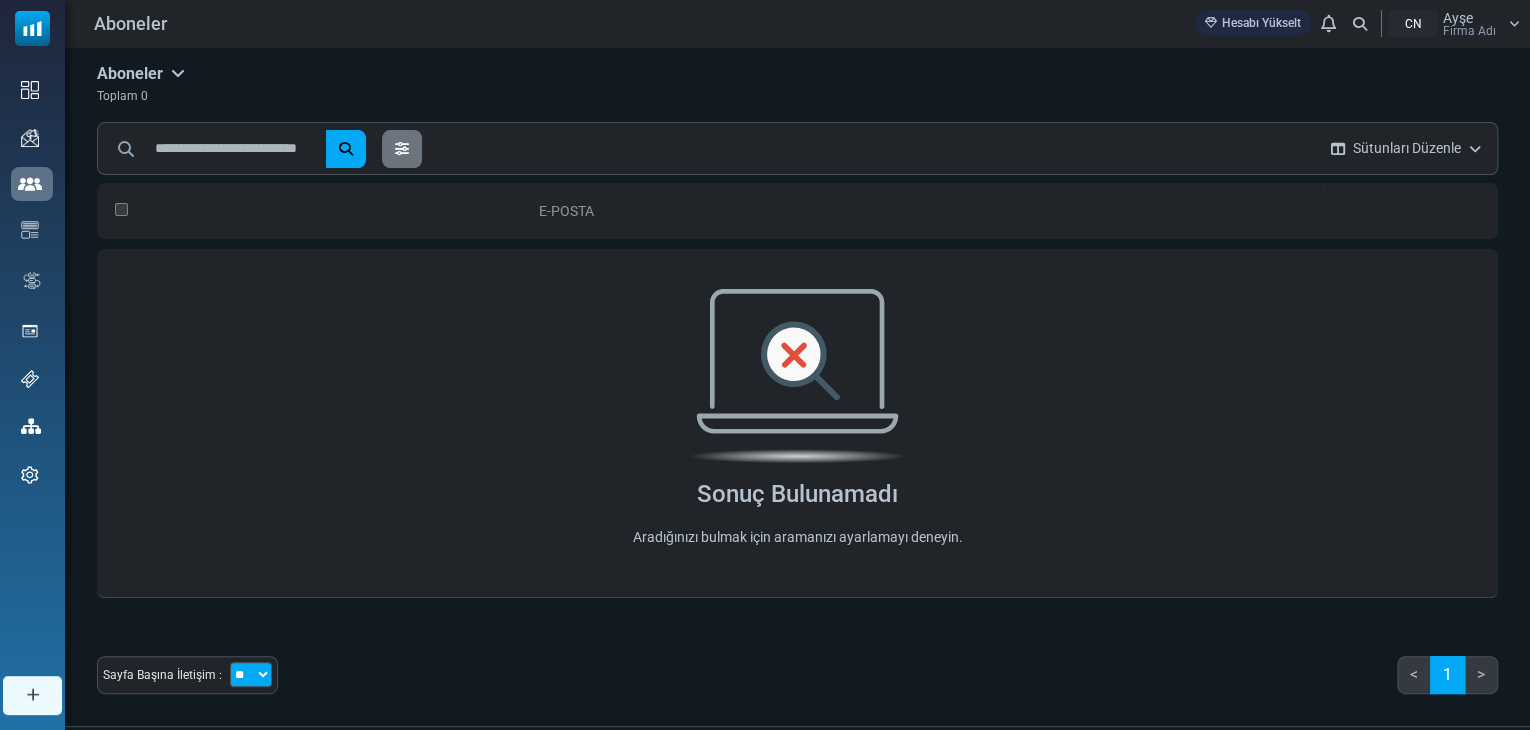 click on "**
**
***" at bounding box center [251, 674] 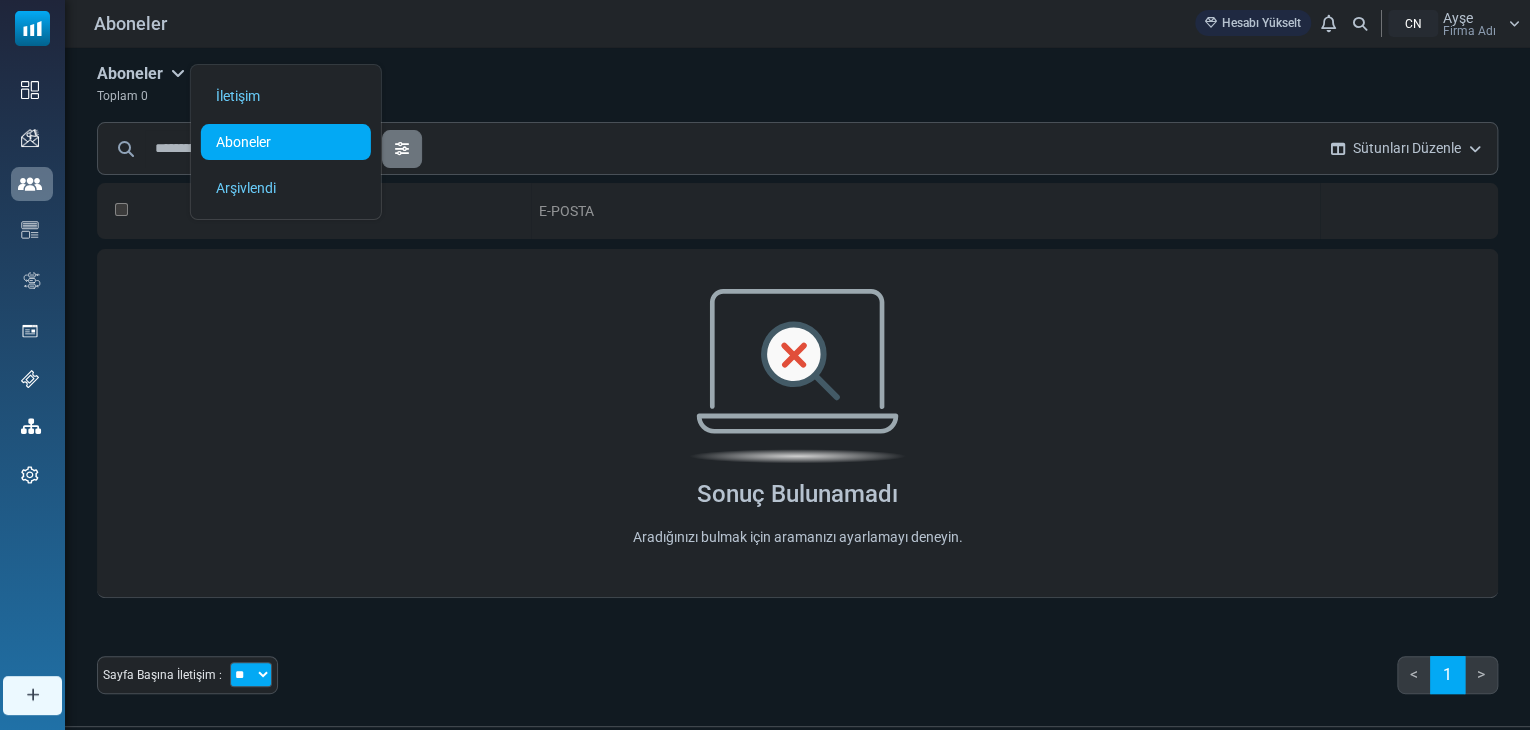 click on "Aboneler" at bounding box center [243, 142] 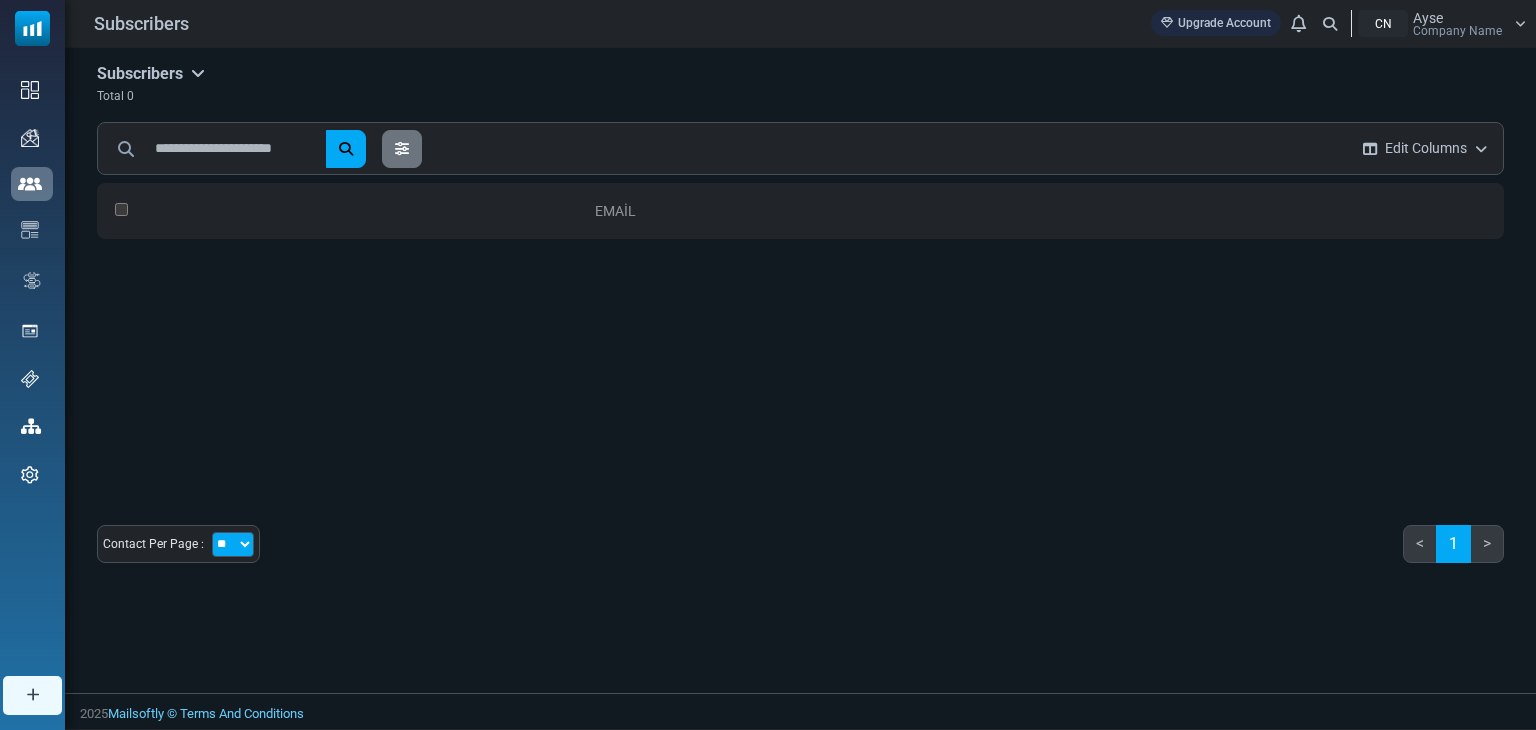 scroll, scrollTop: 0, scrollLeft: 0, axis: both 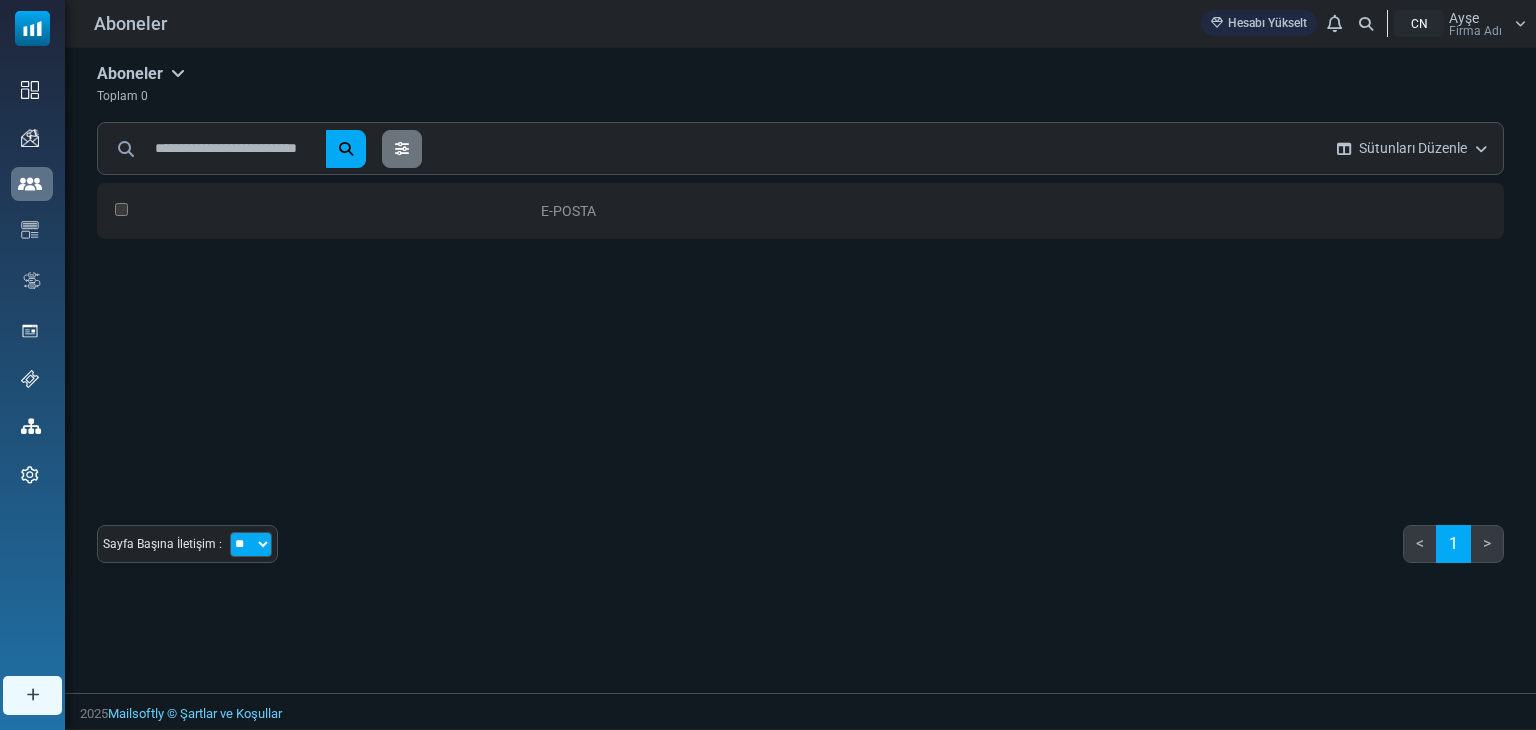 click at bounding box center (1481, 149) 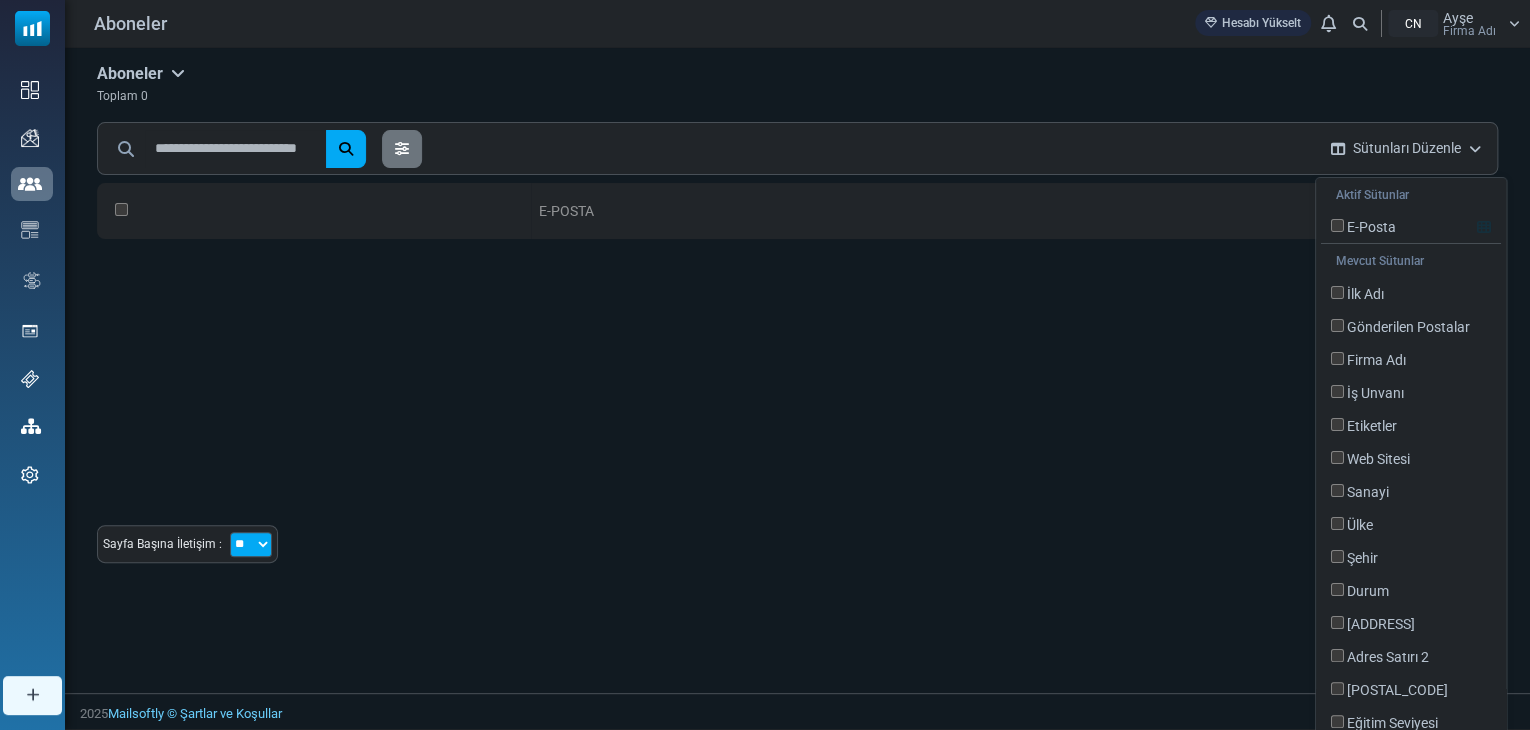 click on "E-posta
0 Seçildi
Liste Oluştur
Kişi Listesine Ekle
Etiket Ata
Abonelikten Çıkan Olarak İşaretle
Seçilenleri Sil
Arşiv Seçildi" at bounding box center (797, 333) 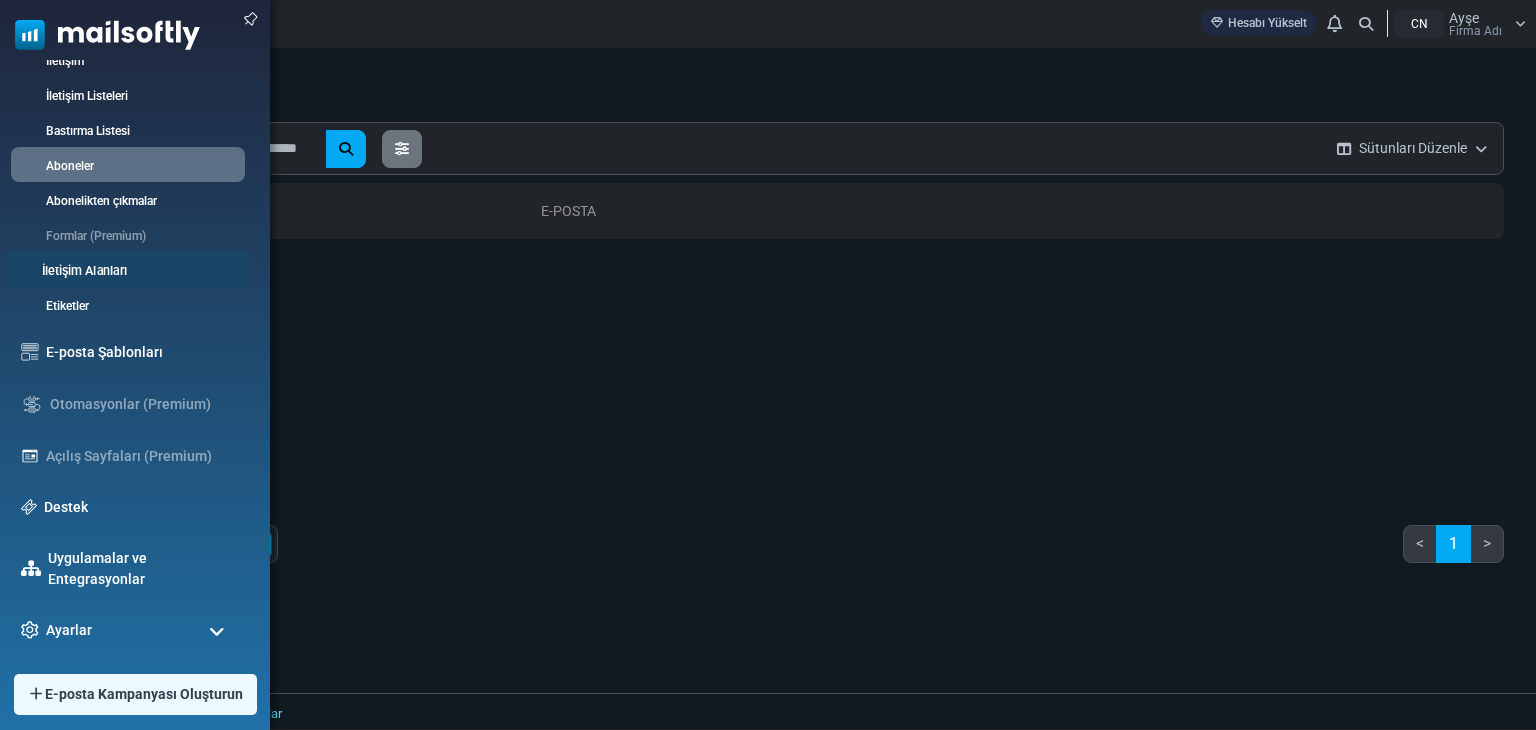 scroll, scrollTop: 0, scrollLeft: 0, axis: both 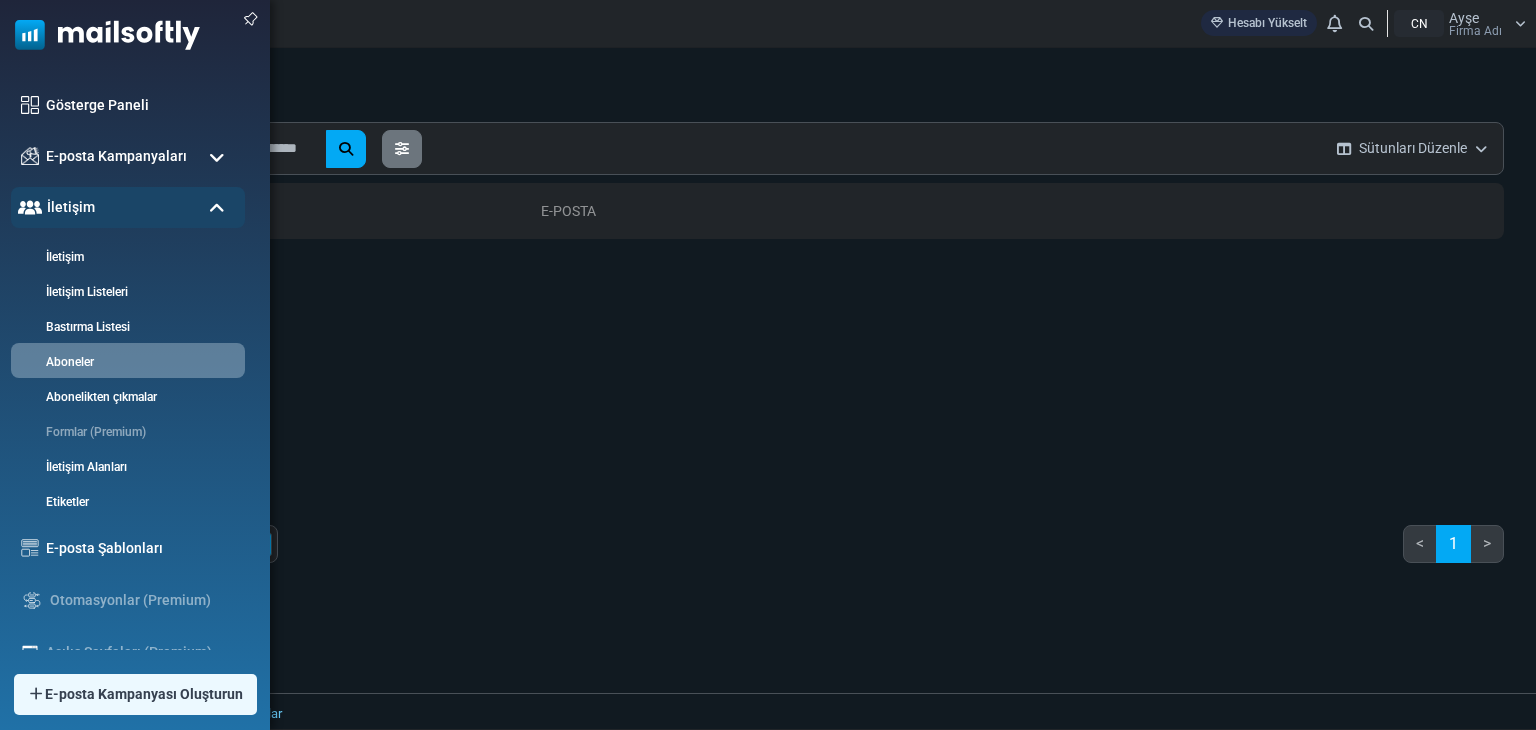click at bounding box center [217, 158] 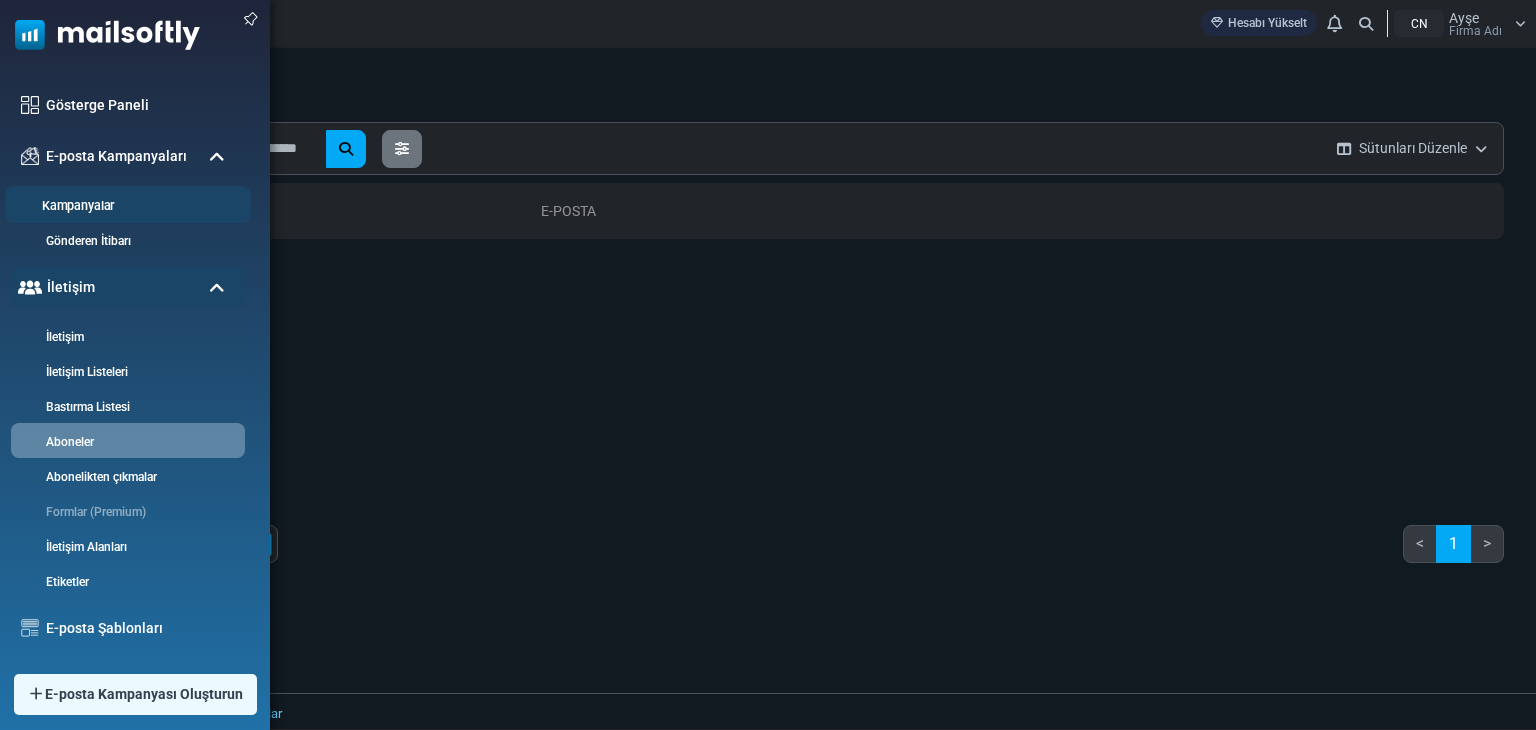 click on "Kampanyalar" at bounding box center (78, 206) 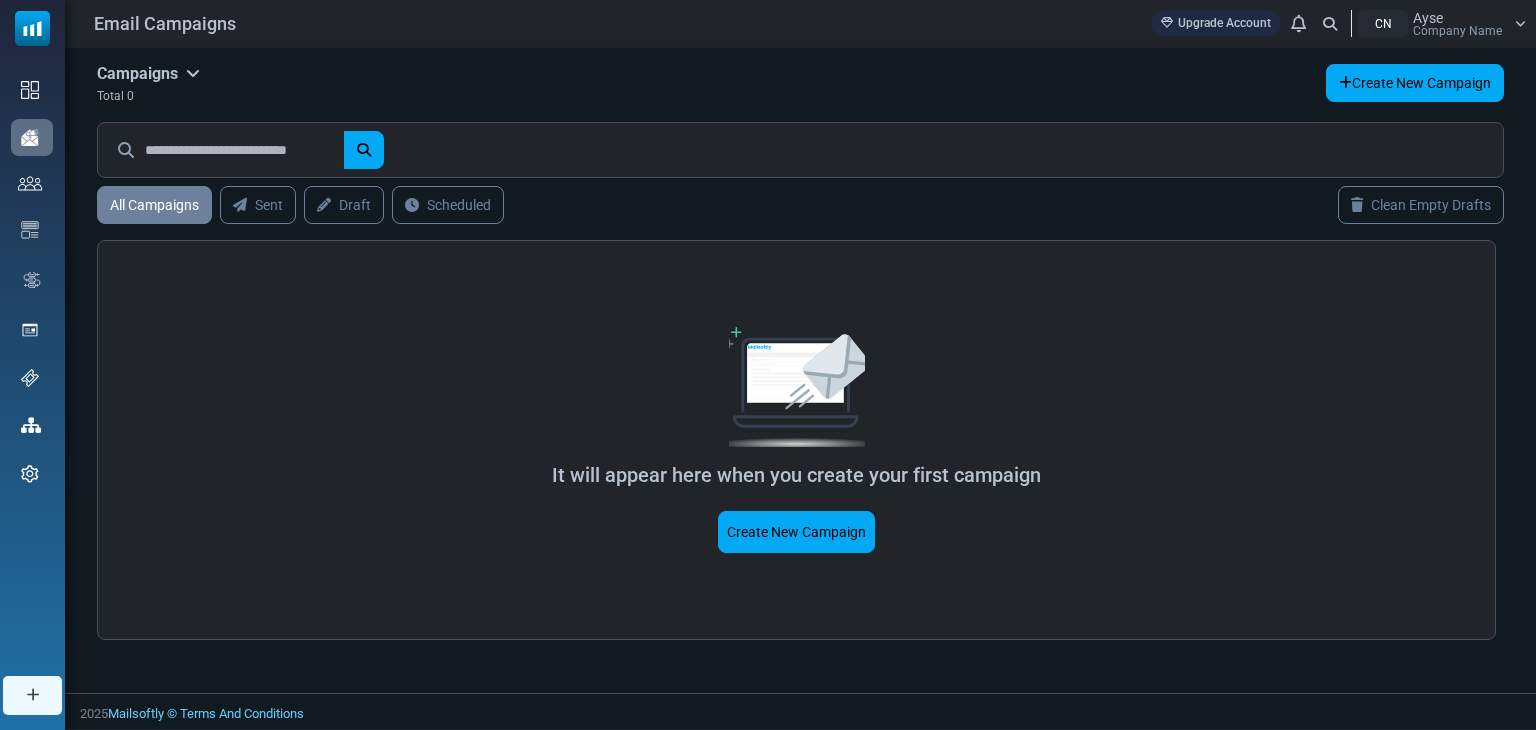 scroll, scrollTop: 0, scrollLeft: 0, axis: both 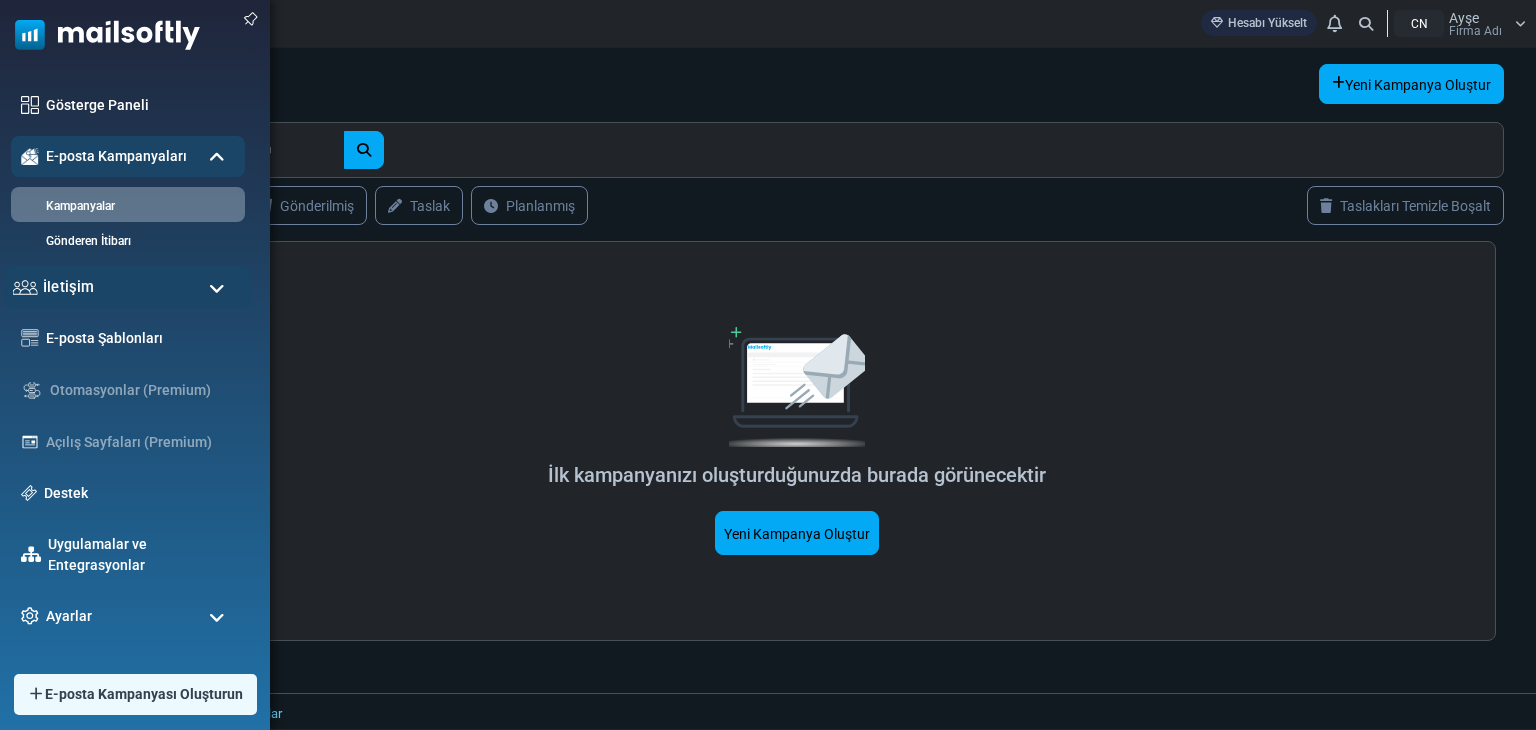 click on "İletişim" at bounding box center [128, 287] 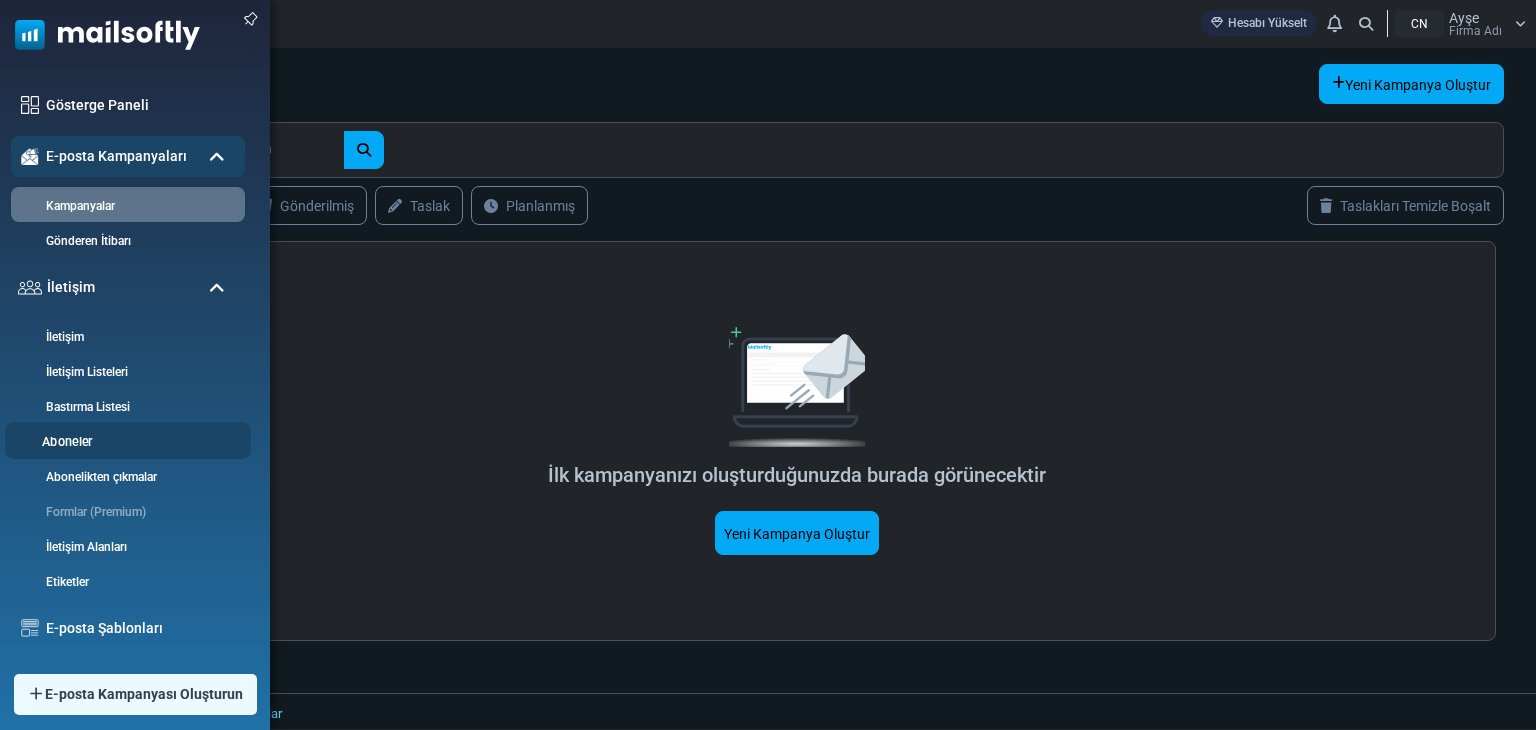click on "Aboneler" at bounding box center [67, 442] 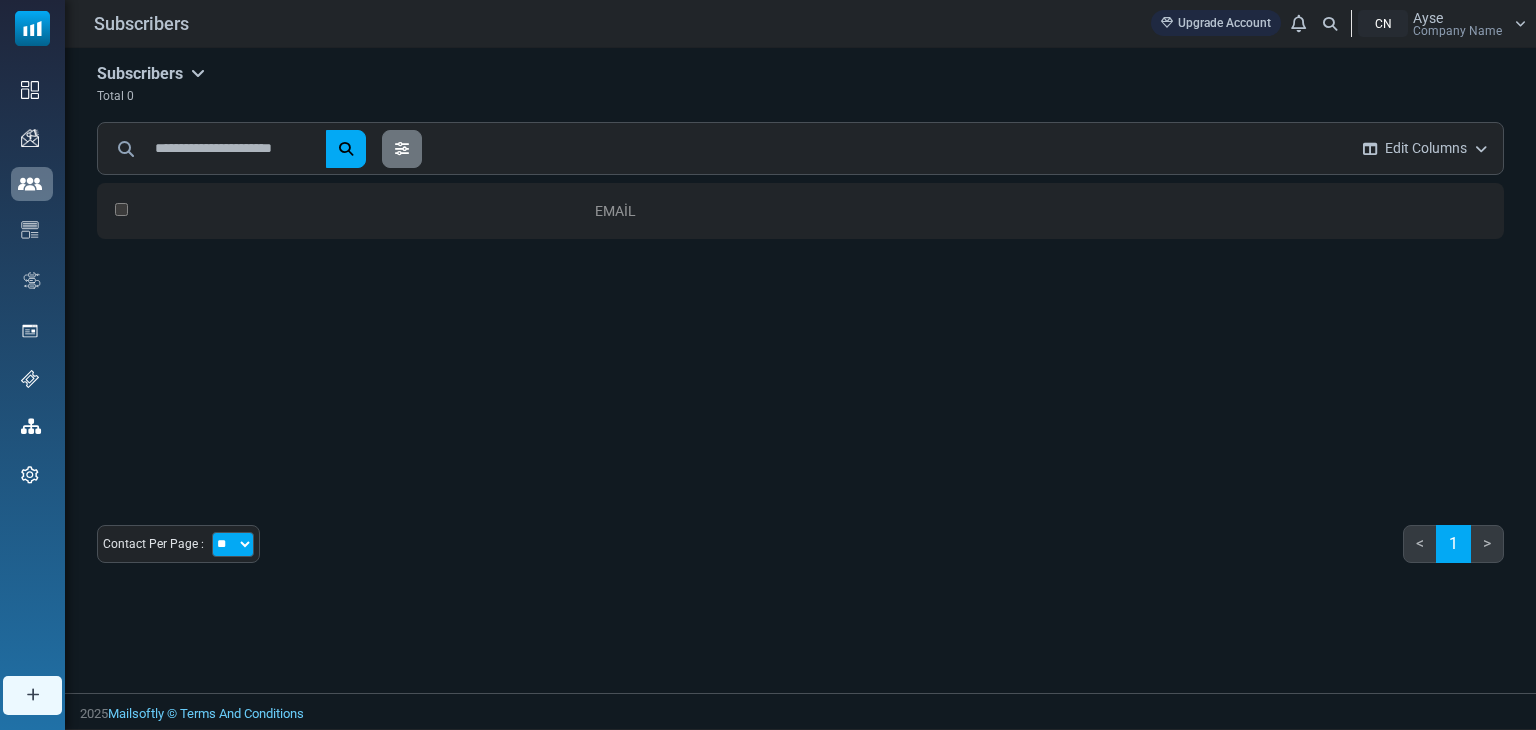 scroll, scrollTop: 0, scrollLeft: 0, axis: both 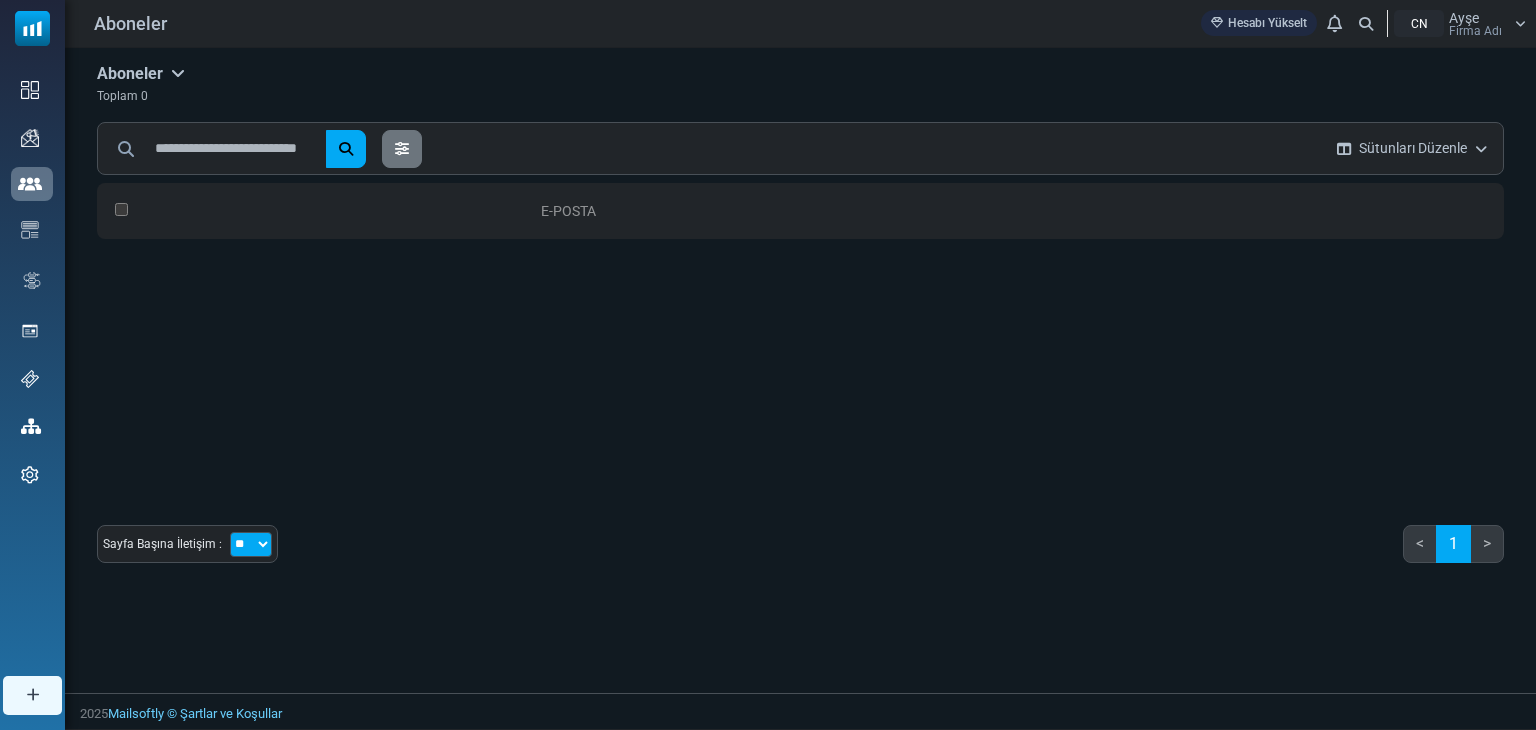 click on "CN
Ayşe
Firma Adı" at bounding box center (1460, 23) 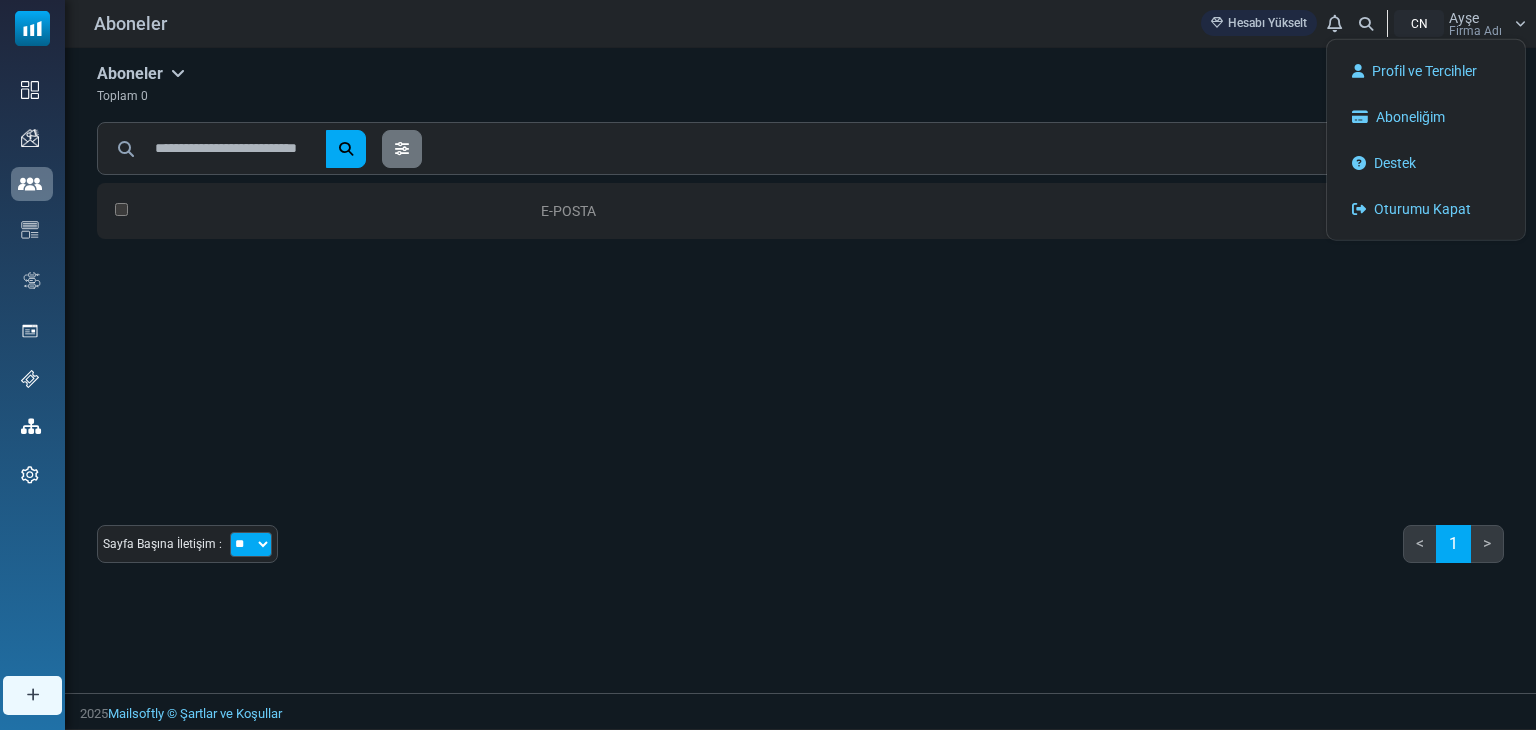 click on "E-posta
0 Selected
Create List
Add to Contact List
Assign Tag
Mark As Unsubscriber
Delete Selected
Archive Selected" at bounding box center [800, 333] 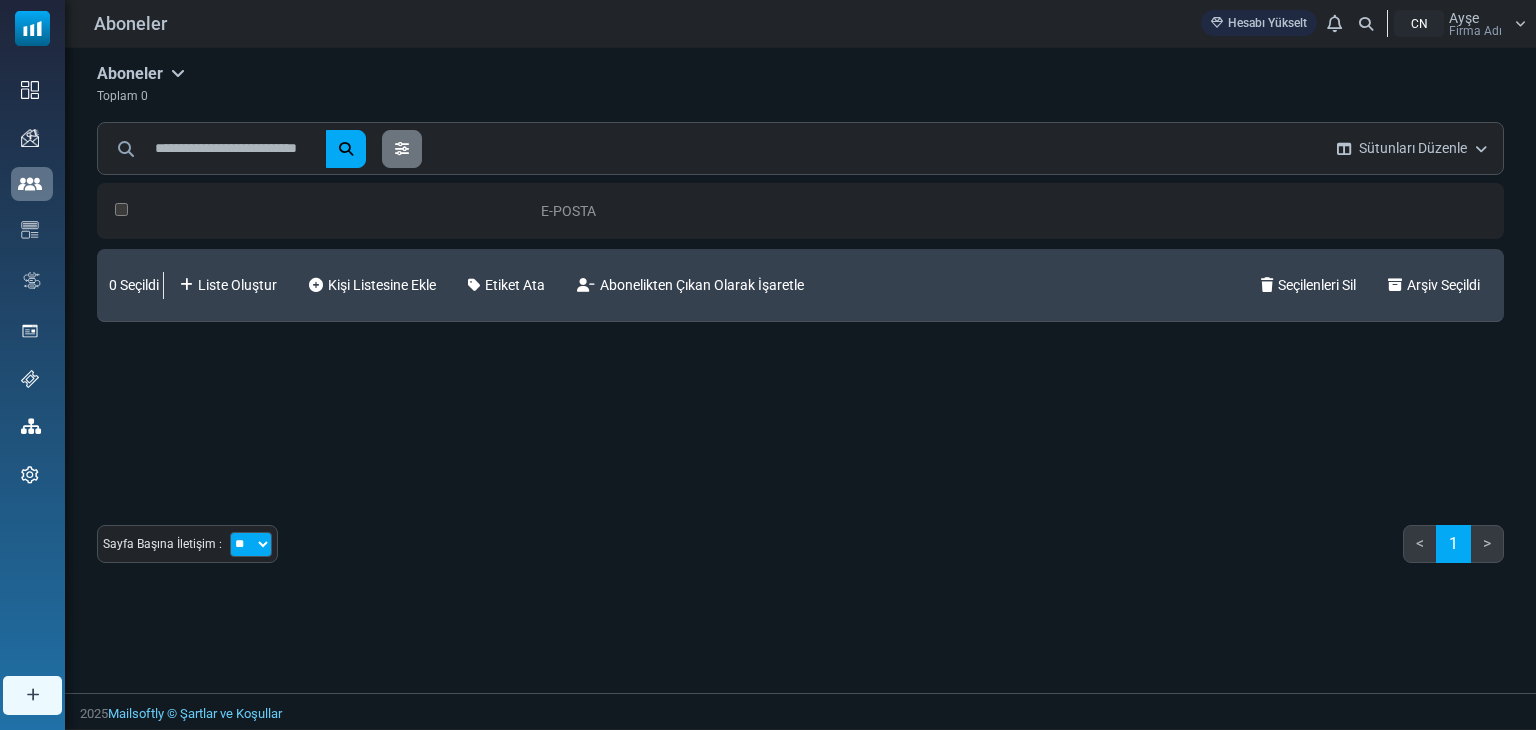 click on "E-posta
0 Seçildi
Liste Oluştur
Kişi Listesine Ekle
Etiket Ata
Abonelikten Çıkan Olarak İşaretle
Seçilenleri Sil
Arşiv Seçildi" at bounding box center (800, 333) 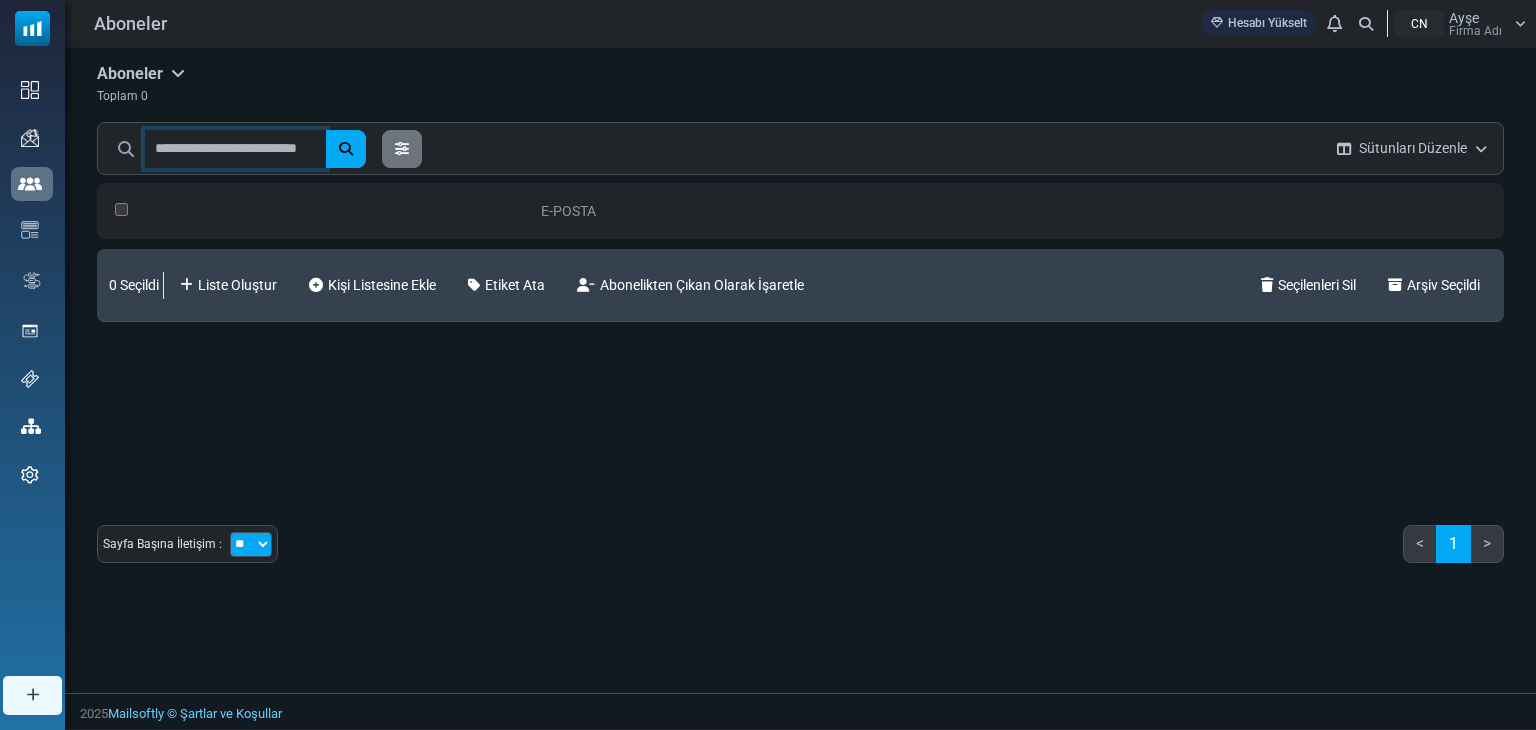 click at bounding box center [235, 149] 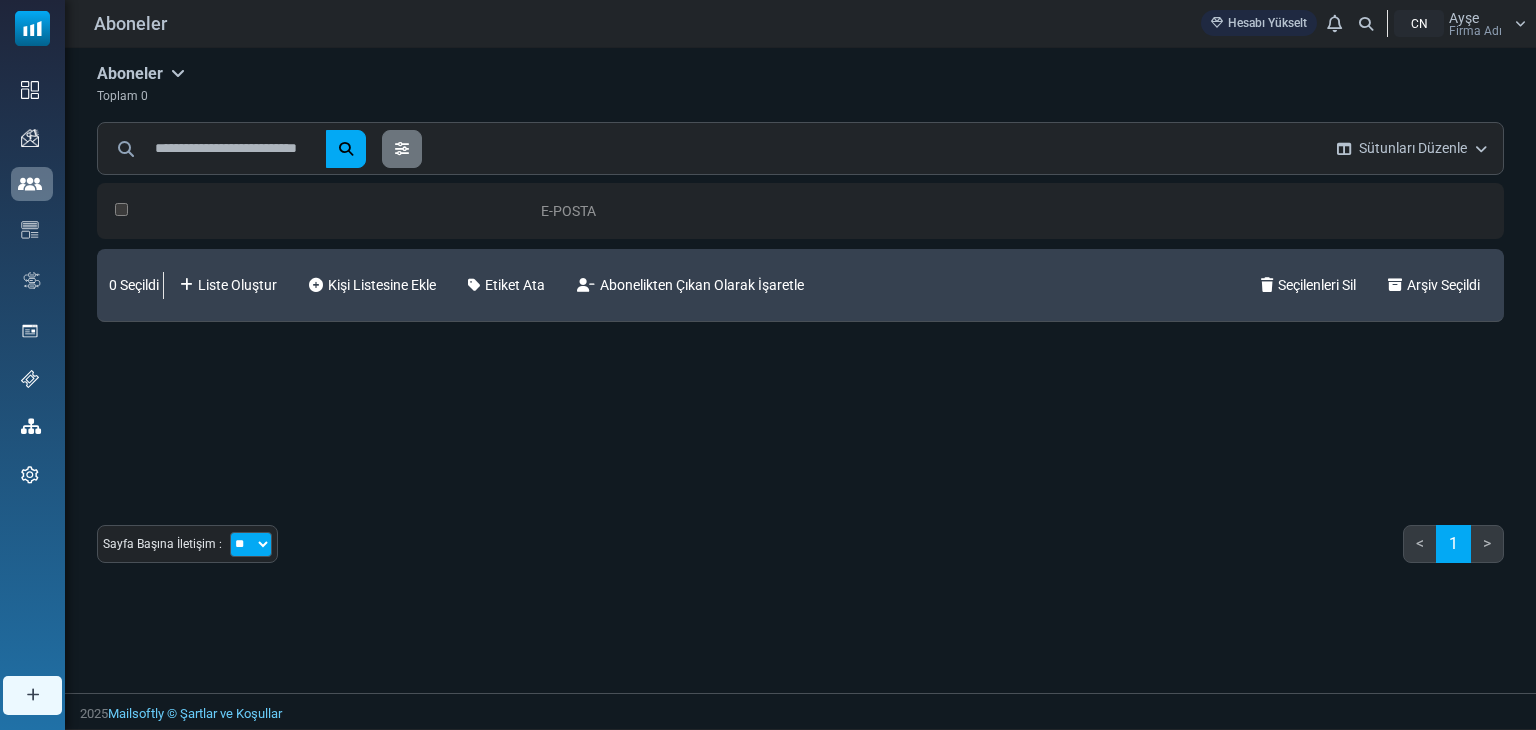 click at bounding box center (178, 73) 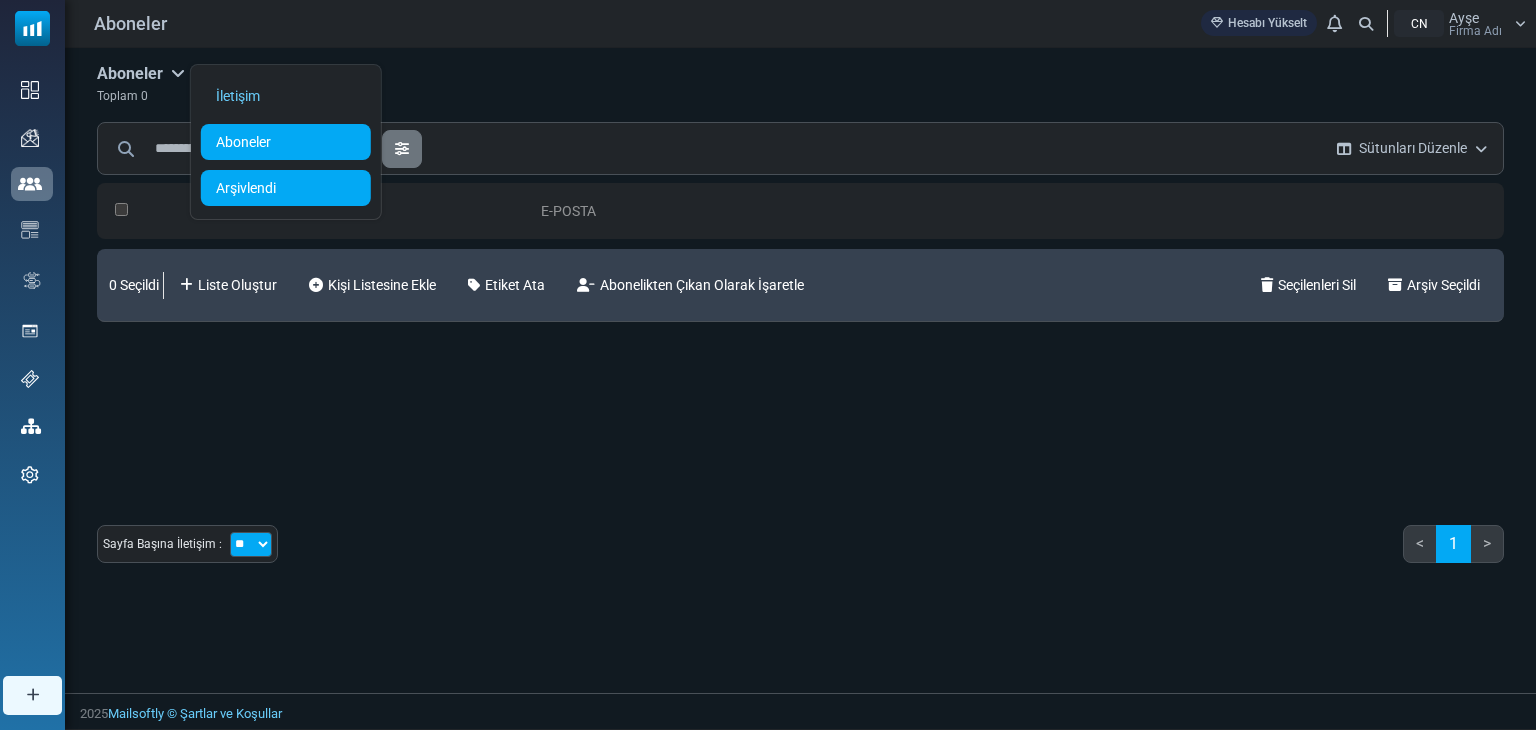 click on "Arşivlendi" at bounding box center [246, 188] 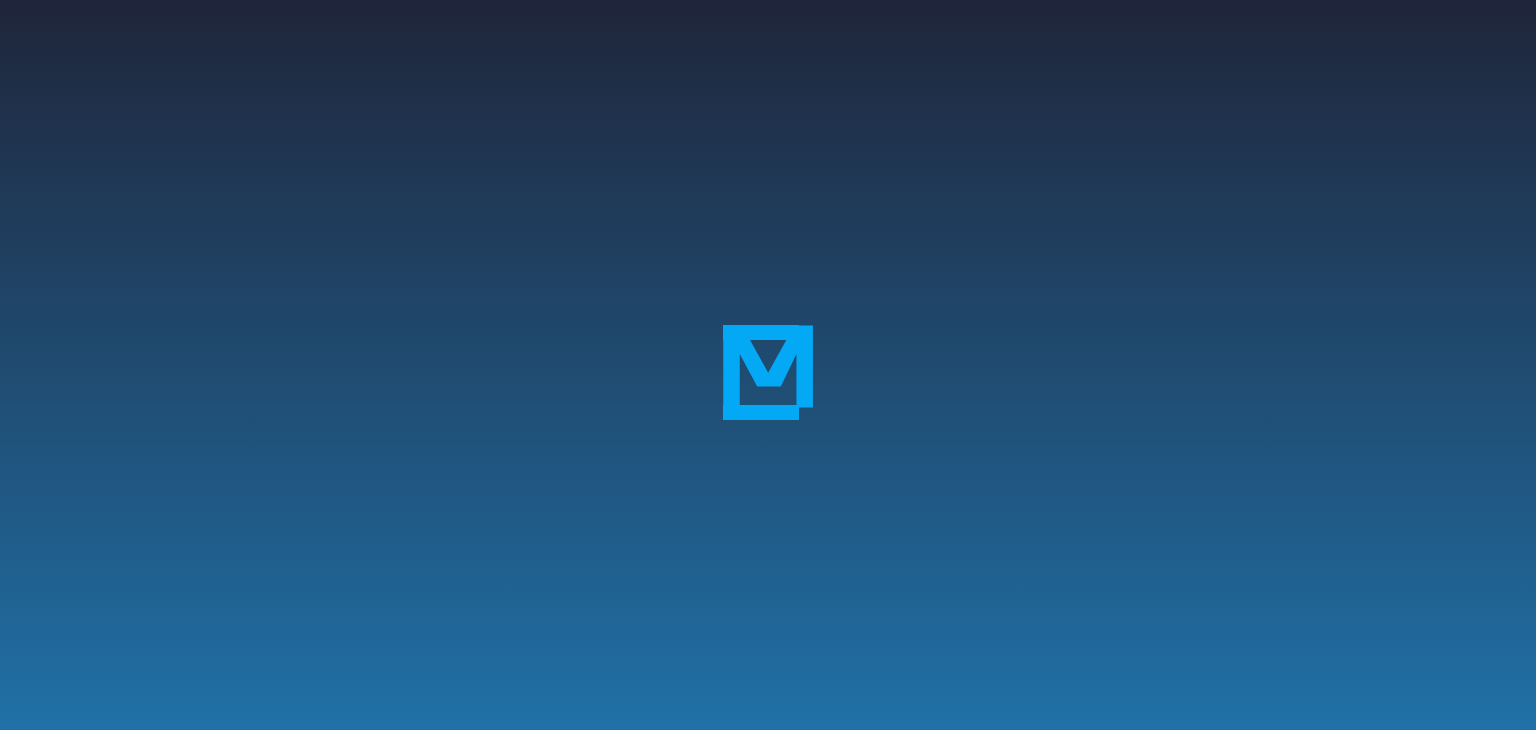 scroll, scrollTop: 0, scrollLeft: 0, axis: both 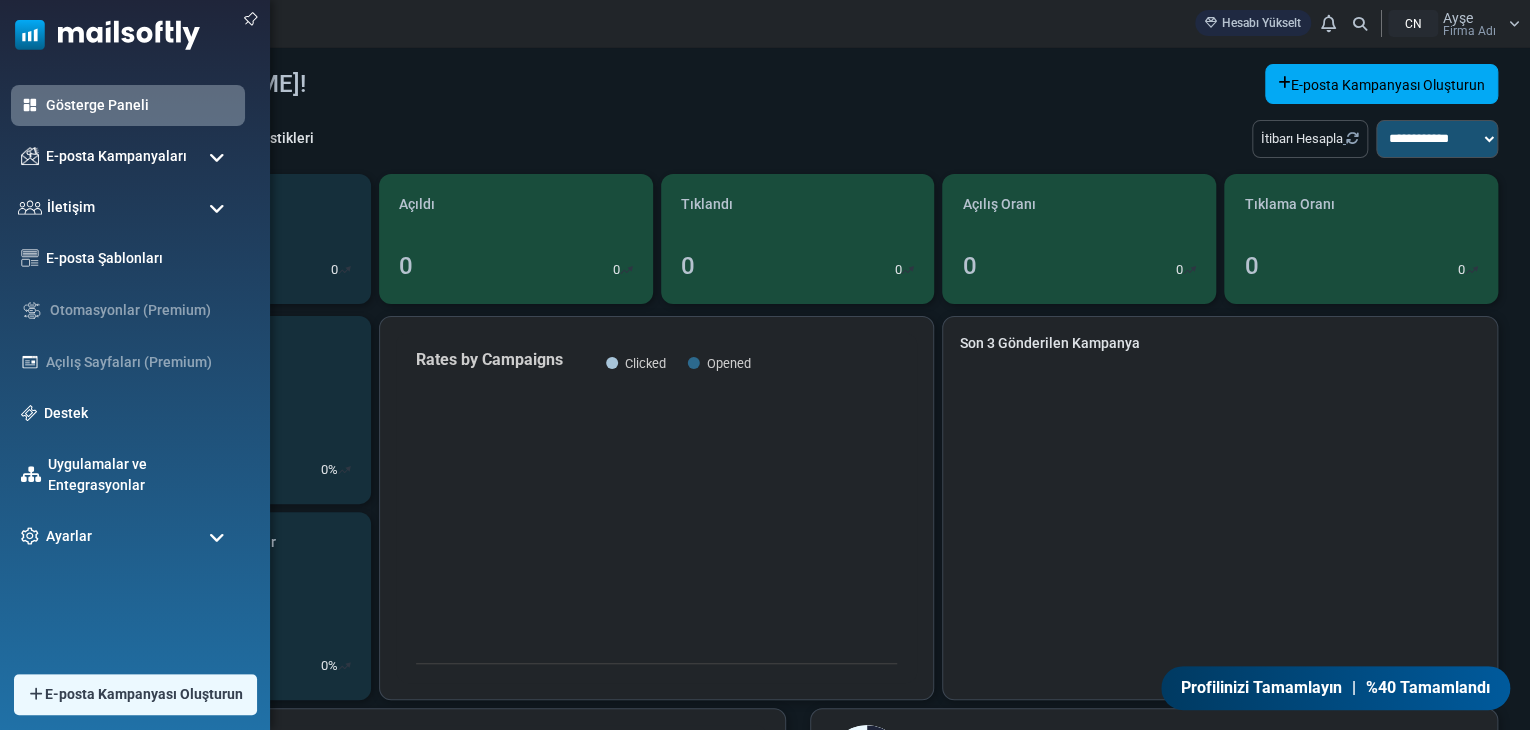 click at bounding box center (217, 209) 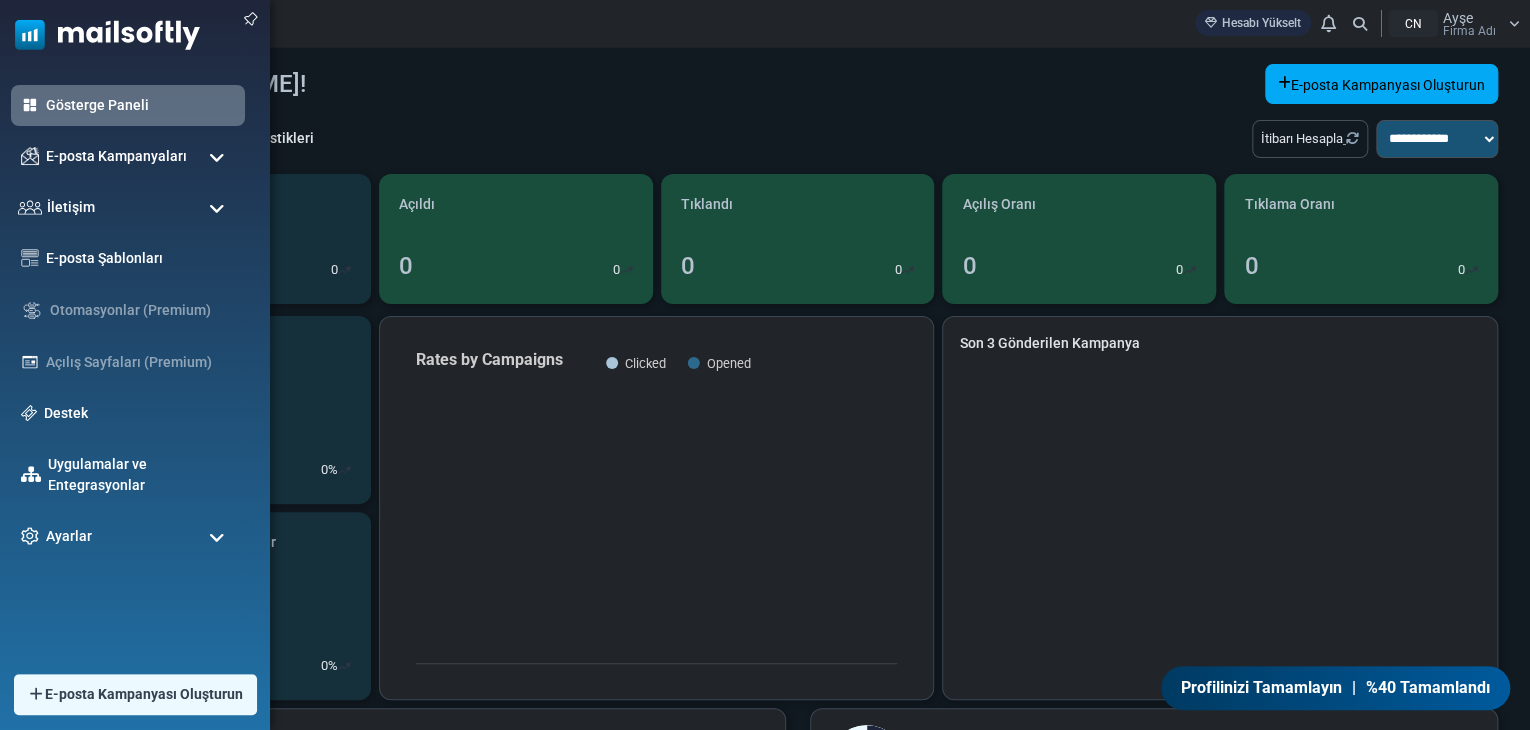 click at bounding box center (217, 209) 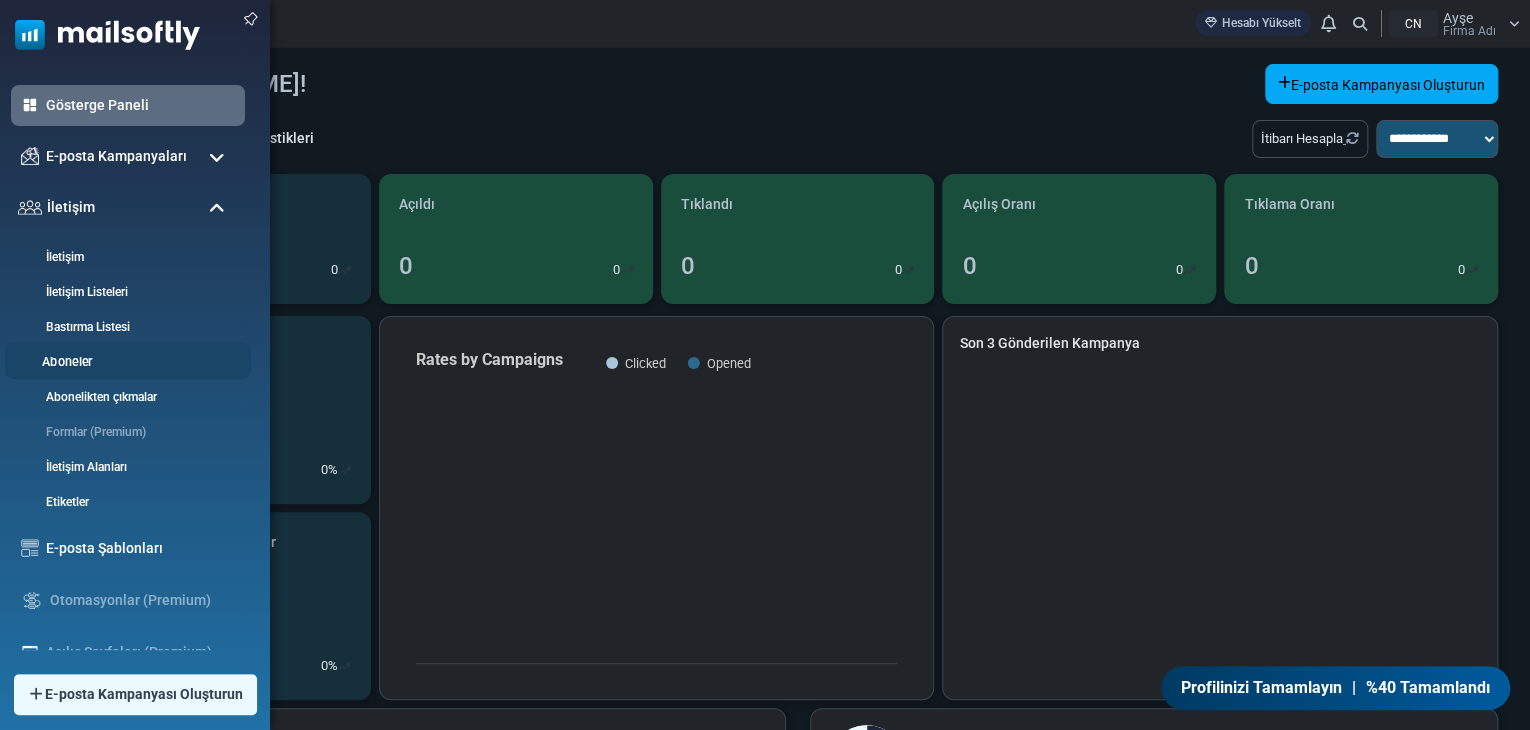click on "Aboneler" at bounding box center [125, 362] 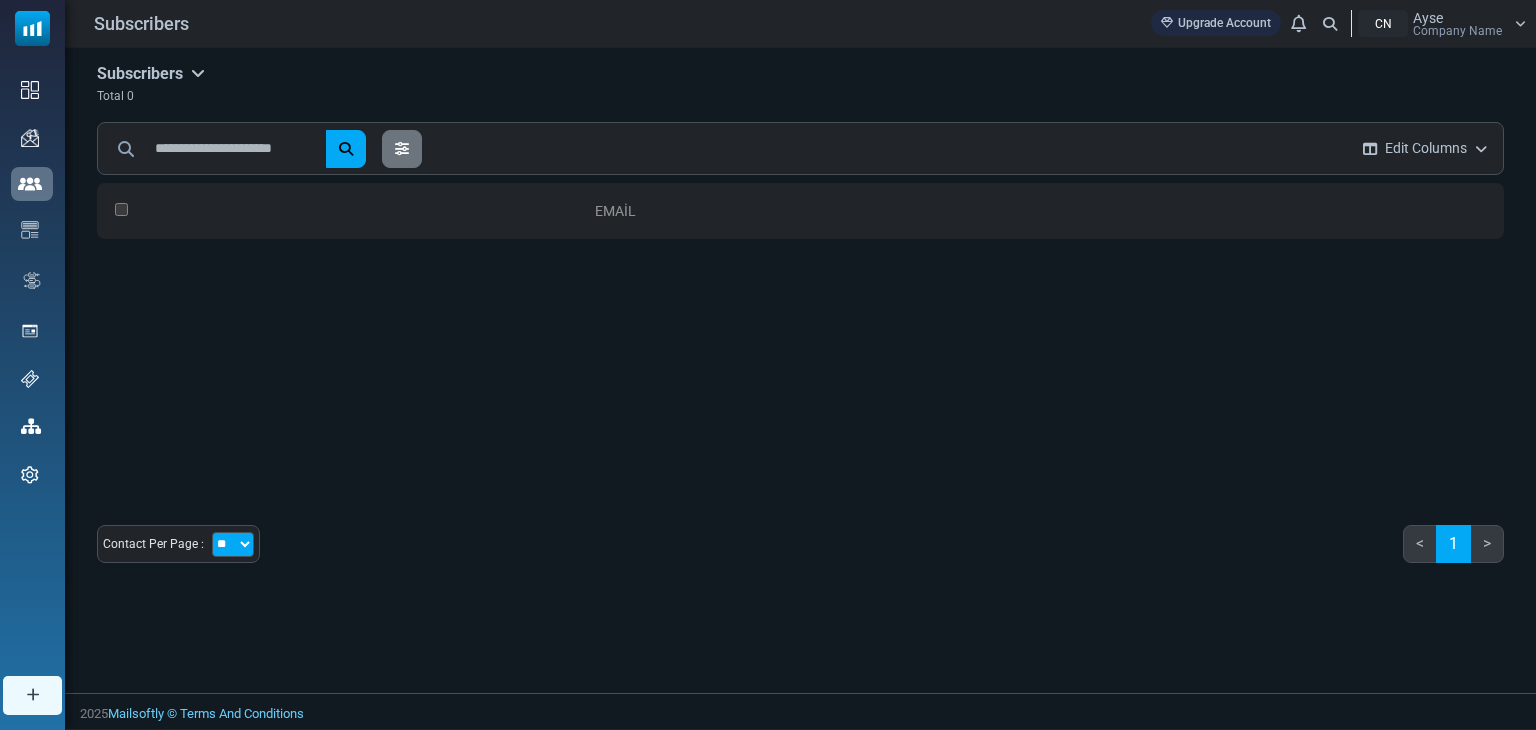 scroll, scrollTop: 0, scrollLeft: 0, axis: both 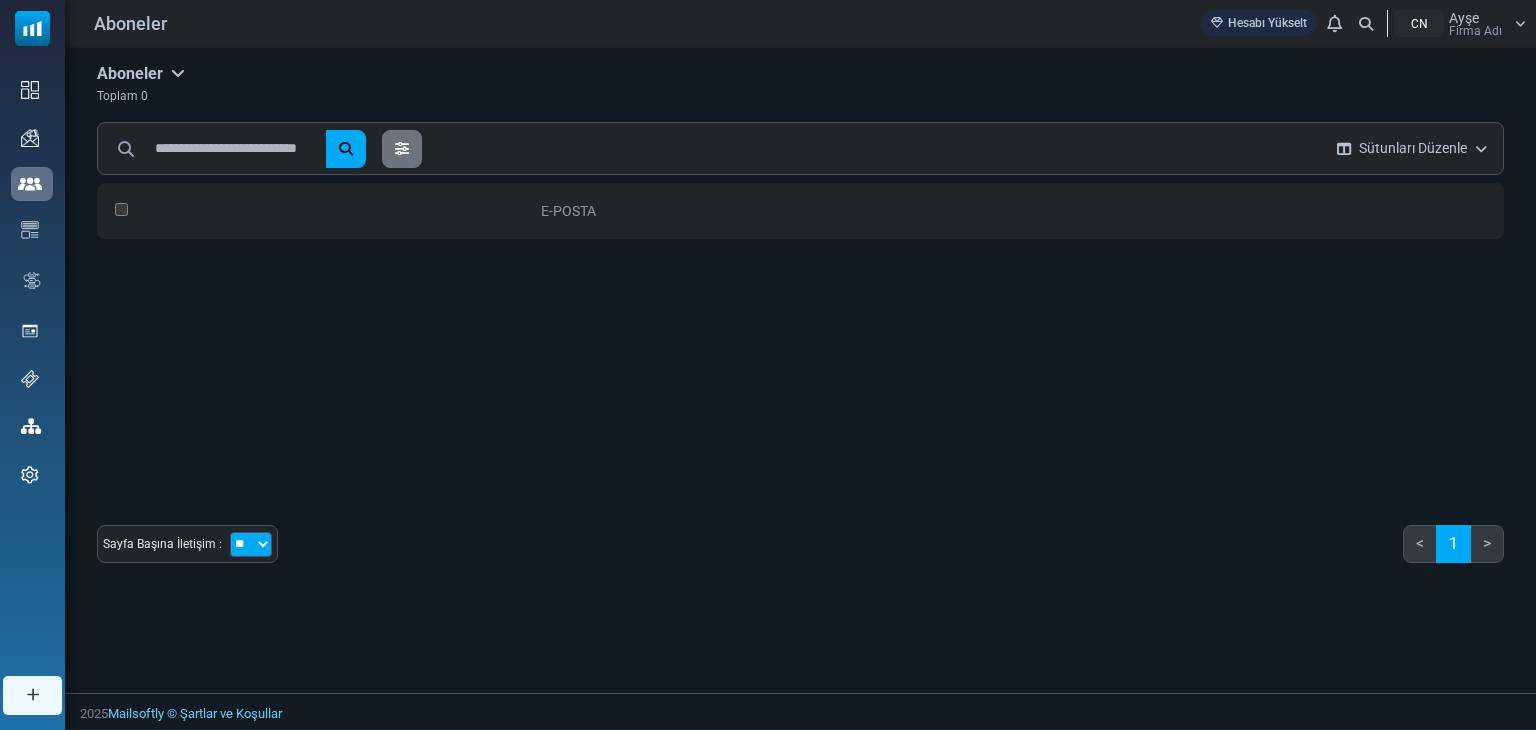 click at bounding box center [178, 73] 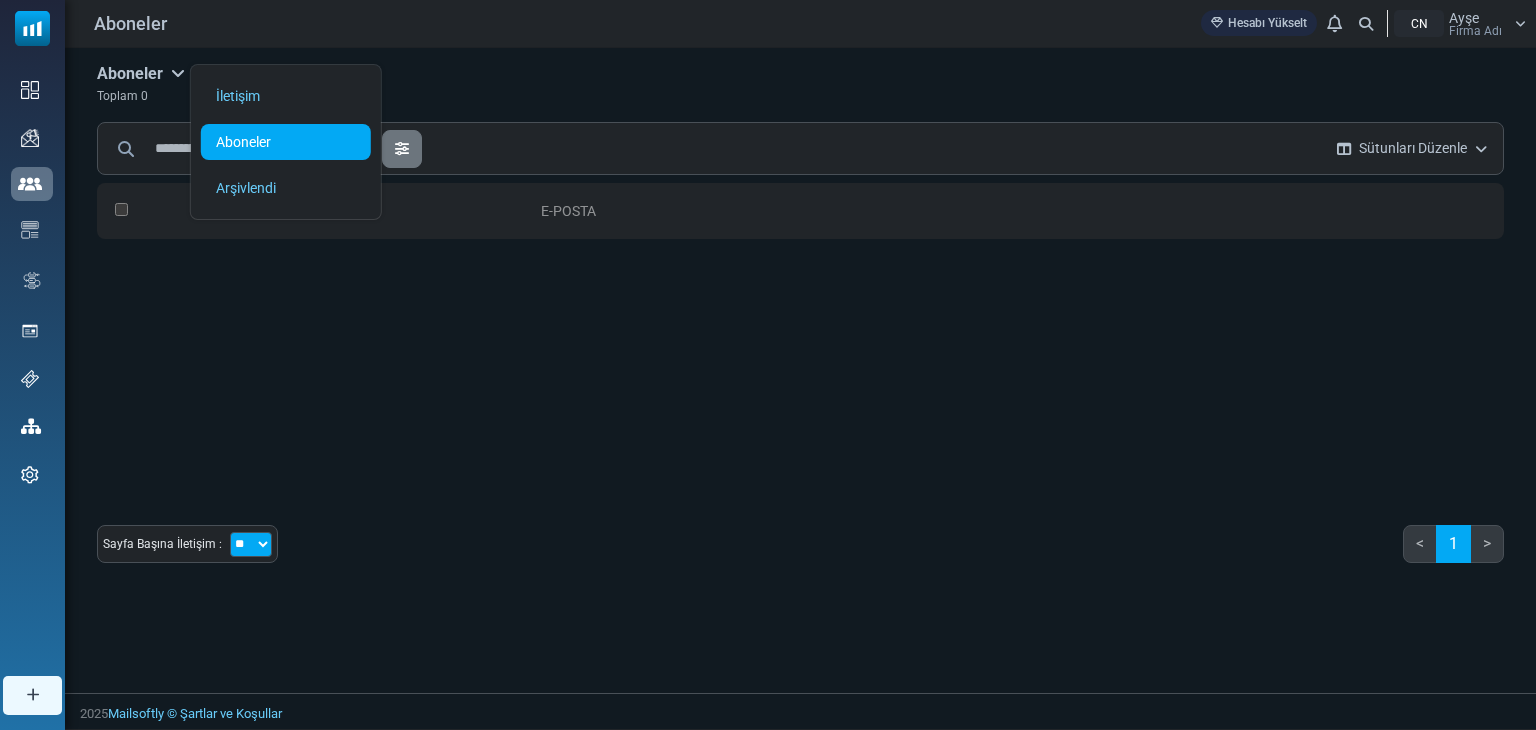 click on "E-posta
0 Selected
Create List
Add to Contact List
Assign Tag
Mark As Unsubscriber
Delete Selected
Archive Selected" at bounding box center (800, 333) 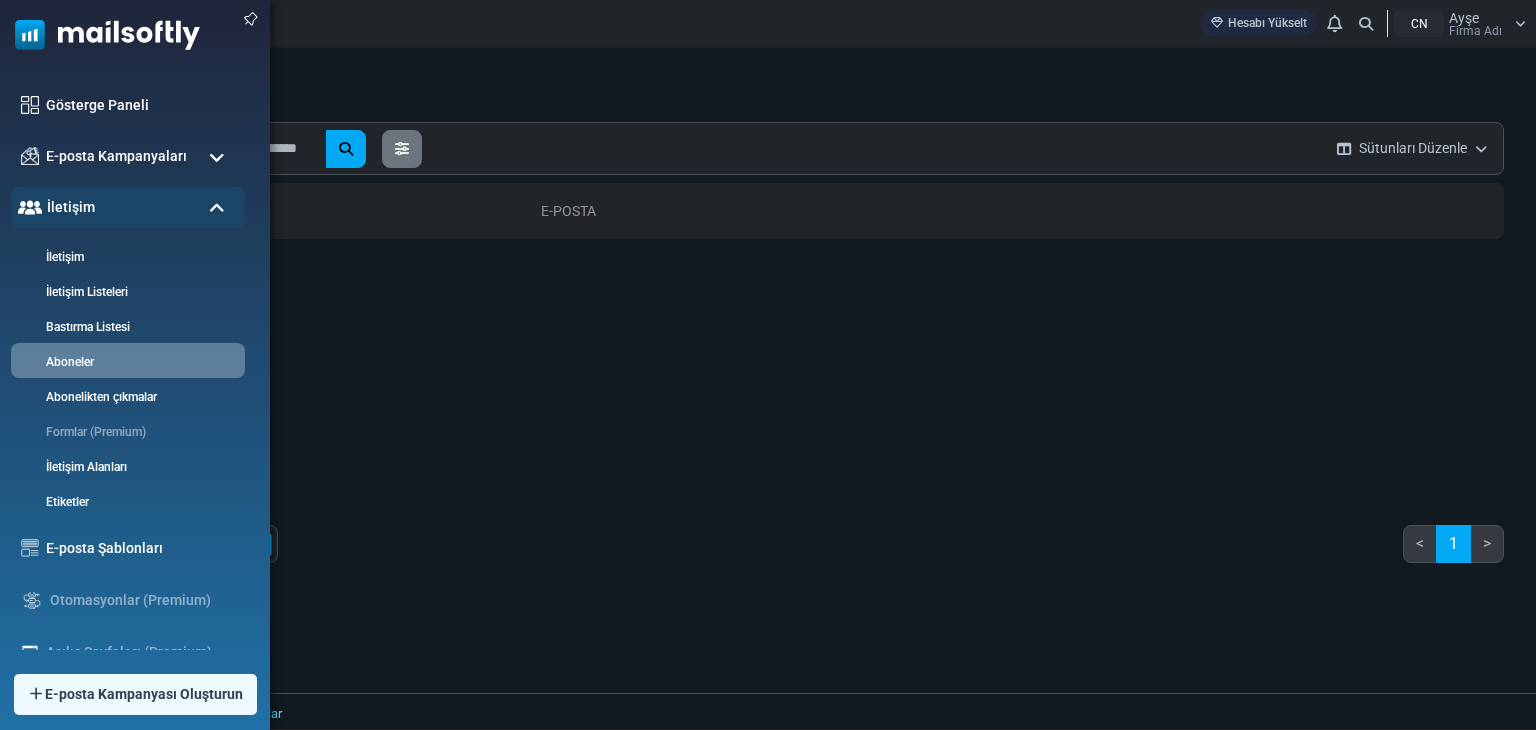 click at bounding box center (217, 209) 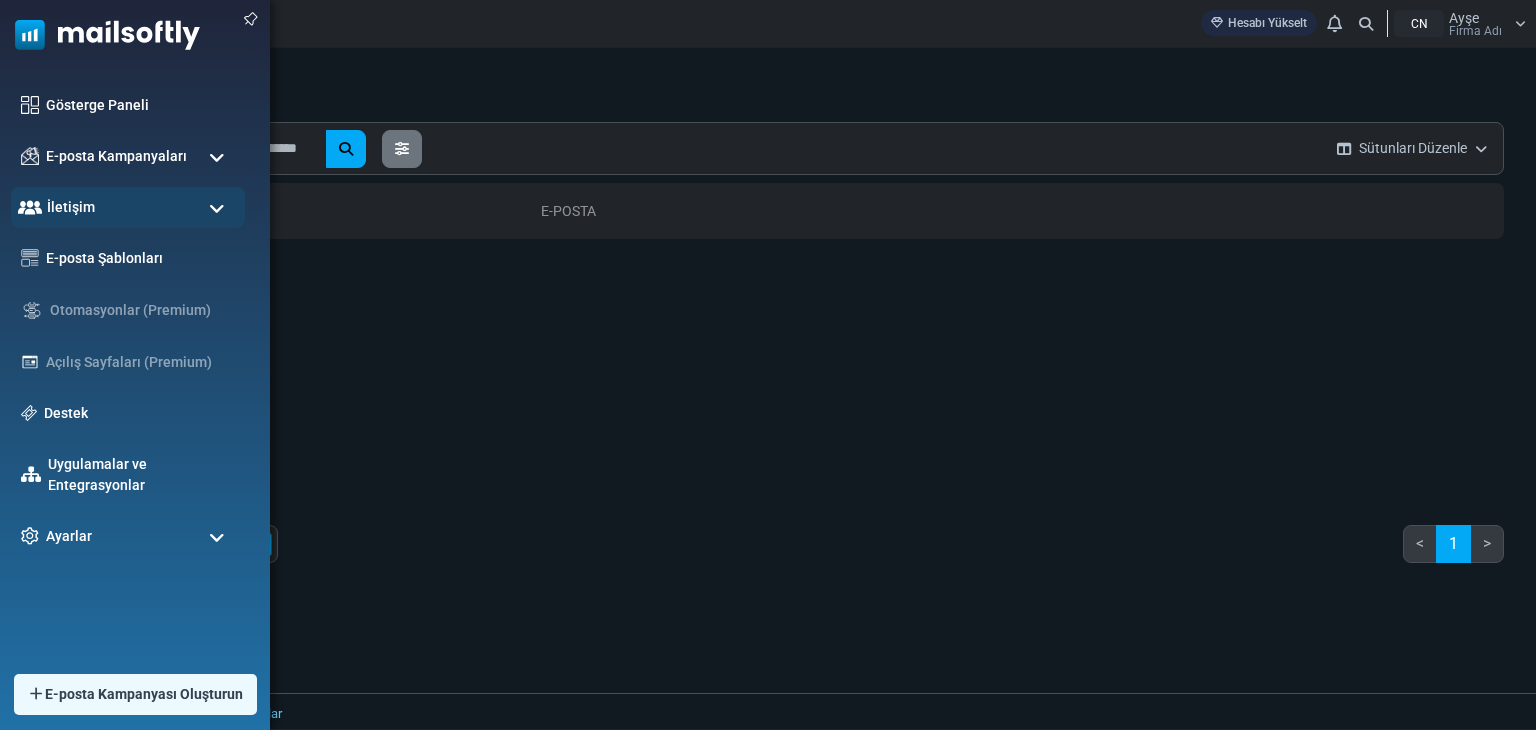 click at bounding box center (217, 158) 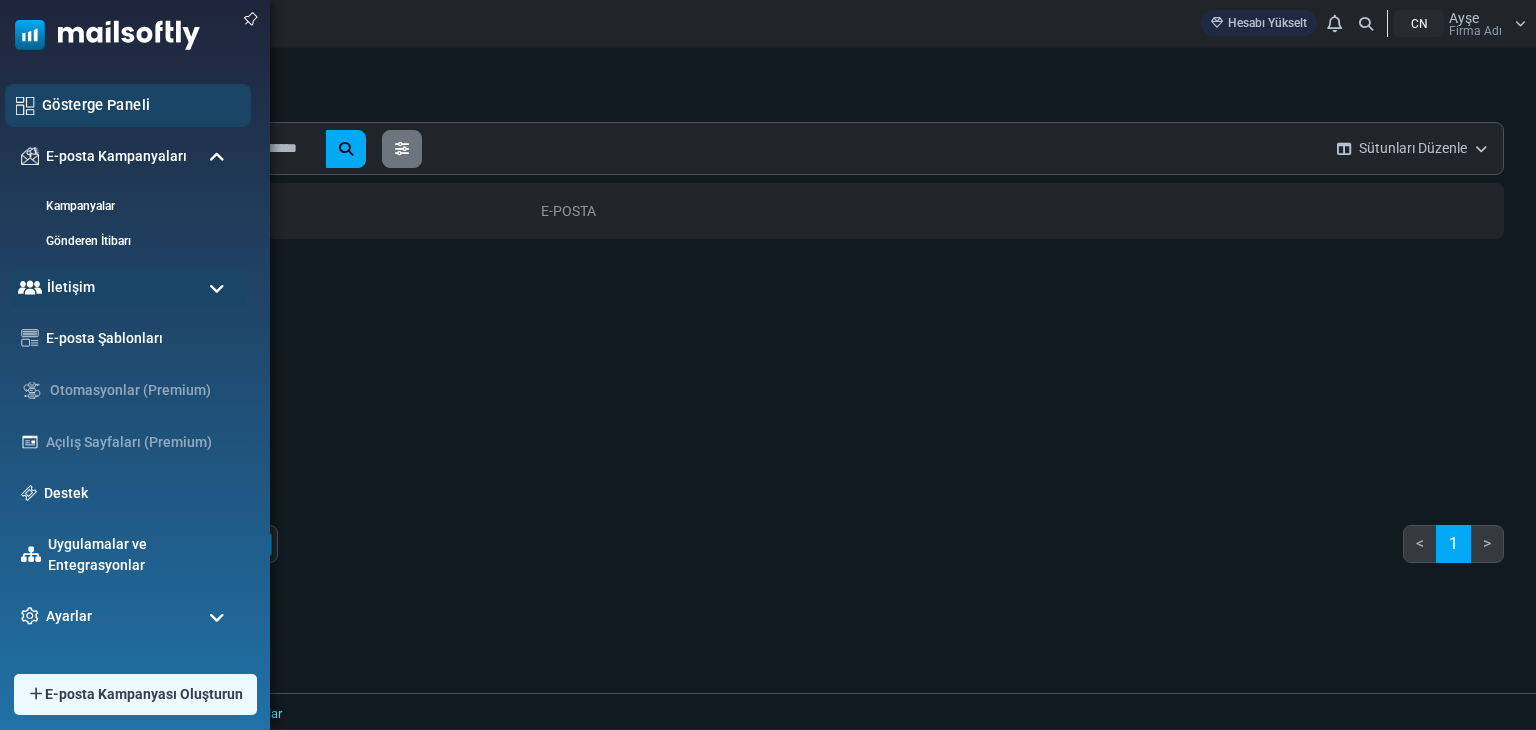 click on "Gösterge Paneli" at bounding box center (141, 105) 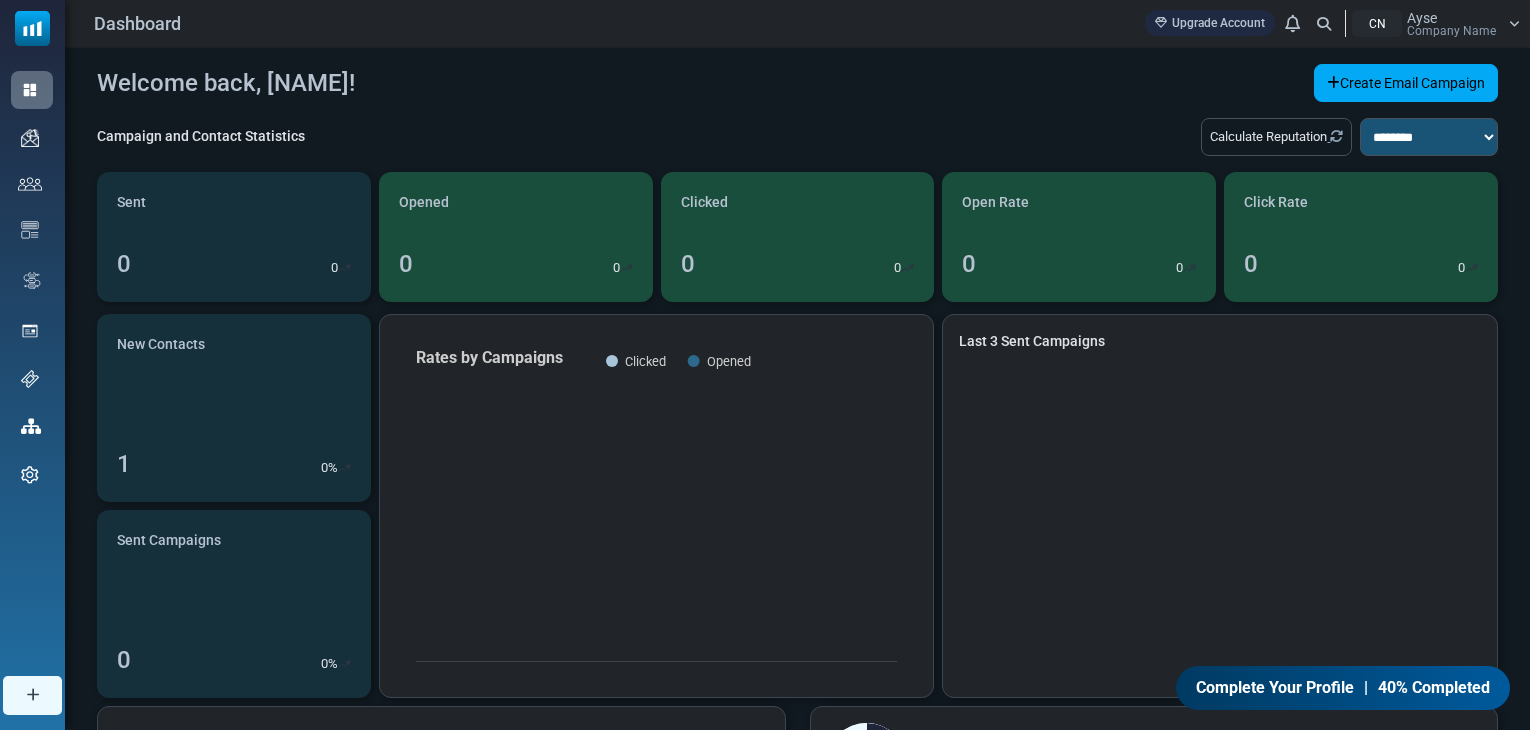 scroll, scrollTop: 0, scrollLeft: 0, axis: both 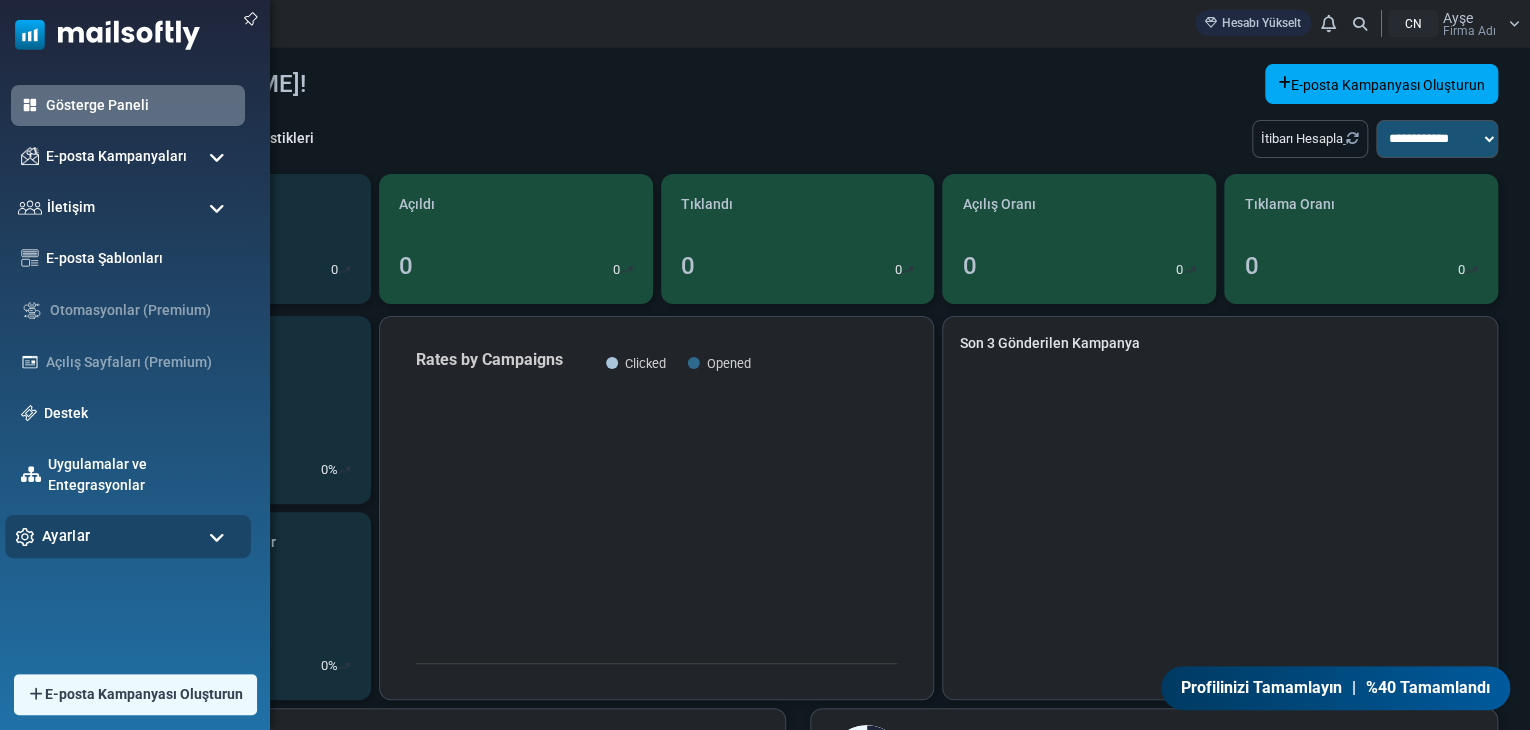 click on "Ayarlar" at bounding box center (66, 535) 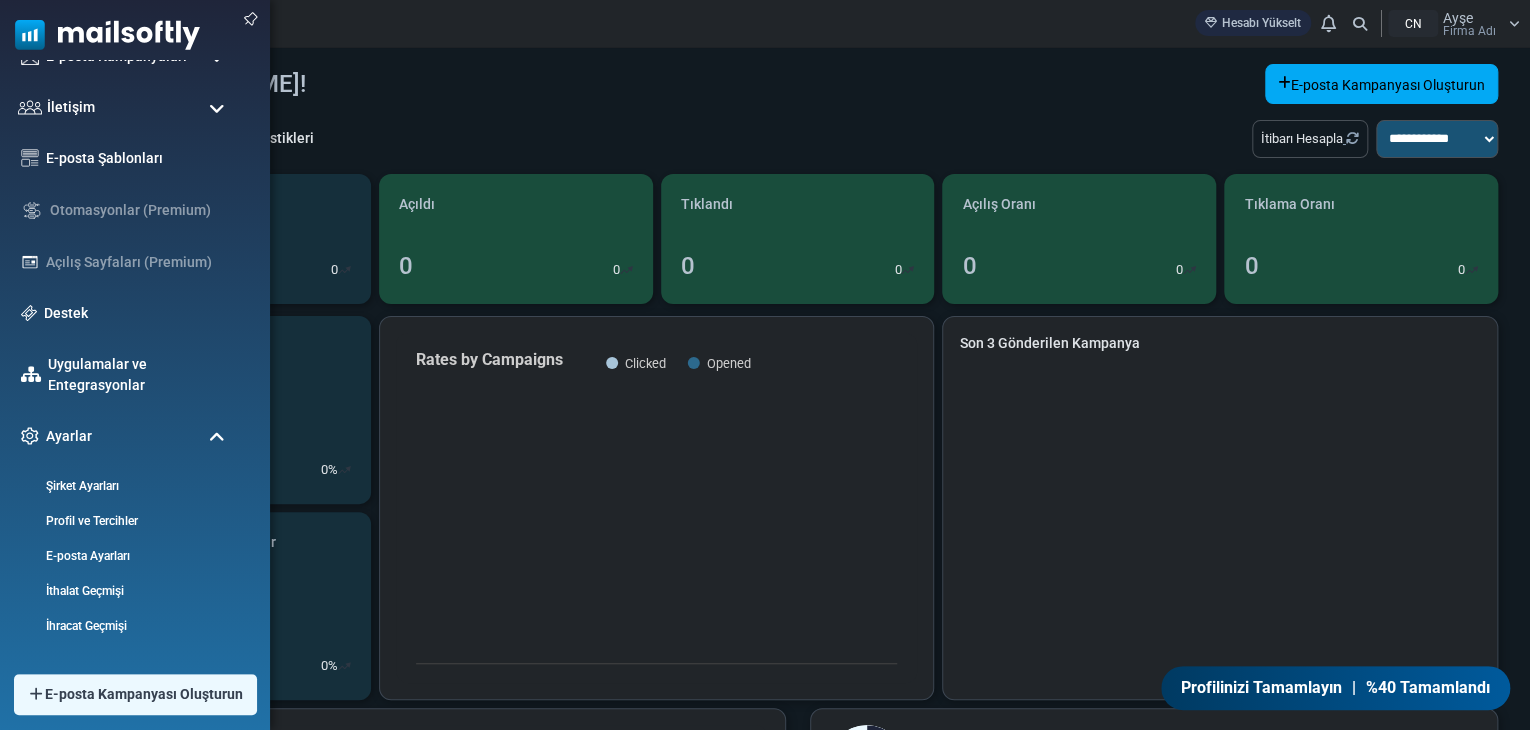 scroll, scrollTop: 127, scrollLeft: 0, axis: vertical 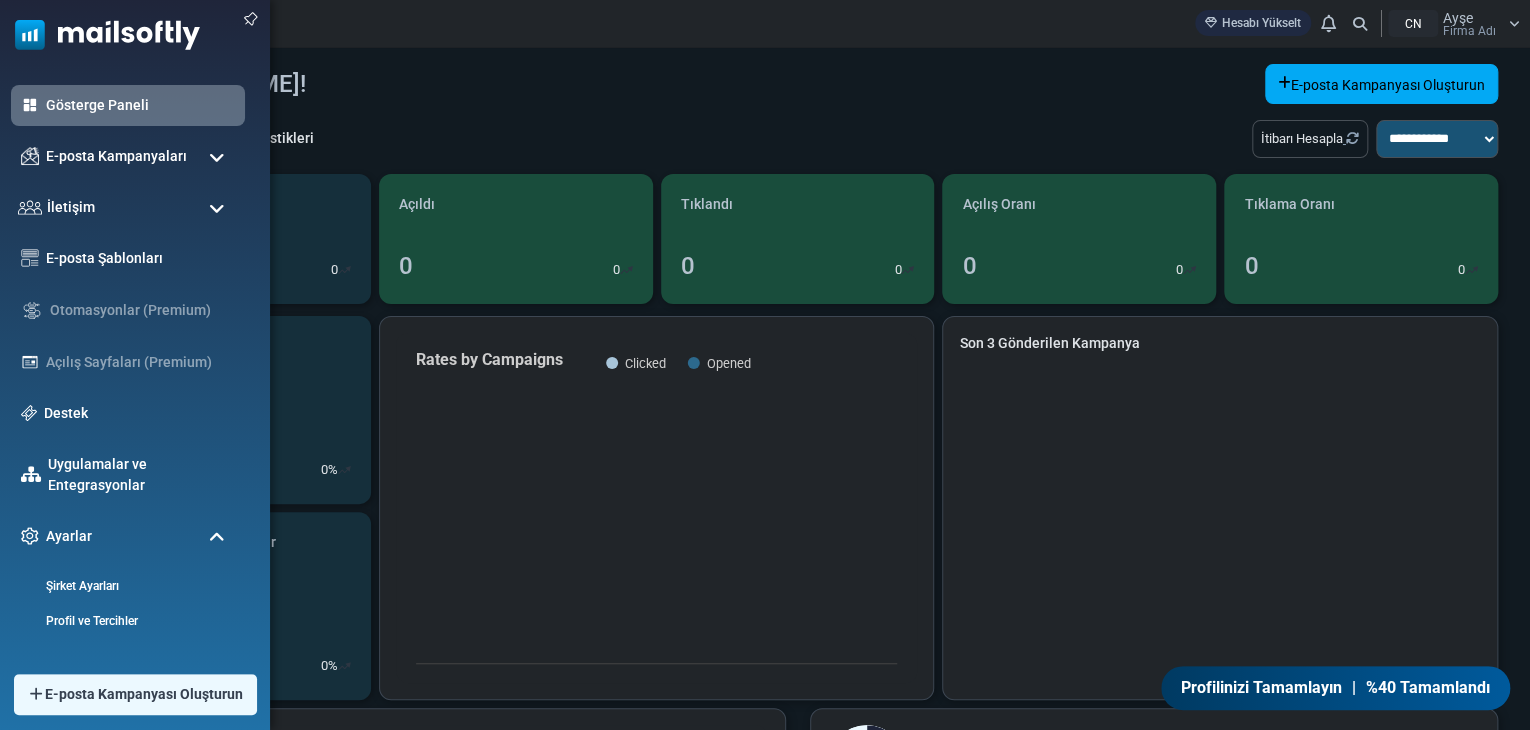 click at bounding box center (217, 158) 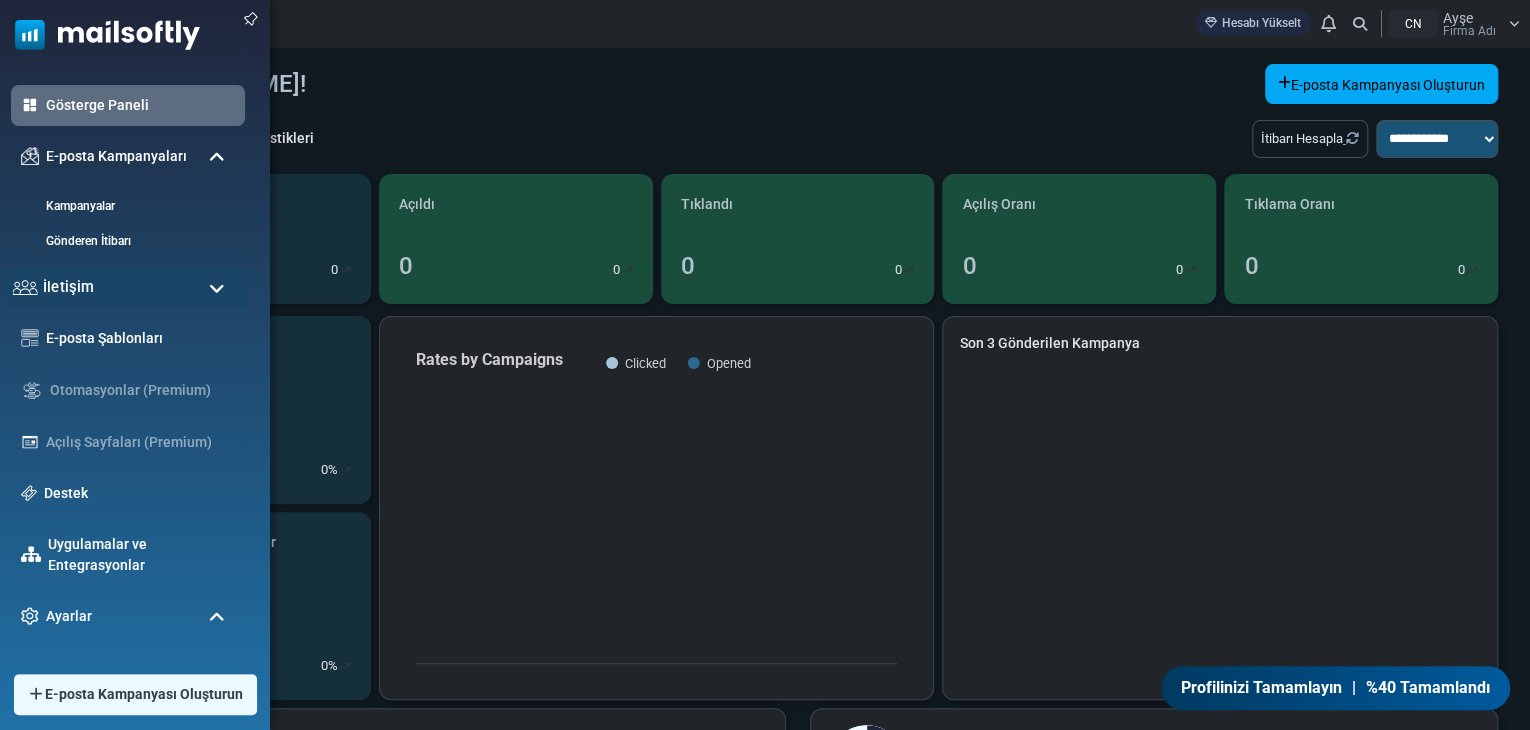 click on "İletişim" at bounding box center [128, 287] 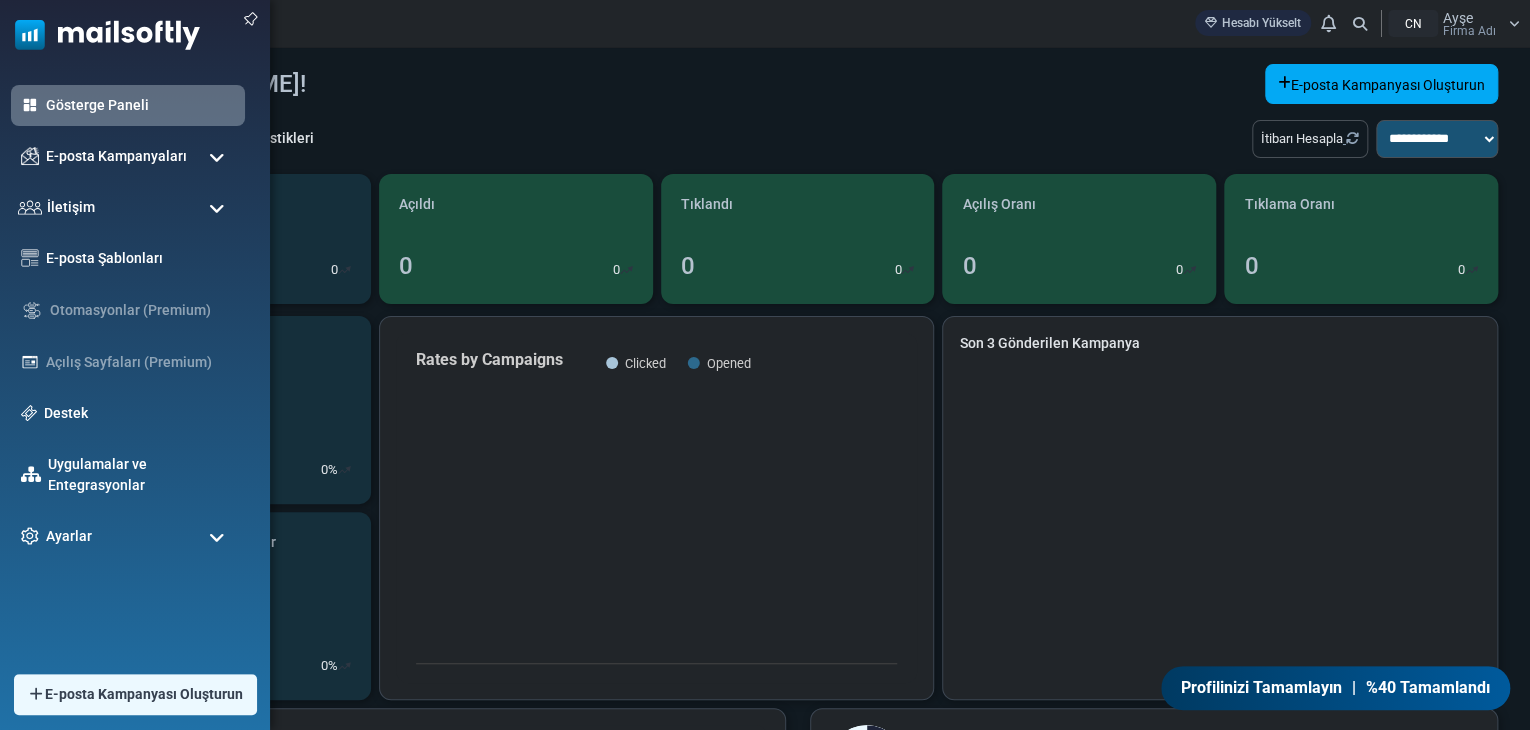 click at bounding box center (217, 209) 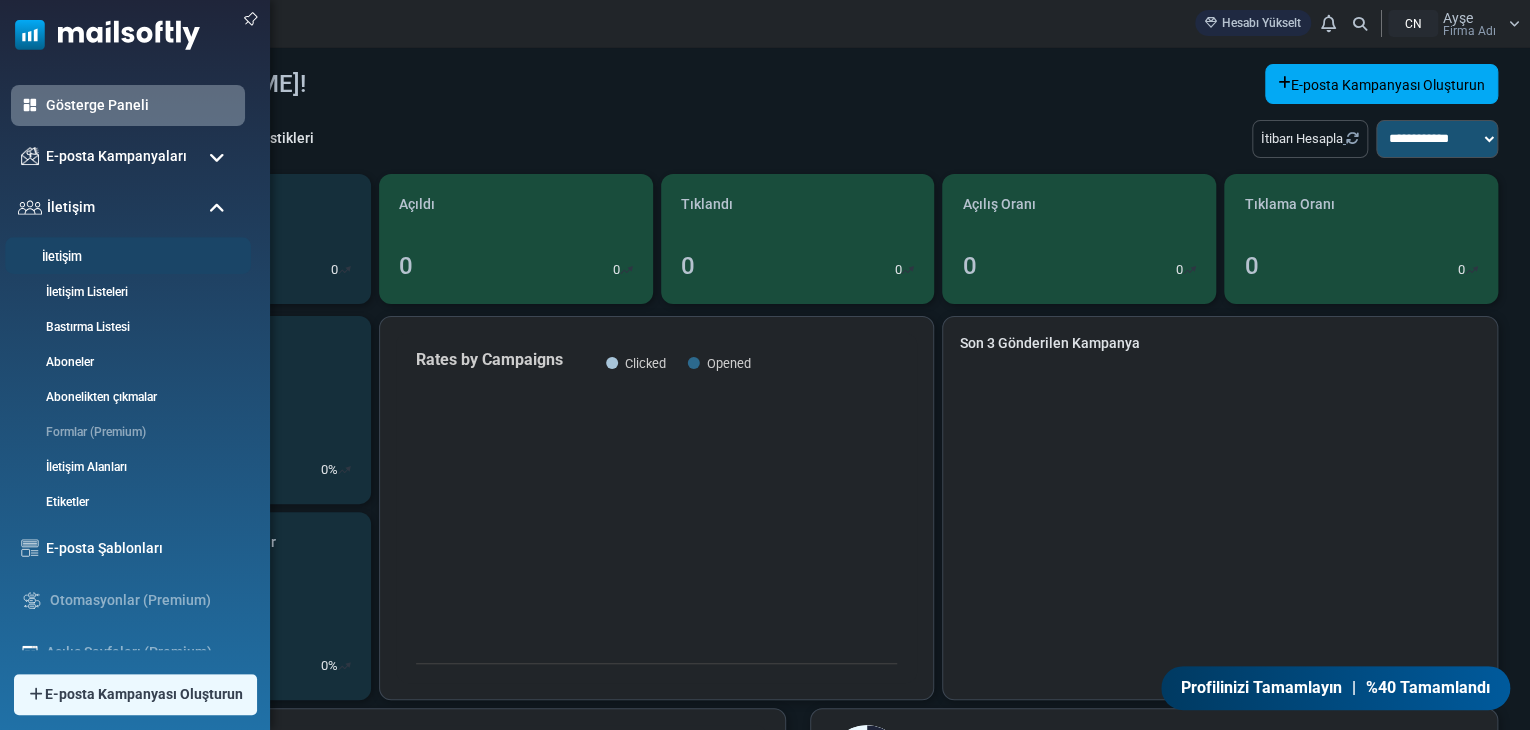 click on "İletişim" at bounding box center [125, 257] 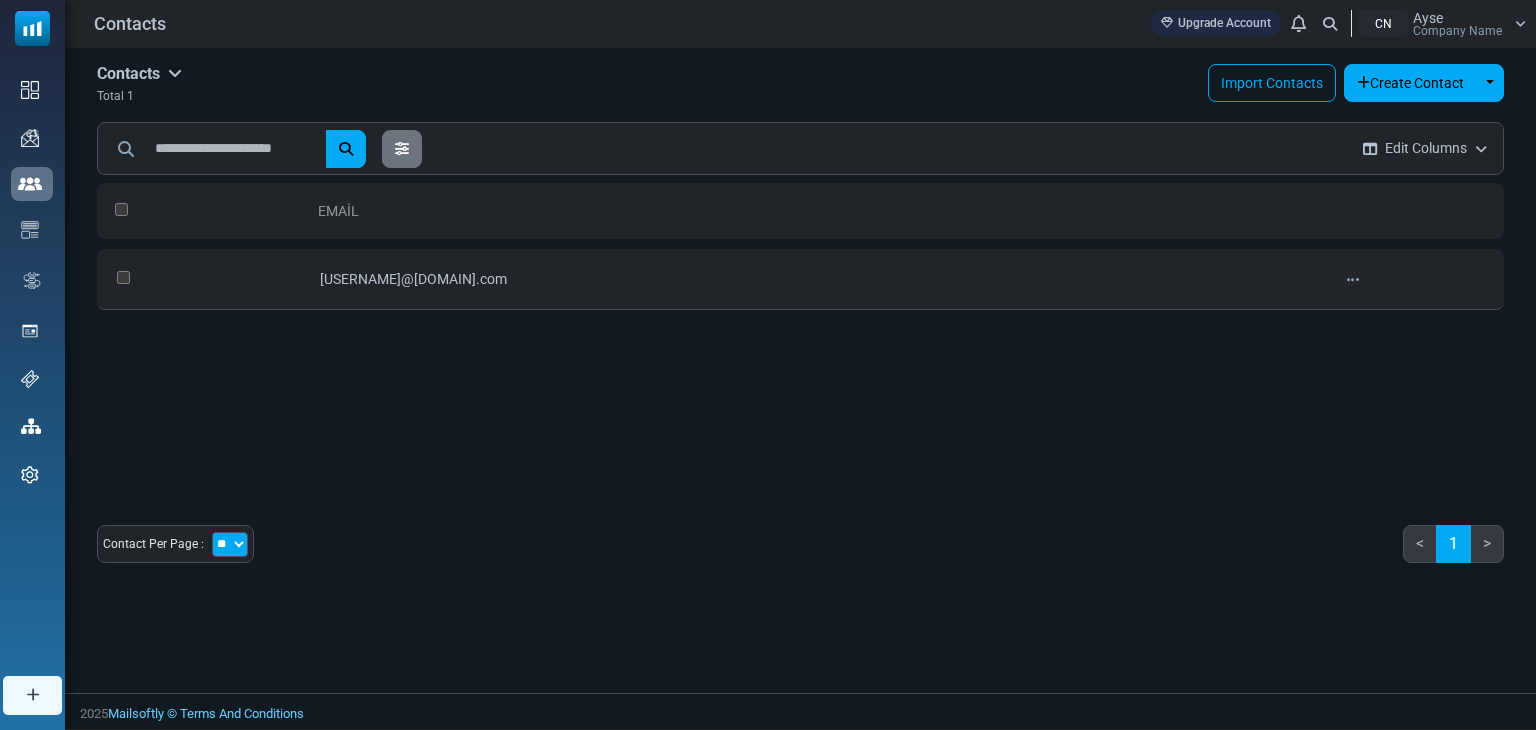 scroll, scrollTop: 0, scrollLeft: 0, axis: both 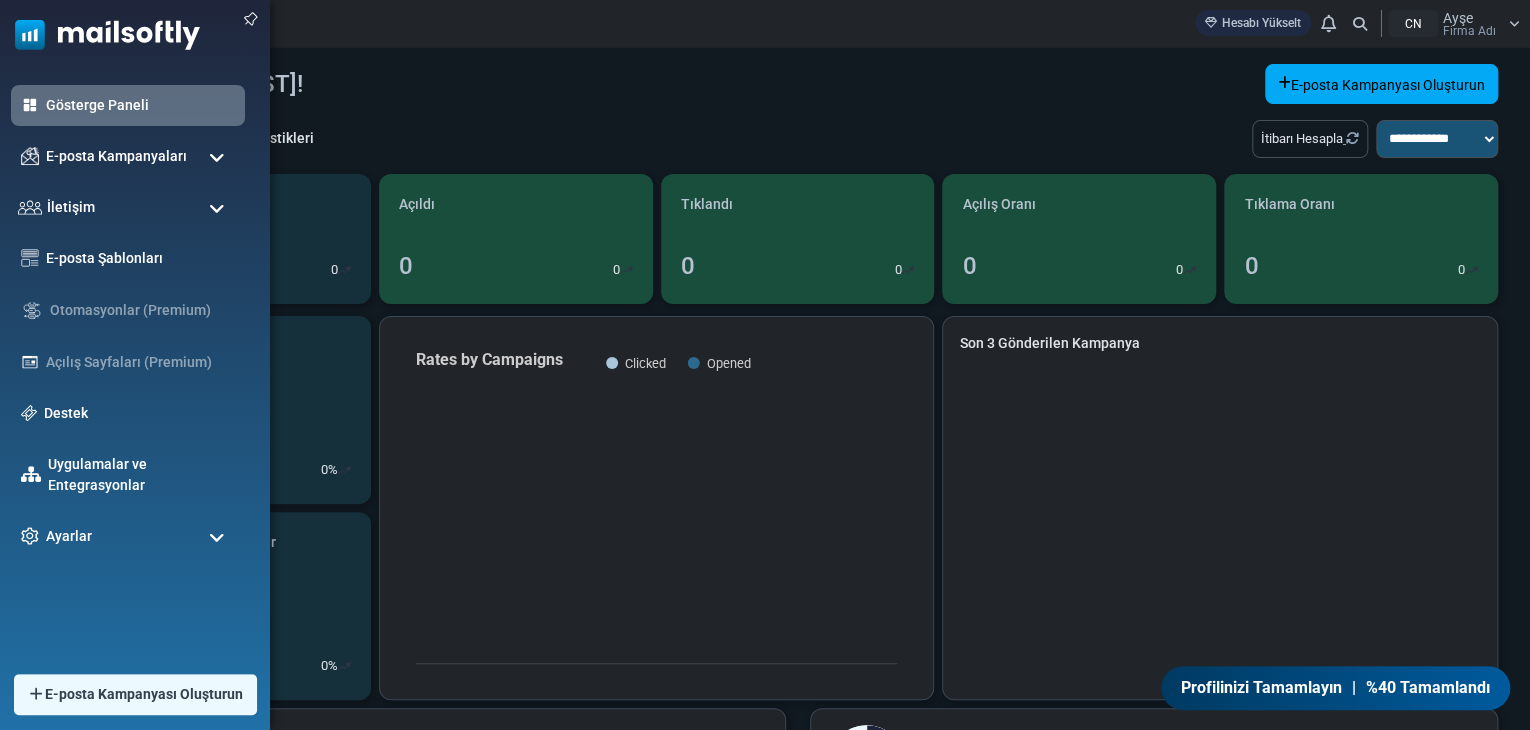 click at bounding box center (217, 209) 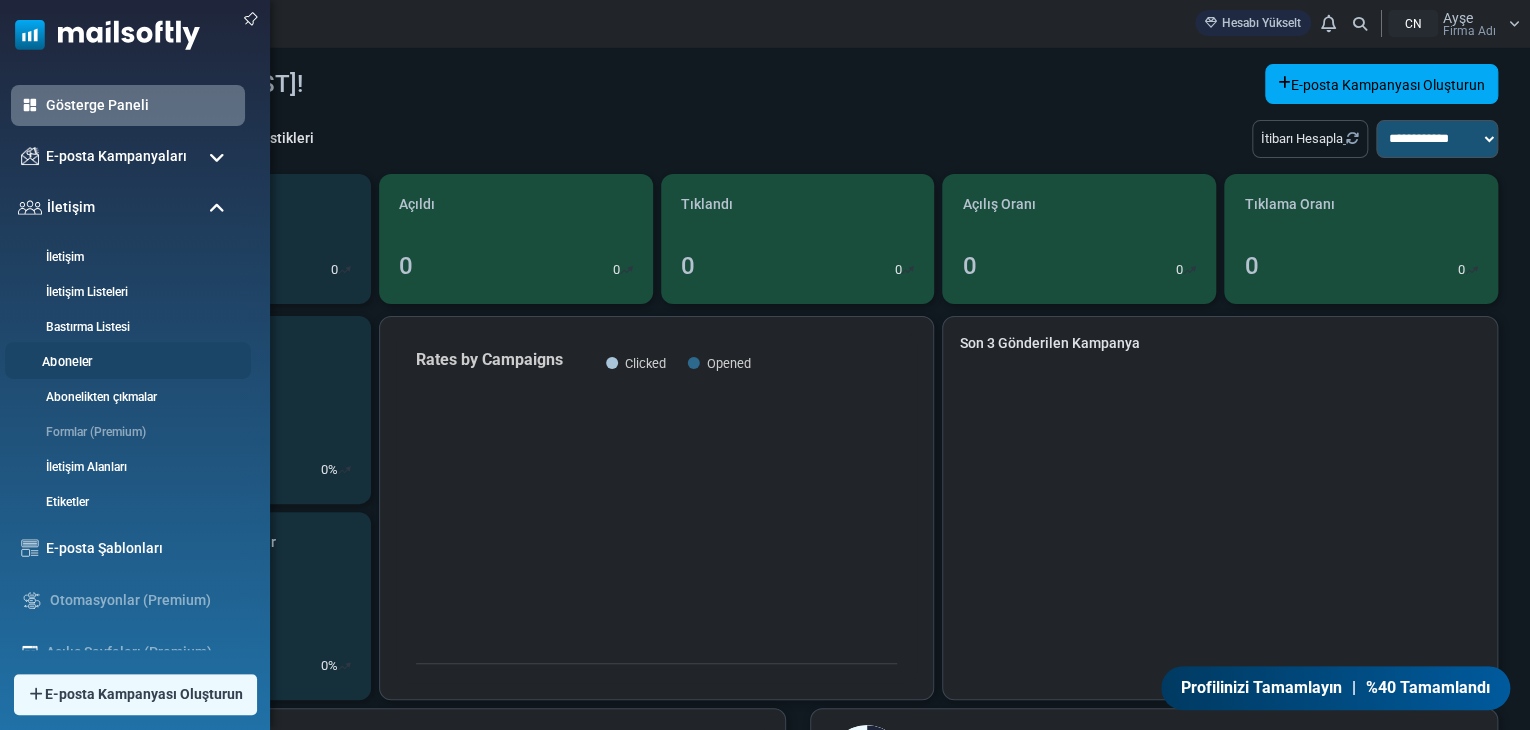 click on "Aboneler" at bounding box center [125, 362] 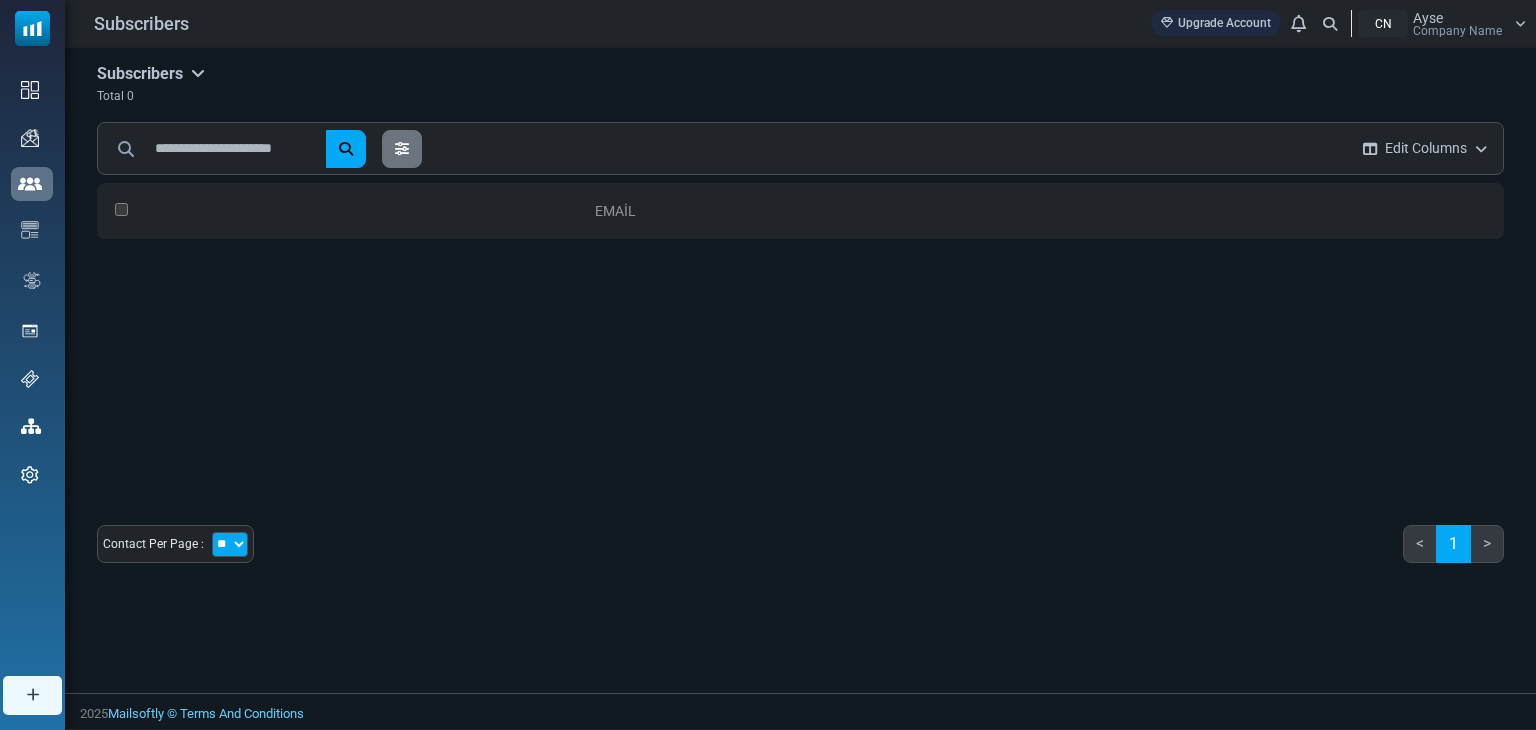 scroll, scrollTop: 0, scrollLeft: 0, axis: both 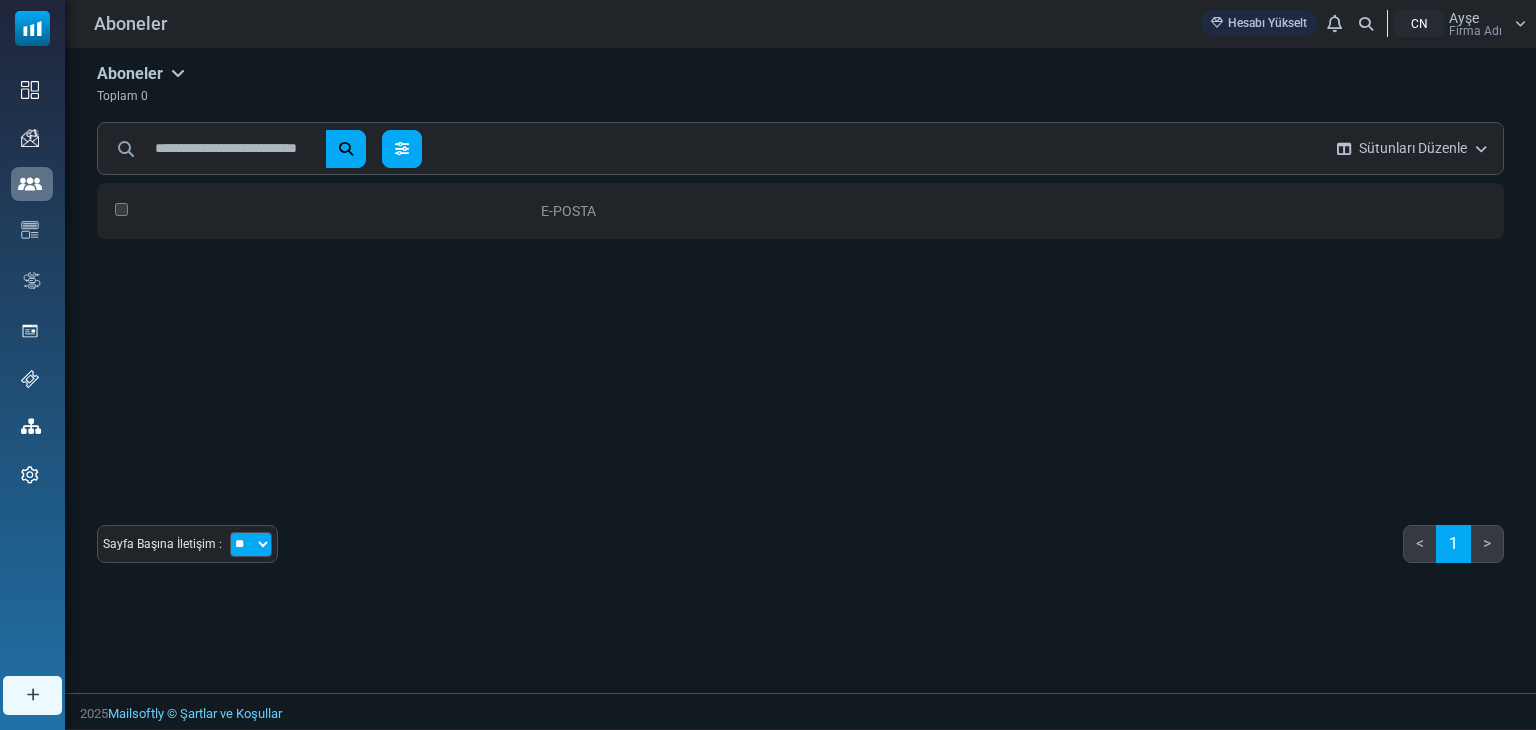 click at bounding box center (402, 149) 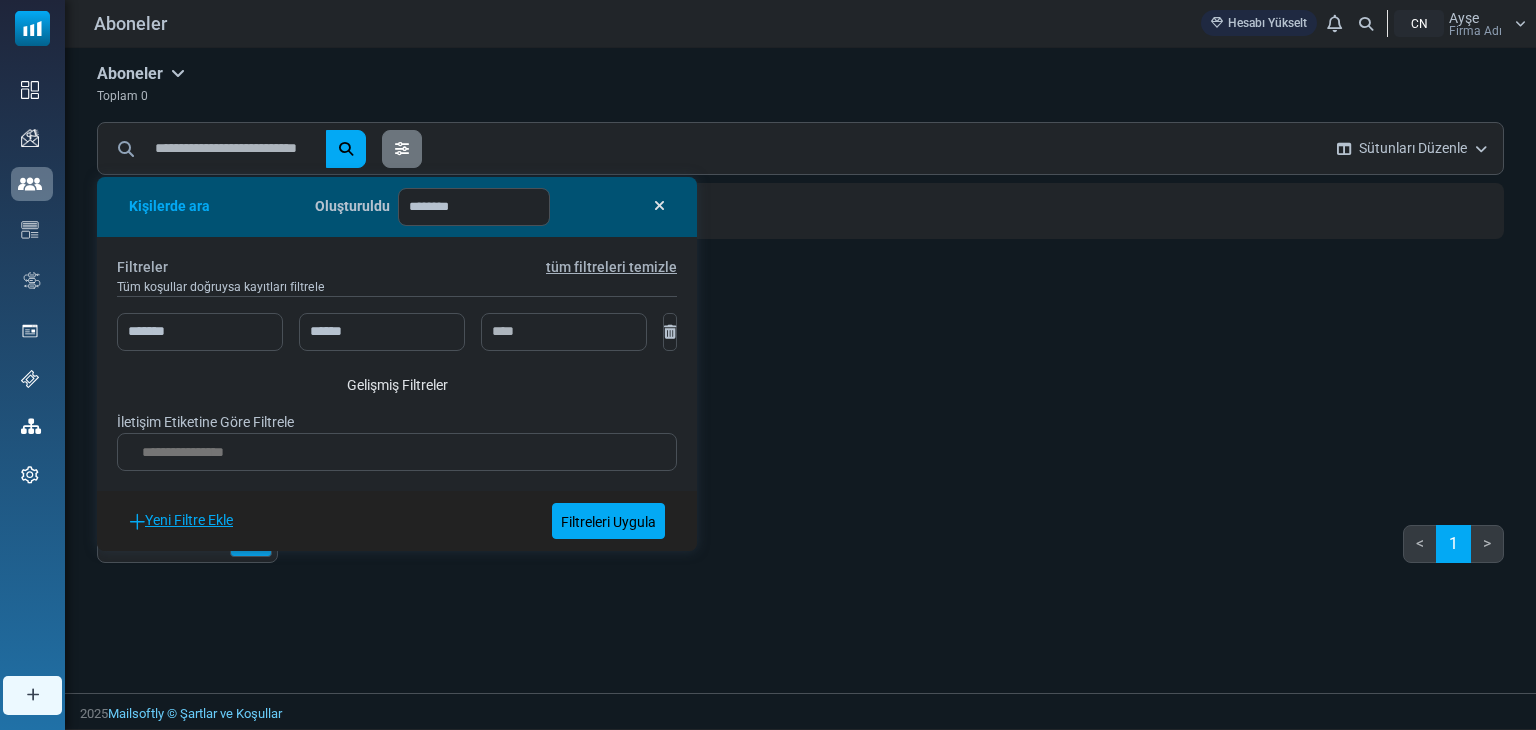 click on "E-posta
0 Seçildi
Liste Oluştur
Kişi Listesine Ekle
Etiket Ata
Abonelikten Çıkan Olarak İşaretle
Seçilenleri Sil
Arşiv Seçildi" at bounding box center (800, 333) 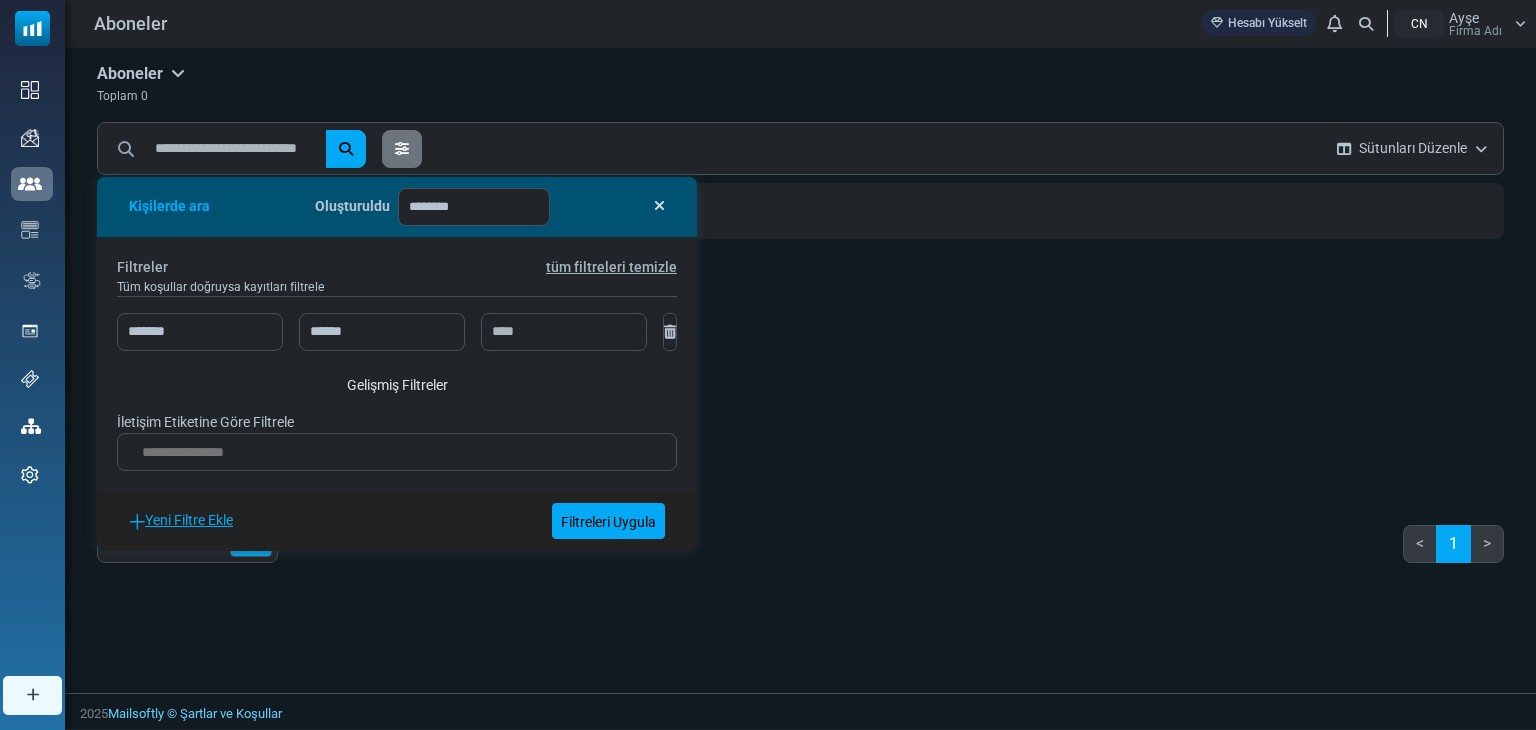 click at bounding box center (659, 206) 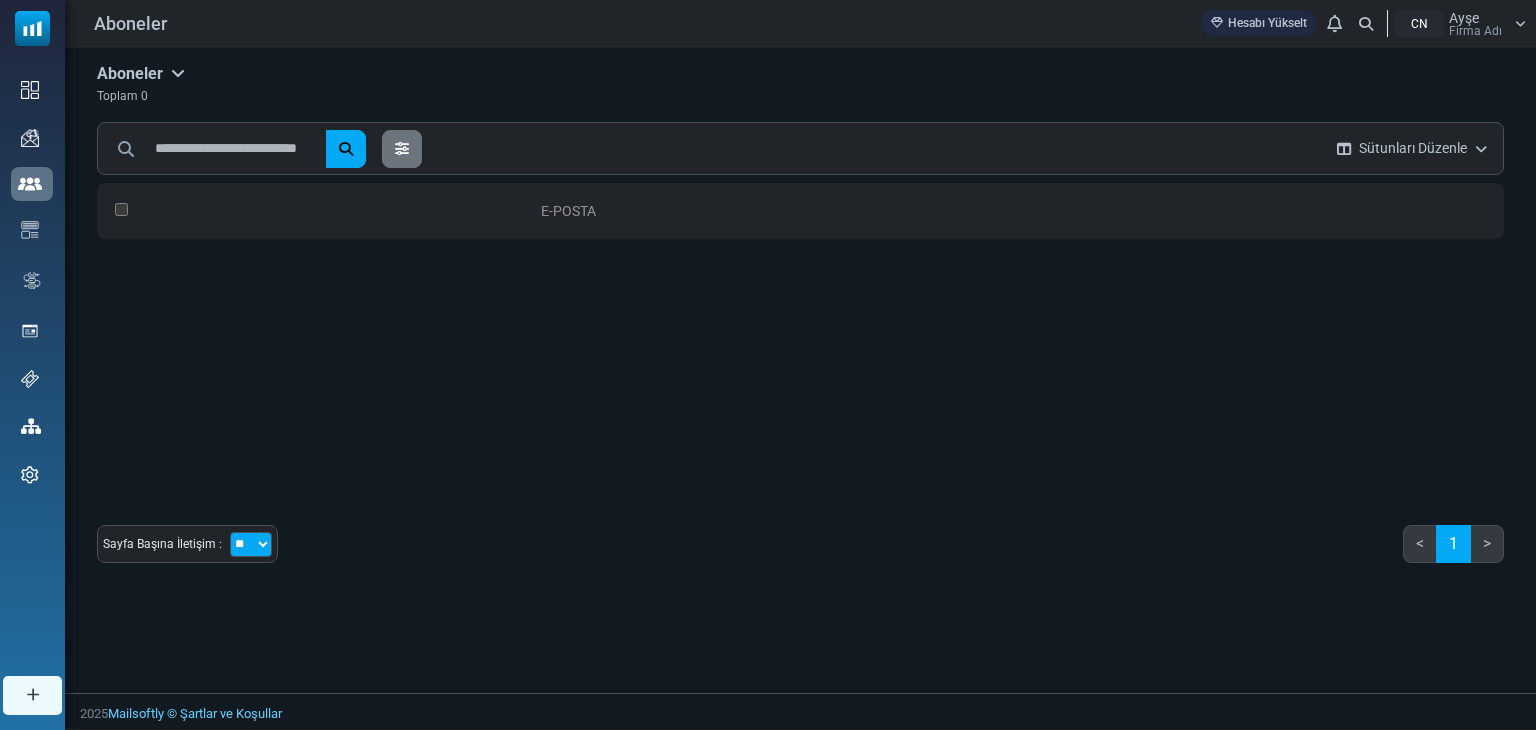 click at bounding box center (1481, 149) 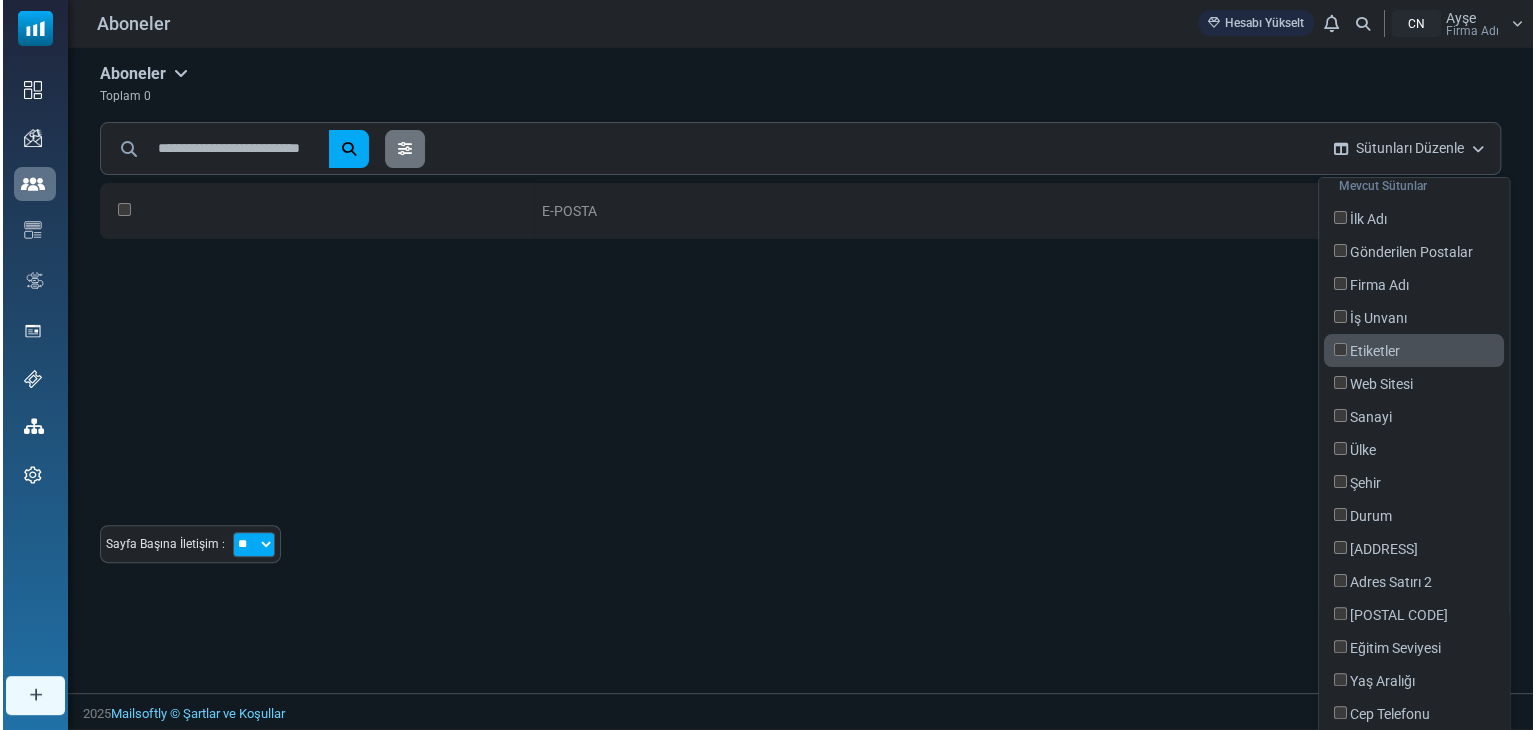 scroll, scrollTop: 0, scrollLeft: 0, axis: both 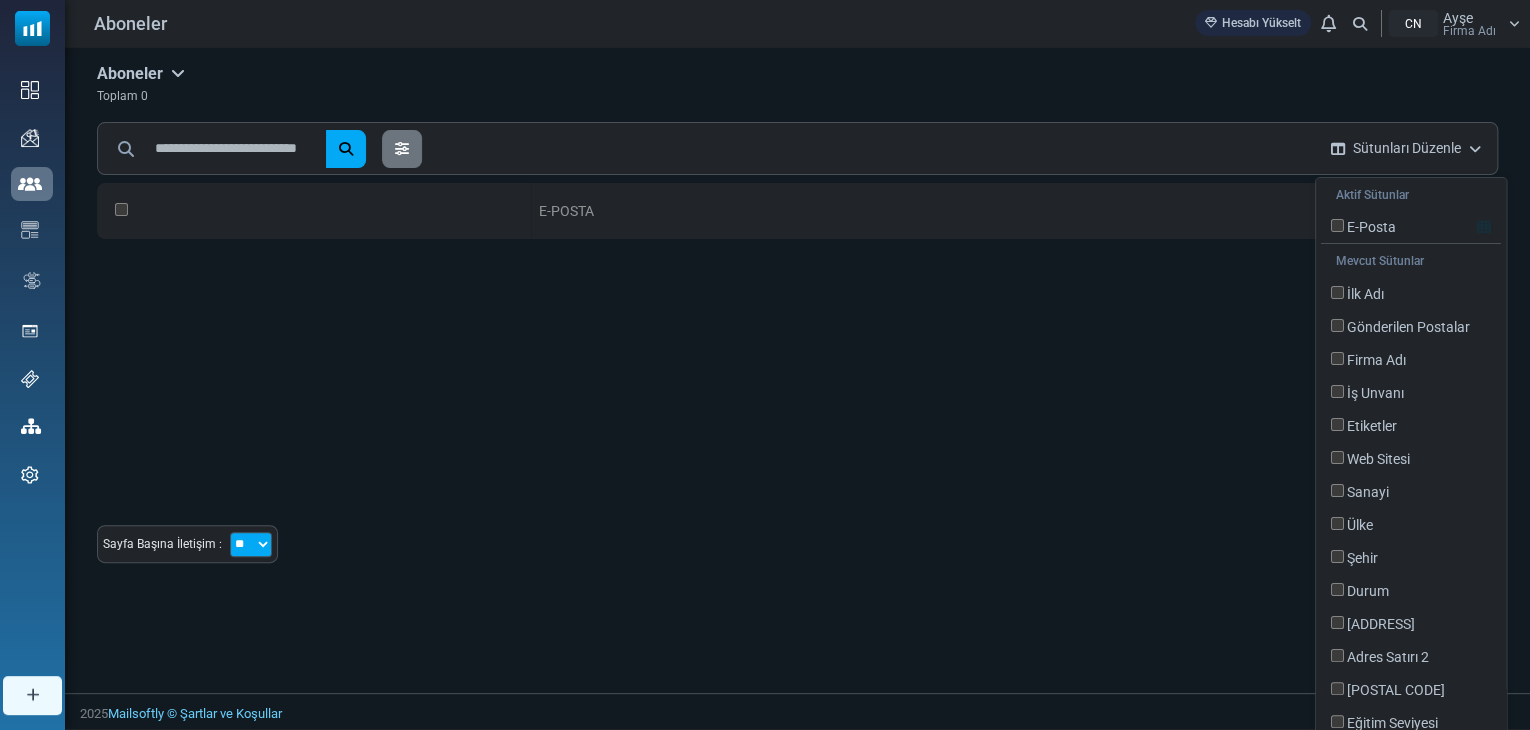 click on "E-posta
0 Seçildi
Liste Oluştur
Kişi Listesine Ekle
Etiket Ata
Abonelikten Çıkan Olarak İşaretle
Seçilenleri Sil
Arşiv Seçildi" at bounding box center [797, 333] 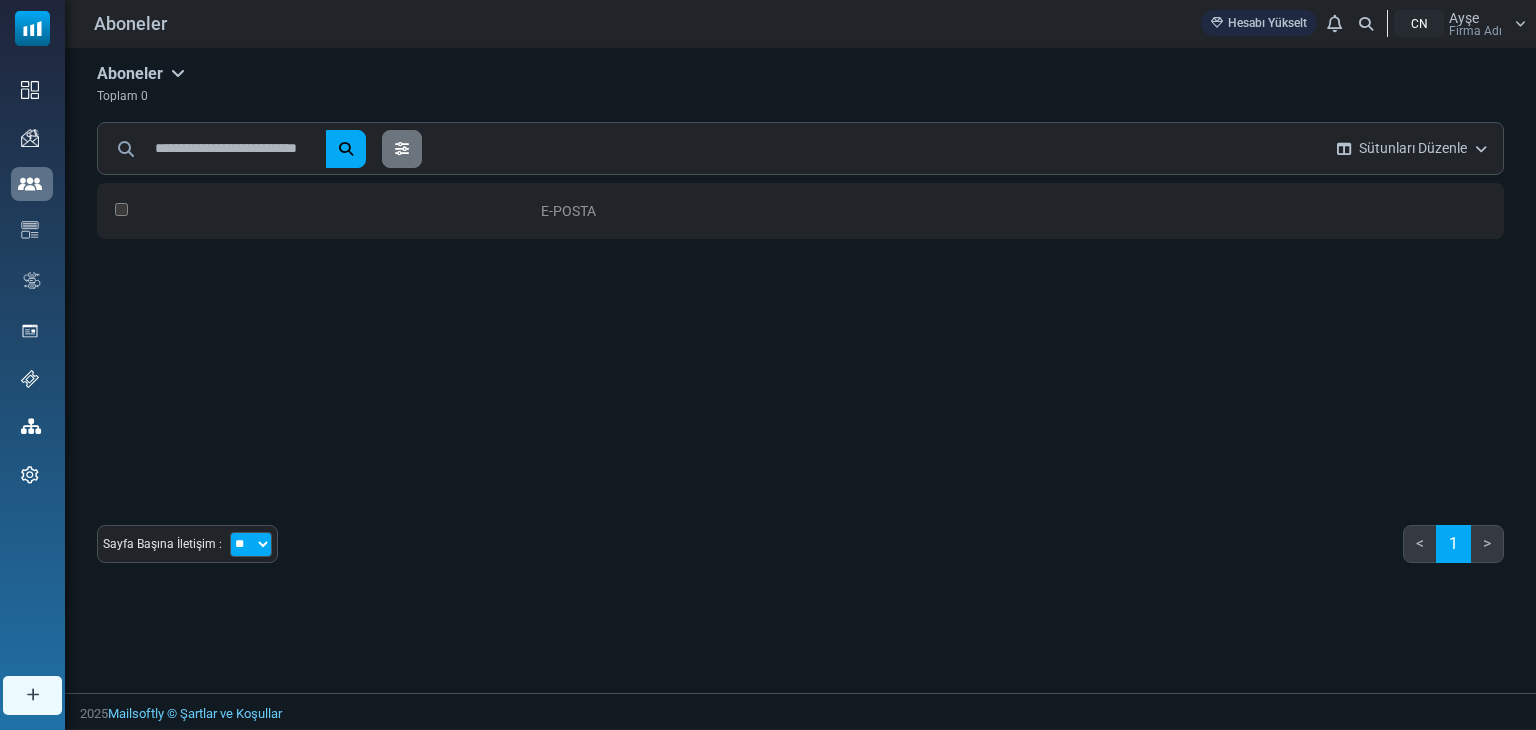 click at bounding box center [178, 73] 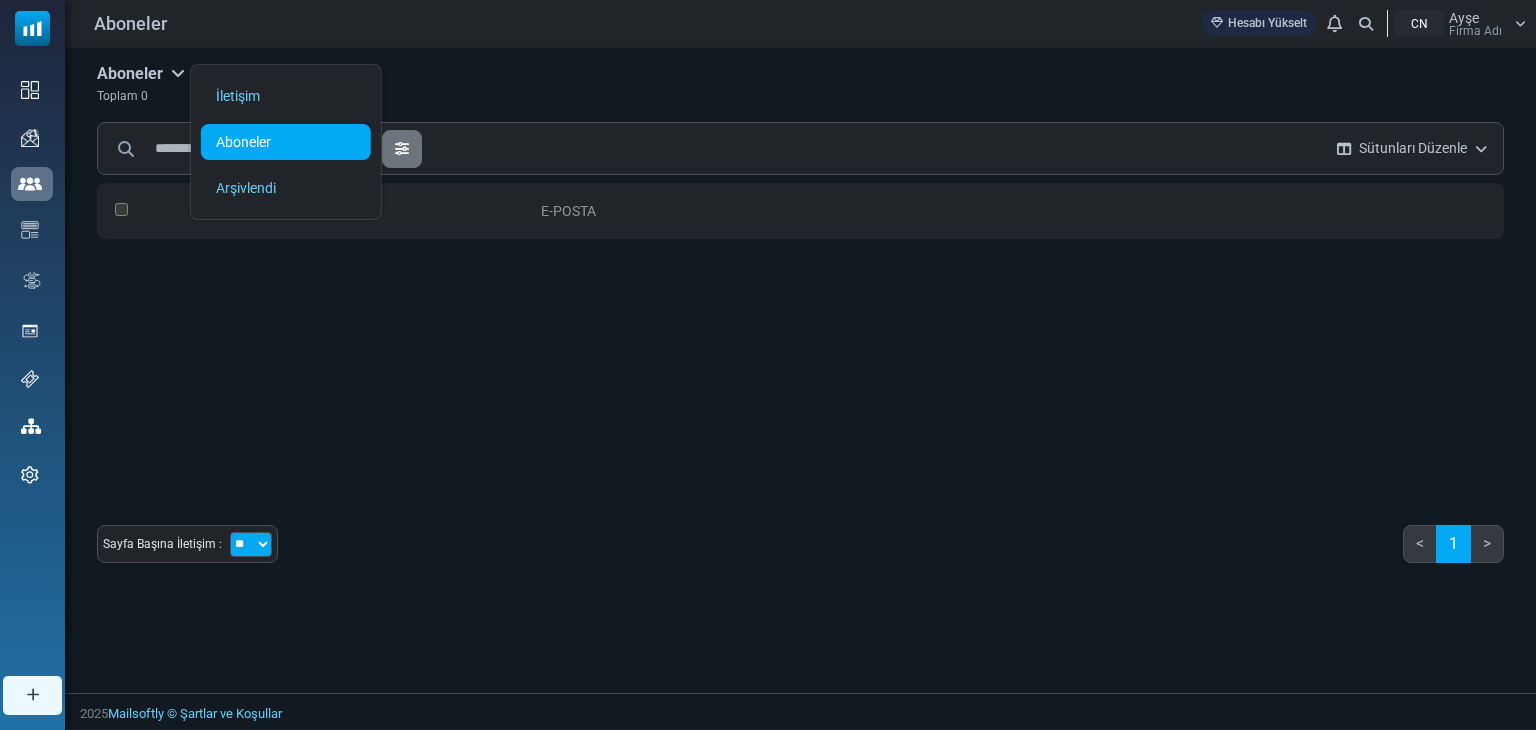 click on "E-posta
0 Seçildi
Liste Oluştur
Kişi Listesine Ekle
Etiket Ata
Abonelikten Çıkan Olarak İşaretle
Seçilenleri Sil
Arşiv Seçildi" at bounding box center (800, 333) 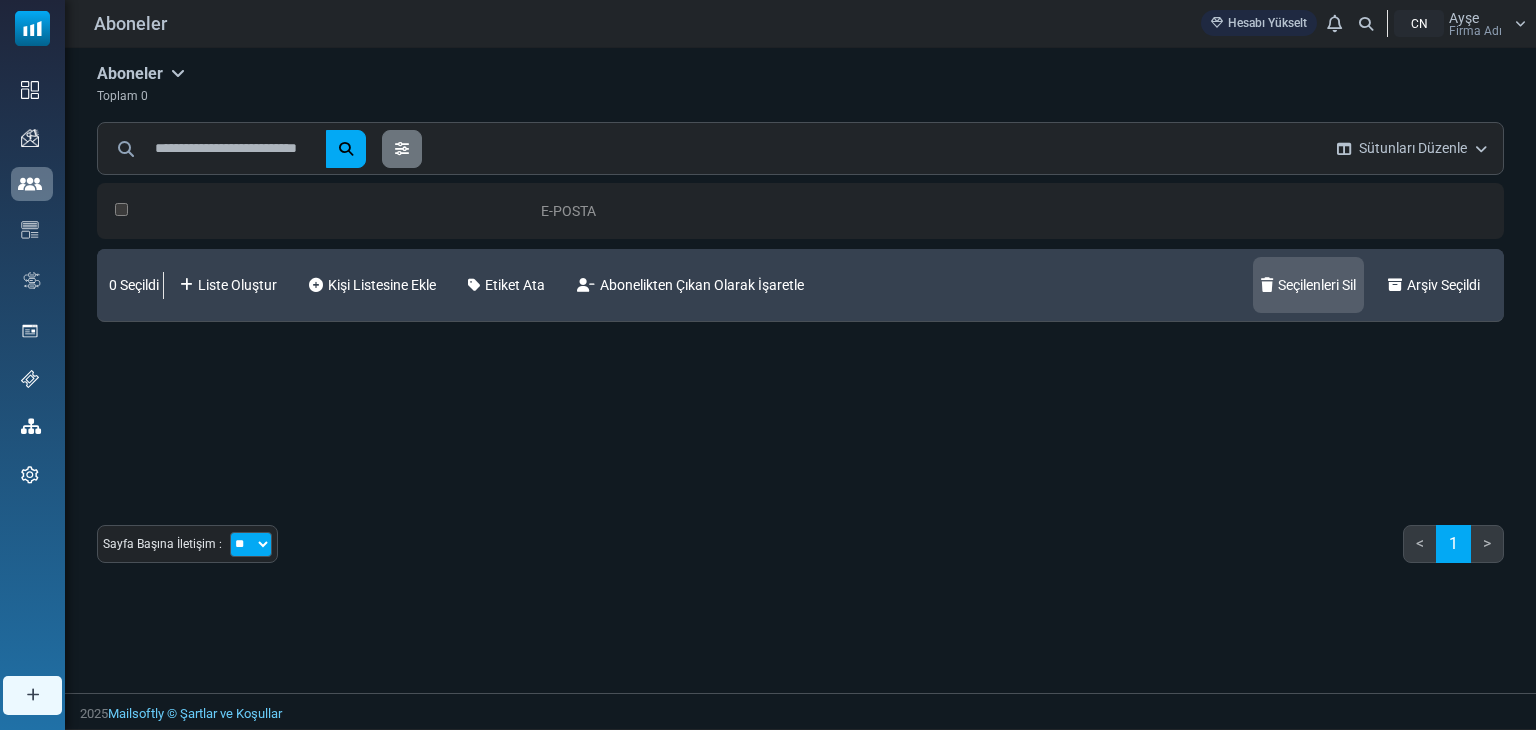 click on "Seçilenleri Sil" at bounding box center [1317, 285] 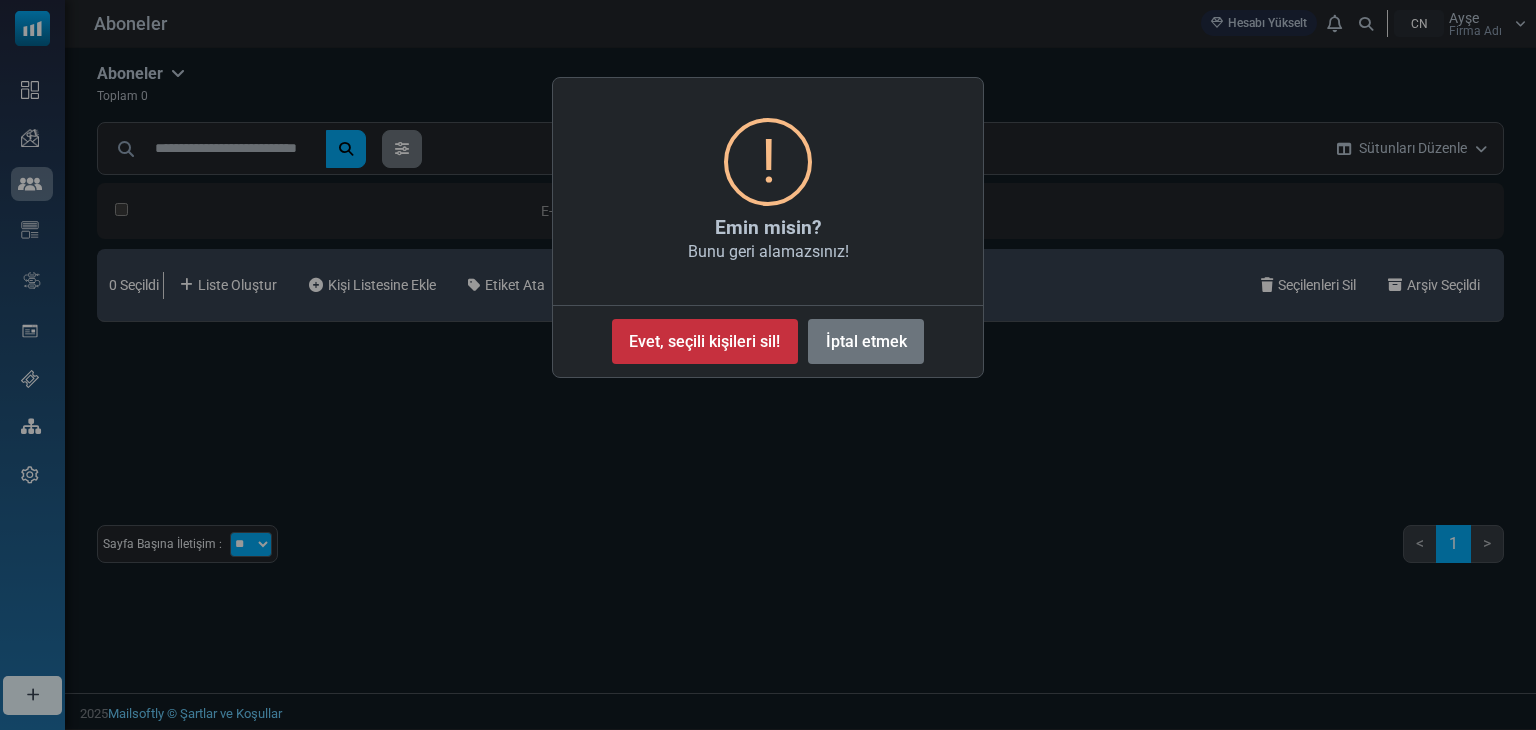 click on "Evet, seçili kişileri sil!" at bounding box center (704, 341) 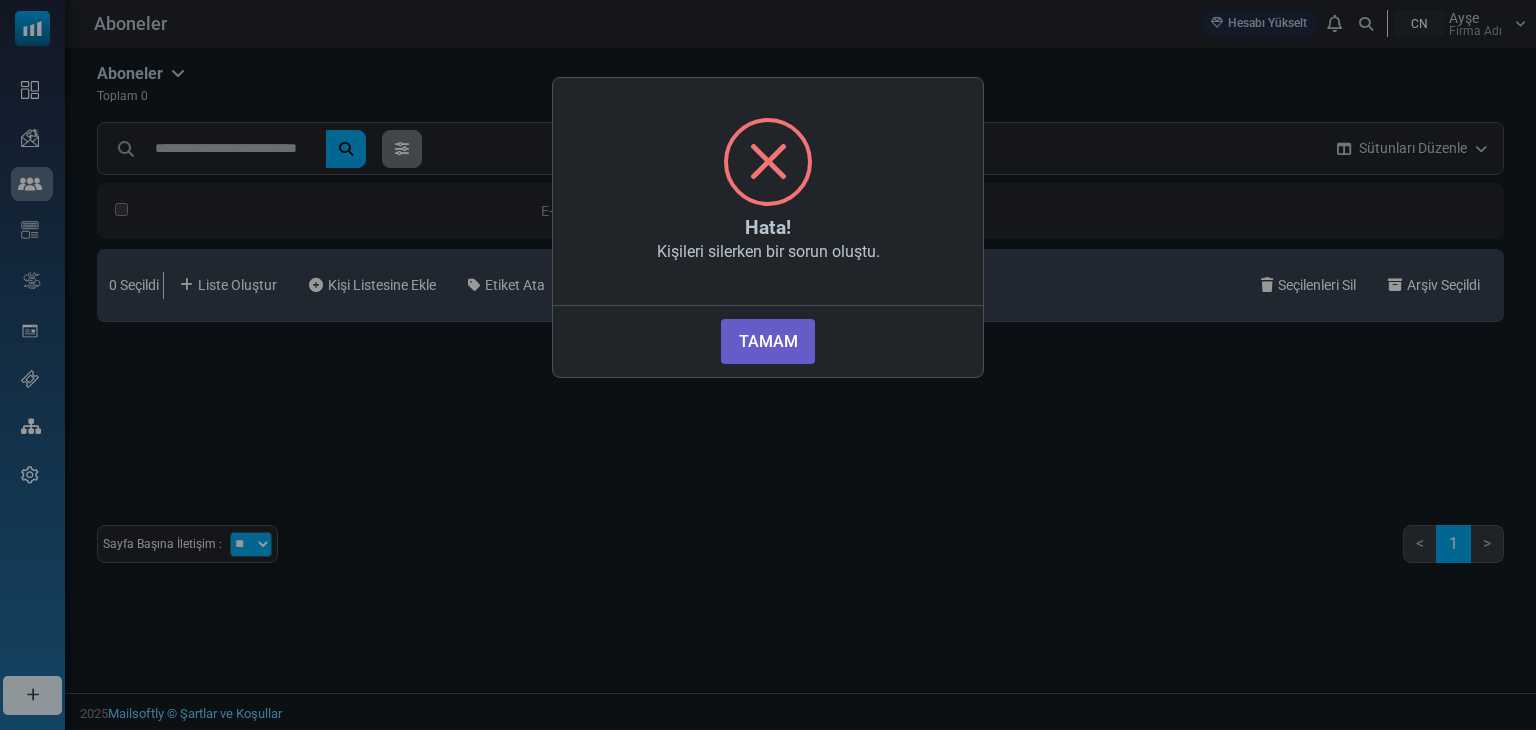 click on "TAMAM" at bounding box center [768, 341] 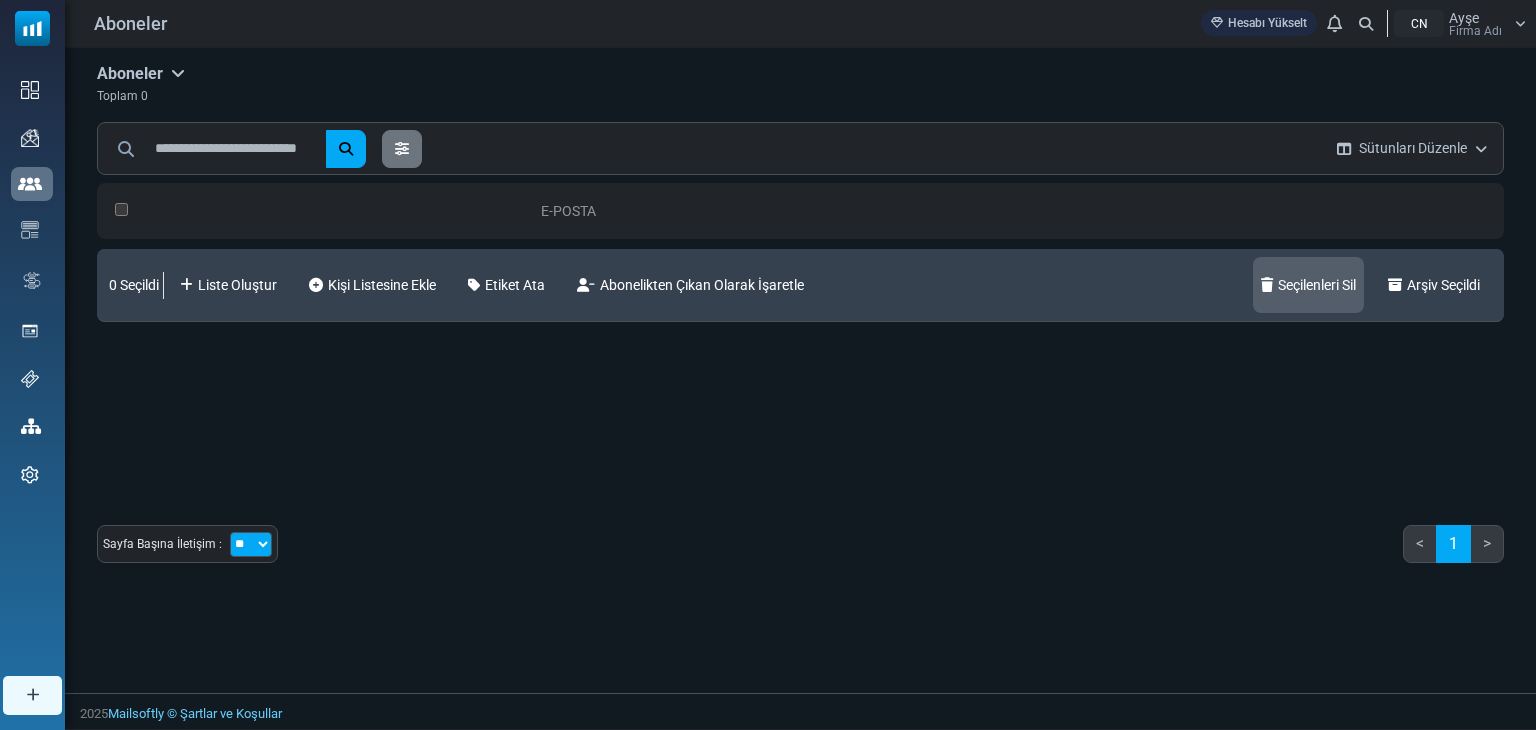 click on "Seçilenleri Sil" at bounding box center [1317, 285] 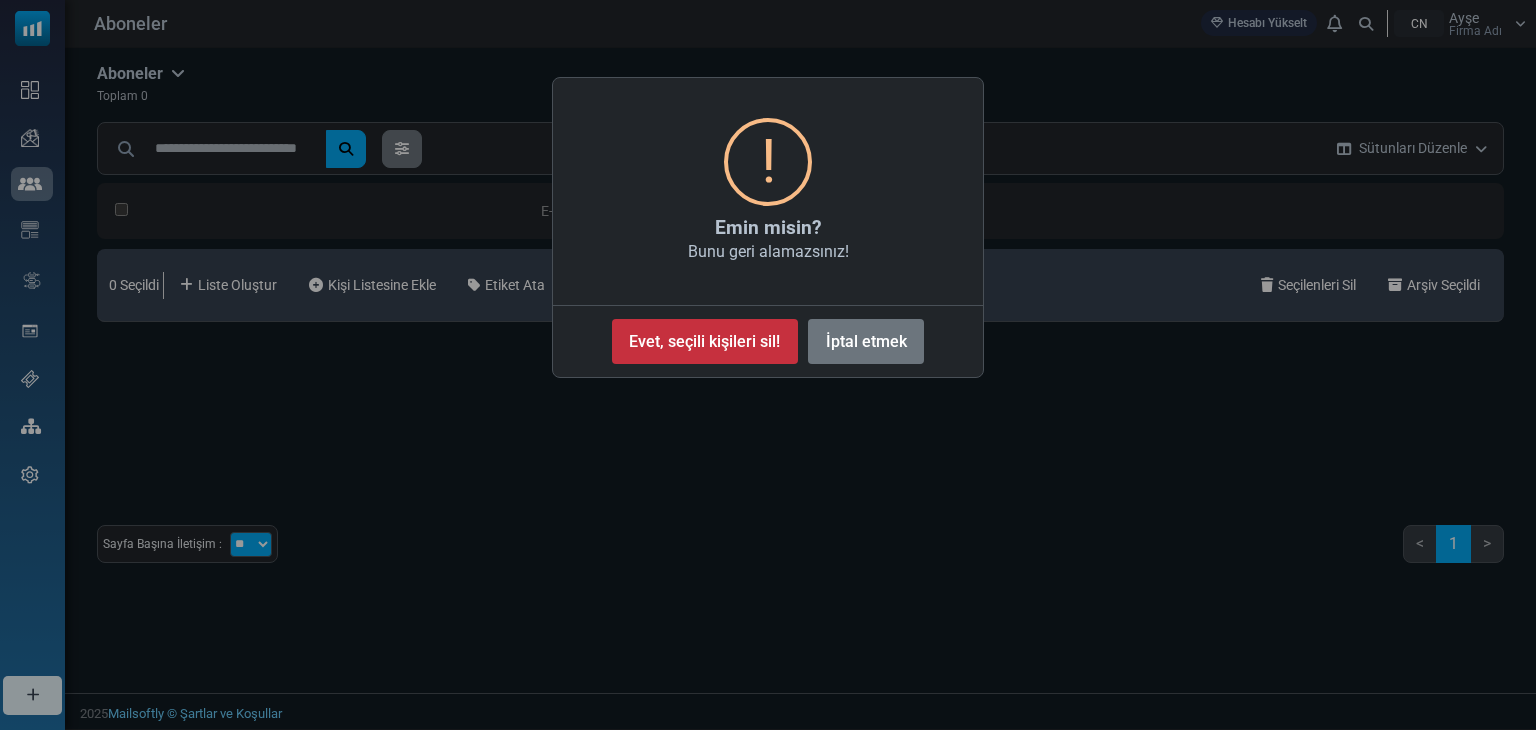 click on "Evet, seçili kişileri sil!" at bounding box center (704, 341) 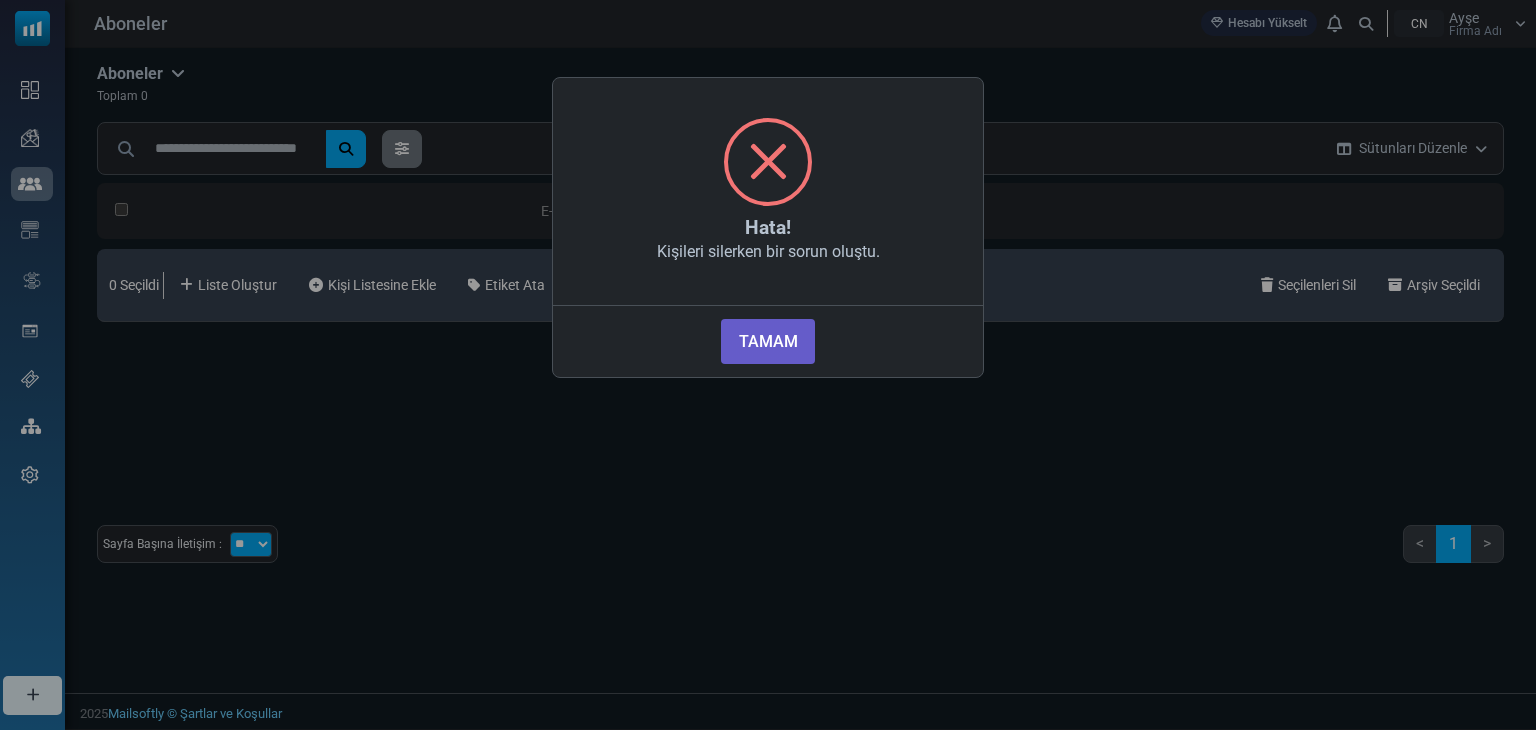 click on "TAMAM" at bounding box center [768, 341] 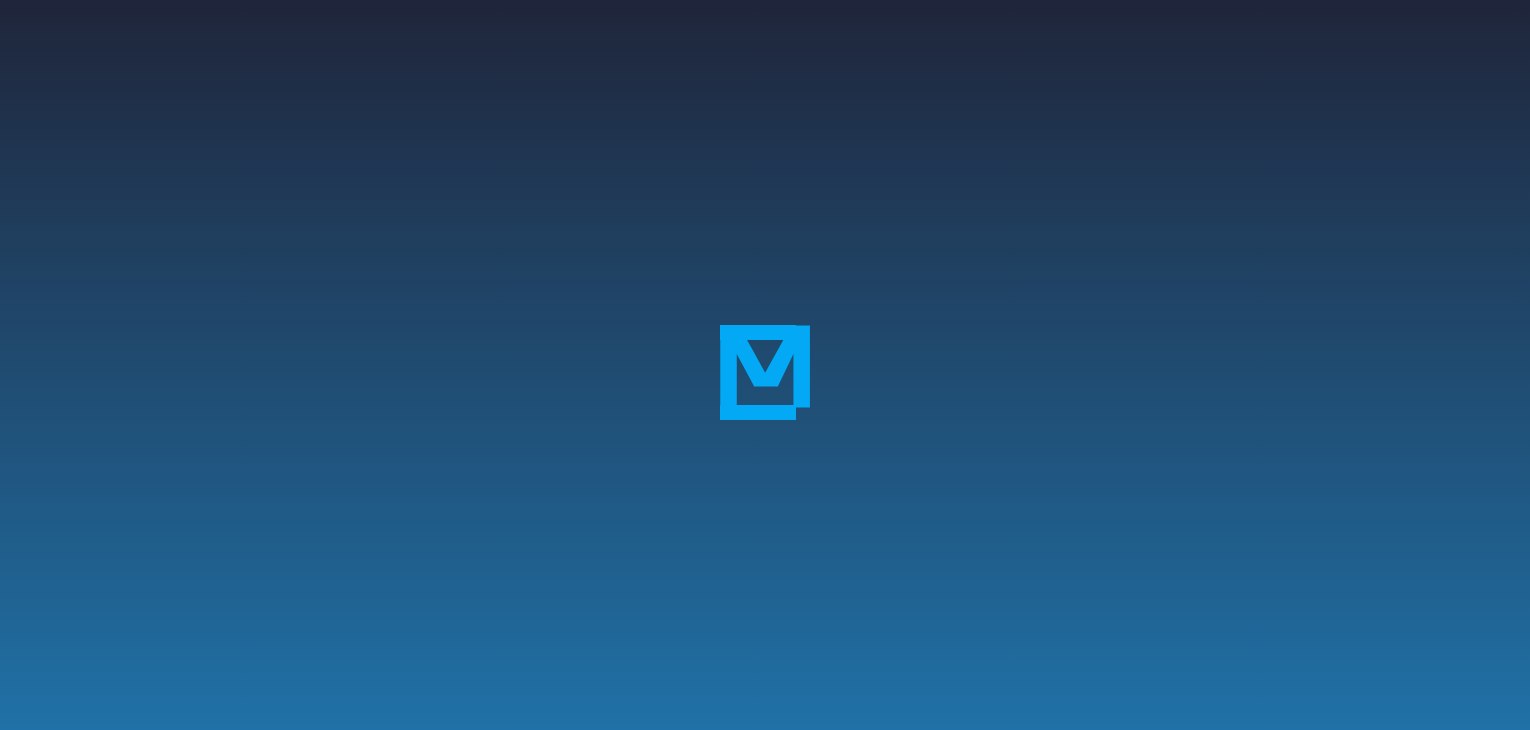scroll, scrollTop: 0, scrollLeft: 0, axis: both 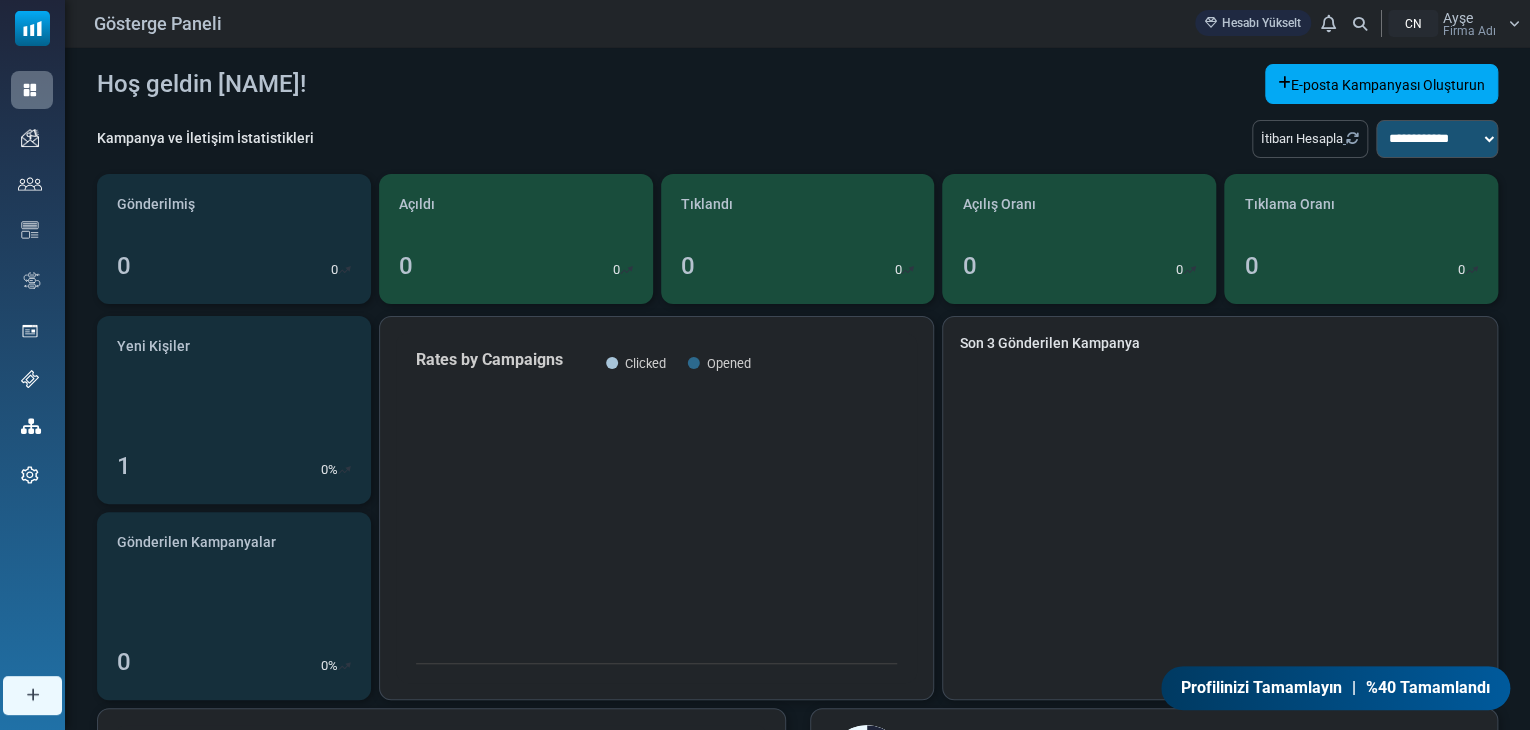 click on "**********" at bounding box center [797, 147] 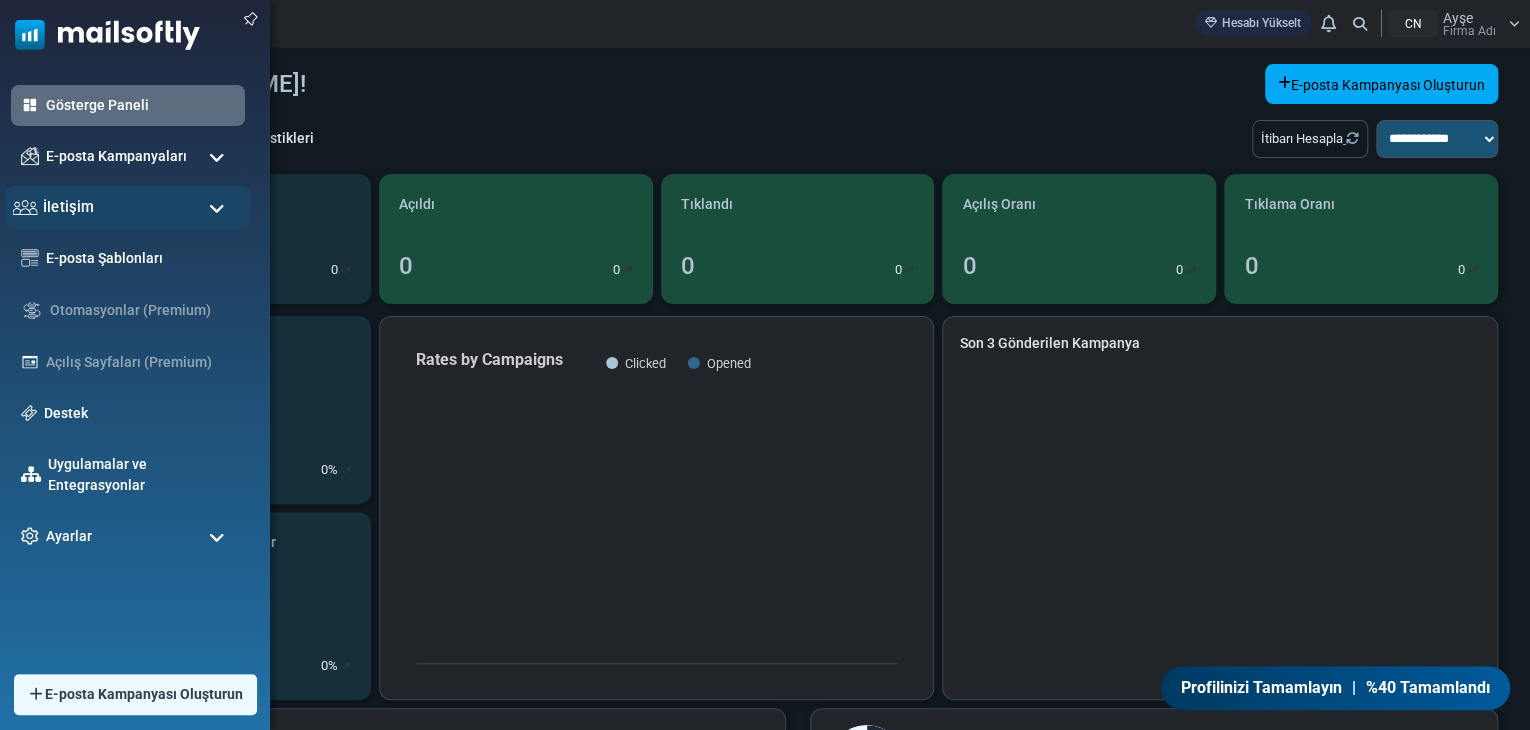 click on "İletişim" at bounding box center [68, 206] 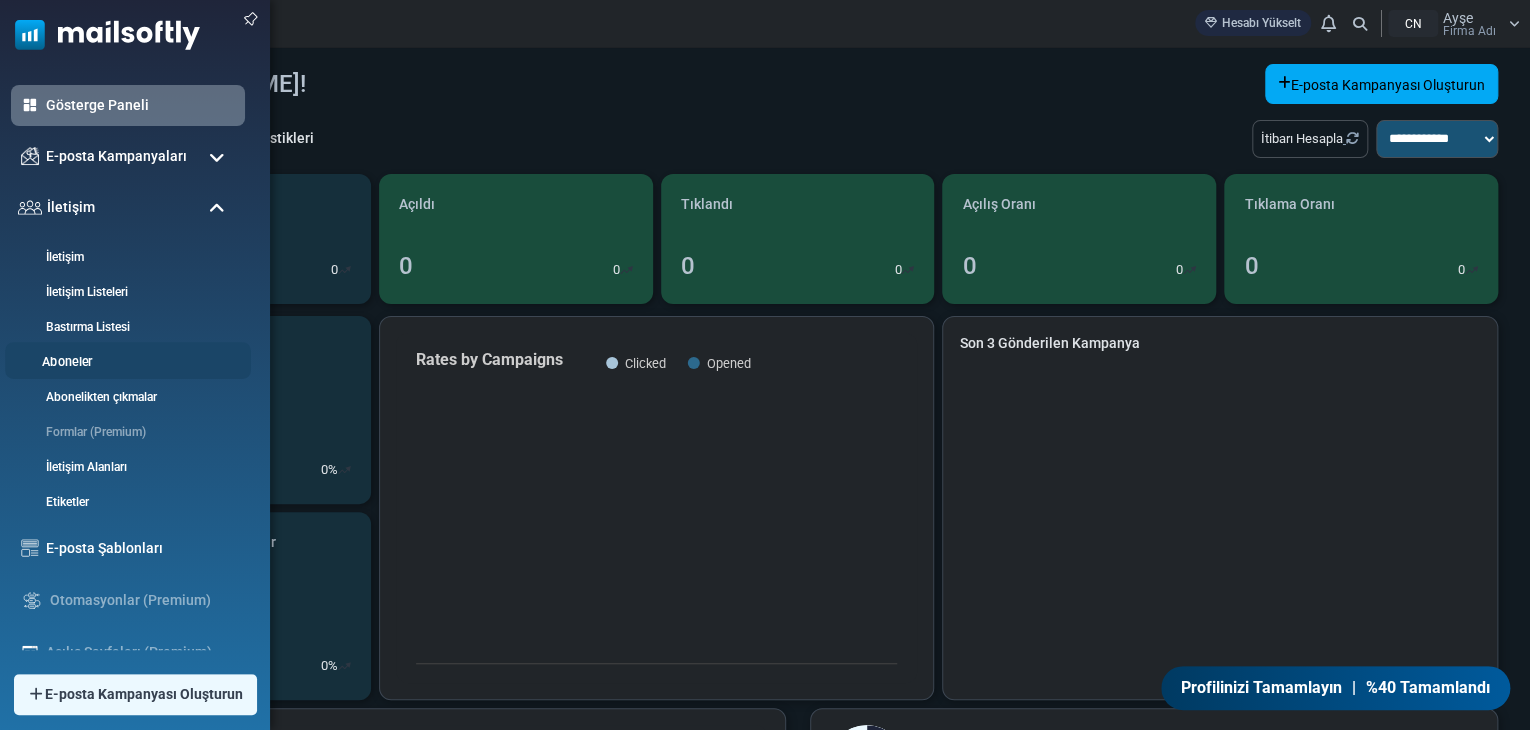 click on "Aboneler" at bounding box center [125, 362] 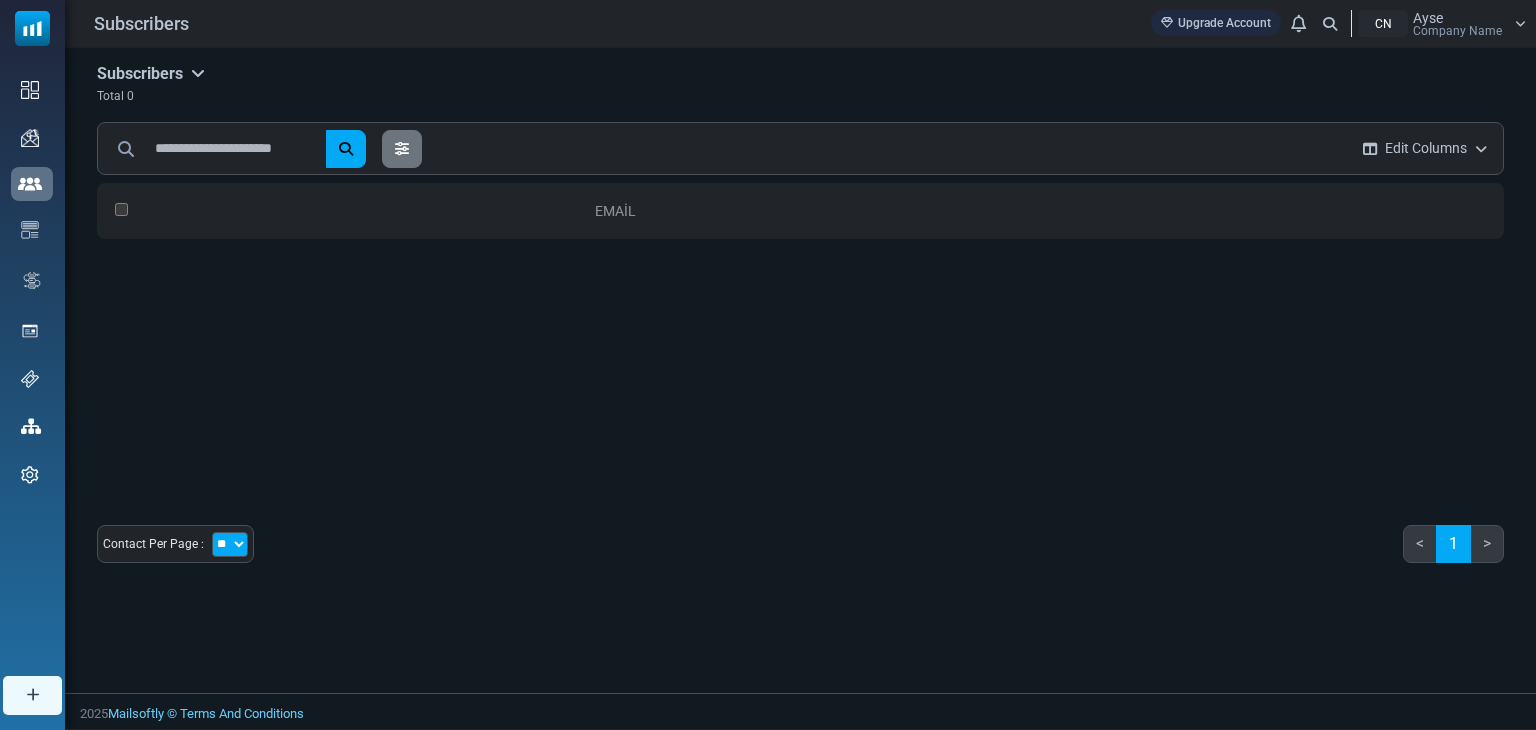 scroll, scrollTop: 0, scrollLeft: 0, axis: both 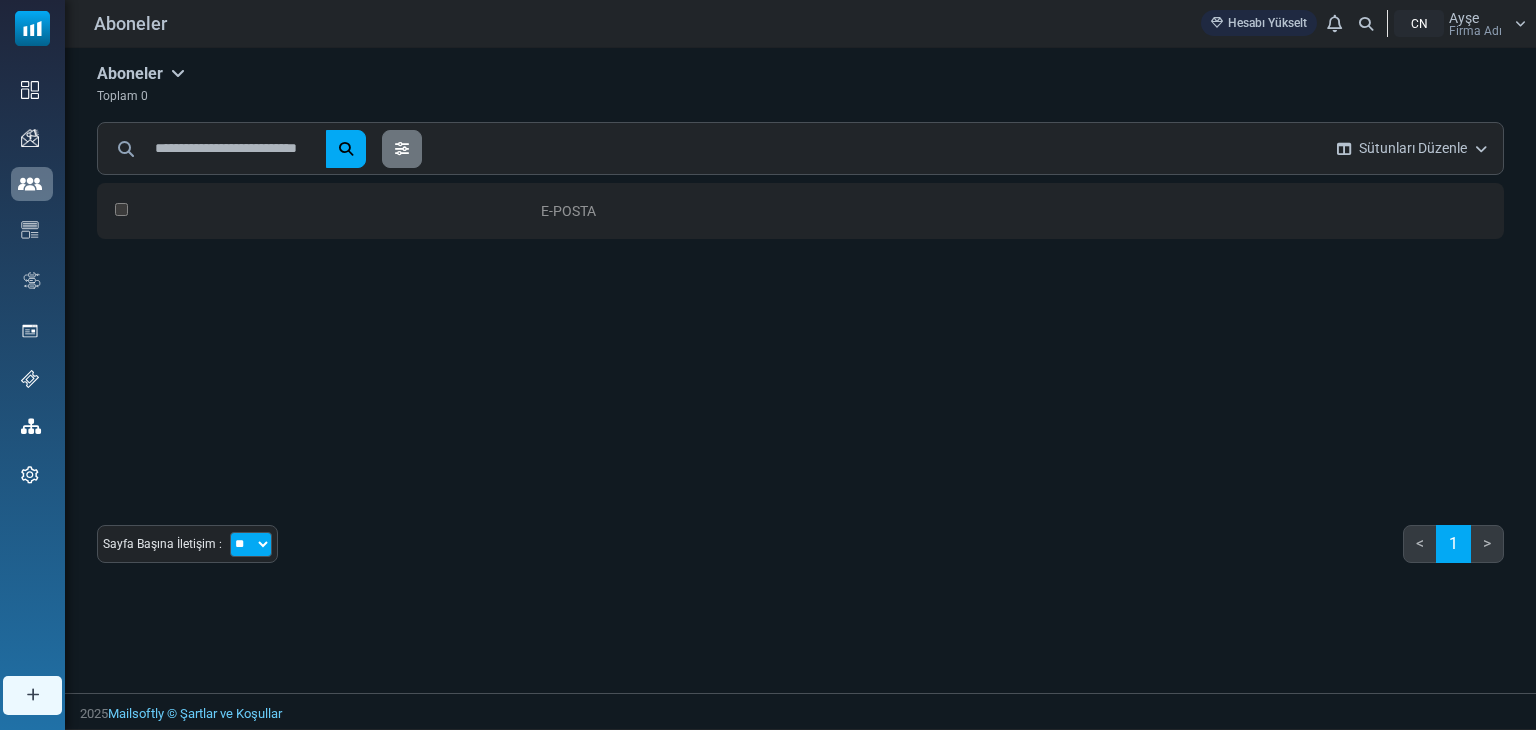 click on ">" at bounding box center (1487, 544) 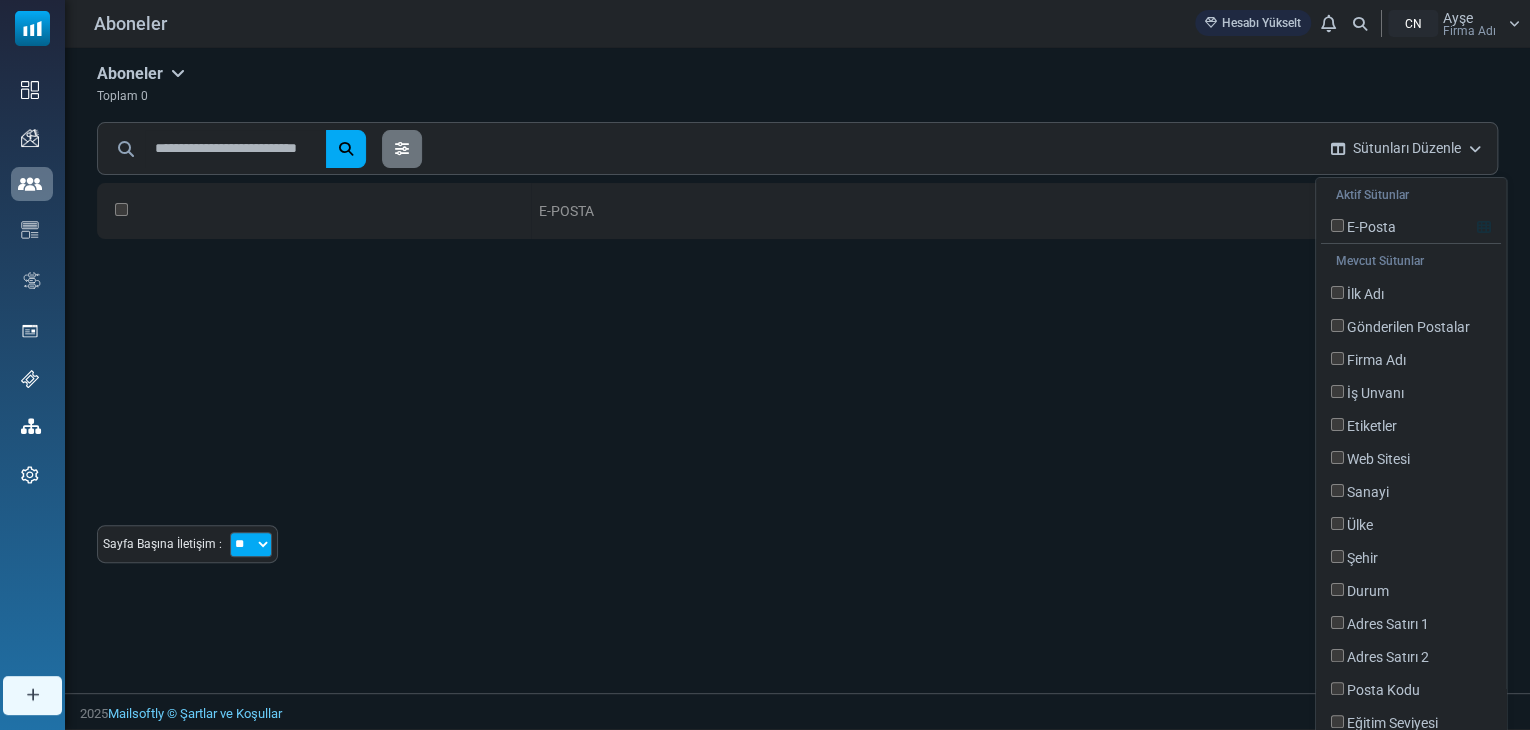 click on "E-posta
0 Seçildi
Liste Oluştur
Kişi Listesine Ekle
Etiket Ata
Abonelikten Çıkan Olarak İşaretle
Seçilenleri Sil
Arşiv Seçildi" at bounding box center (797, 333) 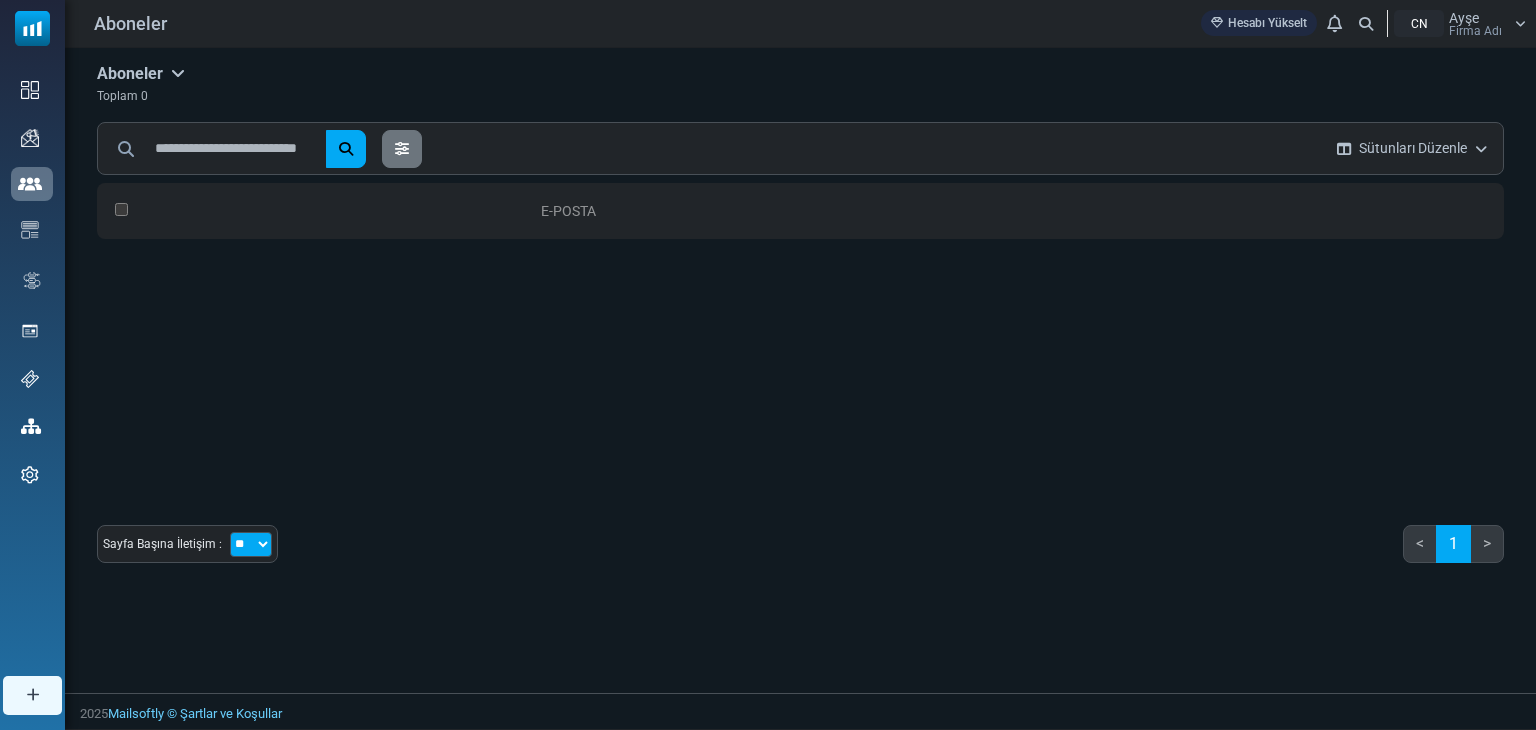 click at bounding box center [178, 73] 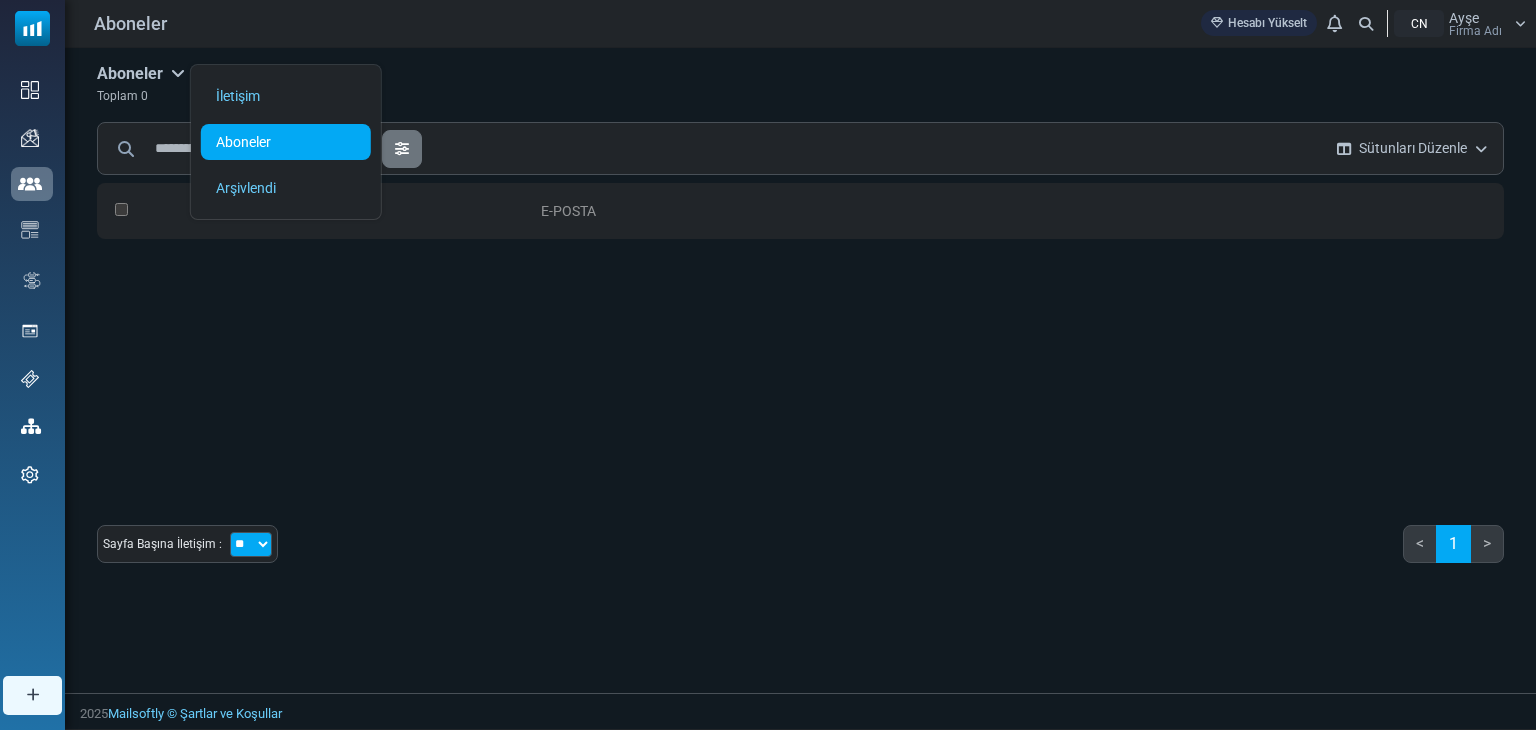 click on "E-posta
0 Seçildi
Liste Oluştur
Kişi Listesine Ekle
Etiket Ata
Abonelikten Çıkan Olarak İşaretle
Seçilenleri Sil
Arşiv Seçildi" at bounding box center (800, 333) 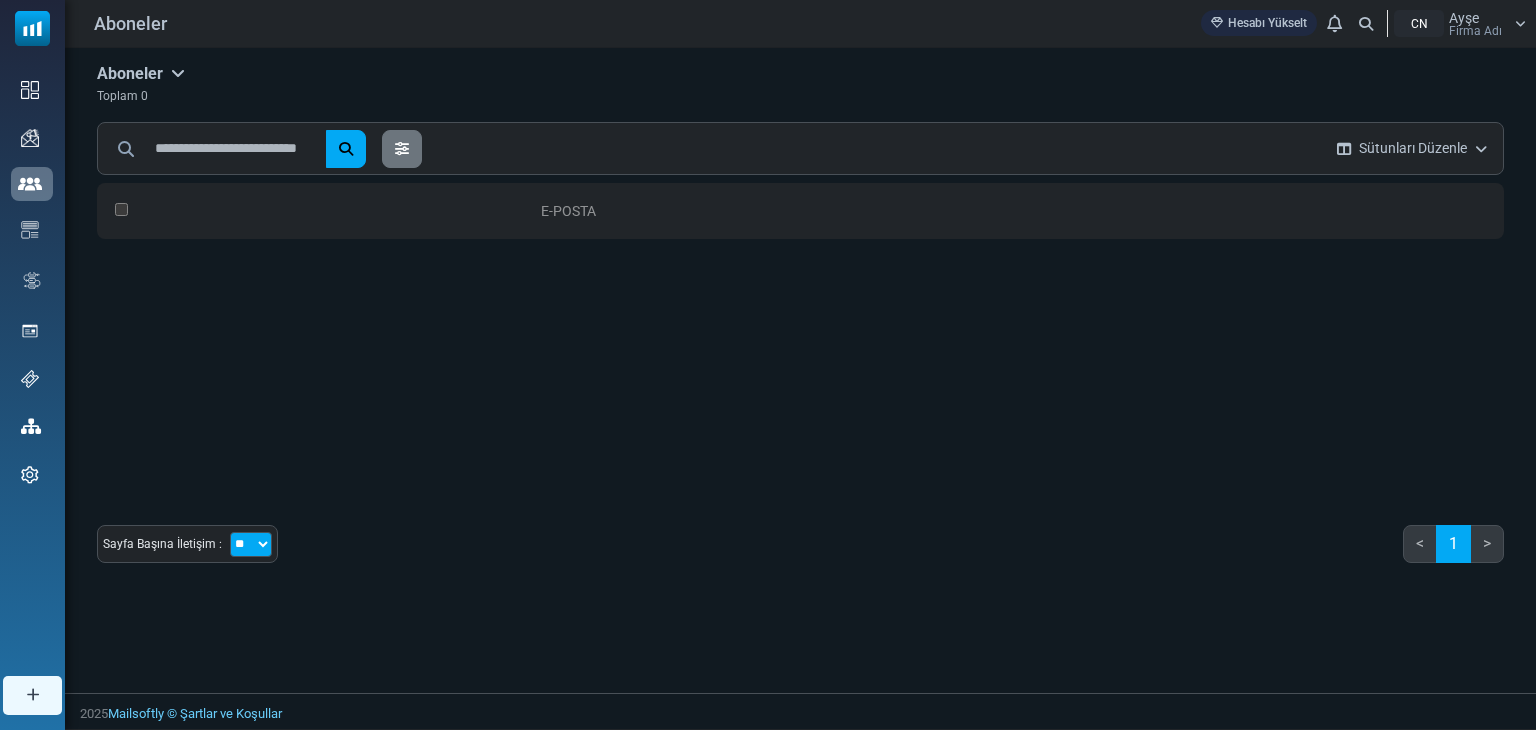 click on "Sütunları Düzenle" at bounding box center [1412, 148] 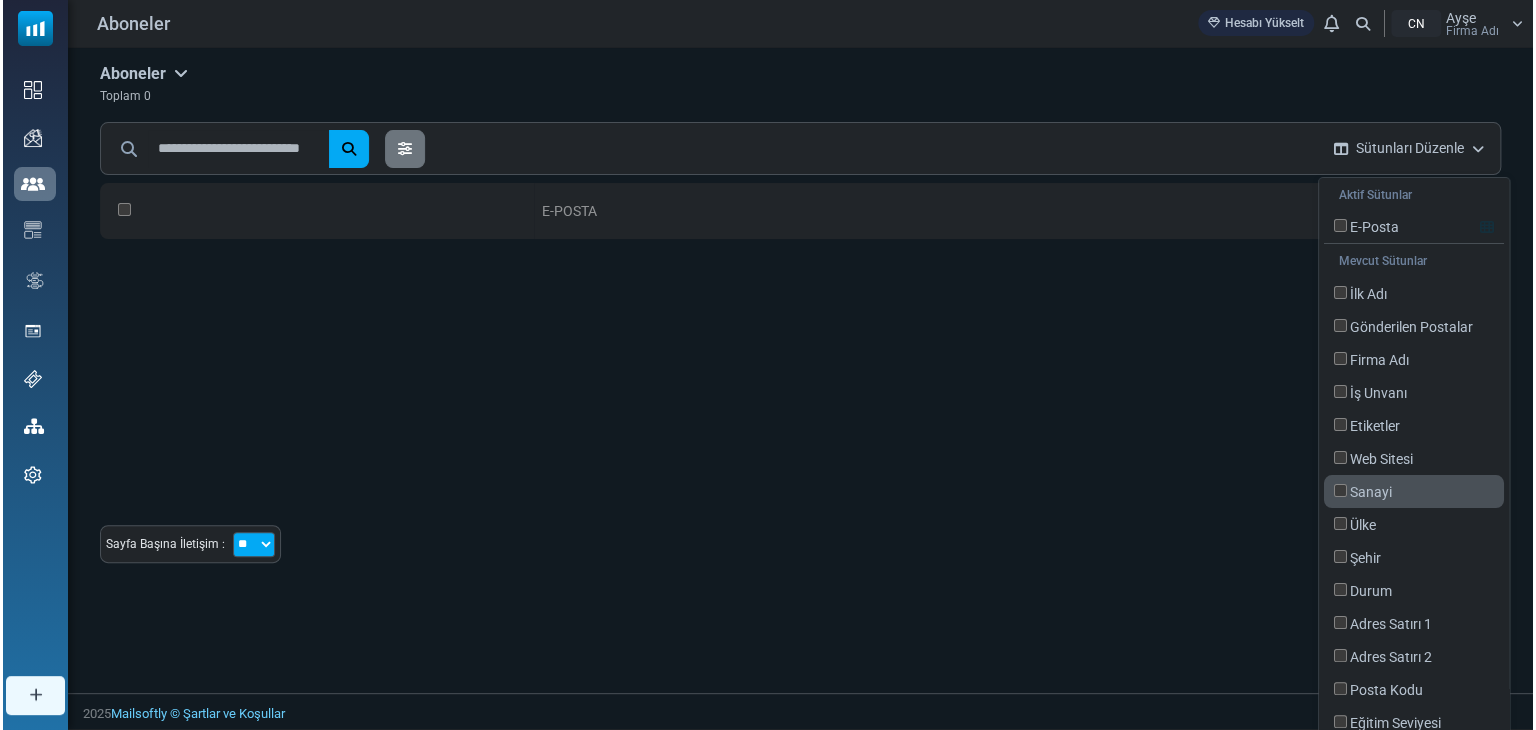 scroll, scrollTop: 75, scrollLeft: 0, axis: vertical 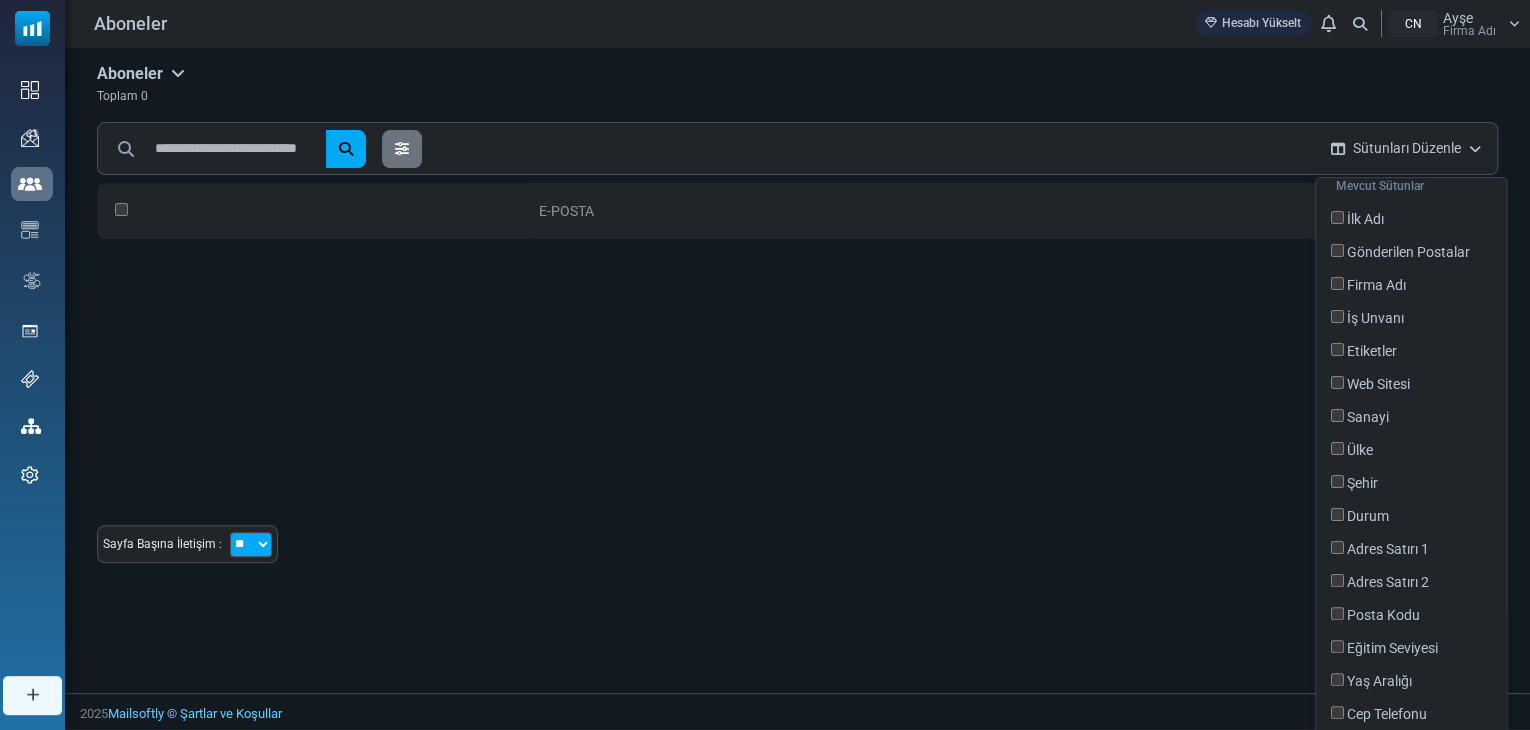 click on "E-posta
0 Seçildi
Liste Oluştur
Kişi Listesine Ekle
Etiket Ata
Abonelikten Çıkan Olarak İşaretle
Seçilenleri Sil
Arşiv Seçildi" at bounding box center [797, 333] 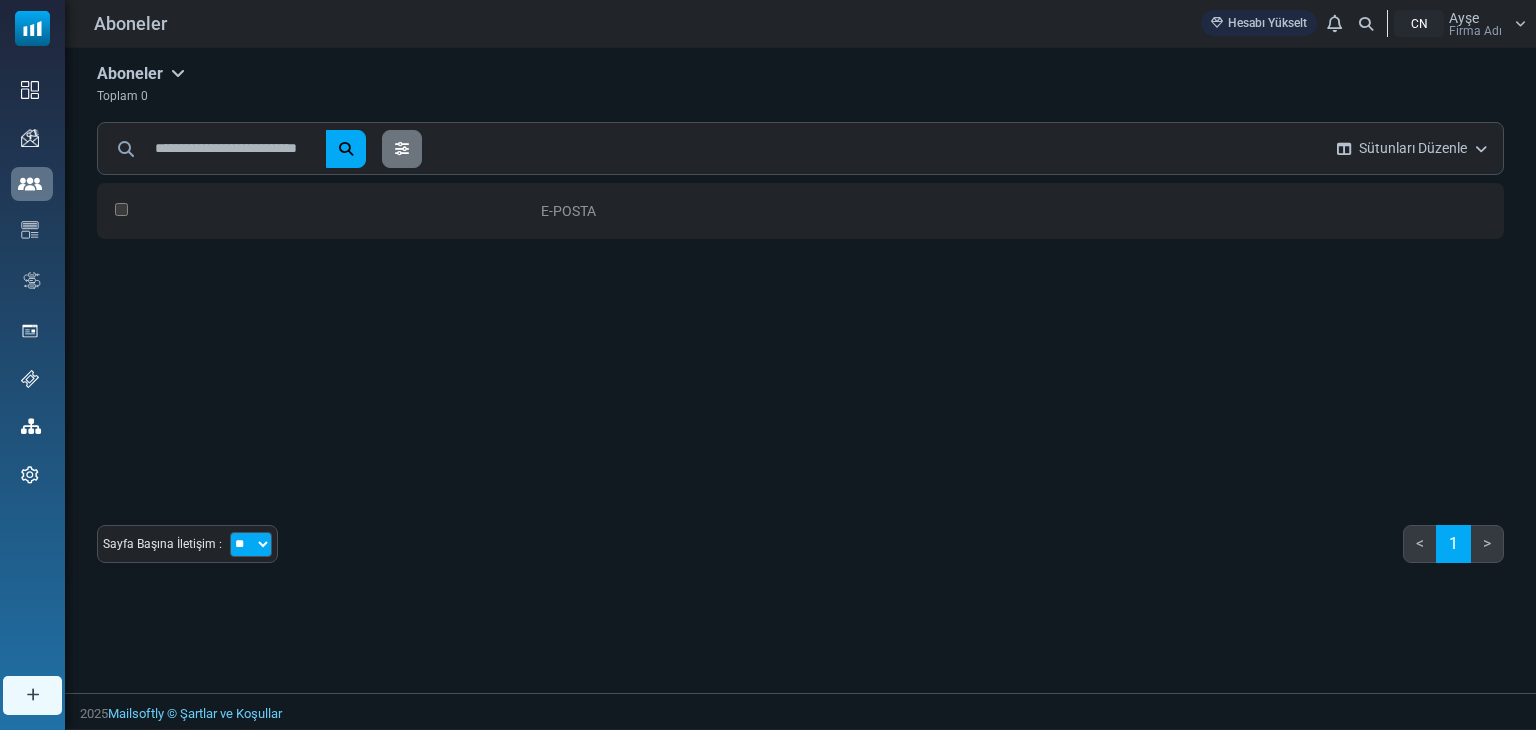 click at bounding box center [1520, 24] 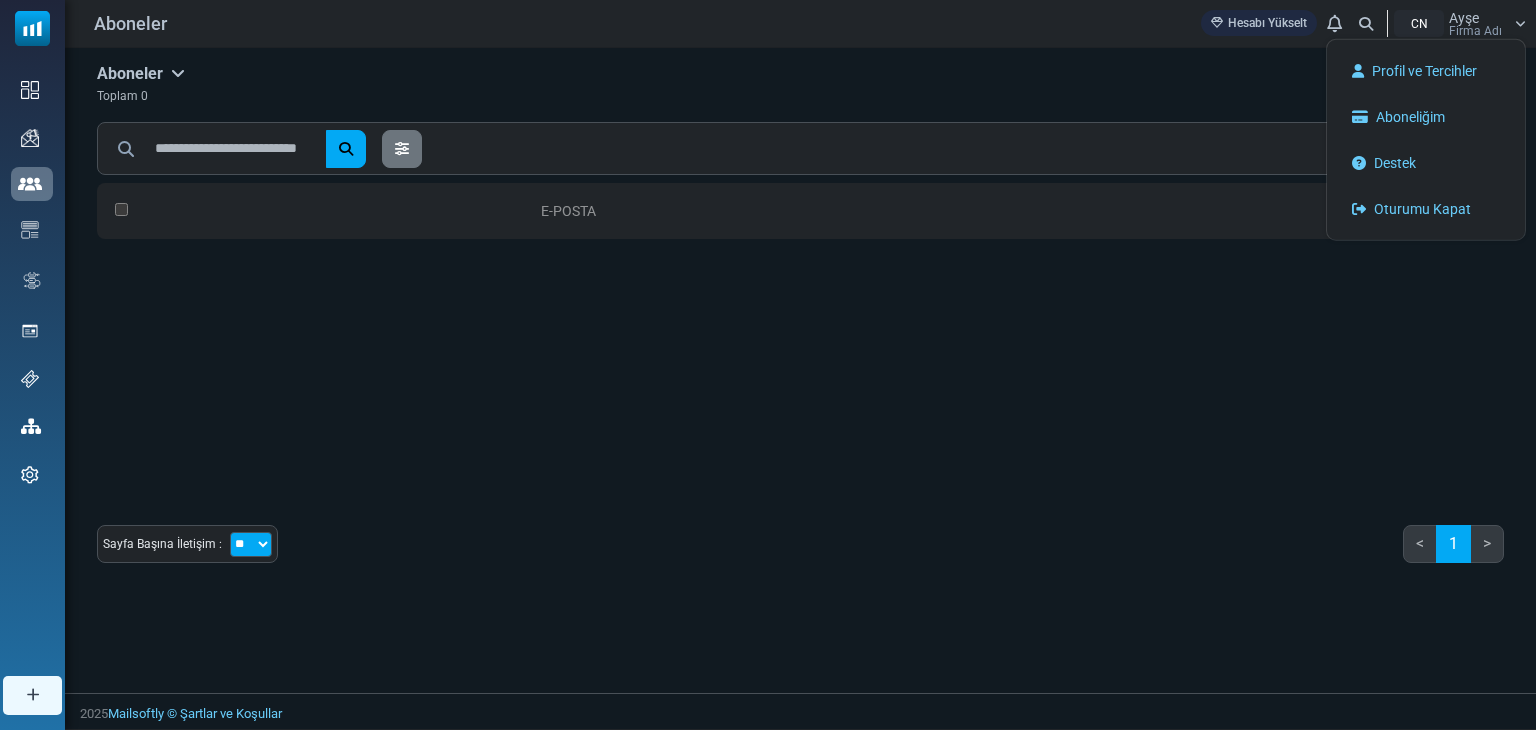 click on "E-posta
0 Seçildi
Liste Oluştur
Kişi Listesine Ekle
Etiket Ata
Abonelikten Çıkan Olarak İşaretle
Seçilenleri Sil
Arşiv Seçildi" at bounding box center [800, 333] 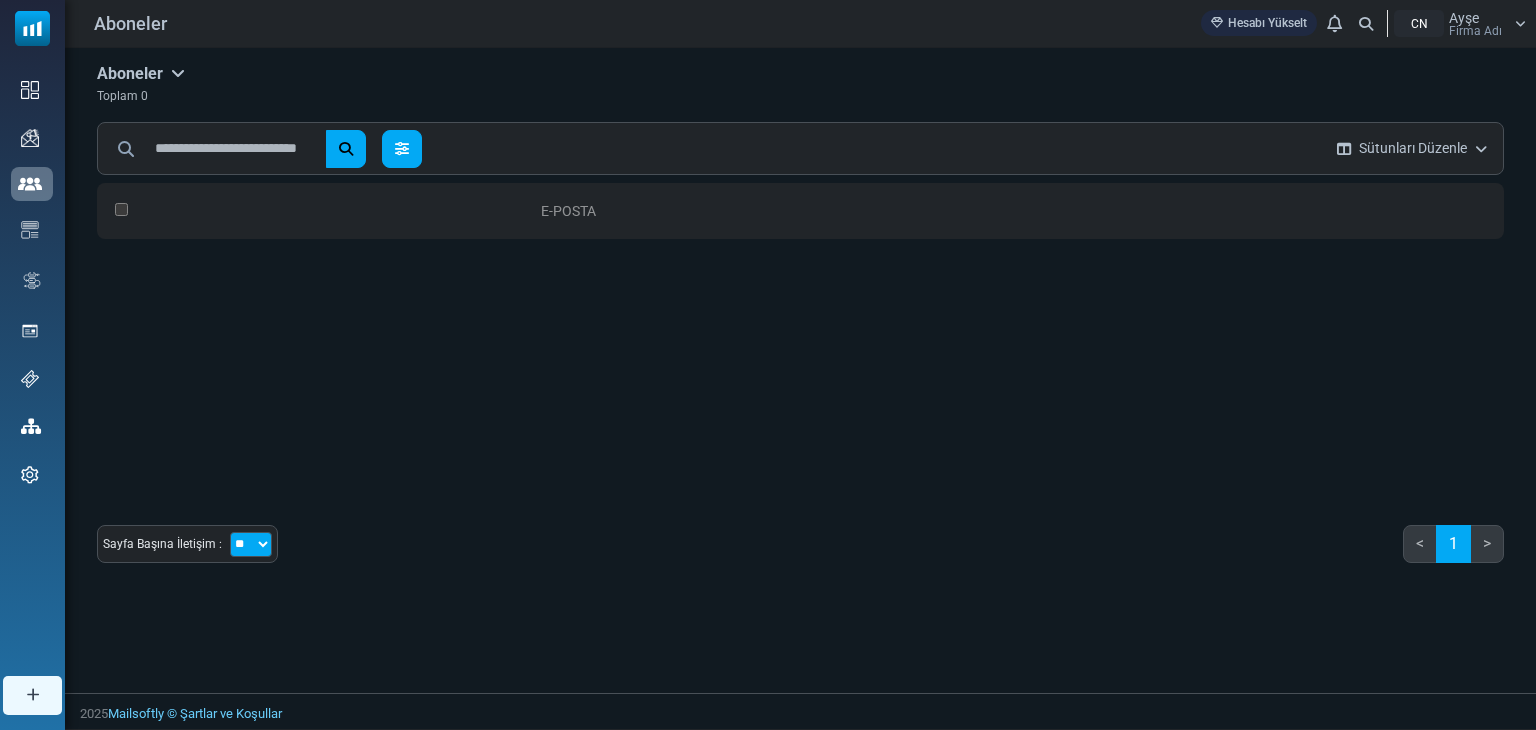 click at bounding box center [402, 149] 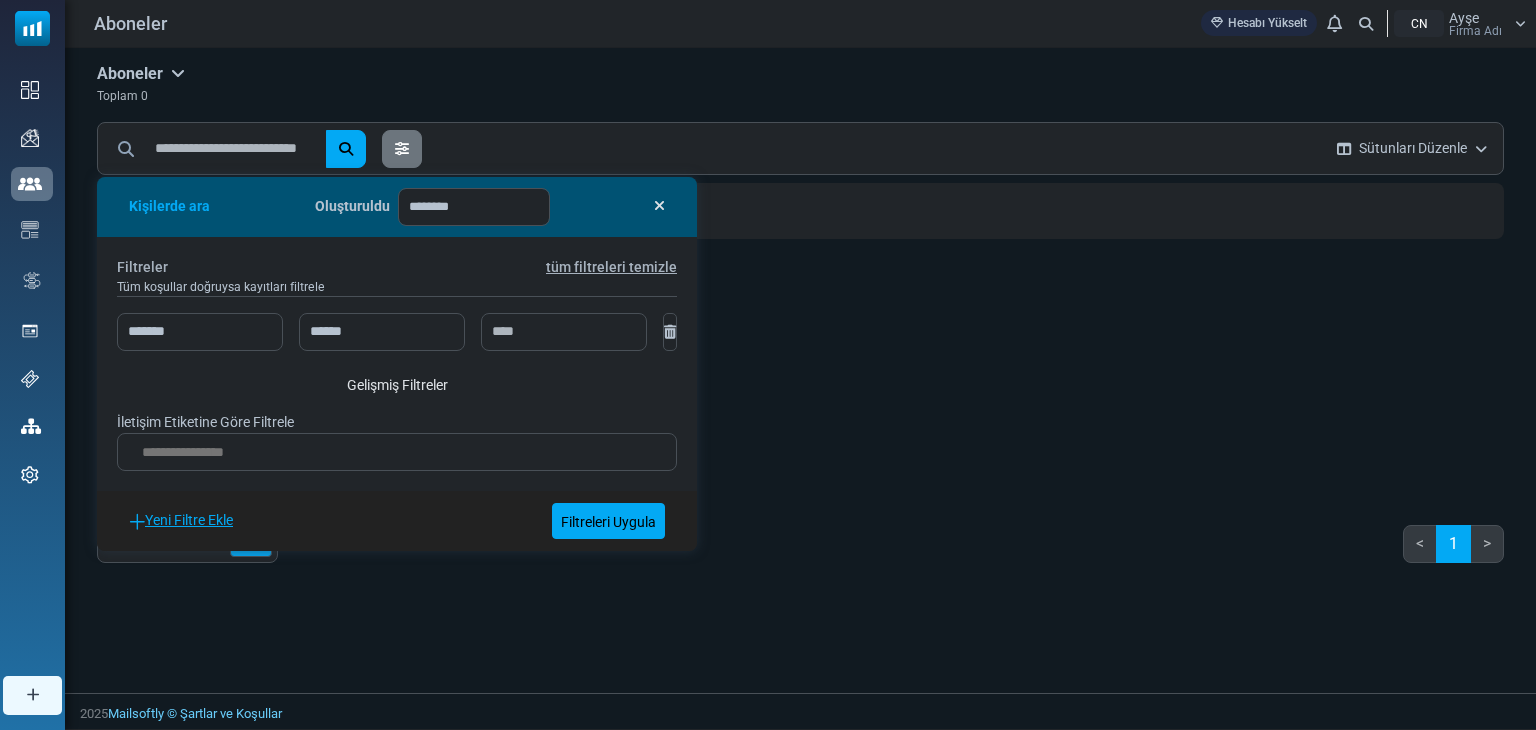 click on "Kişilerde ara
Oluşturuldu
********" at bounding box center [397, 207] 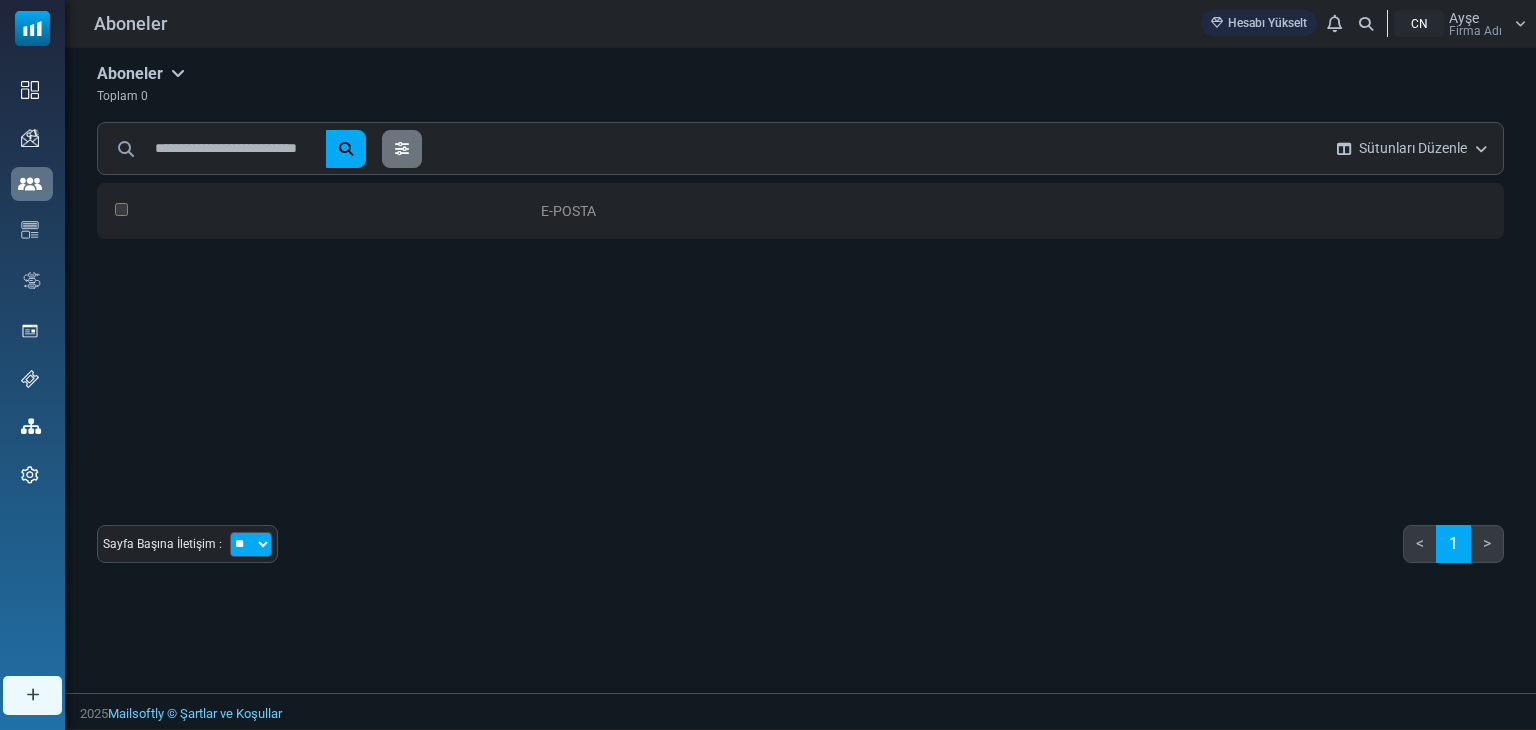 click on "Aboneler" at bounding box center [141, 73] 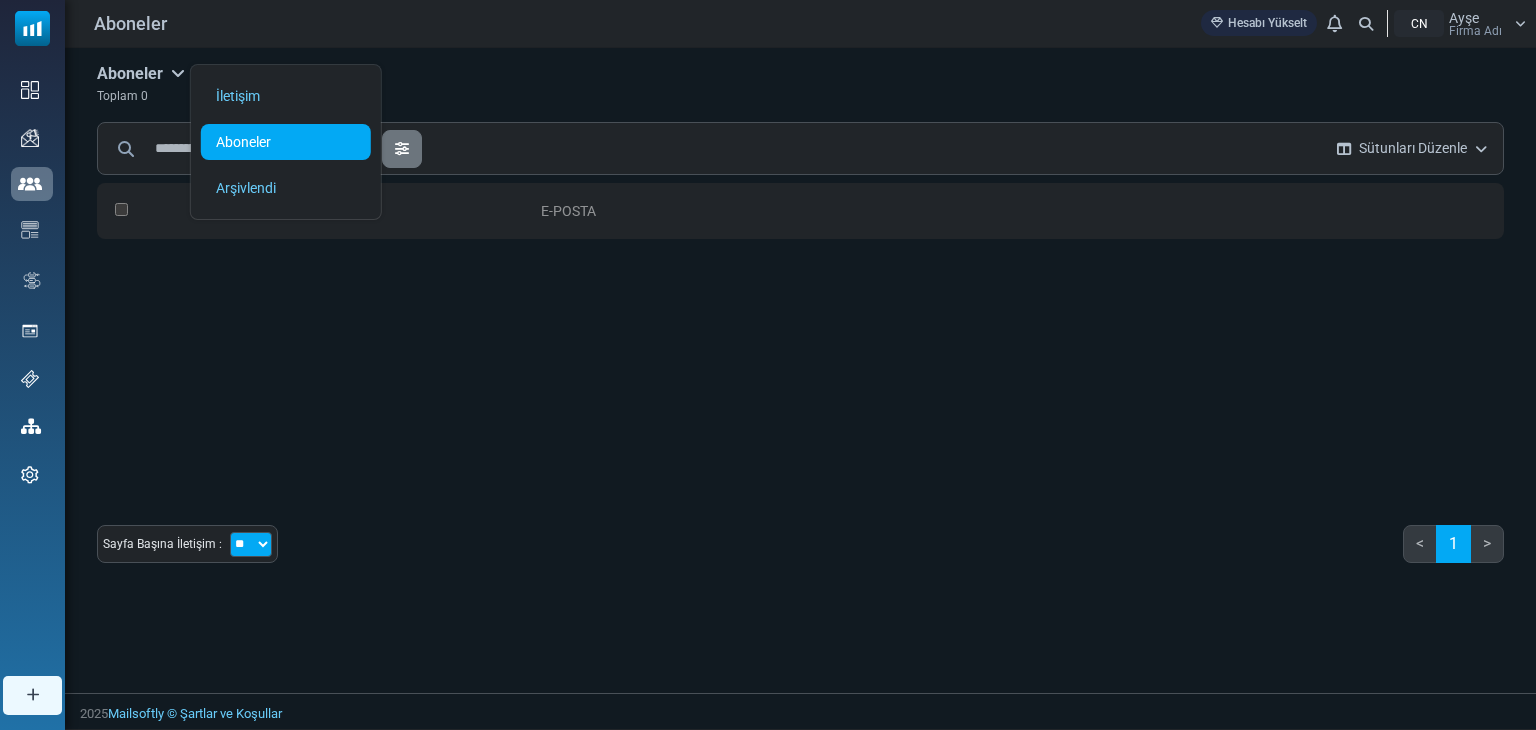click on "E-posta
0 Seçildi
Liste Oluştur
Kişi Listesine Ekle
Etiket Ata
Abonelikten Çıkan Olarak İşaretle
Seçilenleri Sil
Arşiv Seçildi" at bounding box center (800, 333) 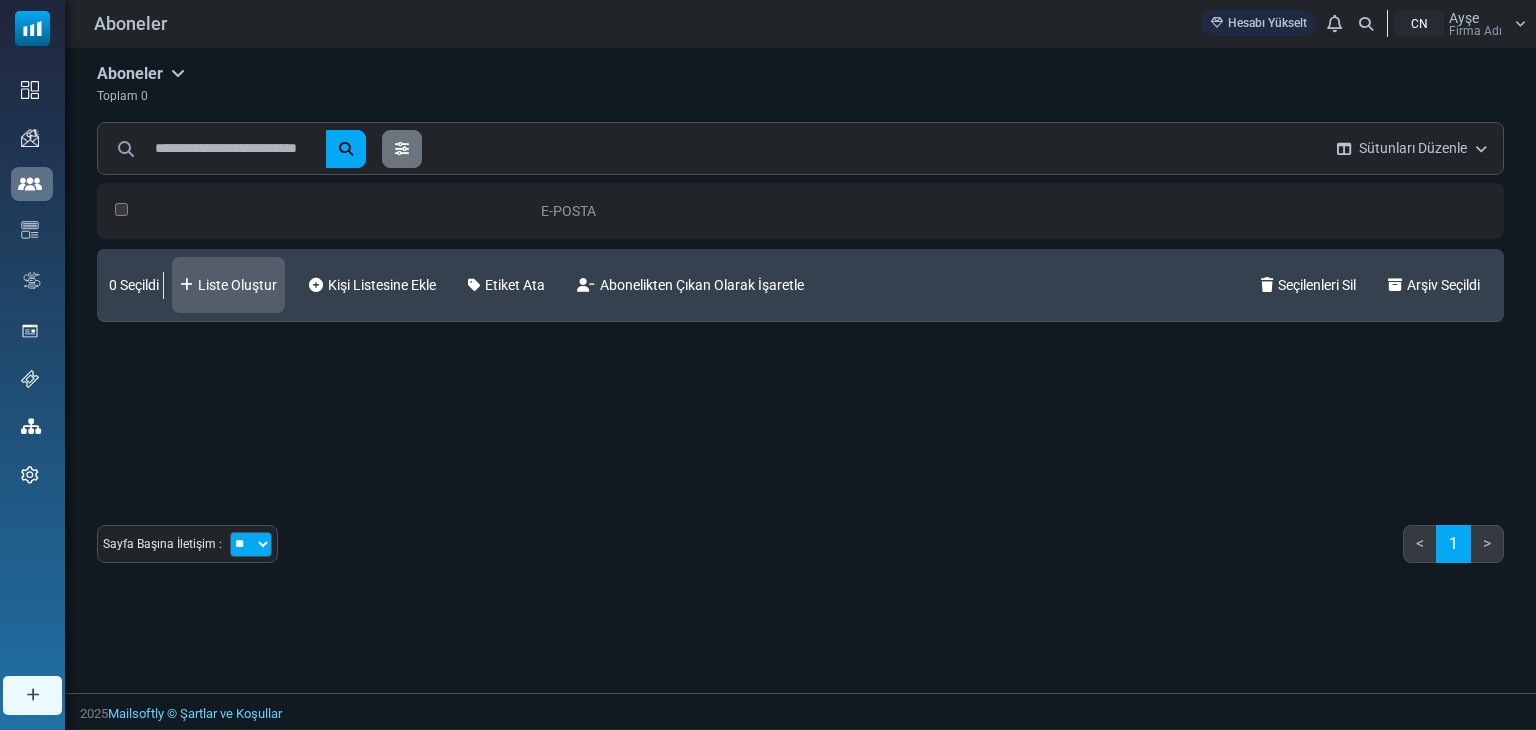 click on "Liste Oluştur" at bounding box center (237, 285) 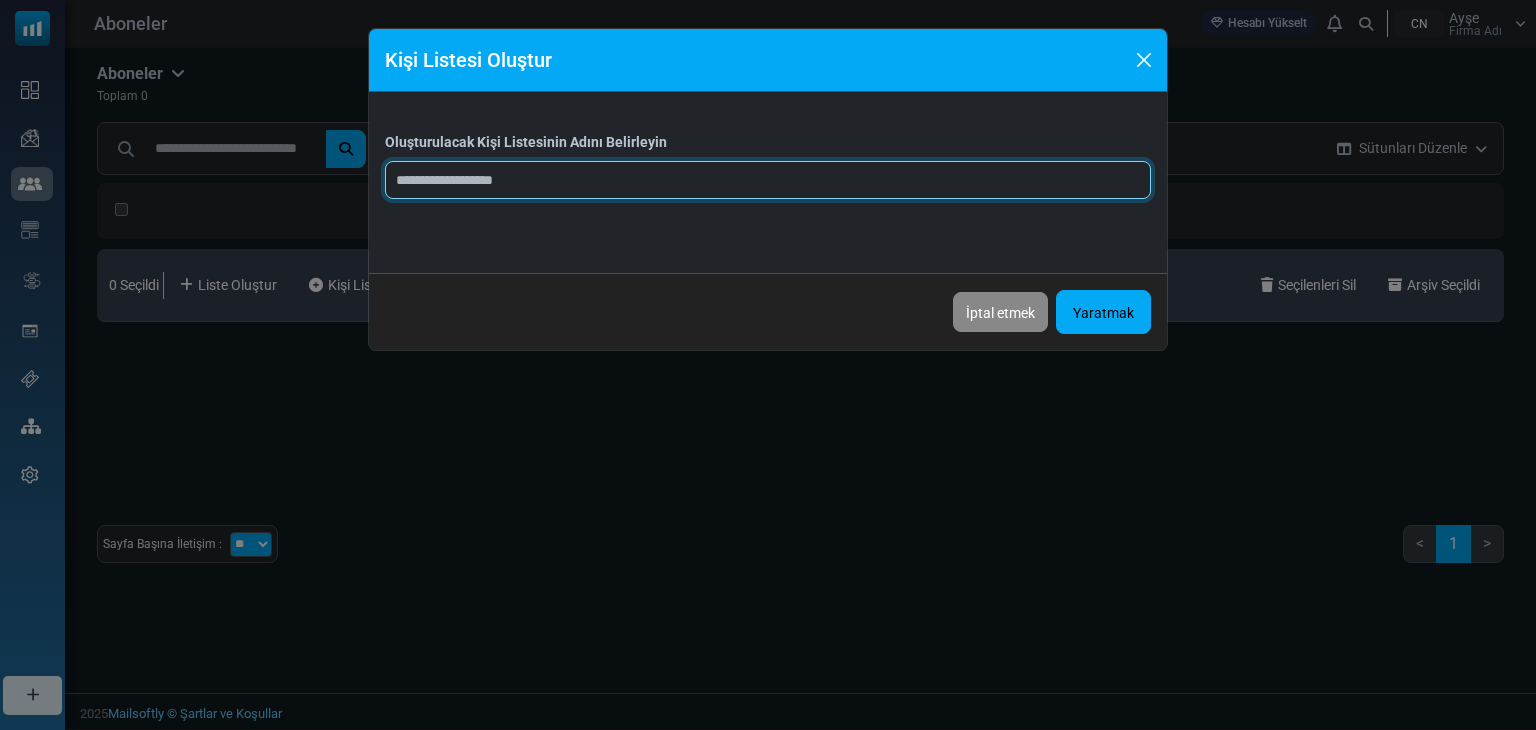 click at bounding box center [768, 180] 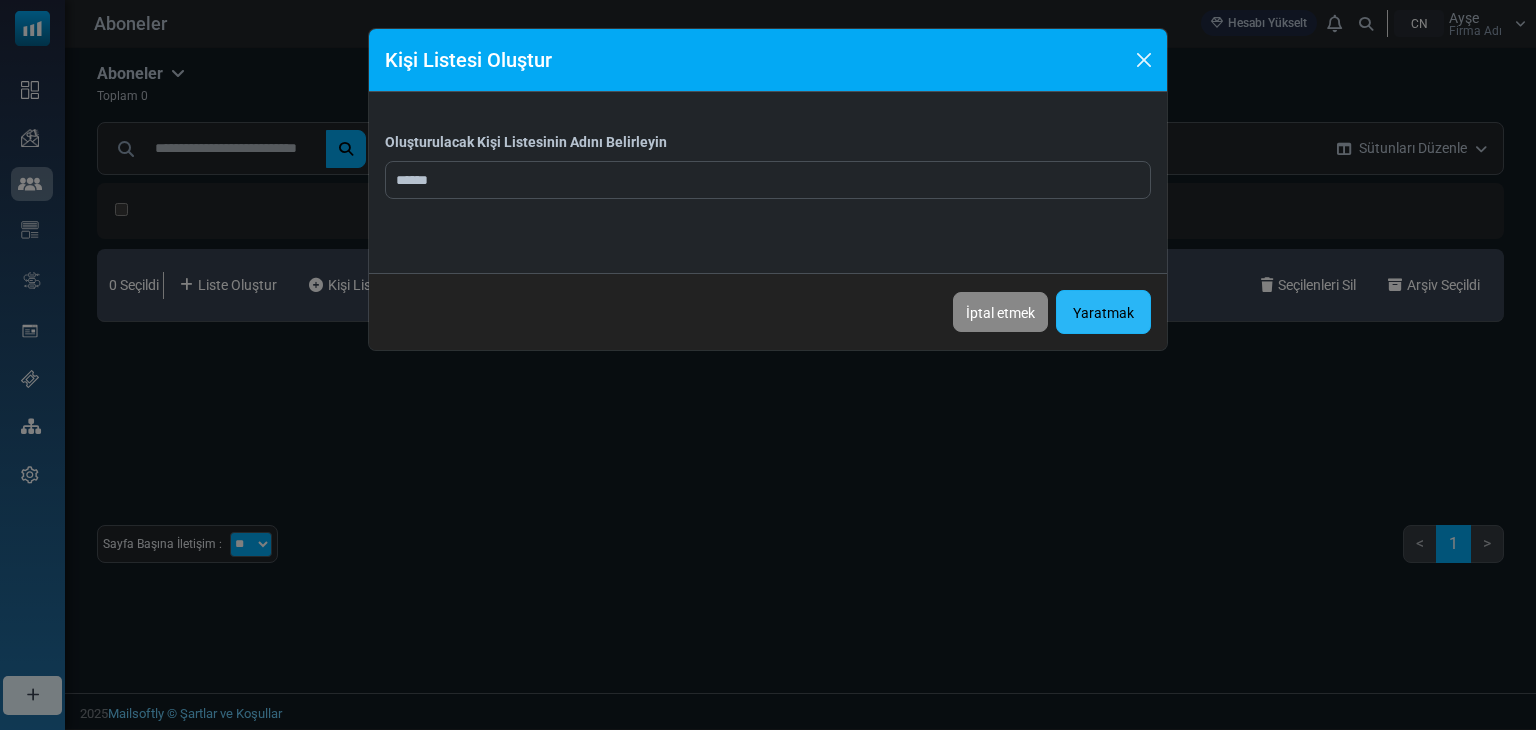 click on "Yaratmak" at bounding box center (1103, 313) 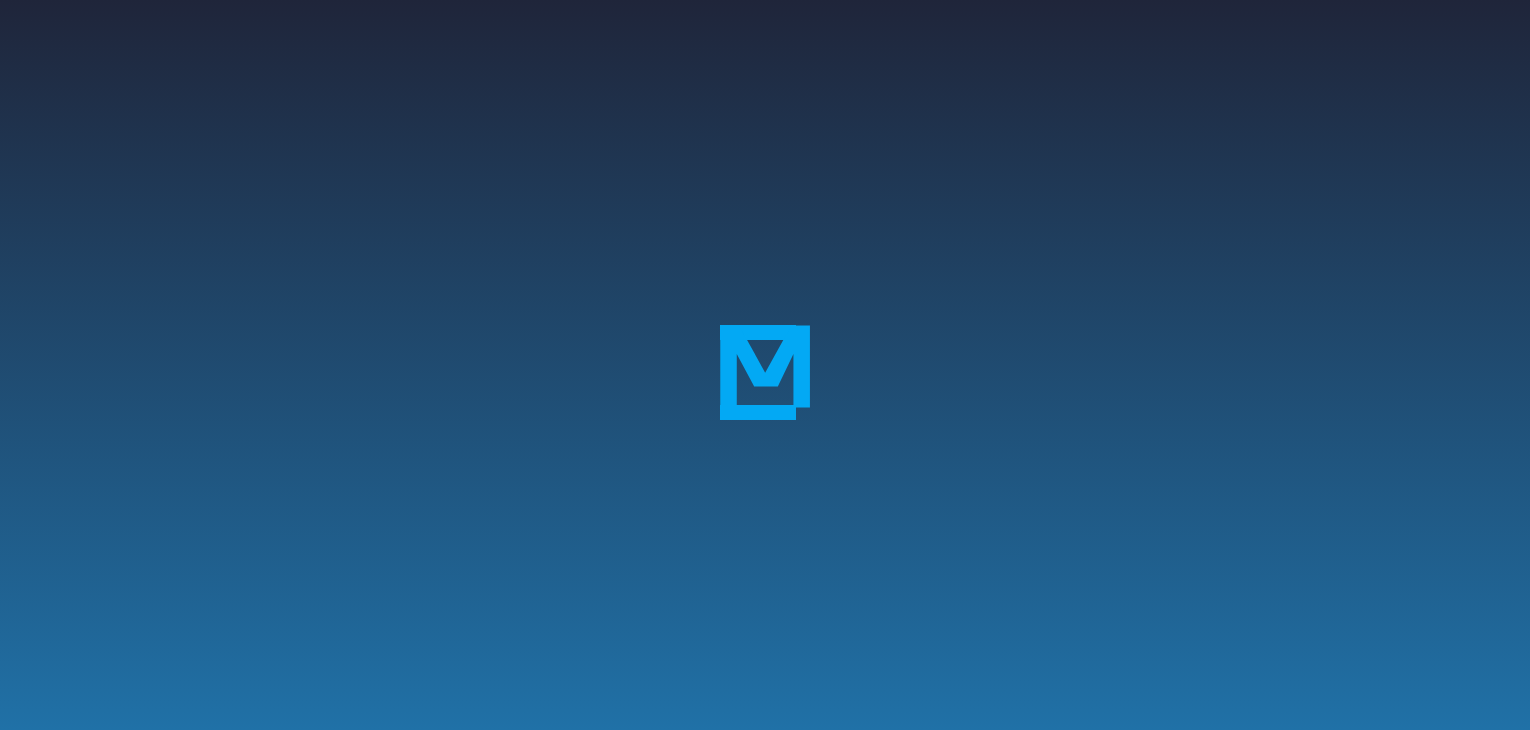 scroll, scrollTop: 0, scrollLeft: 0, axis: both 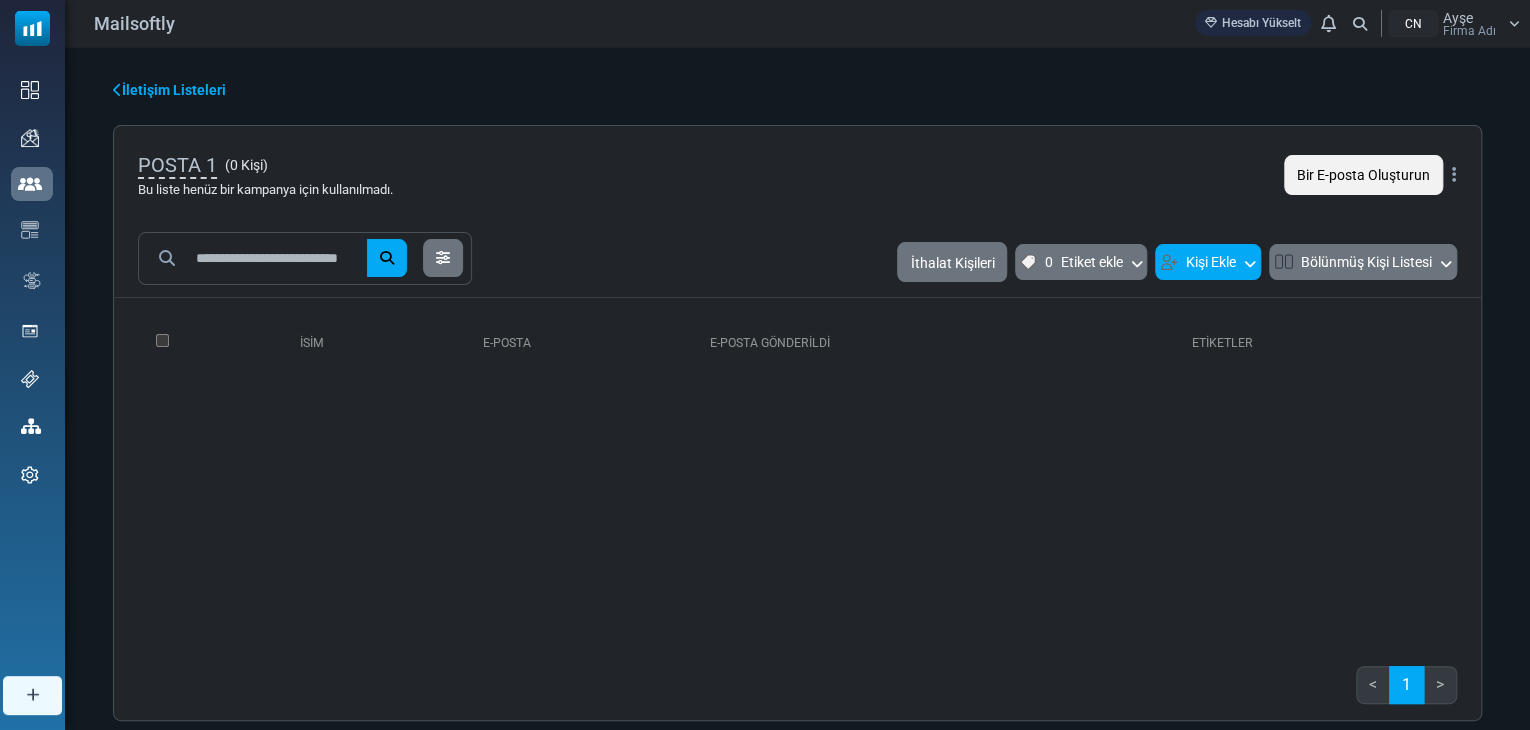 click at bounding box center [1250, 262] 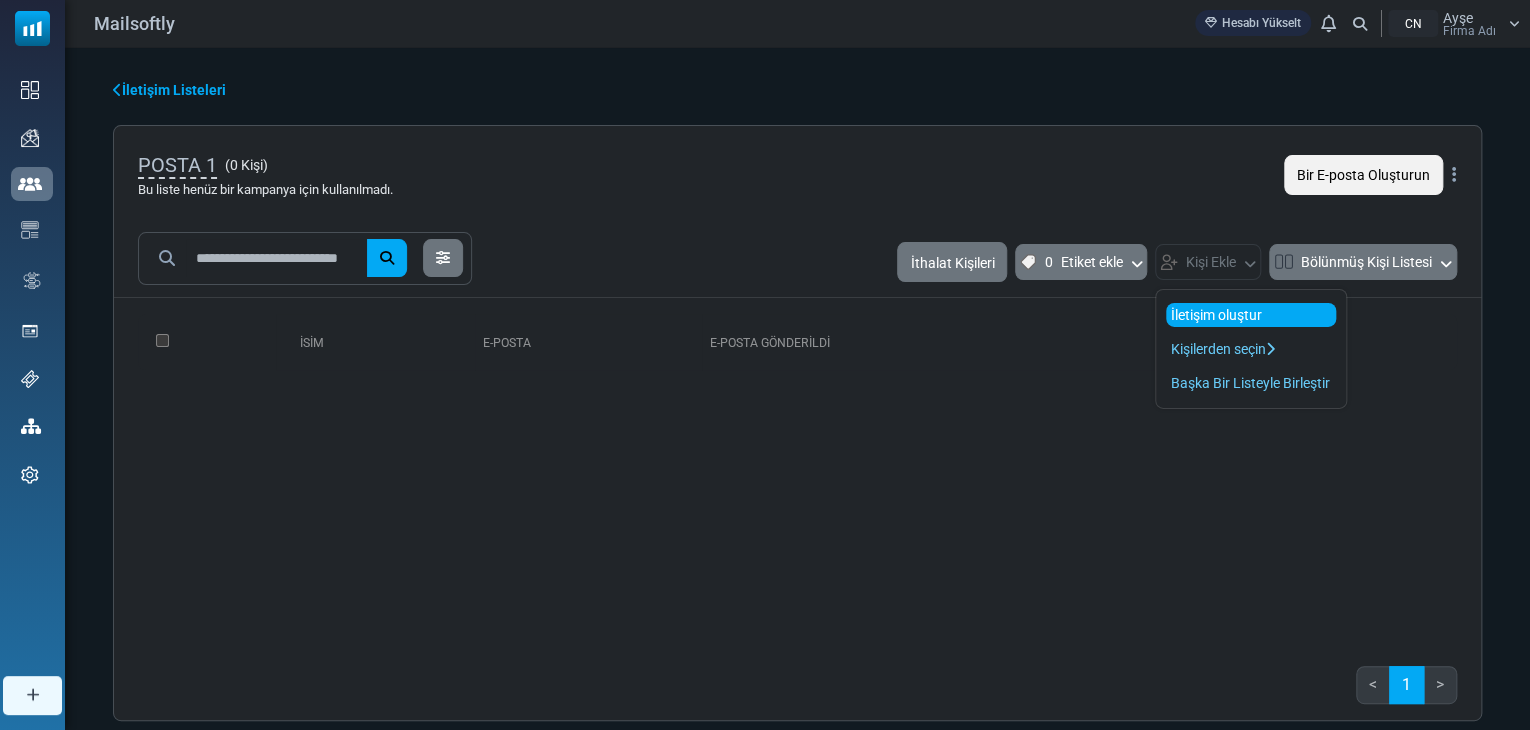 click on "İletişim oluştur" at bounding box center (1215, 315) 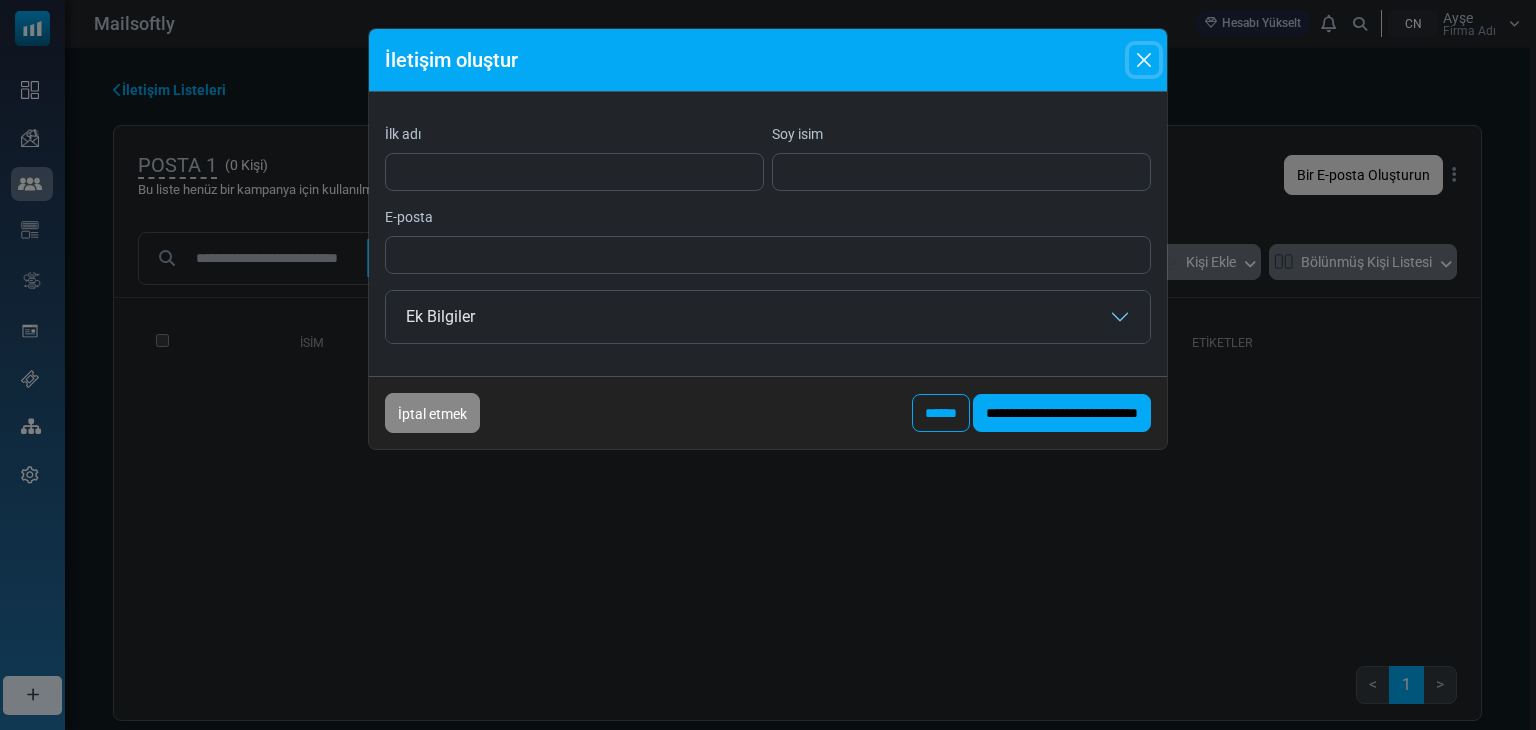 click at bounding box center (1144, 60) 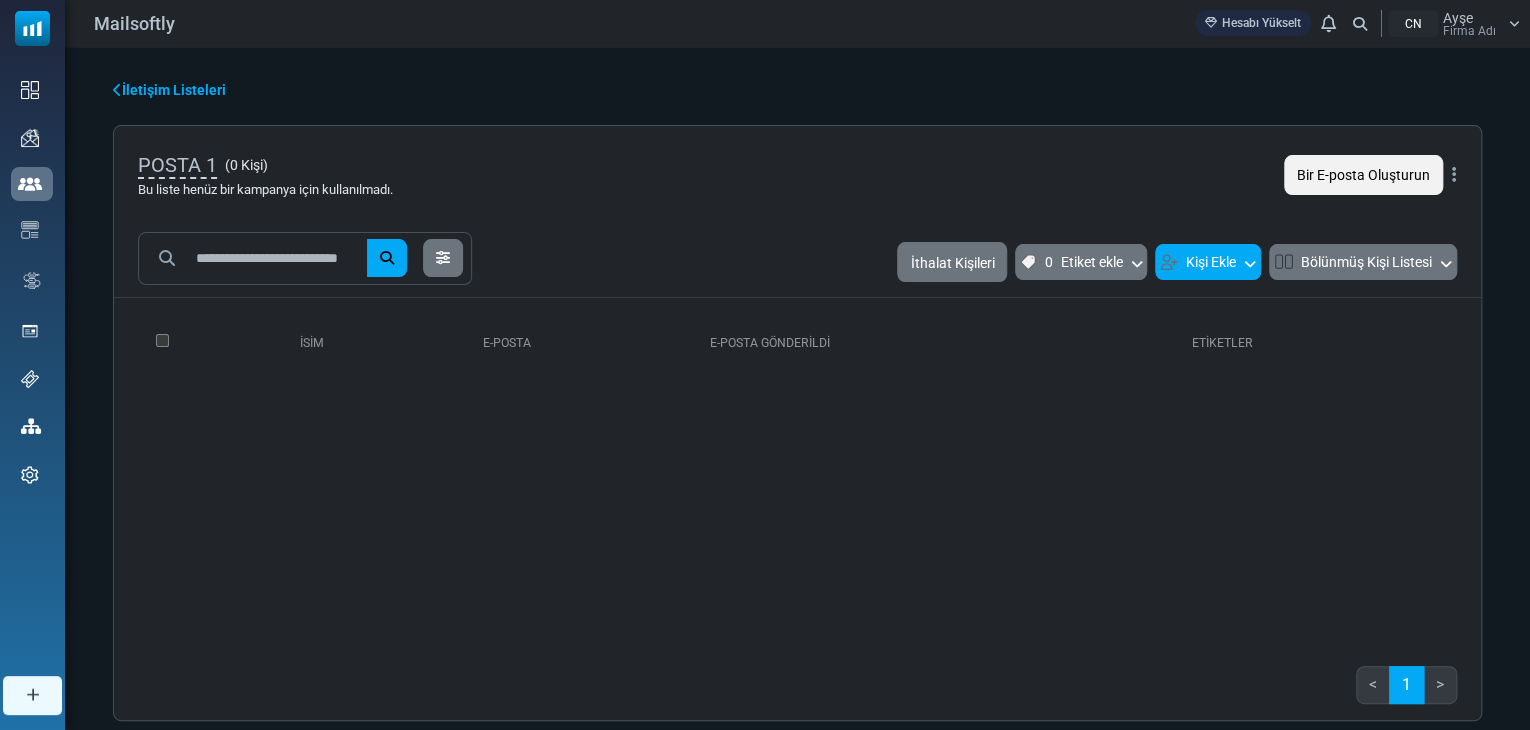 click at bounding box center [1250, 262] 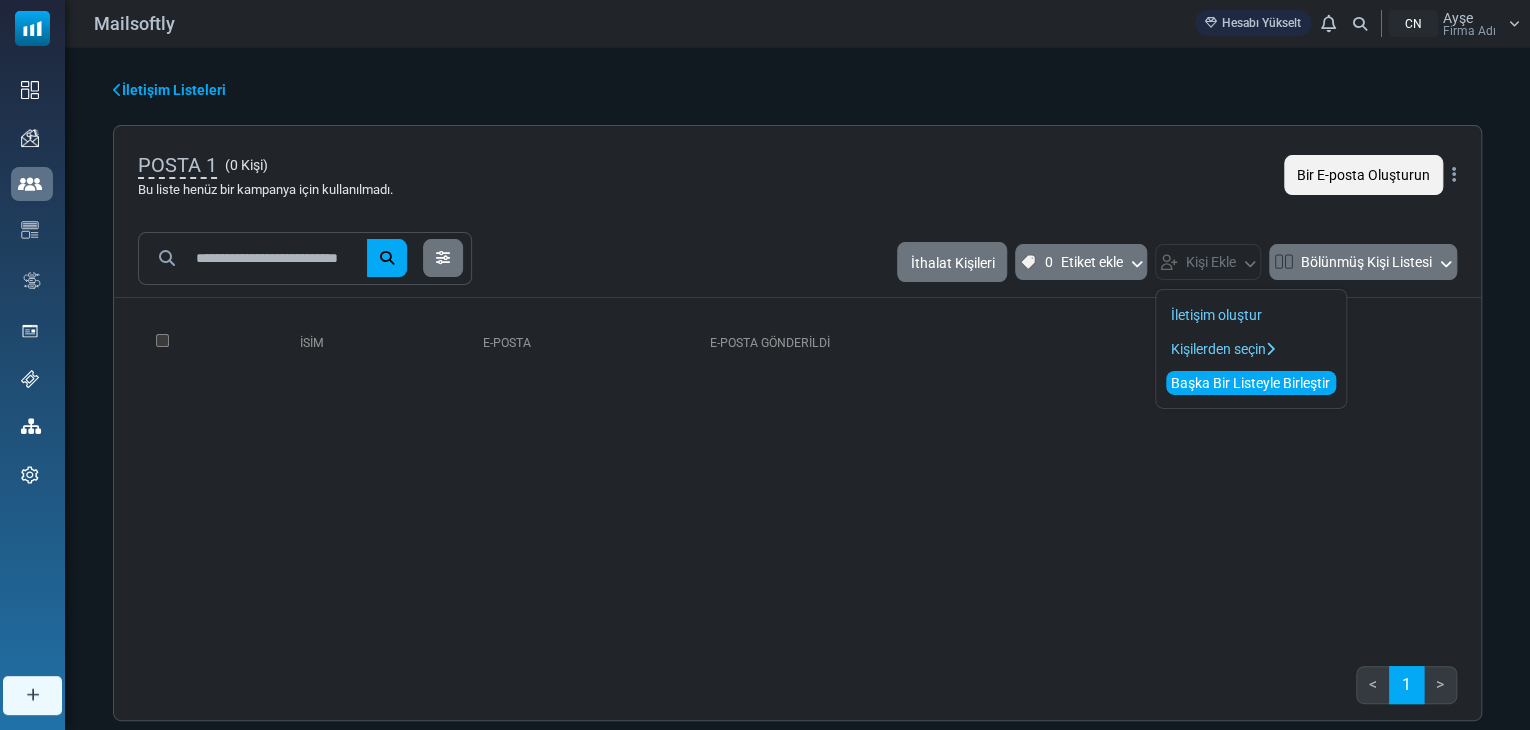 click on "Başka Bir Listeyle Birleştir" at bounding box center (1249, 383) 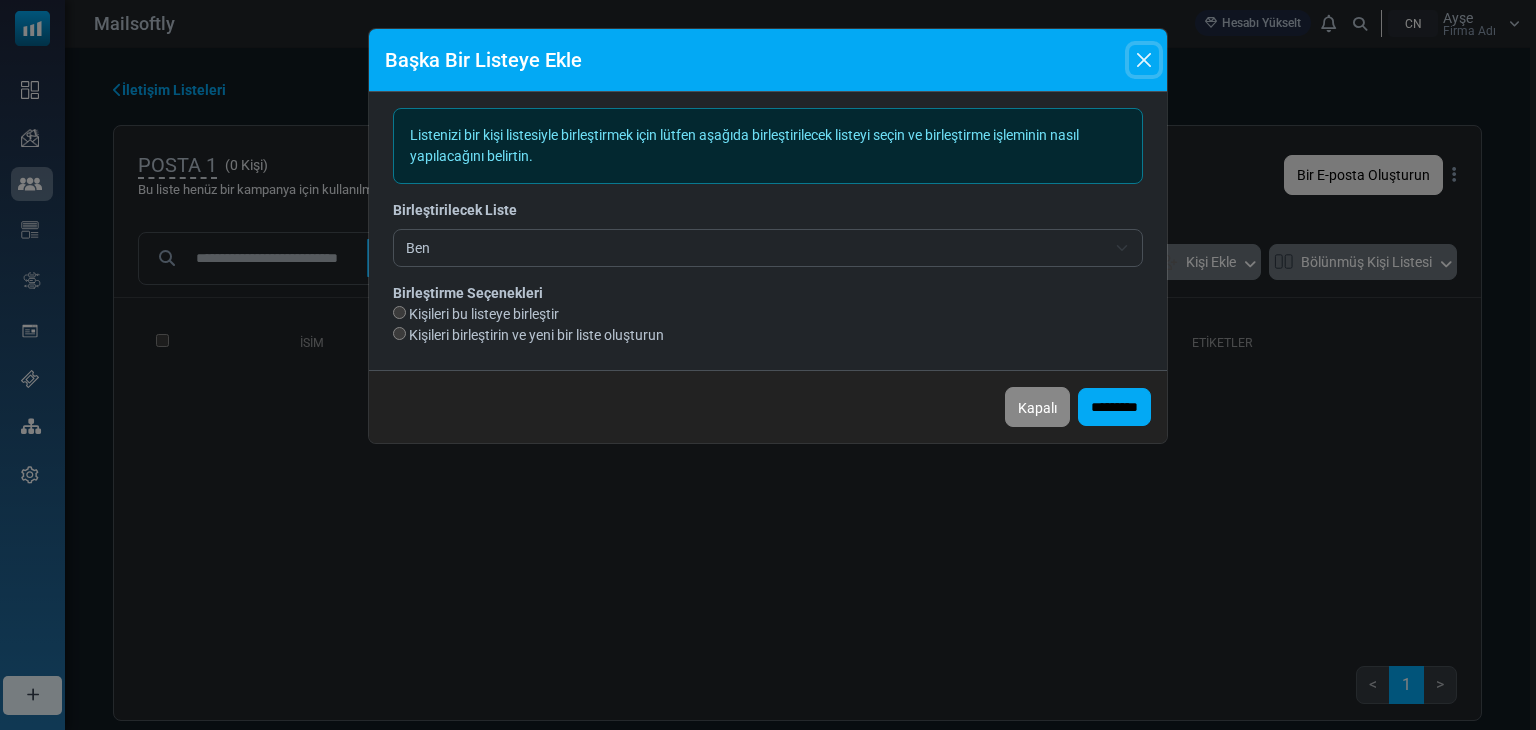 click at bounding box center (1144, 60) 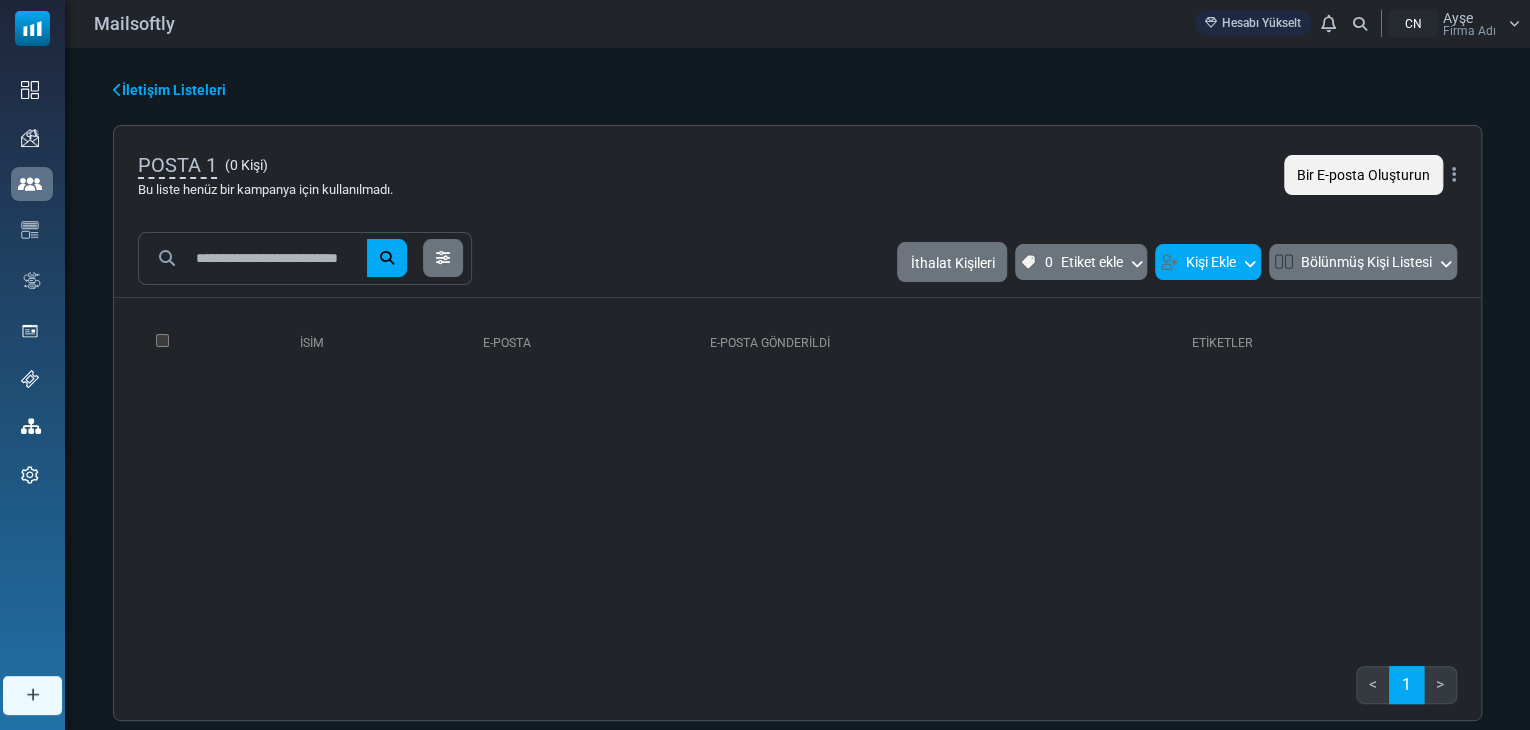 click on "Kişi Ekle" at bounding box center (1211, 263) 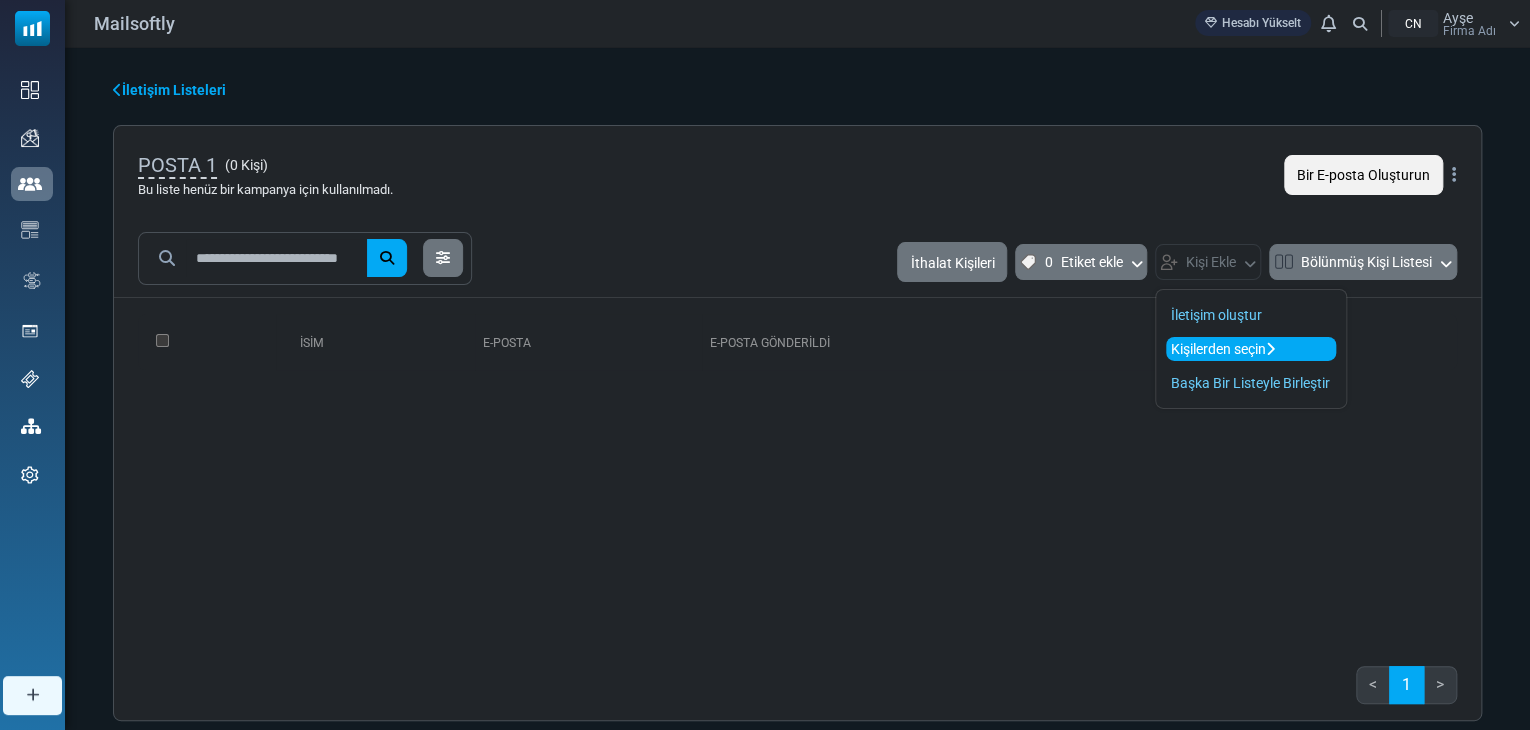 click on "Kişilerden seçin" at bounding box center (1217, 349) 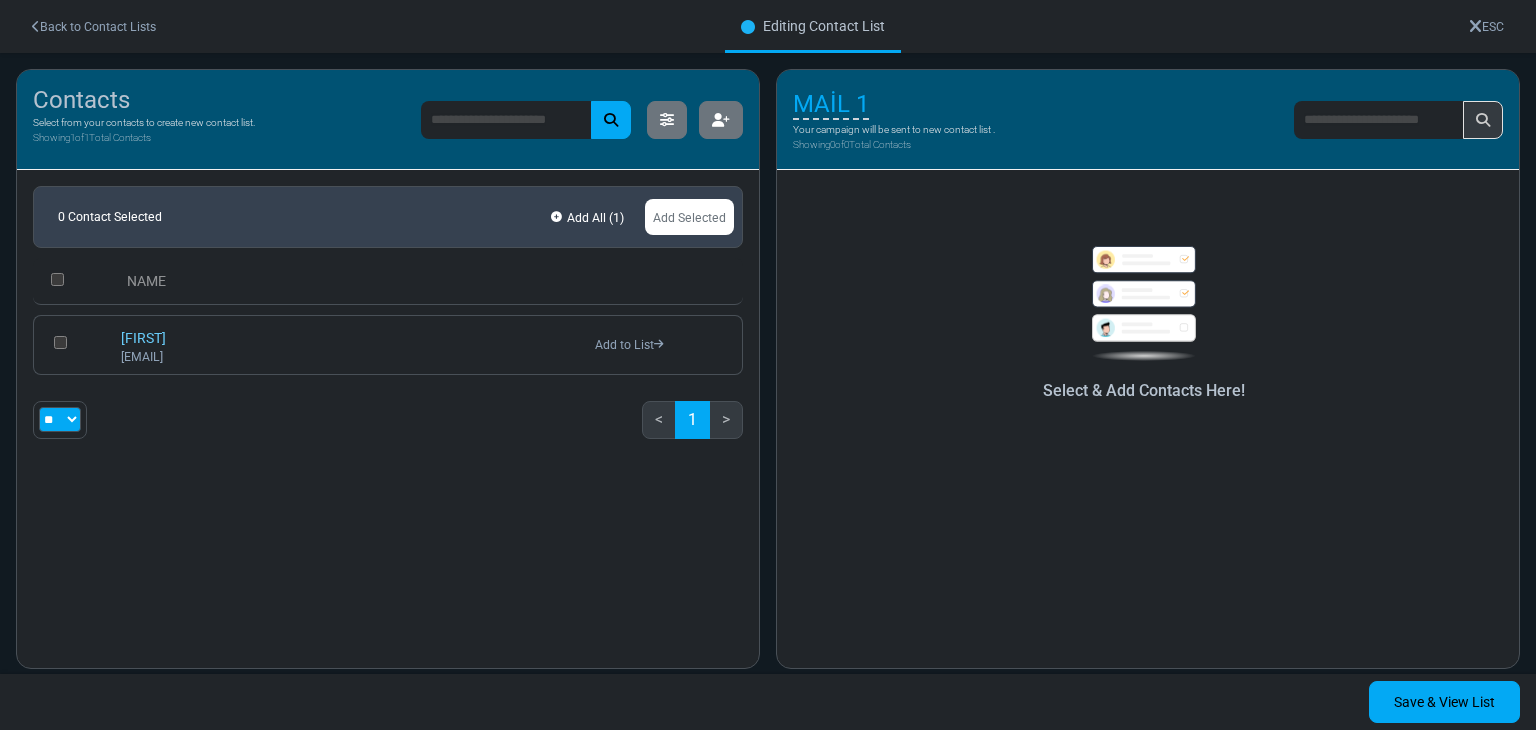 scroll, scrollTop: 0, scrollLeft: 0, axis: both 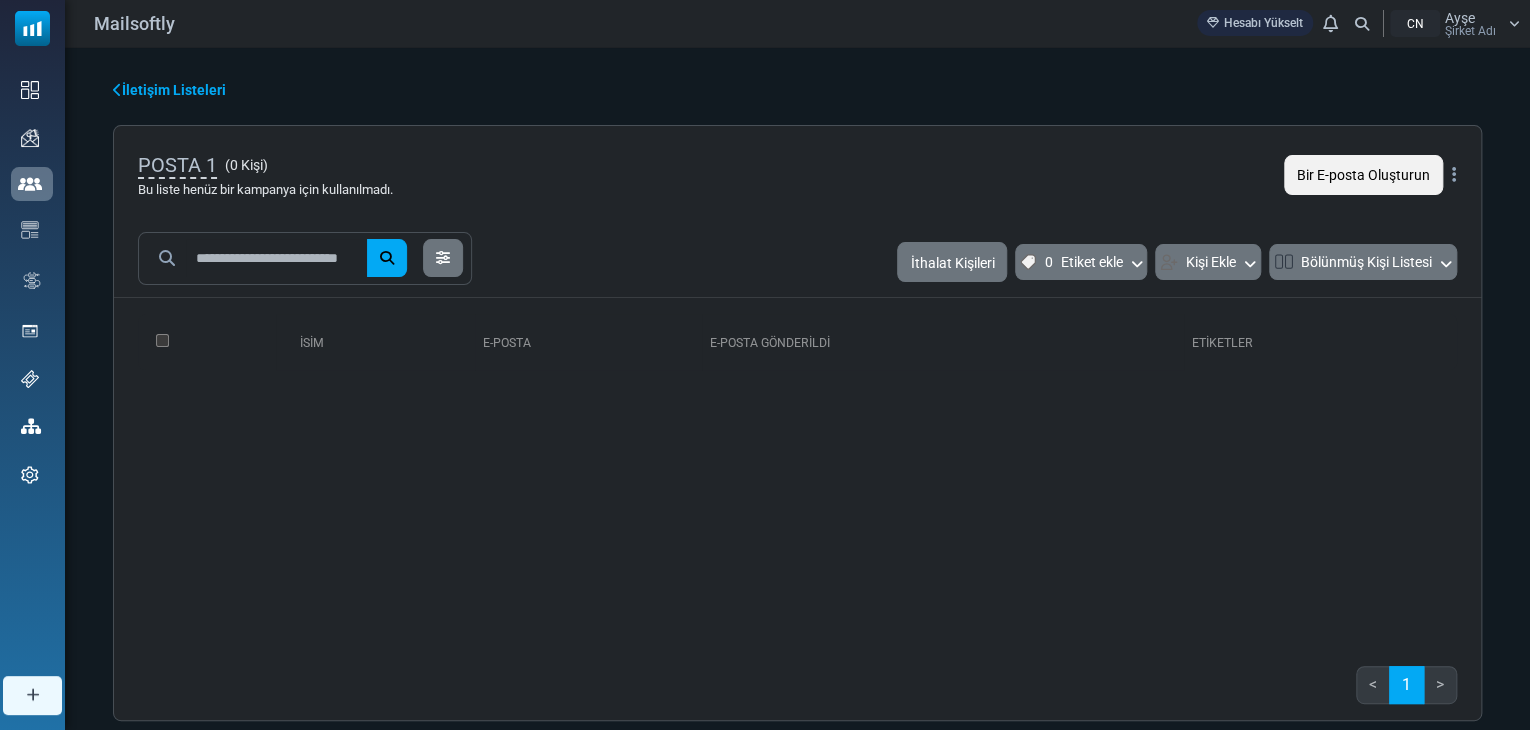 click on "POSTA 1
(  0 Kişi  )
Bu liste henüz bir kampanya için kullanılmadı.
Bir E-posta Oluşturun
Edit
Delete List
Delete List with Contacts" at bounding box center (797, 175) 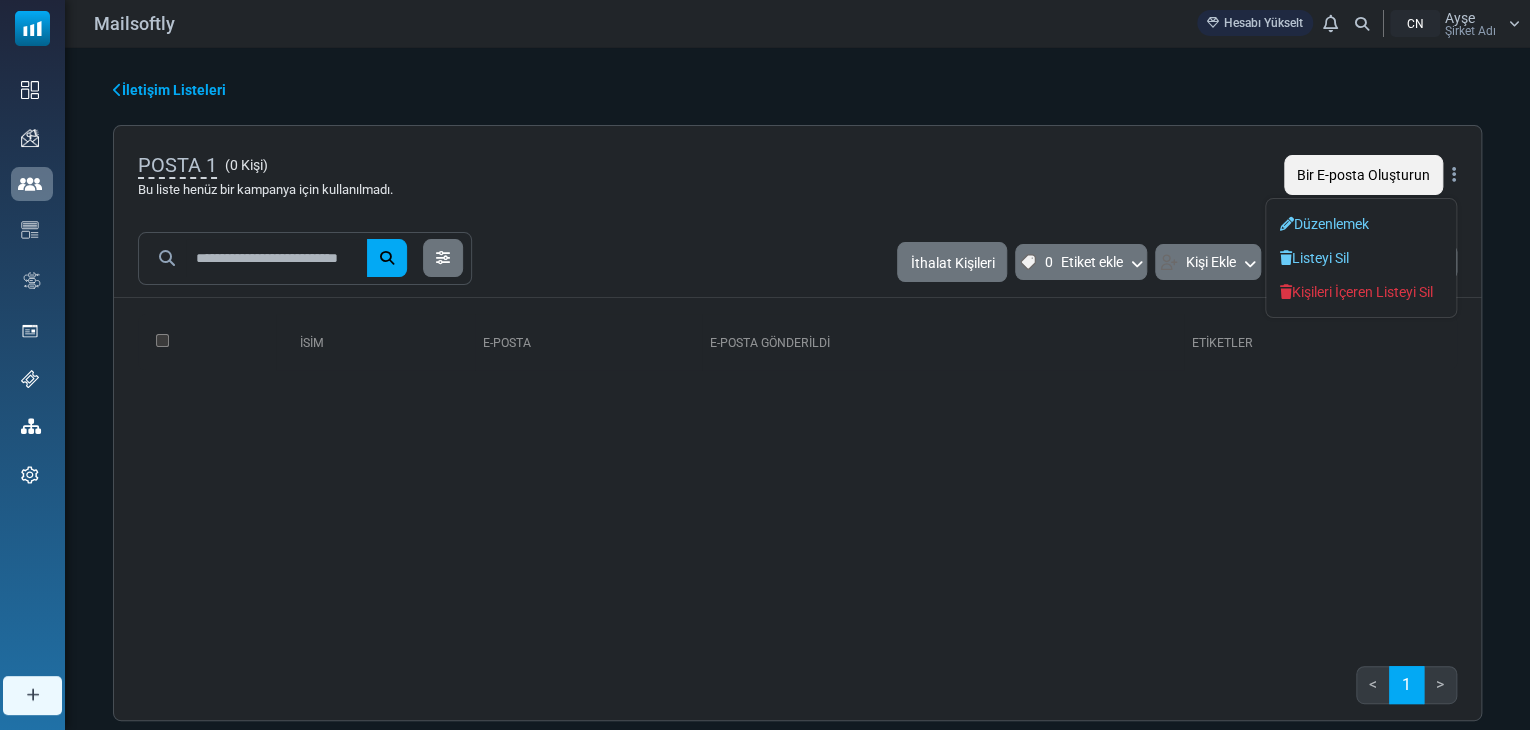 click on "İsim
E-posta
E-posta gönderildi
Etiketler
0 Seçildi
Etiket Ata
Başka Bir Listeye Ekle
Listeden Kaldır" at bounding box center [797, 474] 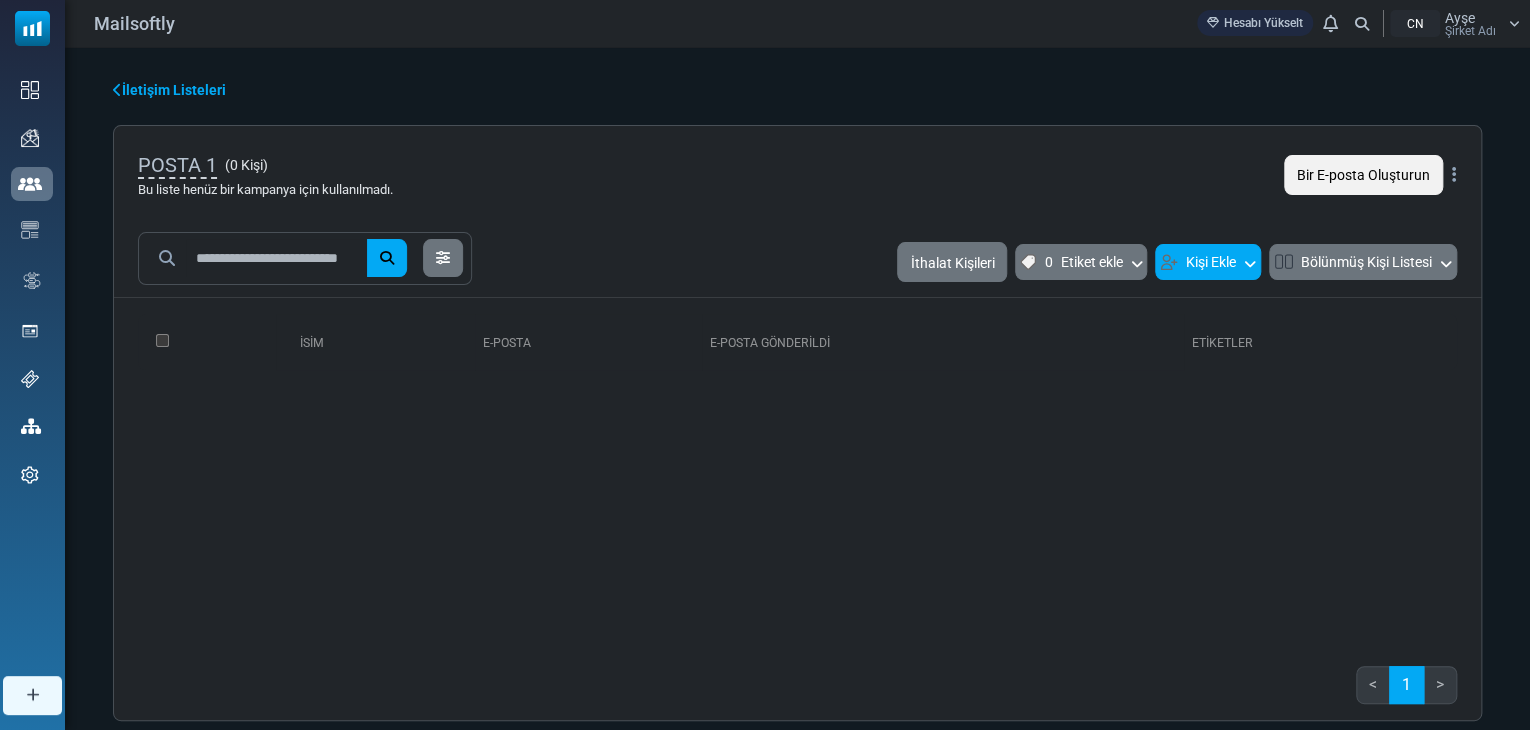 click at bounding box center (1250, 262) 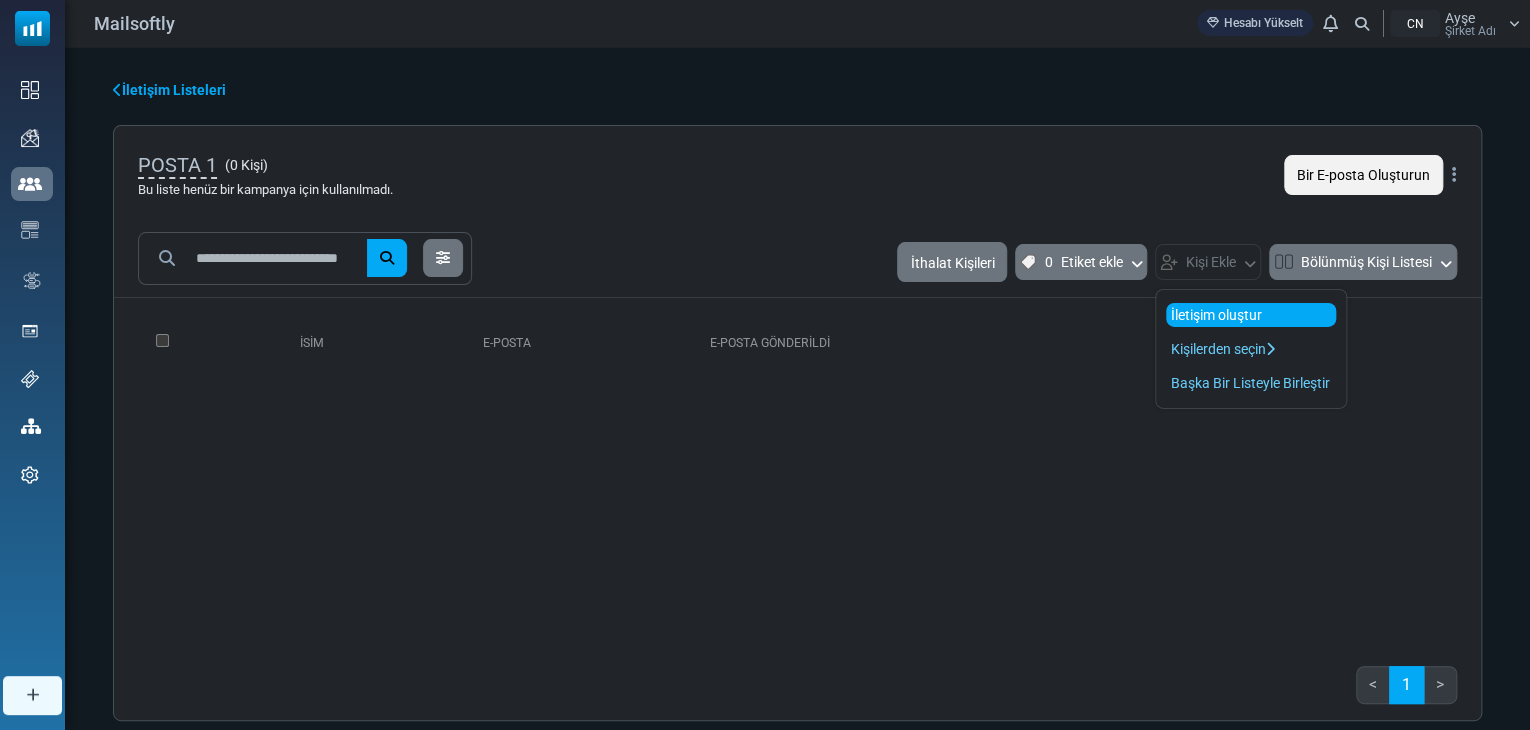 click on "İletişim oluştur" at bounding box center (1215, 315) 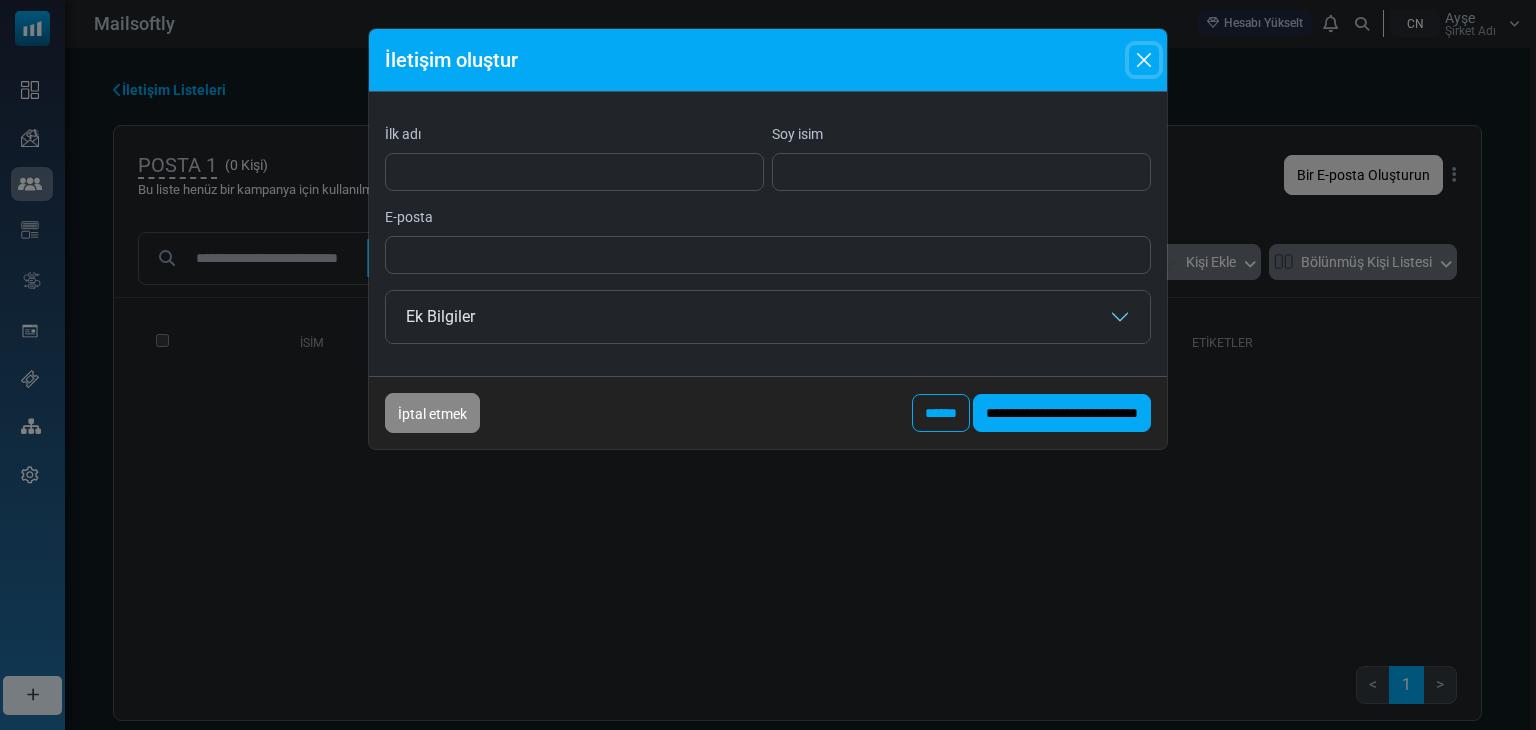 click at bounding box center [1144, 60] 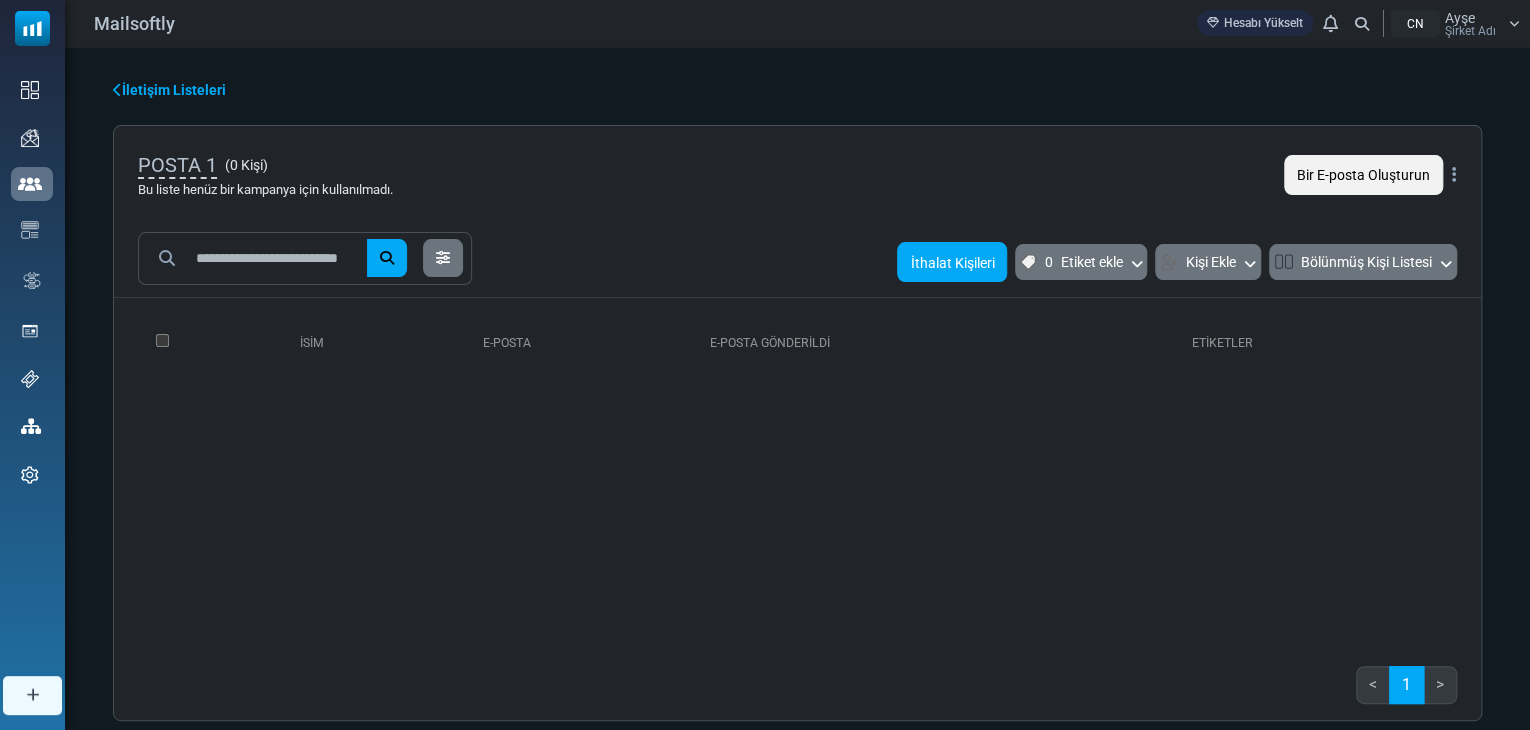 click on "İthalat Kişileri" at bounding box center [952, 263] 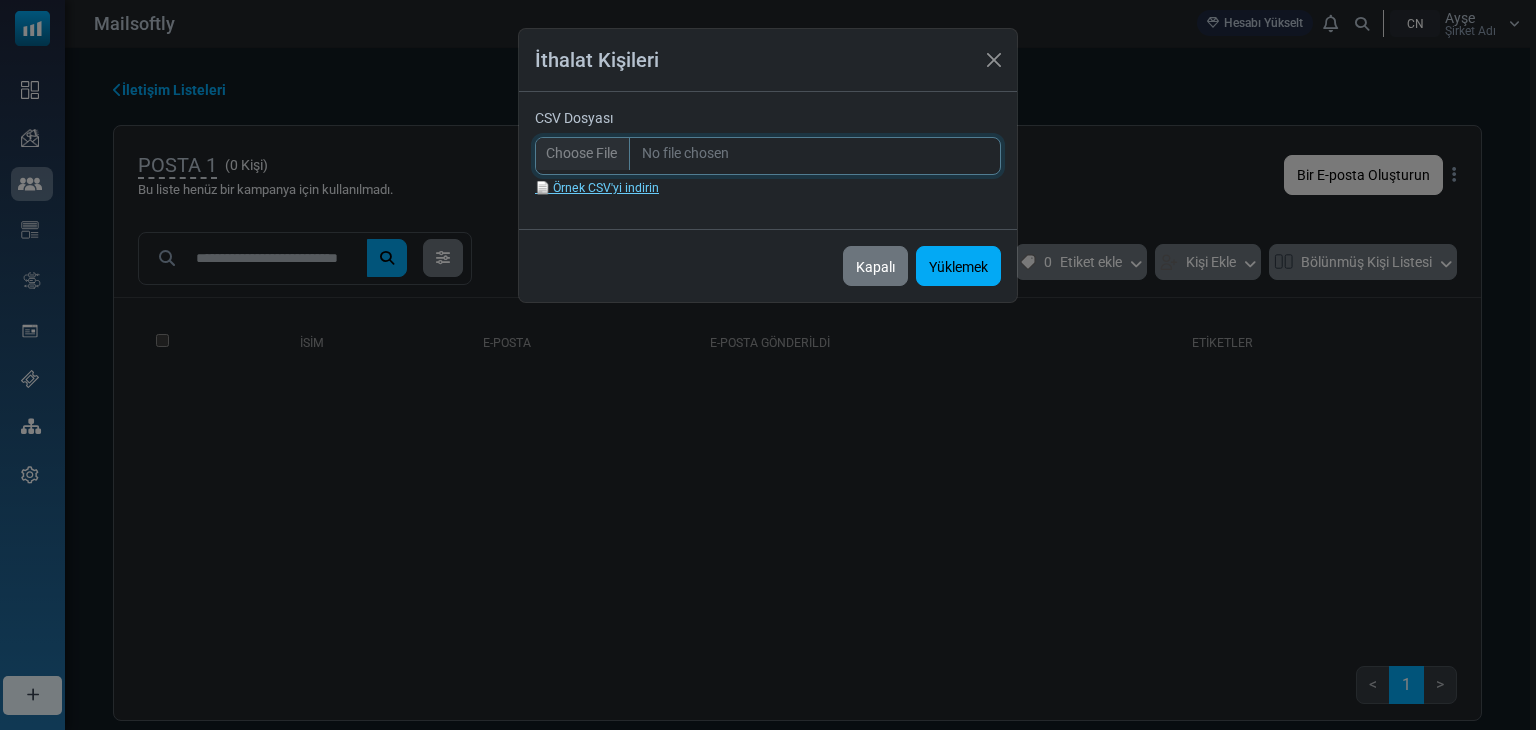 click on "CSV Dosyası" at bounding box center [768, 156] 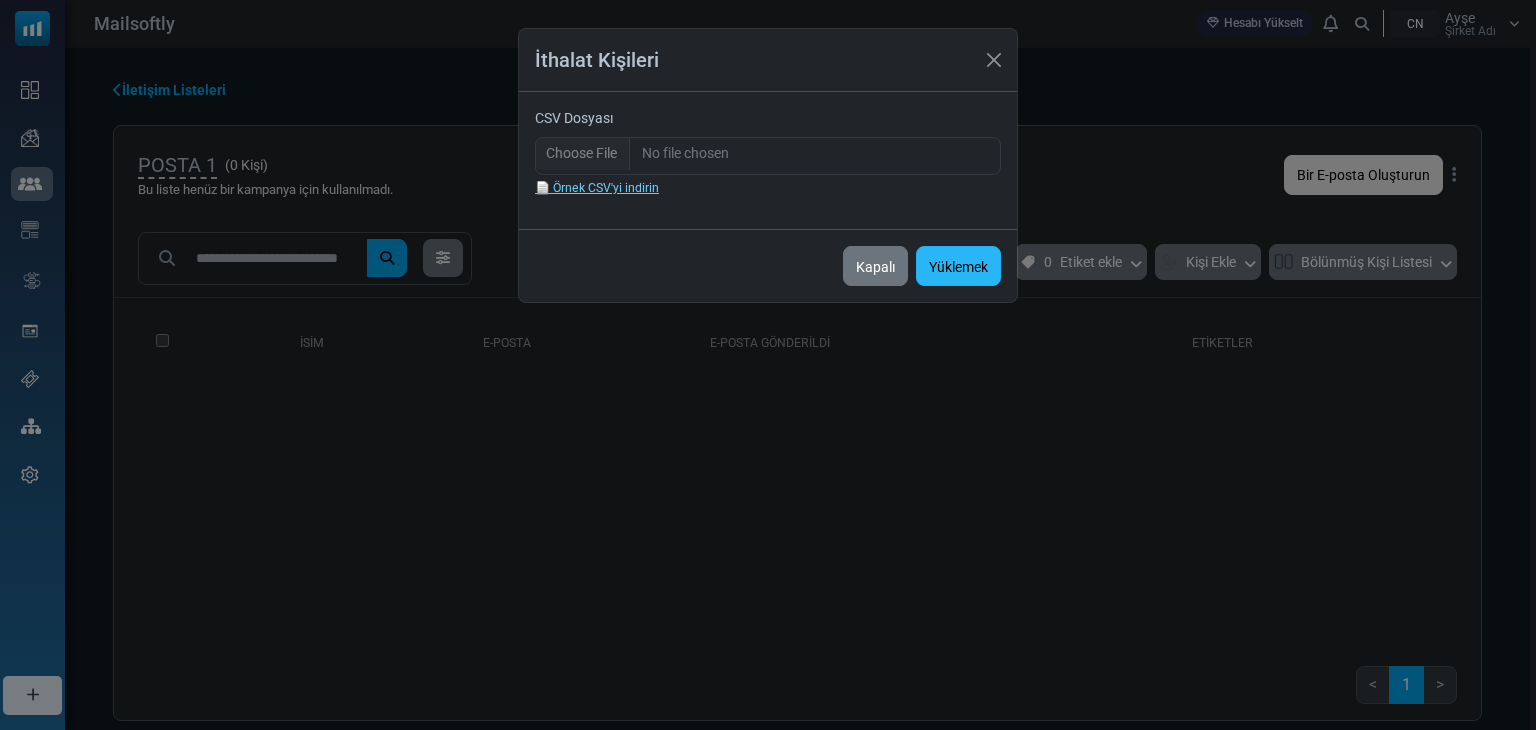click on "Yüklemek" at bounding box center (958, 267) 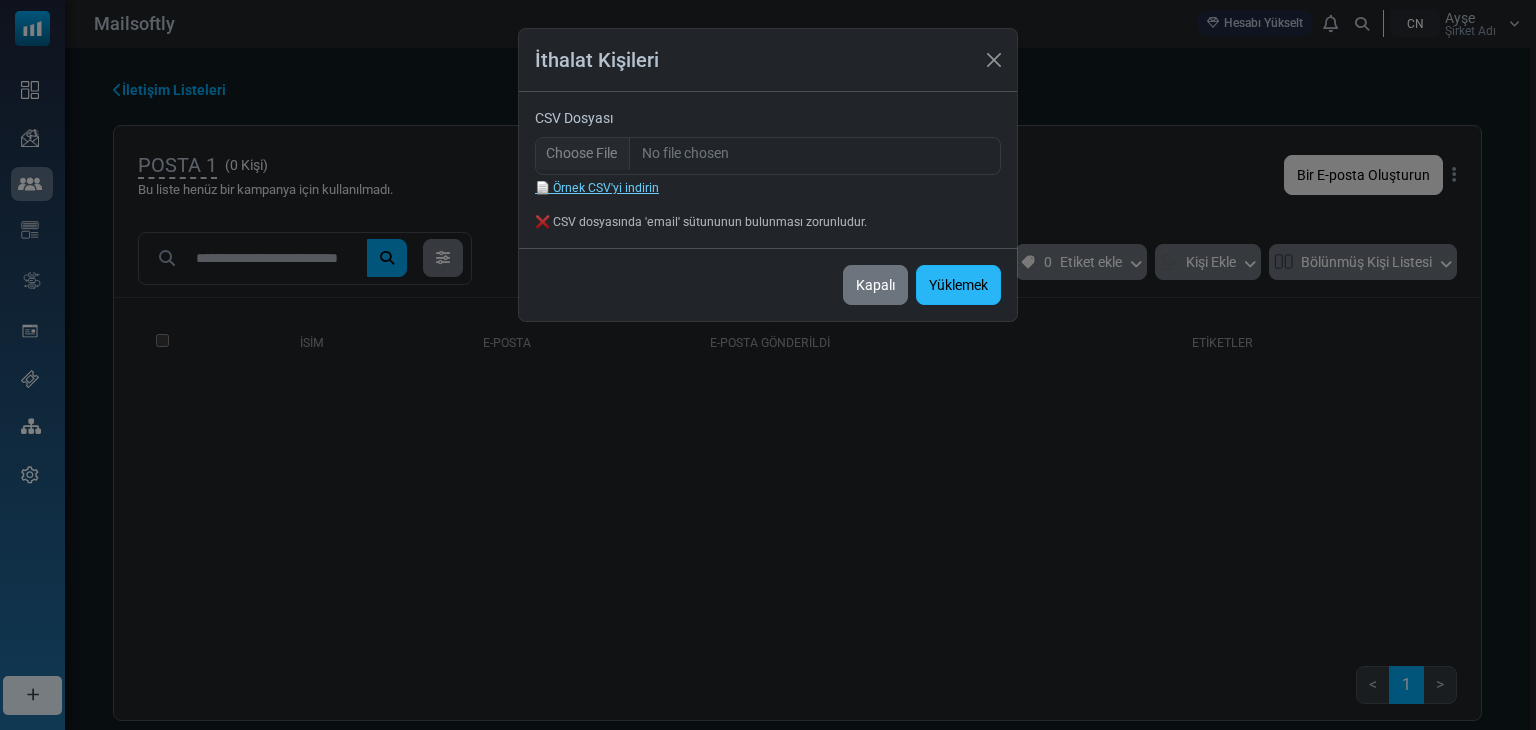 click on "Yüklemek" at bounding box center (958, 286) 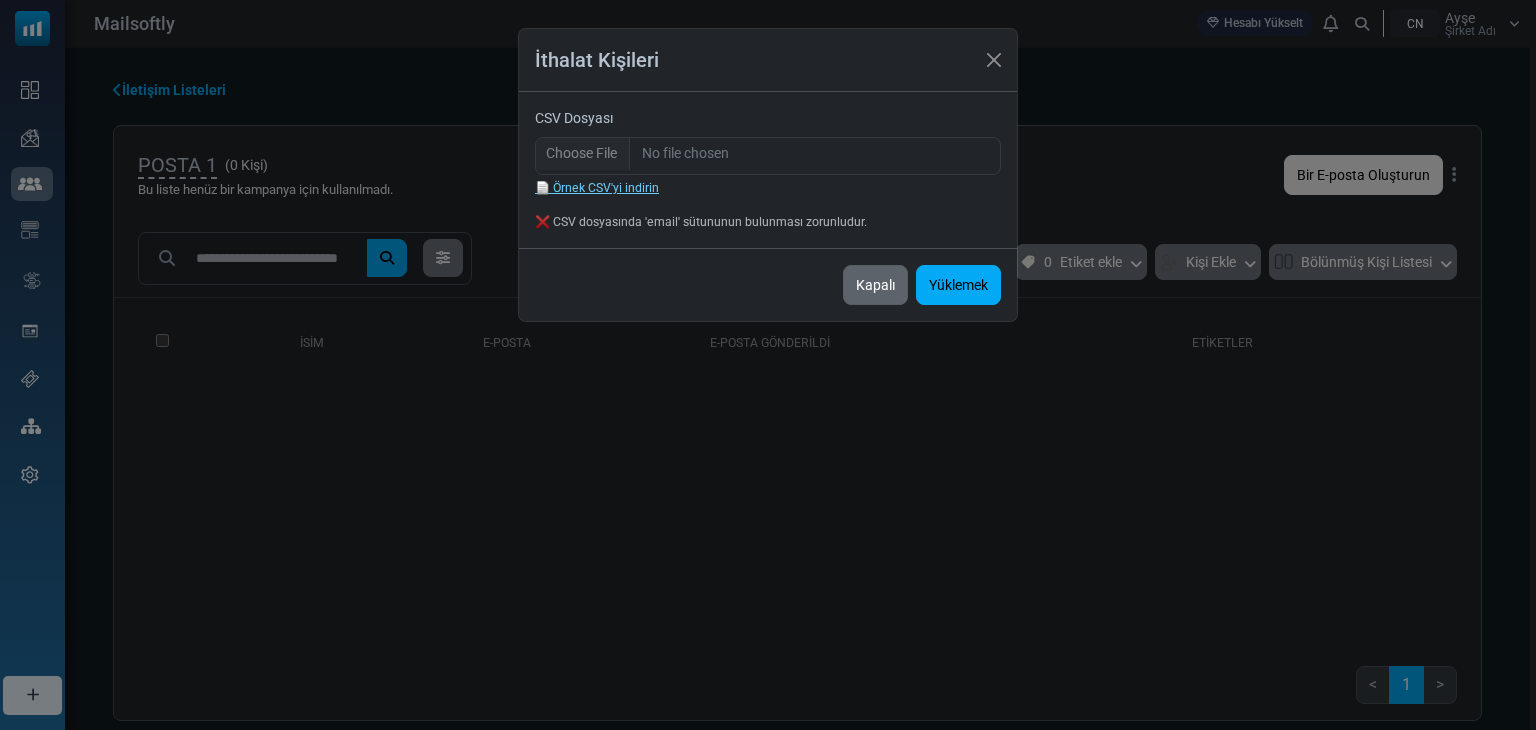 click on "Kapalı" at bounding box center [875, 286] 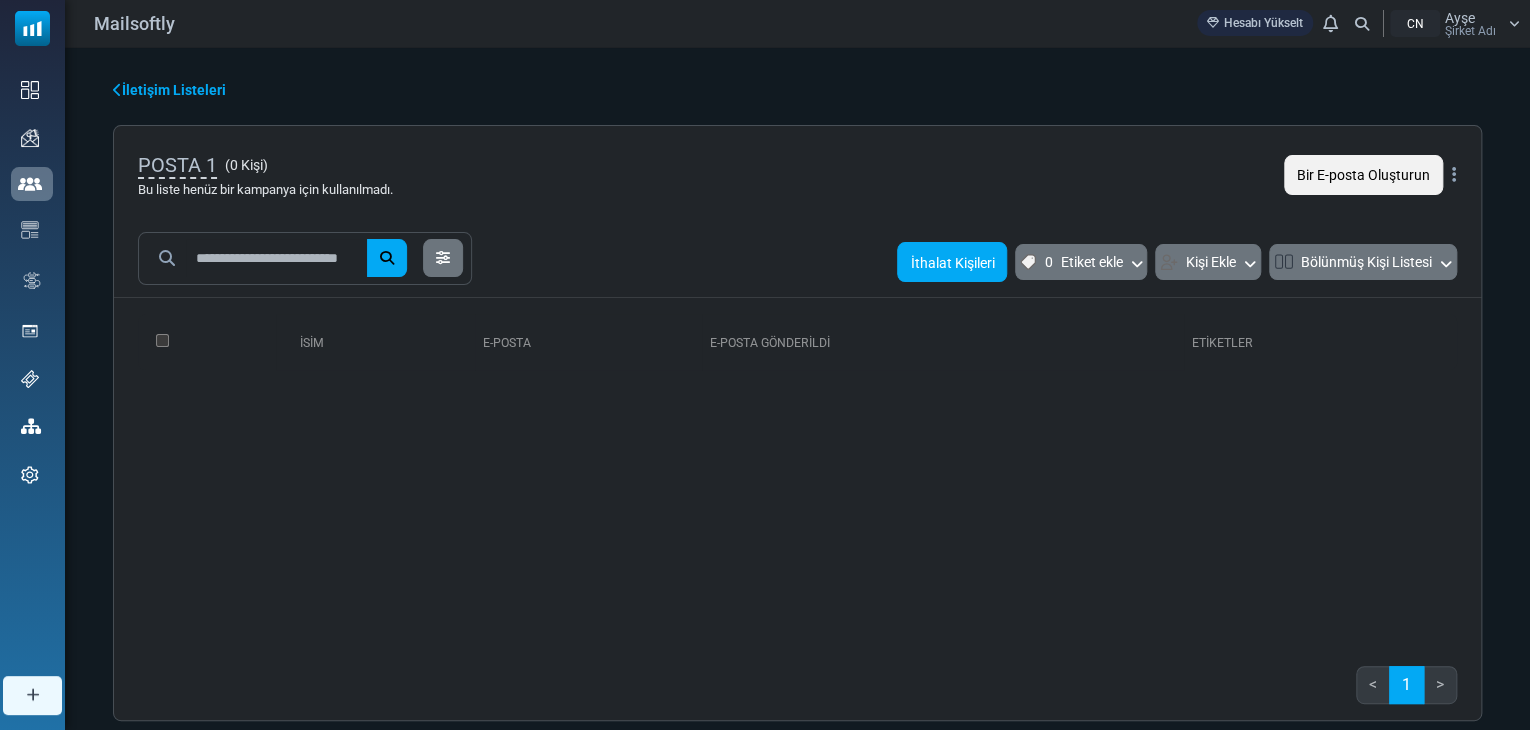 click on "İthalat Kişileri" at bounding box center (952, 262) 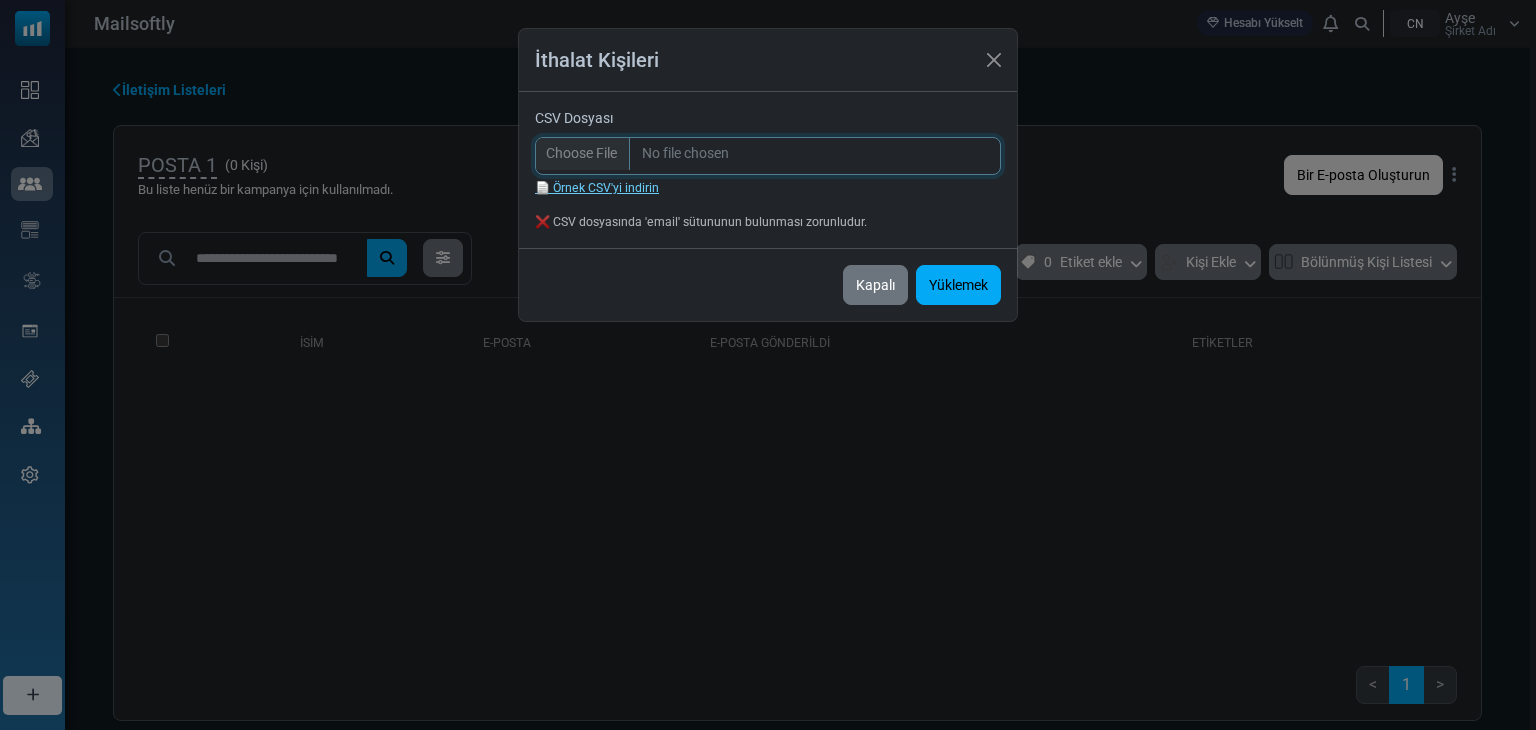 click on "CSV Dosyası" at bounding box center (768, 156) 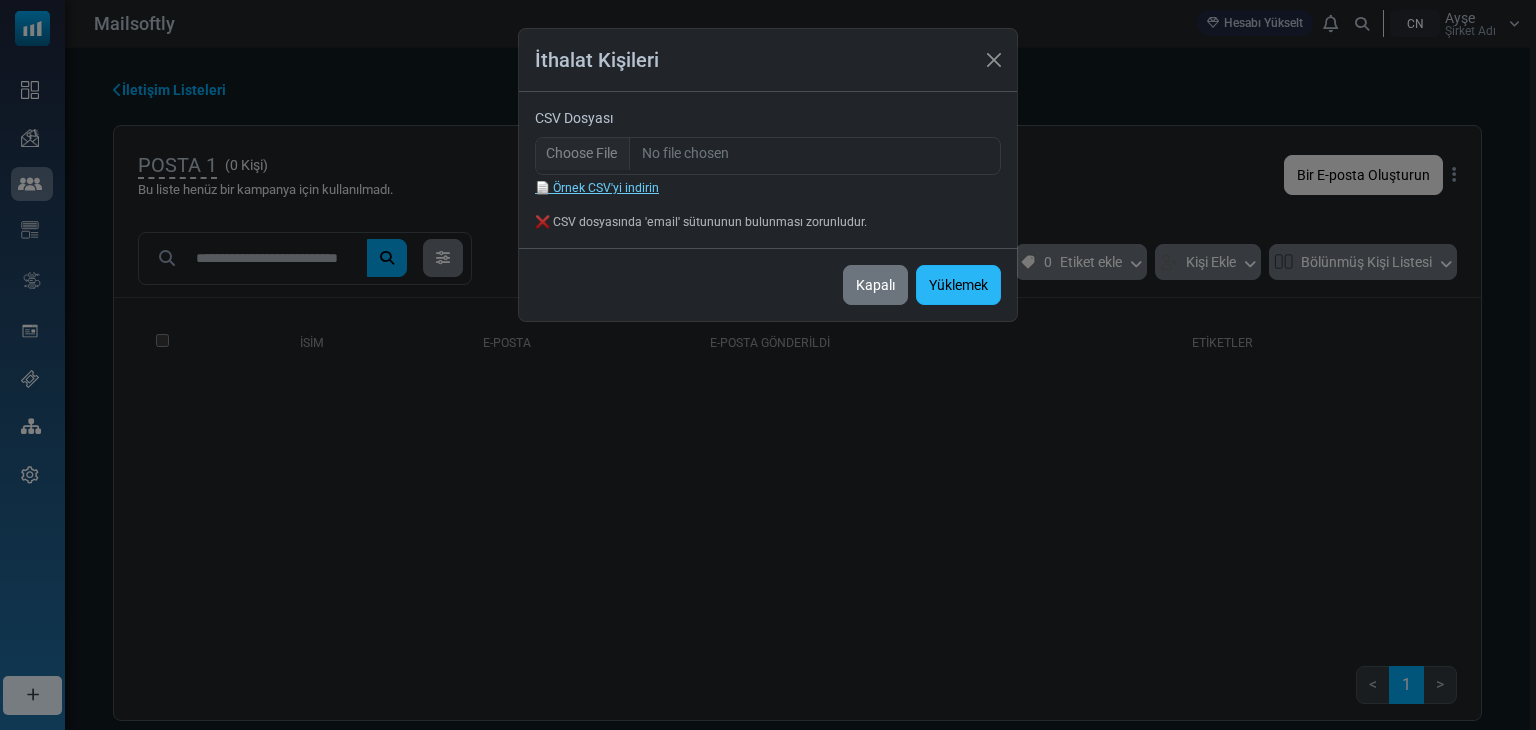 click on "Yüklemek" at bounding box center [958, 286] 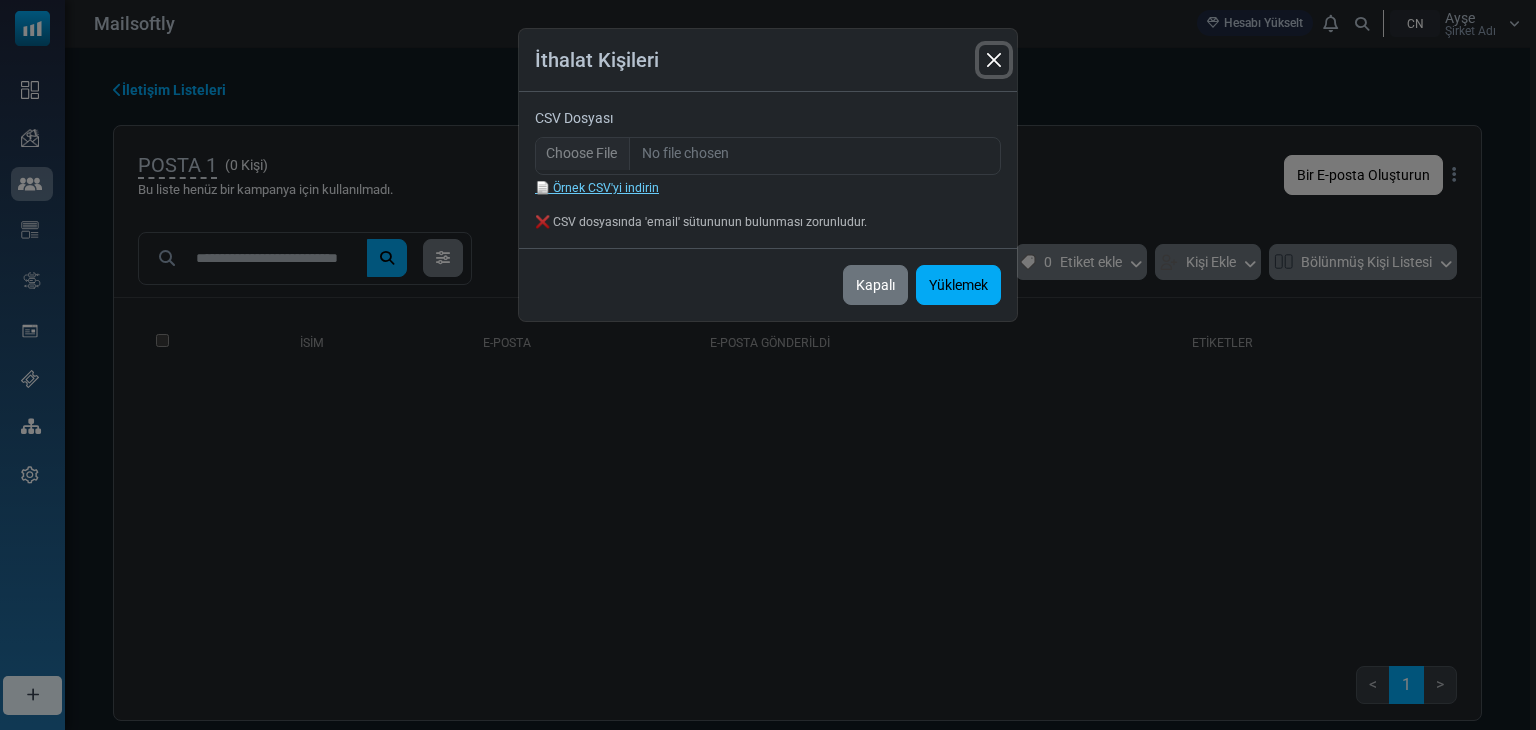 click at bounding box center [994, 60] 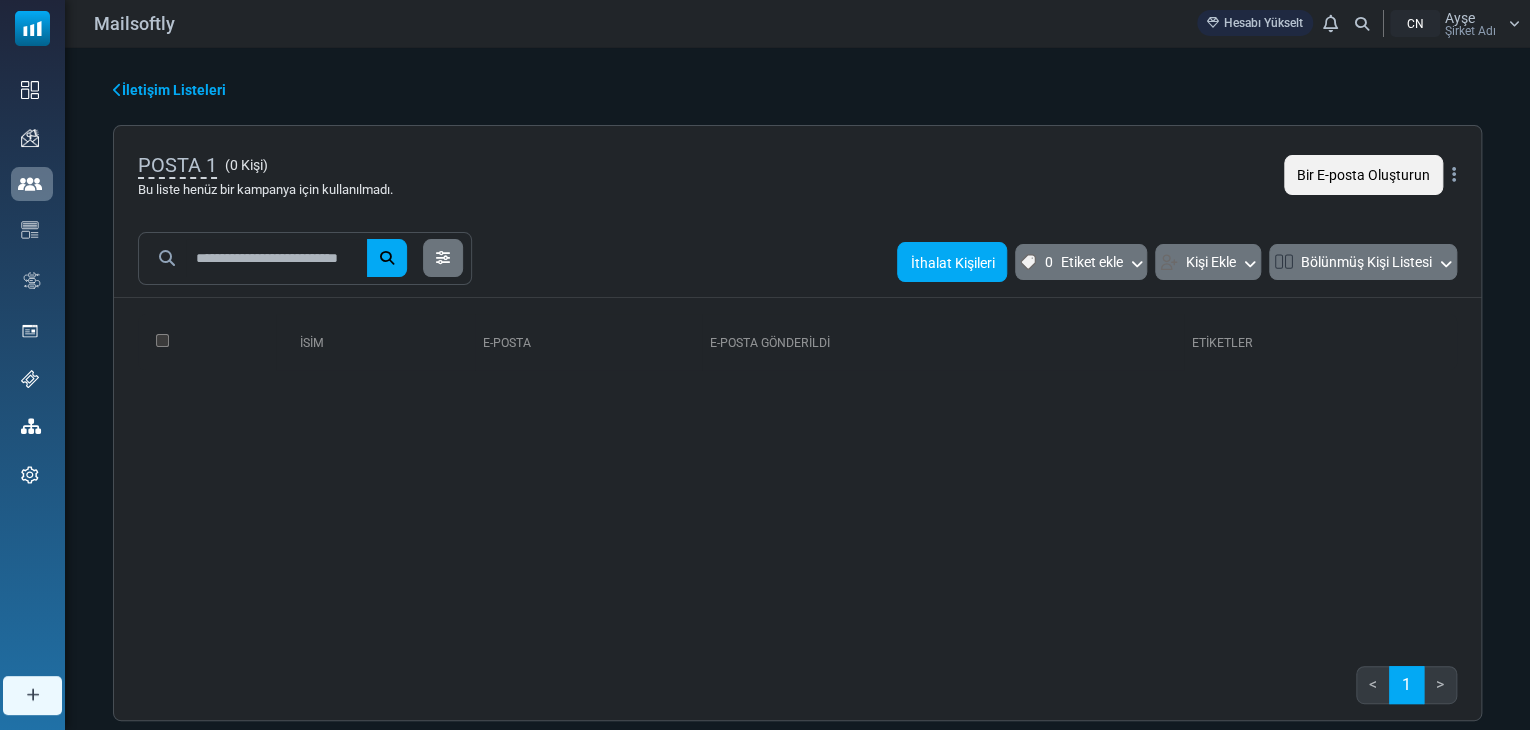 click on "İthalat Kişileri" at bounding box center (952, 263) 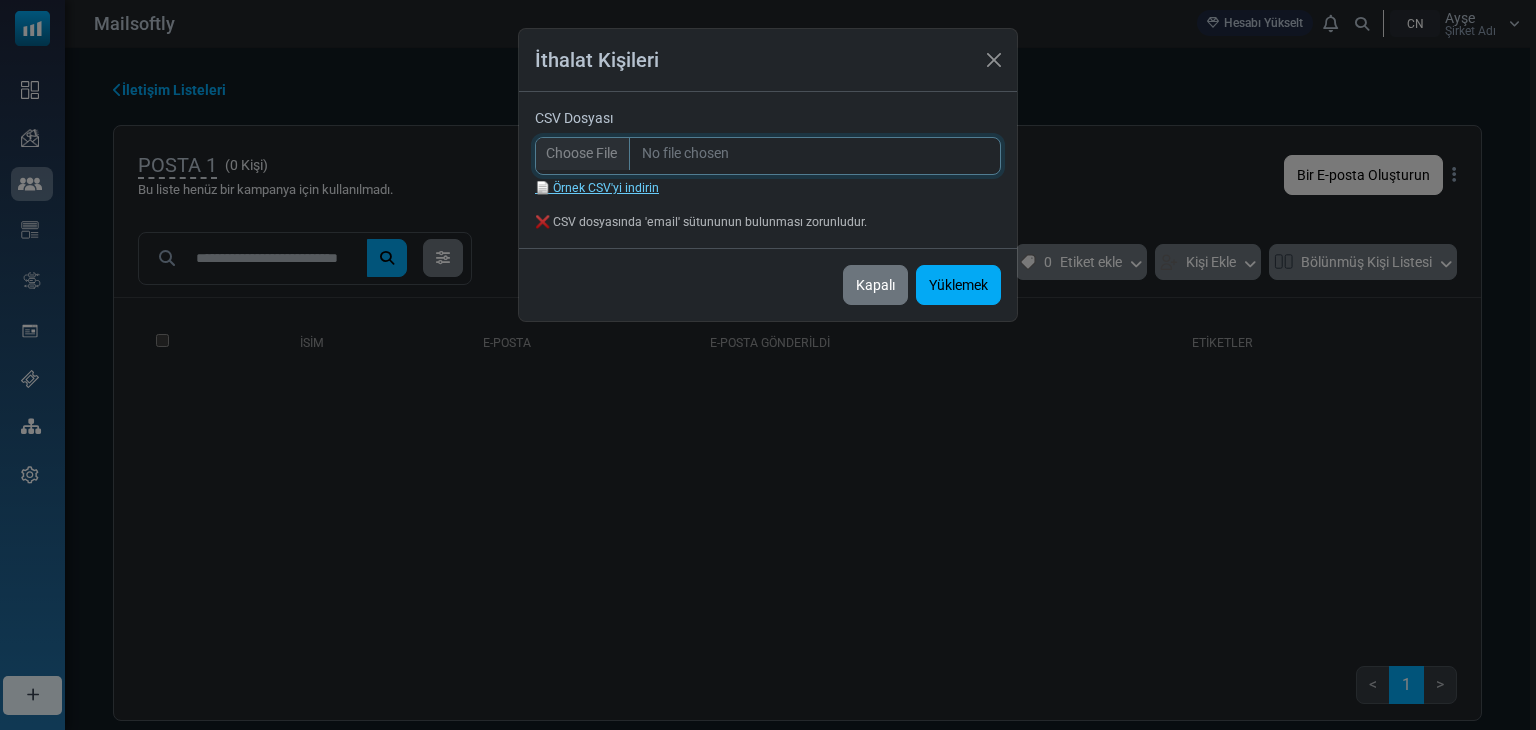 click on "CSV Dosyası" at bounding box center (768, 156) 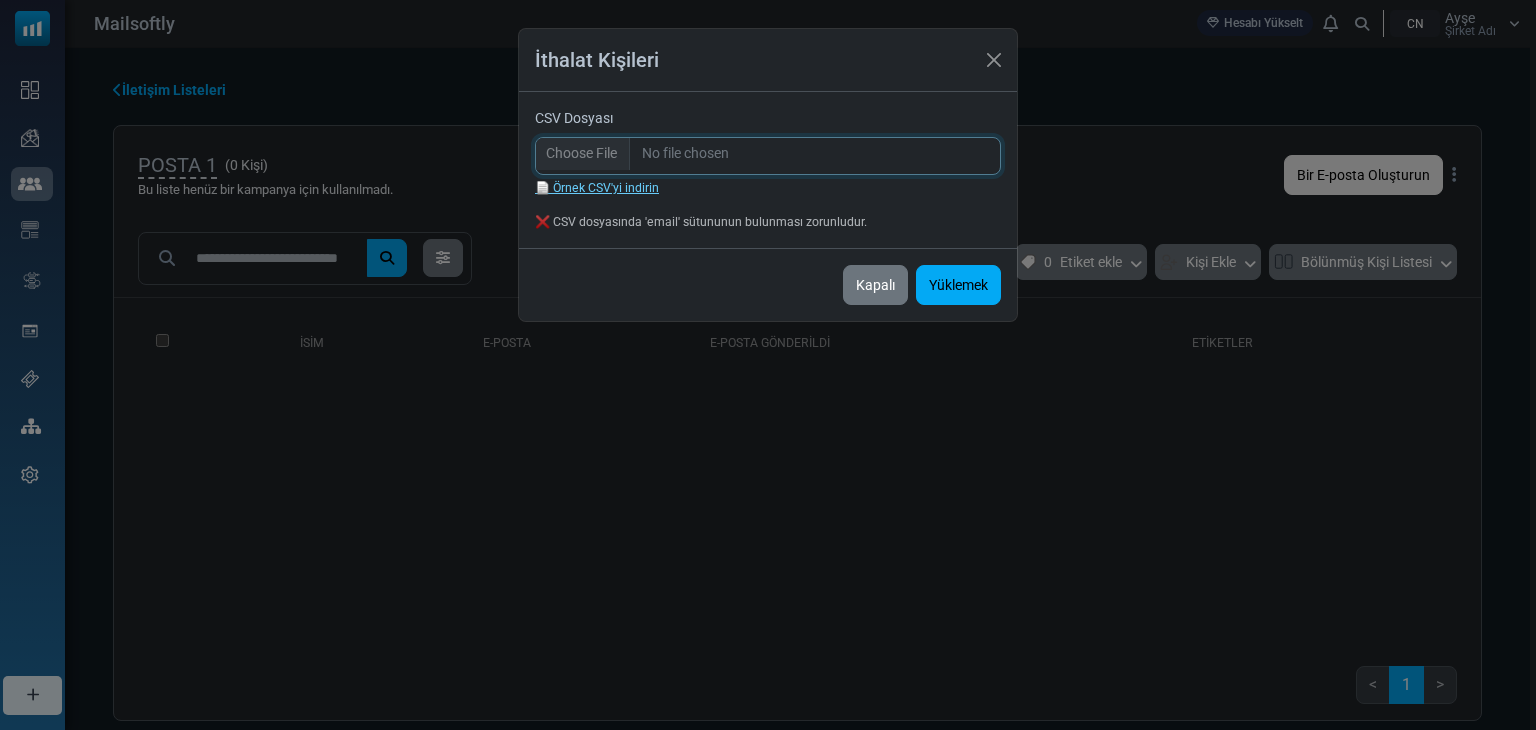 type on "**********" 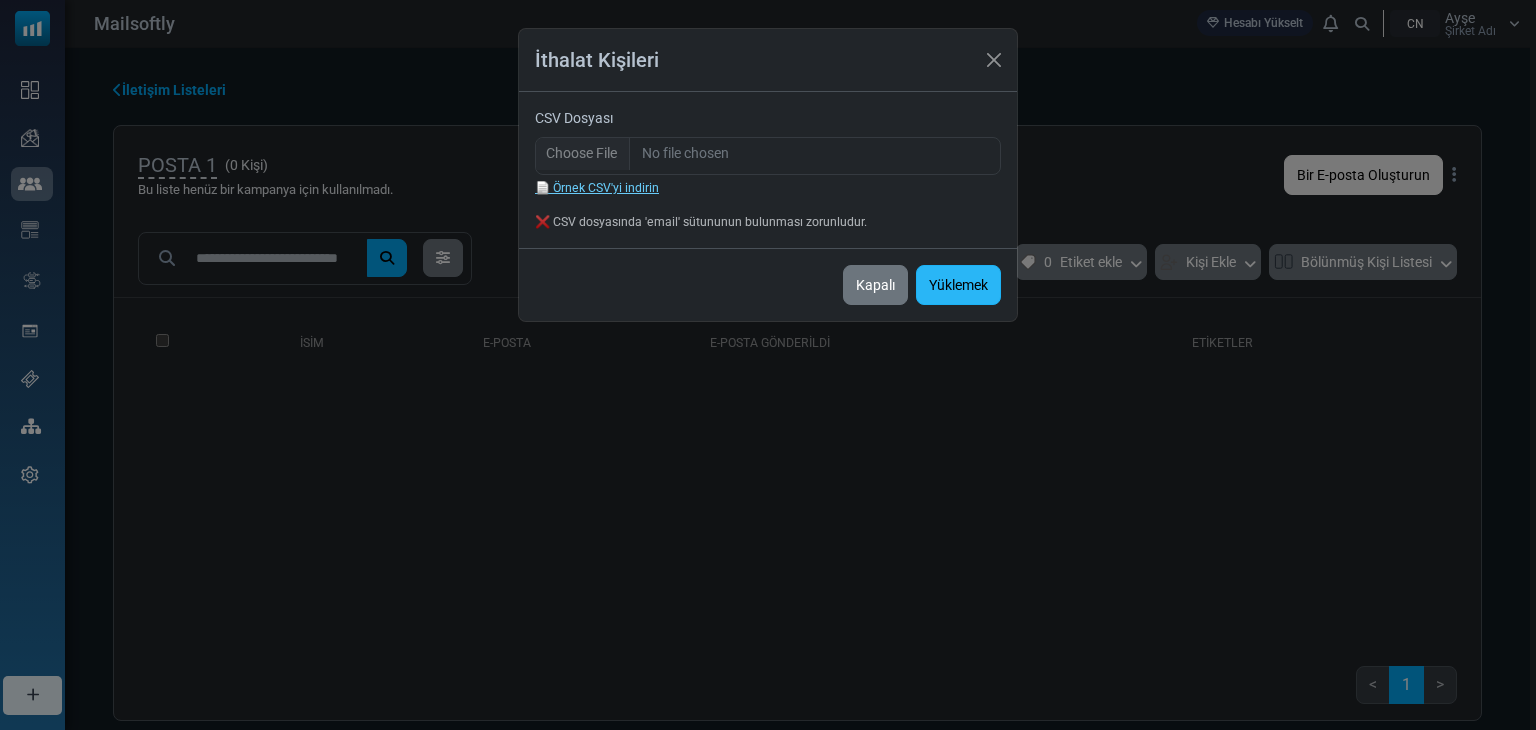 click on "Yüklemek" at bounding box center (958, 286) 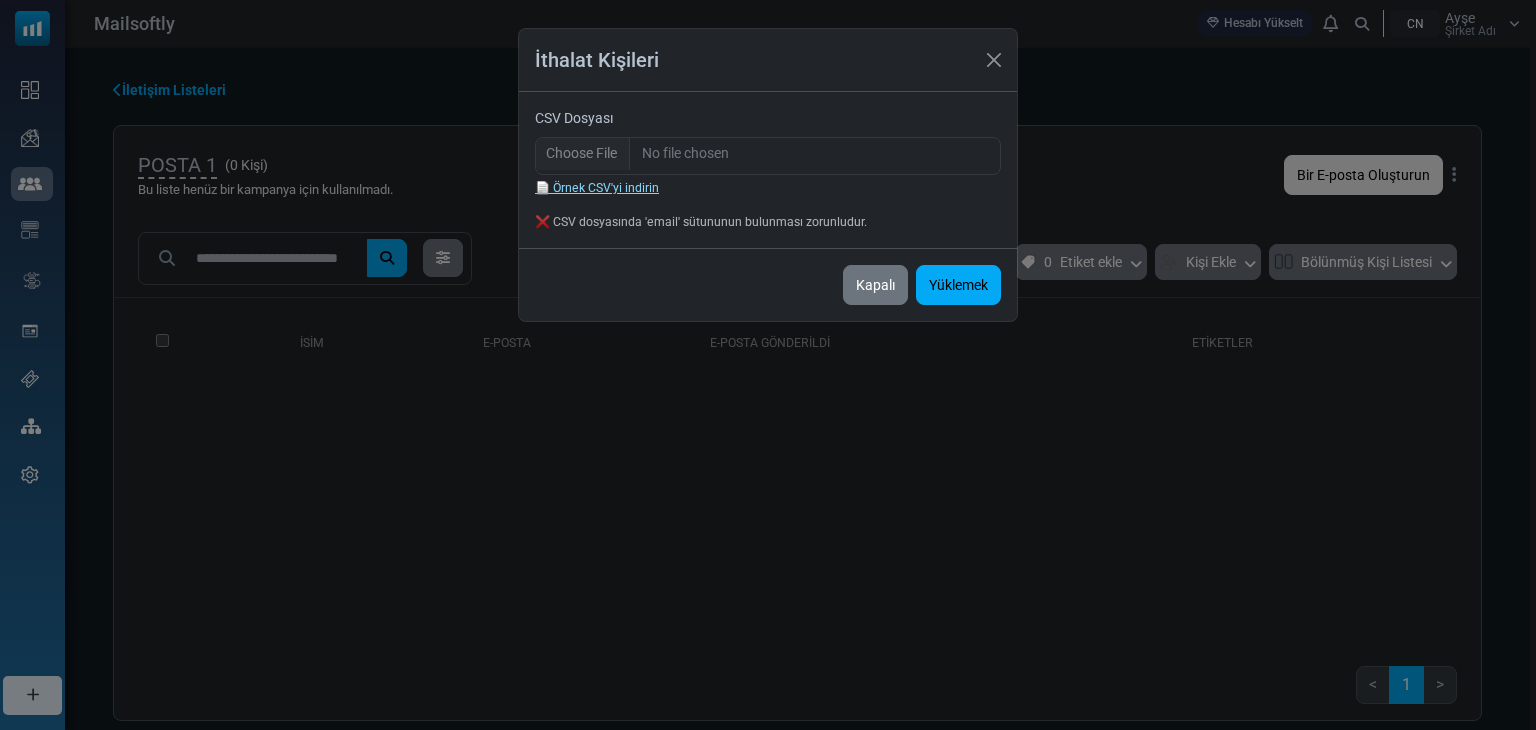 click on "📄 Örnek CSV'yi indirin" at bounding box center (597, 188) 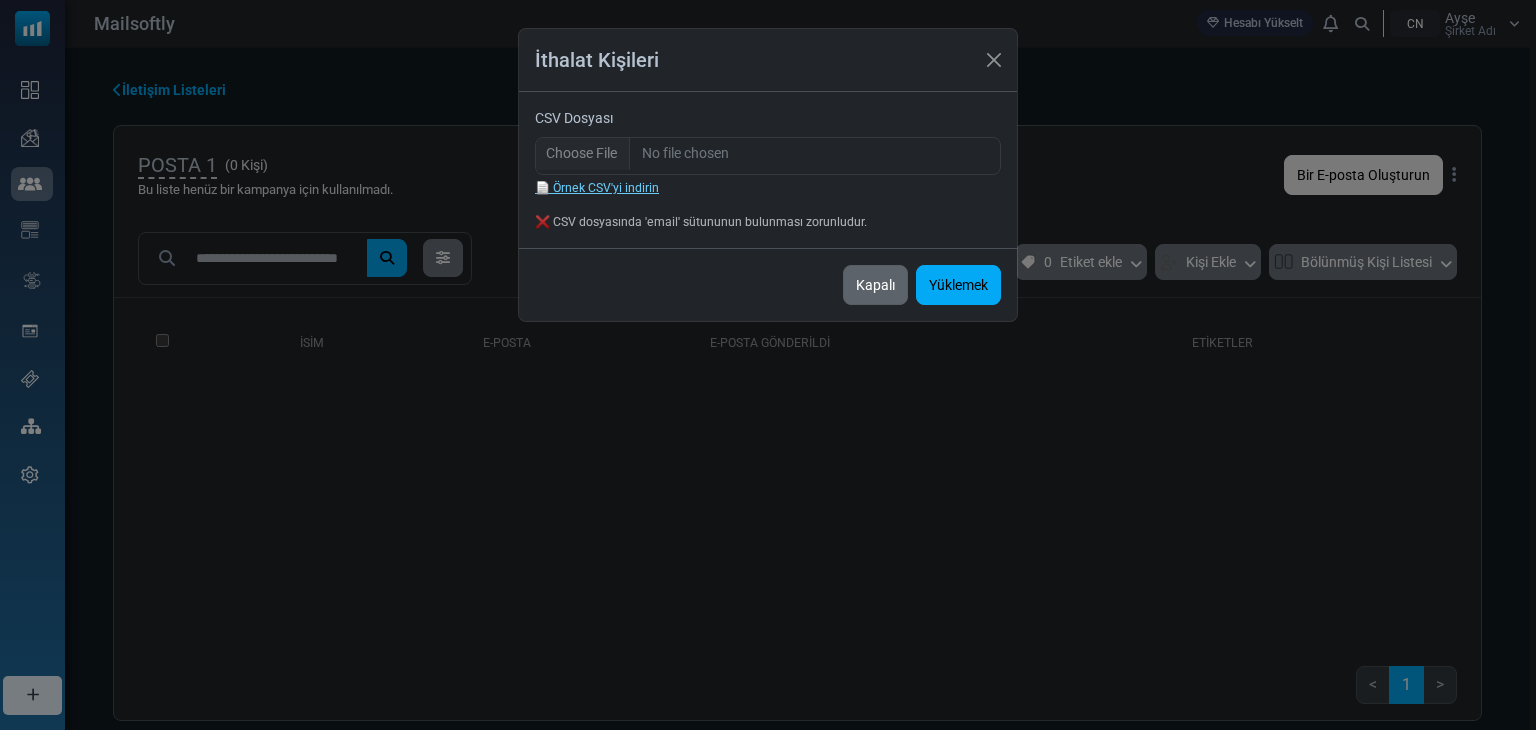 click on "Kapalı" at bounding box center (875, 286) 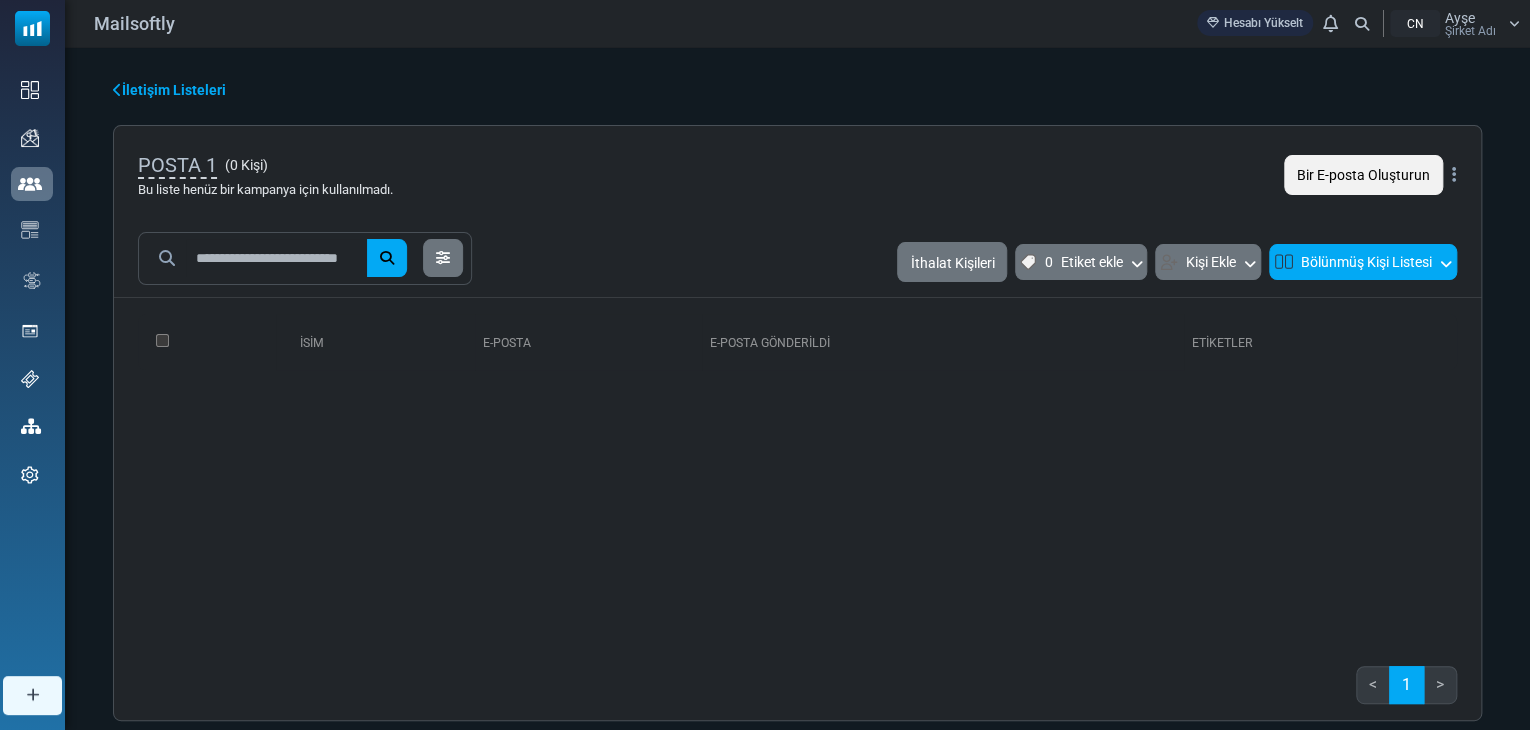 click on "Bölünmüş Kişi Listesi" at bounding box center [1363, 261] 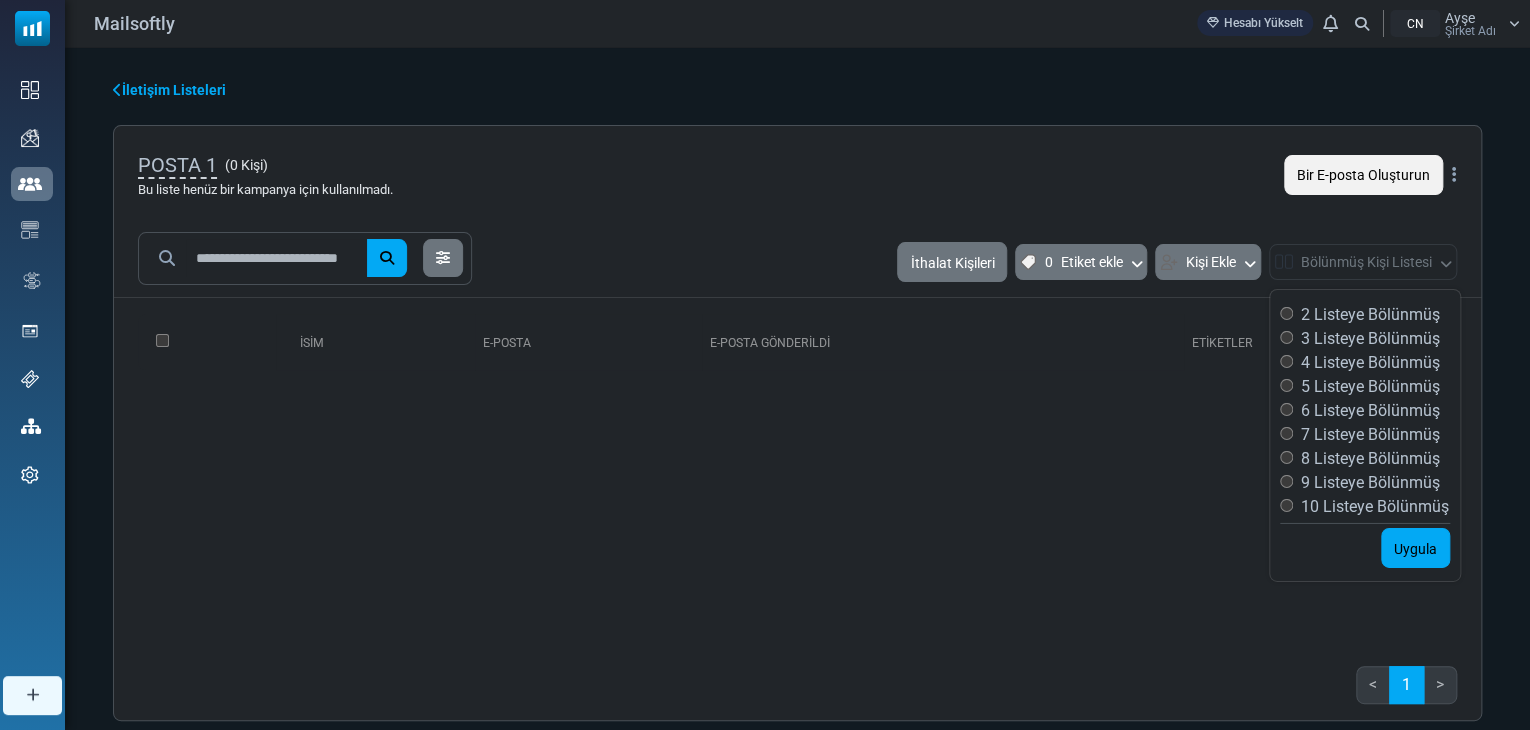 click on "İsim
E-posta
E-posta gönderildi
Etiketler
0 Seçildi
Etiket Ata
Başka Bir Listeye Ekle
Listeden Kaldır" at bounding box center [797, 474] 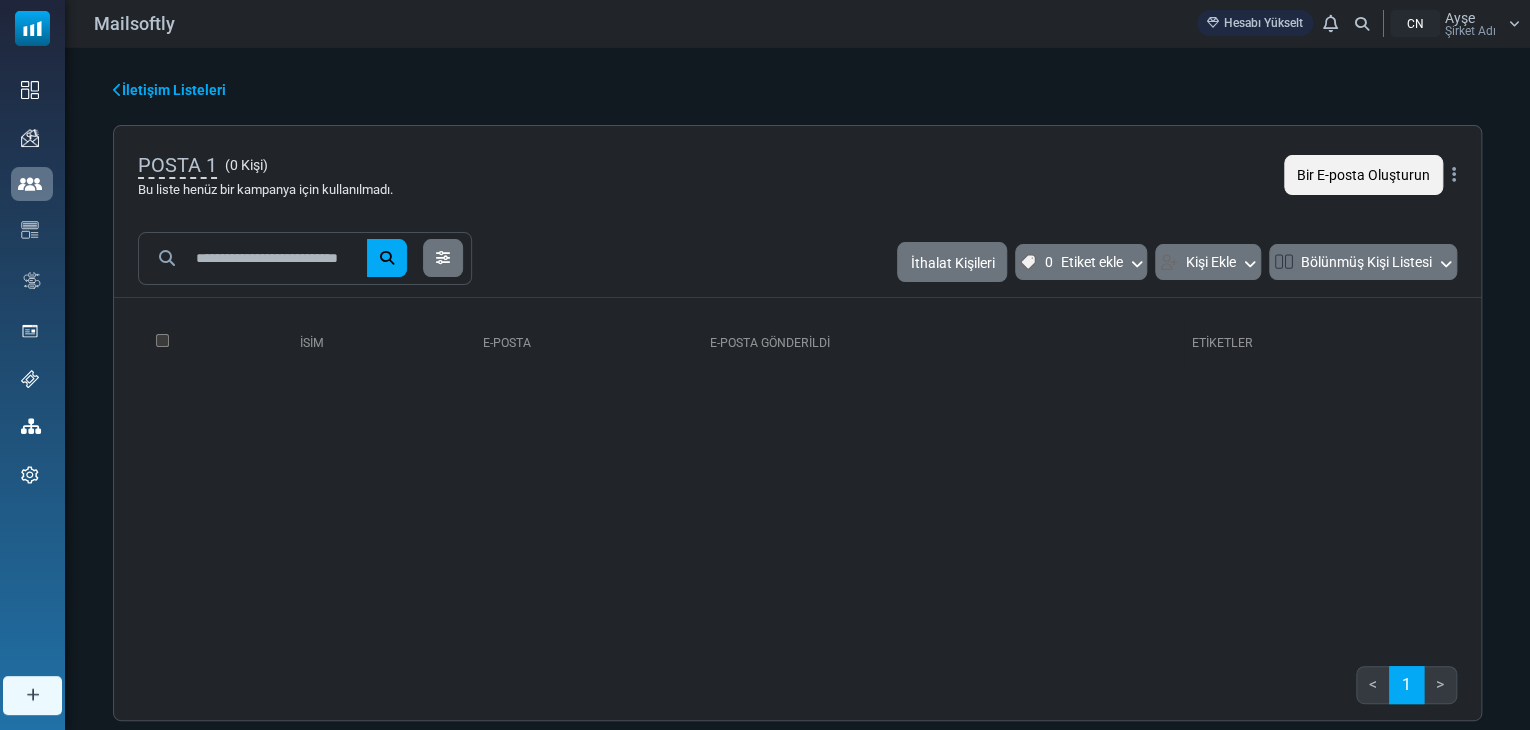 click at bounding box center [117, 90] 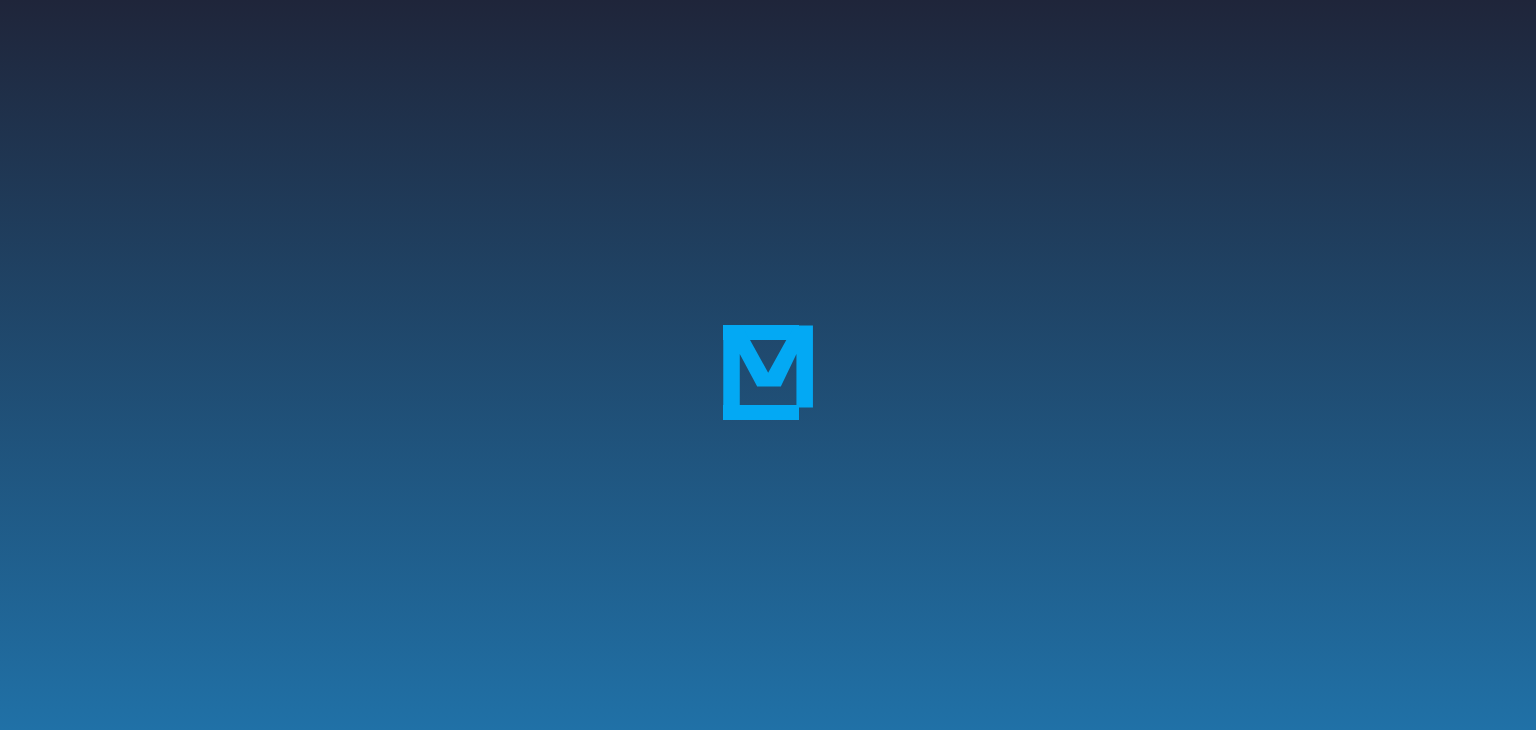 scroll, scrollTop: 0, scrollLeft: 0, axis: both 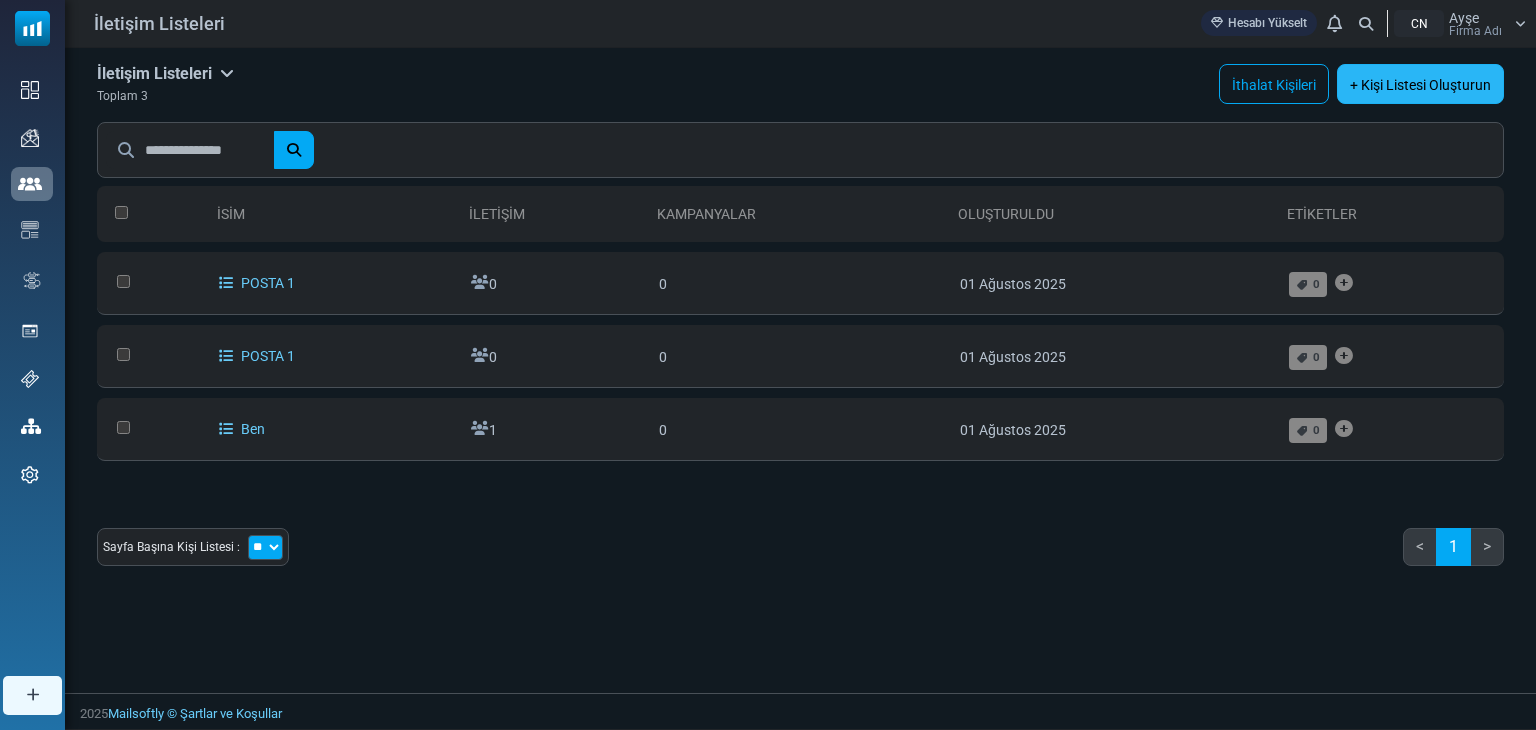 click on "+ Kişi Listesi Oluşturun" at bounding box center [1420, 85] 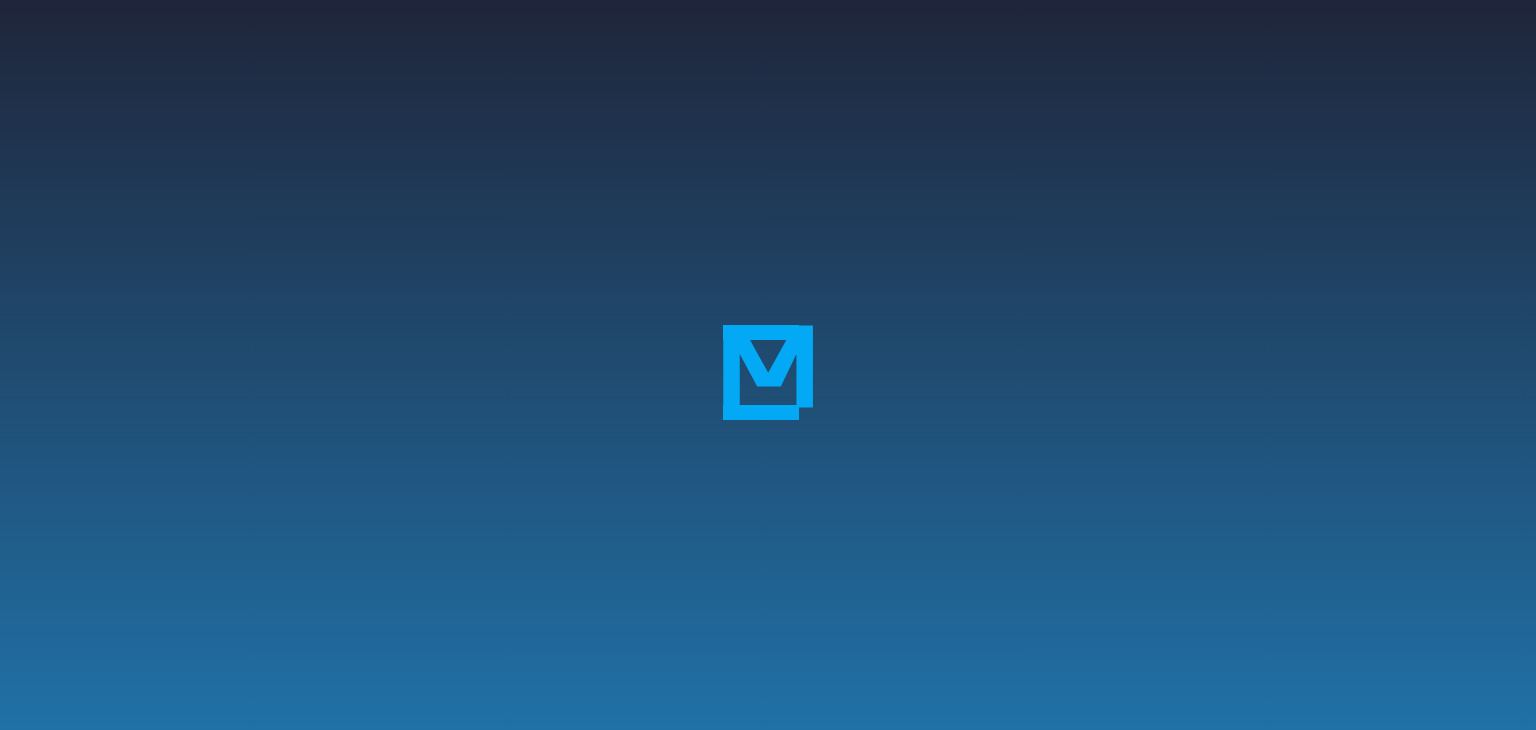 scroll, scrollTop: 0, scrollLeft: 0, axis: both 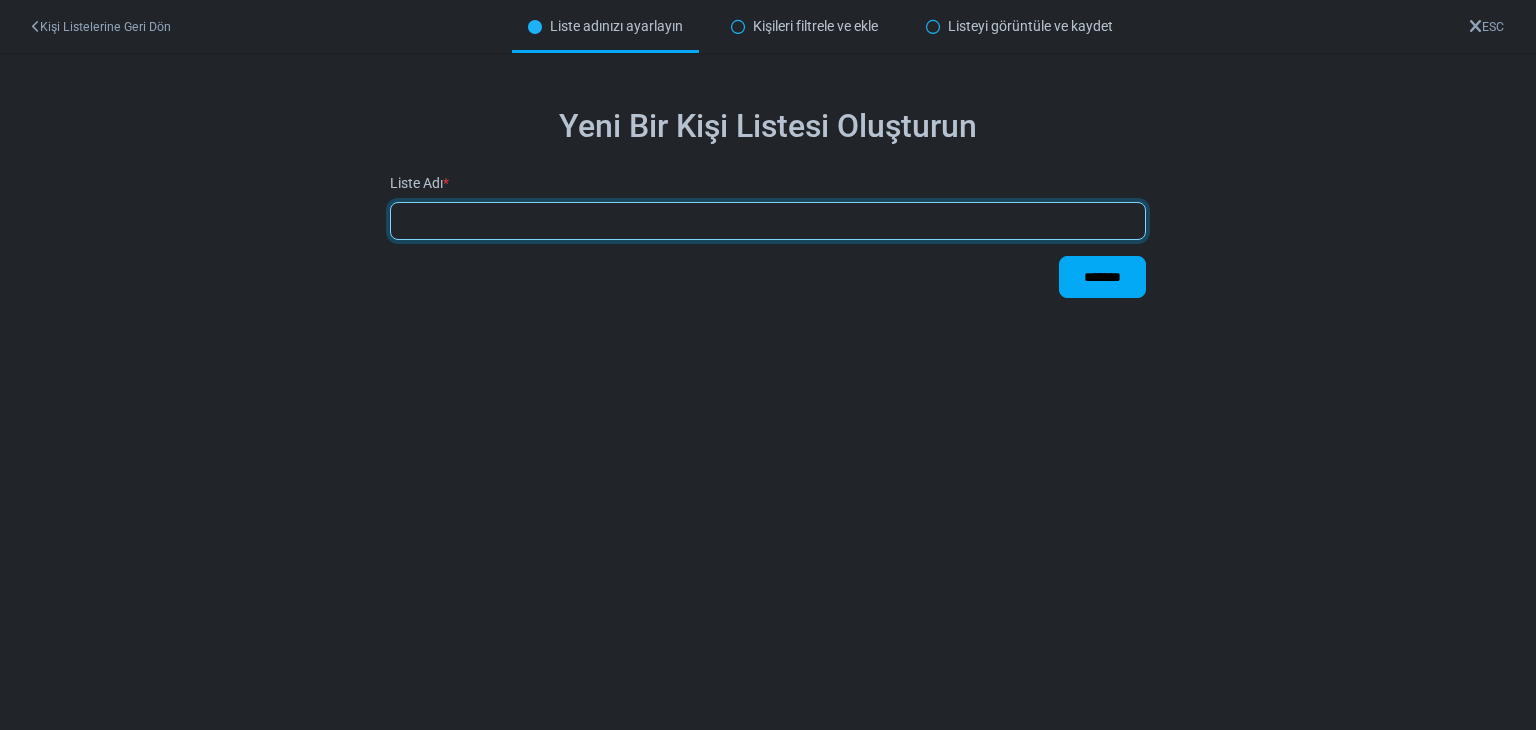 click at bounding box center (768, 221) 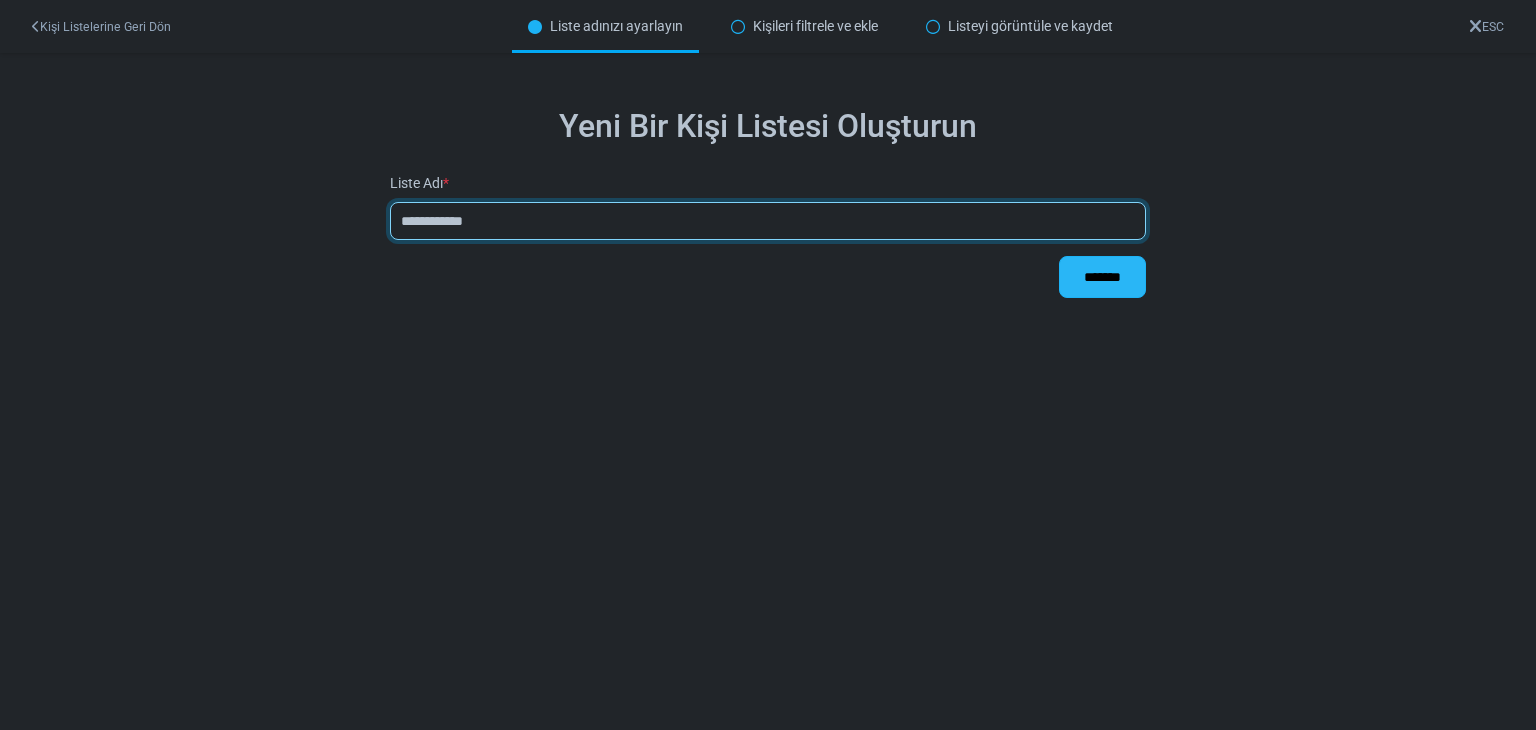 type on "**********" 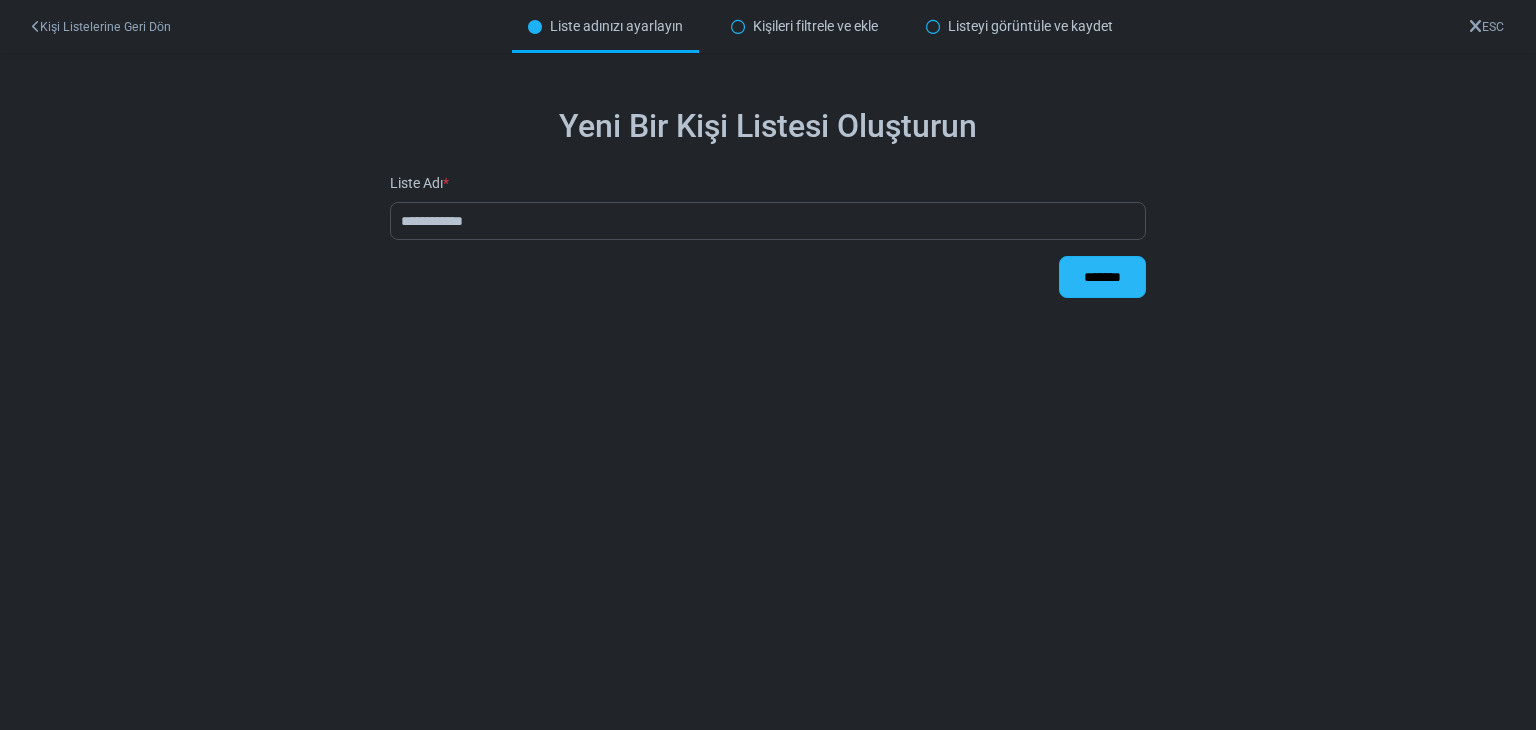 click on "*******" at bounding box center [1102, 277] 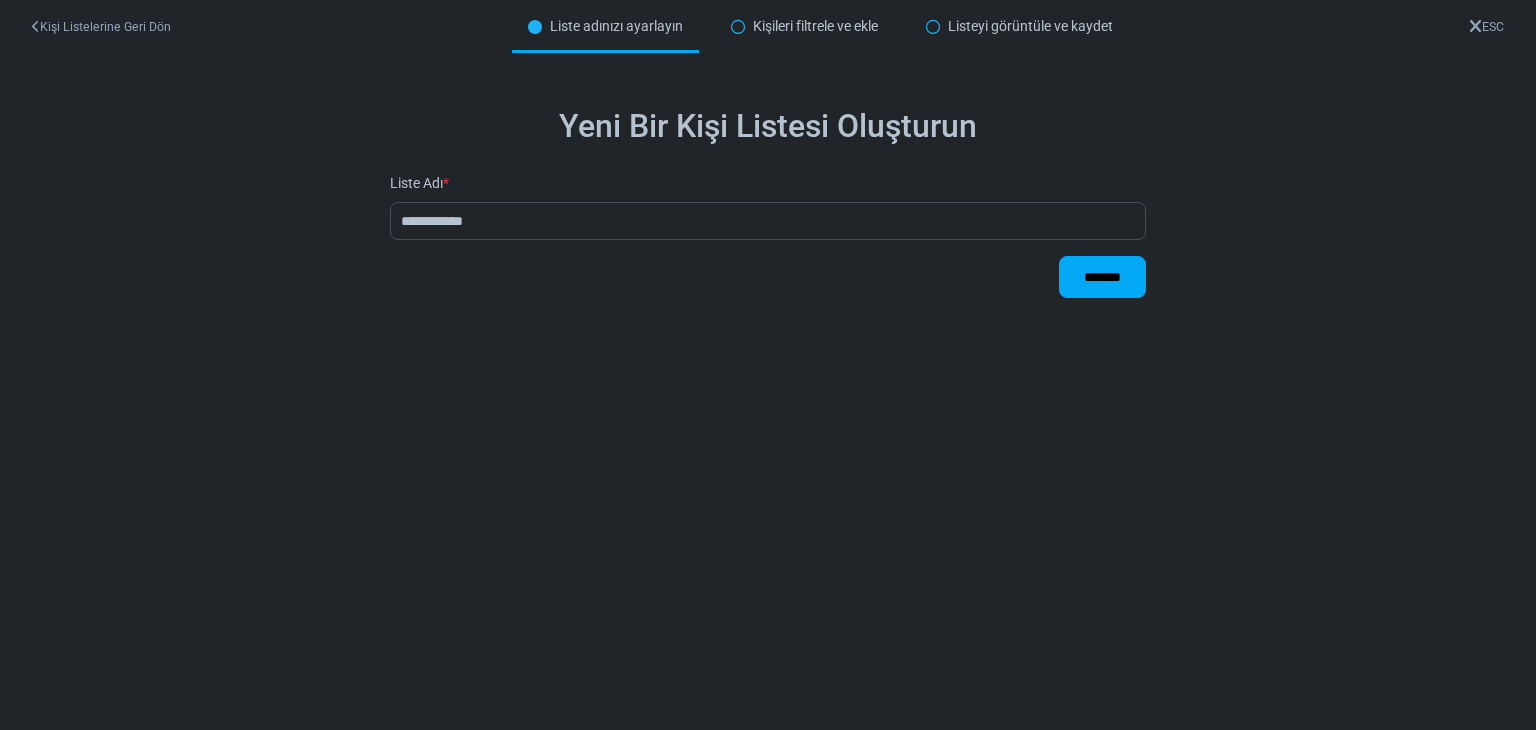type on "****" 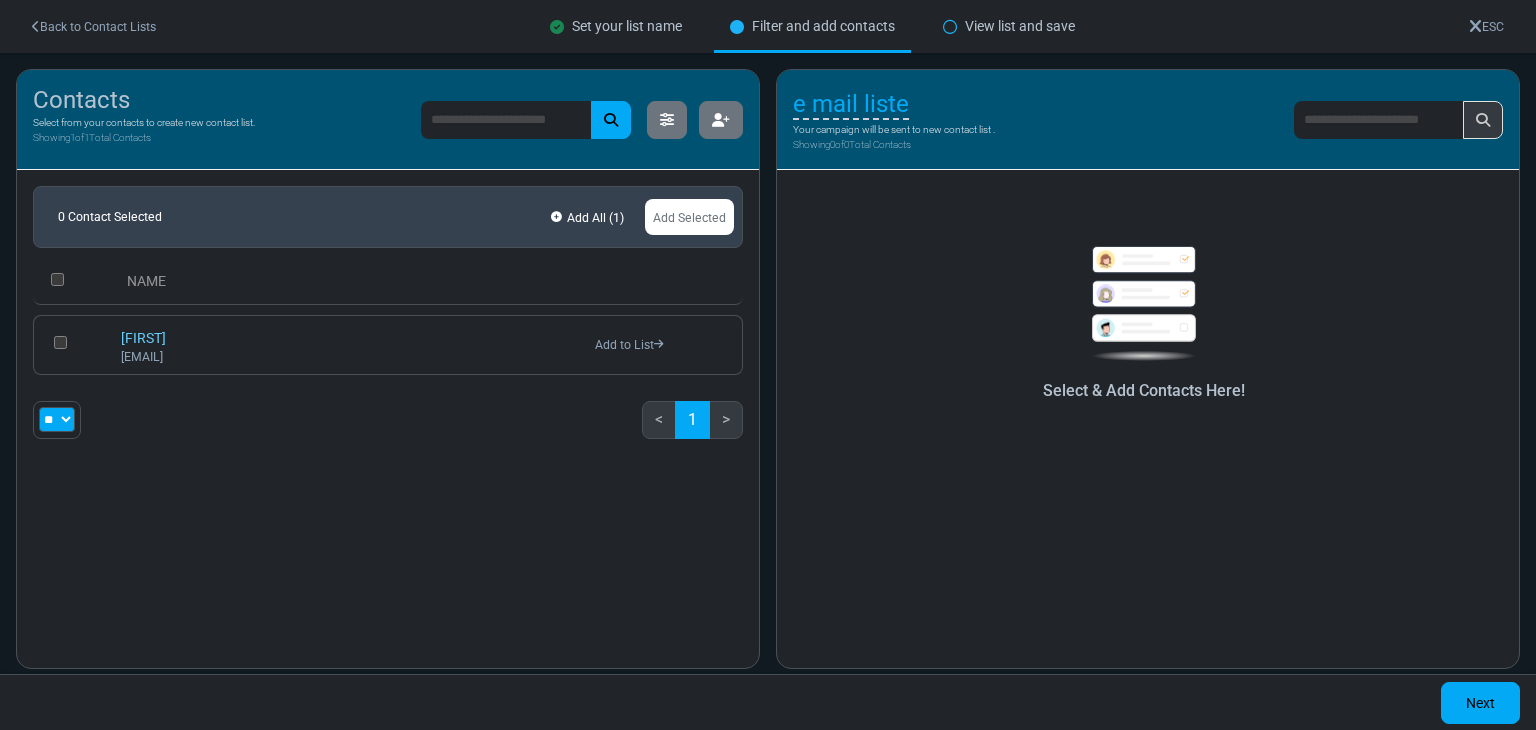 scroll, scrollTop: 0, scrollLeft: 0, axis: both 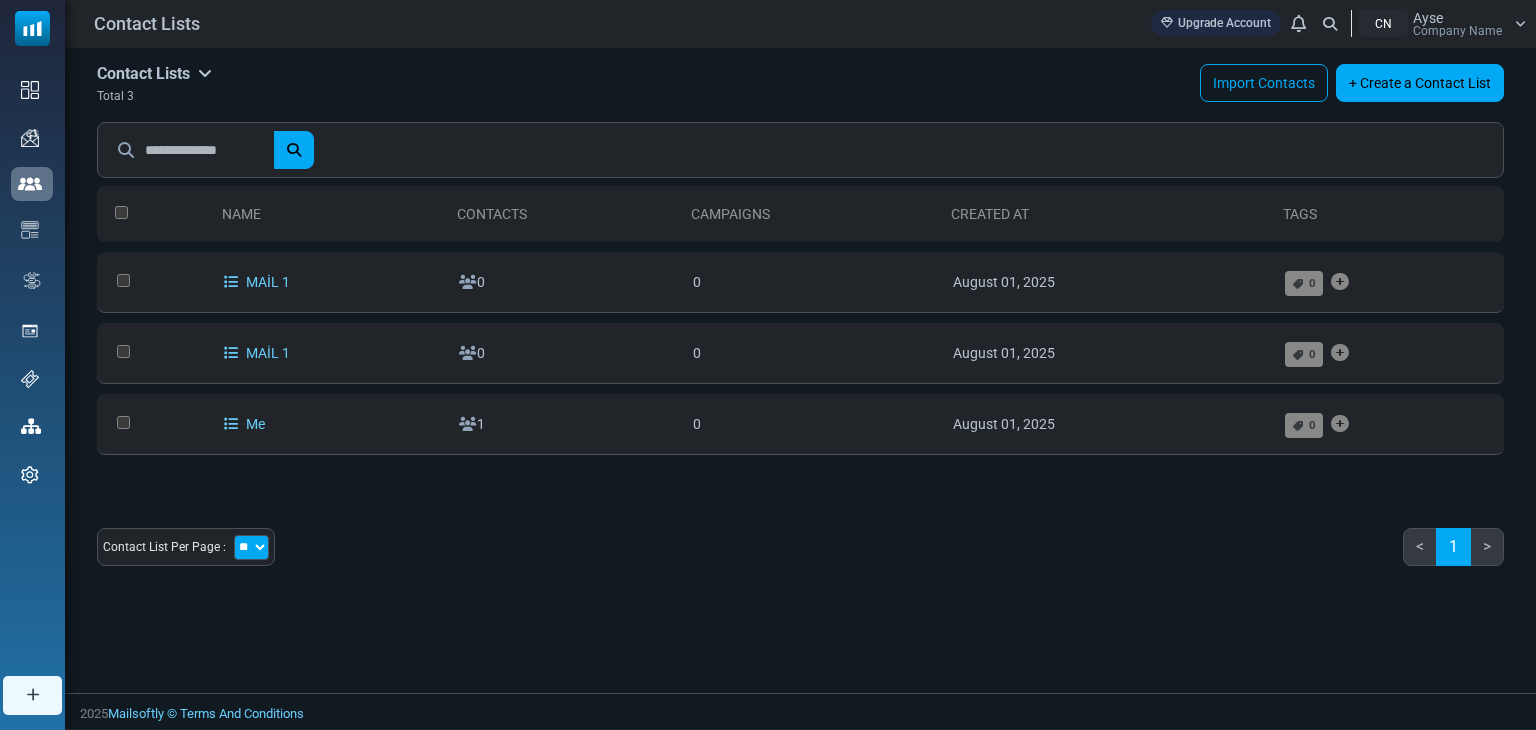 click on "Contact Lists
My Contact Lists
Company Contact Lists
Import History
Export History
Archived
Total
3
Import Contacts
+ Create a Contact List
Name
Contacts
Campaigns
Created At
Tags" at bounding box center (800, 370) 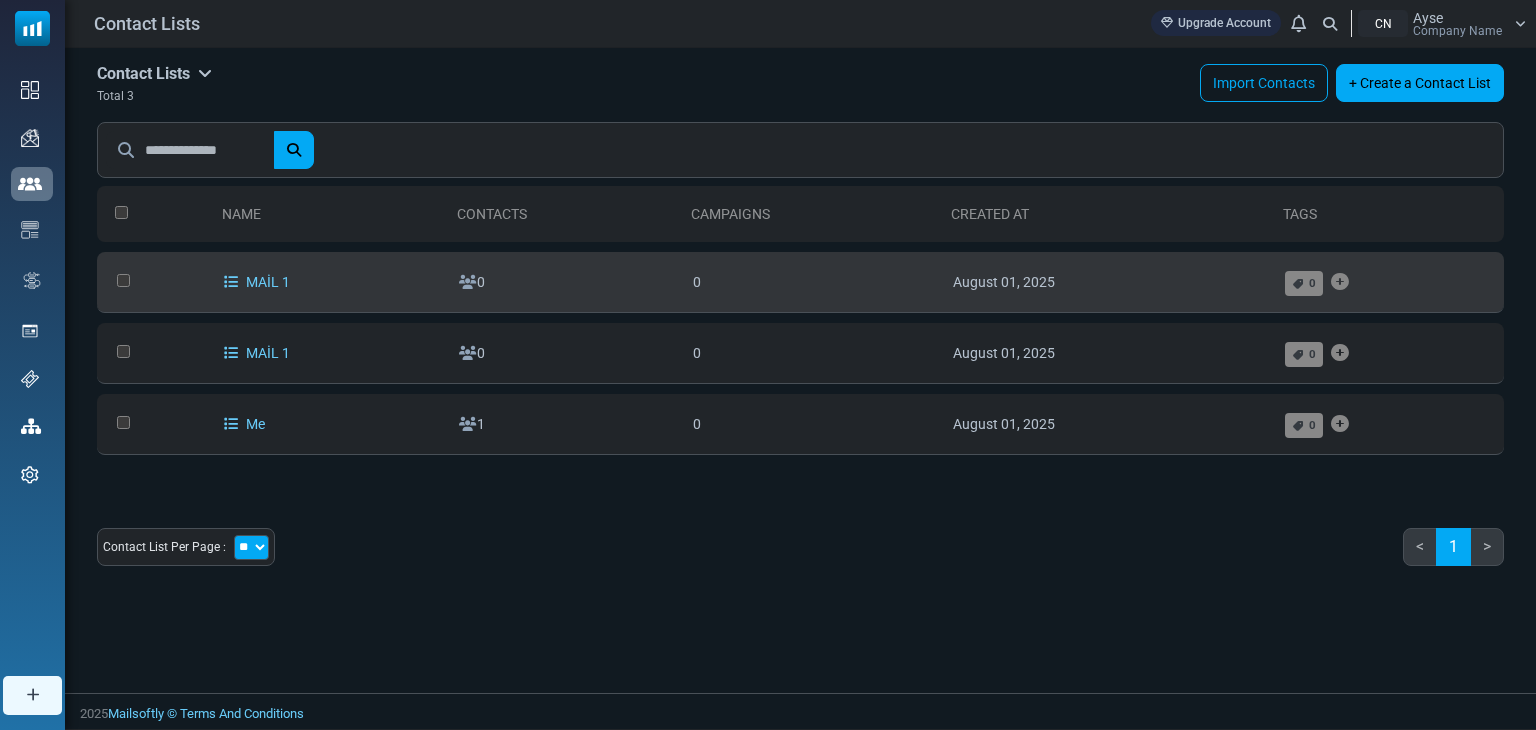 click on "MAİL 1" at bounding box center (331, 282) 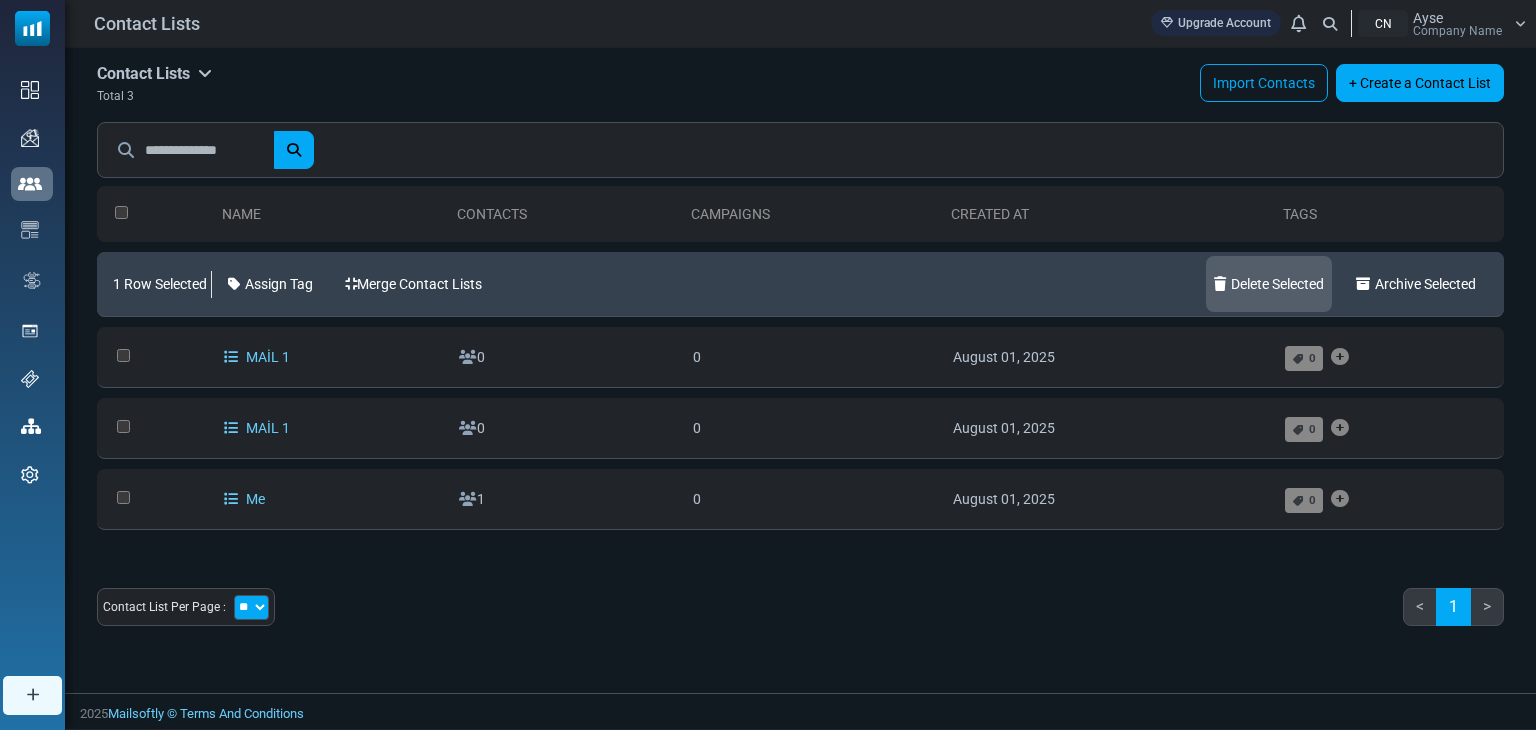 click on "Delete Selected" at bounding box center (1269, 284) 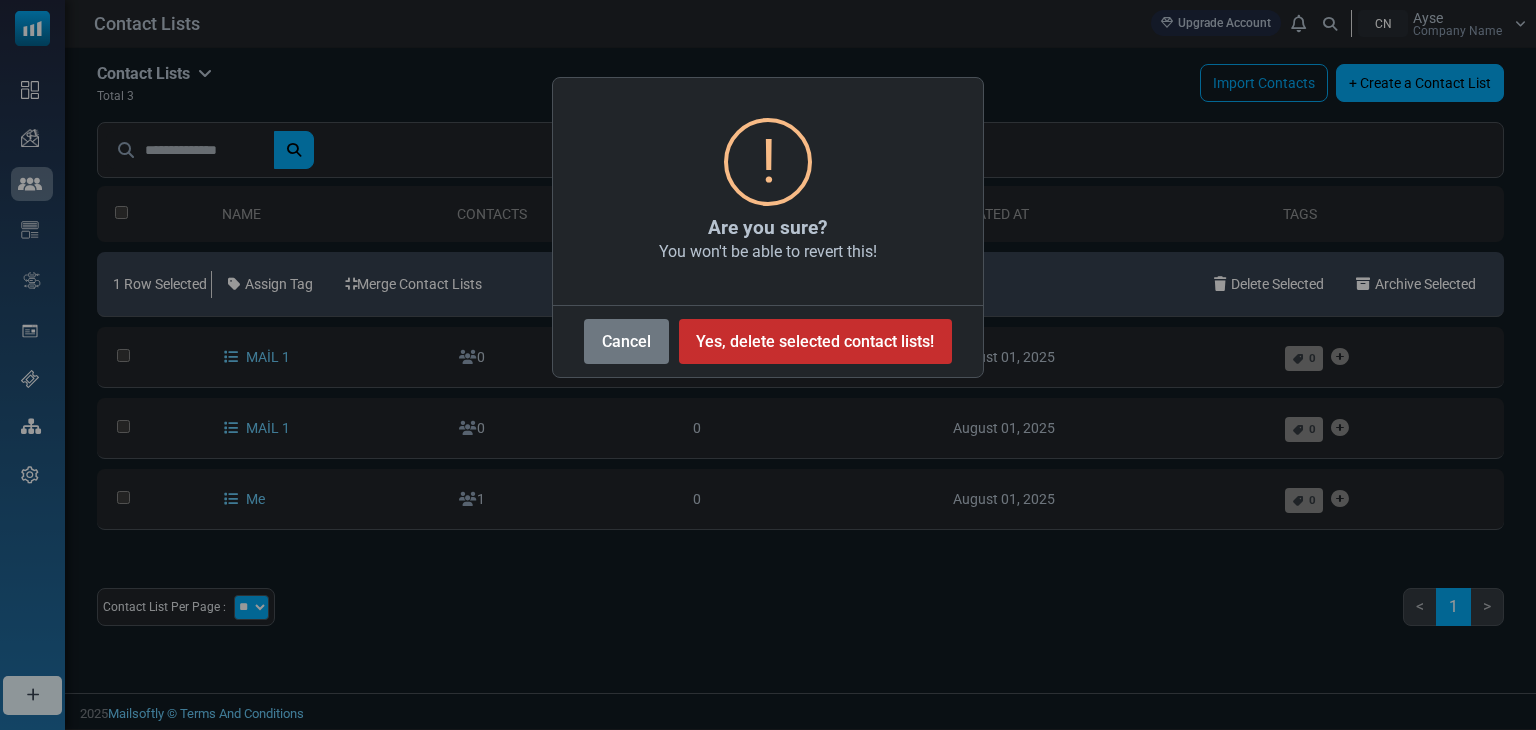 click on "Yes, delete selected contact lists!" at bounding box center [815, 341] 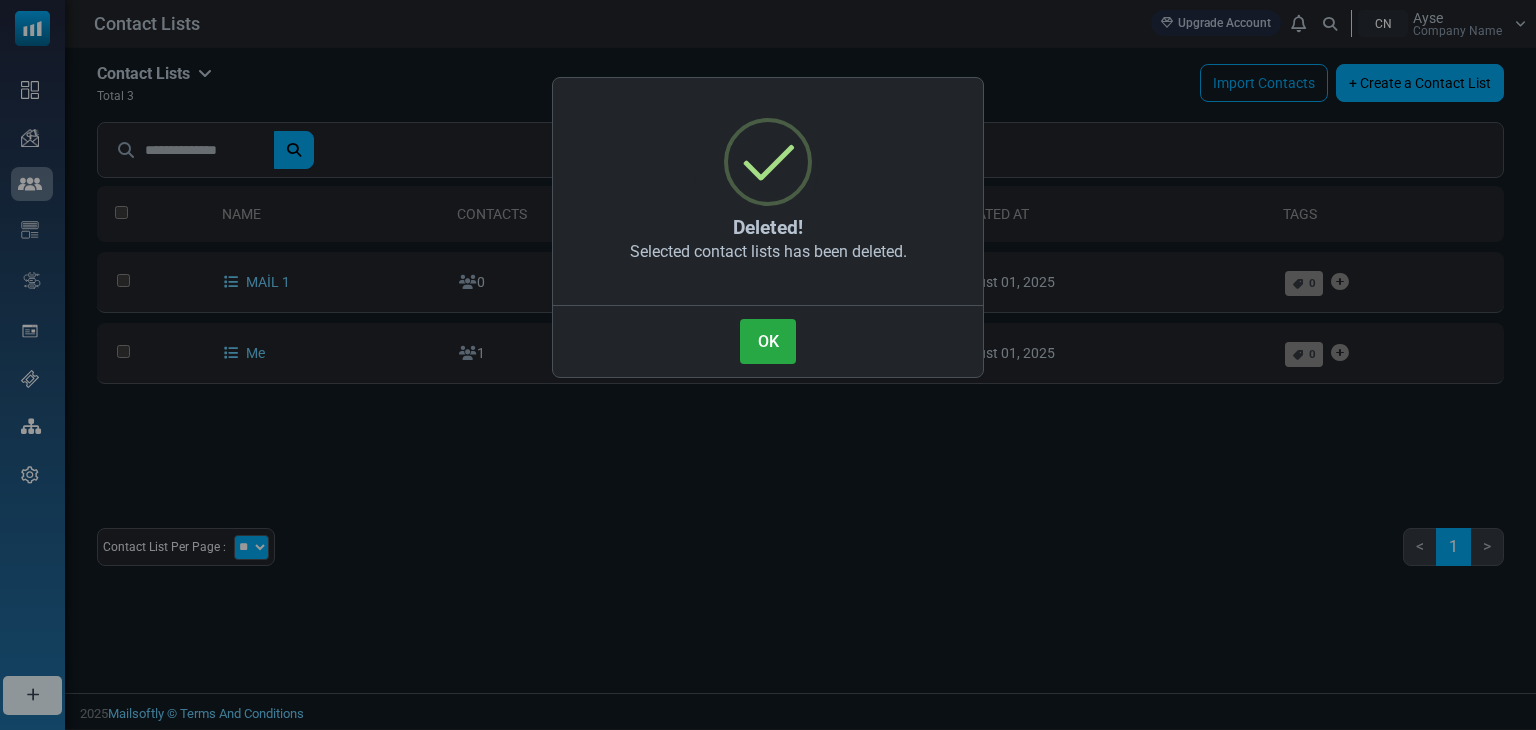 click on "×
Deleted! Selected contact lists has been deleted. OK No Cancel" at bounding box center [768, 365] 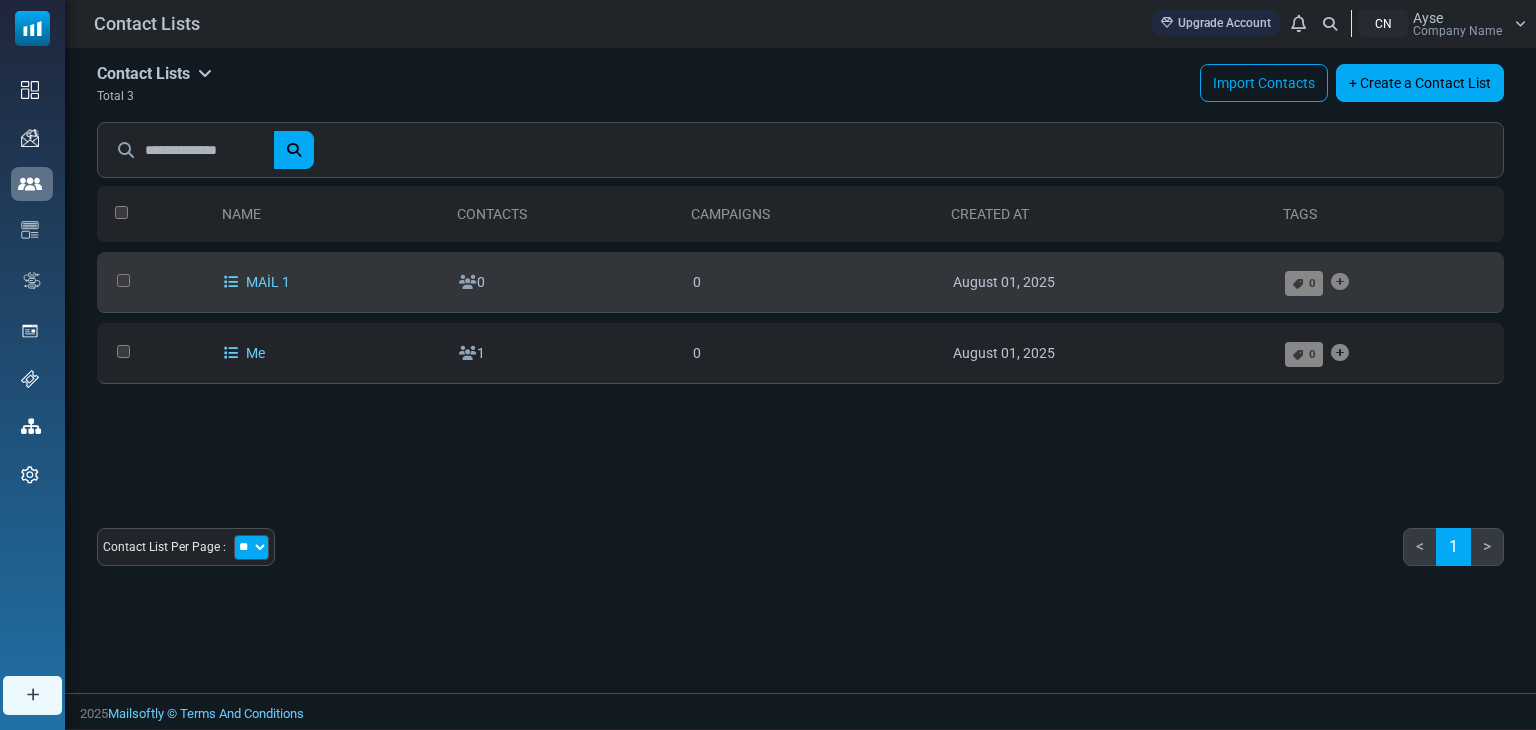 click on "August 01, 2025" at bounding box center (1109, 282) 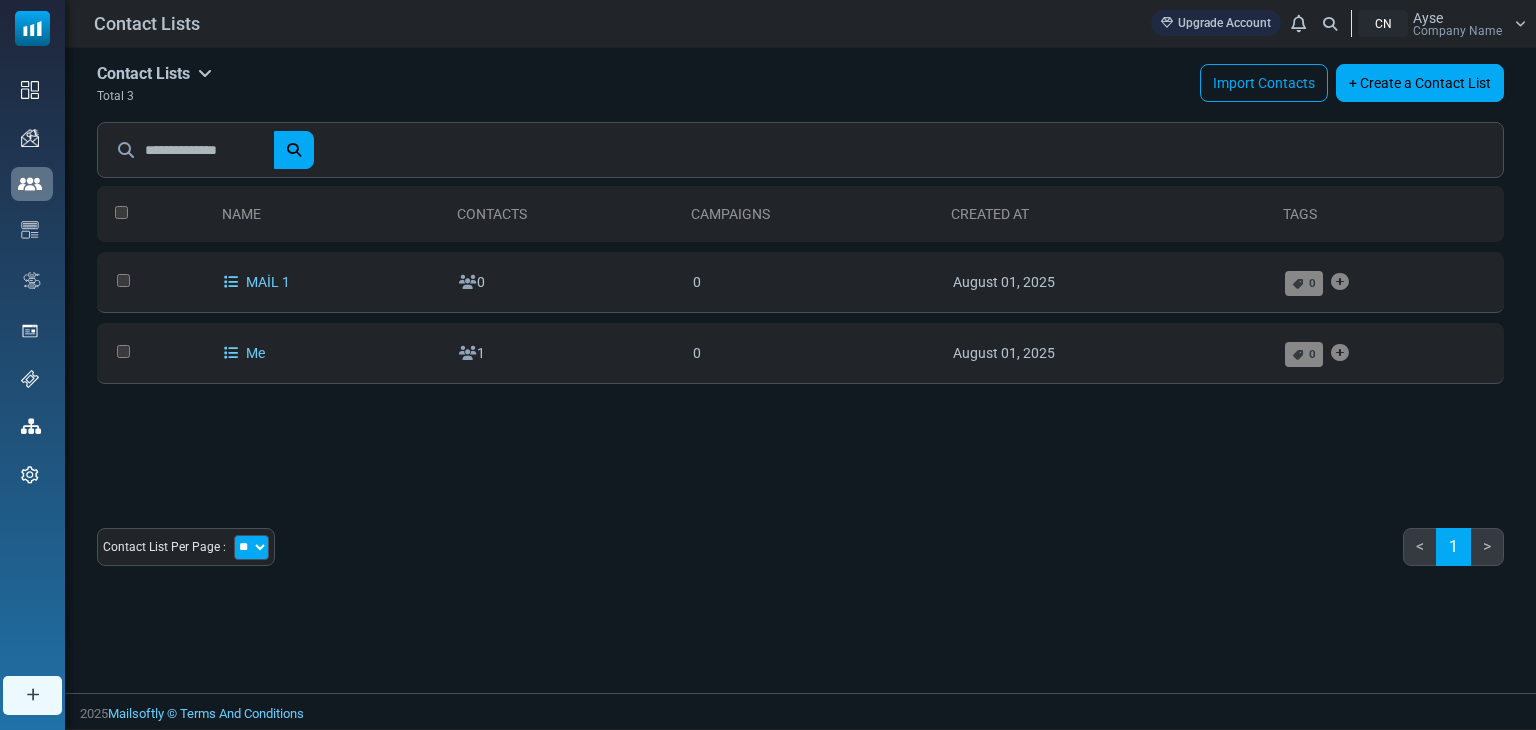 drag, startPoint x: 1103, startPoint y: 270, endPoint x: 1028, endPoint y: 425, distance: 172.19176 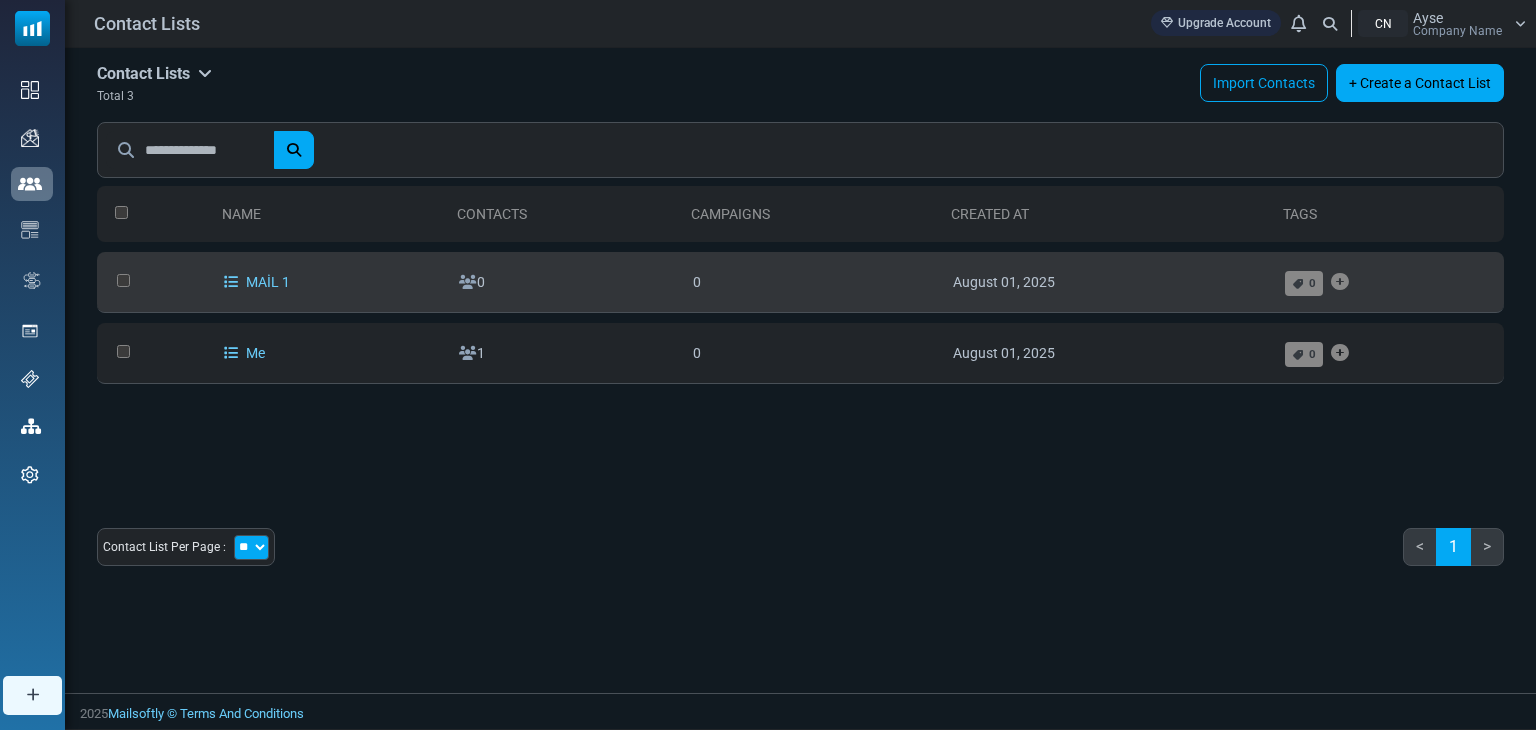click on "August 01, 2025" at bounding box center [1109, 282] 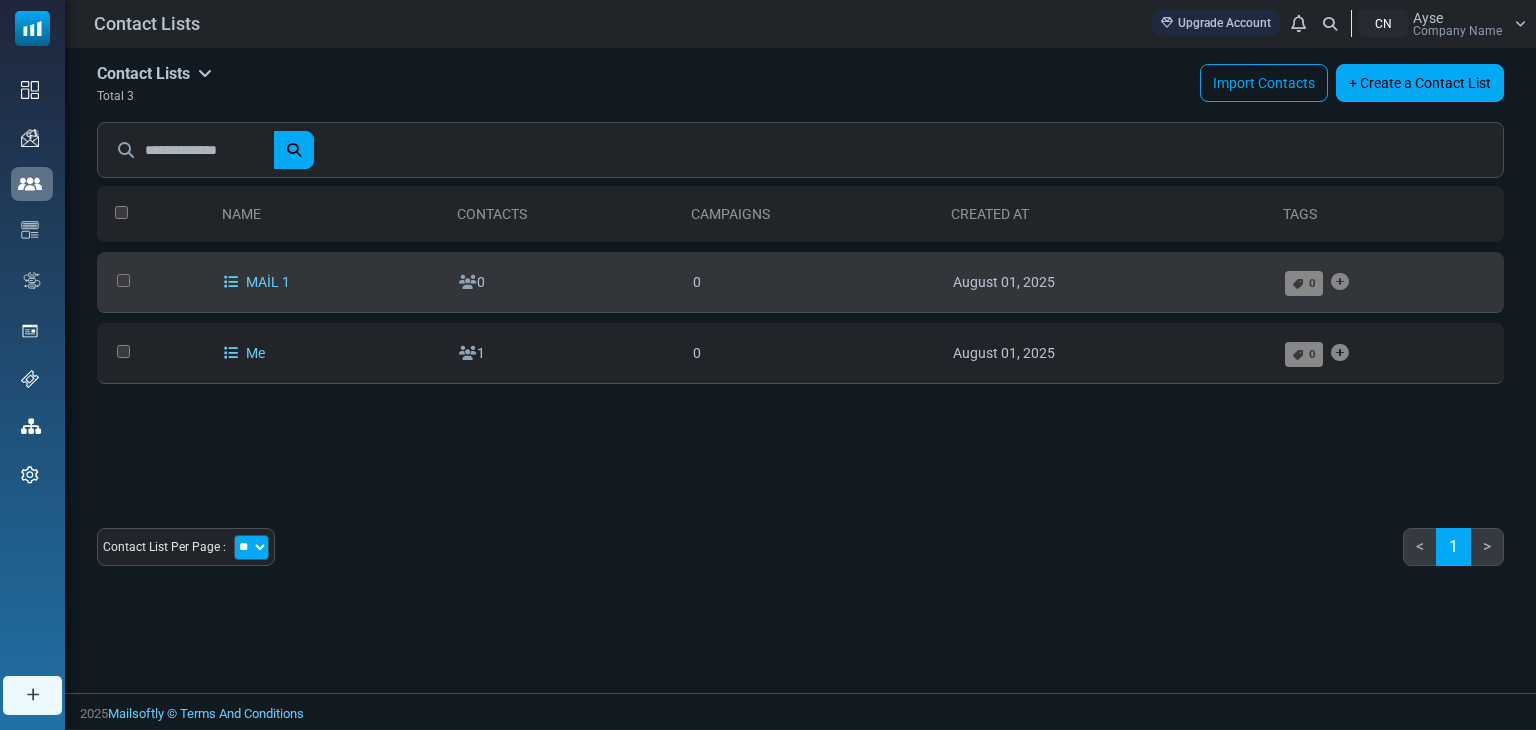 click at bounding box center [155, 282] 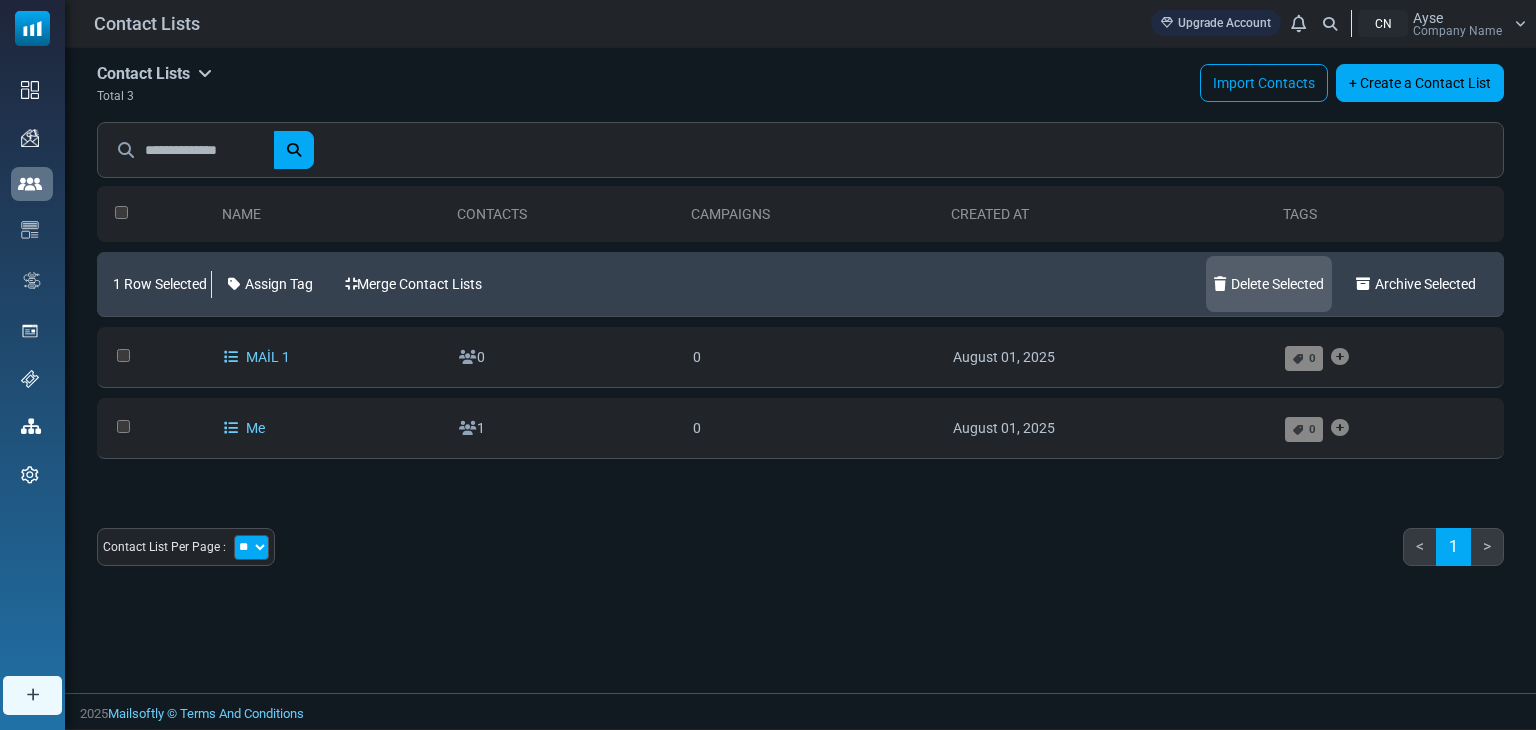 click on "Delete Selected" at bounding box center [1269, 284] 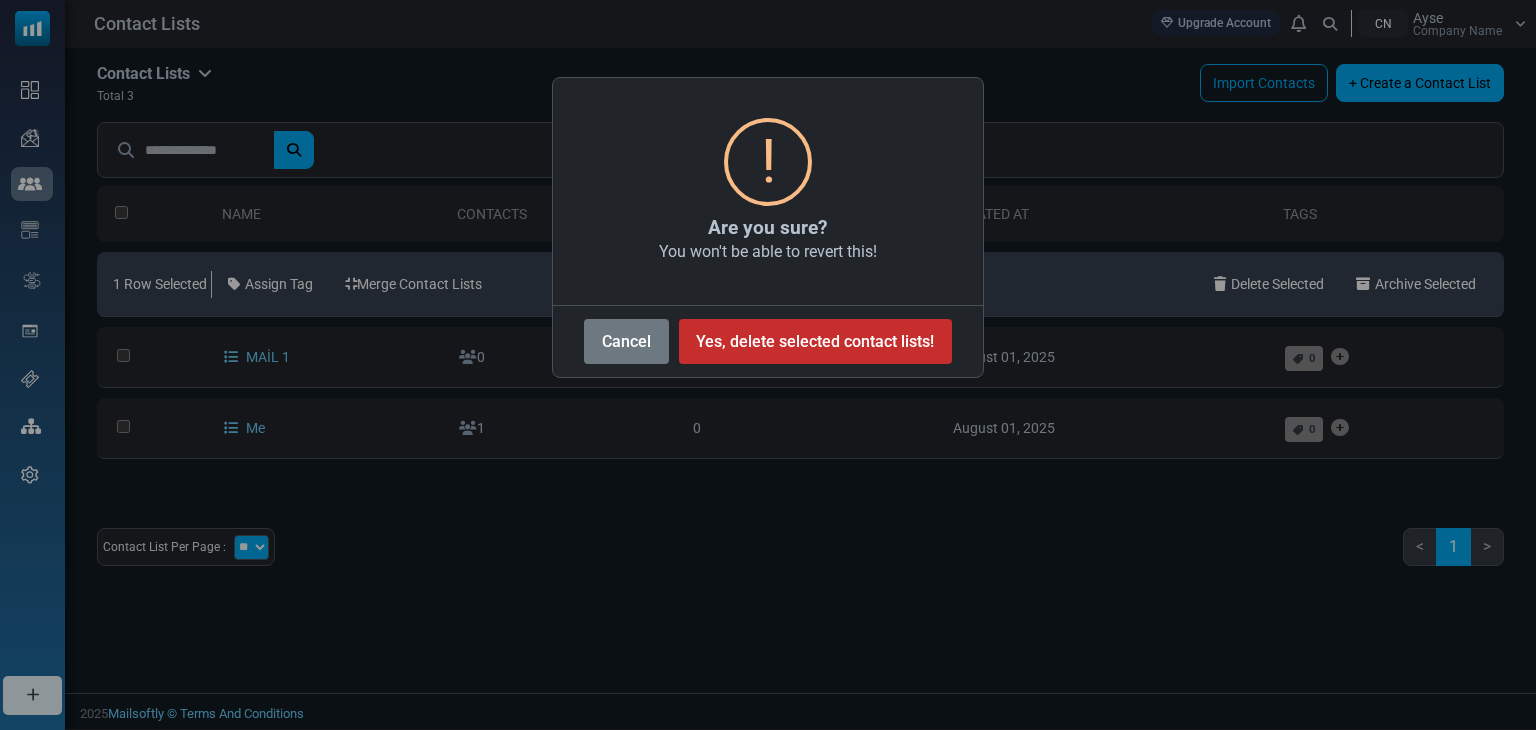 click on "Yes, delete selected contact lists!" at bounding box center (815, 341) 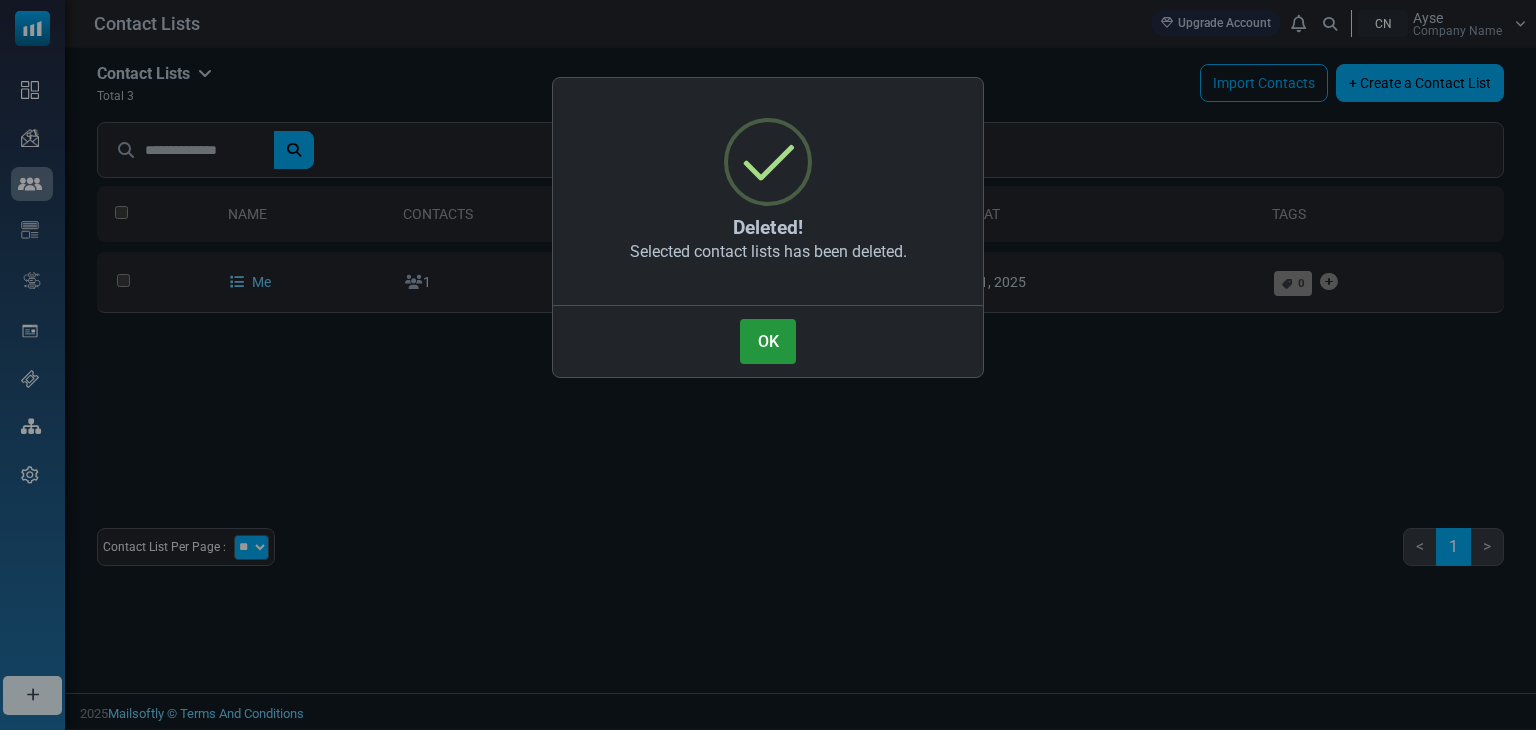 click on "OK" at bounding box center [768, 341] 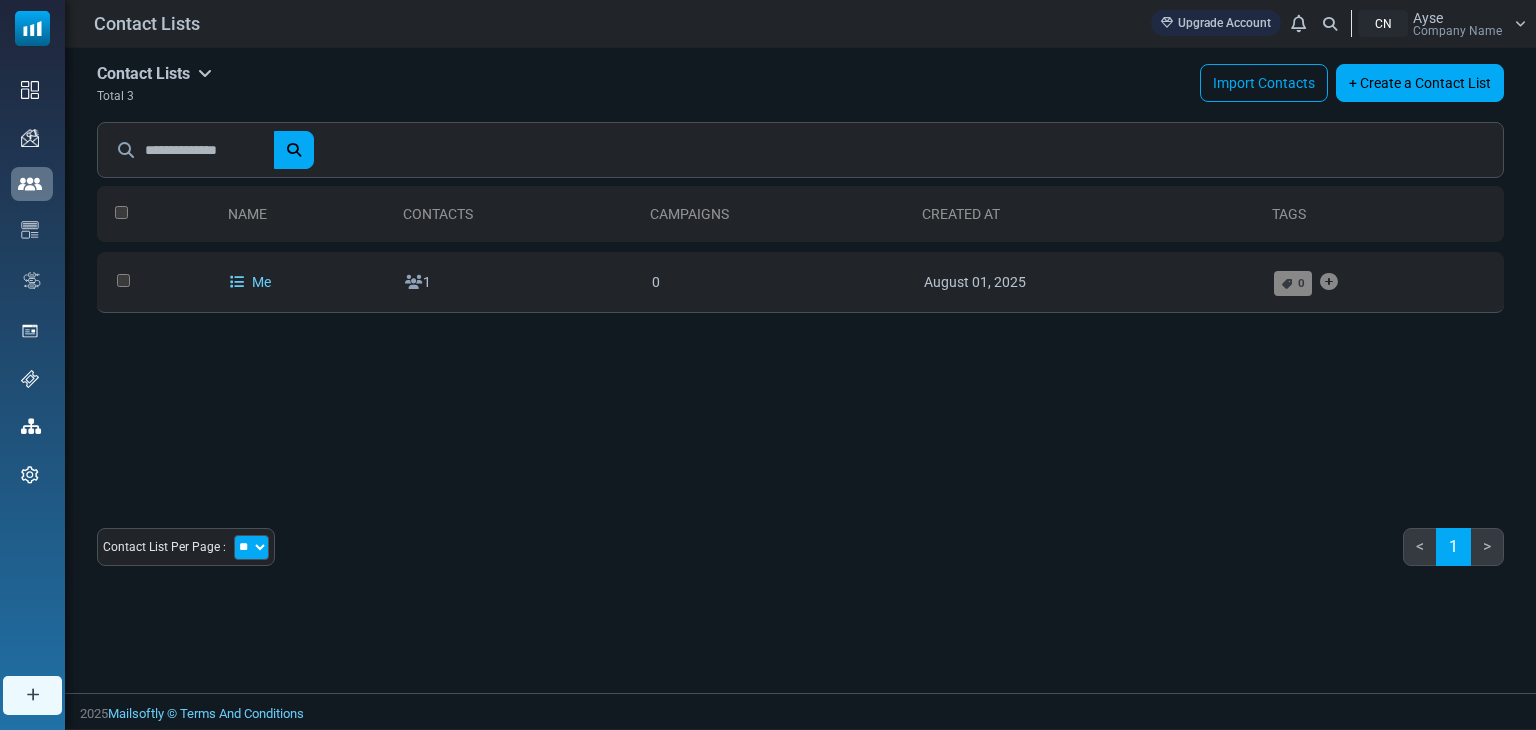 click at bounding box center [205, 73] 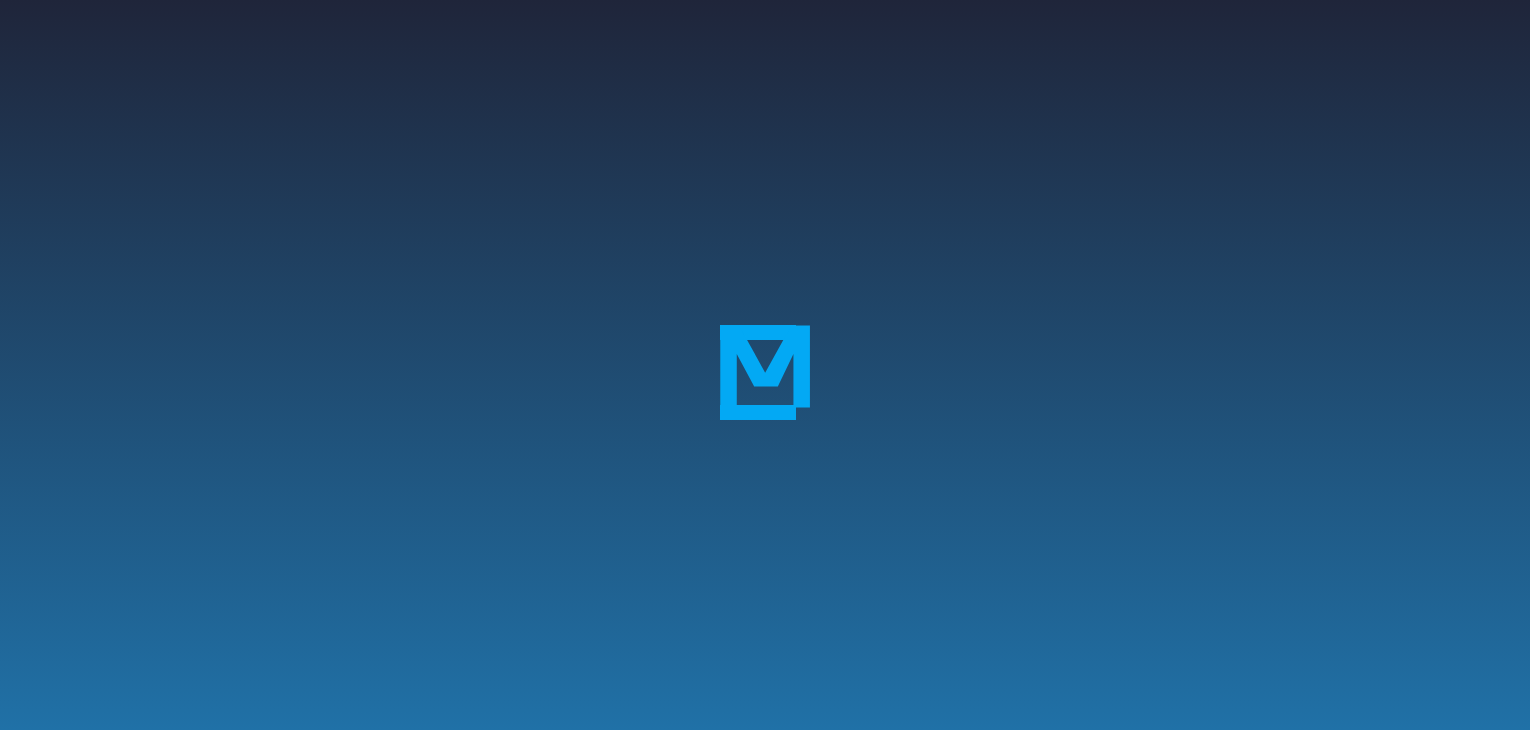scroll, scrollTop: 0, scrollLeft: 0, axis: both 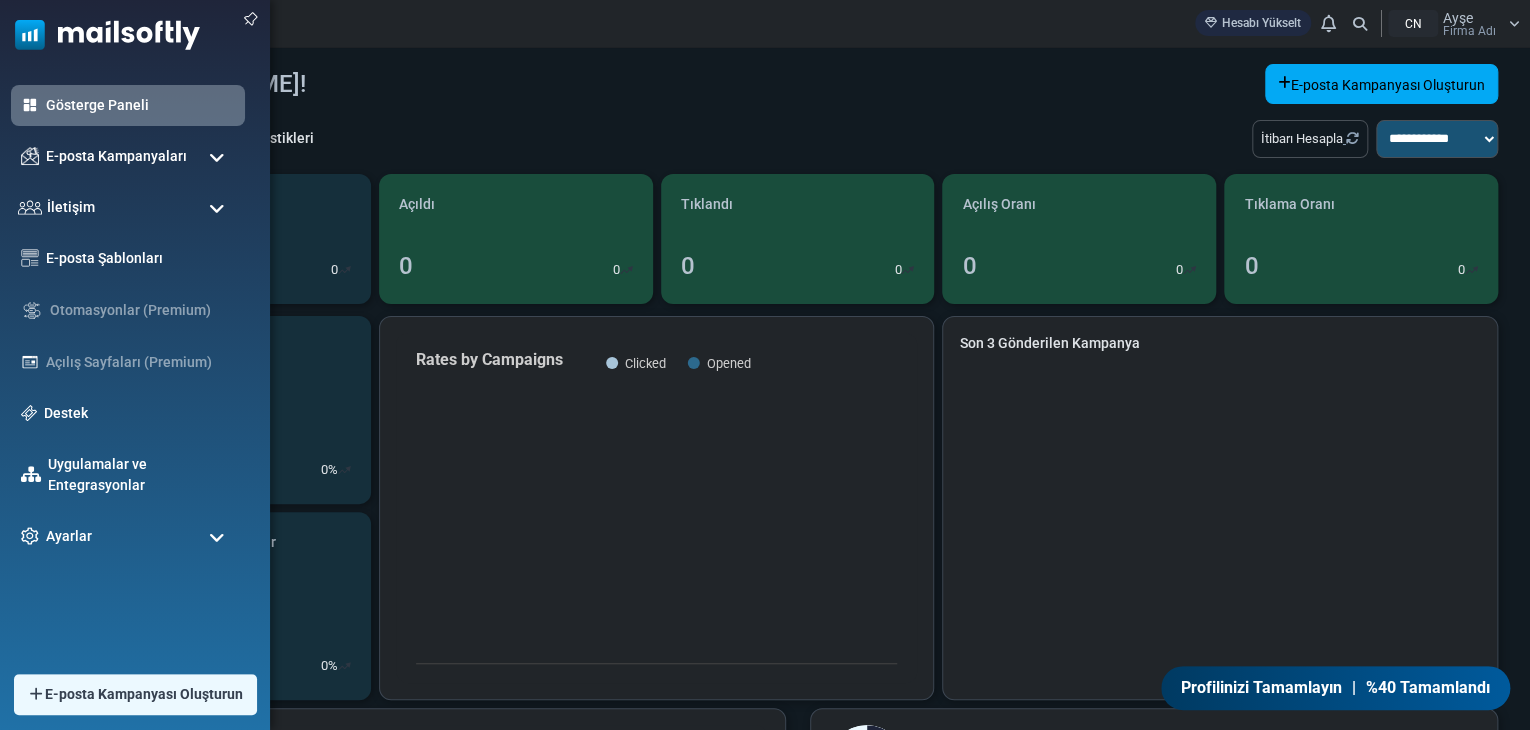click at bounding box center [217, 158] 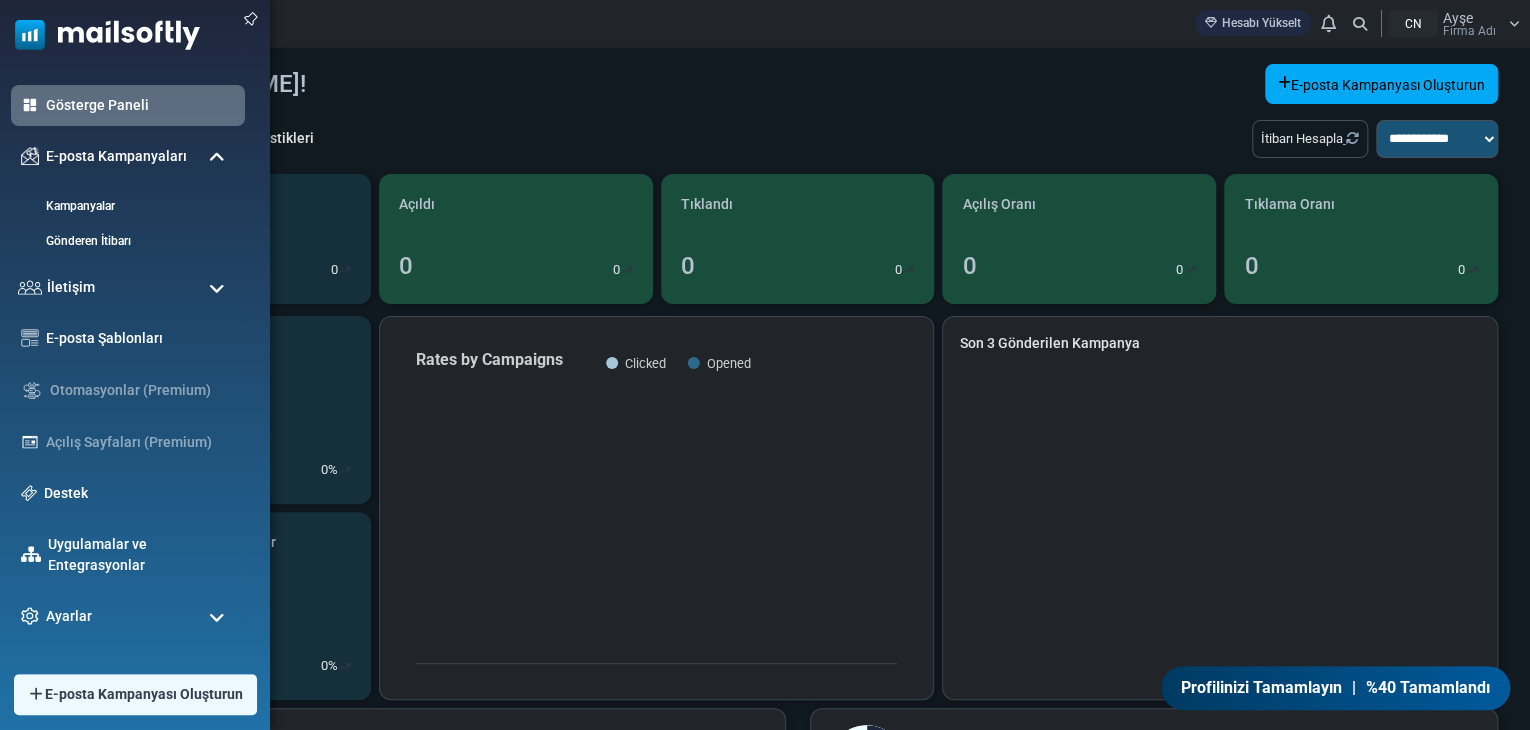 click at bounding box center [217, 289] 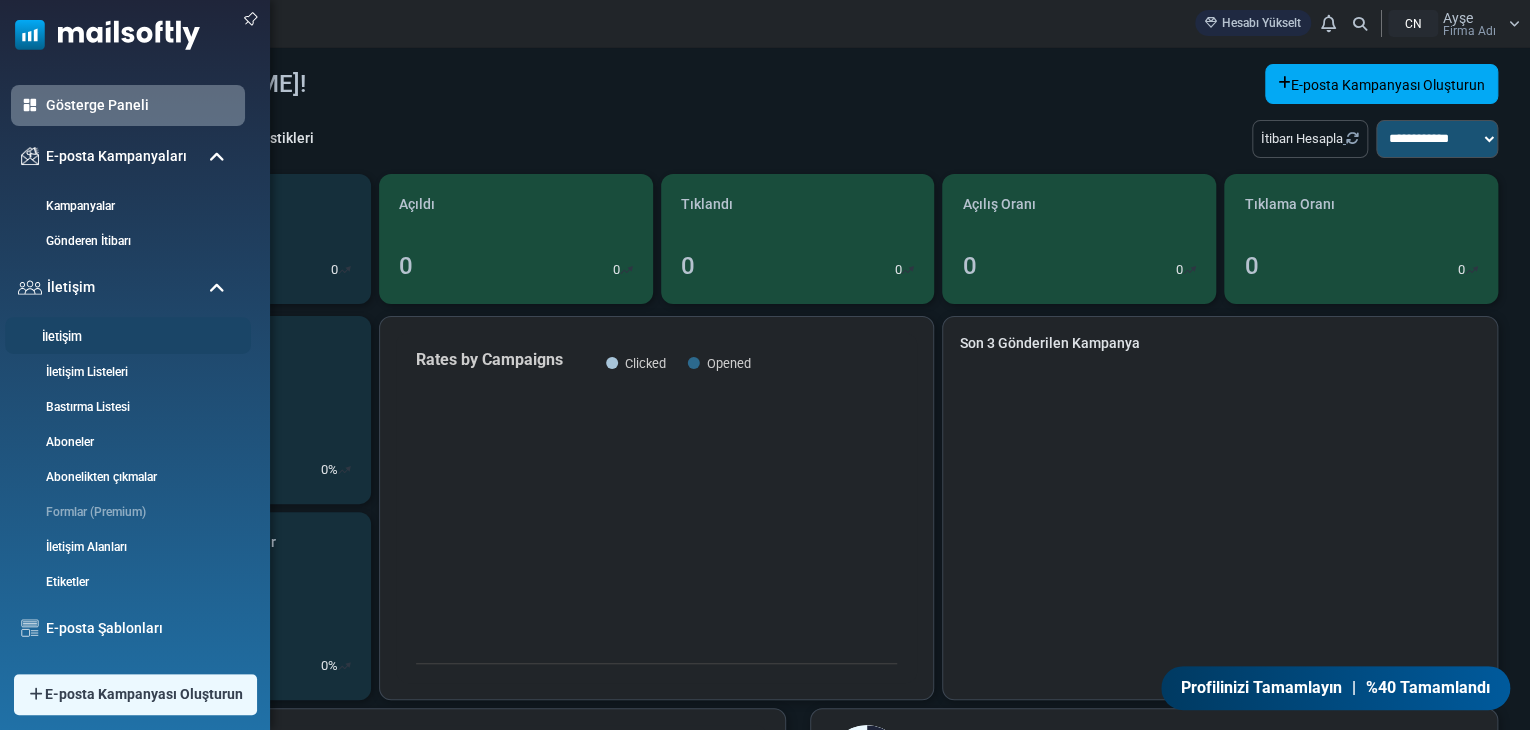 click on "İletişim" at bounding box center [125, 337] 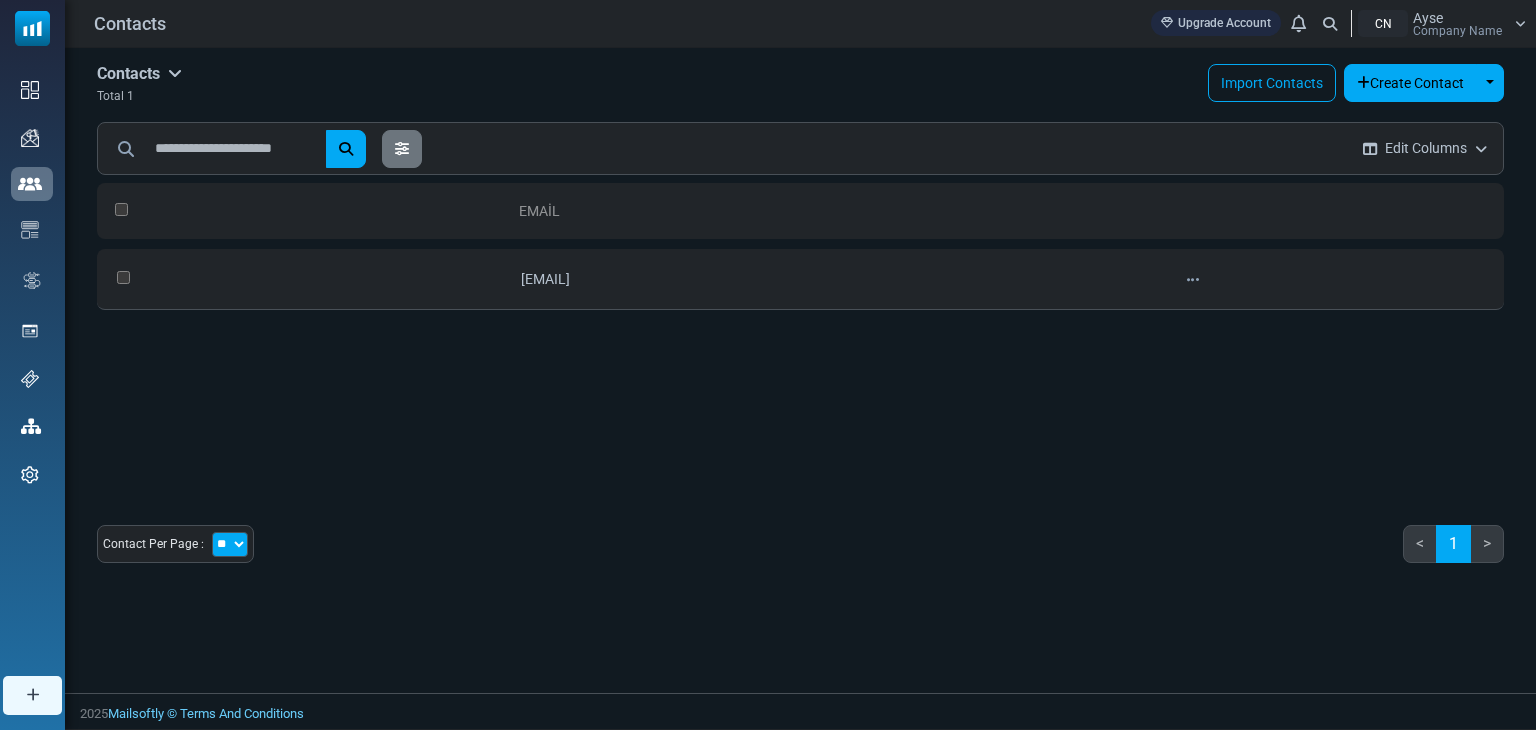 select 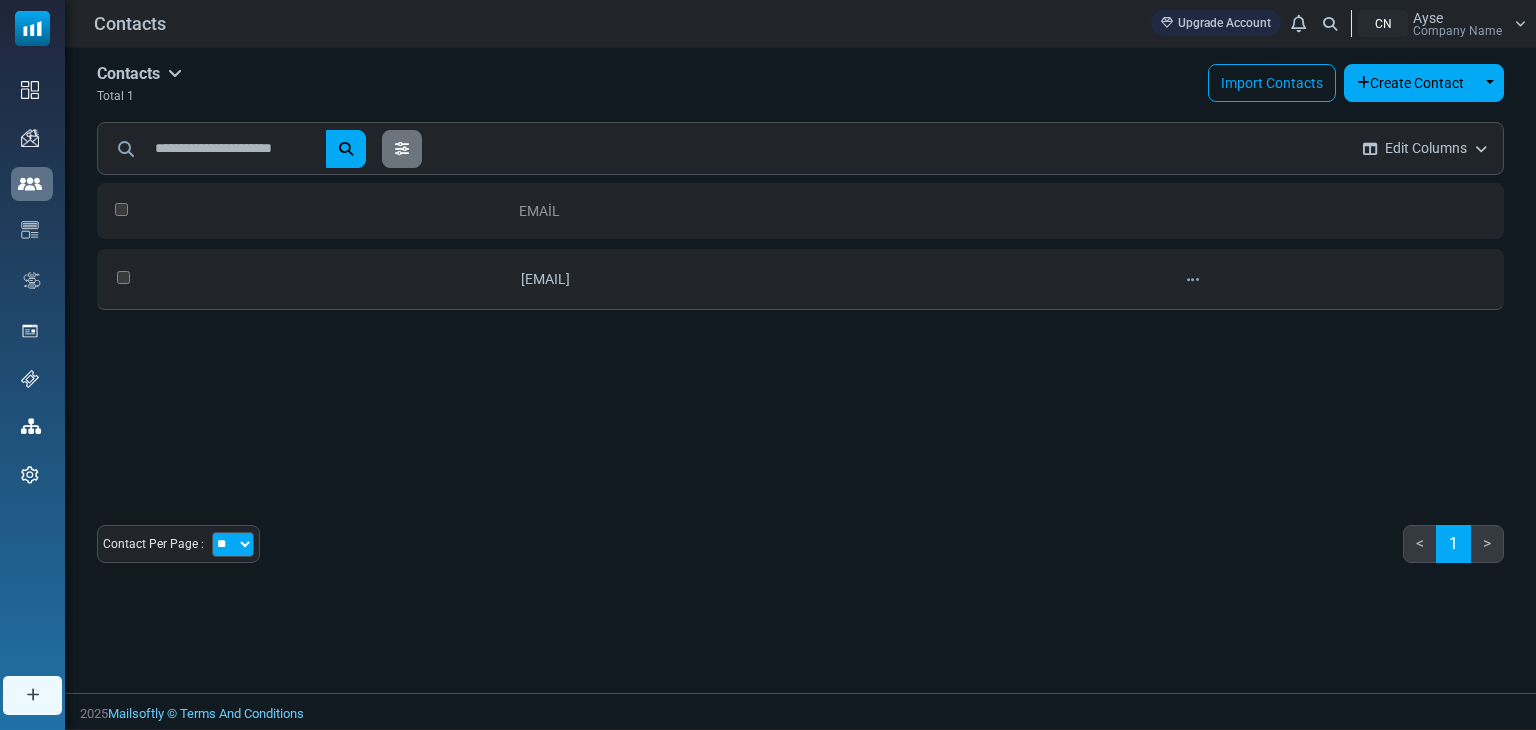 scroll, scrollTop: 0, scrollLeft: 0, axis: both 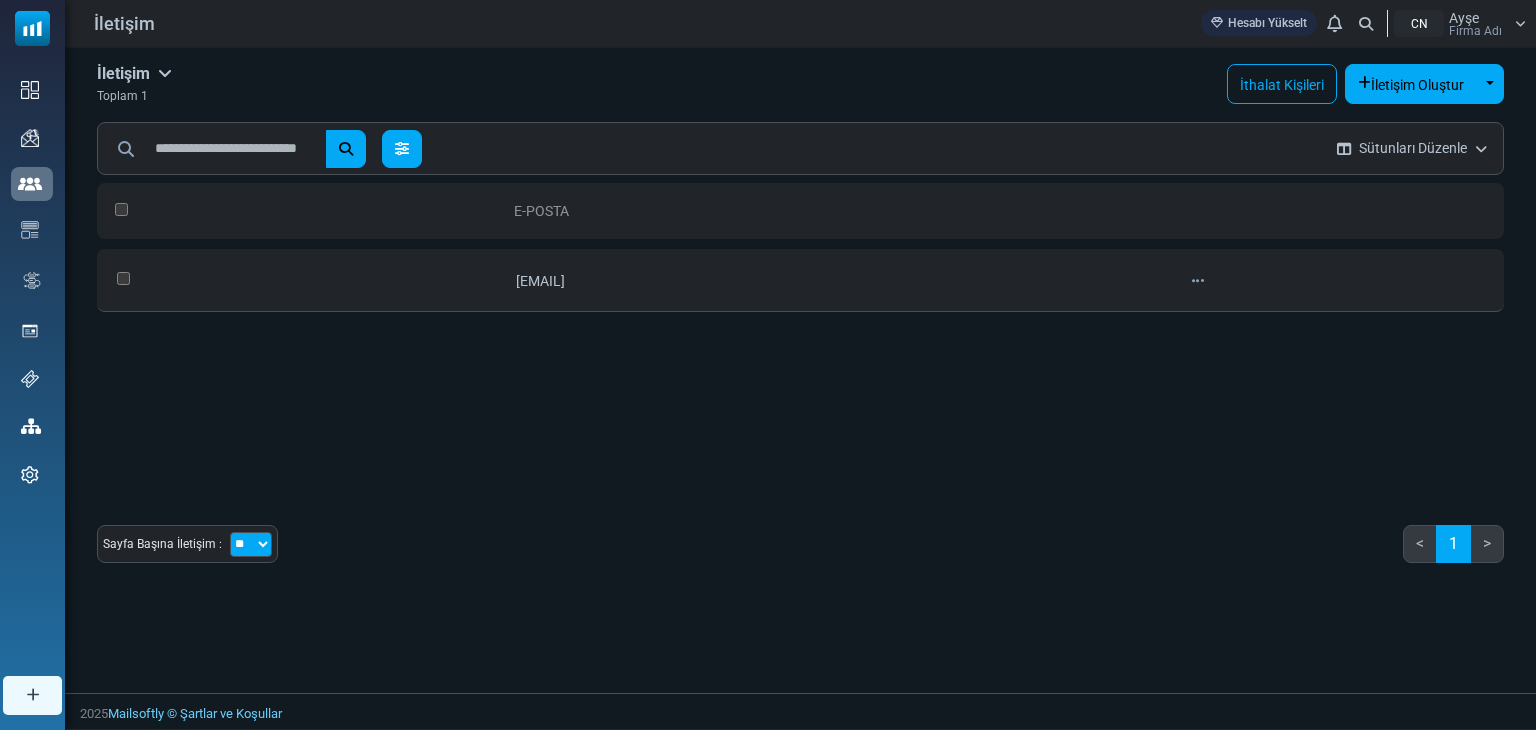 click at bounding box center (402, 149) 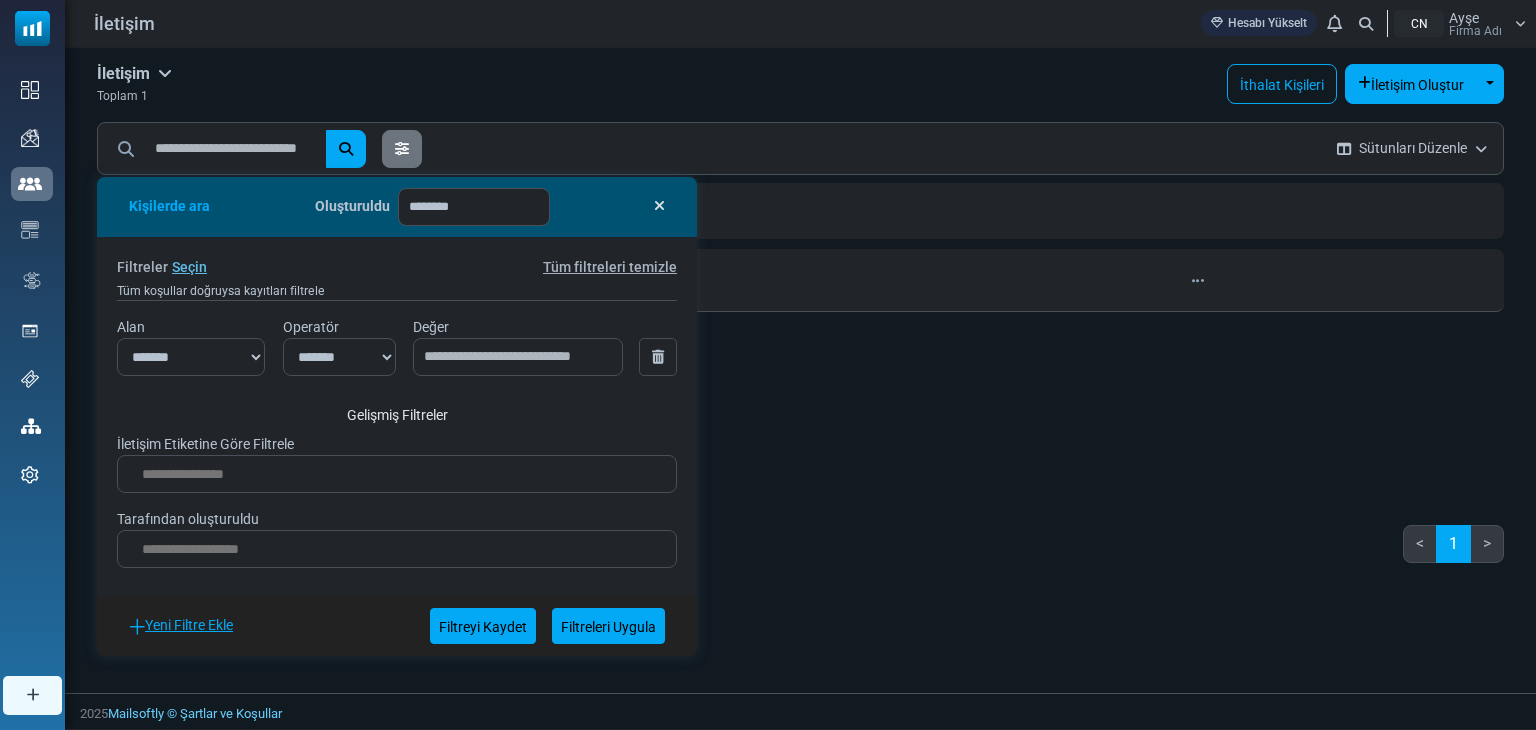 click on "İletişim
İletişim
Aboneler
Arşivlendi
Toplam
1
İthalat Kişileri
İletişim Oluştur
Açılır Menüyü Aç/Kapat
Tek Tek Oluşturun
Birden Fazla Oluştur" at bounding box center (800, 321) 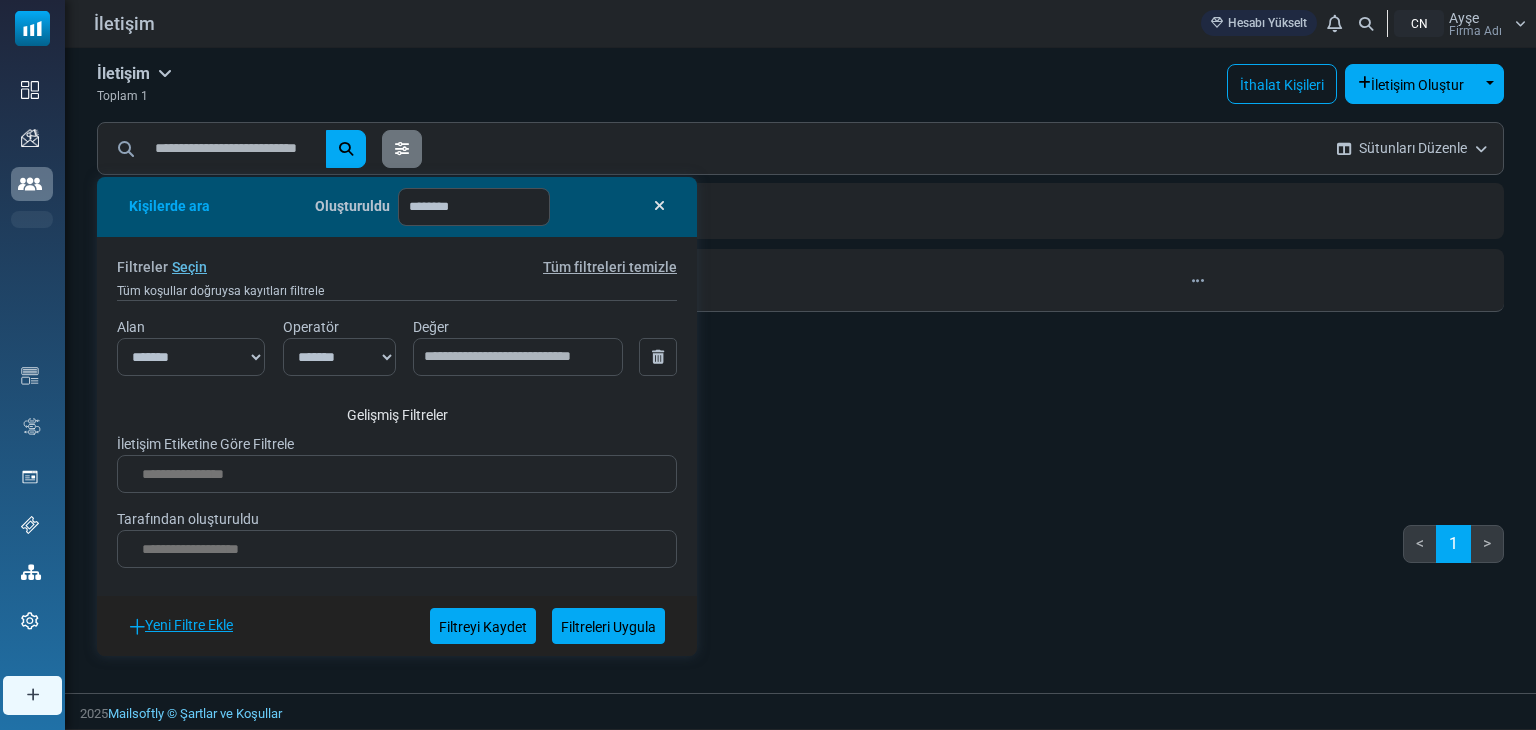 click on "İletişim
İletişim
Aboneler
Arşivlendi
Toplam
1
İthalat Kişileri
İletişim Oluştur
Açılır Menüyü Aç/Kapat
Tek Tek Oluşturun
Birden Fazla Oluştur" at bounding box center (800, 85) 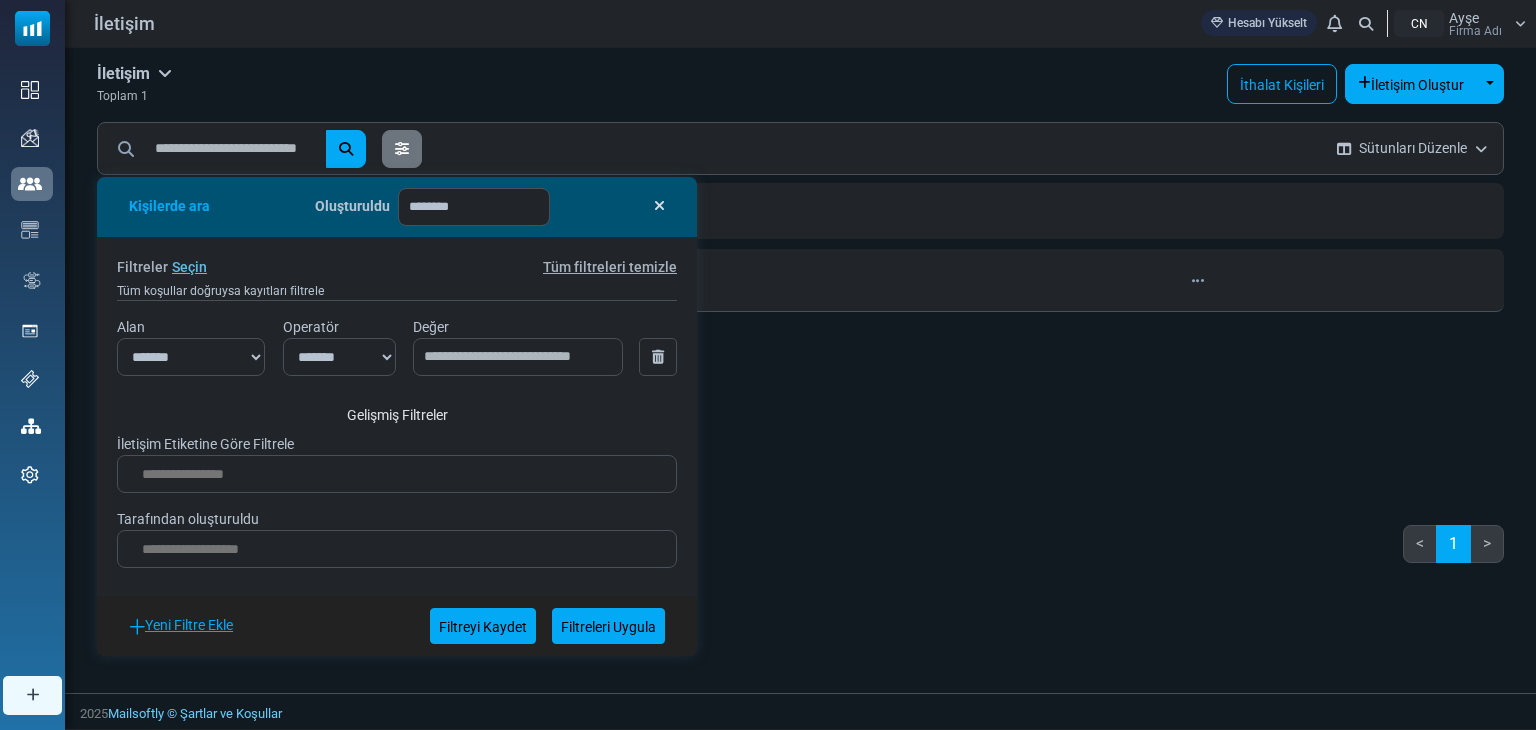 click on "İletişim
İletişim
Aboneler
Arşivlendi
Toplam
1
İthalat Kişileri
İletişim Oluştur
Açılır Menüyü Aç/Kapat
Tek Tek Oluşturun
Birden Fazla Oluştur" at bounding box center (800, 85) 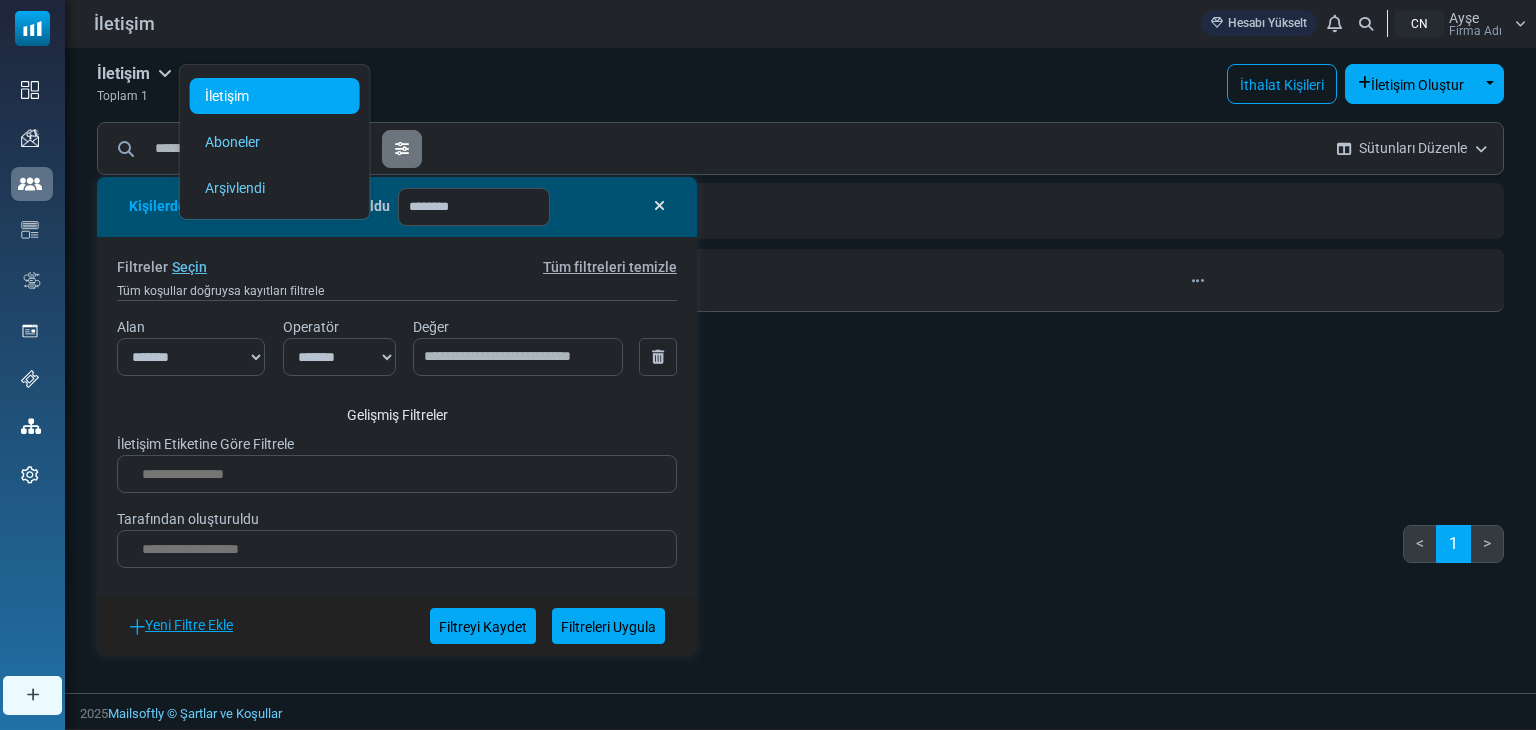 drag, startPoint x: 855, startPoint y: 399, endPoint x: 907, endPoint y: 395, distance: 52.153618 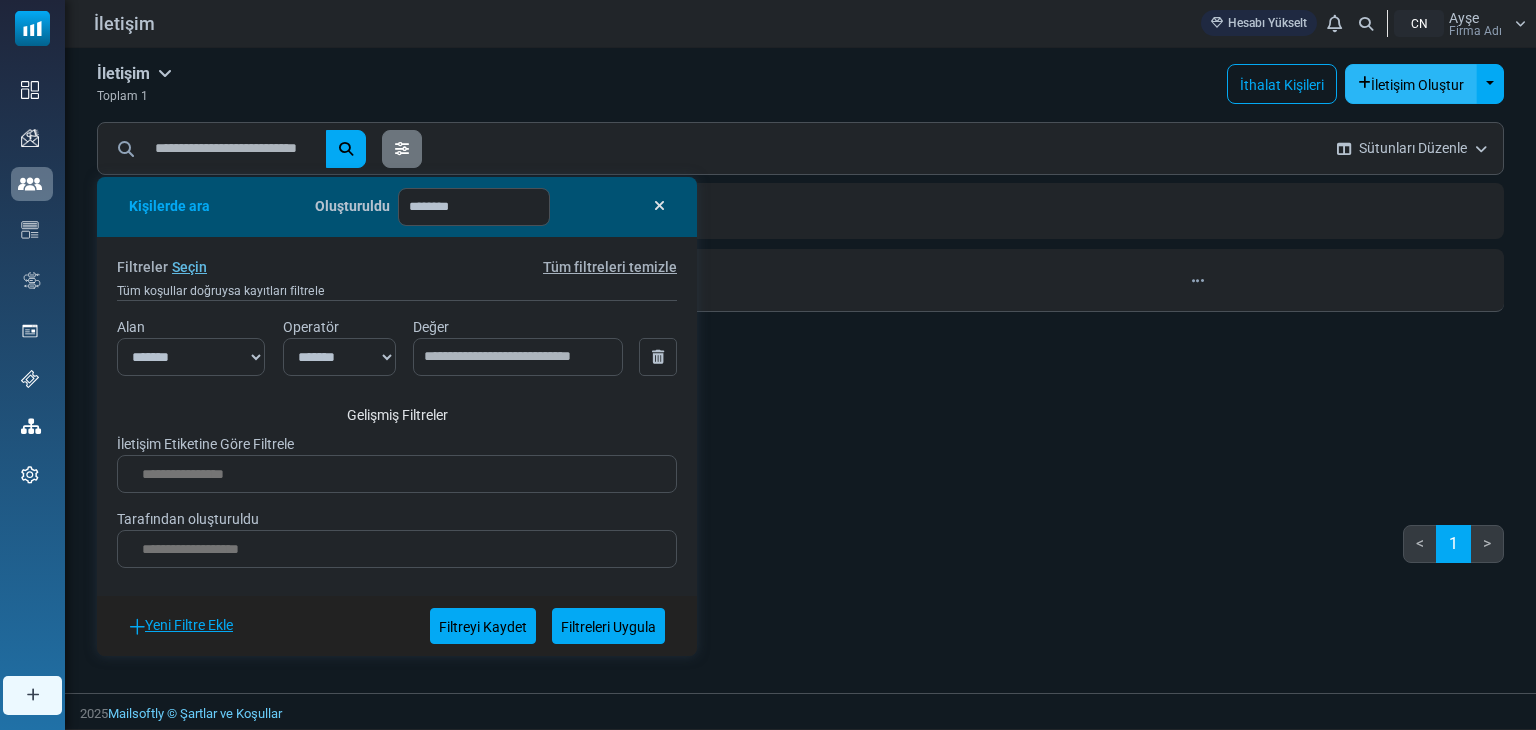 click on "İletişim Oluştur" at bounding box center [1417, 85] 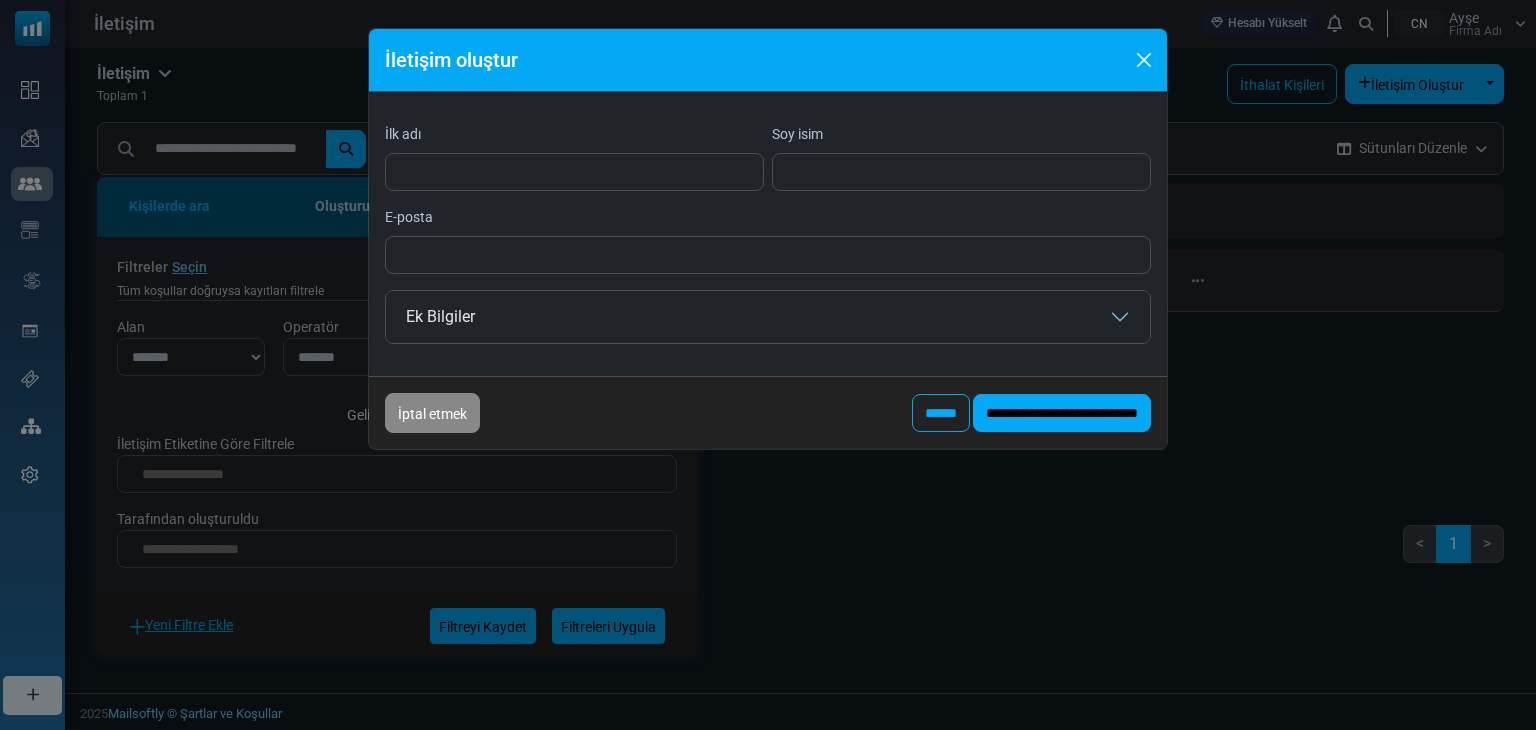 click on "İletişim oluştur" at bounding box center (768, 60) 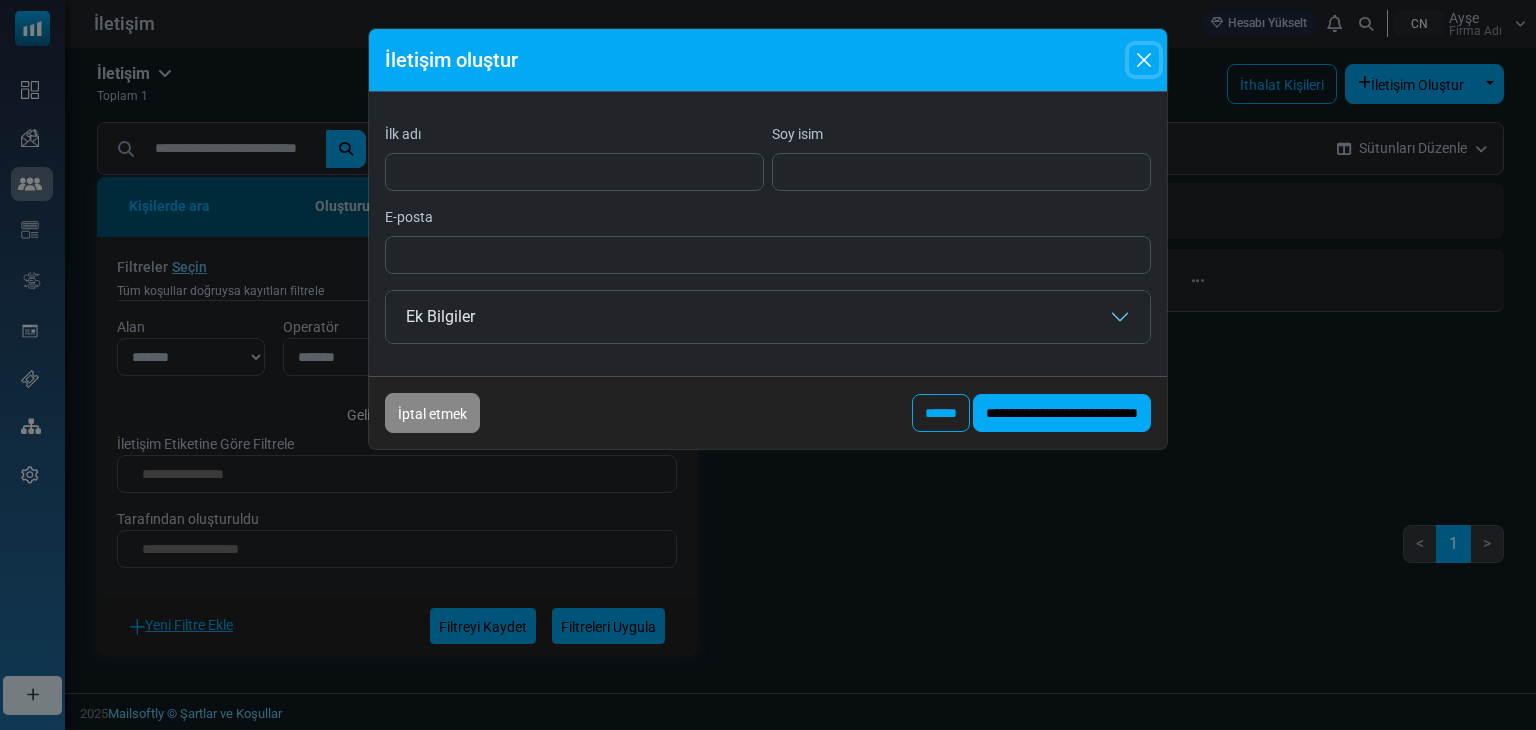 click at bounding box center (1144, 60) 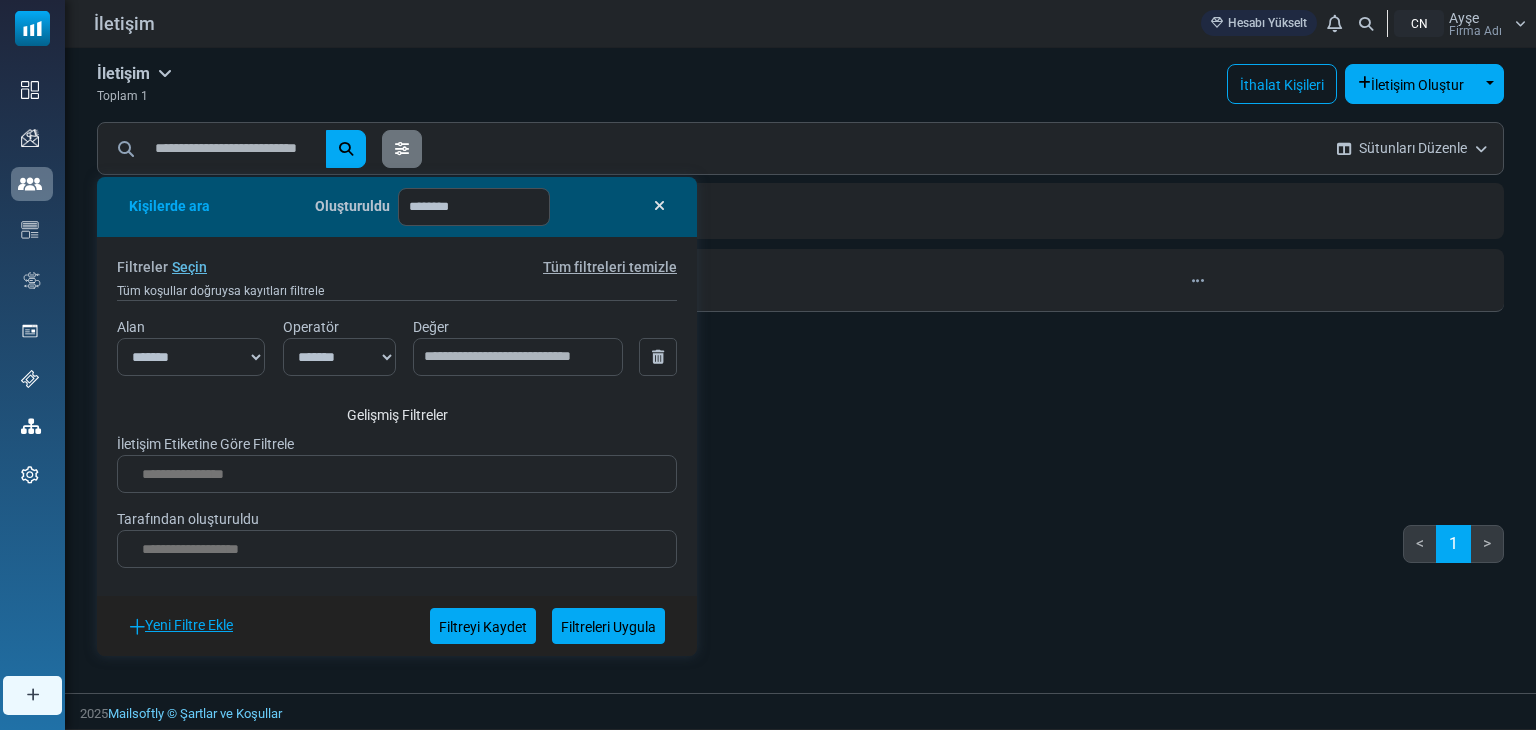 click on "İthalat Kişileri" at bounding box center [1282, 85] 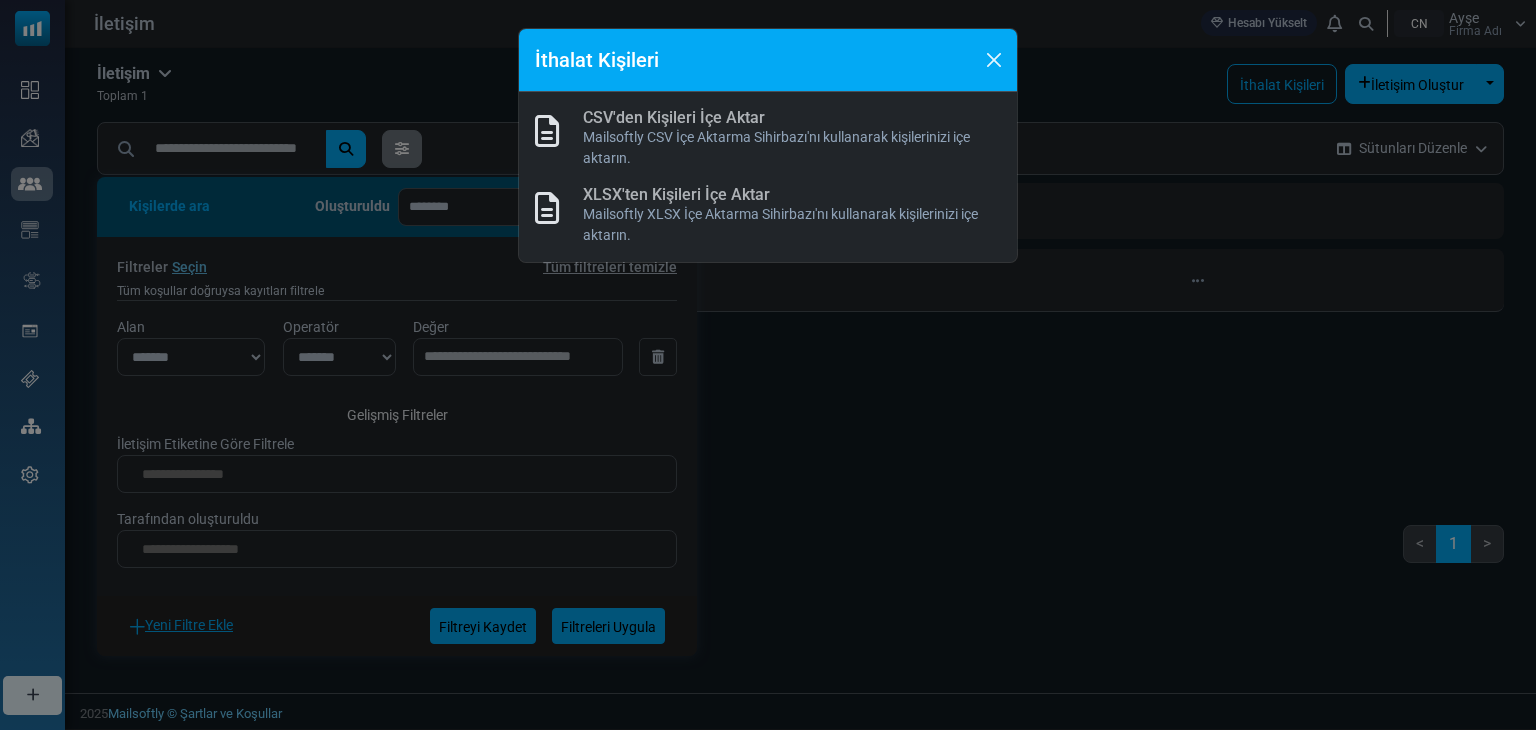click on "CSV'den Kişileri İçe Aktar" at bounding box center (674, 117) 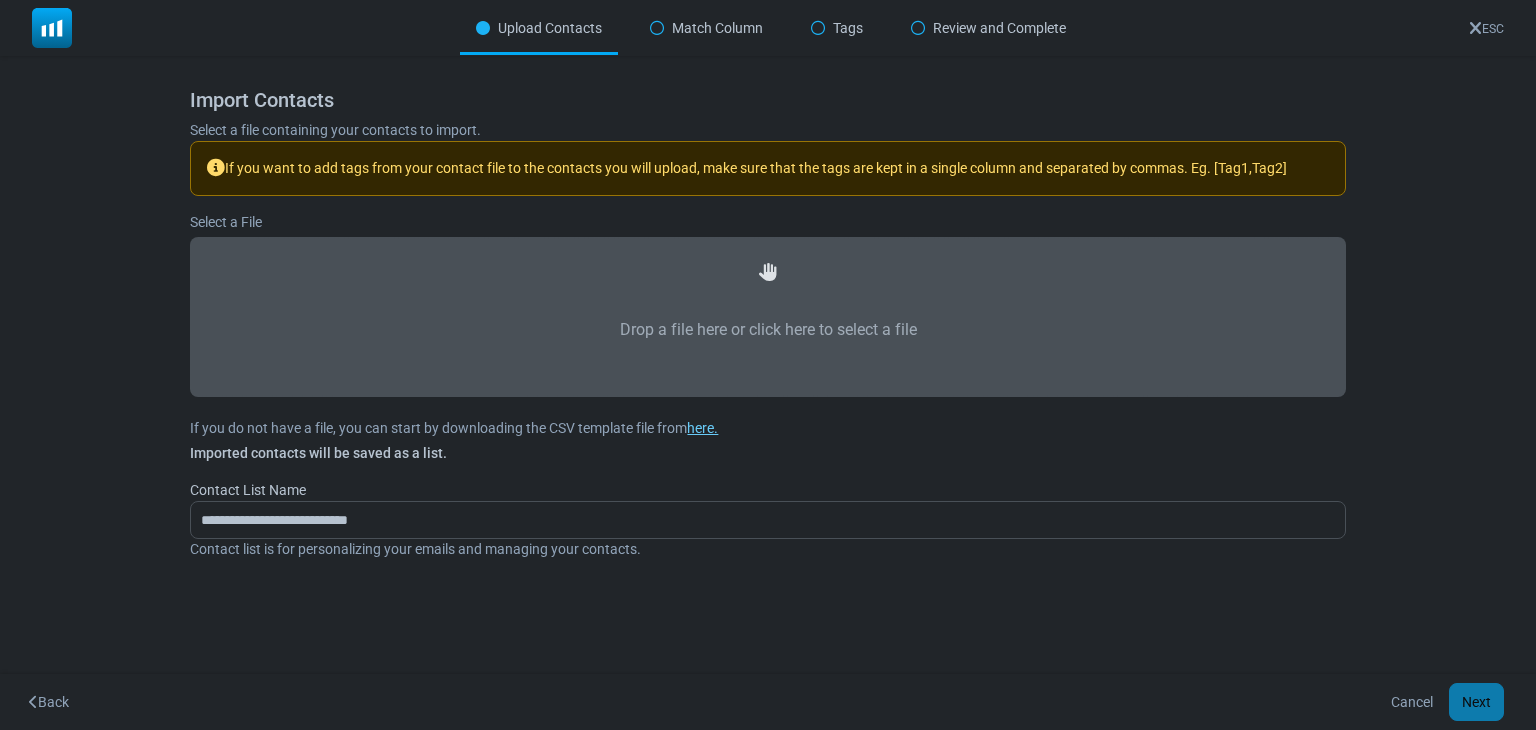 scroll, scrollTop: 0, scrollLeft: 0, axis: both 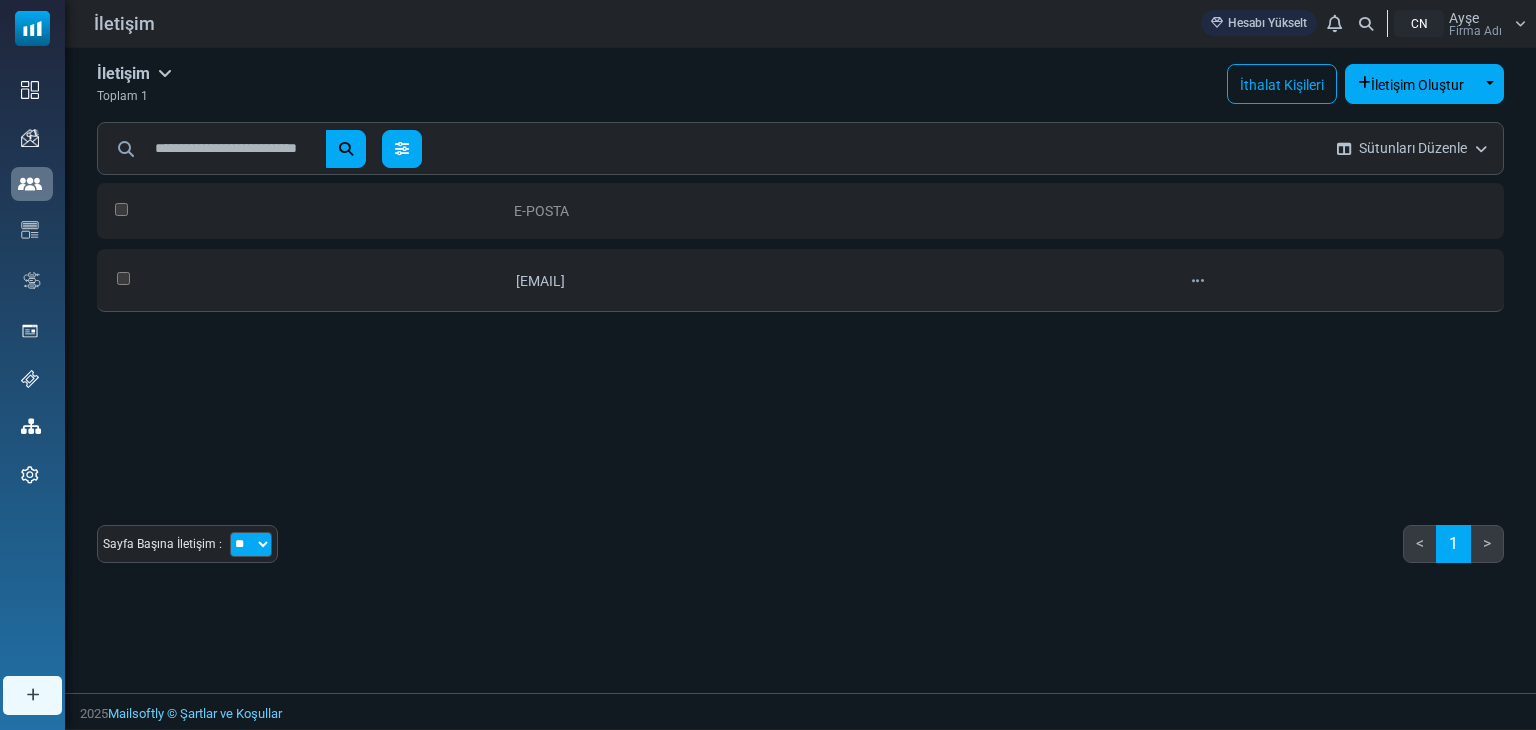 click at bounding box center [402, 149] 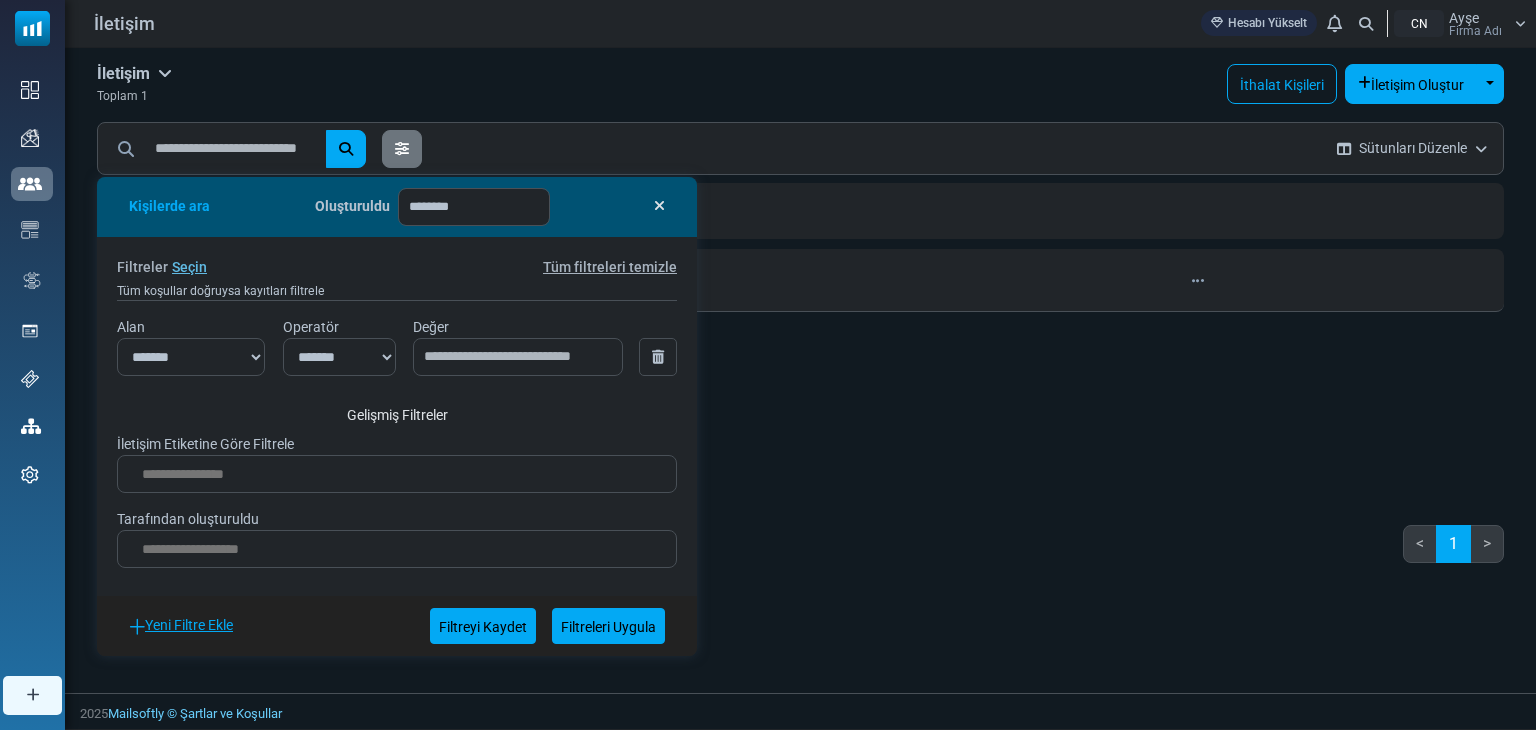 click on "E-posta
0 Seçildi
Liste Oluştur
Kişi Listesine Ekle
Etiket Ata
Abonelikten Çıkan Olarak İşaretle
Seçilenleri Sil
Arşiv Seçildi
ayse@cuneytdari.com
Düzenlemek
Arşiv" at bounding box center [800, 333] 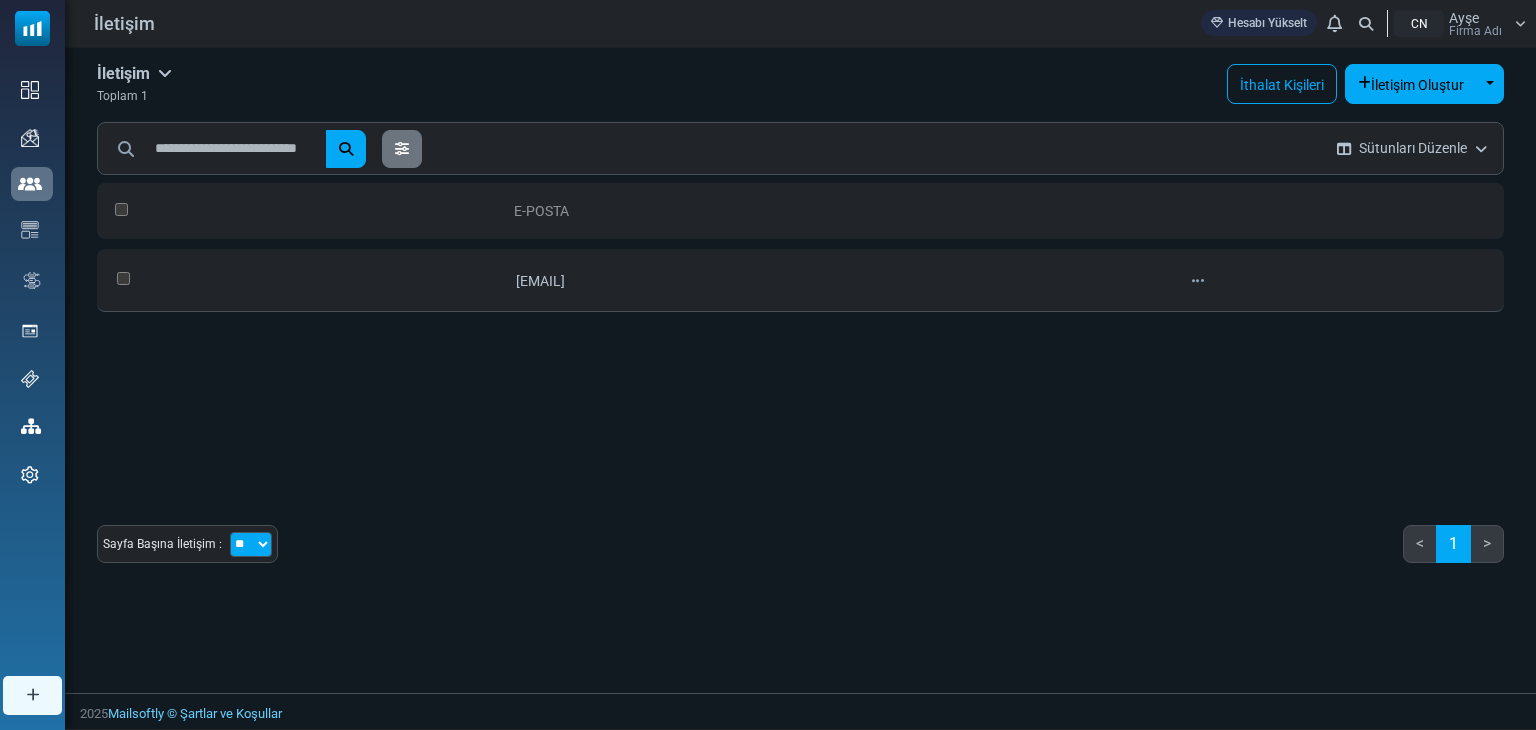 click at bounding box center [165, 73] 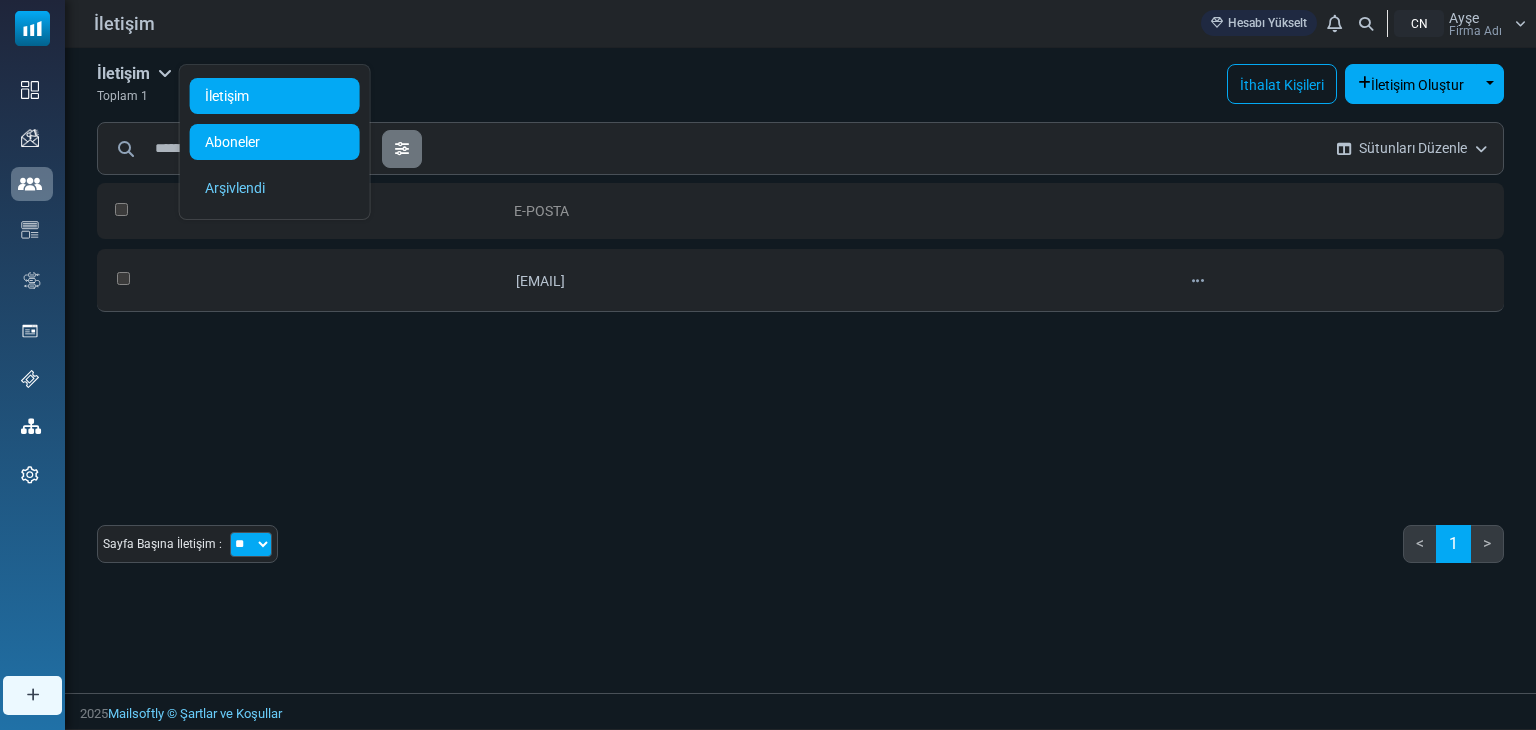 click on "Aboneler" at bounding box center [232, 142] 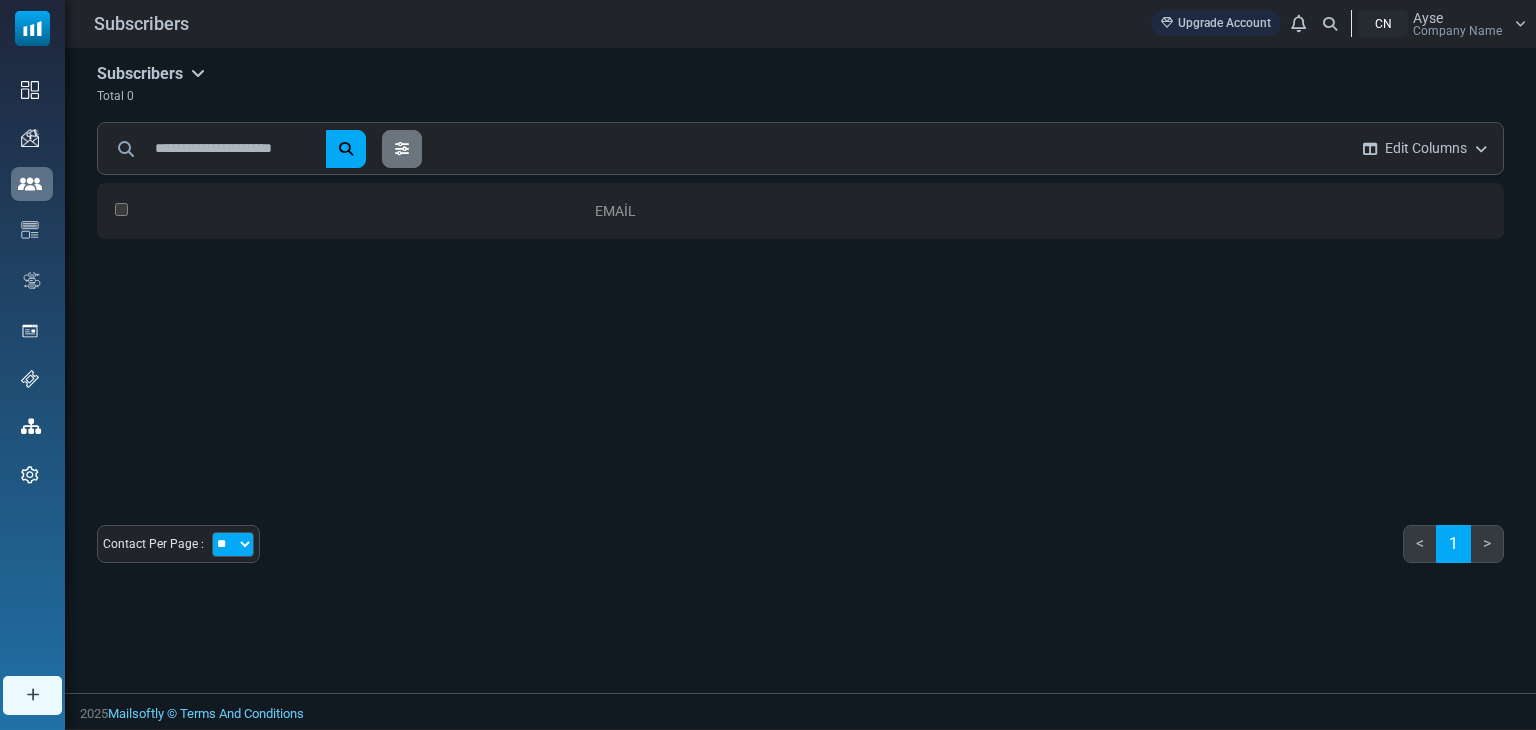 scroll, scrollTop: 0, scrollLeft: 0, axis: both 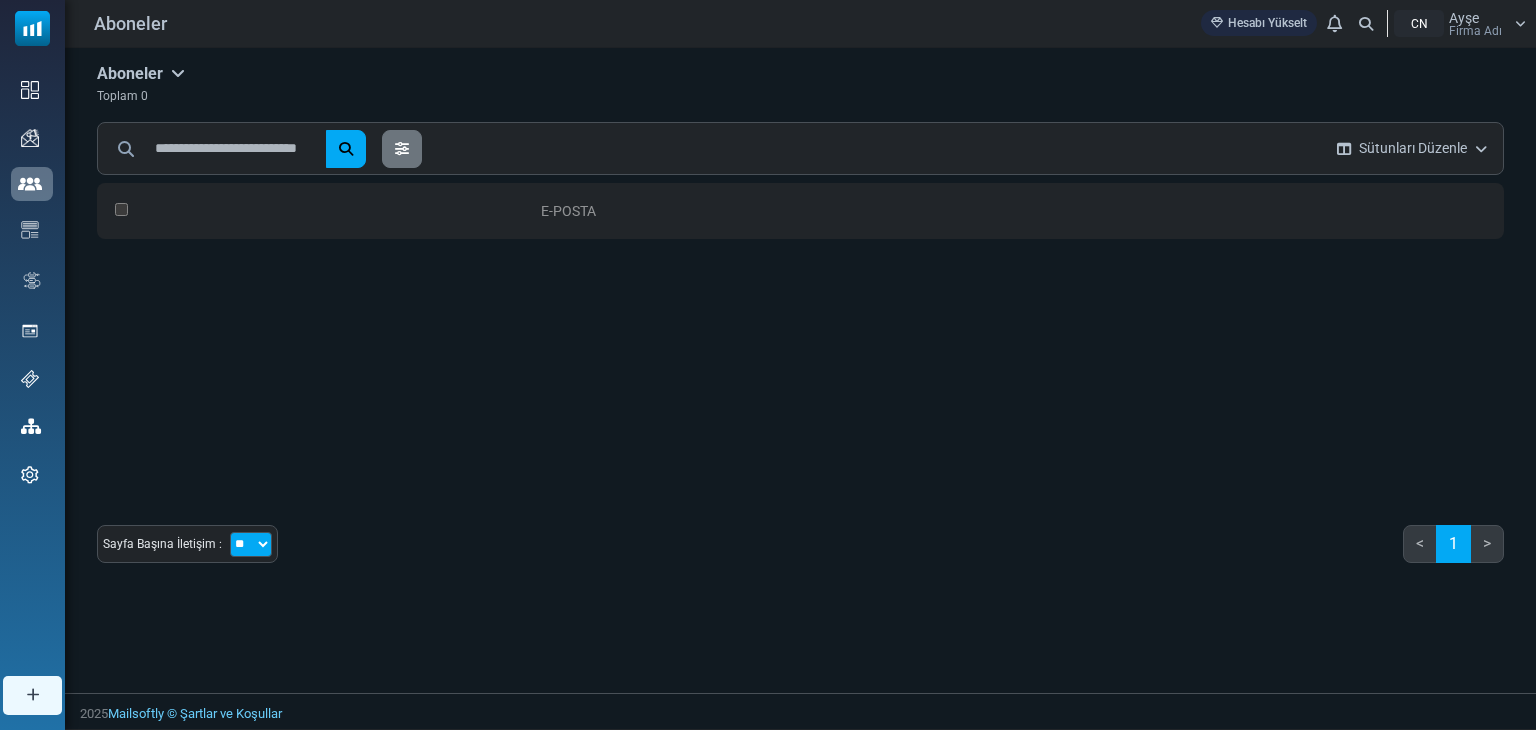 click at bounding box center (178, 73) 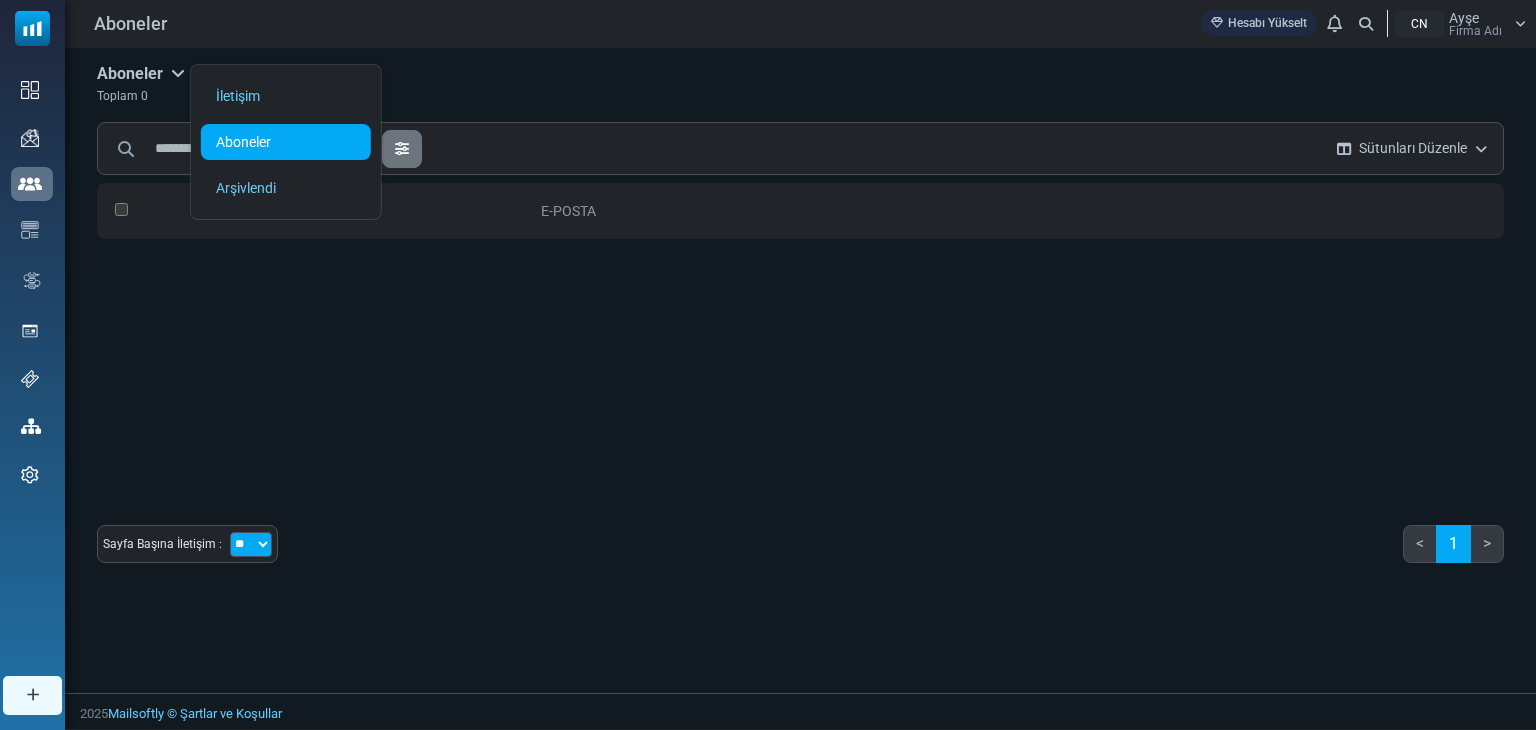 click on "E-posta
0 Selected
Create List
Add to Contact List
Assign Tag
Mark As Unsubscriber
Delete Selected
Archive Selected" at bounding box center [800, 333] 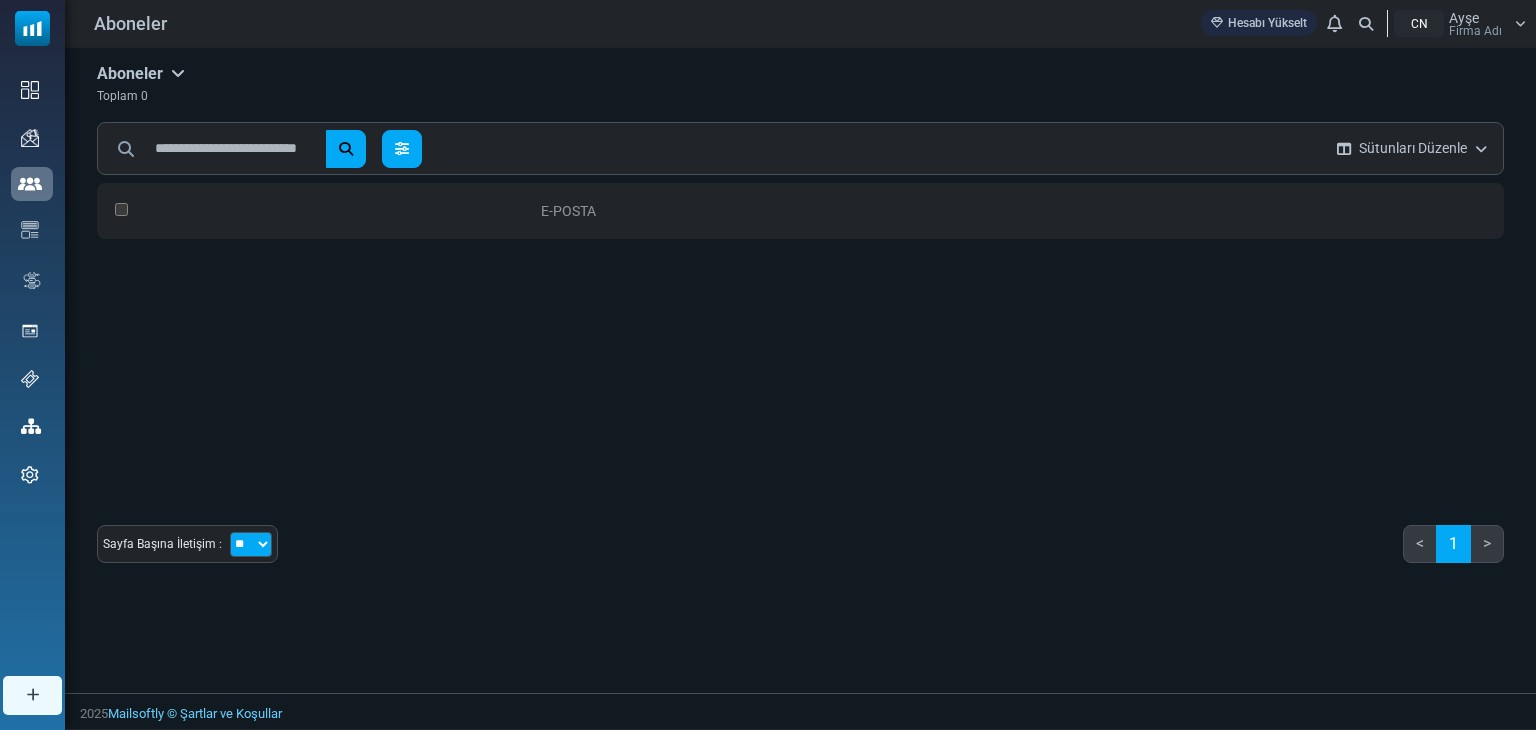 click at bounding box center (402, 149) 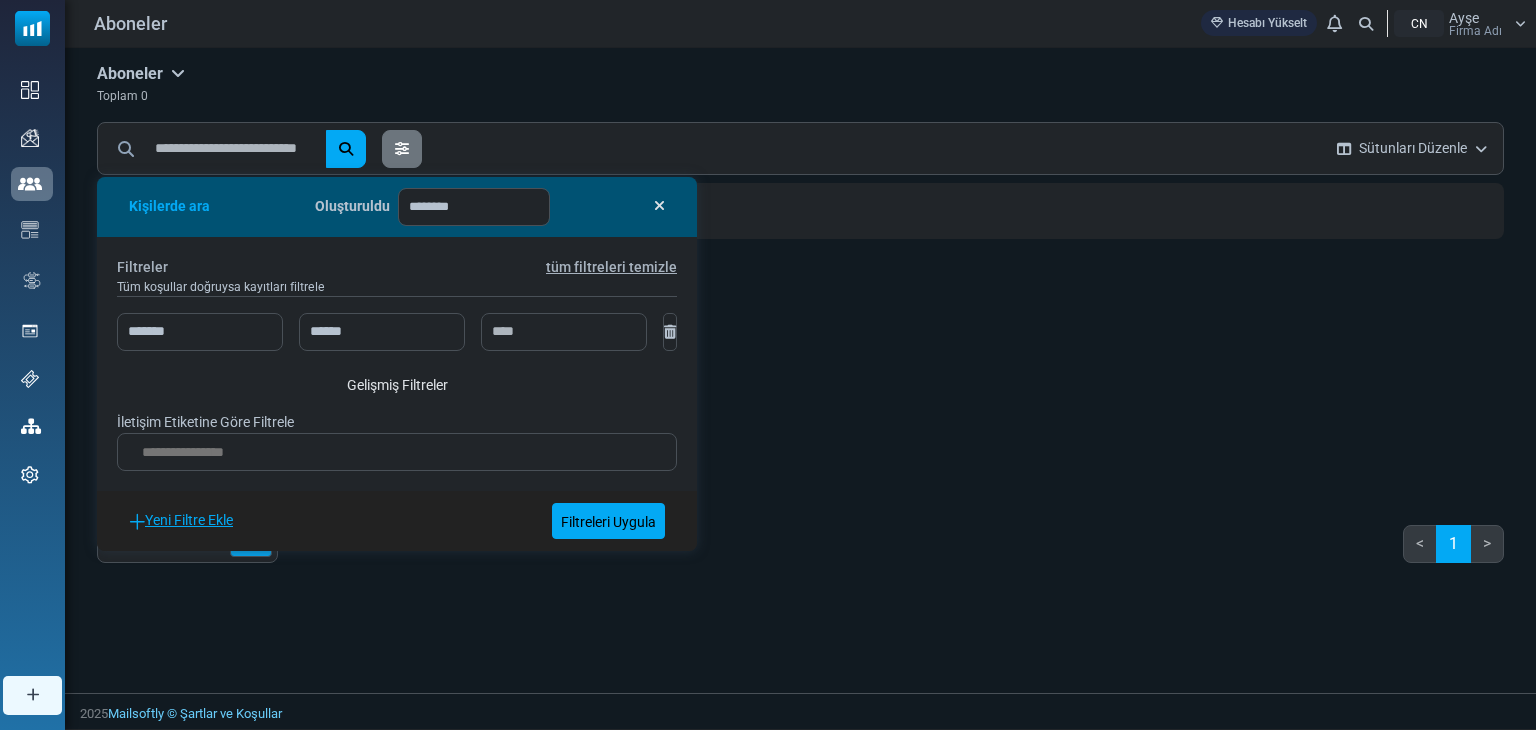 click at bounding box center [659, 206] 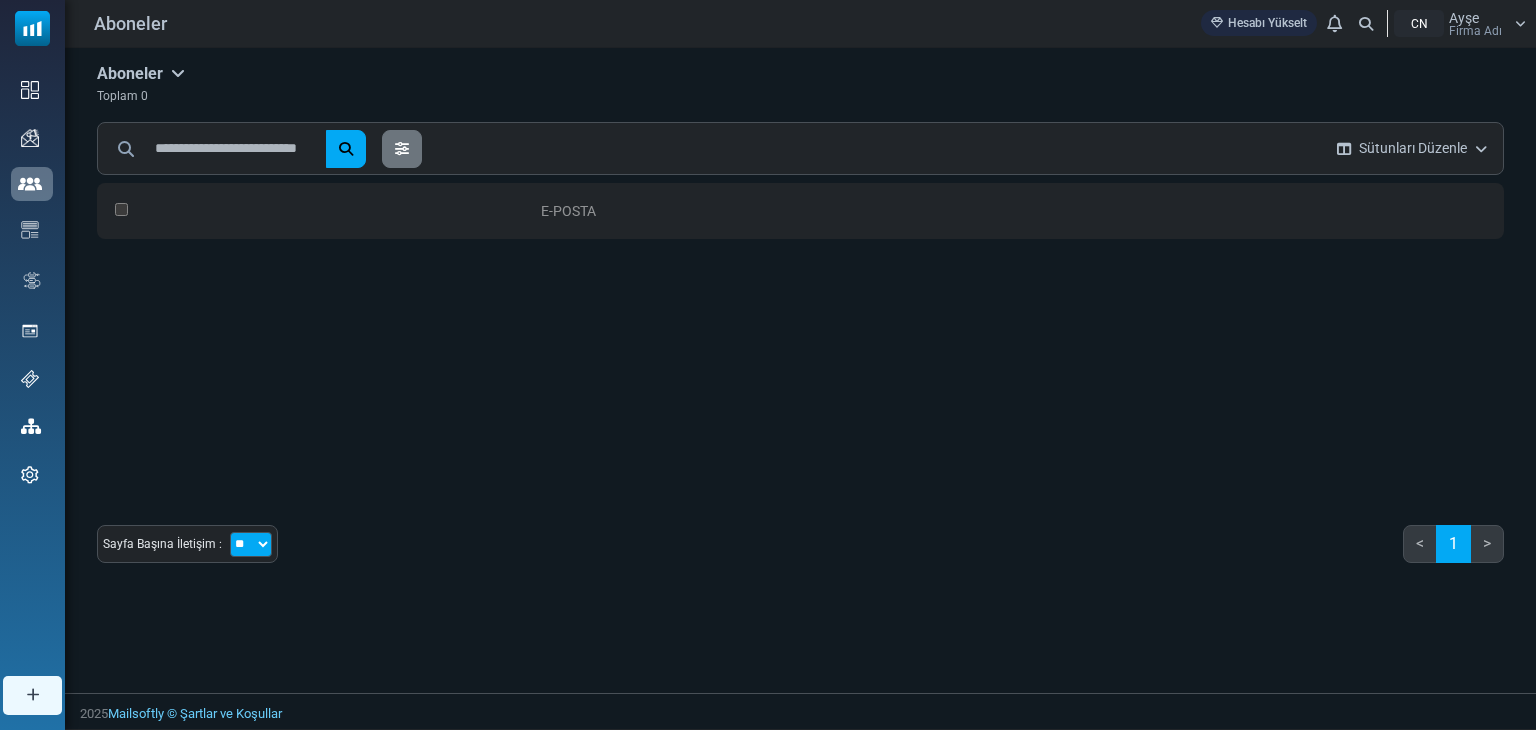 click at bounding box center [1481, 149] 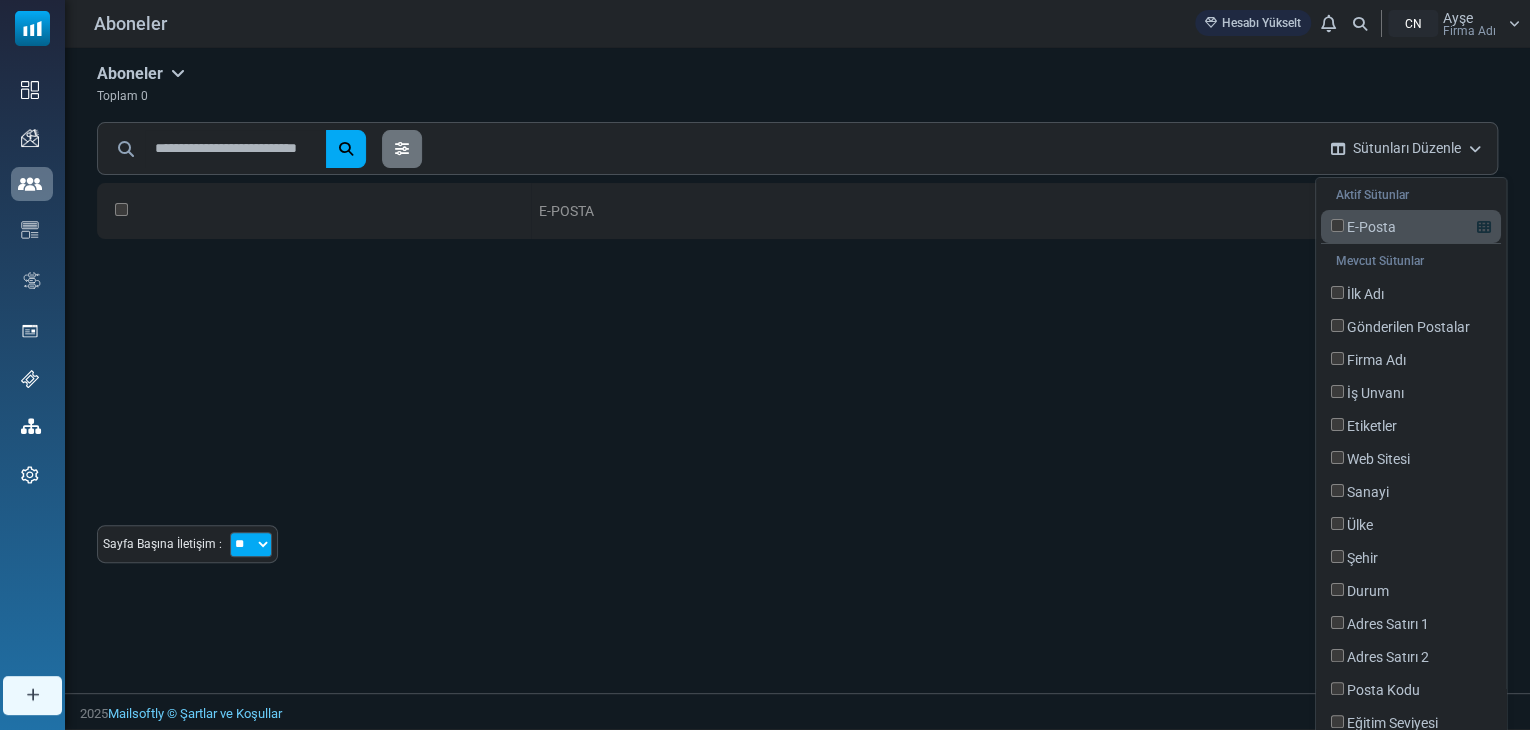 click on "E-posta" at bounding box center (1371, 228) 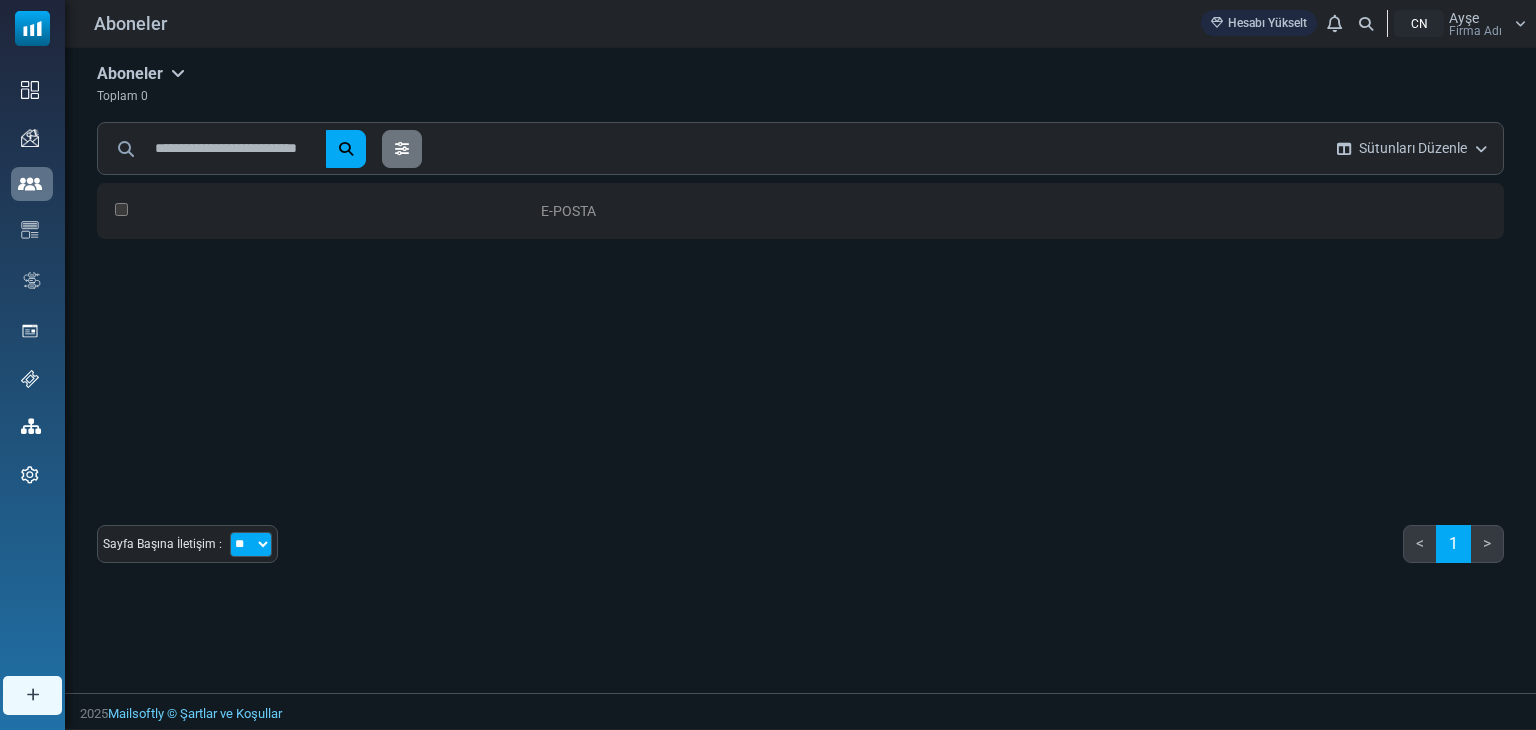 click at bounding box center [1481, 149] 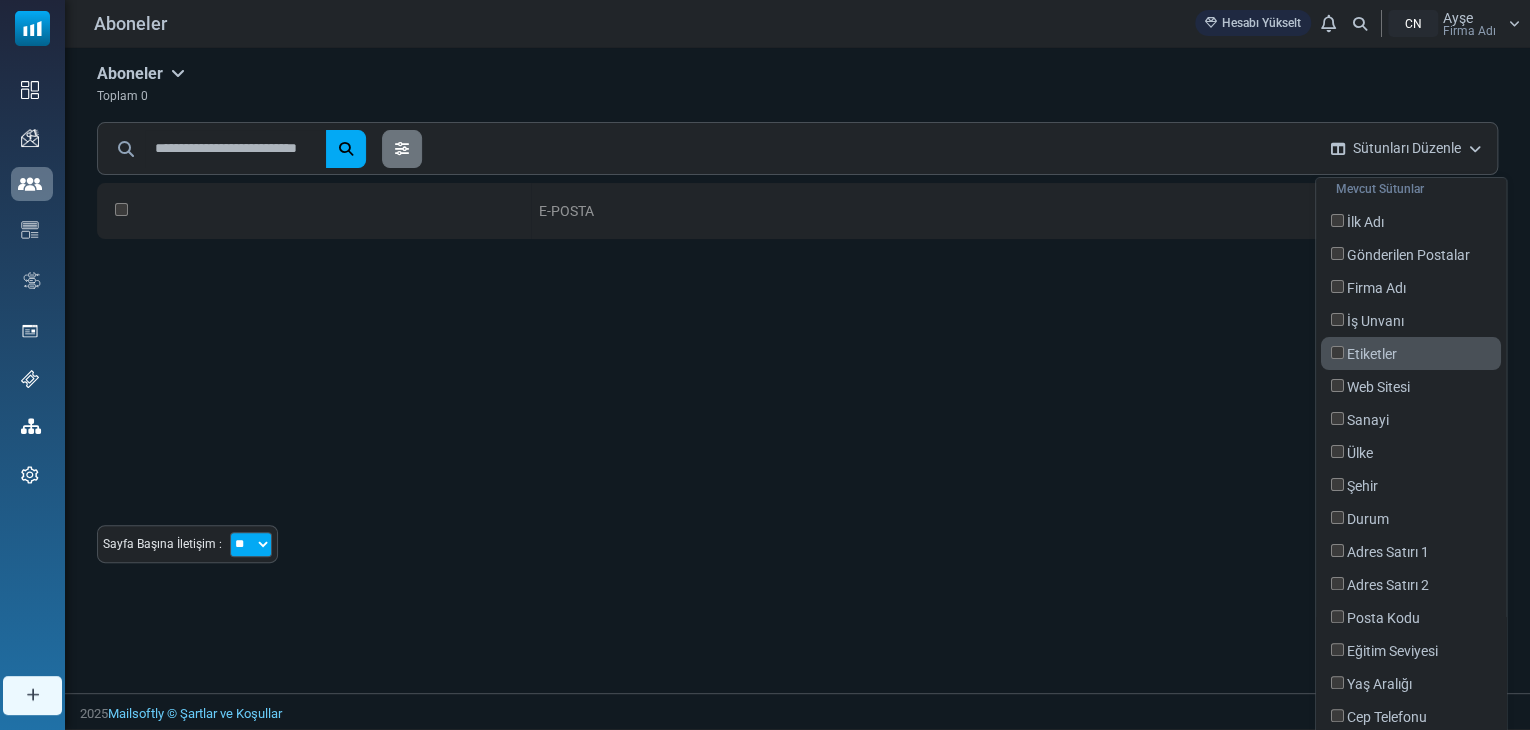 scroll, scrollTop: 75, scrollLeft: 0, axis: vertical 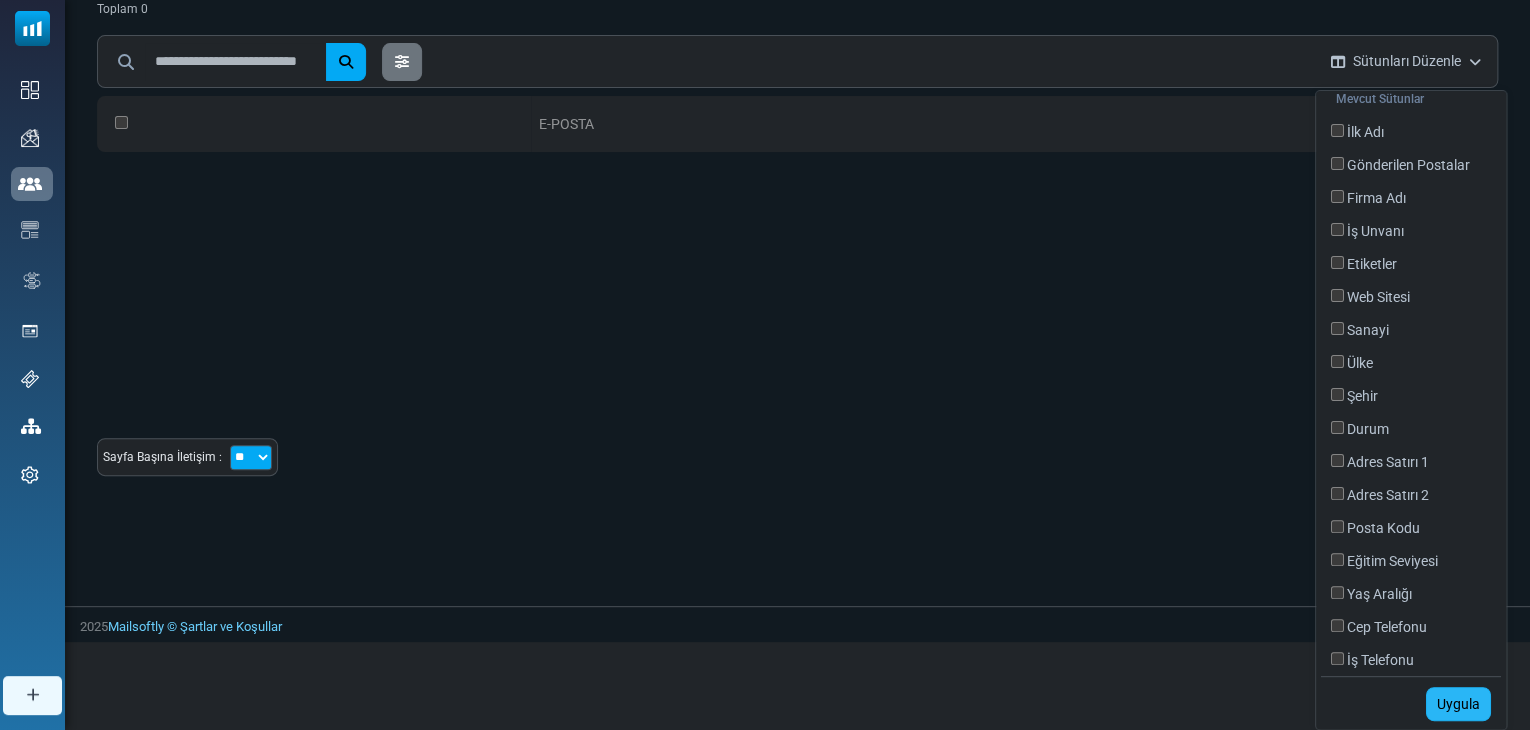 click on "Uygula" at bounding box center (1458, 704) 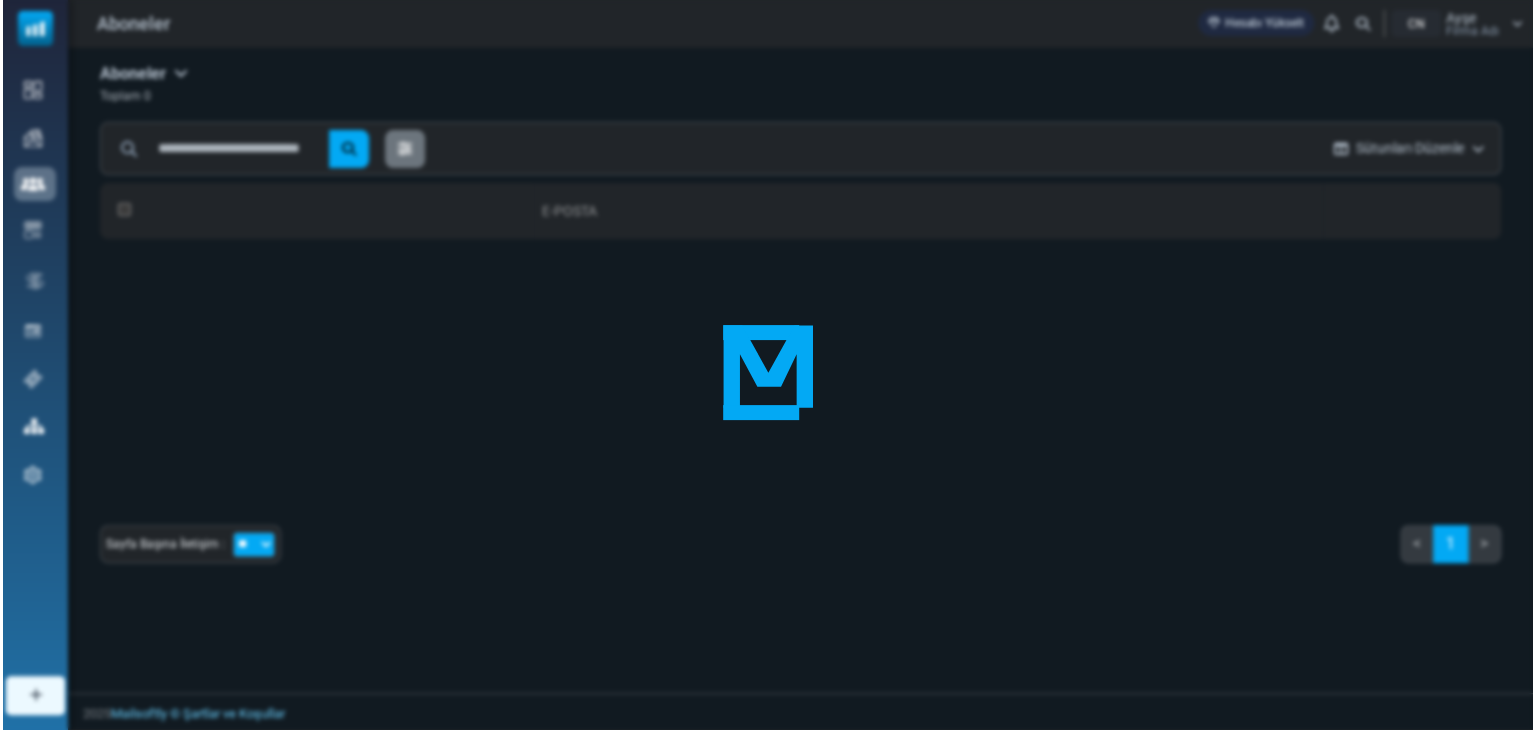 scroll, scrollTop: 0, scrollLeft: 0, axis: both 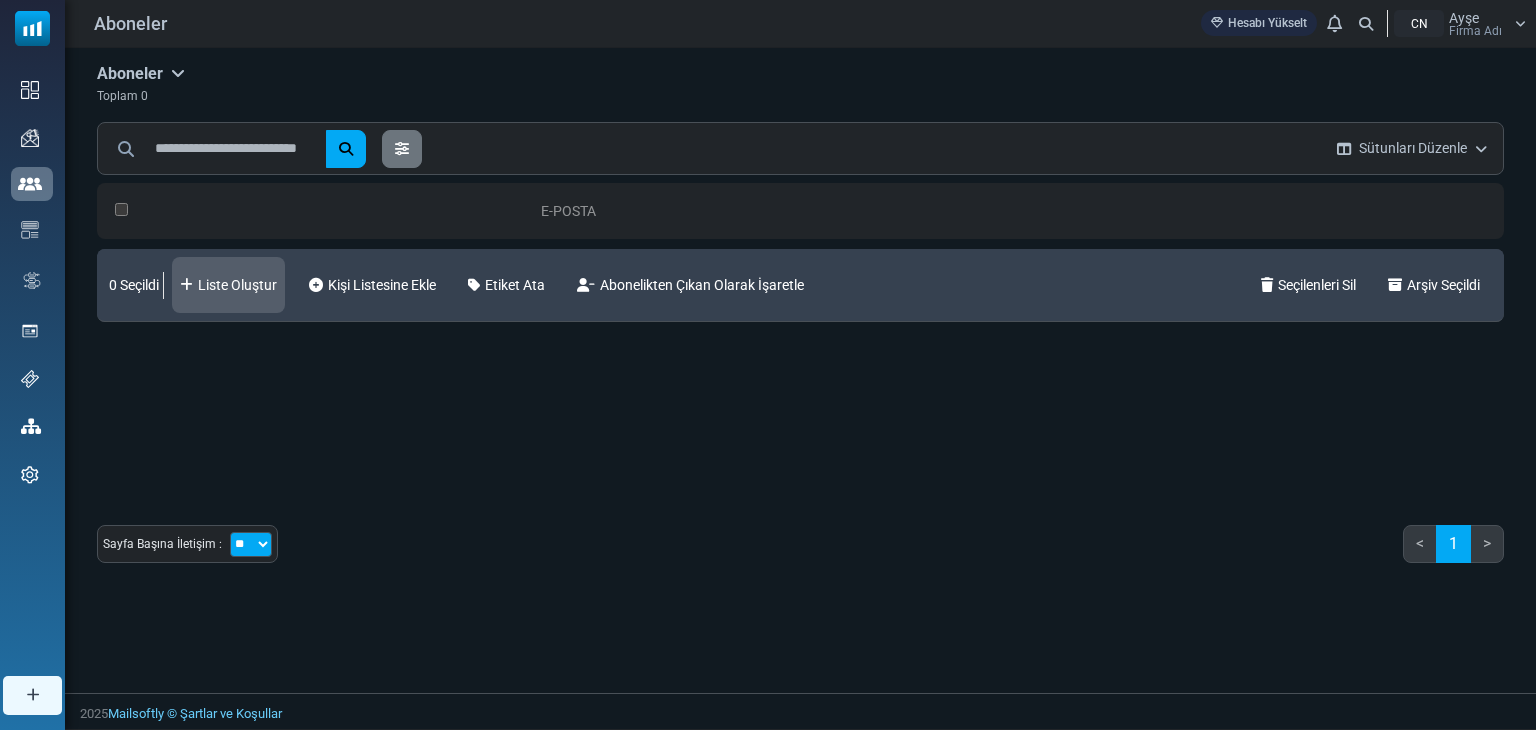 click on "Liste Oluştur" at bounding box center (237, 285) 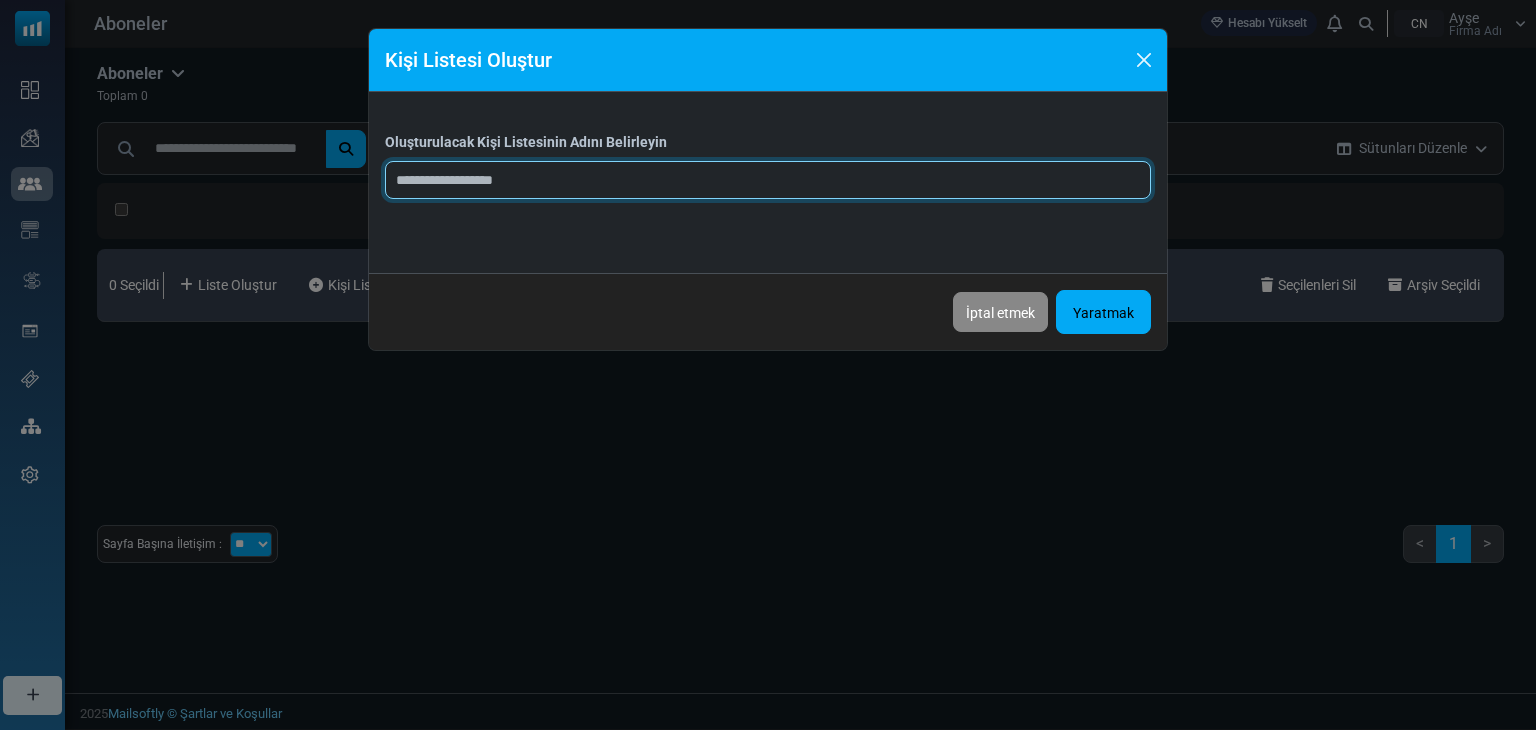 click at bounding box center [768, 180] 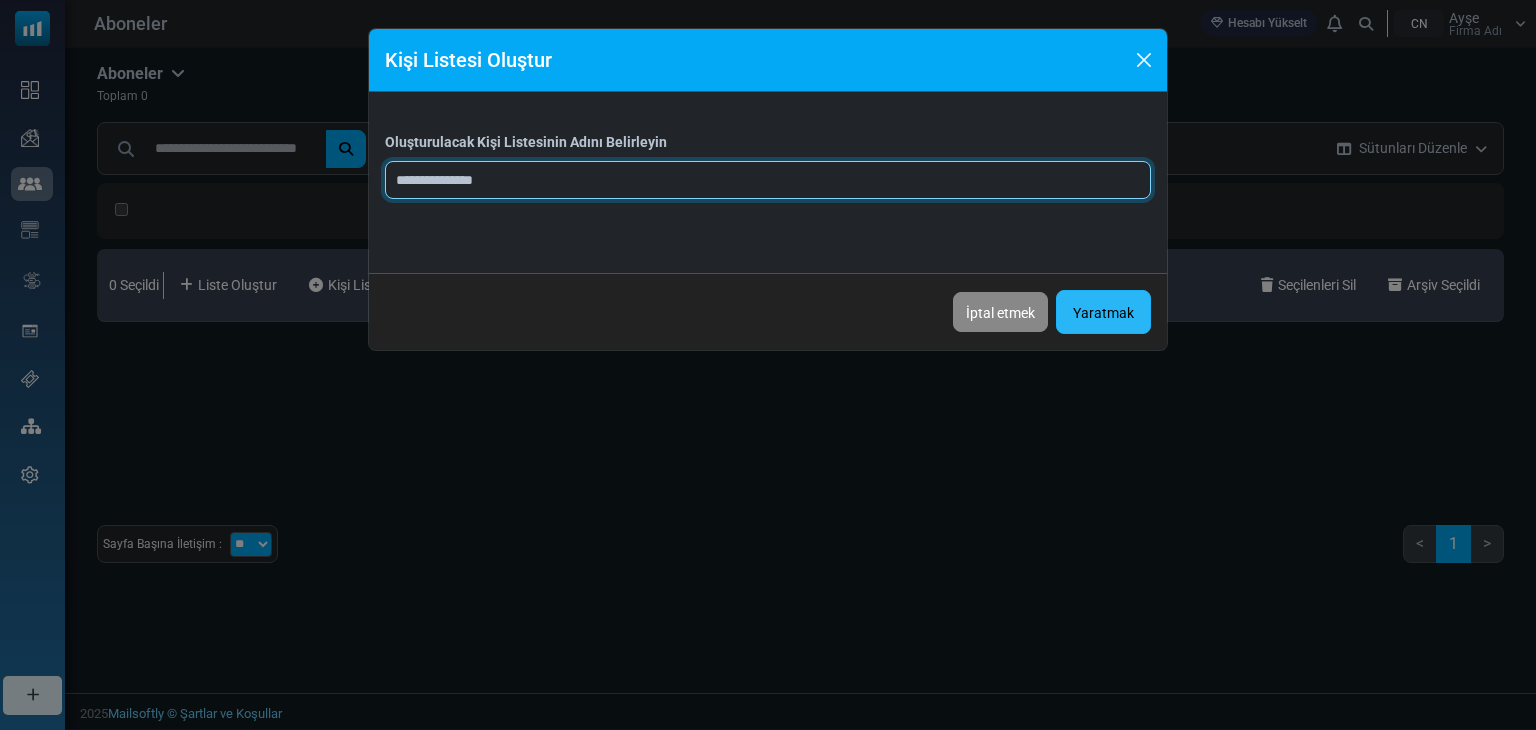 type on "**********" 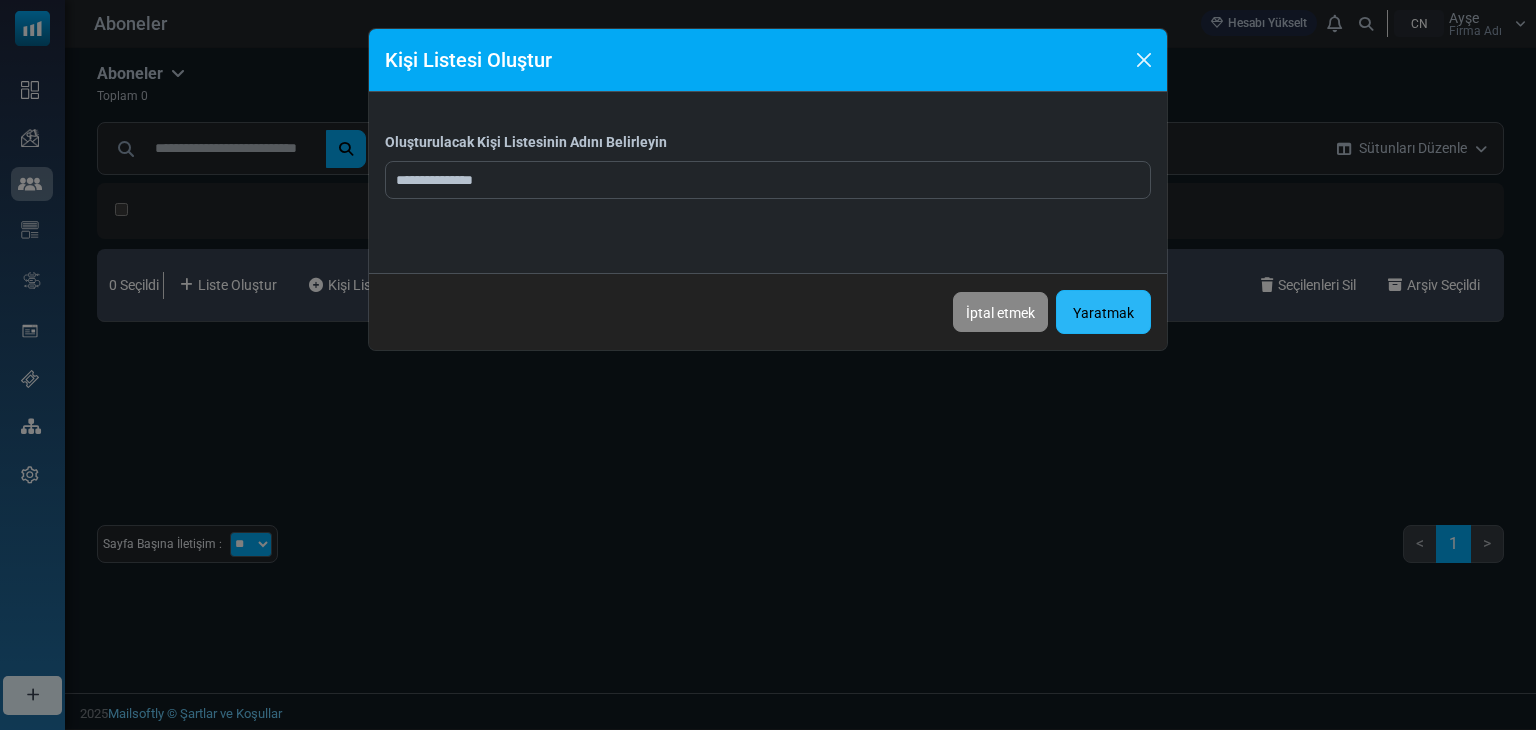 click on "Yaratmak" at bounding box center [1103, 313] 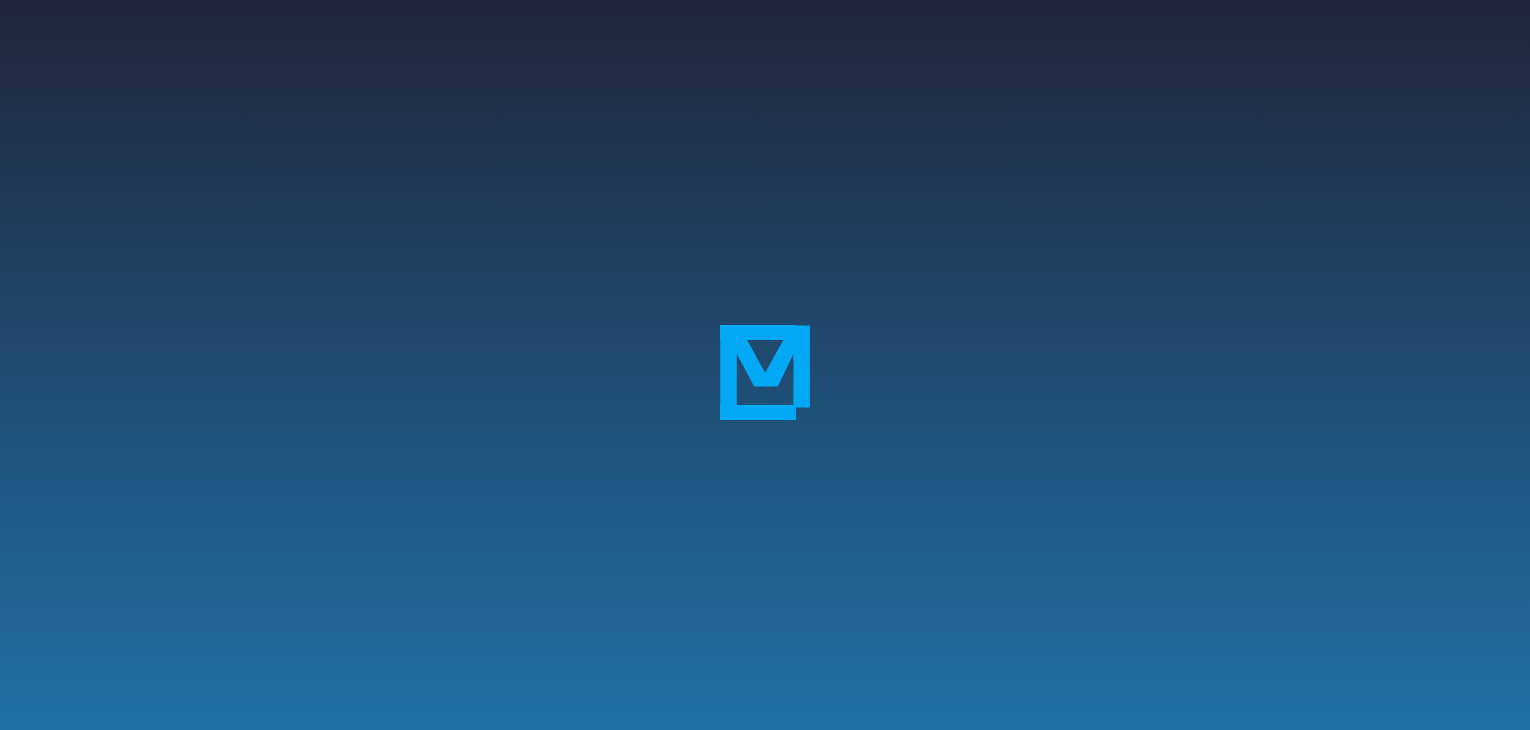 scroll, scrollTop: 0, scrollLeft: 0, axis: both 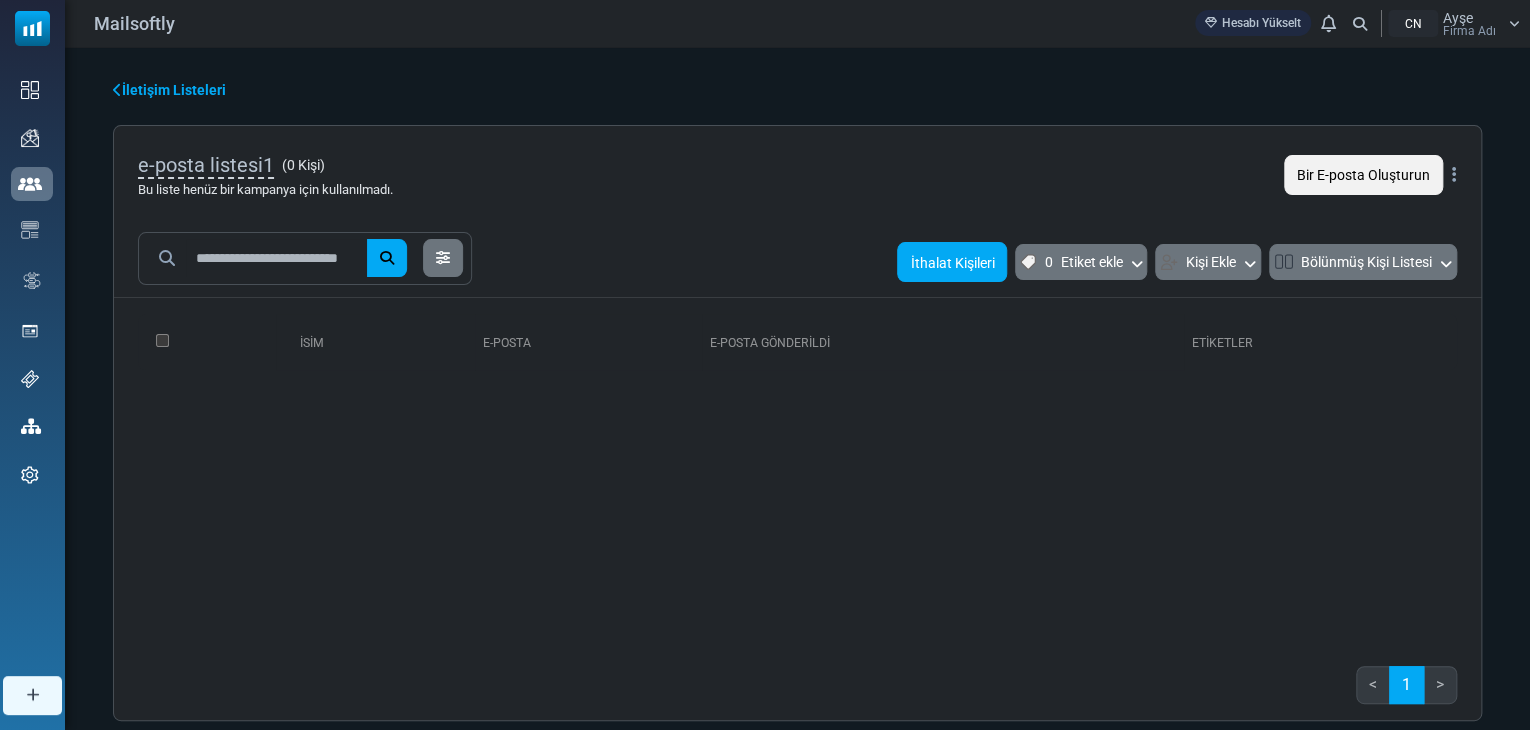click on "İthalat Kişileri" at bounding box center [952, 263] 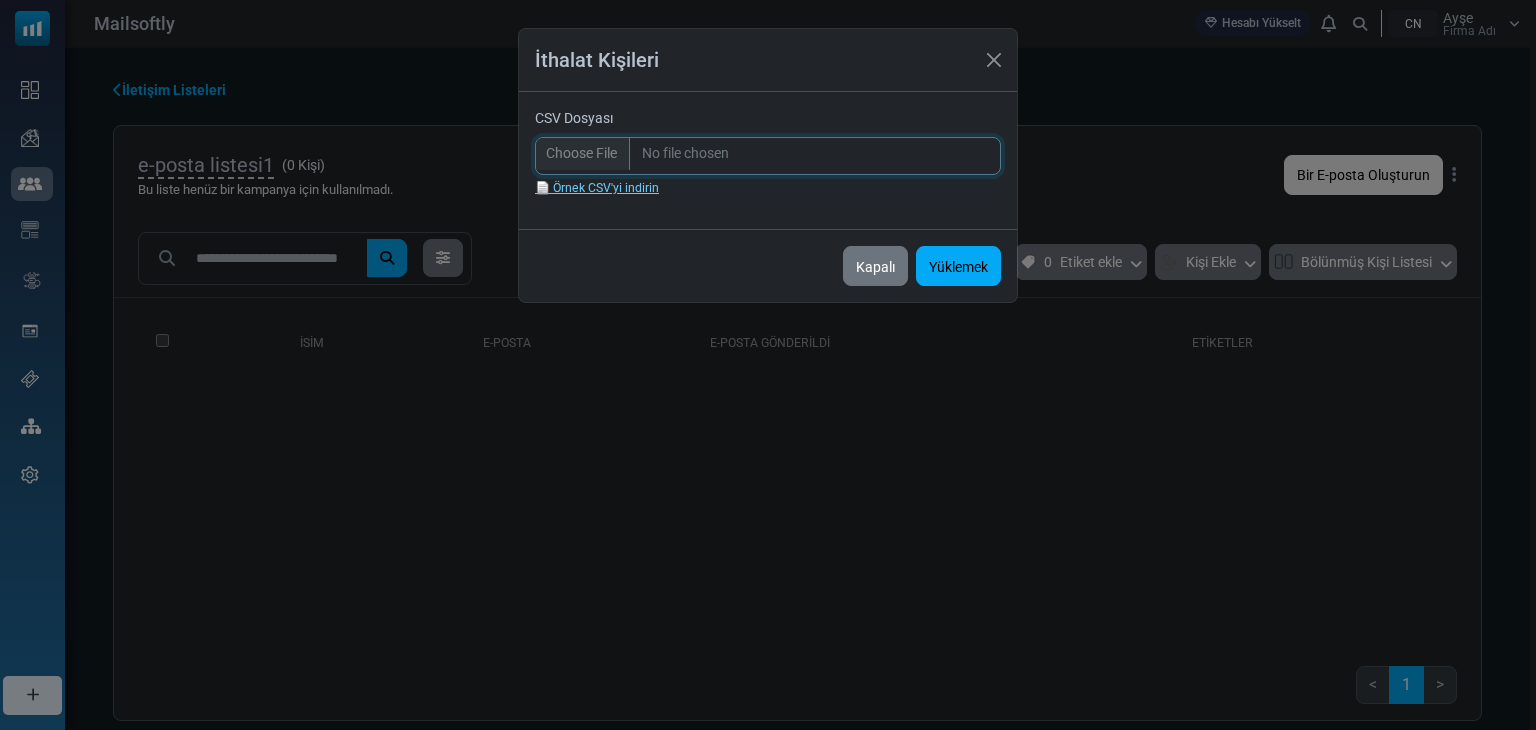 click on "CSV Dosyası" at bounding box center (768, 156) 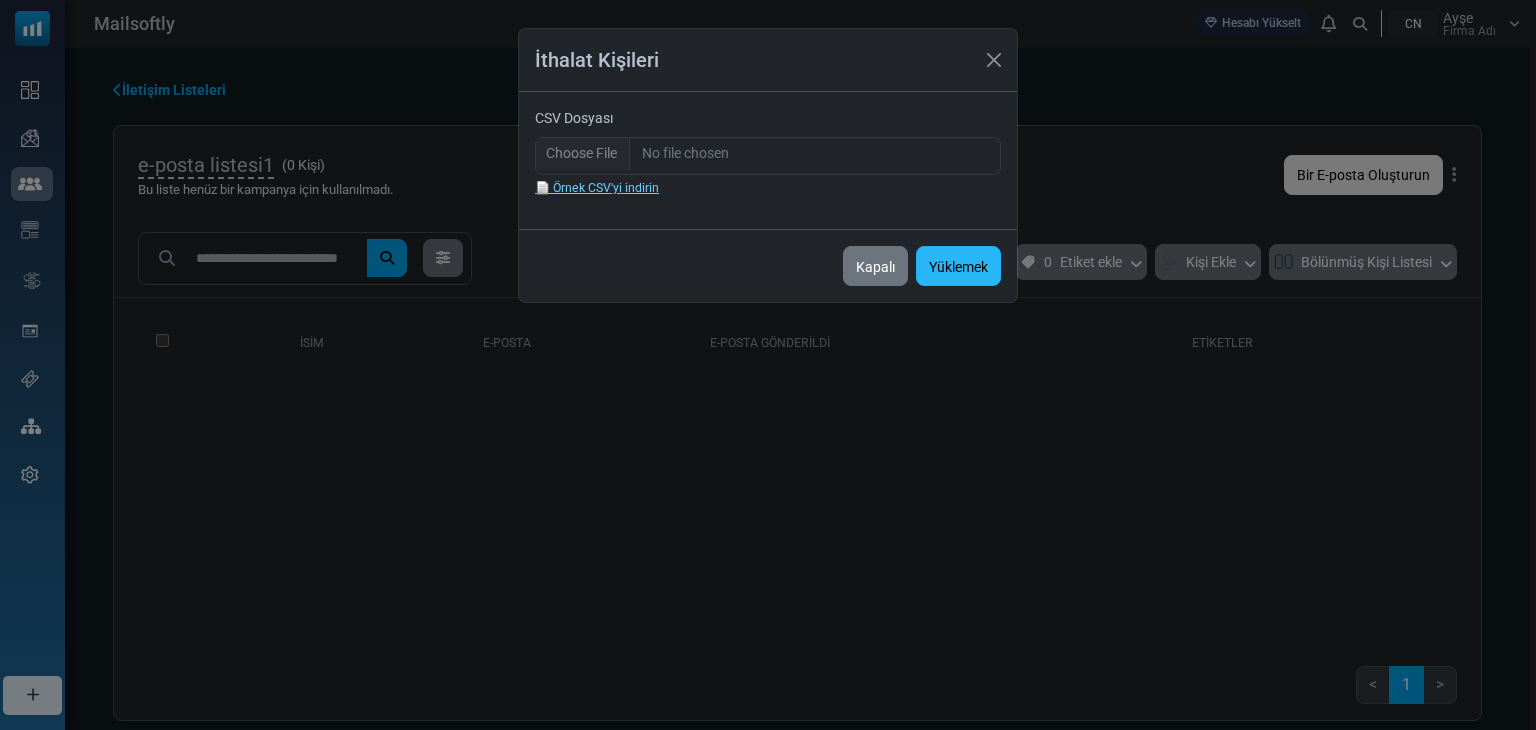 click on "Yüklemek" at bounding box center [958, 267] 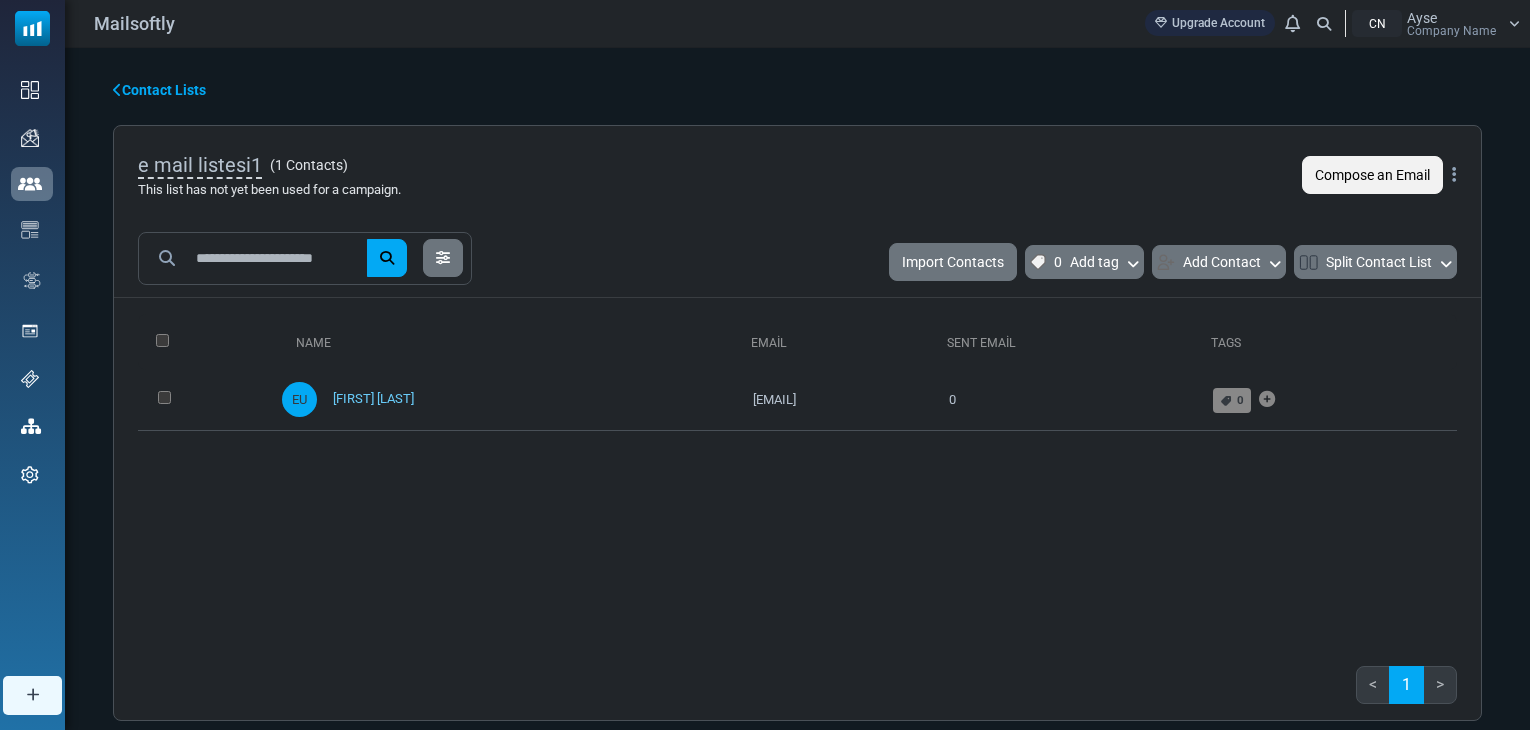 scroll, scrollTop: 0, scrollLeft: 0, axis: both 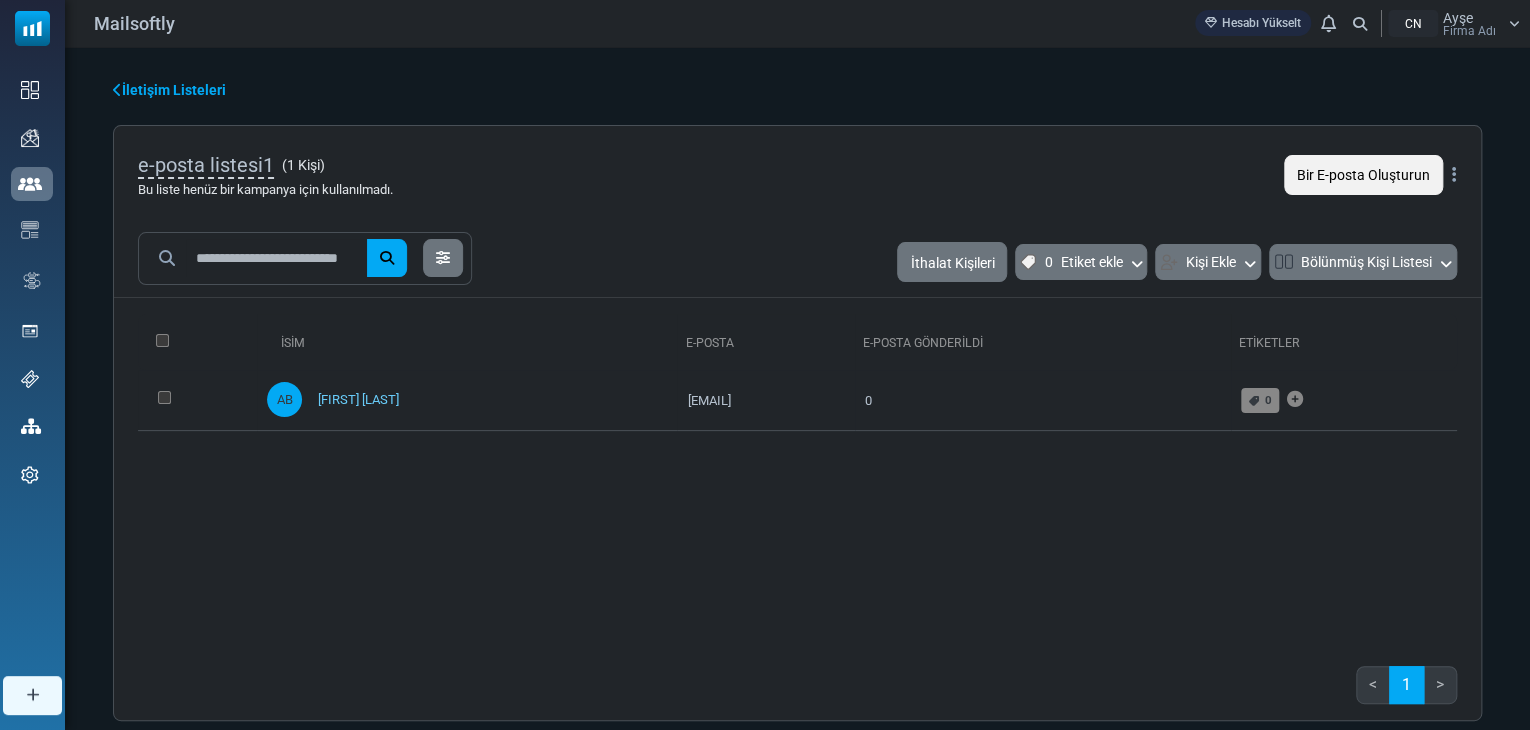 click on "İsim" at bounding box center (467, 342) 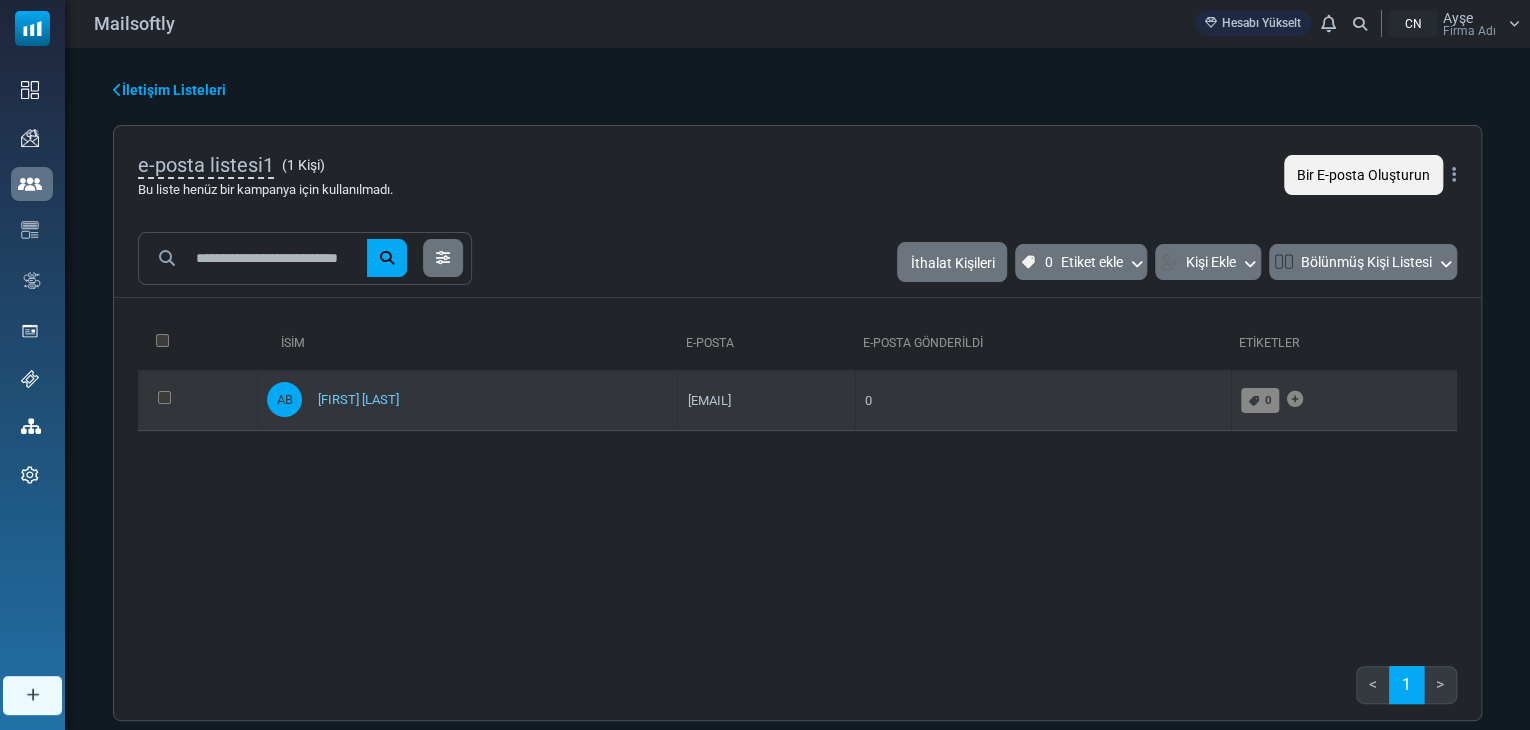 click on "[FIRST] [LAST]" at bounding box center (467, 399) 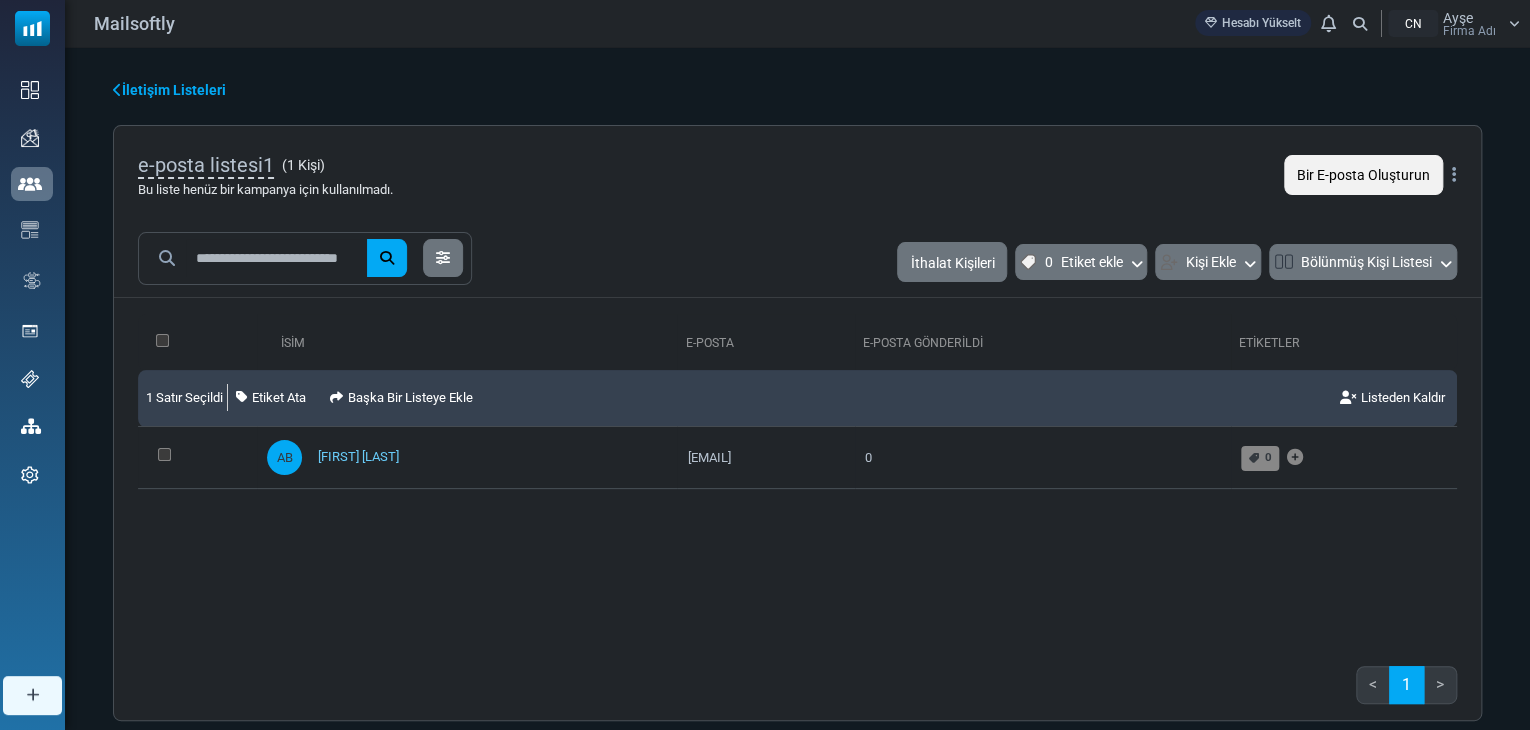 click on "Bir E-posta Oluşturun" at bounding box center (1363, 176) 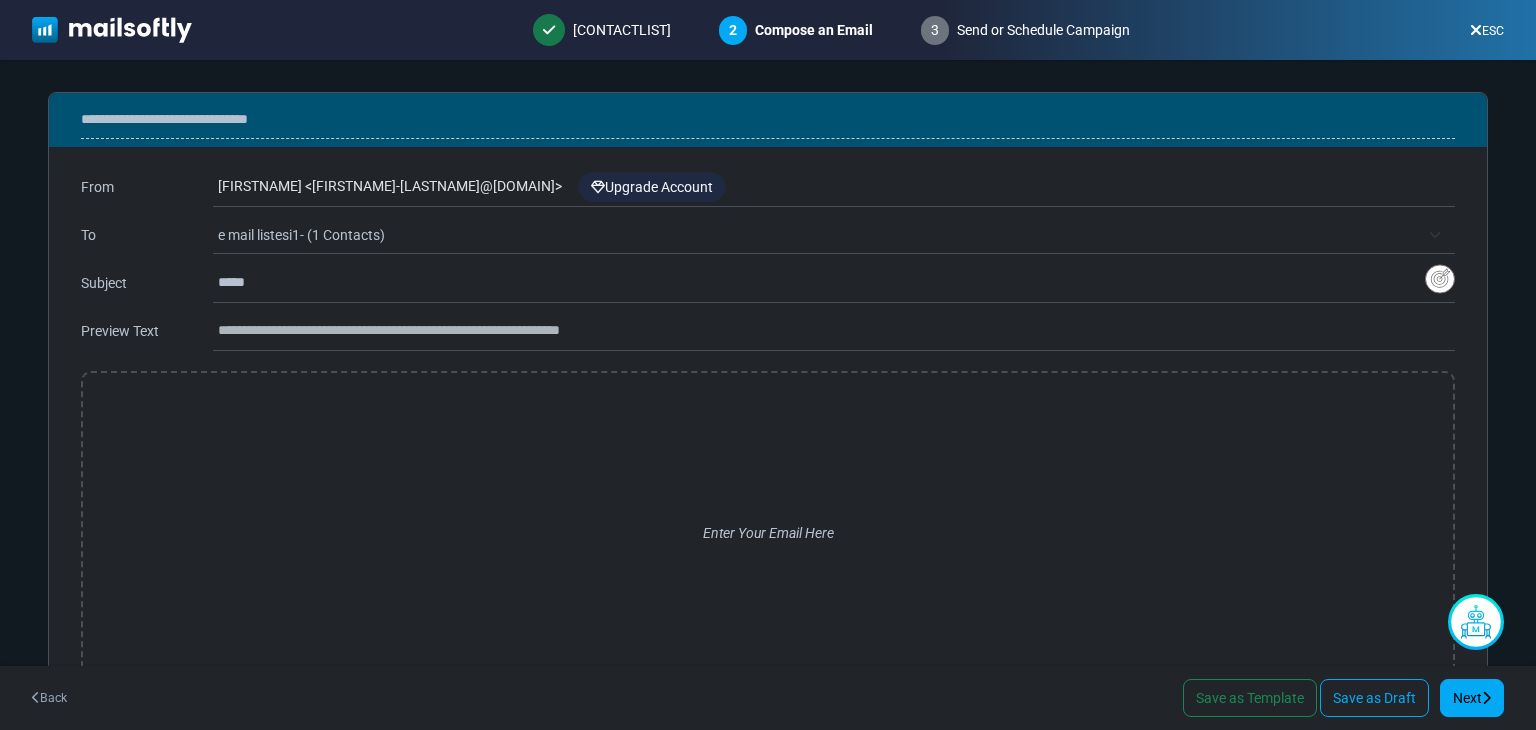 scroll, scrollTop: 0, scrollLeft: 0, axis: both 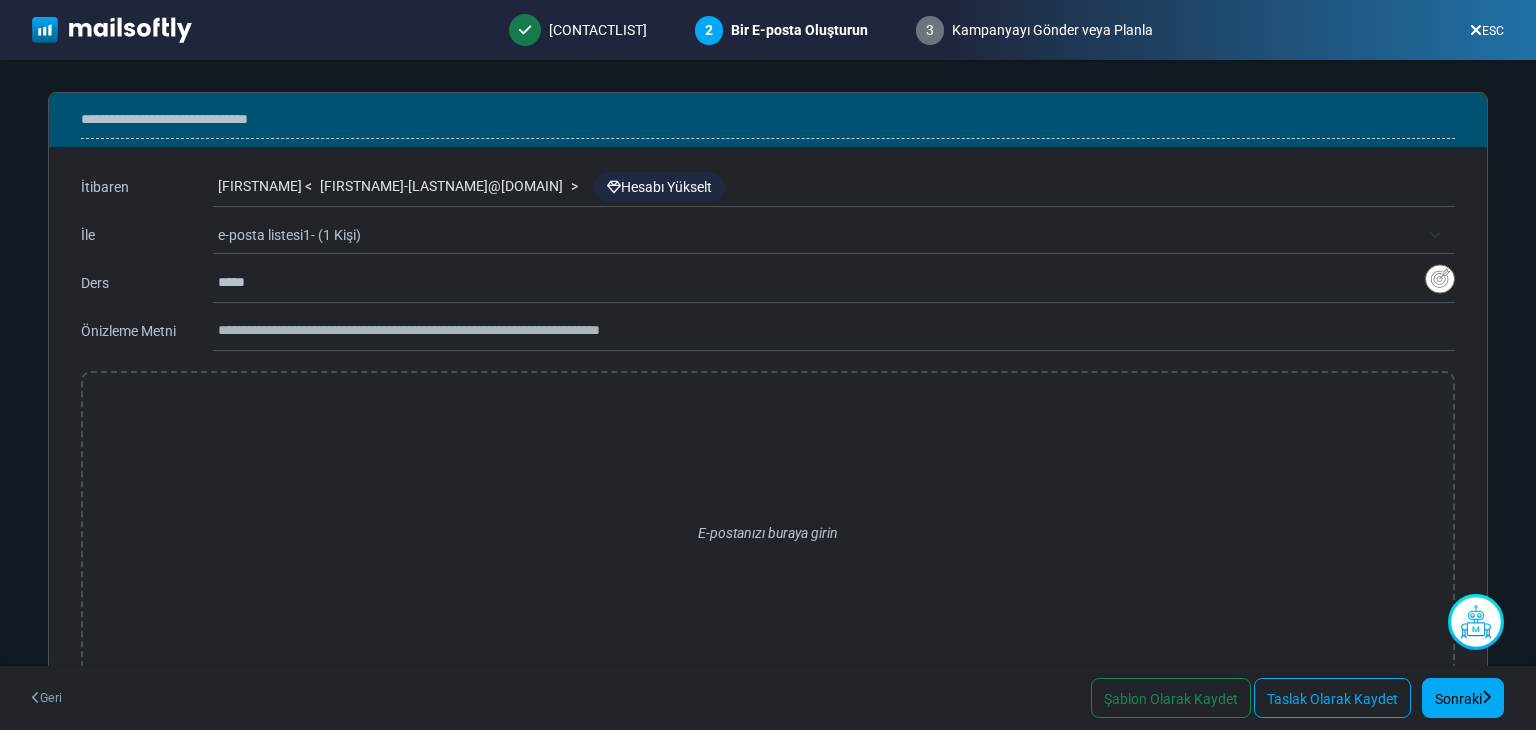 click on "e-posta listesi1- (1 Kişi)" at bounding box center (289, 235) 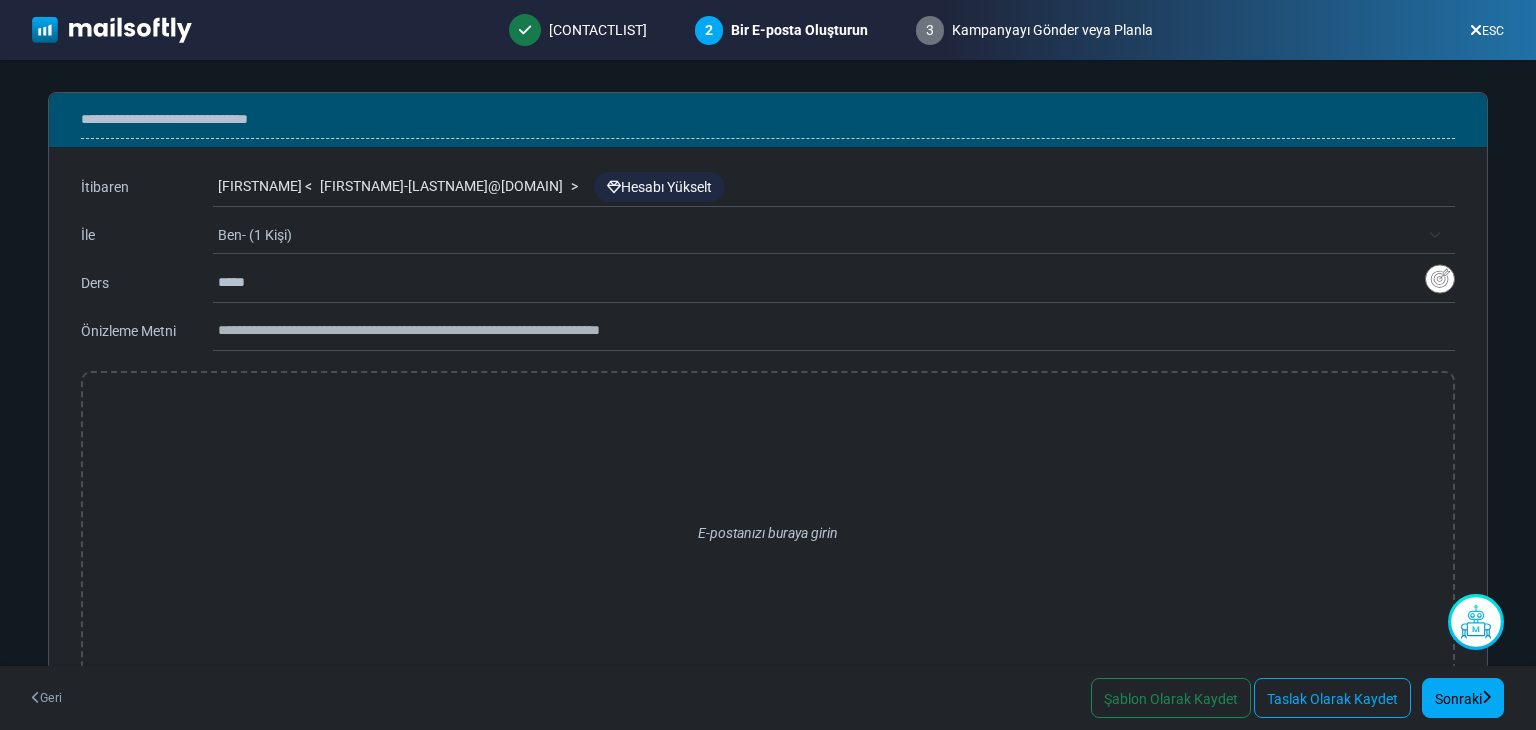click on "Ben- (1 Kişi)" at bounding box center (818, 235) 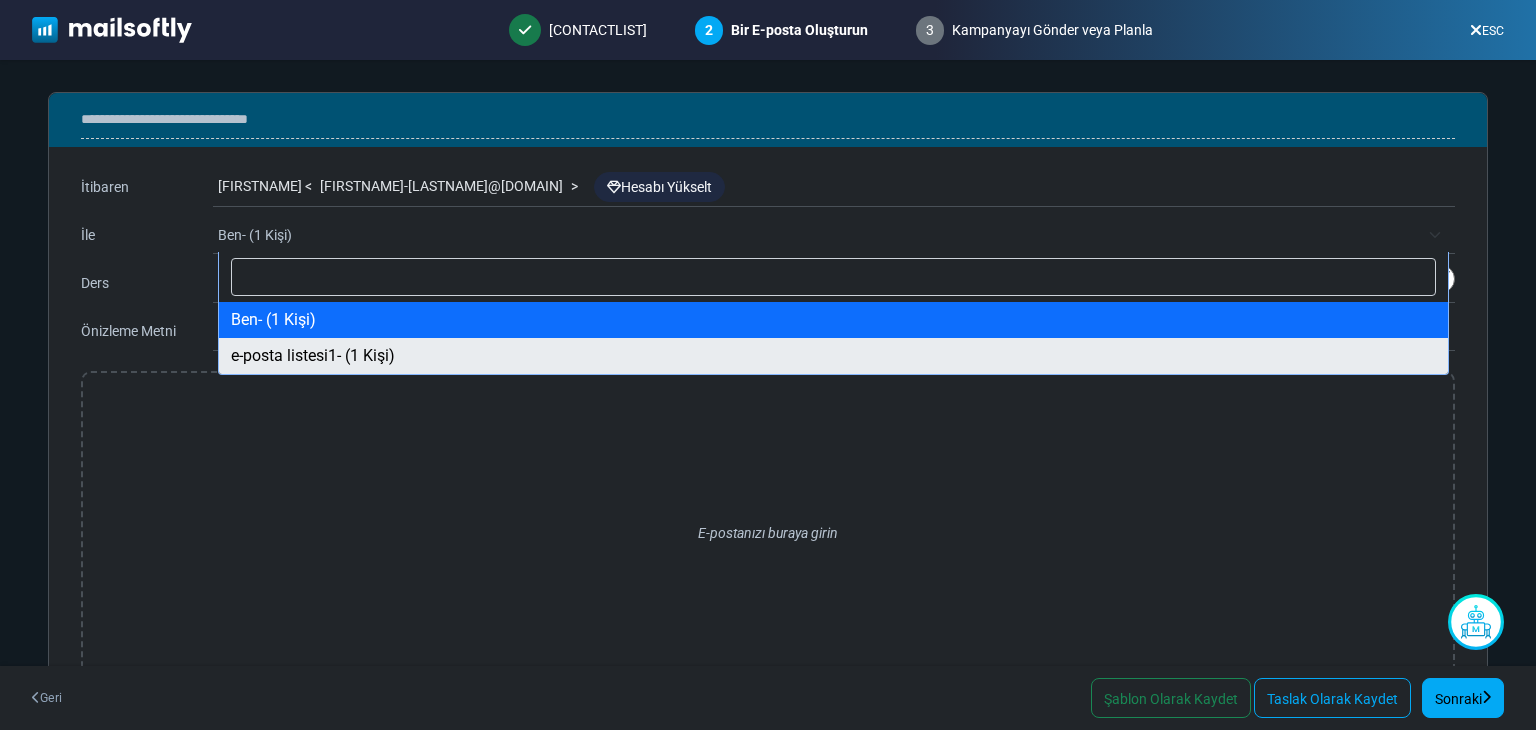 select on "*****" 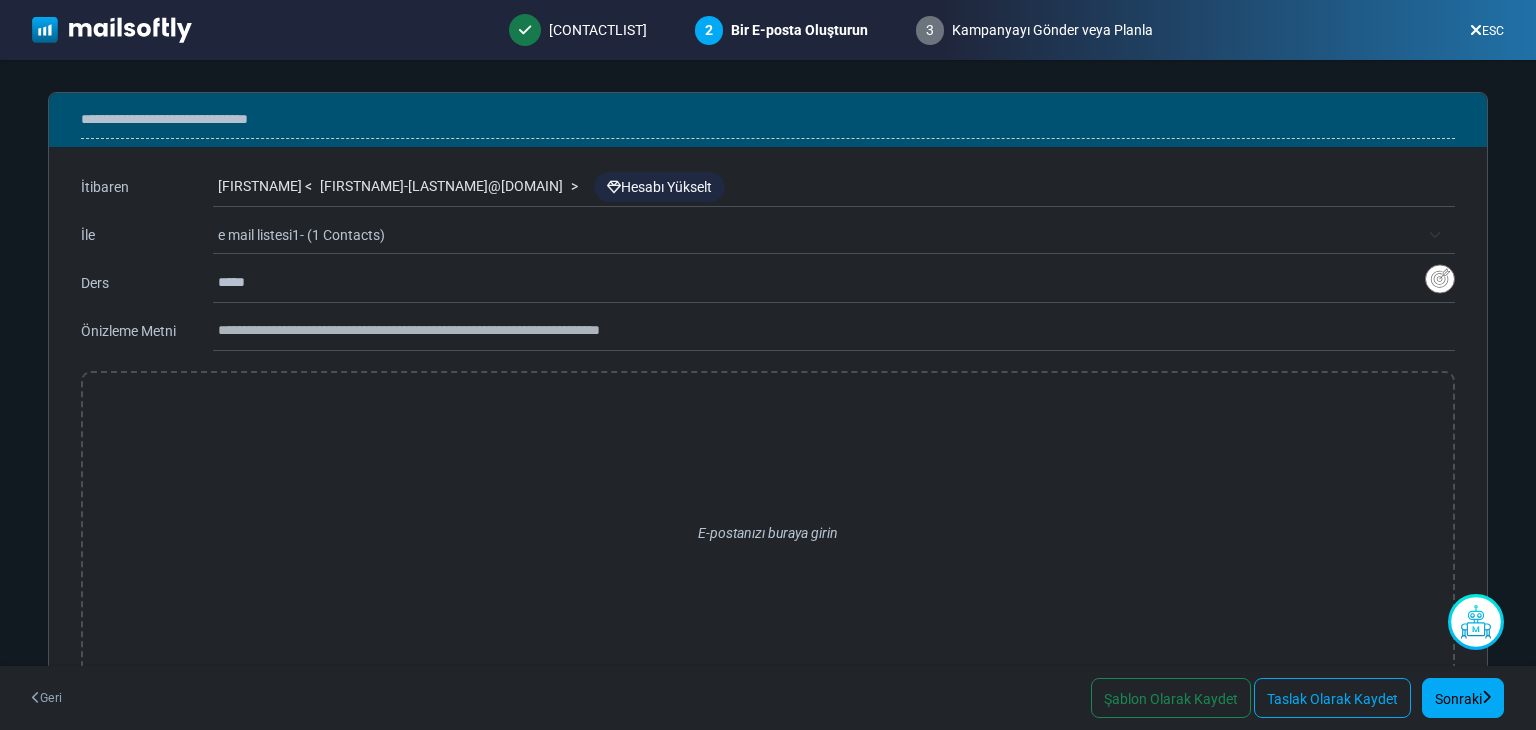 click on "e mail listesi1- (1 Contacts)" at bounding box center [836, 235] 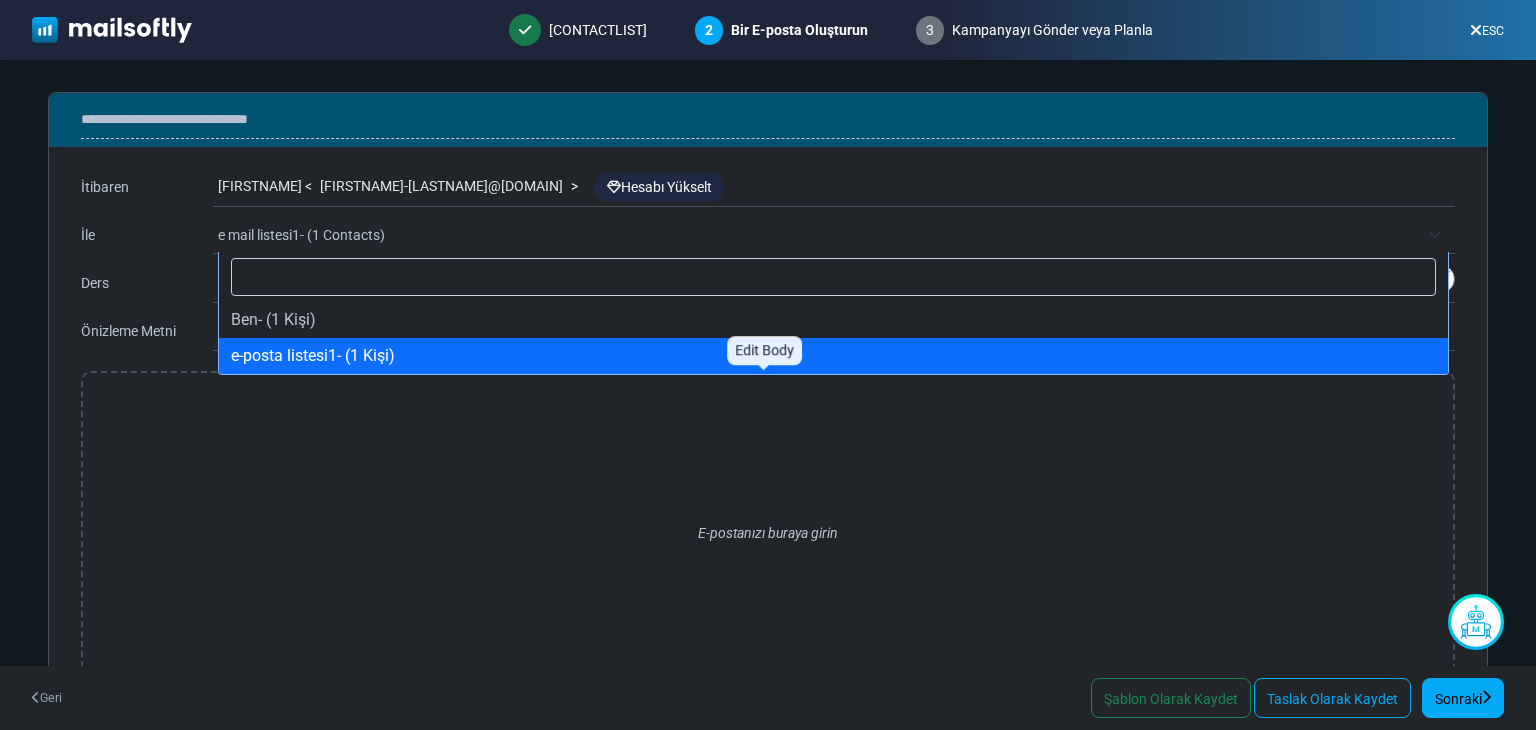 click on "E-postanızı buraya girin" at bounding box center [768, 533] 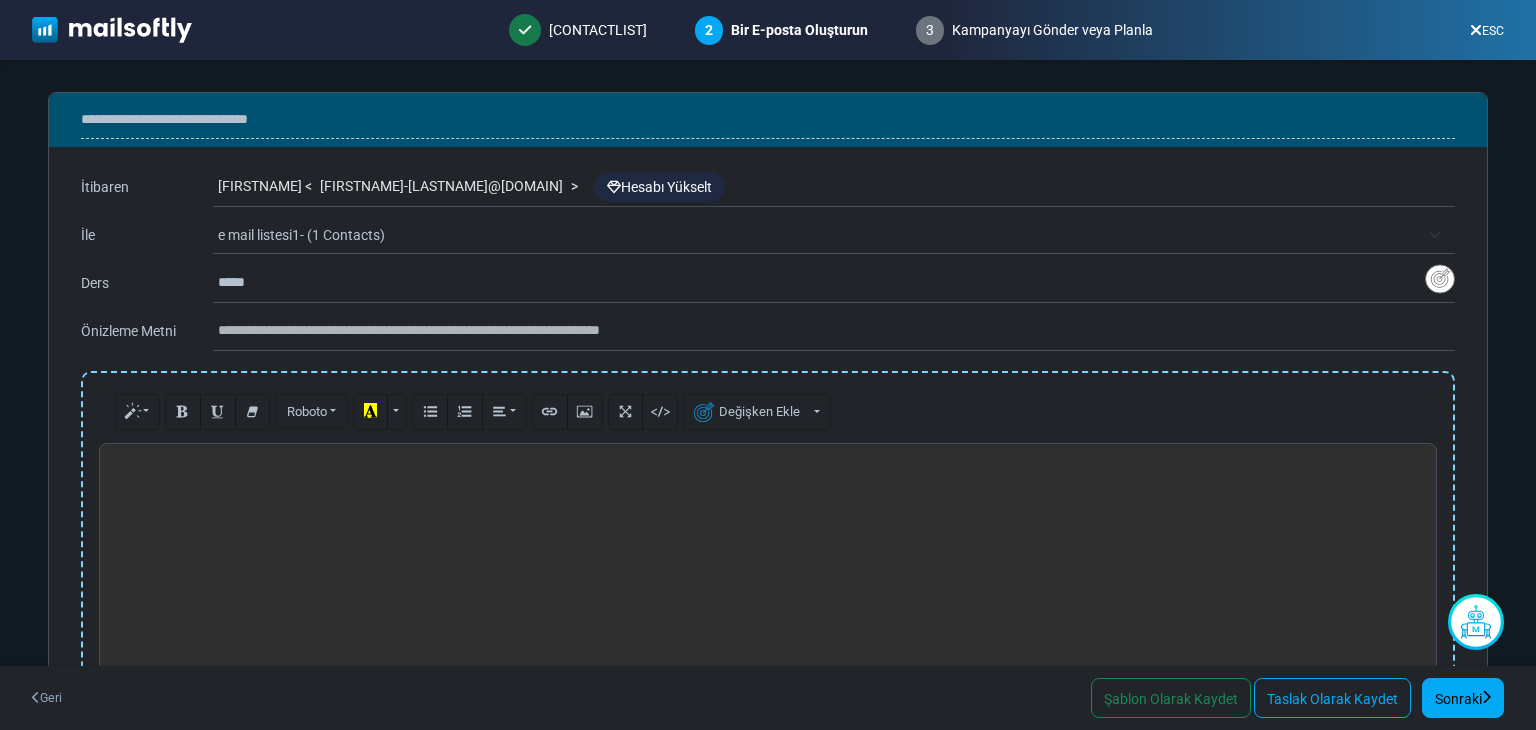 click on "Önizleme Metni" at bounding box center [128, 331] 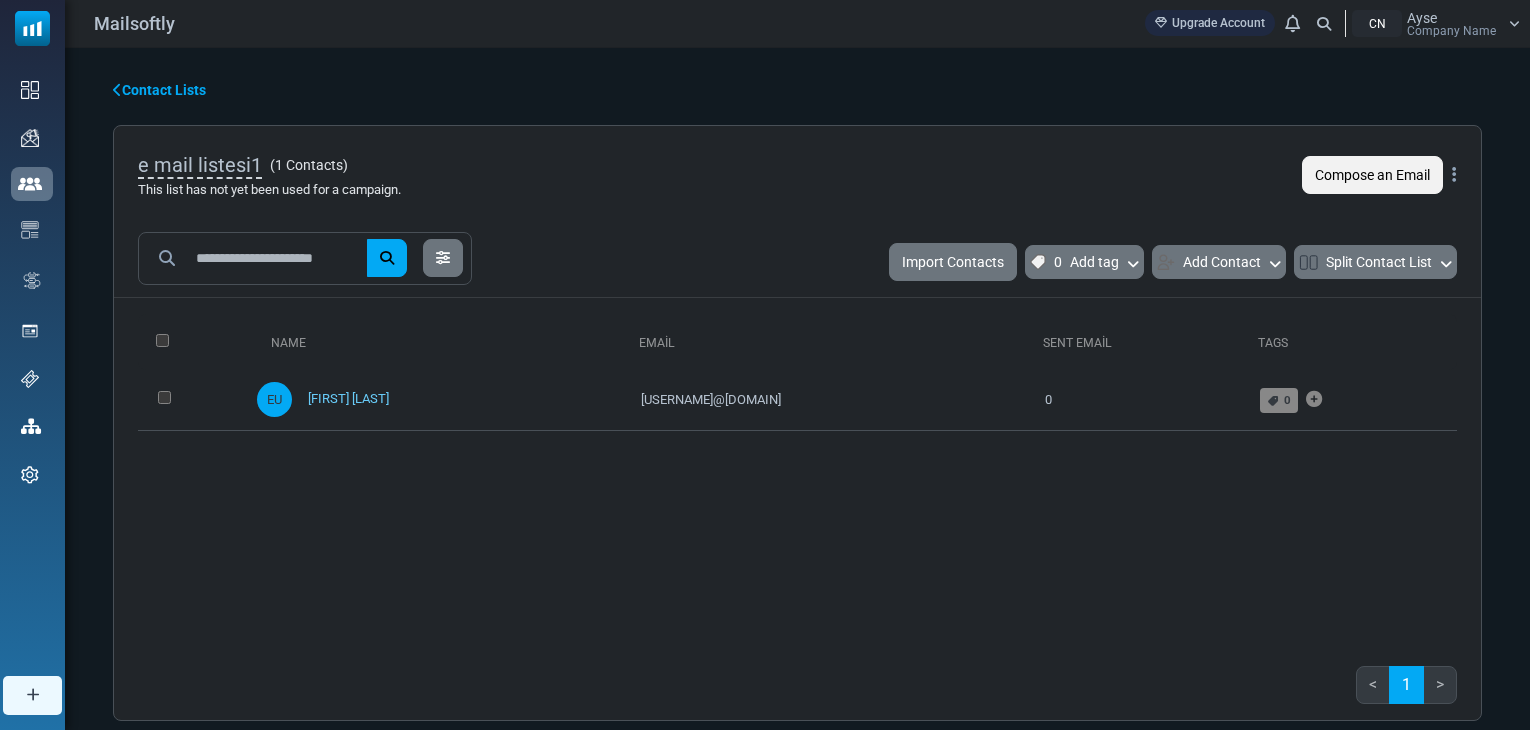 scroll, scrollTop: 0, scrollLeft: 0, axis: both 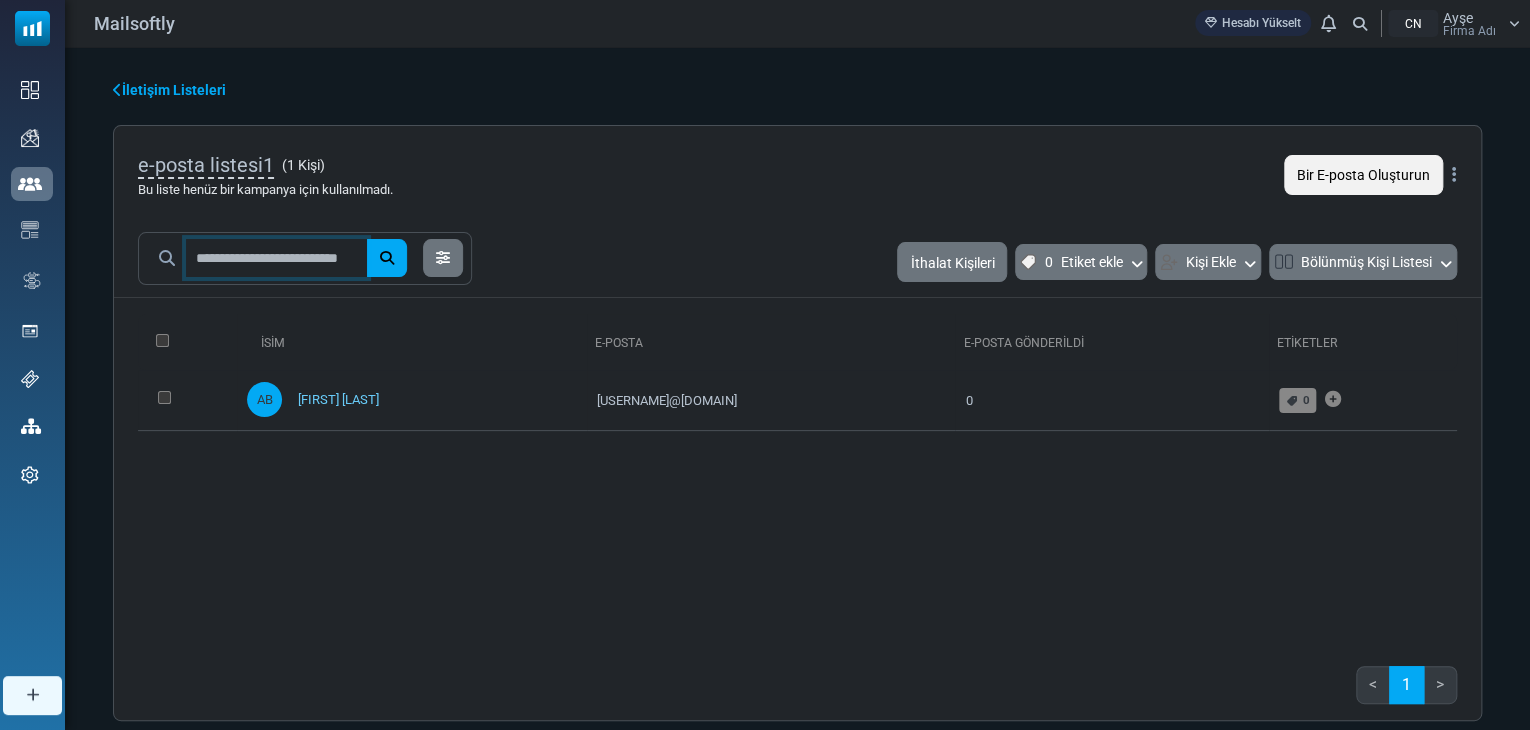 click at bounding box center (276, 258) 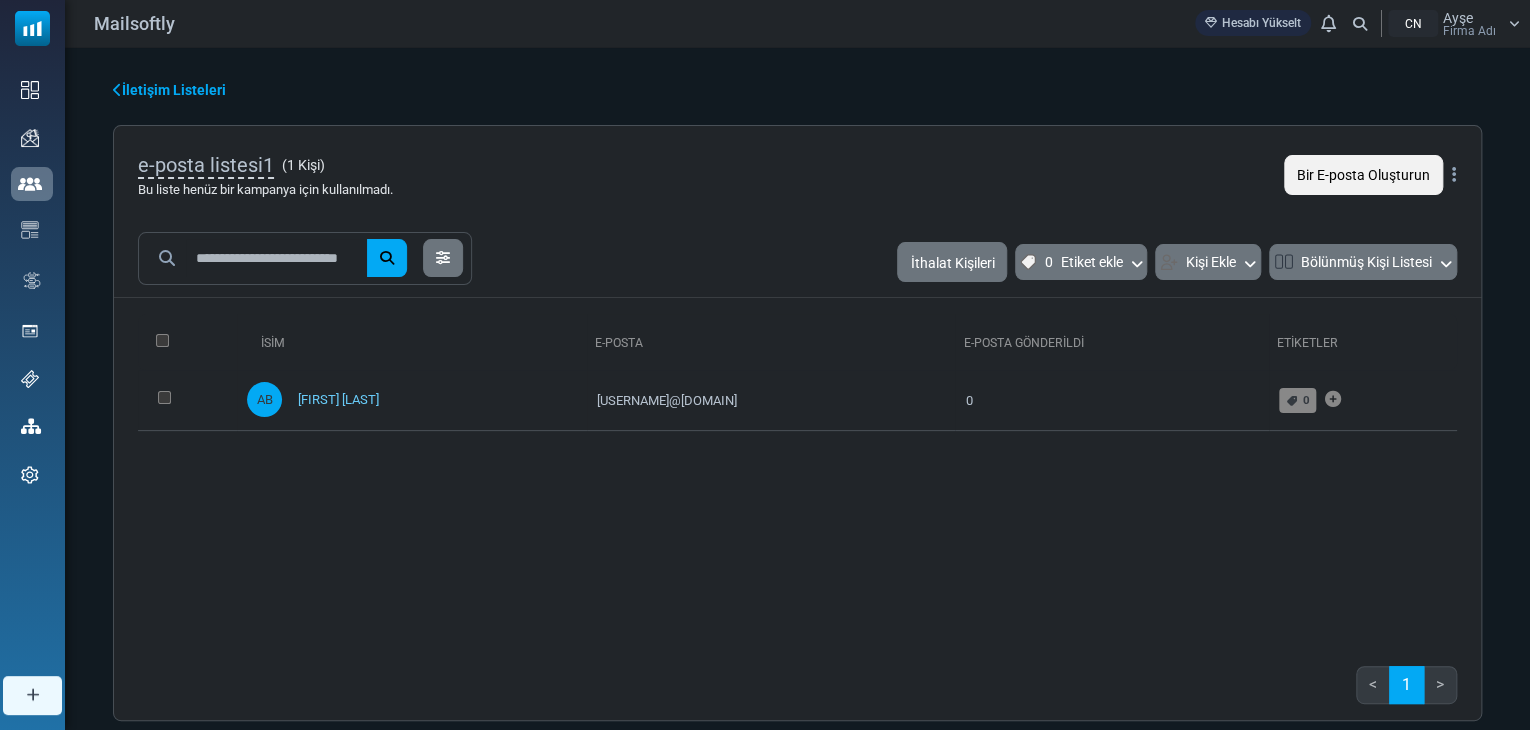 click on "1 Kişi" at bounding box center (303, 165) 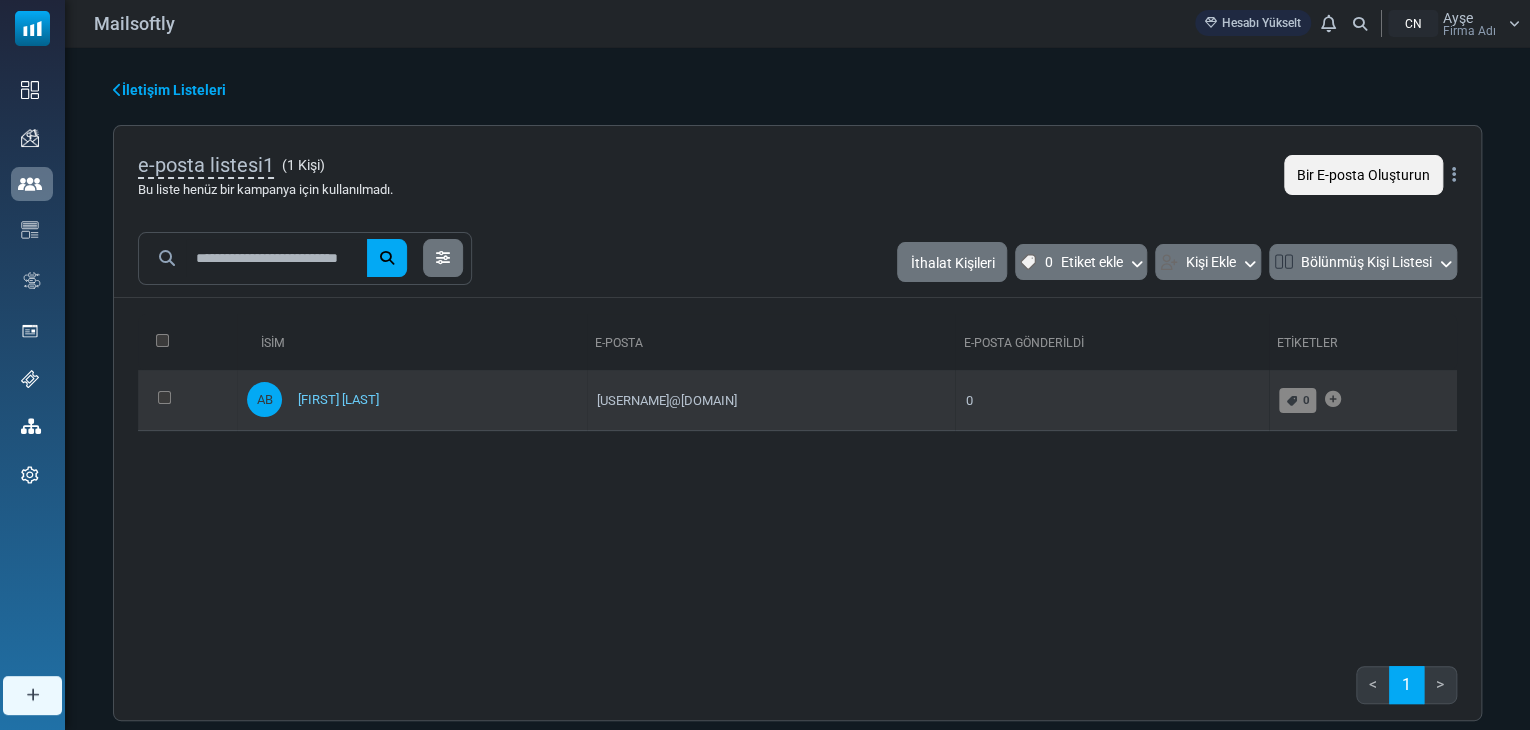 click on "örnekkullanıcı@mailsoftly.com" at bounding box center [771, 400] 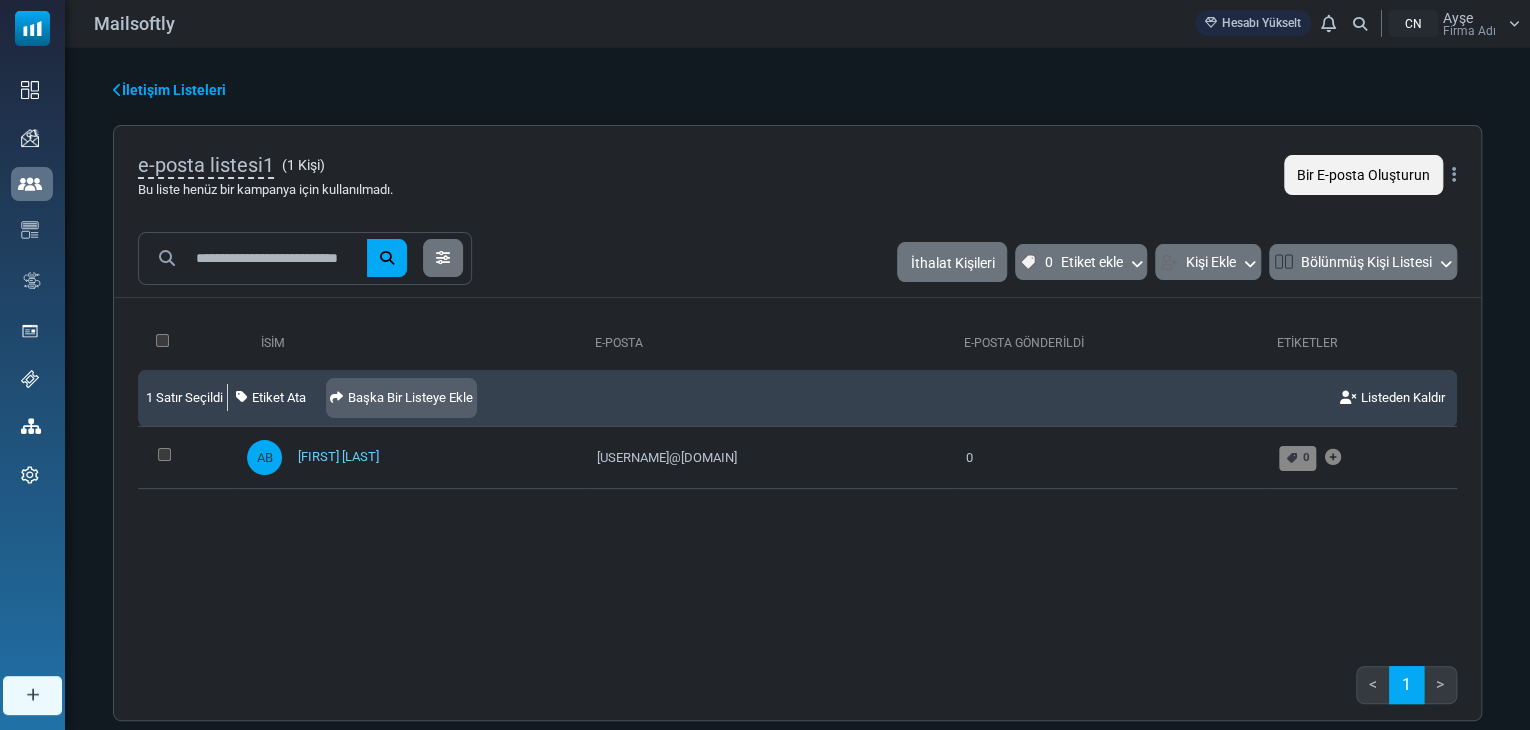 click on "Başka Bir Listeye Ekle" at bounding box center (410, 397) 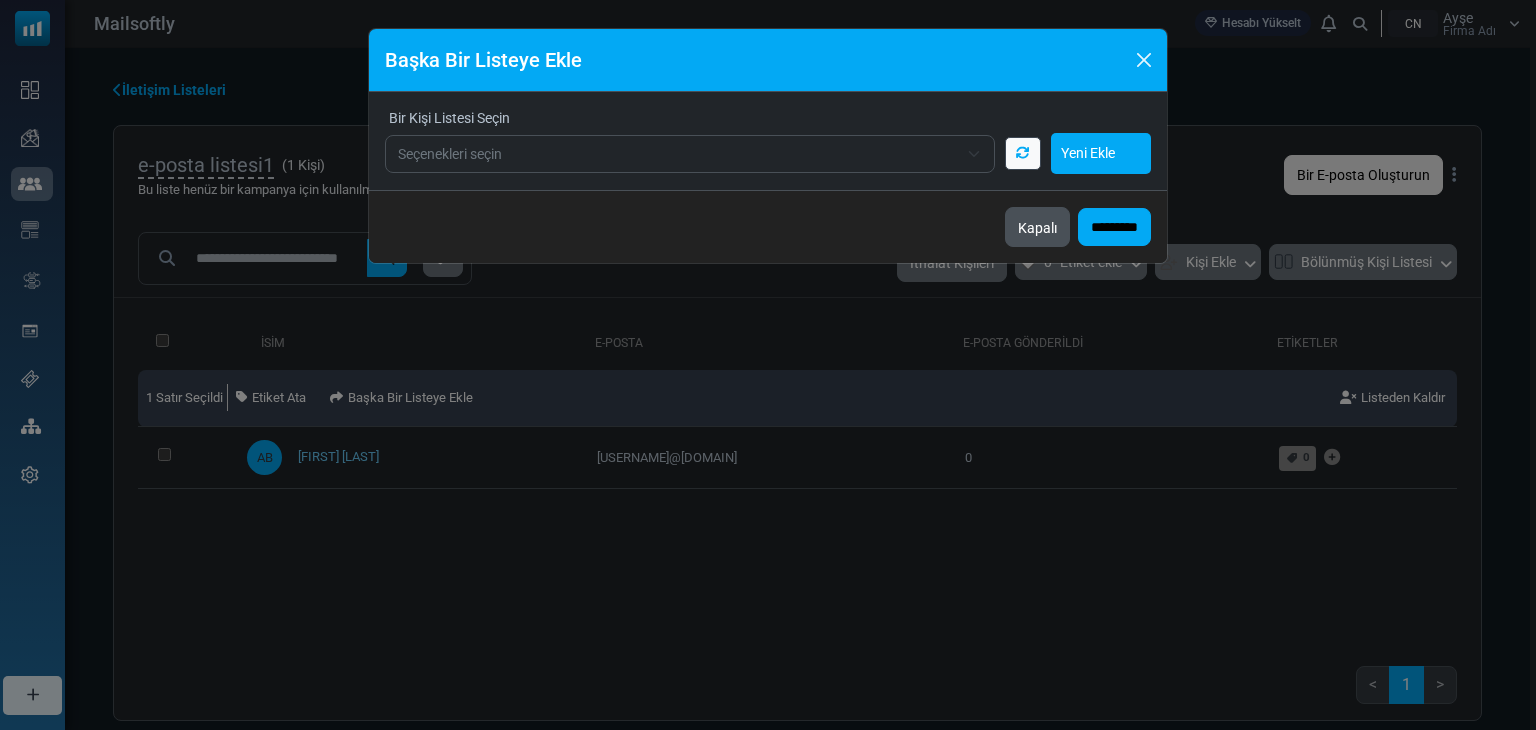 click on "Kapalı" at bounding box center [1037, 228] 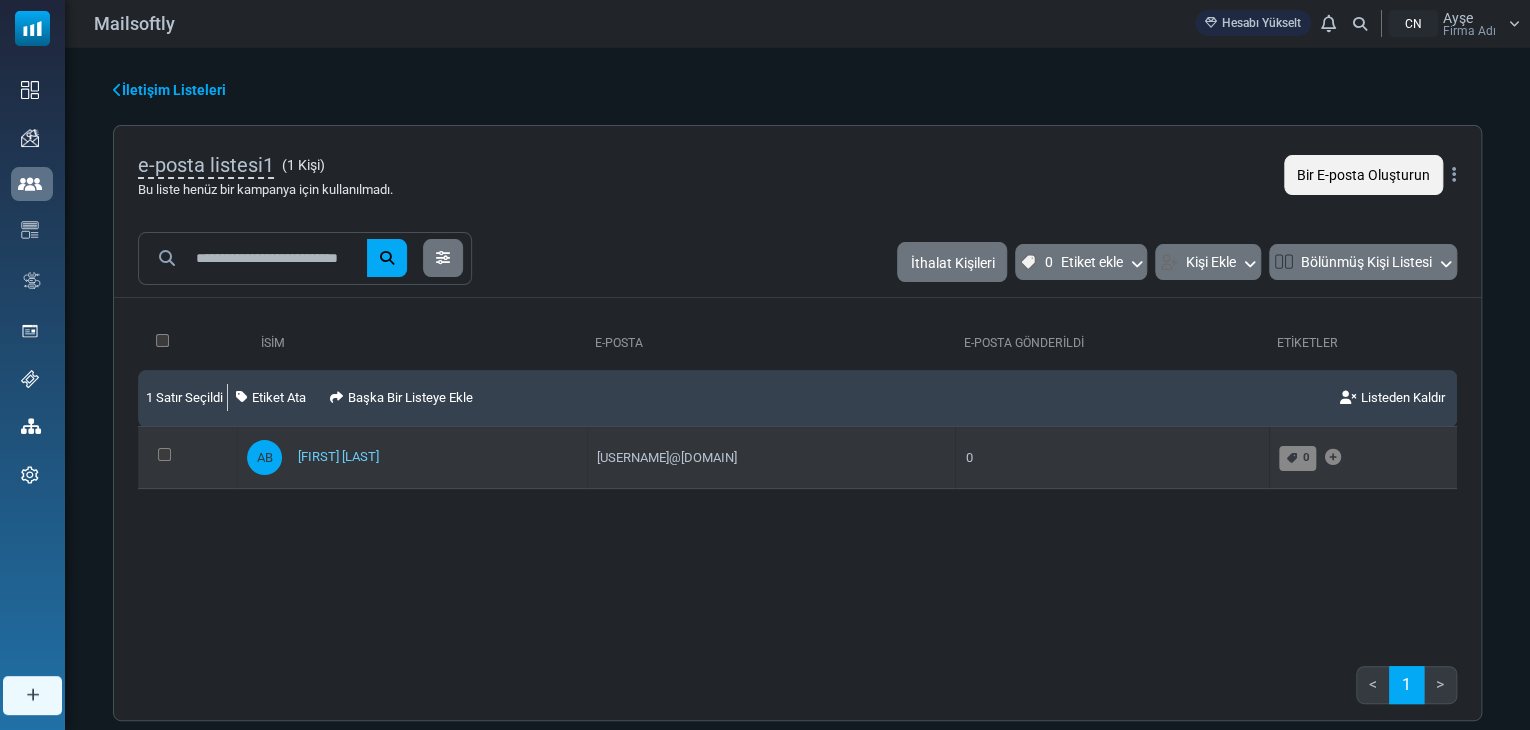click on "örnekkullanıcı@mailsoftly.com" at bounding box center [771, 458] 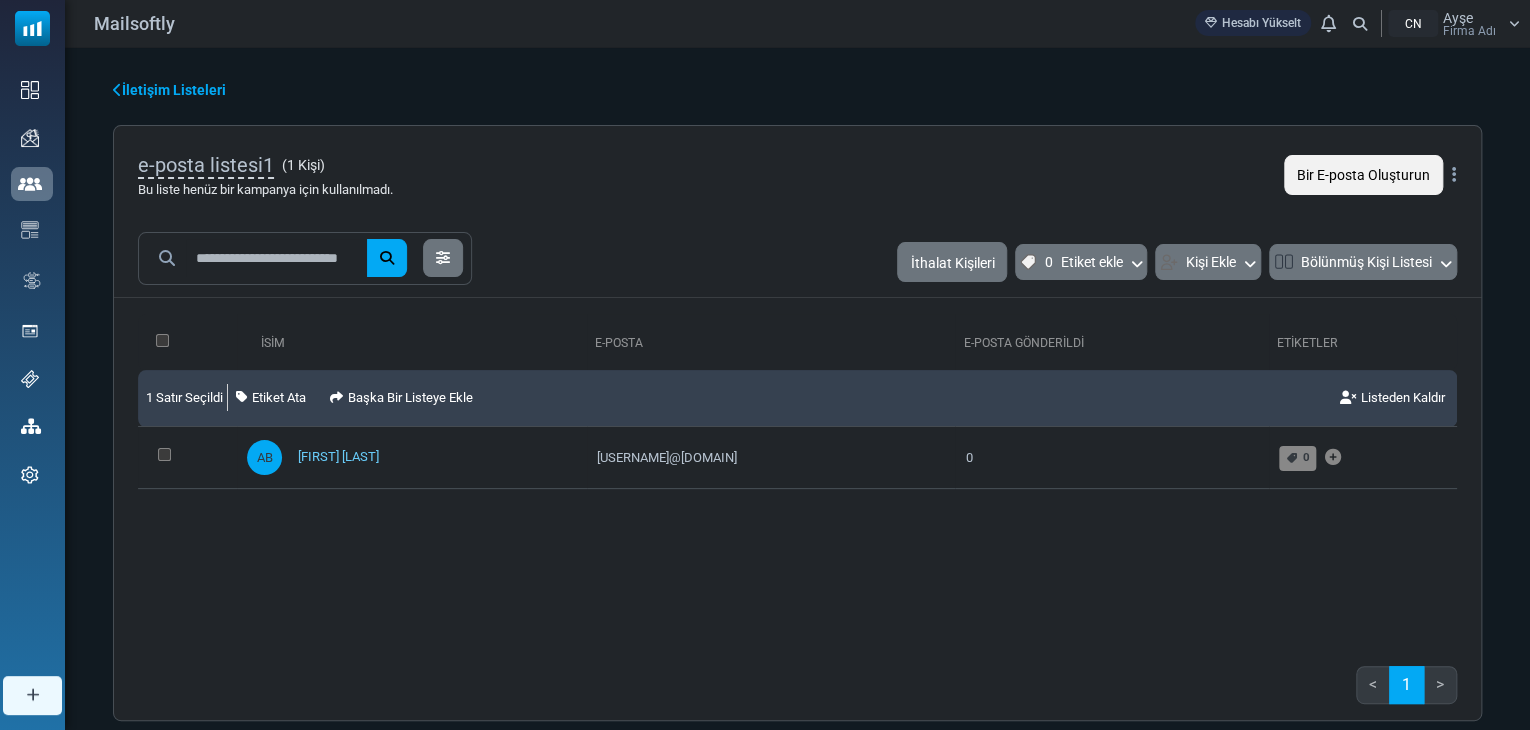 drag, startPoint x: 744, startPoint y: 461, endPoint x: 562, endPoint y: 521, distance: 191.63507 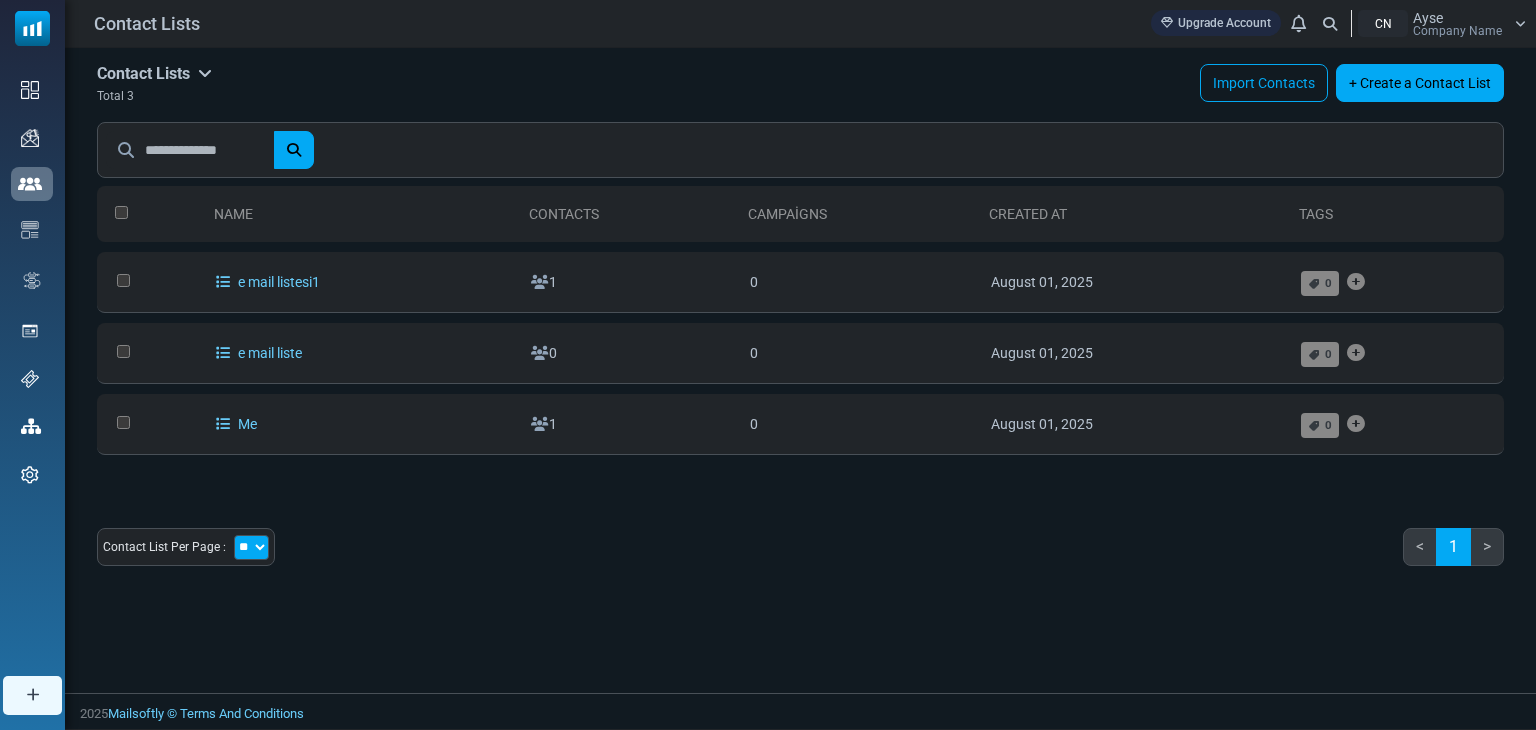 scroll, scrollTop: 0, scrollLeft: 0, axis: both 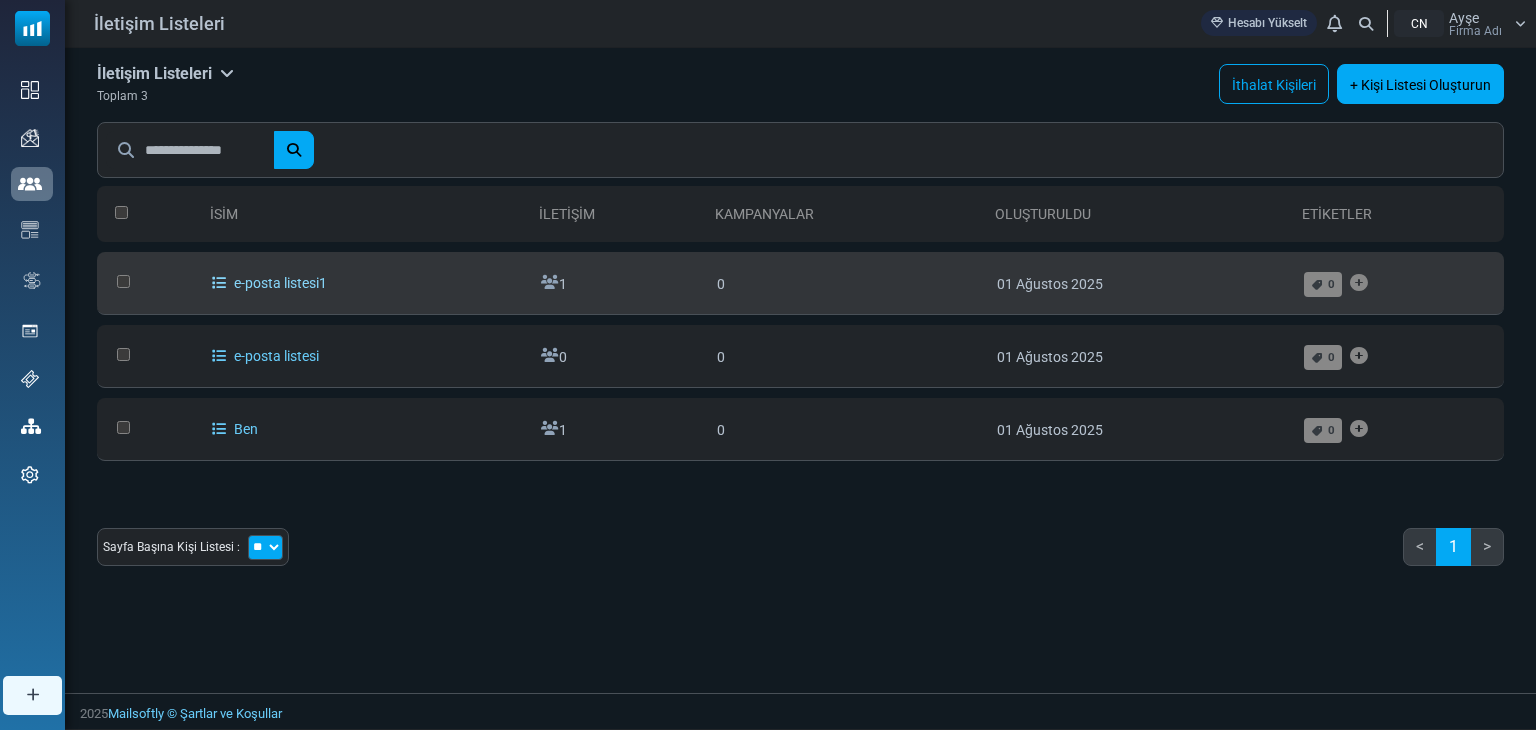 click on "e-posta listesi1" at bounding box center (280, 283) 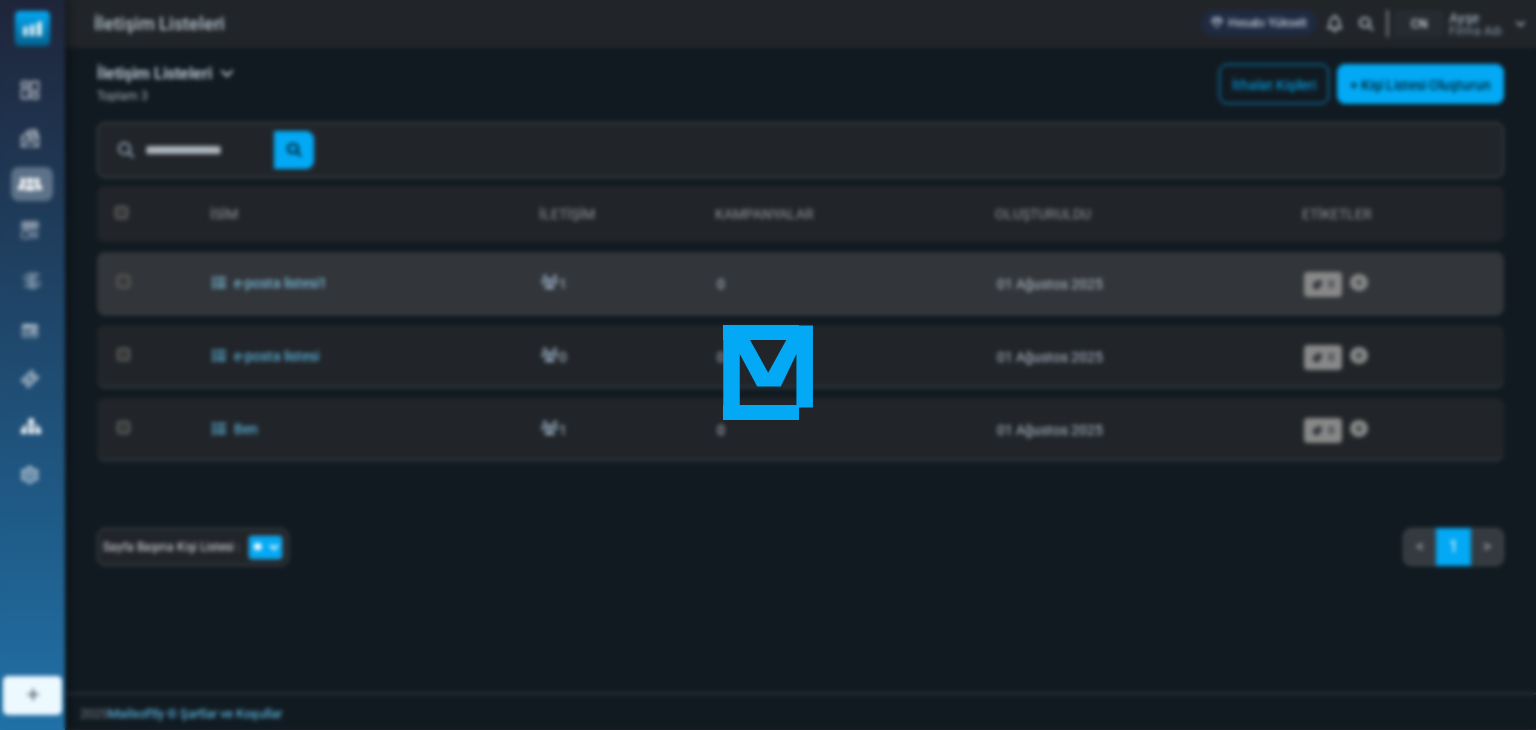 click at bounding box center [768, 365] 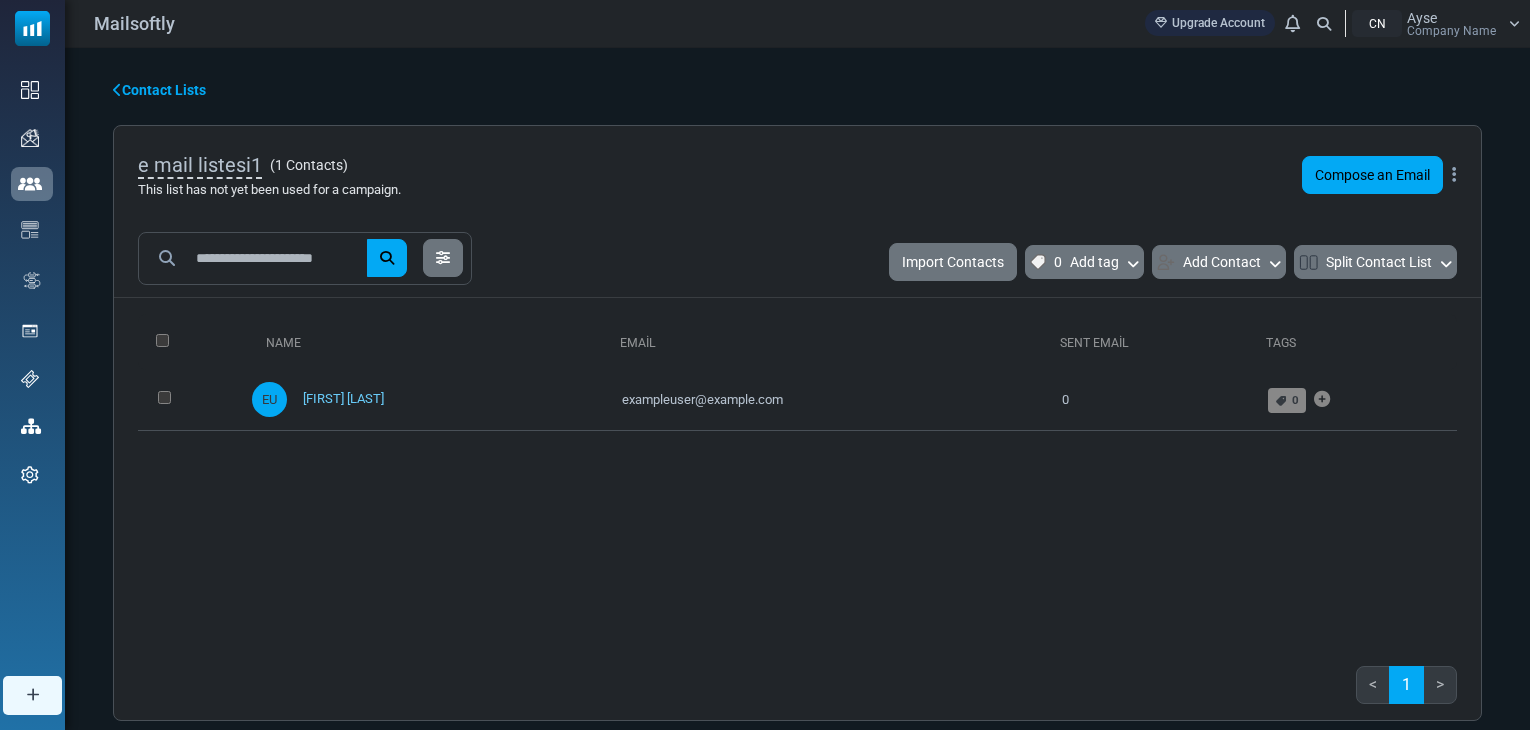 scroll, scrollTop: 0, scrollLeft: 0, axis: both 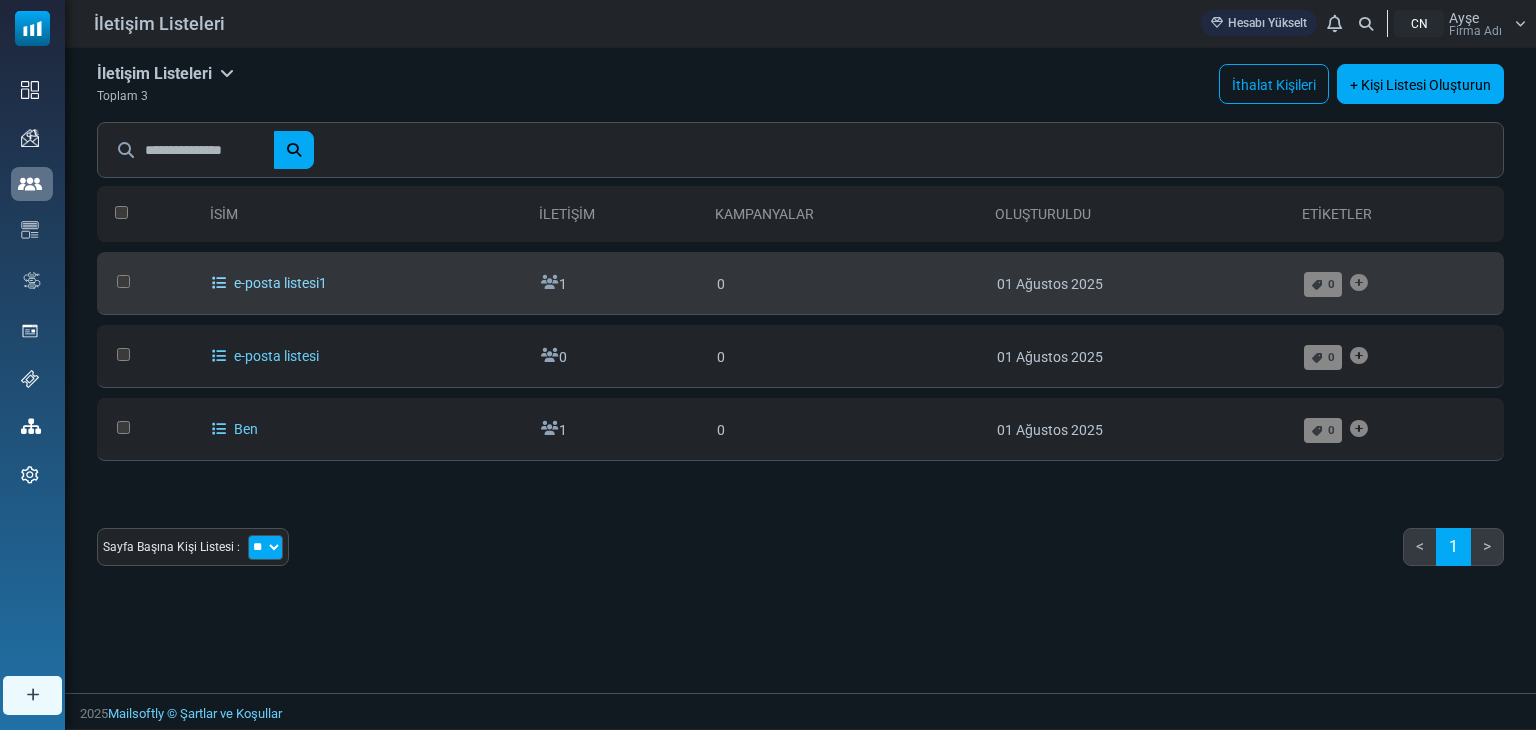 click on "e-posta listesi1" at bounding box center (269, 283) 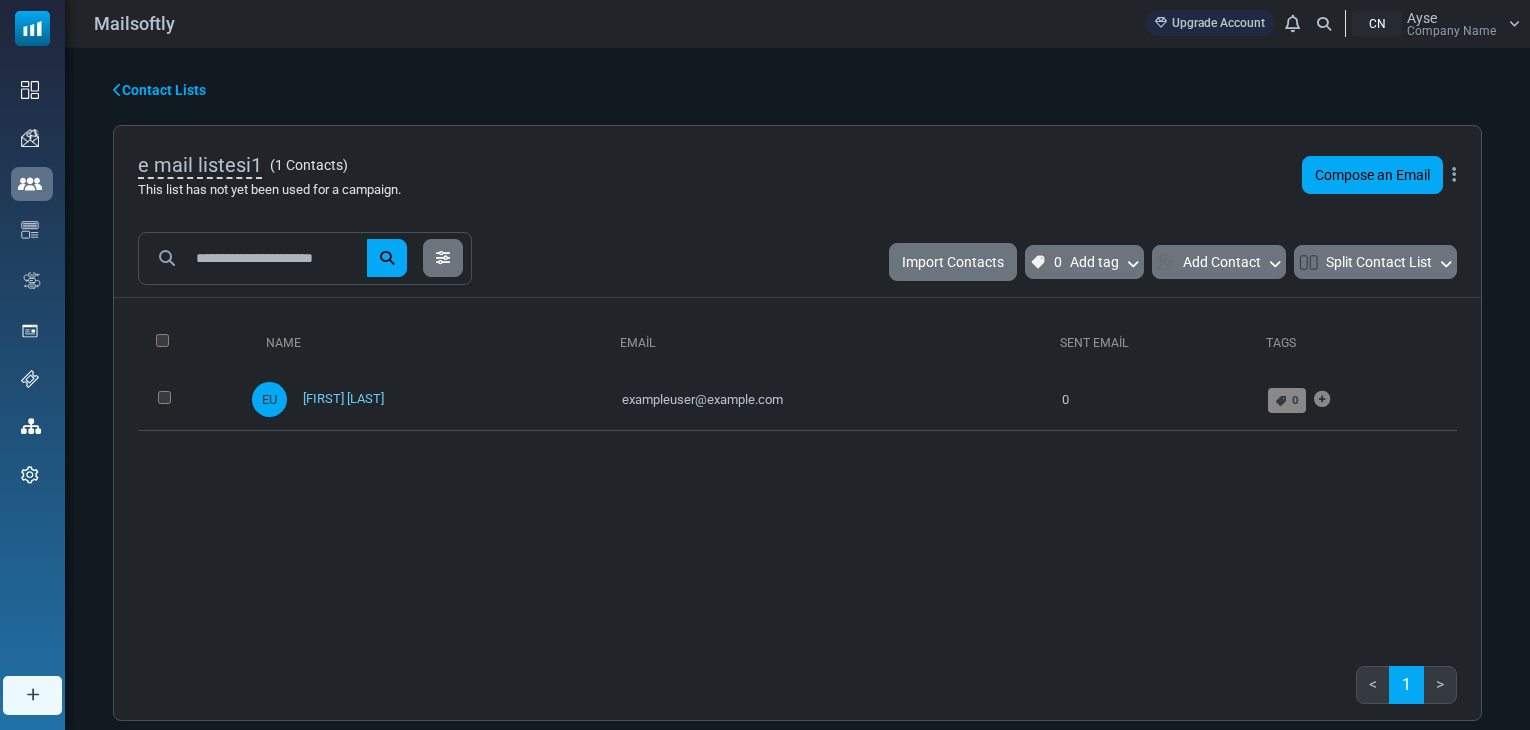 scroll, scrollTop: 0, scrollLeft: 0, axis: both 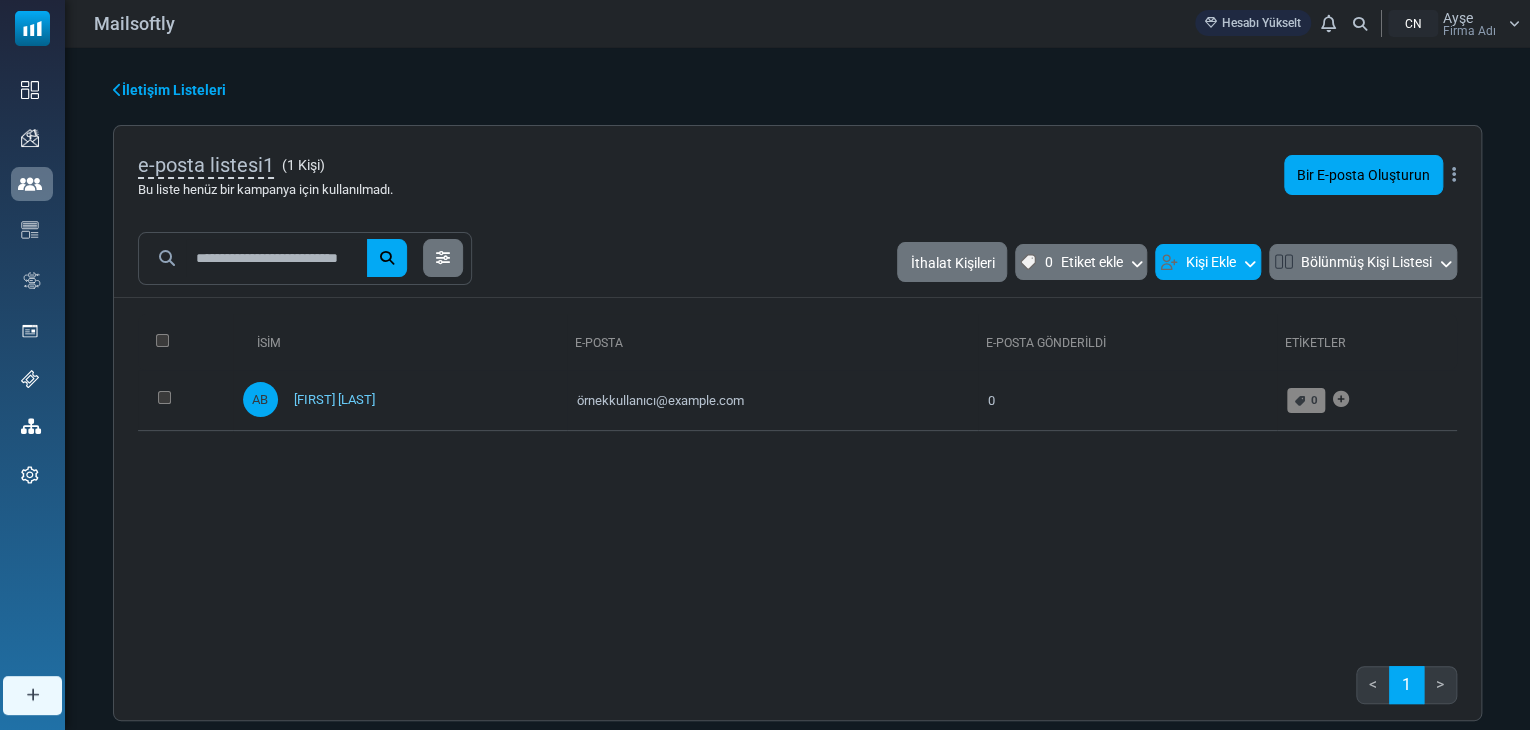 click at bounding box center (1250, 262) 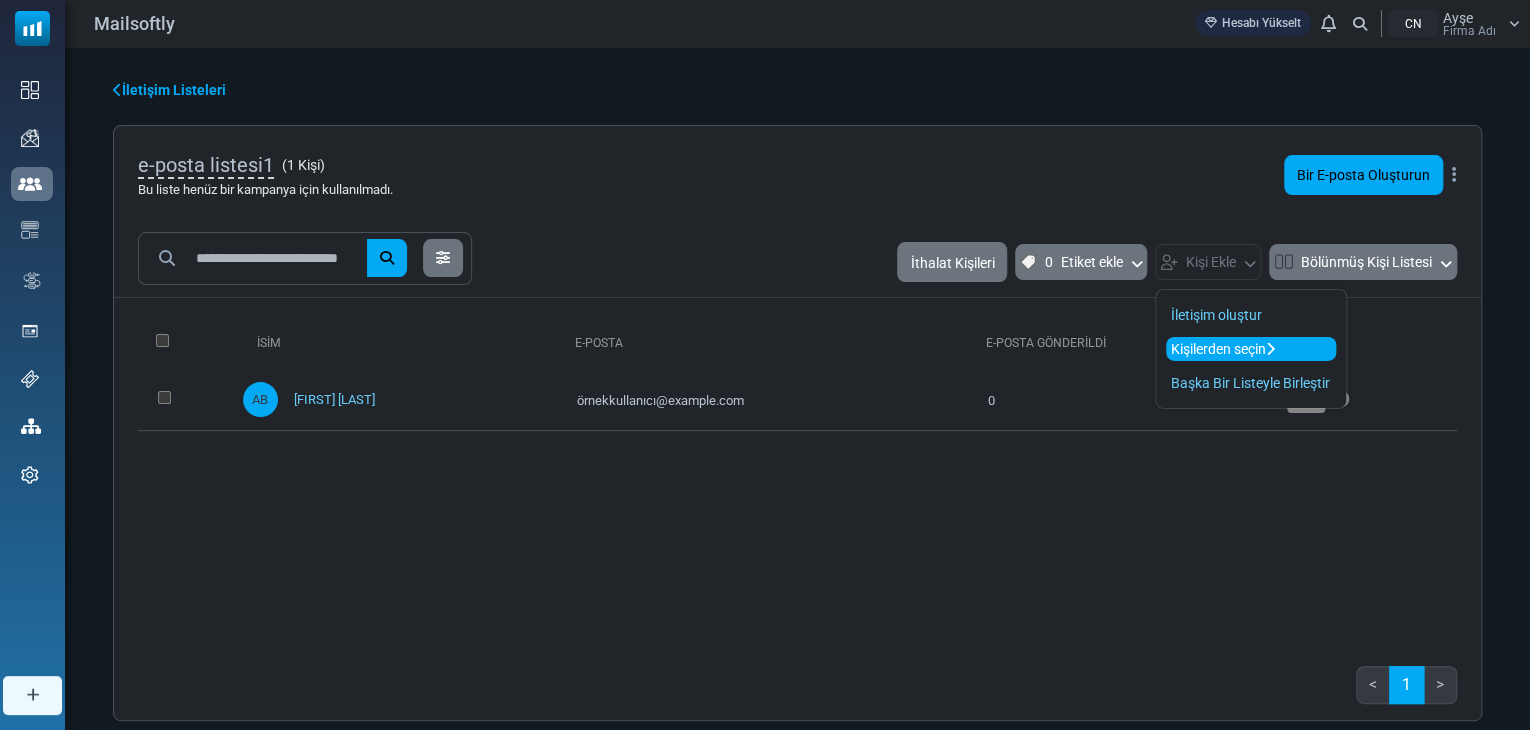click on "Kişilerden seçin" at bounding box center [1217, 349] 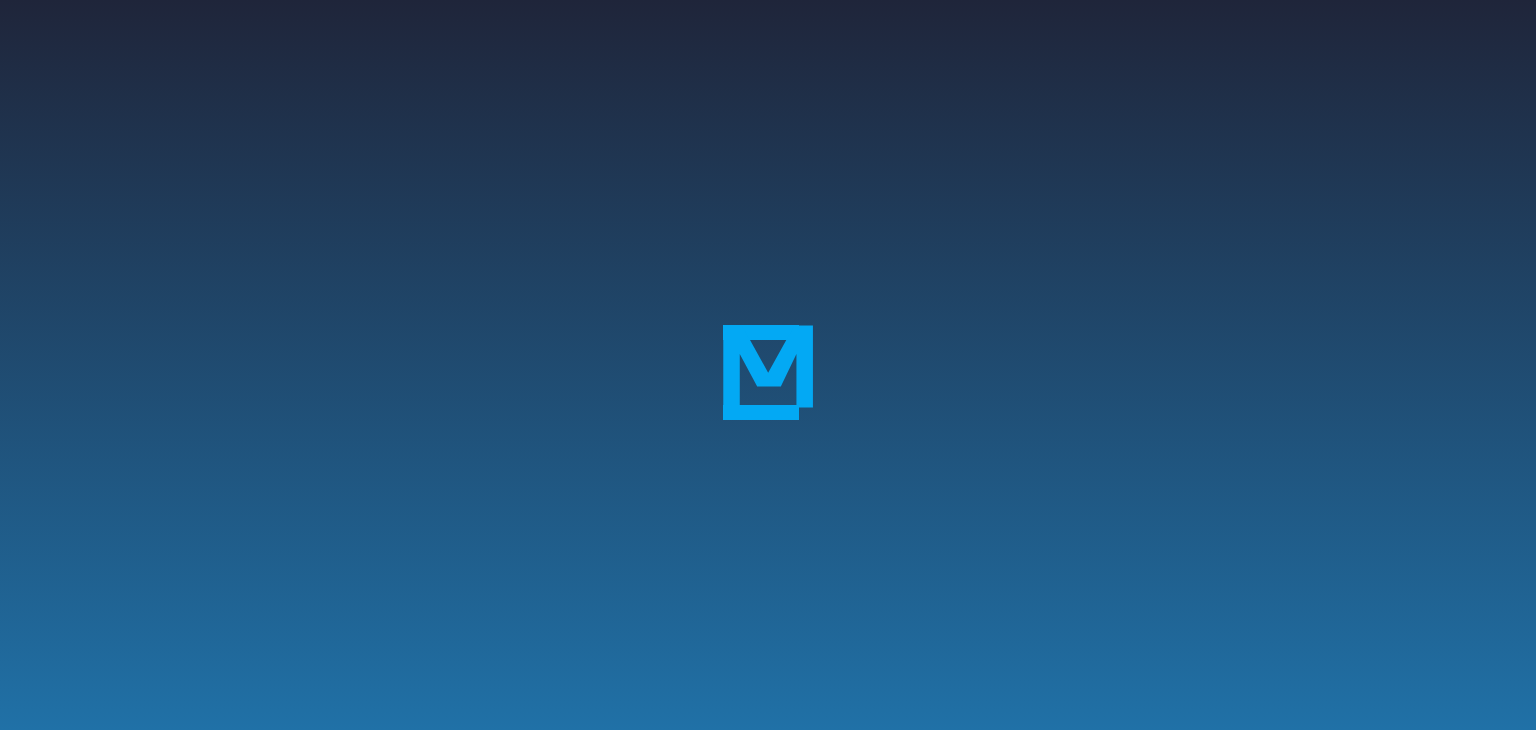 scroll, scrollTop: 0, scrollLeft: 0, axis: both 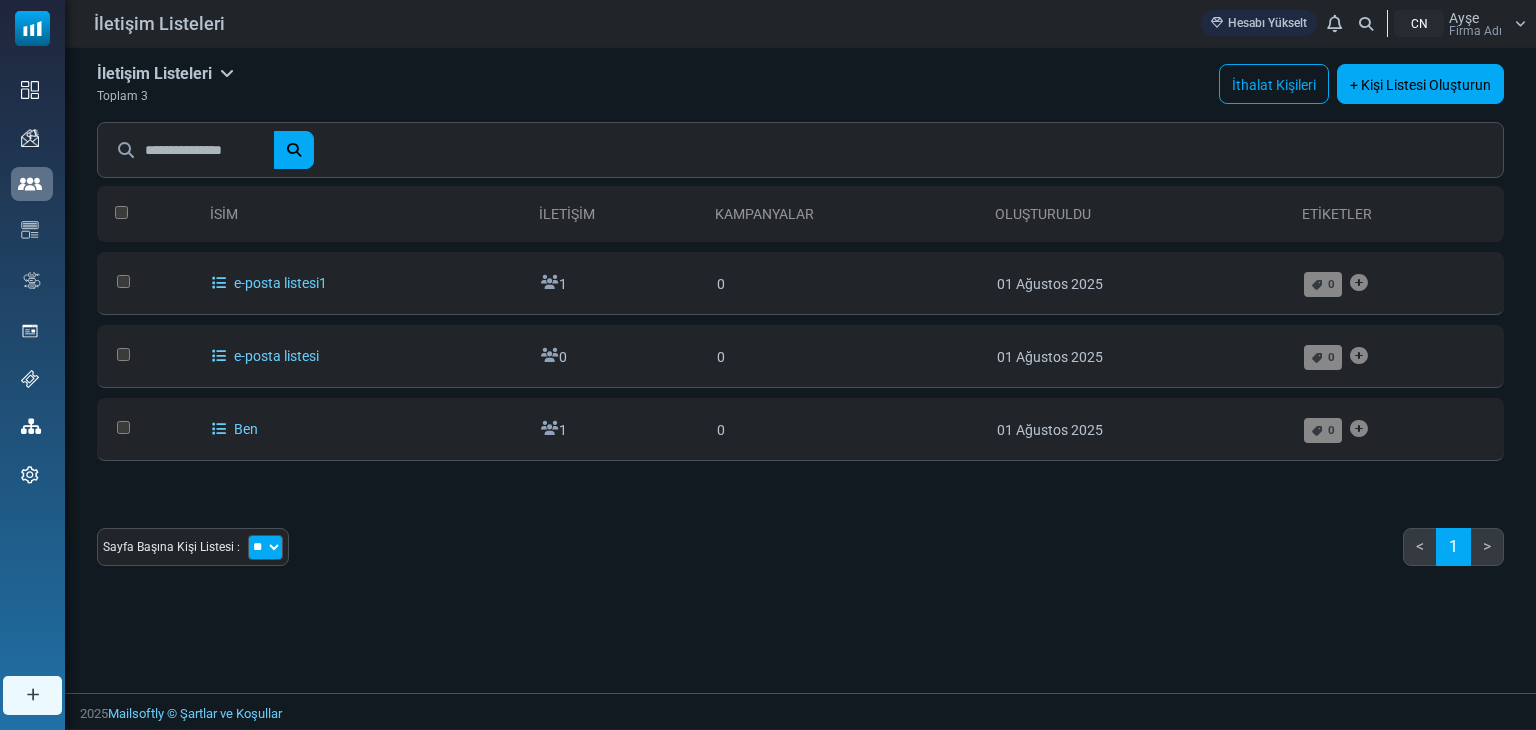 click on "Sayfa Başına Kişi Listesi :
**
**
**
< 1 >" at bounding box center (800, 555) 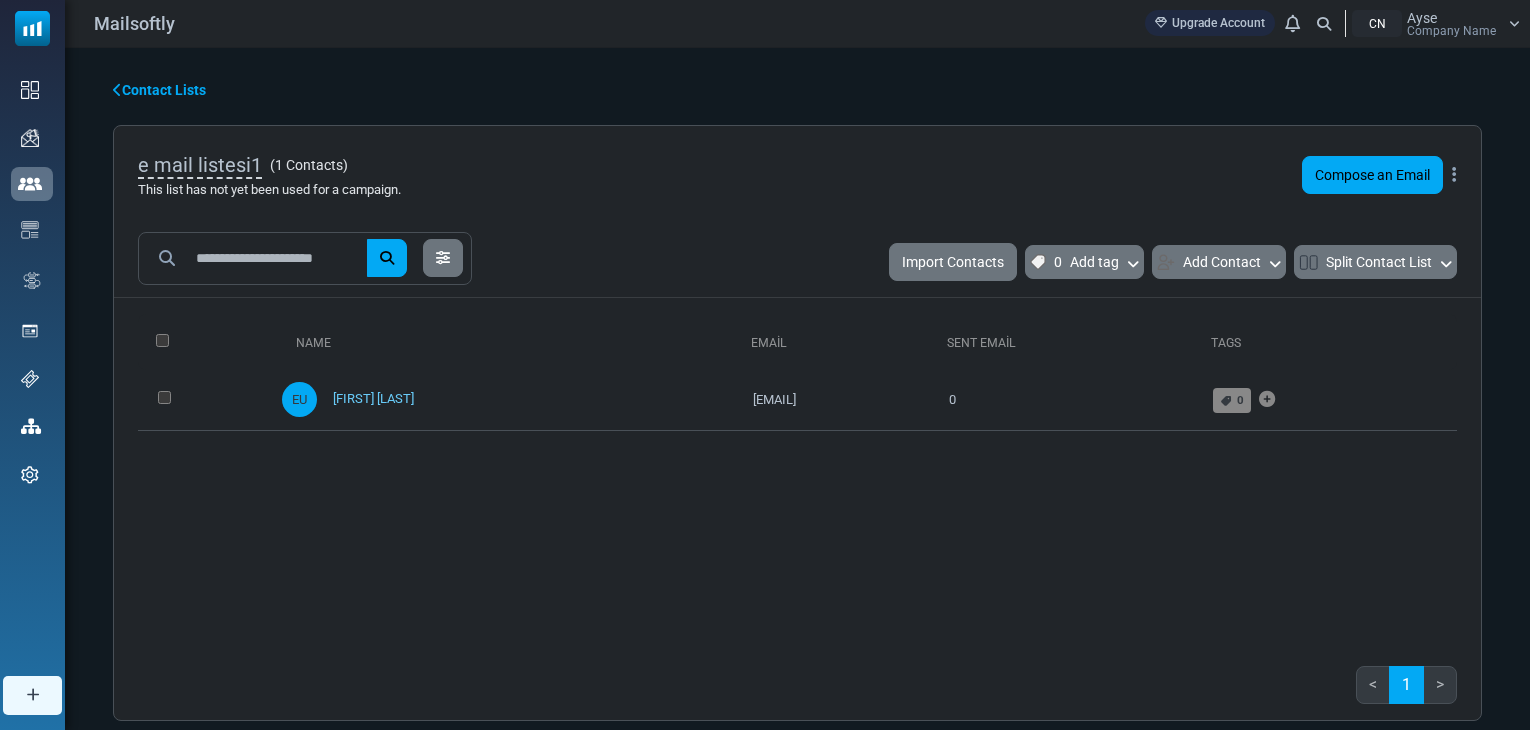scroll, scrollTop: 0, scrollLeft: 0, axis: both 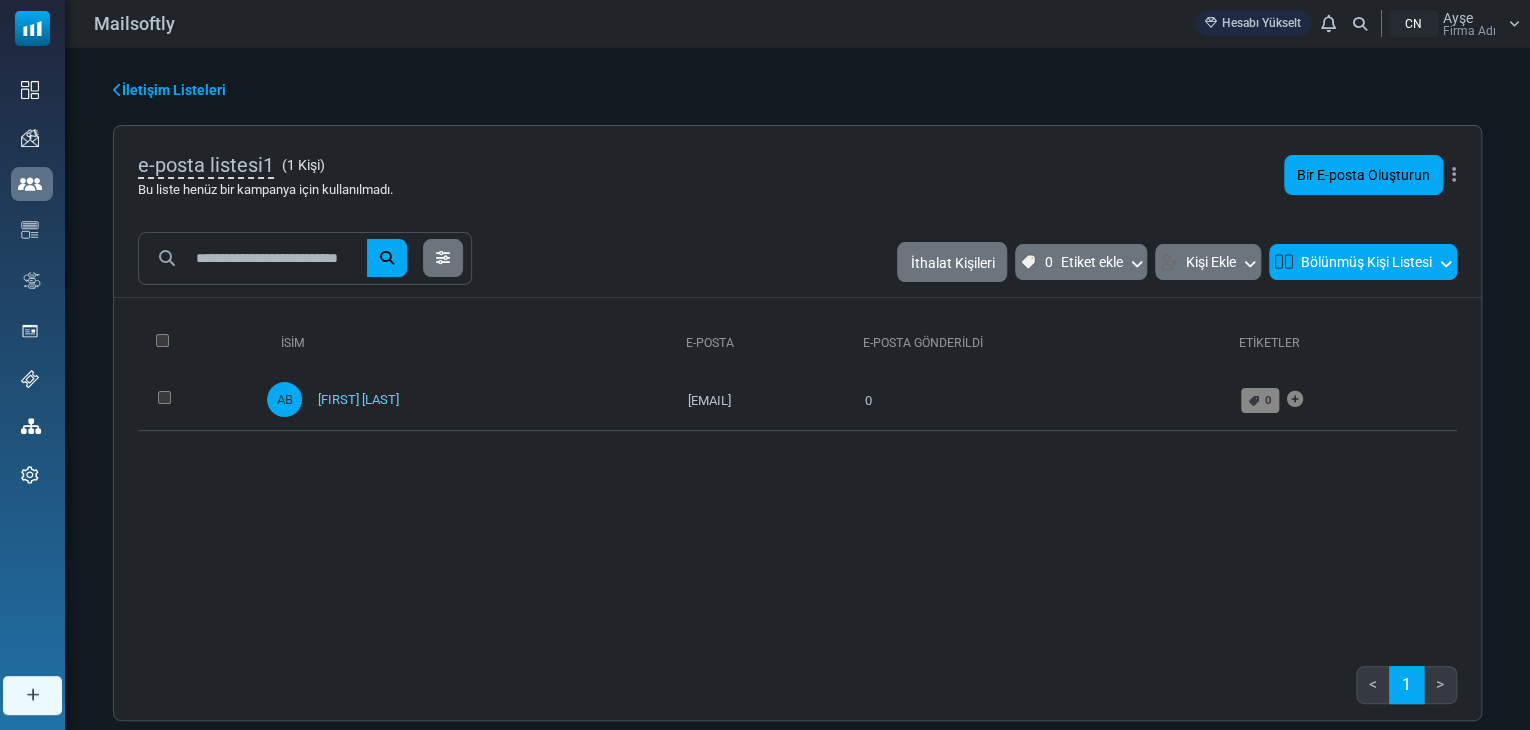 click at bounding box center [1446, 262] 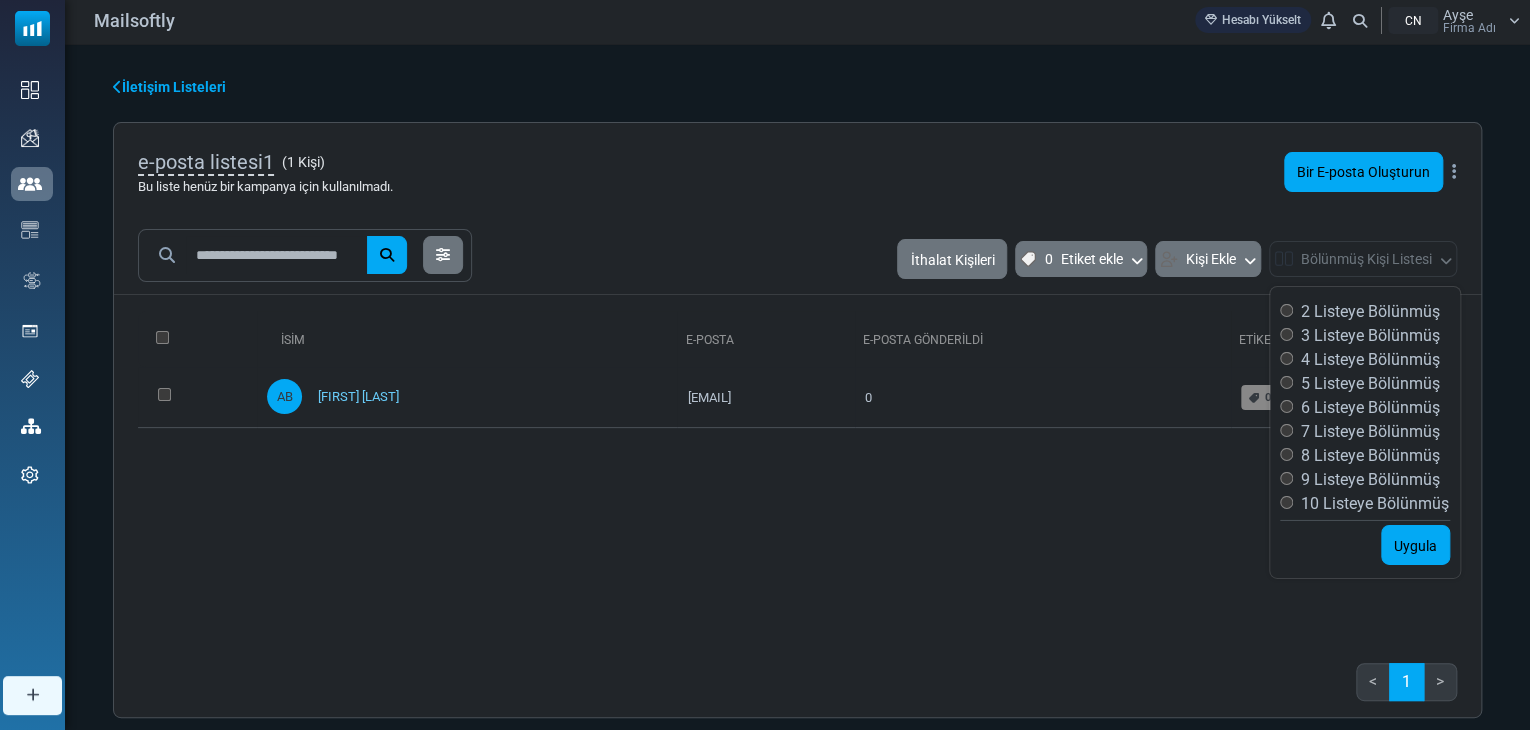 scroll, scrollTop: 0, scrollLeft: 0, axis: both 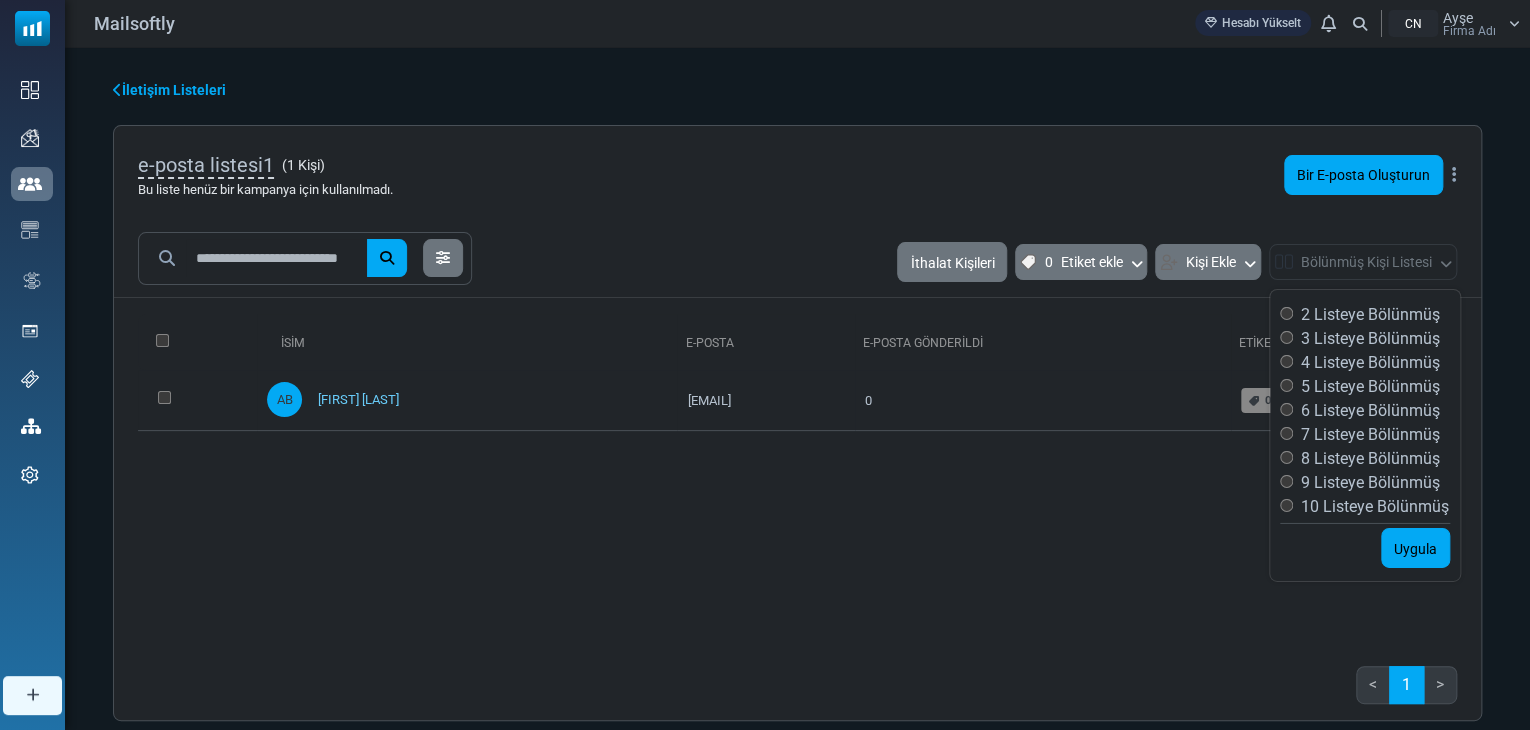 click on "2 Listeye Bölünmüş" at bounding box center [1370, 314] 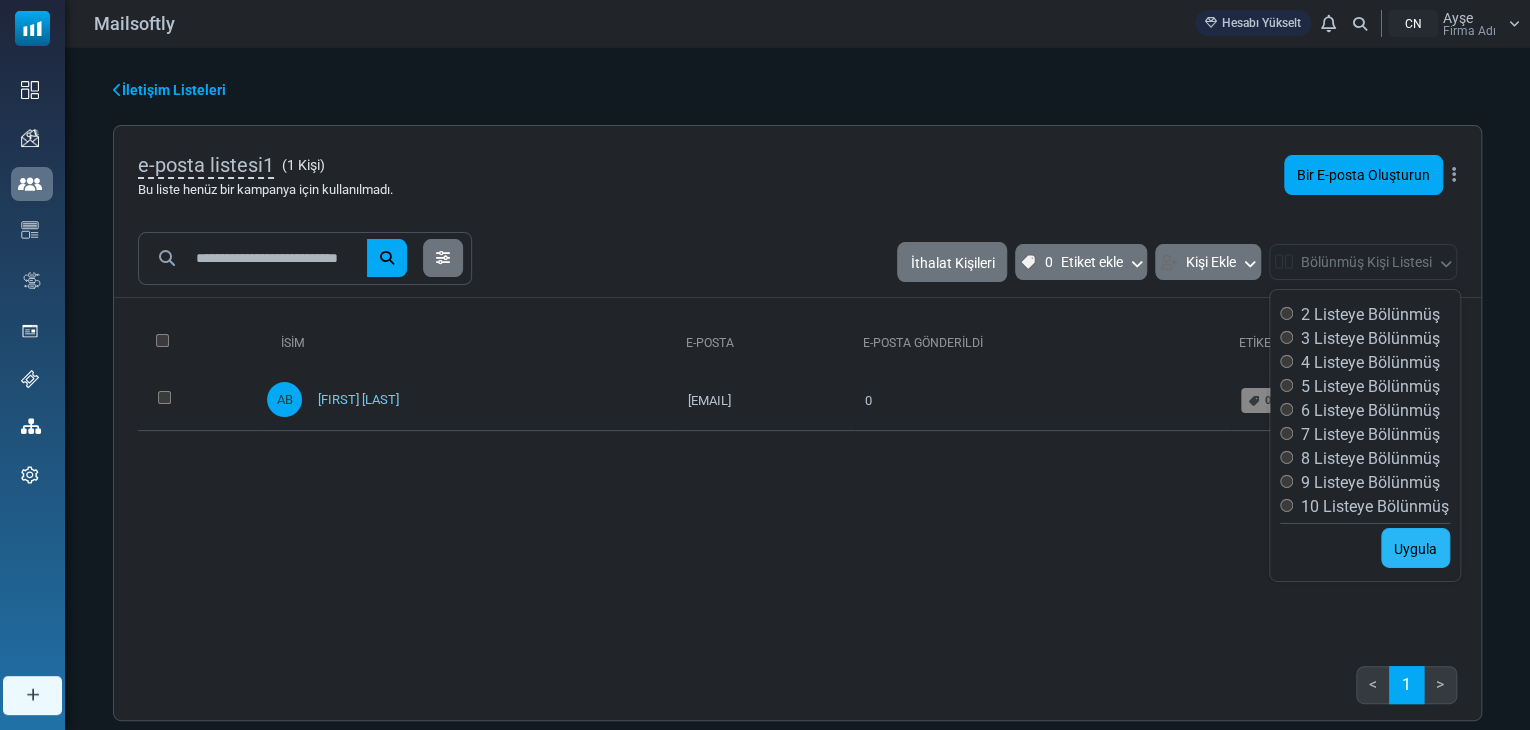 click on "Uygula" at bounding box center [1415, 549] 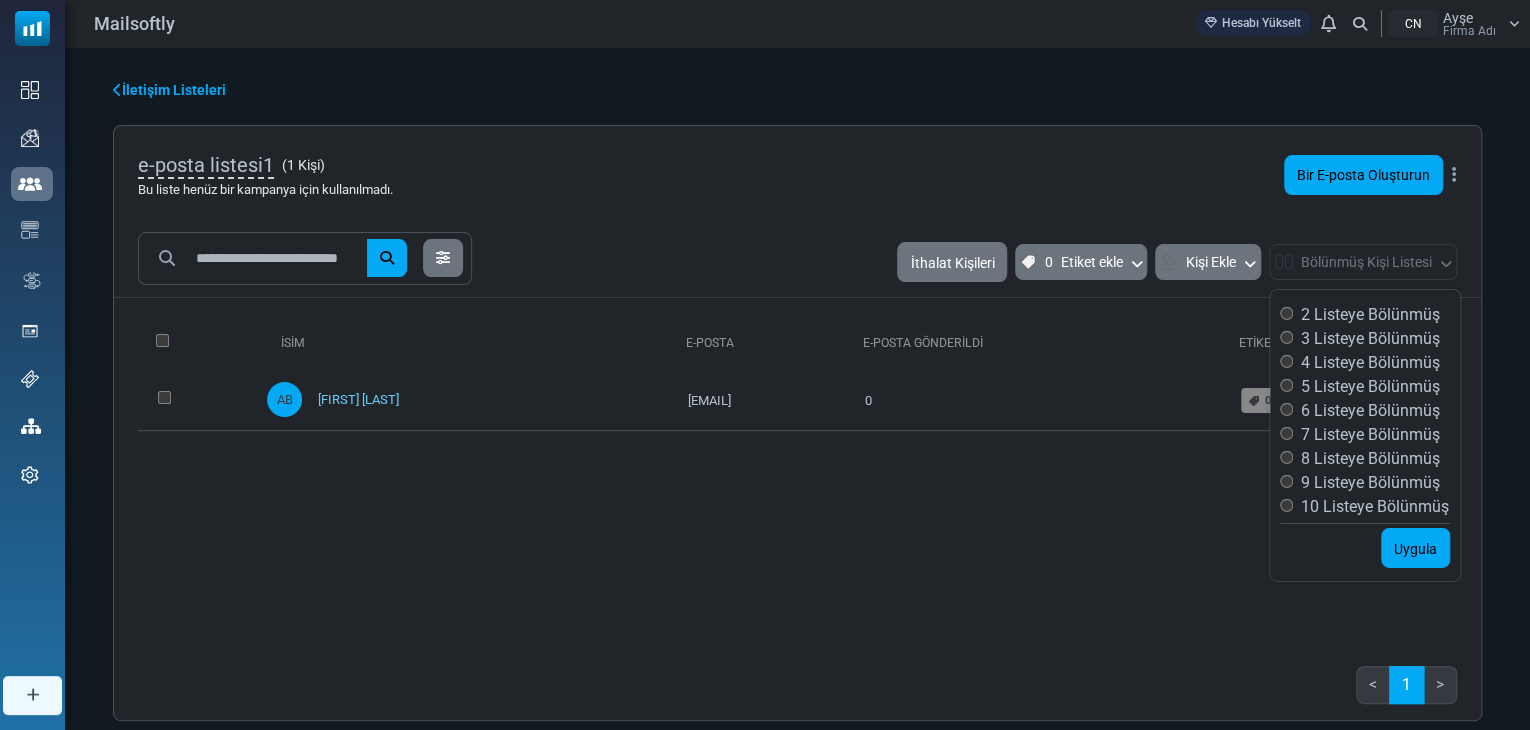click on "10 Listeye Bölünmüş" at bounding box center (1375, 506) 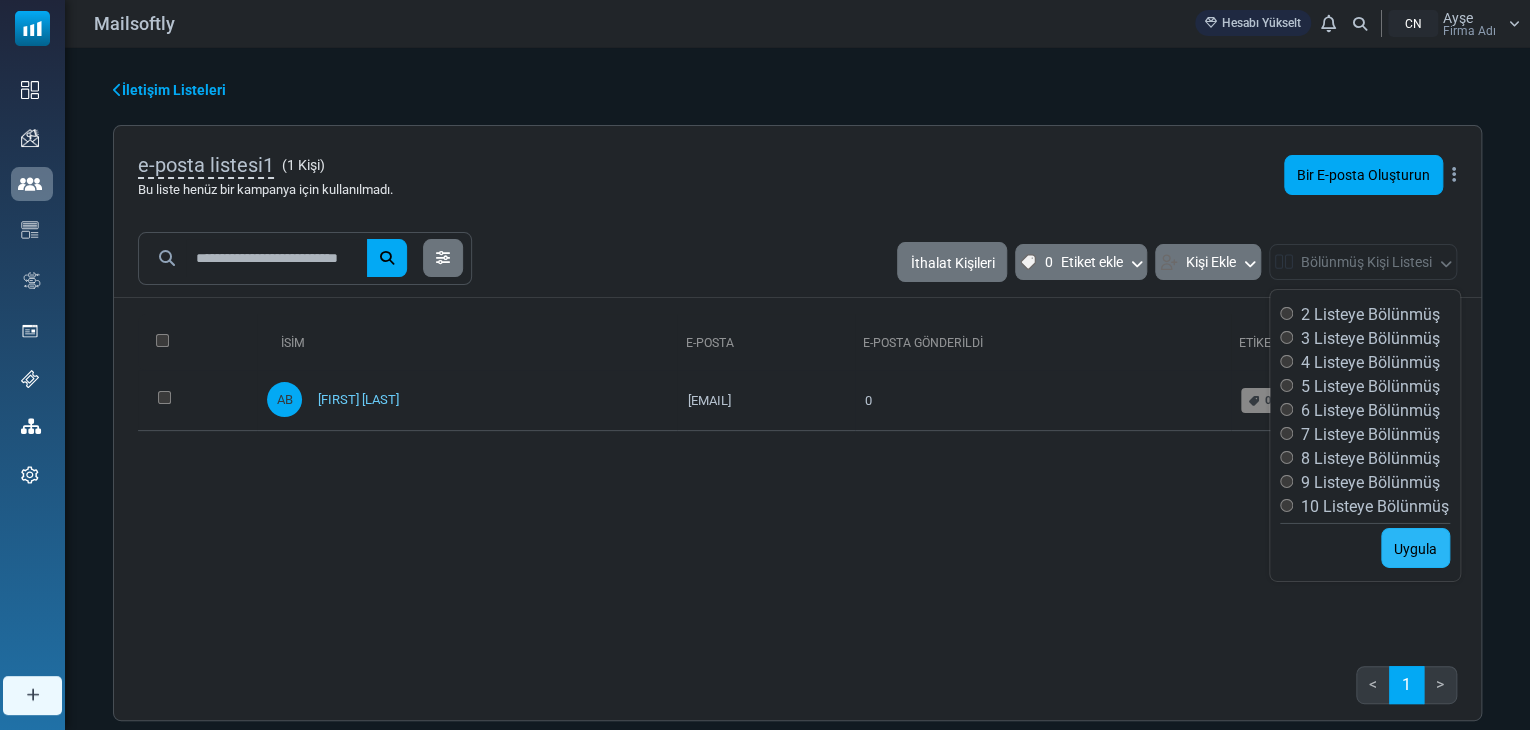 click on "Uygula" at bounding box center [1415, 549] 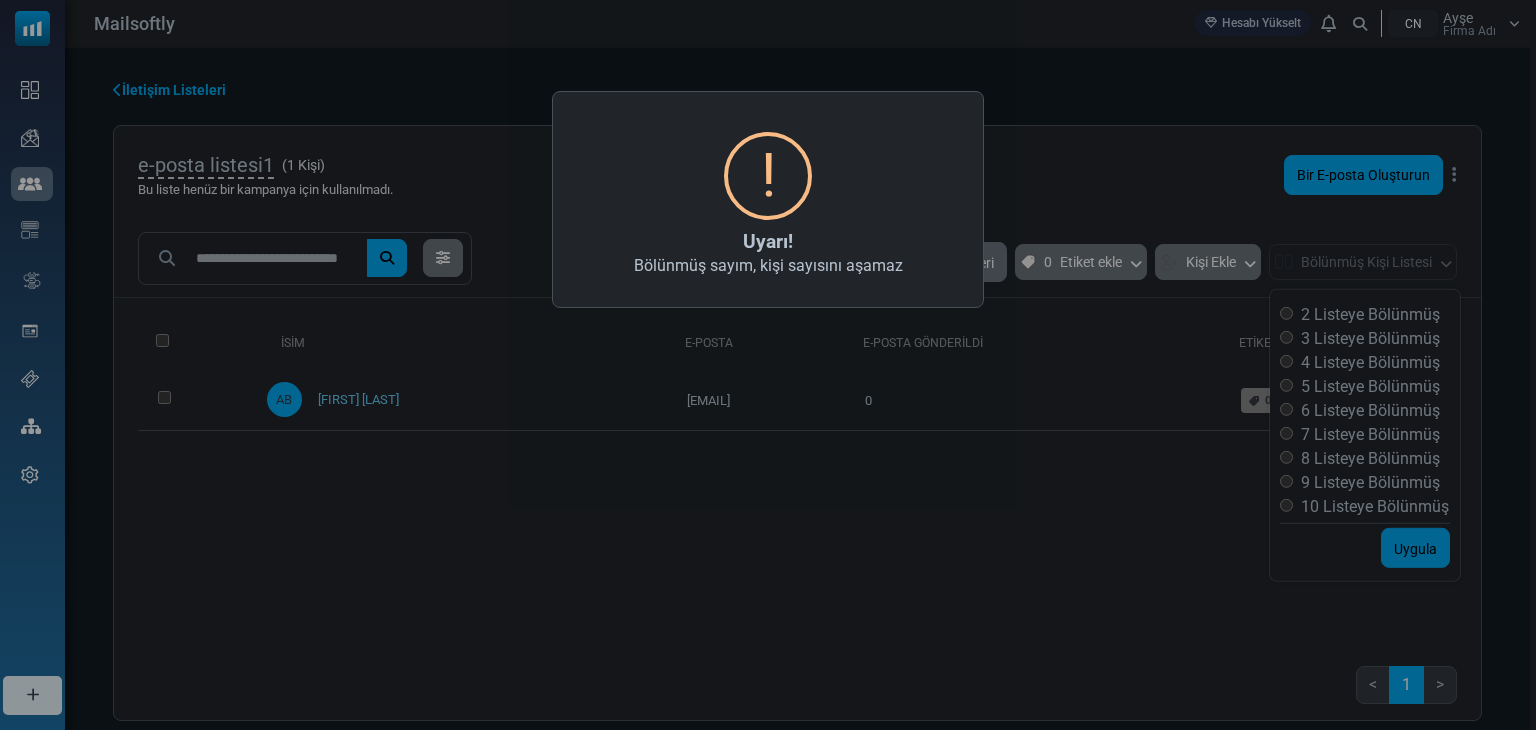 click on "× ! Uyarı! Bölünmüş sayım, kişi sayısını aşamaz TAMAM HAYIR İptal etmek" at bounding box center [768, 365] 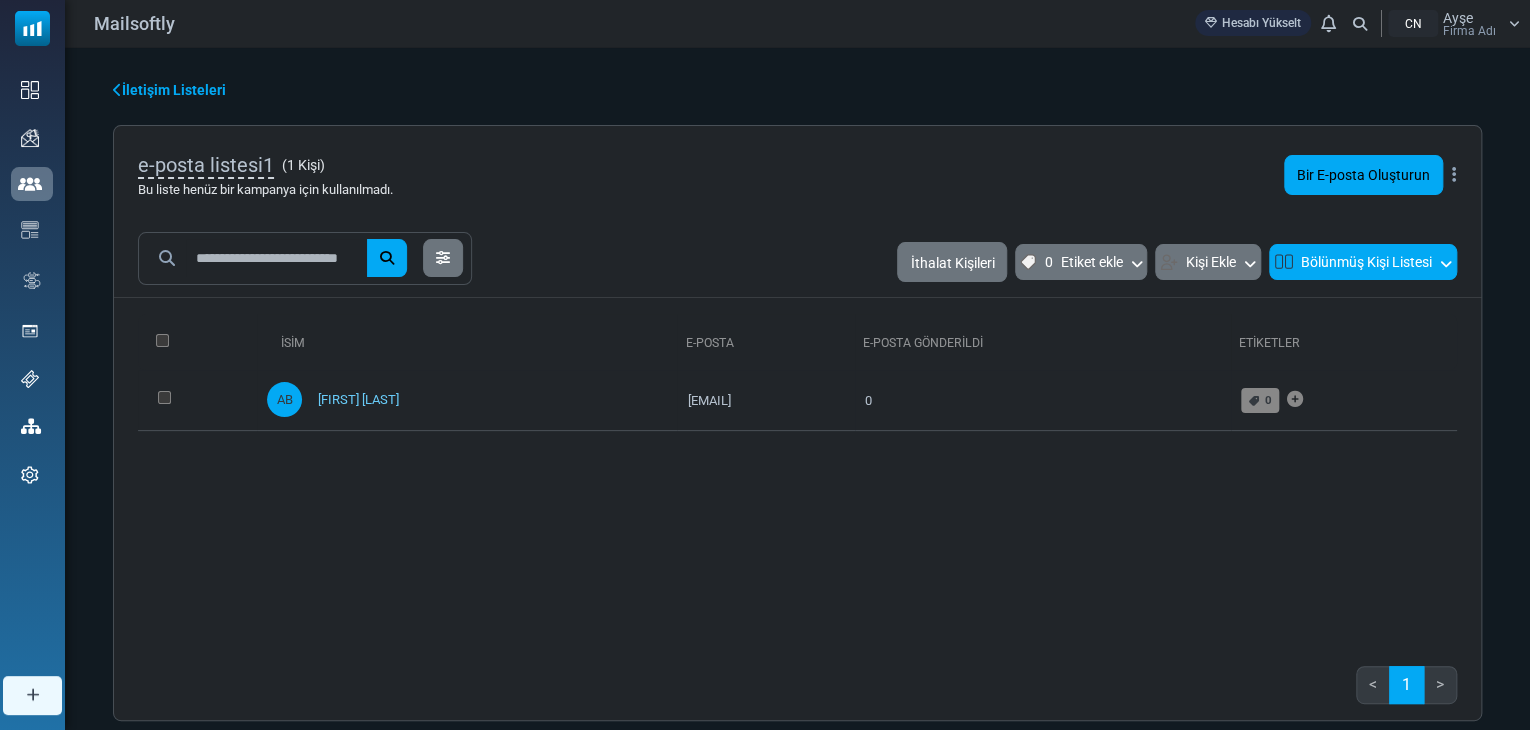 click on "Bölünmüş Kişi Listesi" at bounding box center (1363, 261) 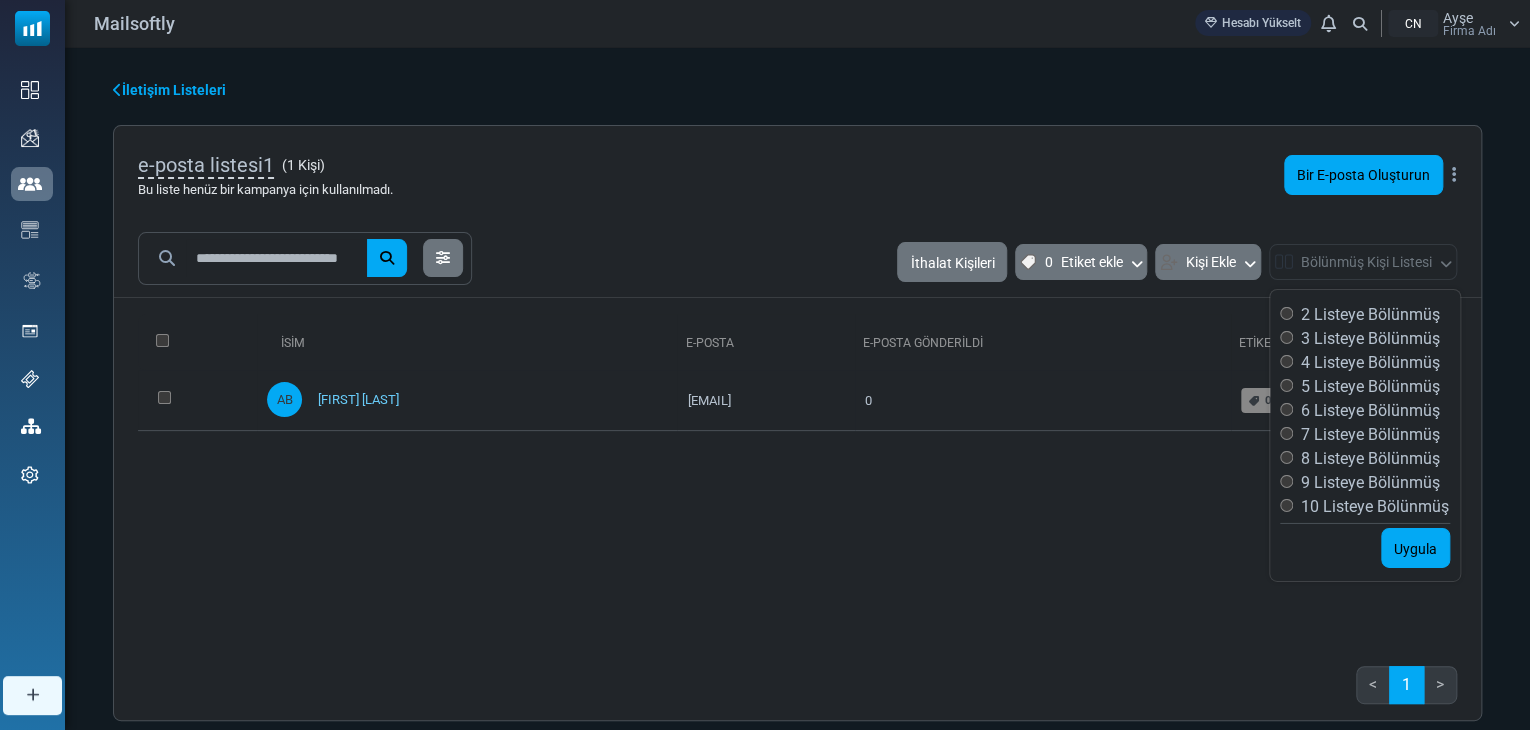 click on "3 Listeye Bölünmüş" at bounding box center (1370, 338) 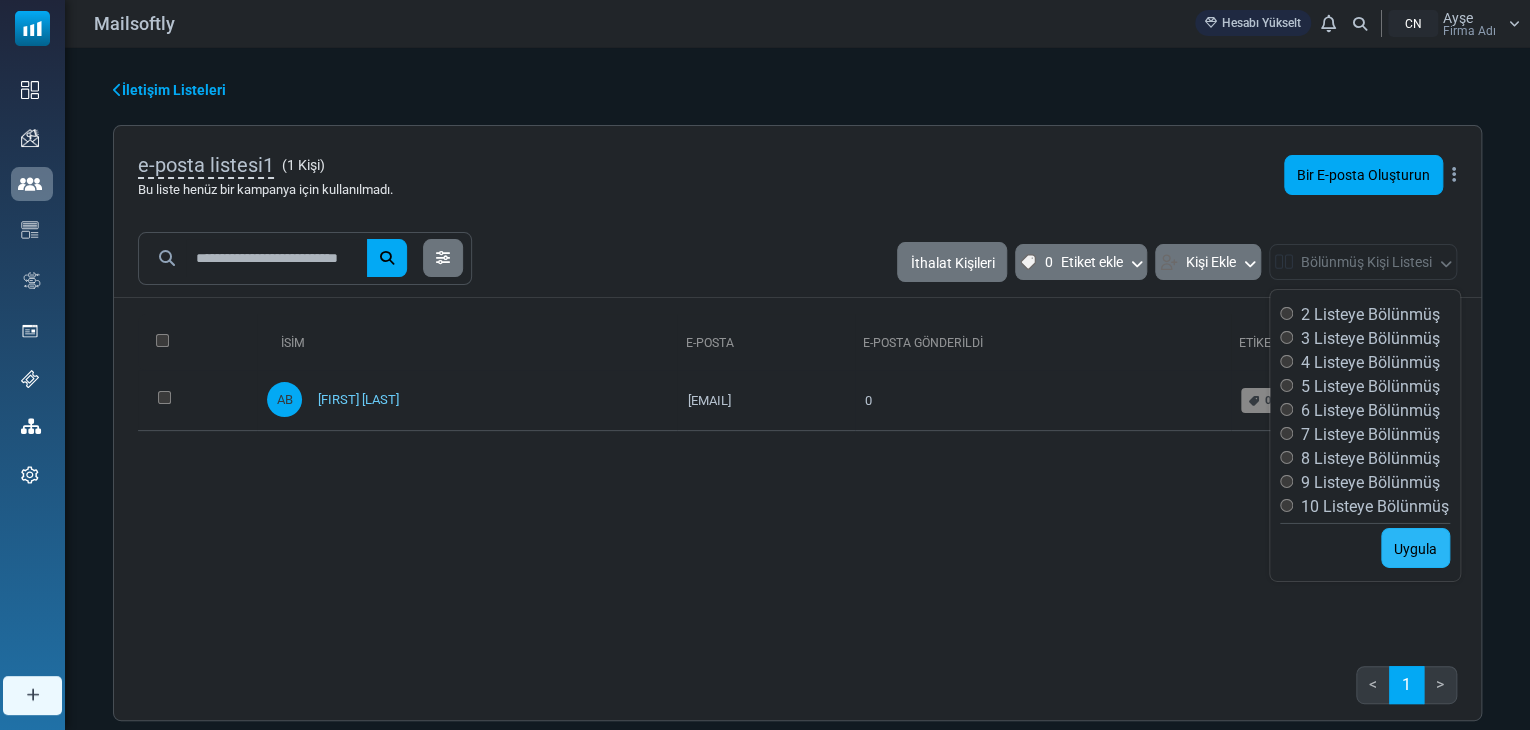 click on "Uygula" at bounding box center (1415, 549) 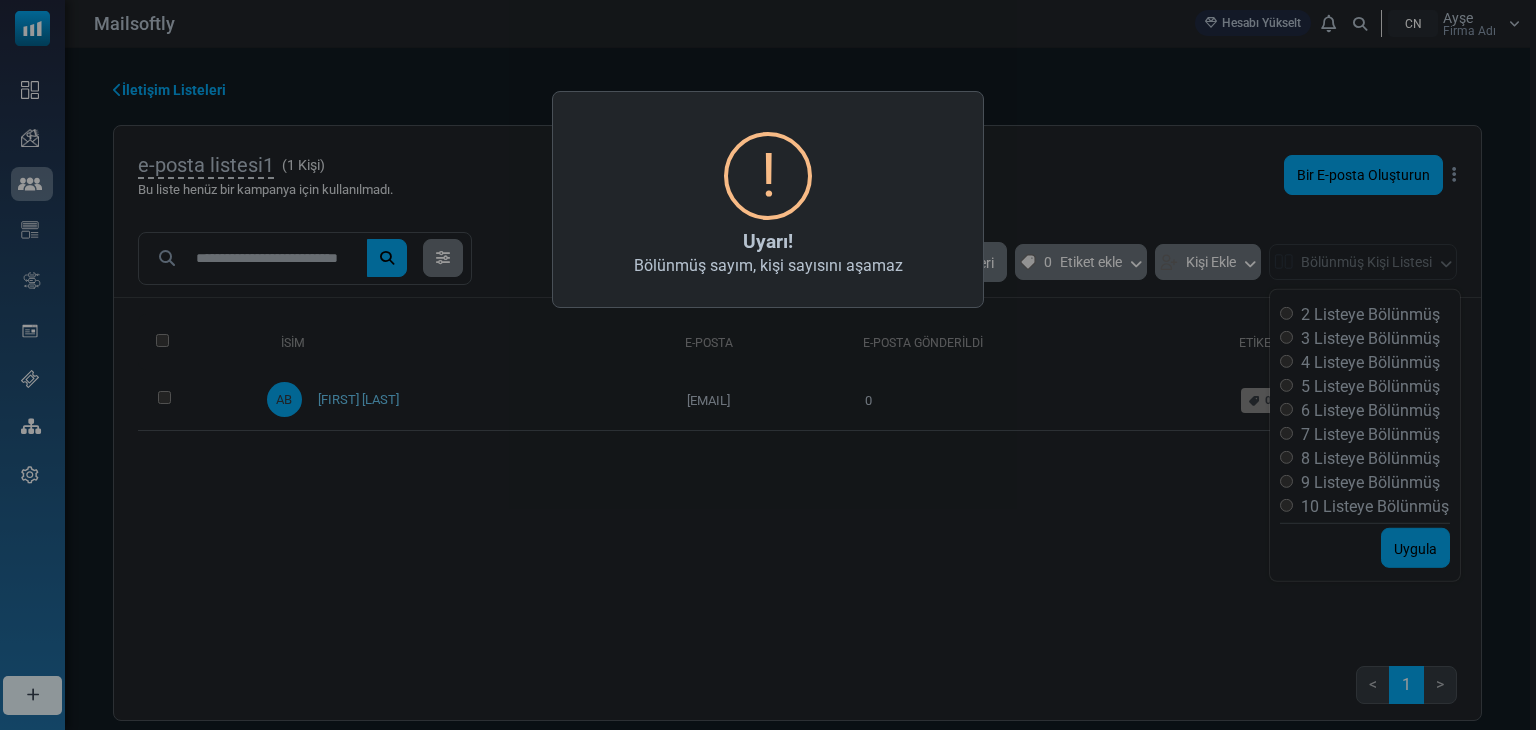 click on "× ! Uyarı! Bölünmüş sayım, kişi sayısını aşamaz TAMAM HAYIR İptal etmek" at bounding box center (768, 365) 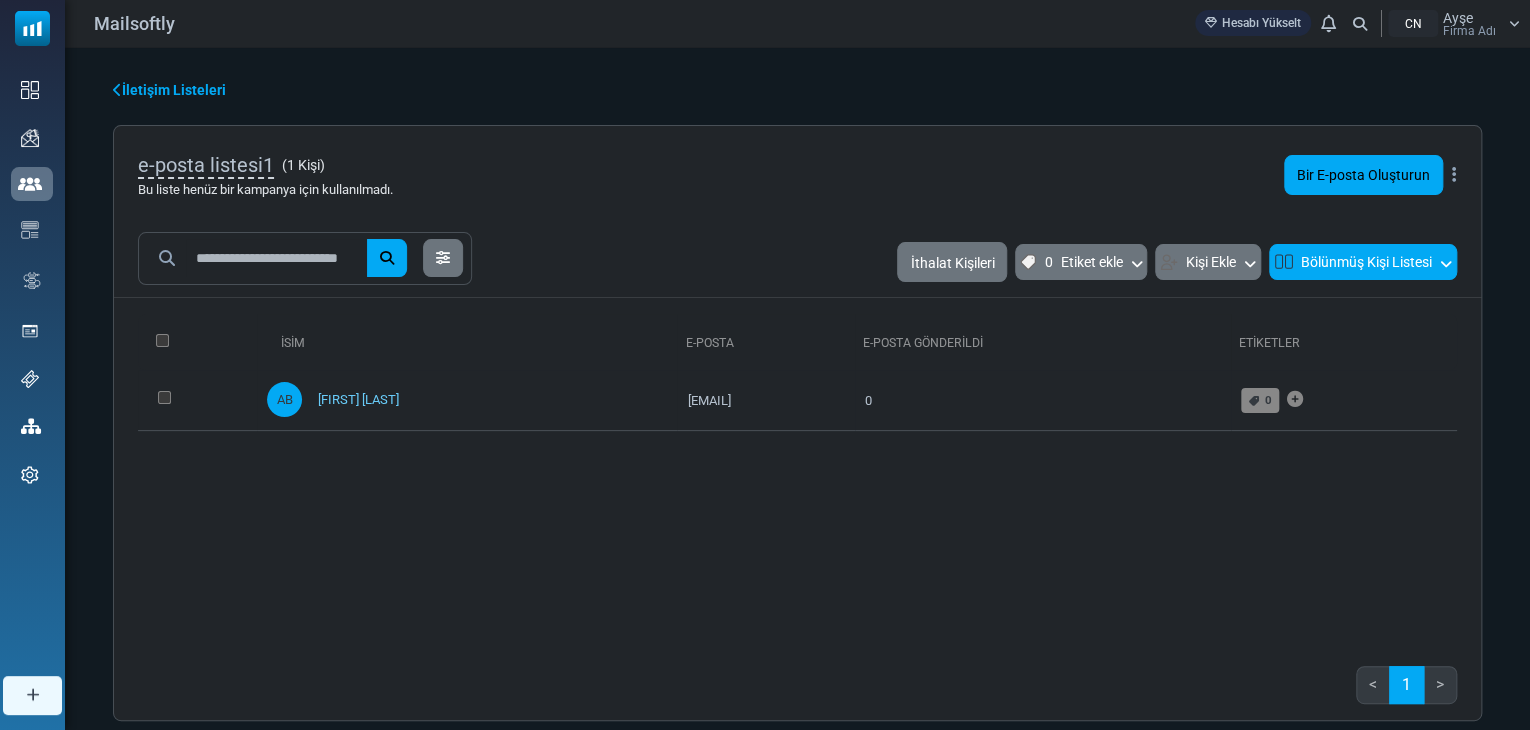 click on "Bölünmüş Kişi Listesi" at bounding box center [1363, 261] 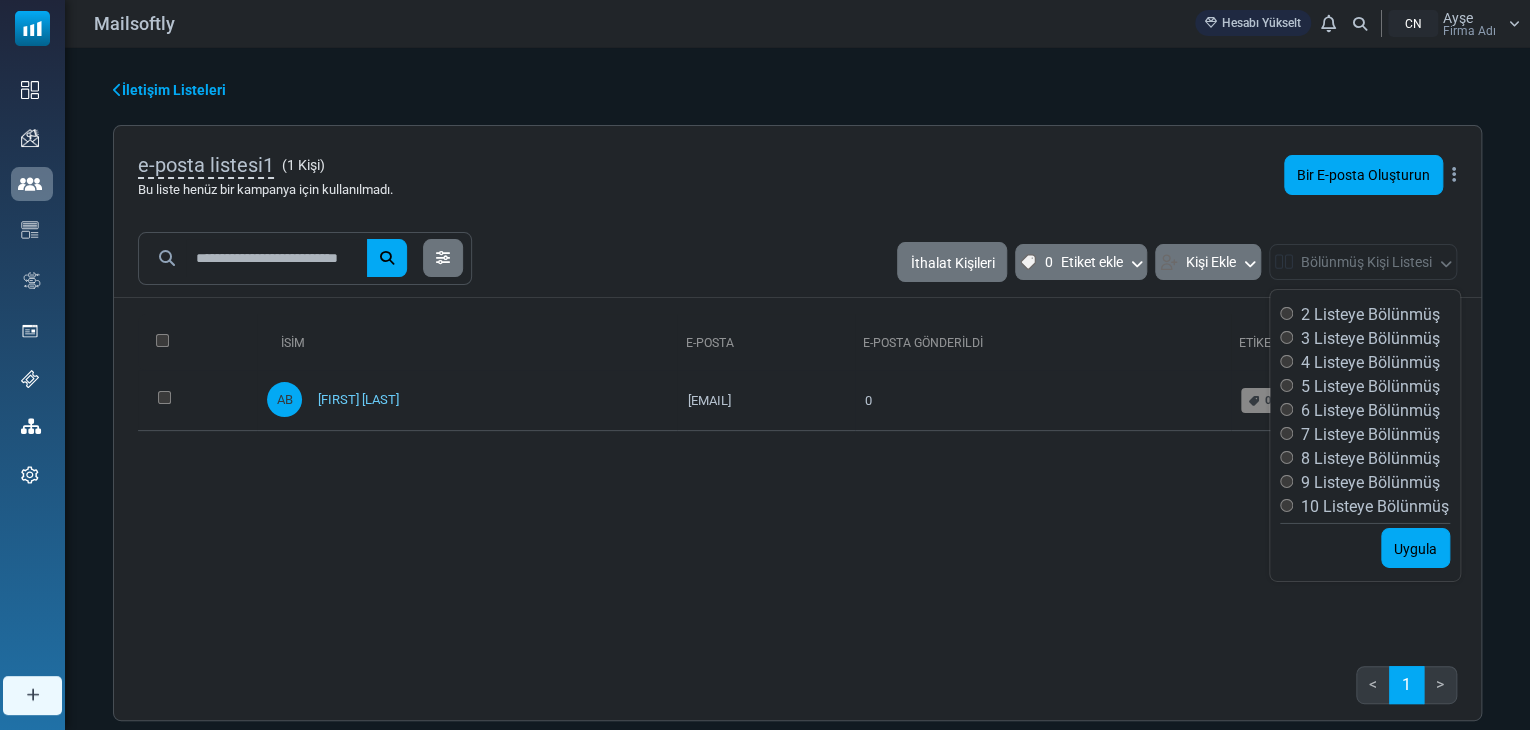 click on "4 Listeye Bölünmüş" at bounding box center (1370, 362) 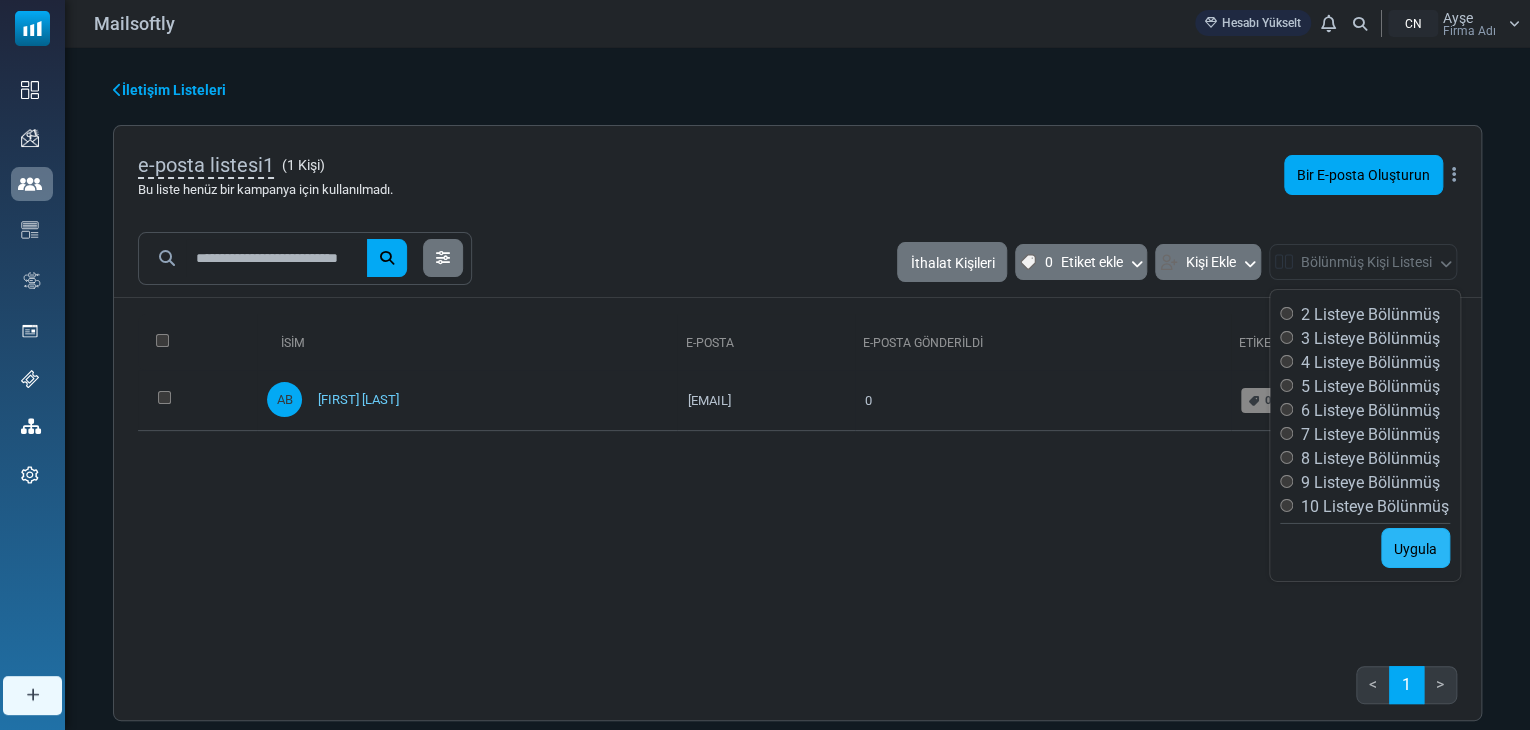 click on "Uygula" at bounding box center (1415, 549) 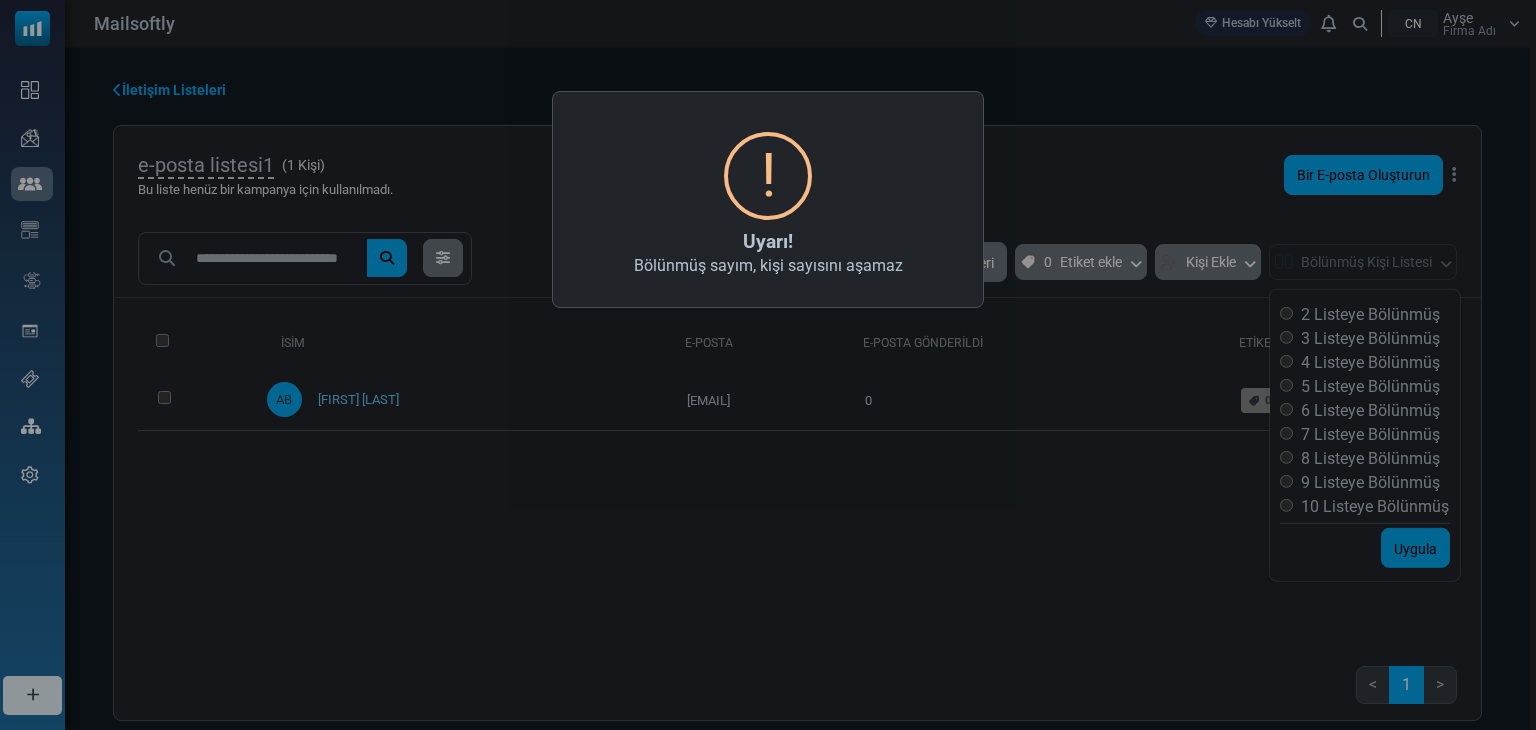 click on "× ! Uyarı! Bölünmüş sayım, kişi sayısını aşamaz TAMAM HAYIR İptal etmek" at bounding box center (768, 365) 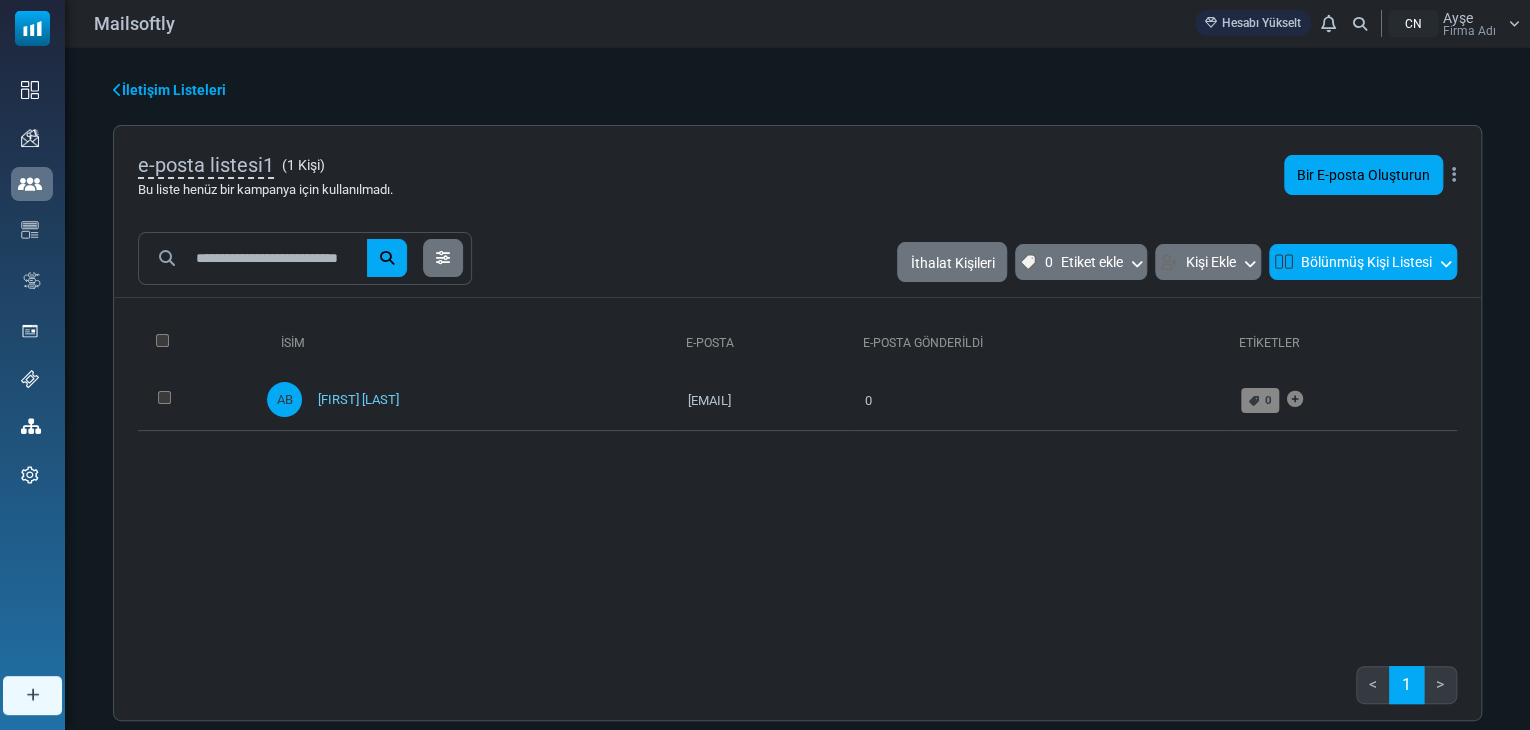 click on "Bölünmüş Kişi Listesi" at bounding box center [1363, 261] 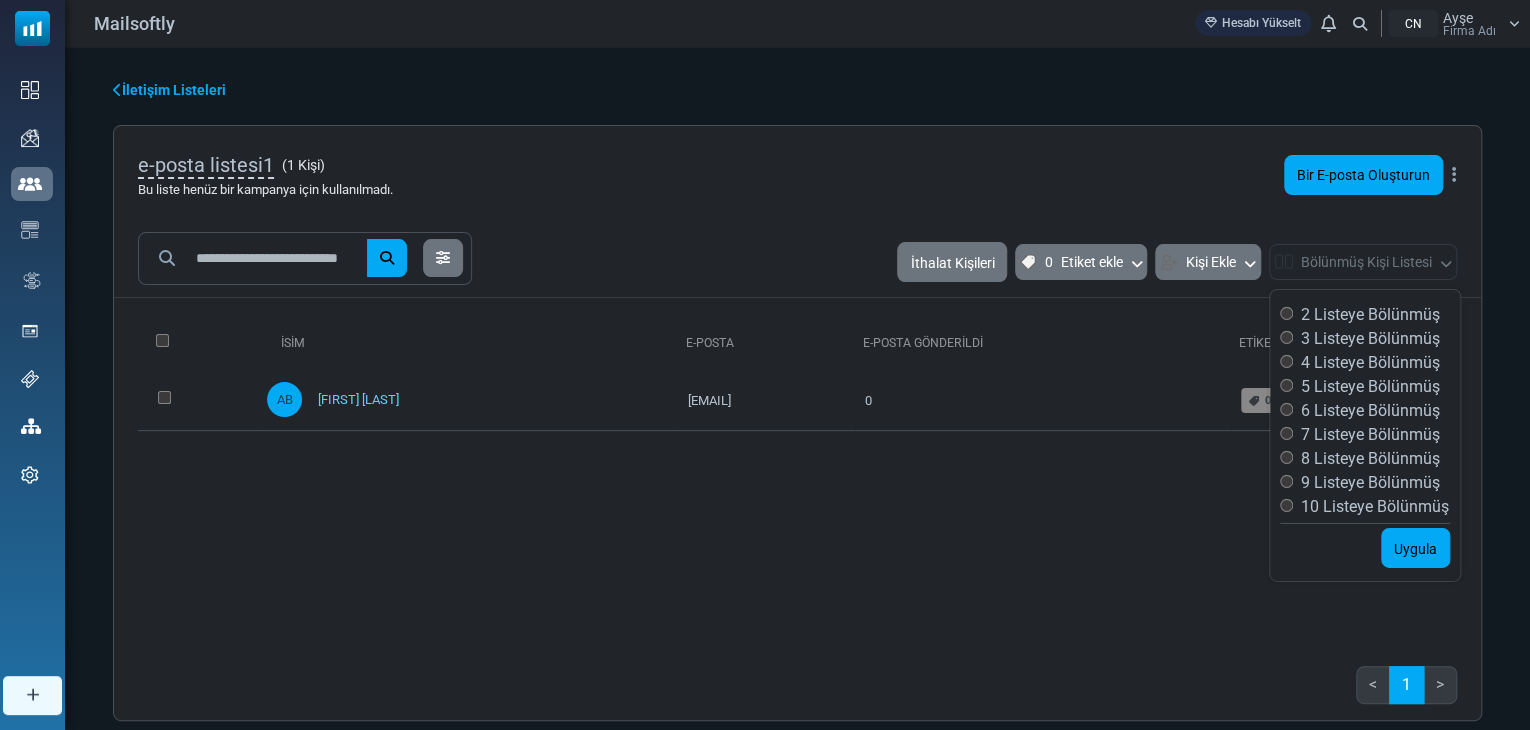 click on "İsim
E-posta
E-posta gönderildi
Etiketler
0 Seçildi
Etiket Ata
Başka Bir Listeye Ekle
Listeden Kaldır
AB
Örnek Kullanıcı
0" at bounding box center [797, 474] 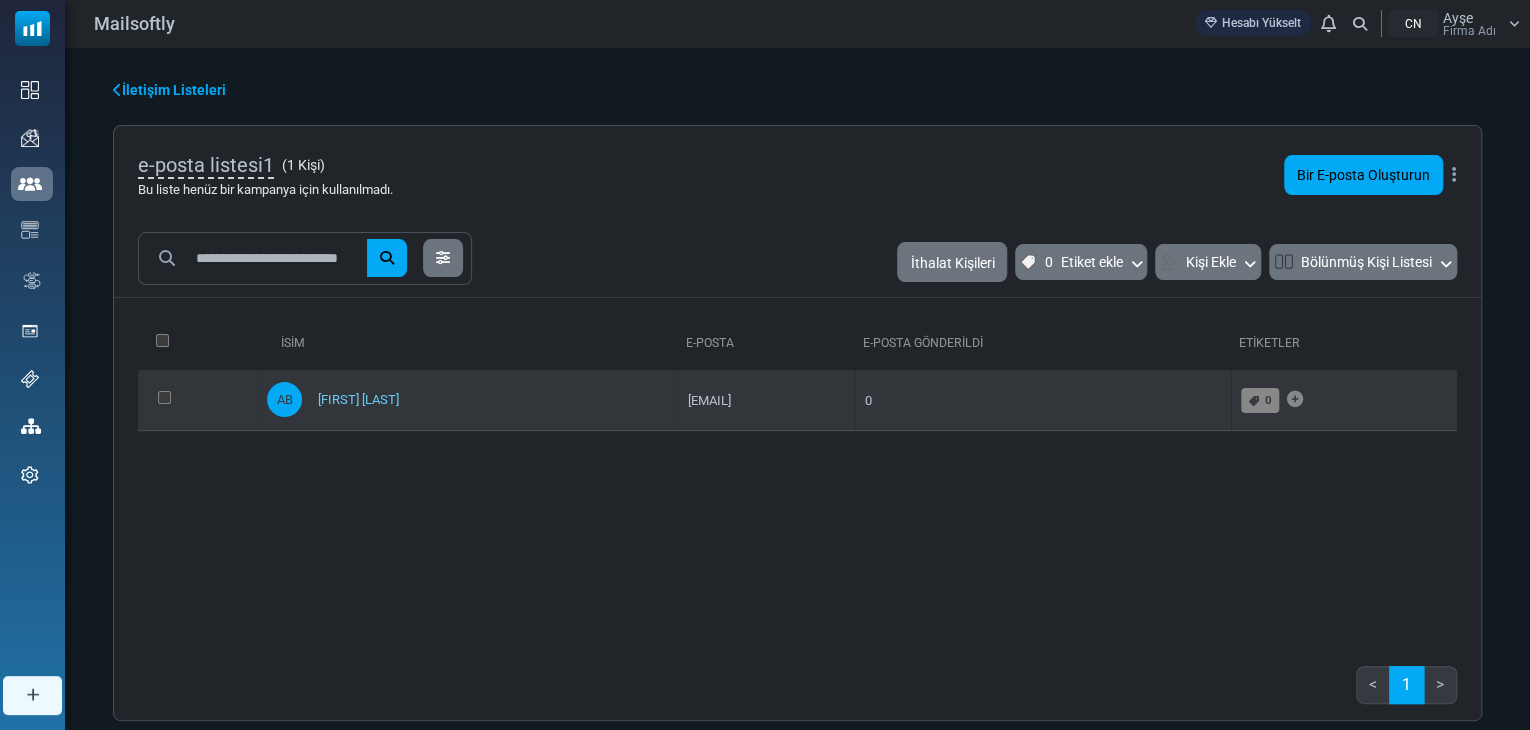 click on "0" at bounding box center (1043, 400) 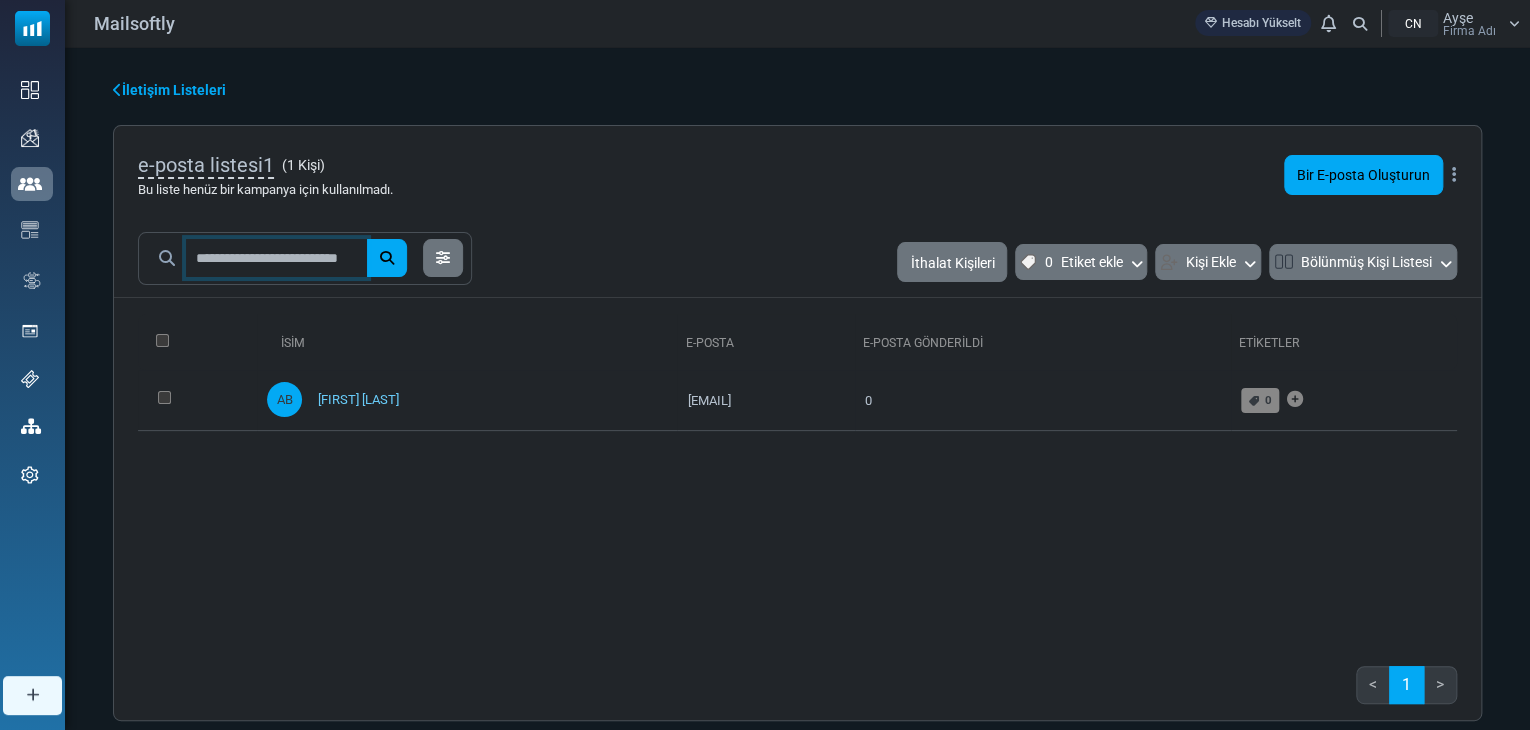 click at bounding box center [276, 258] 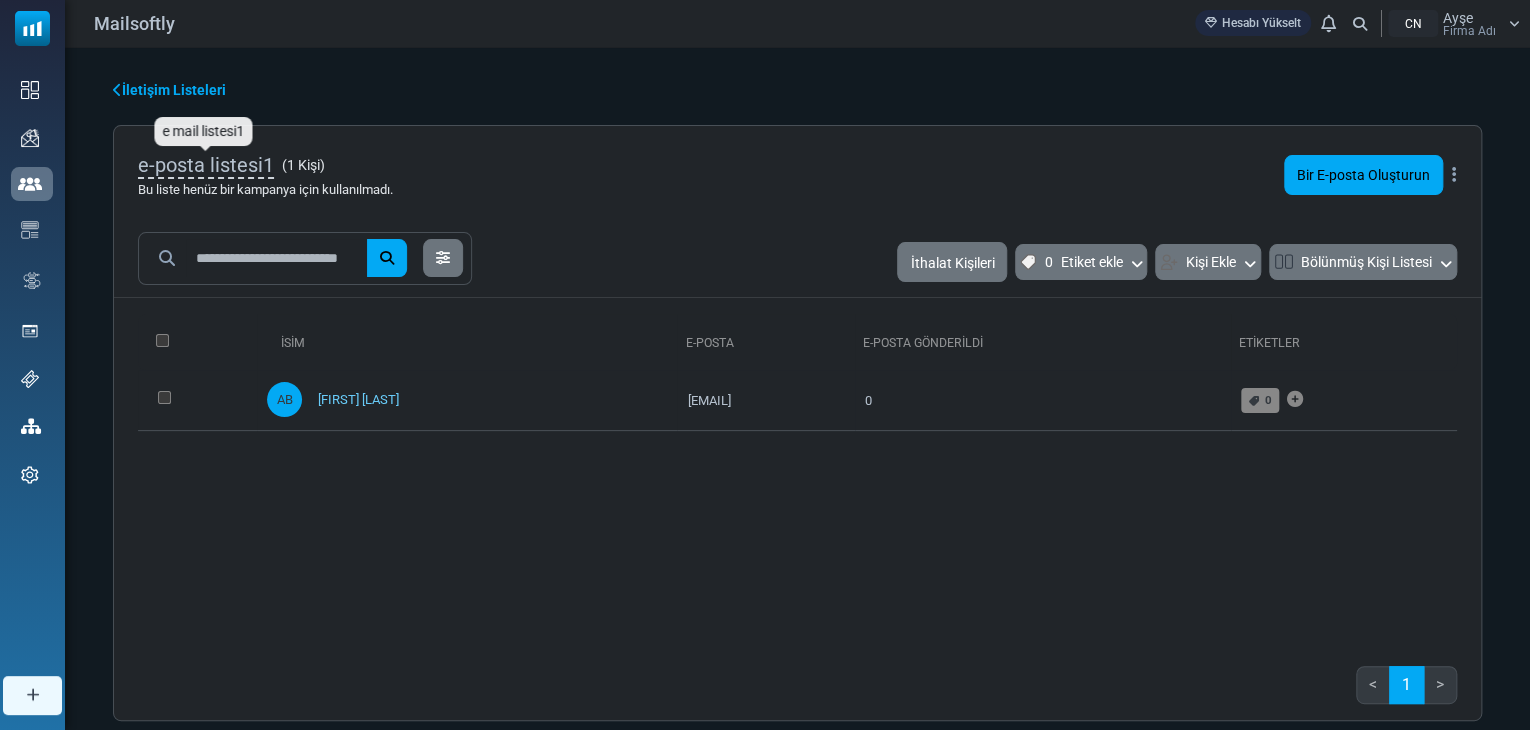 click on "e-posta listesi1" at bounding box center [206, 165] 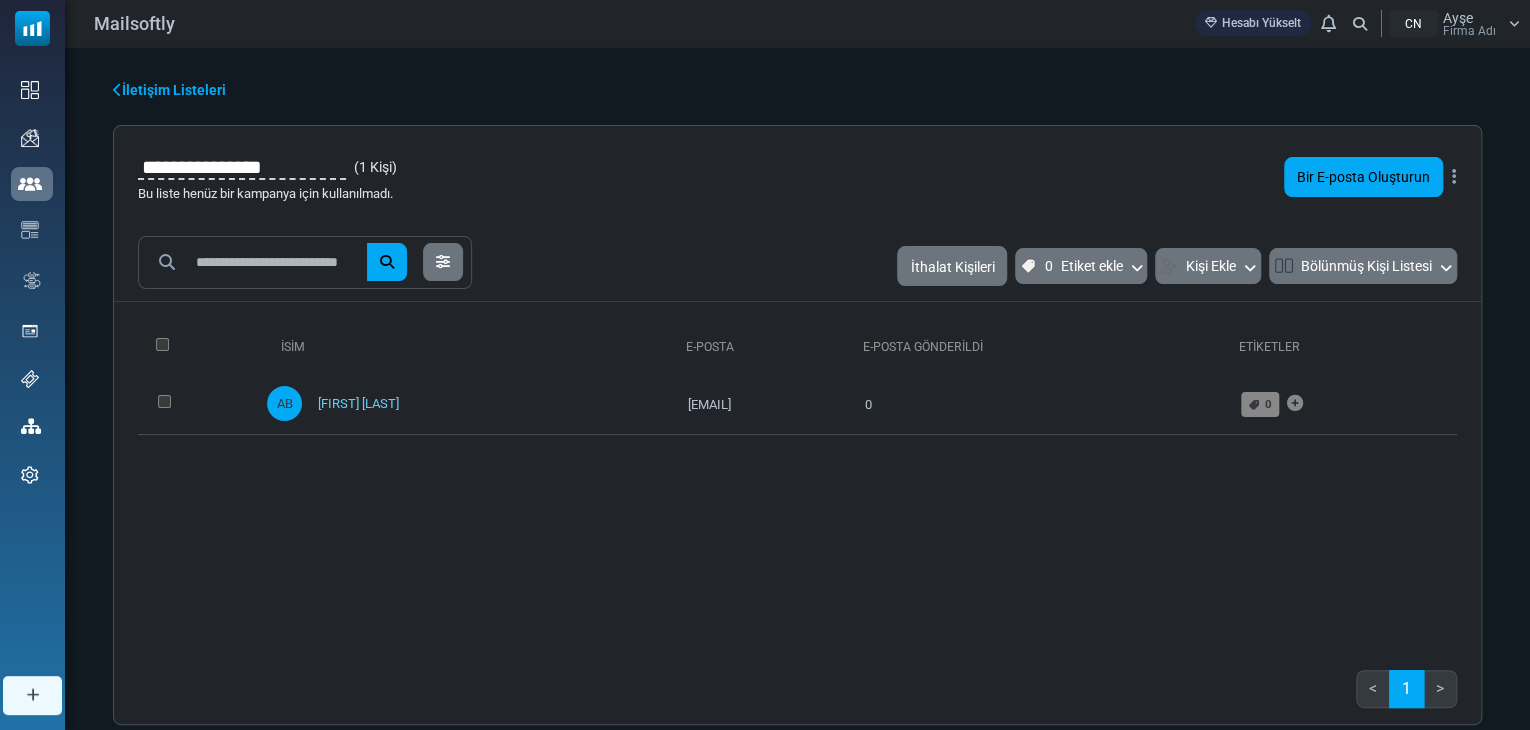 click on "Mailsoftly
Hesabı Yükselt
Bildirimler
CN
Ayşe
Firma Adı
Profil ve Tercihler" at bounding box center (765, 396) 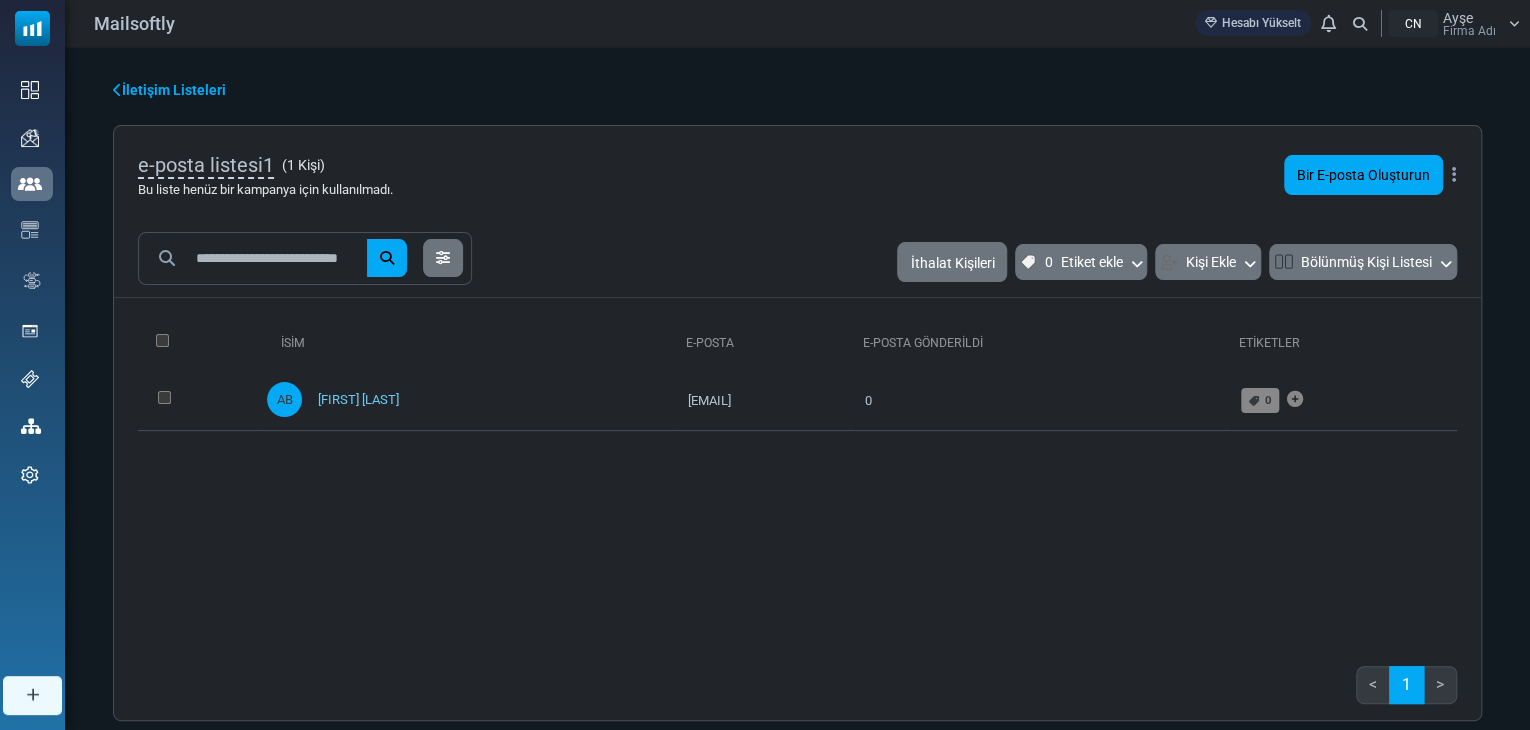 click on "İletişim Listeleri
e-posta listesi1
(  1 Kişi  )
Bu liste henüz bir kampanya için kullanılmadı.
Bir E-posta Oluşturun
Düzenlemek
Listeyi Sil
Kişileri İçeren Listeyi Sil
*****" at bounding box center [797, 400] 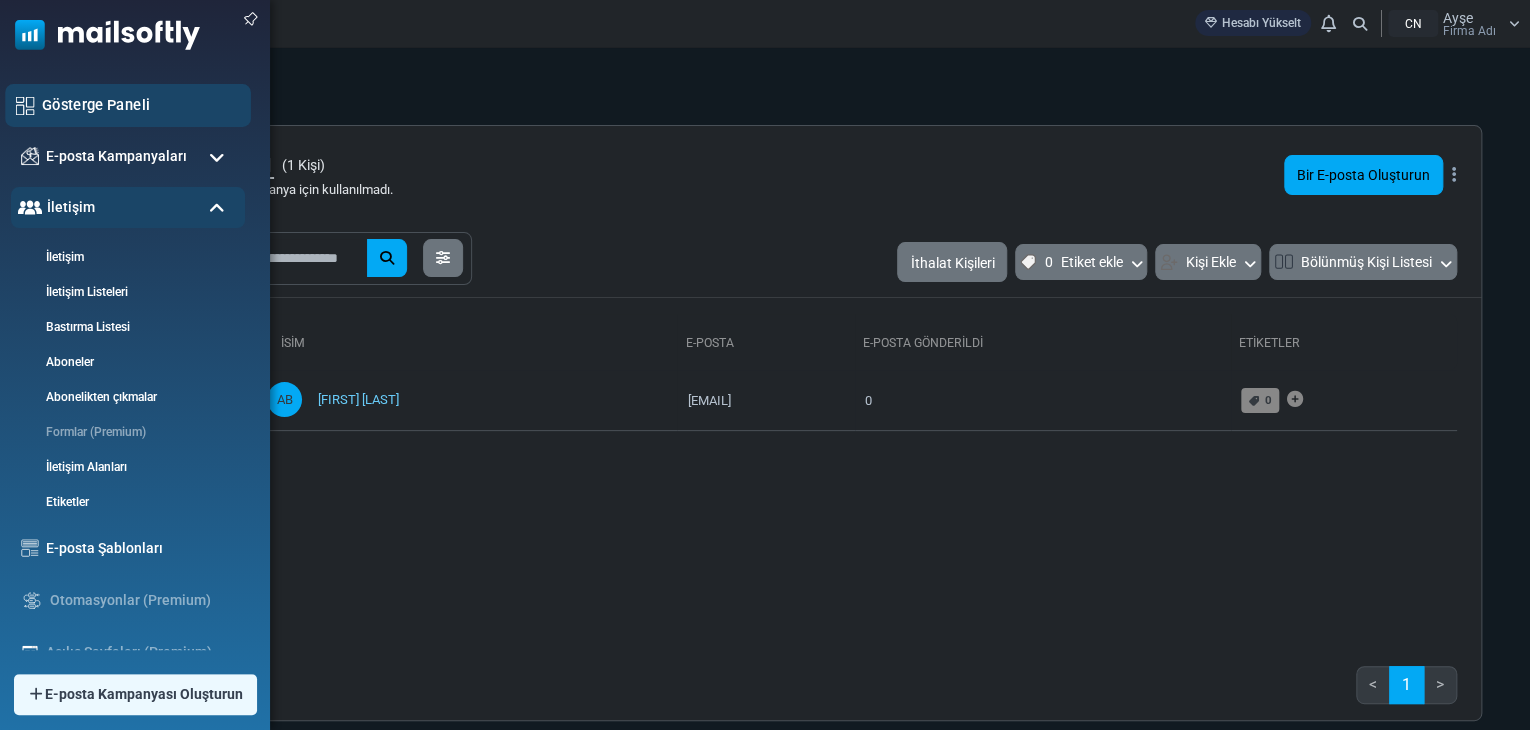 click on "Gösterge Paneli" at bounding box center [96, 104] 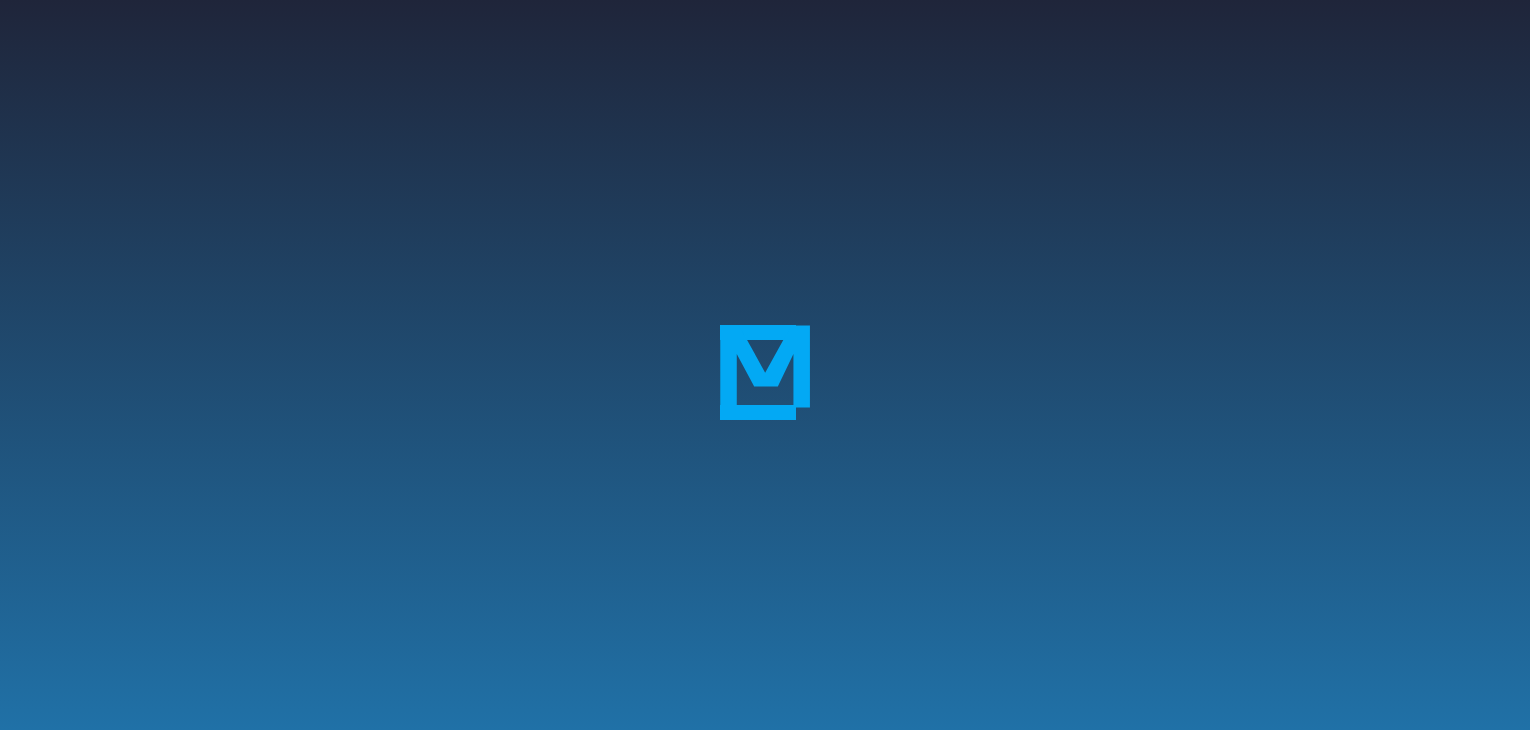 scroll, scrollTop: 0, scrollLeft: 0, axis: both 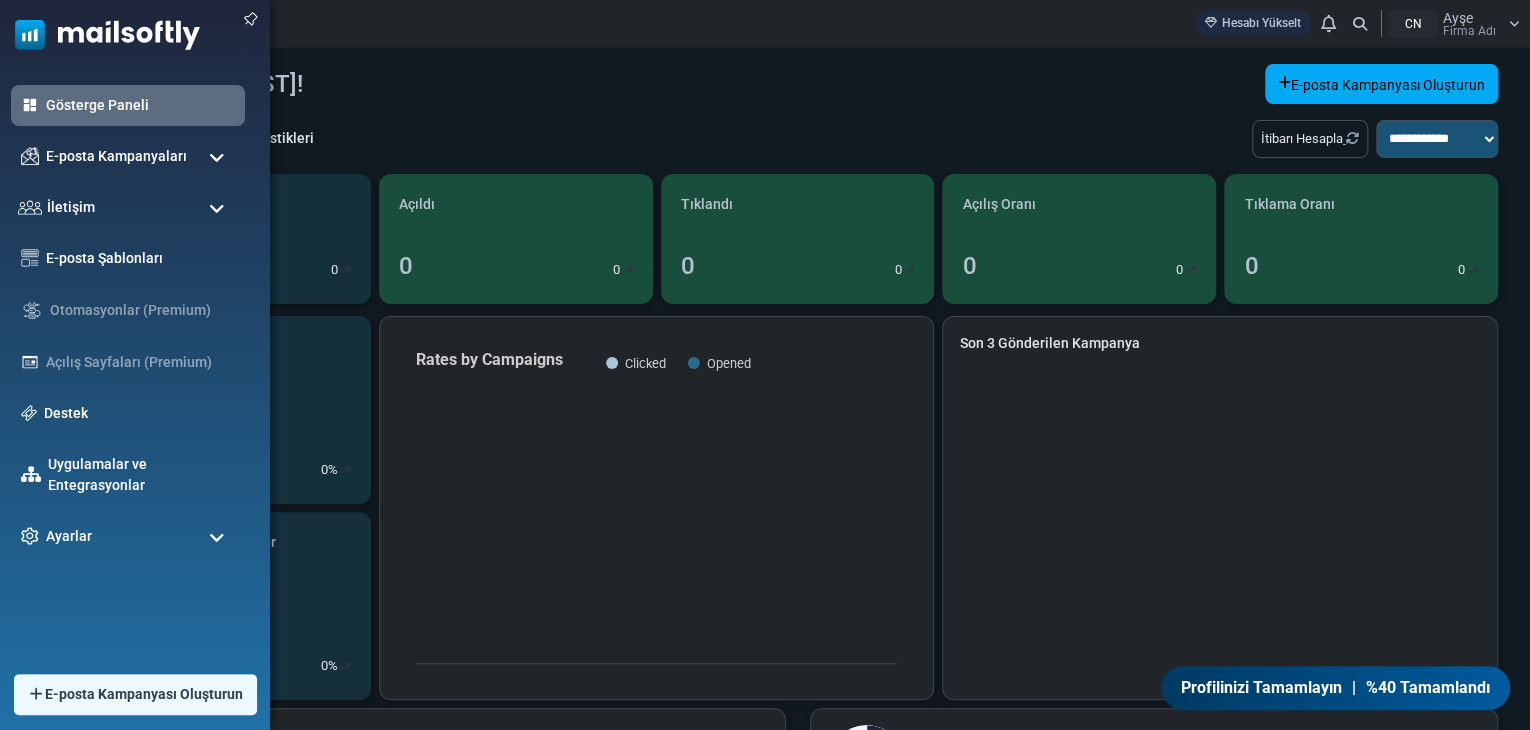 click at bounding box center (217, 209) 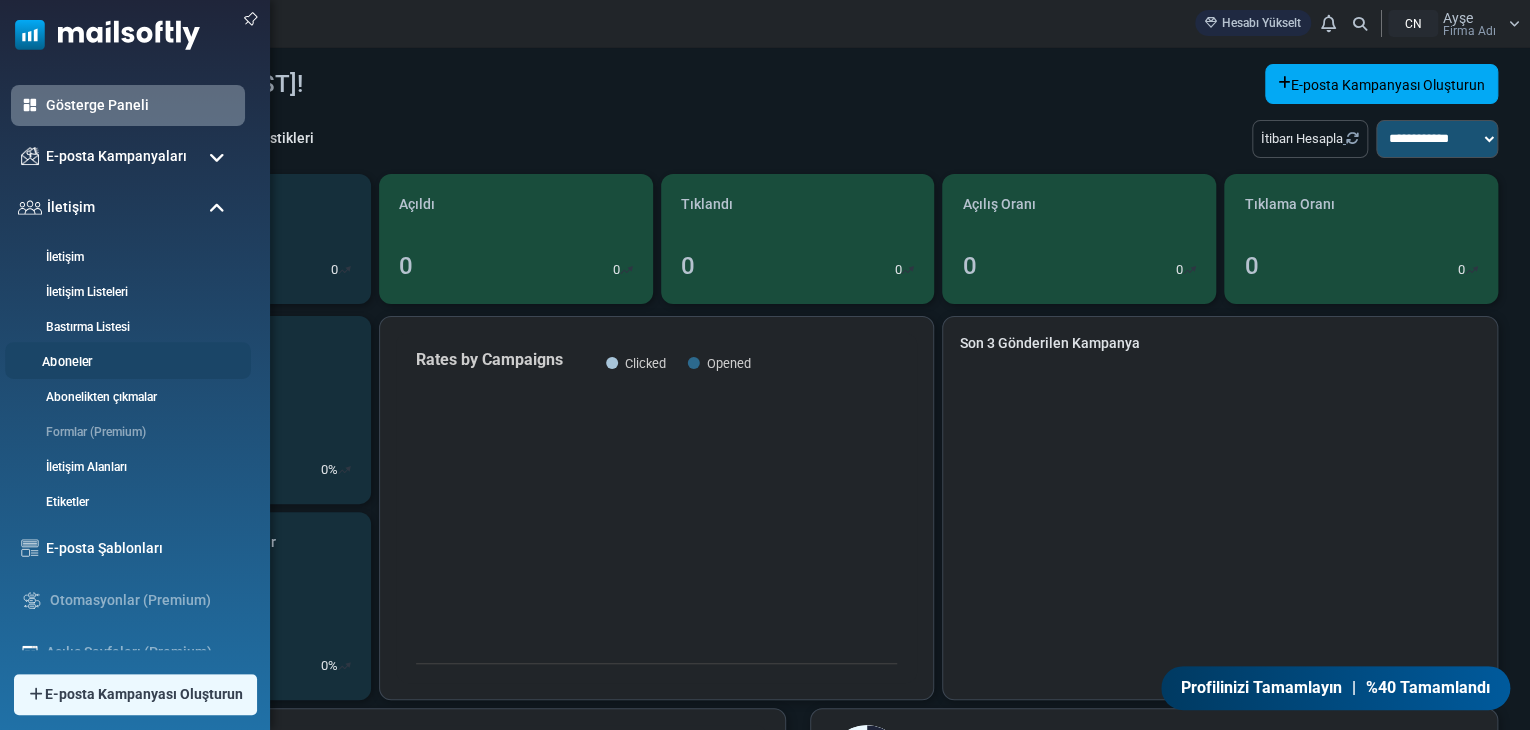 click on "Aboneler" at bounding box center [67, 362] 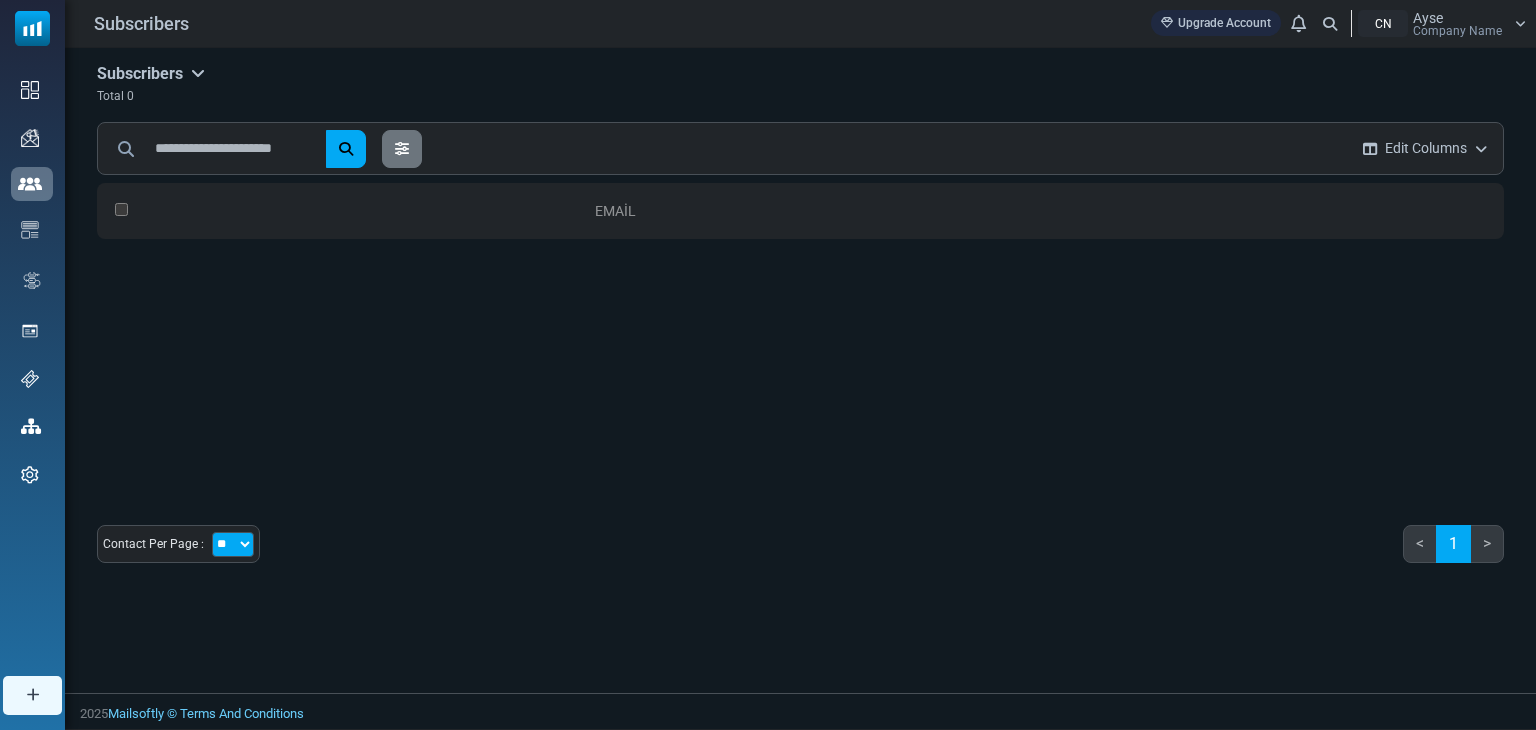 scroll, scrollTop: 0, scrollLeft: 0, axis: both 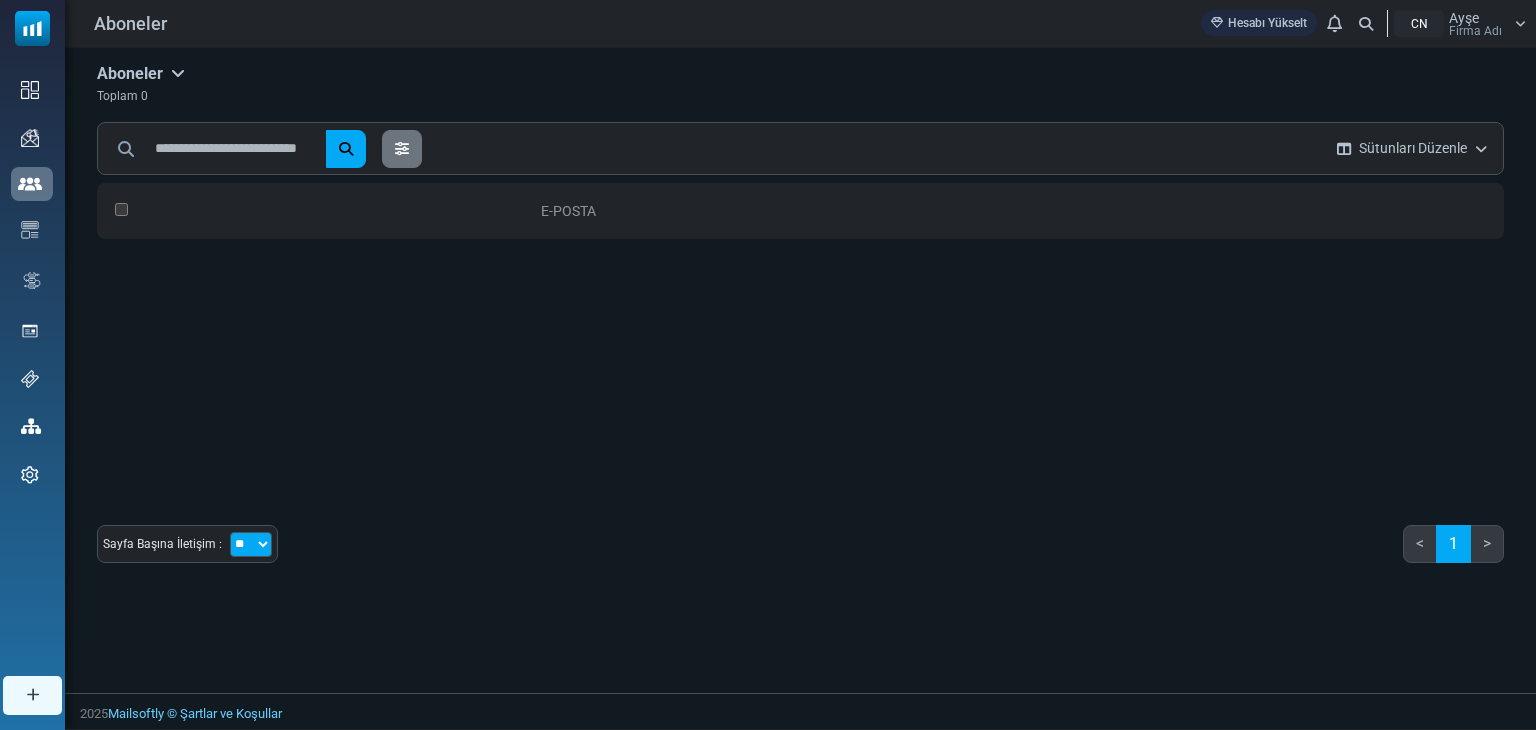 click on "E-posta" at bounding box center (929, 211) 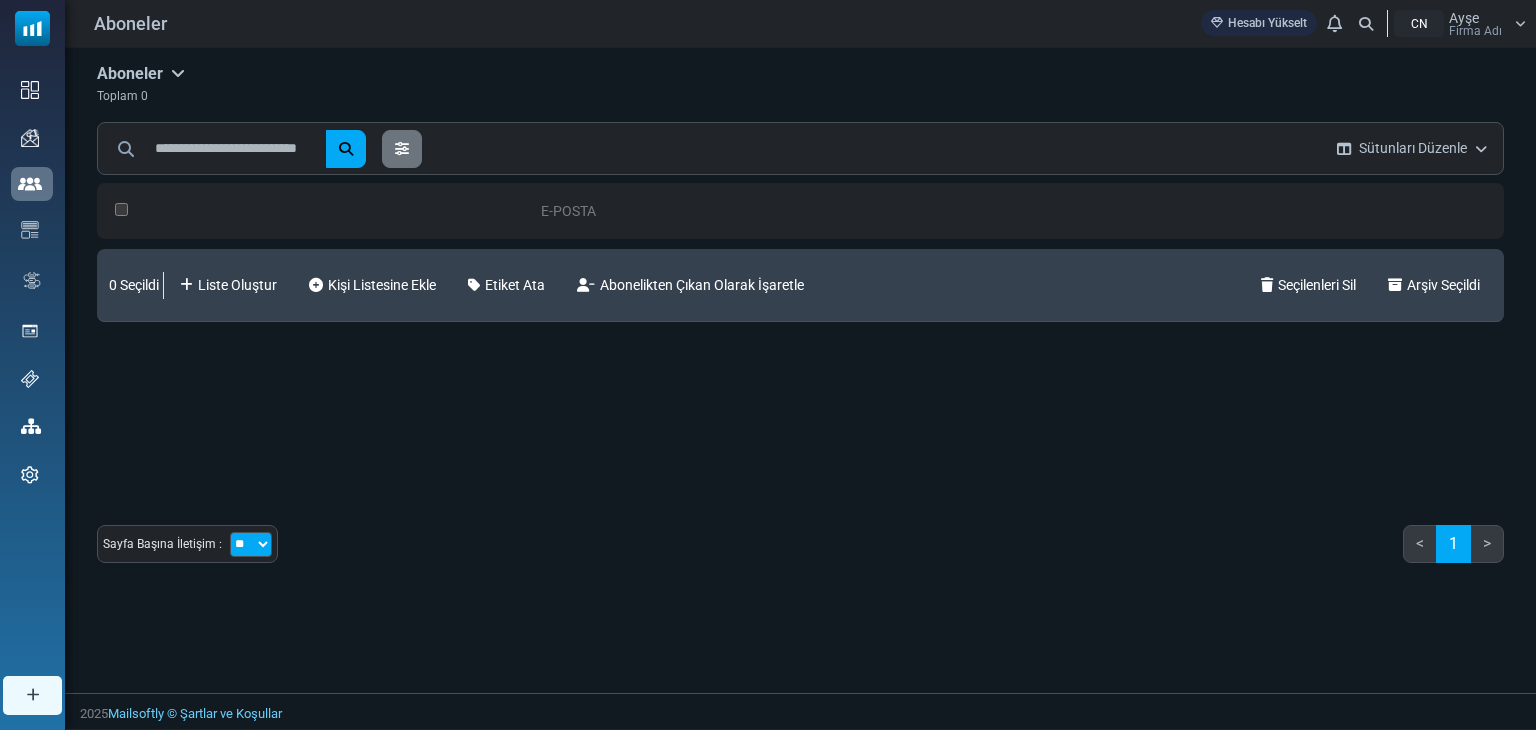 click on "E-posta" at bounding box center (568, 211) 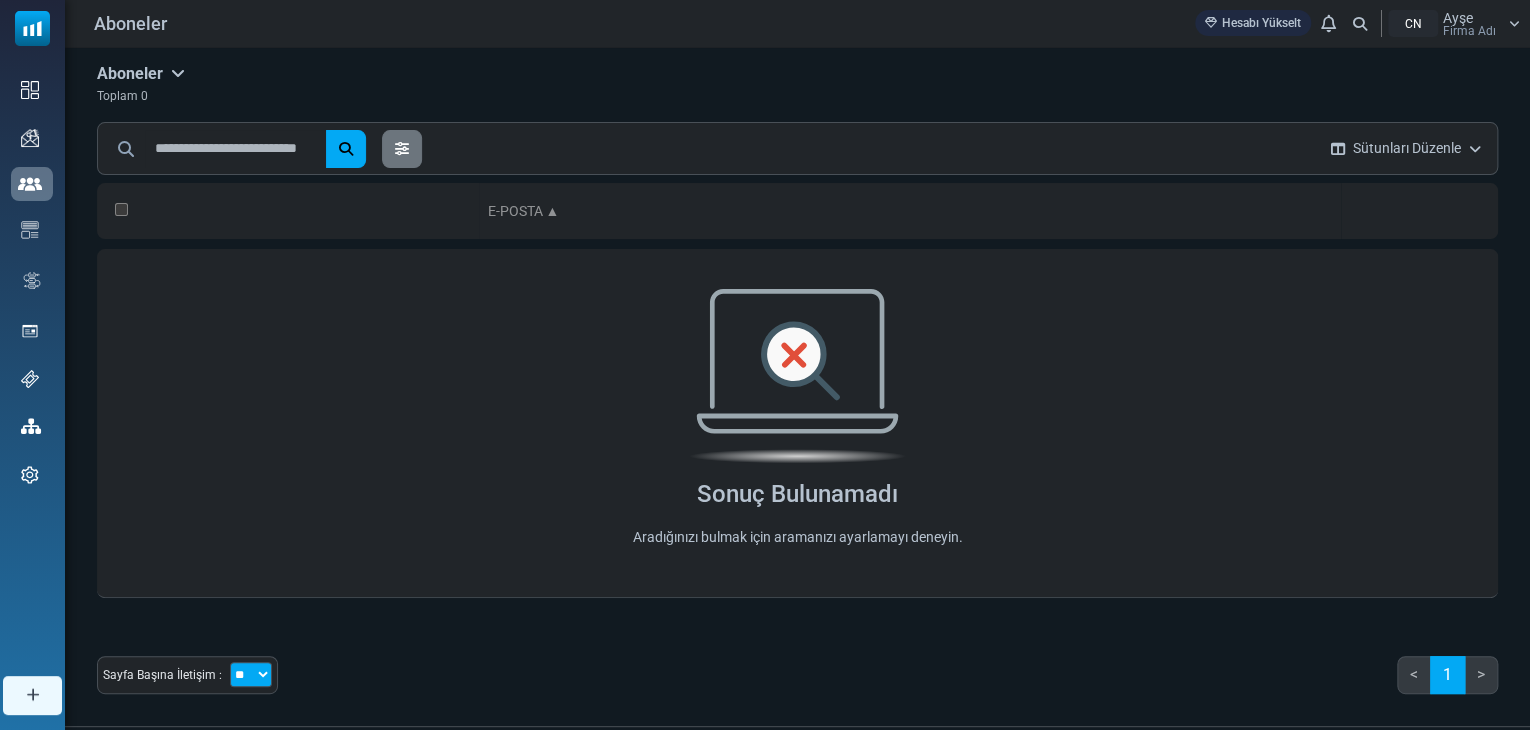 click on "Aboneler" at bounding box center [130, 73] 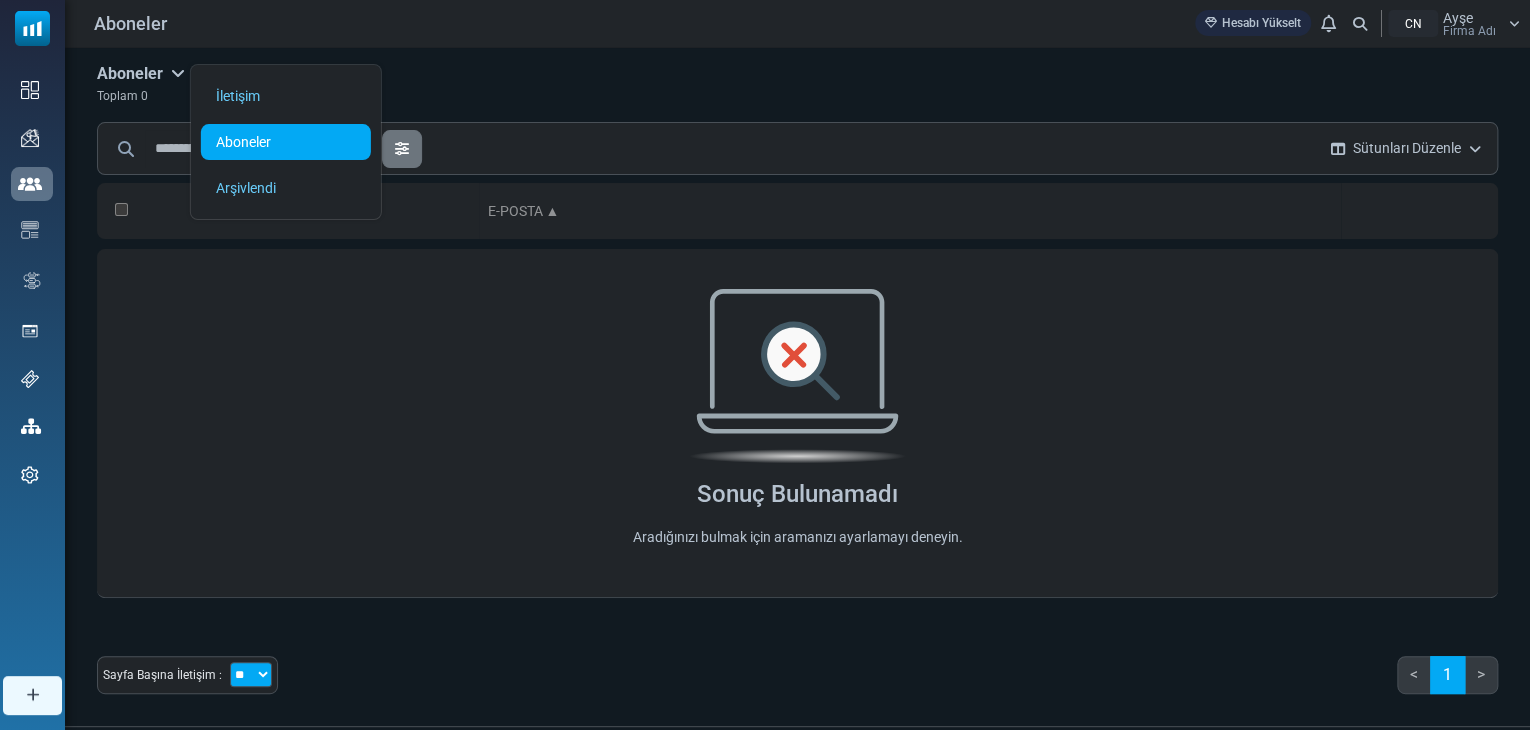 click on "Aboneler" at bounding box center [286, 142] 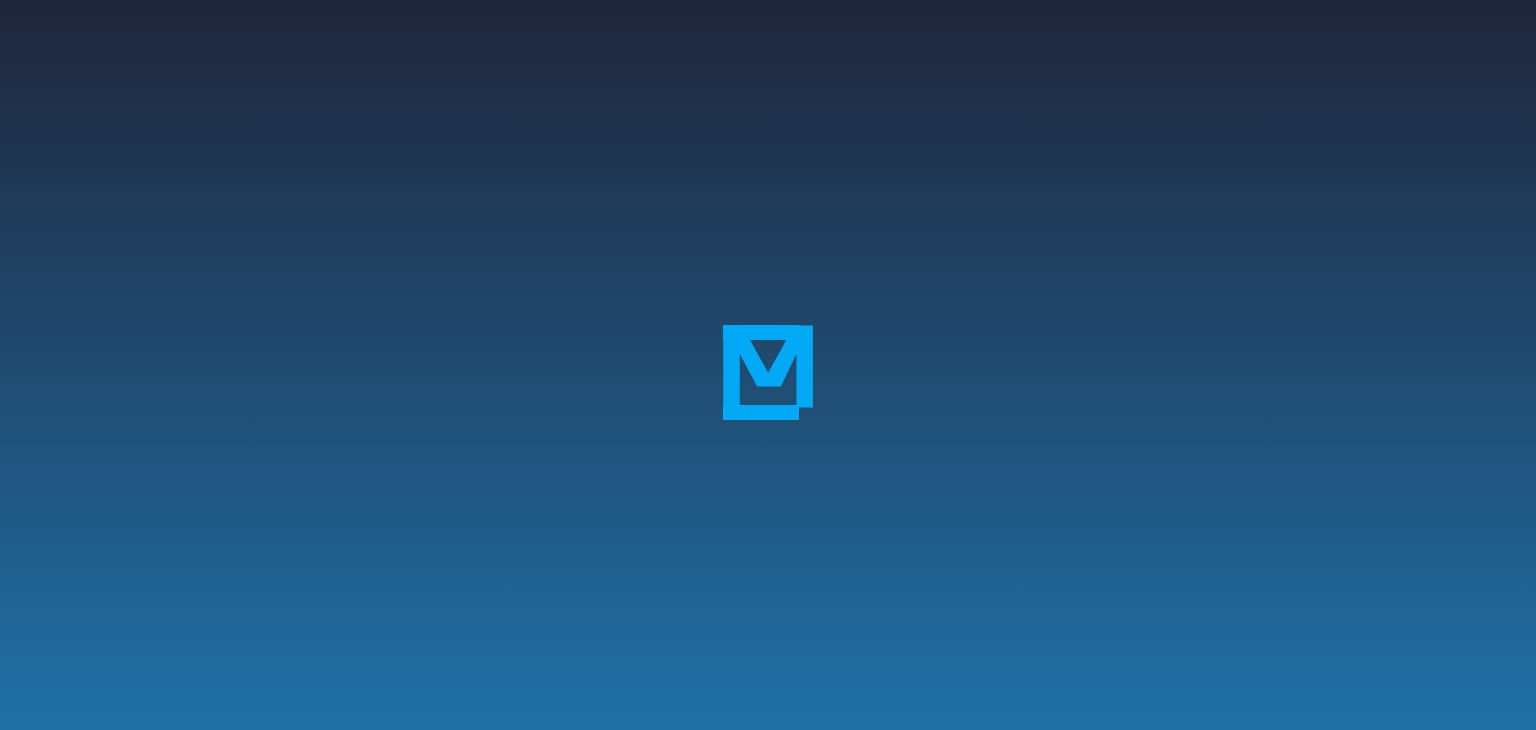 scroll, scrollTop: 0, scrollLeft: 0, axis: both 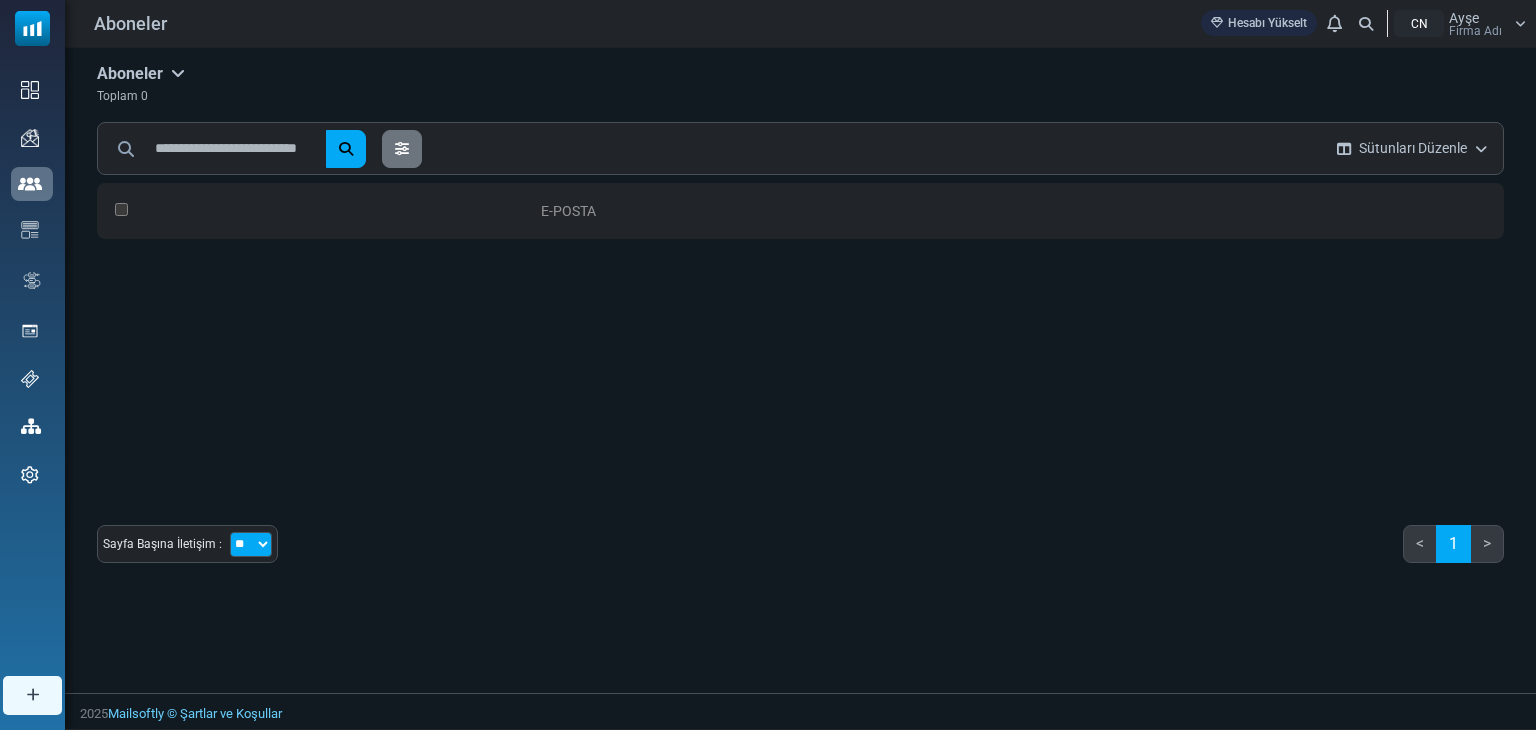 click on "E-posta" at bounding box center [929, 211] 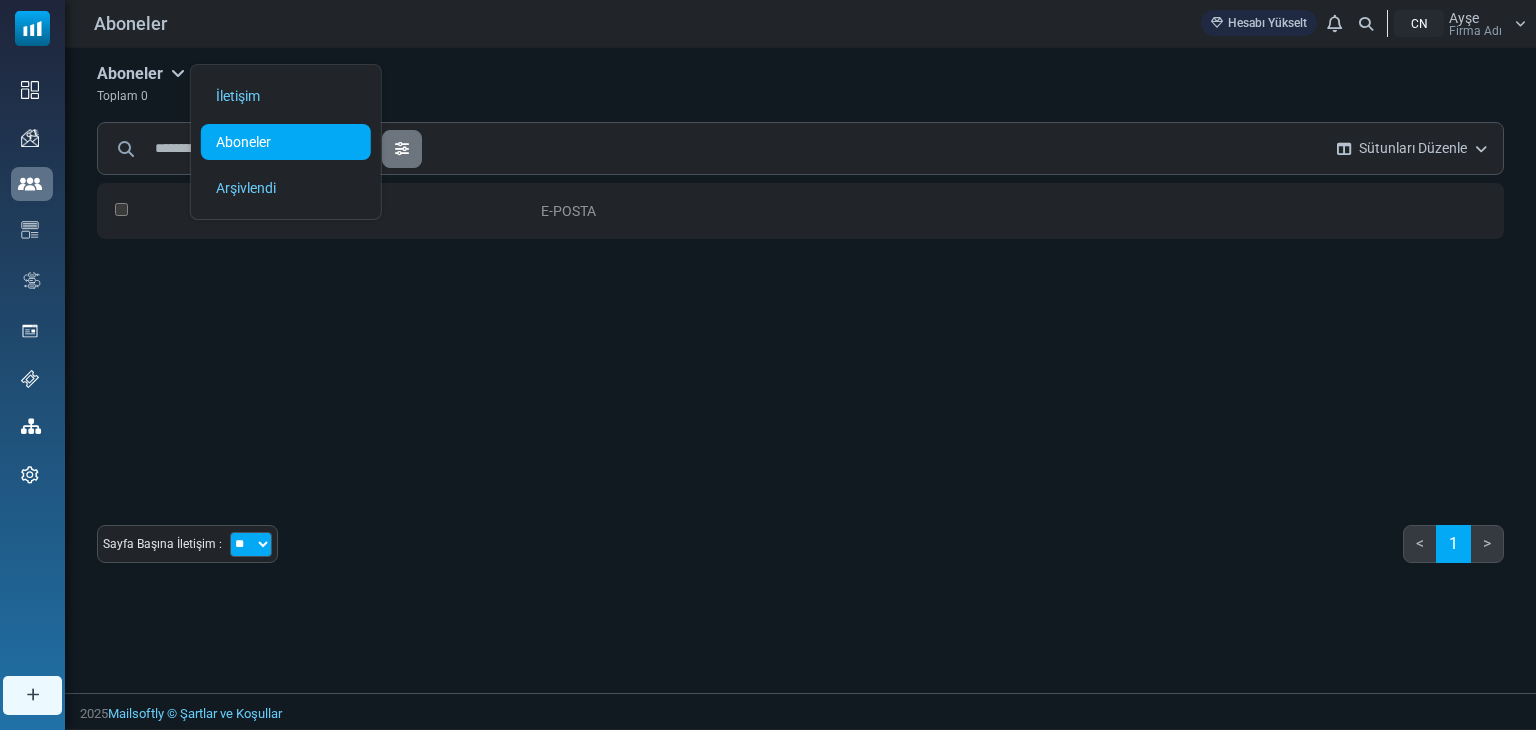 click on "Aboneler" at bounding box center (243, 142) 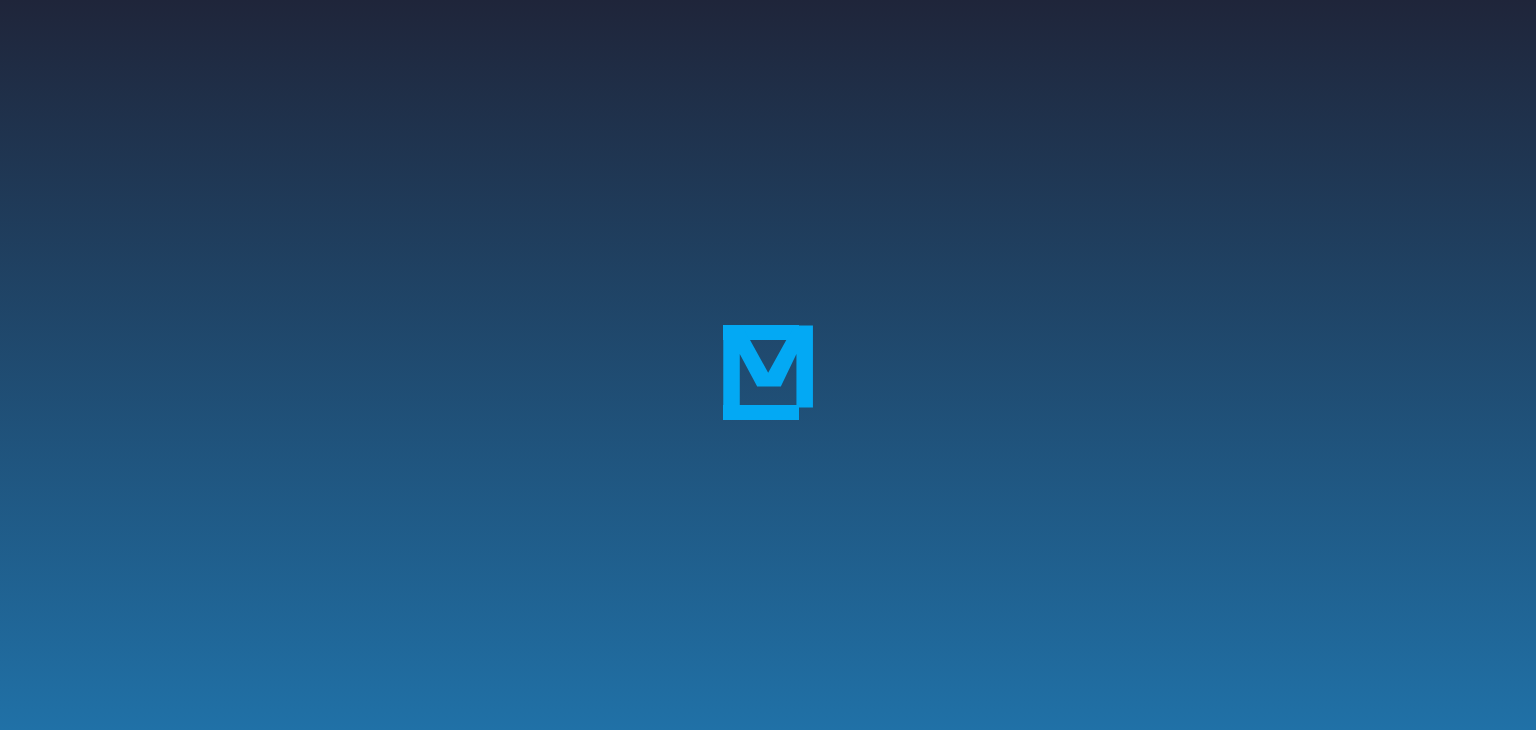 scroll, scrollTop: 0, scrollLeft: 0, axis: both 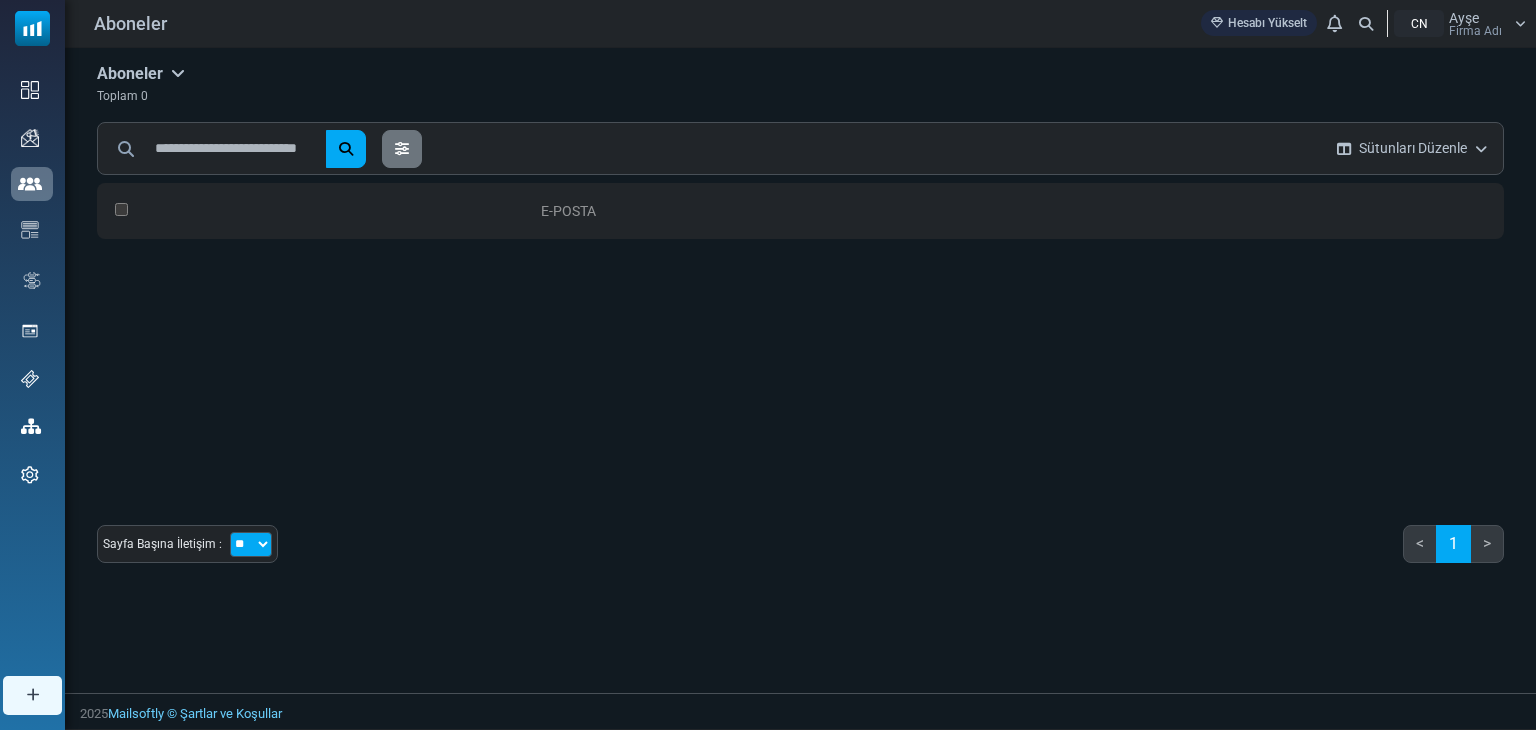click at bounding box center (178, 73) 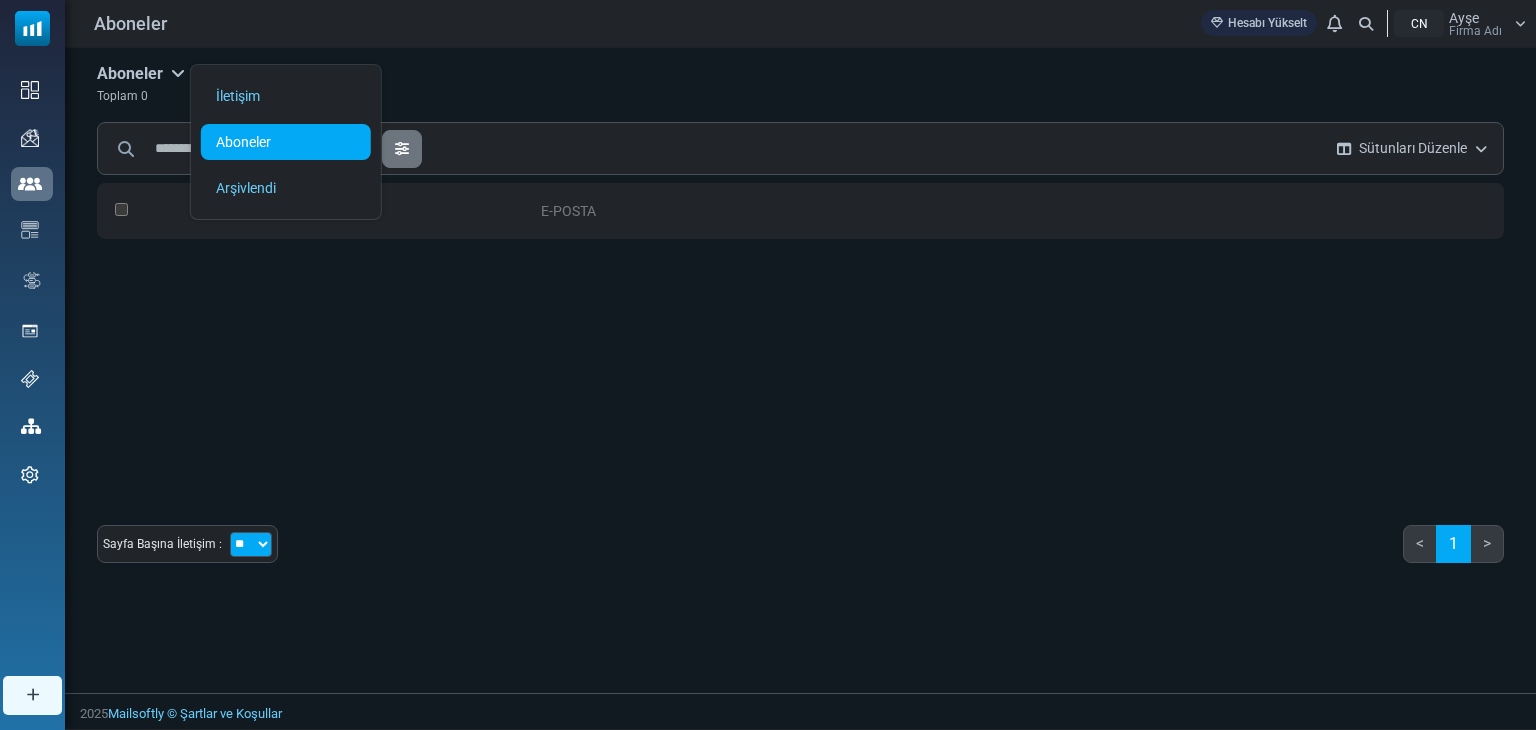 click on "E-posta" at bounding box center [568, 211] 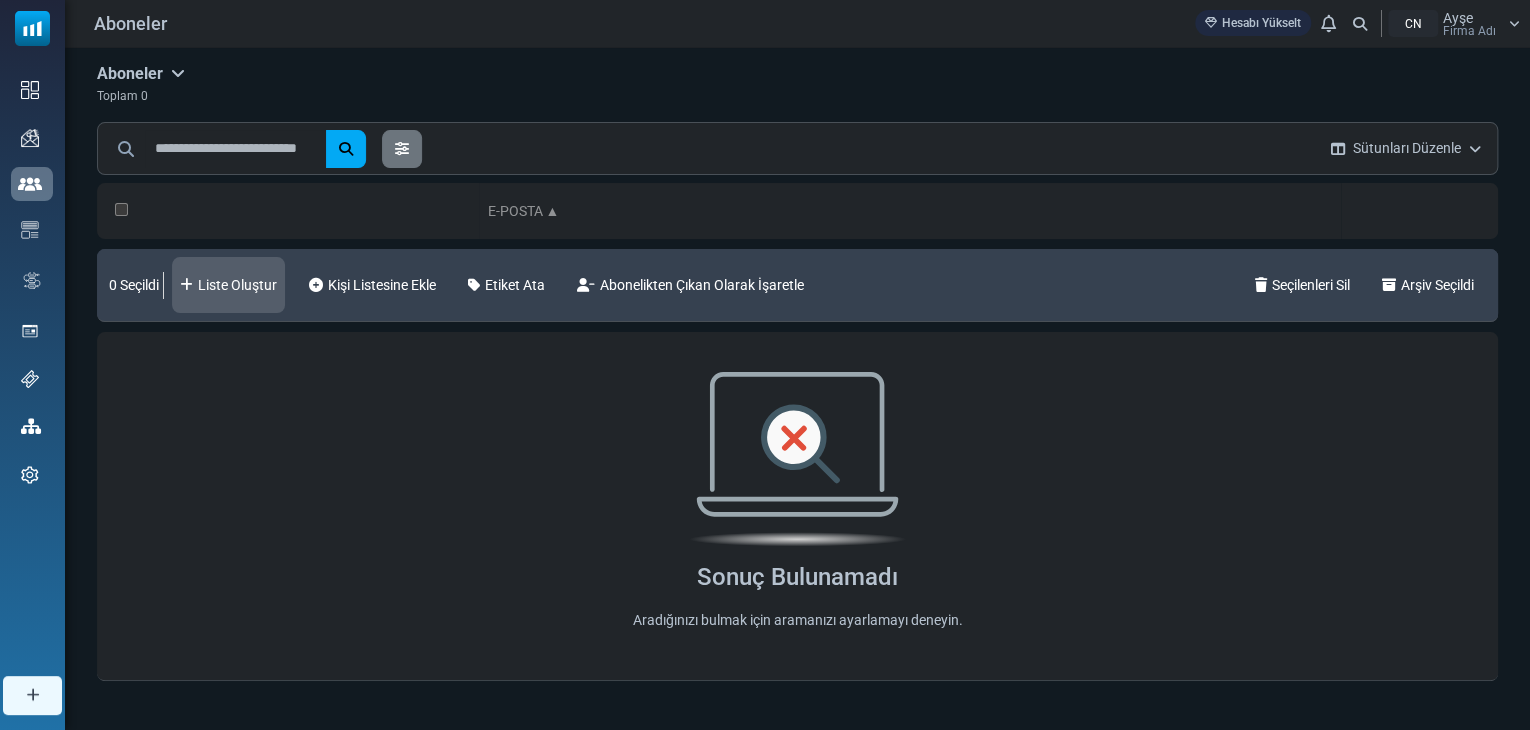 click on "Liste Oluştur" at bounding box center (237, 285) 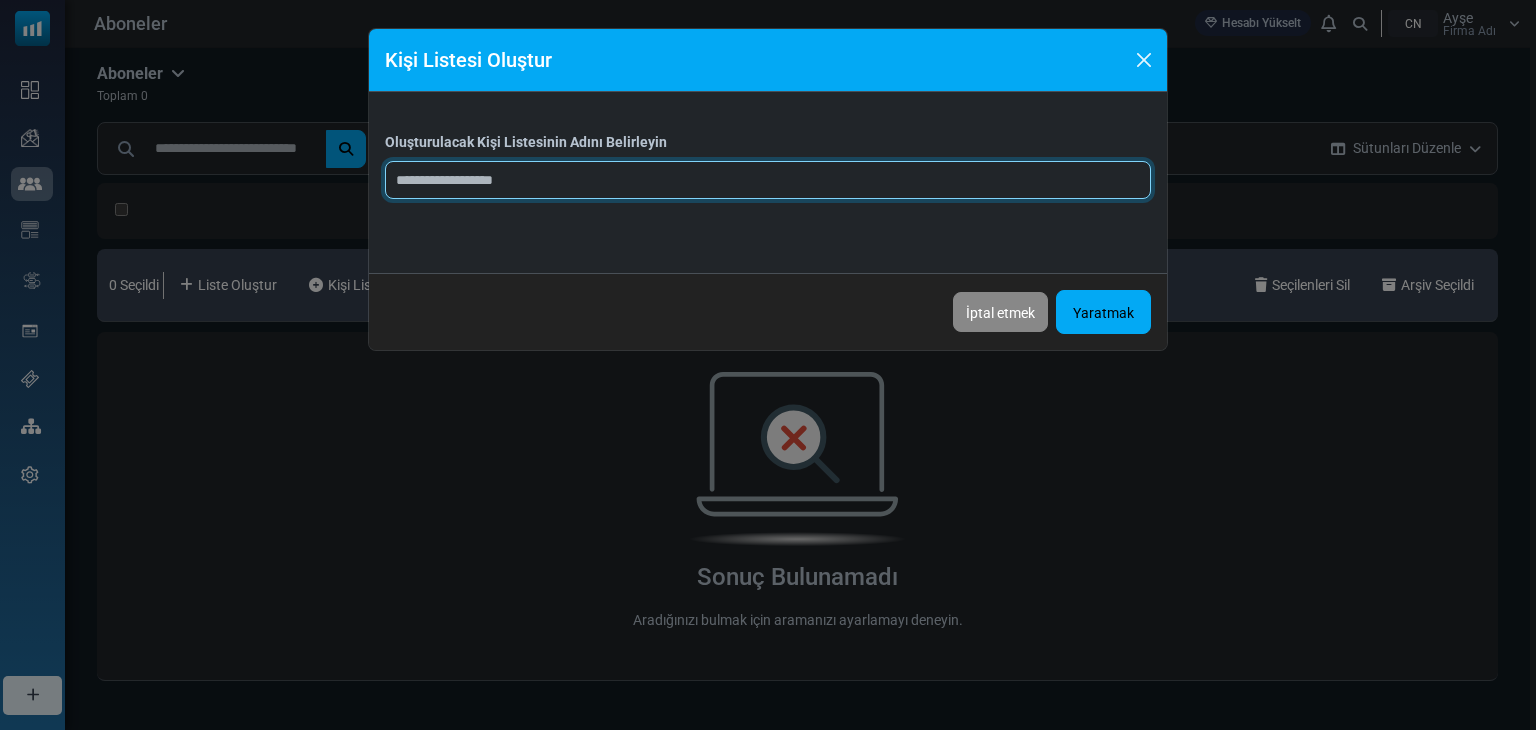 click at bounding box center (768, 180) 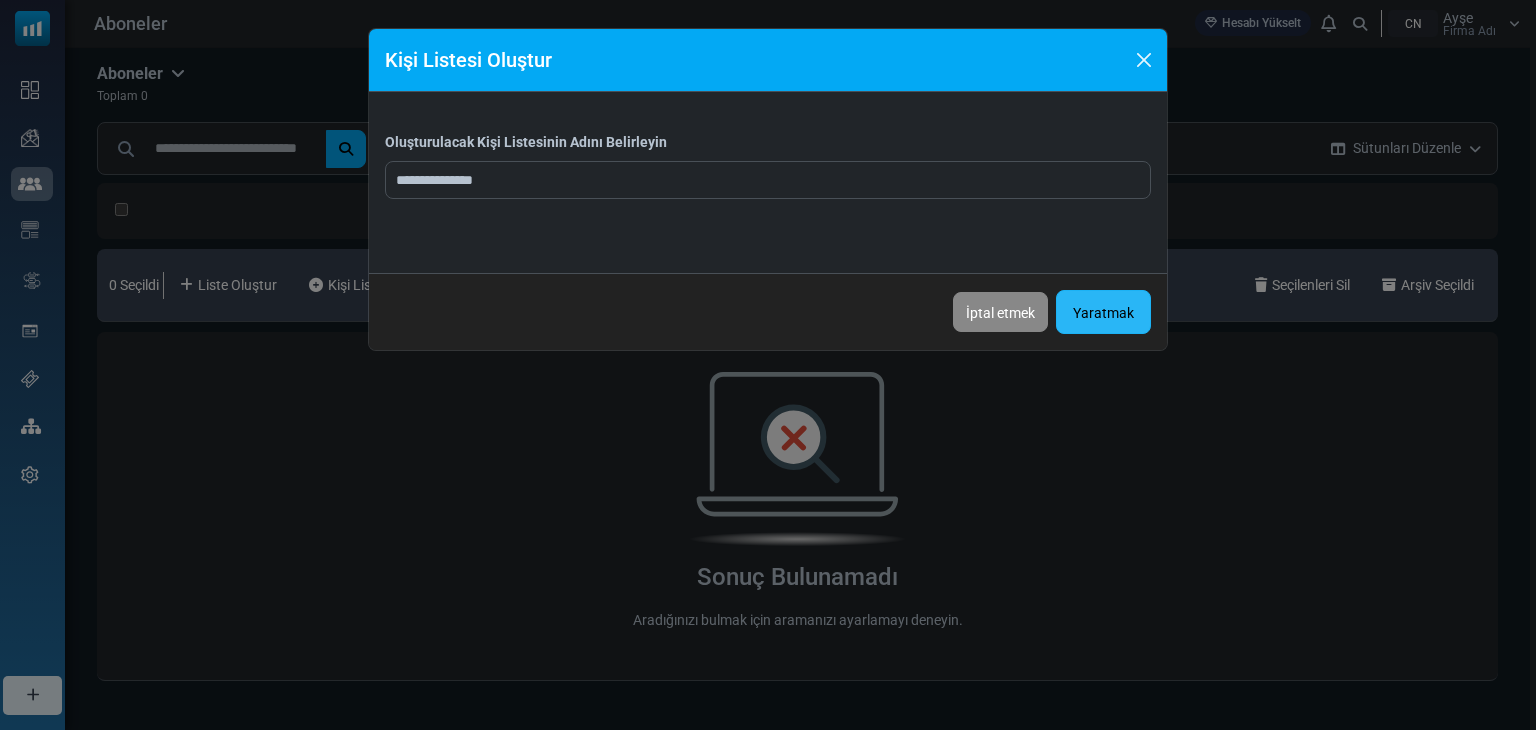 click on "Yaratmak" at bounding box center (1103, 313) 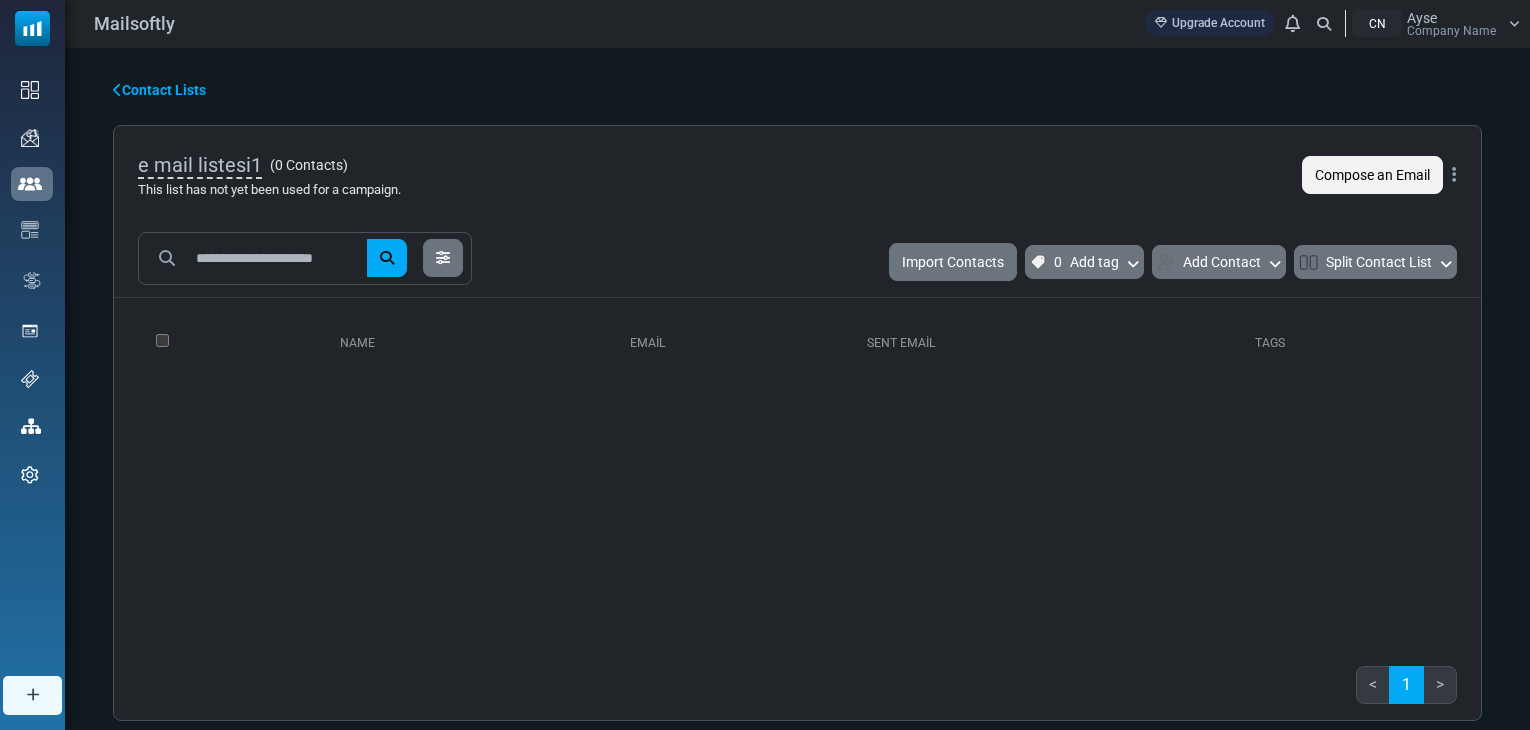 scroll, scrollTop: 0, scrollLeft: 0, axis: both 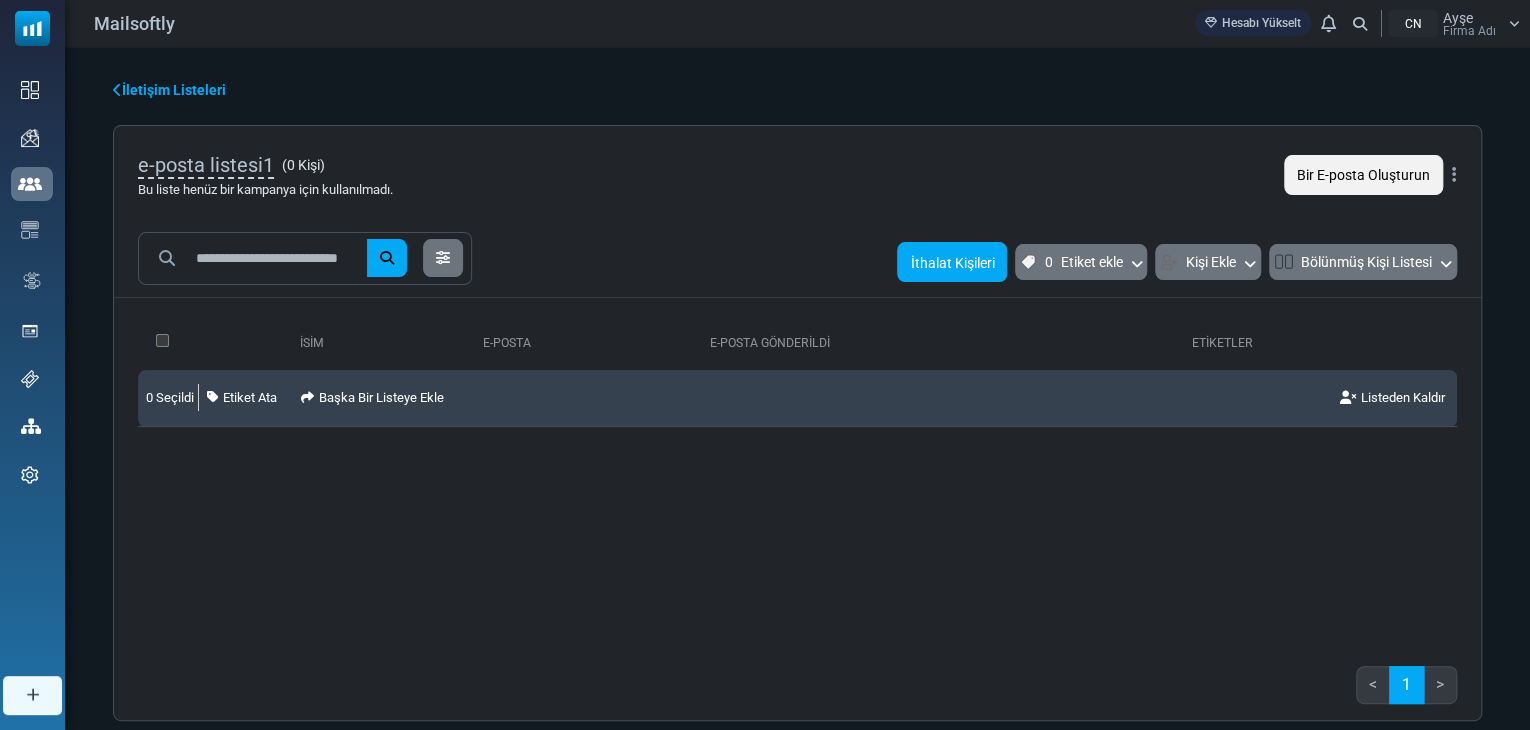 click on "İthalat Kişileri" at bounding box center (952, 263) 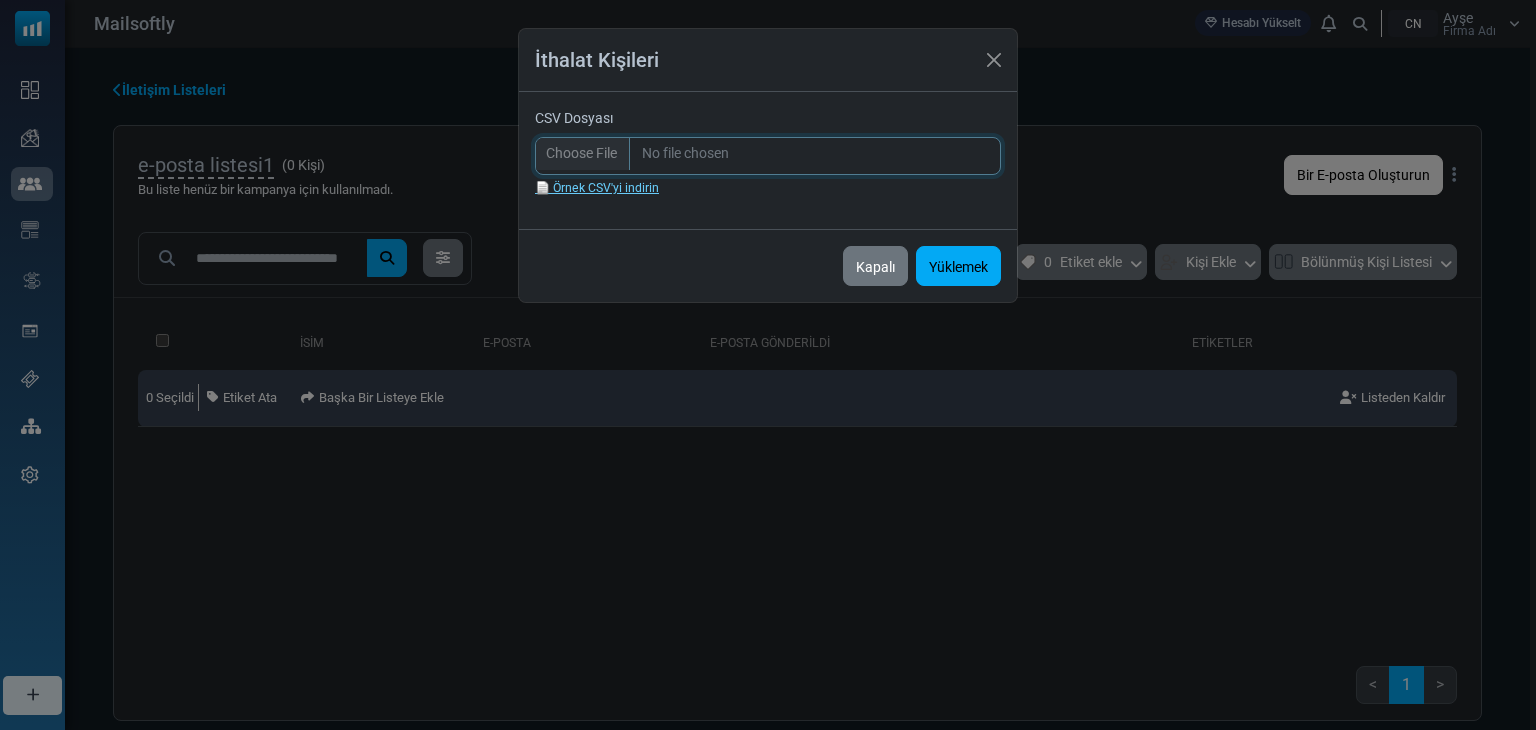 click on "CSV Dosyası" at bounding box center (768, 156) 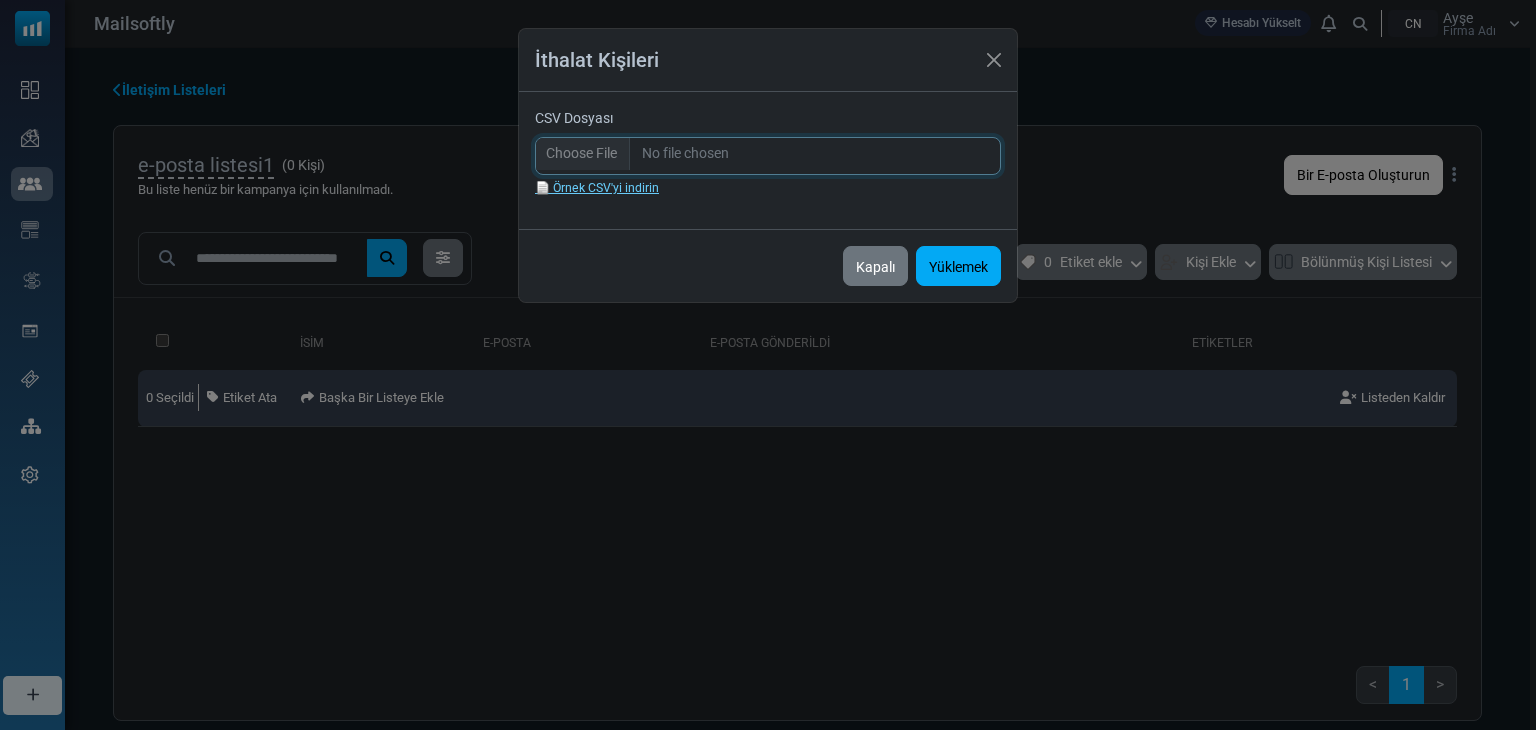 type on "**********" 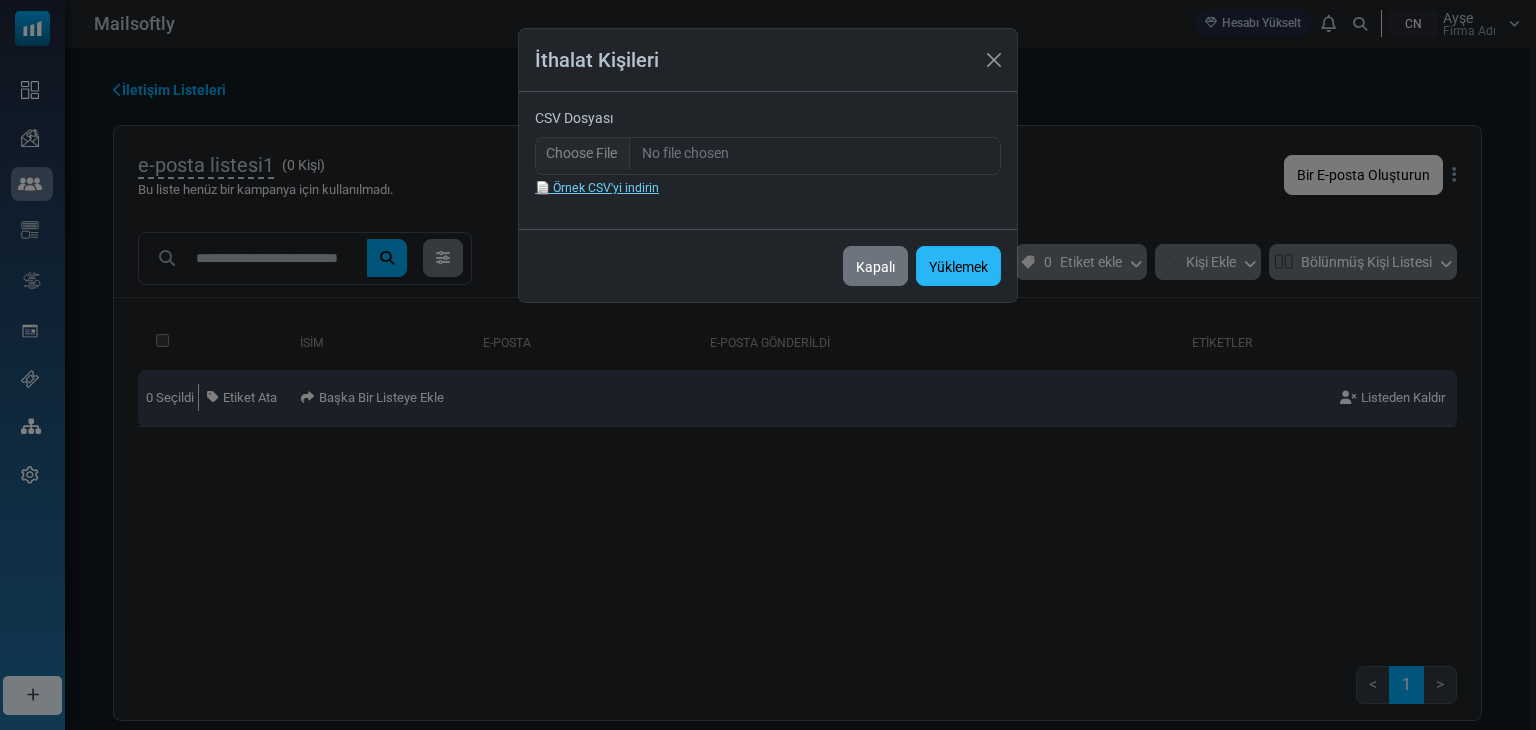 click on "Yüklemek" at bounding box center [958, 267] 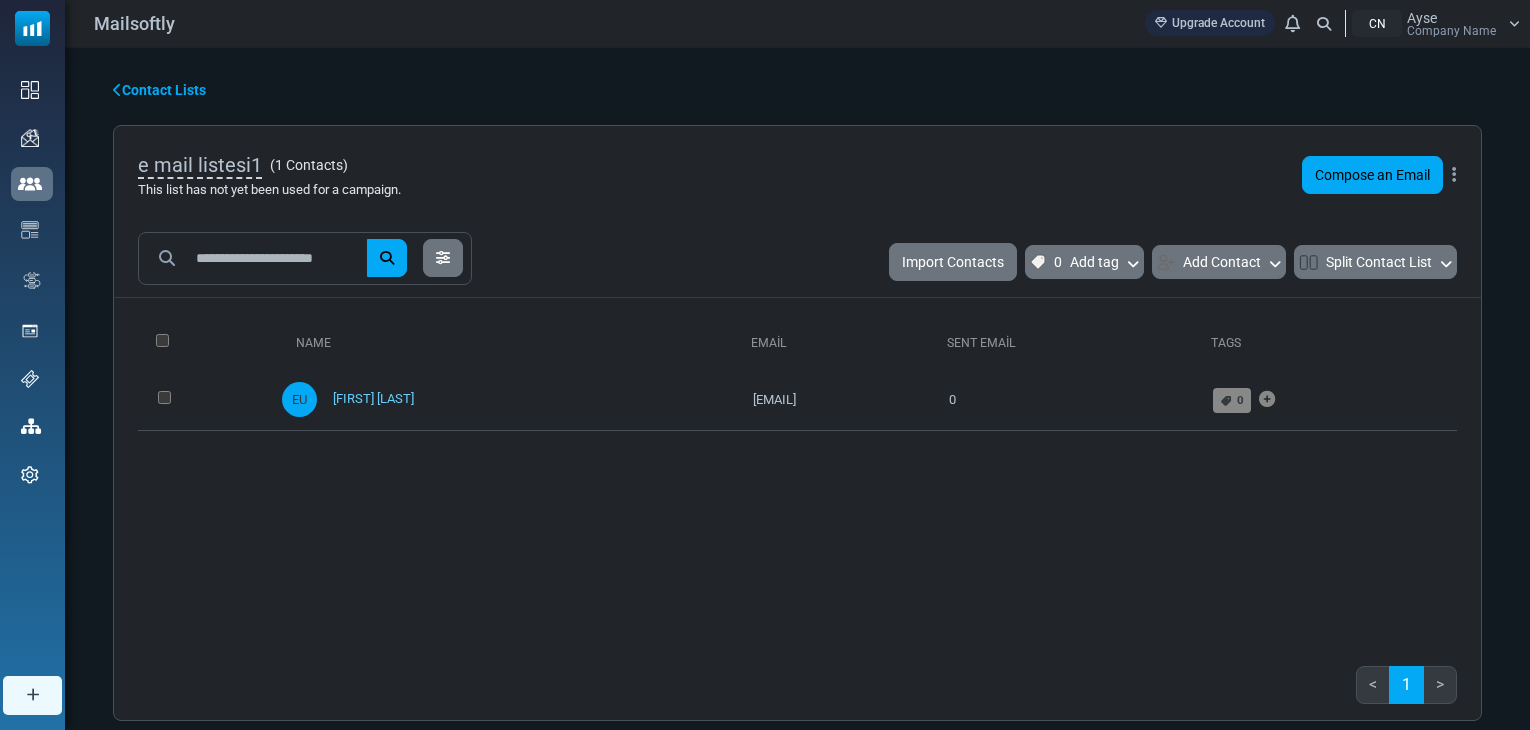 scroll, scrollTop: 0, scrollLeft: 0, axis: both 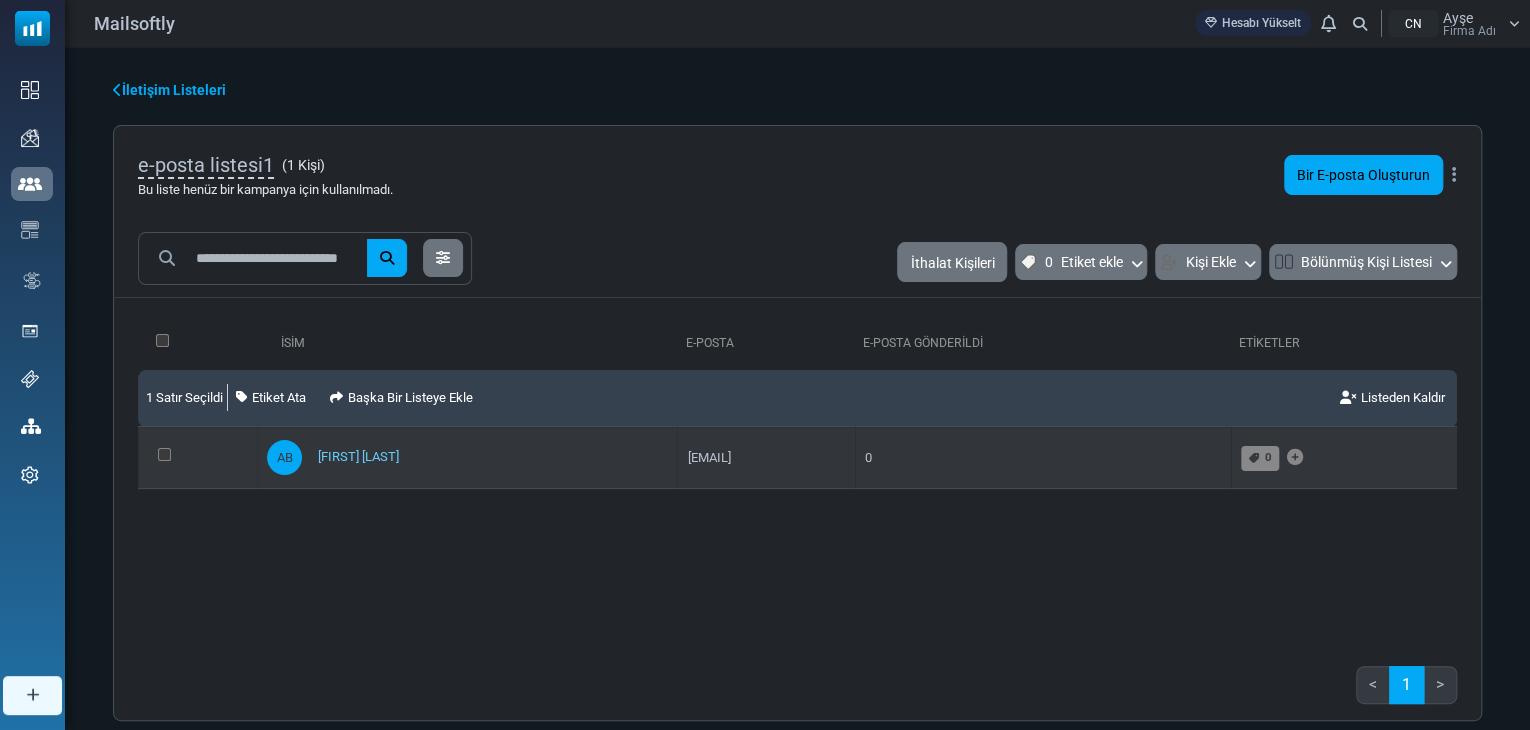 click on "AB
[FIRST] [LAST]" at bounding box center [467, 457] 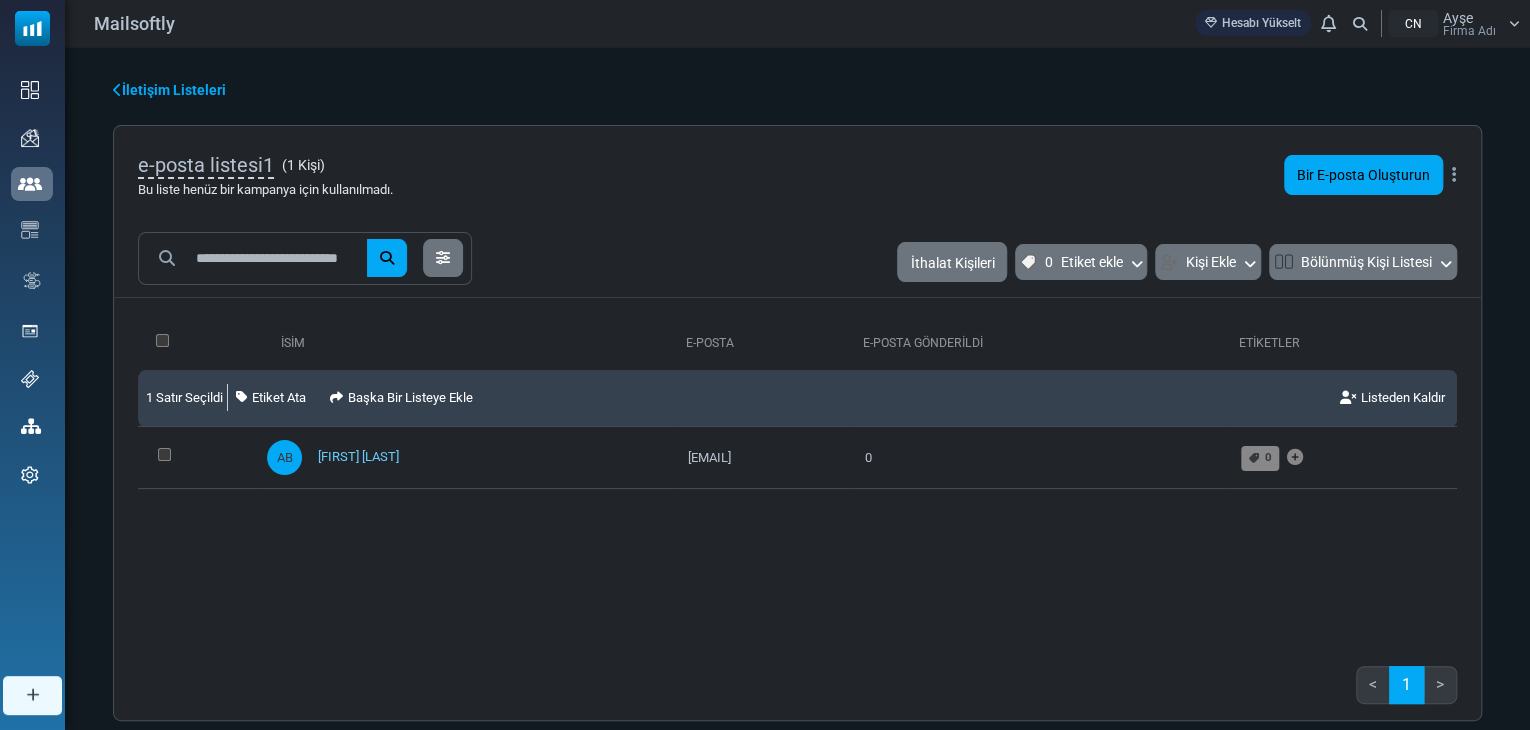 click on "İsim
E-posta
E-posta gönderildi
Etiketler
1 Satır Seçildi
Etiket Ata
Başka Bir Listeye Ekle
Listeden Kaldır
AB
Örnek Kullanıcı
0" at bounding box center (797, 474) 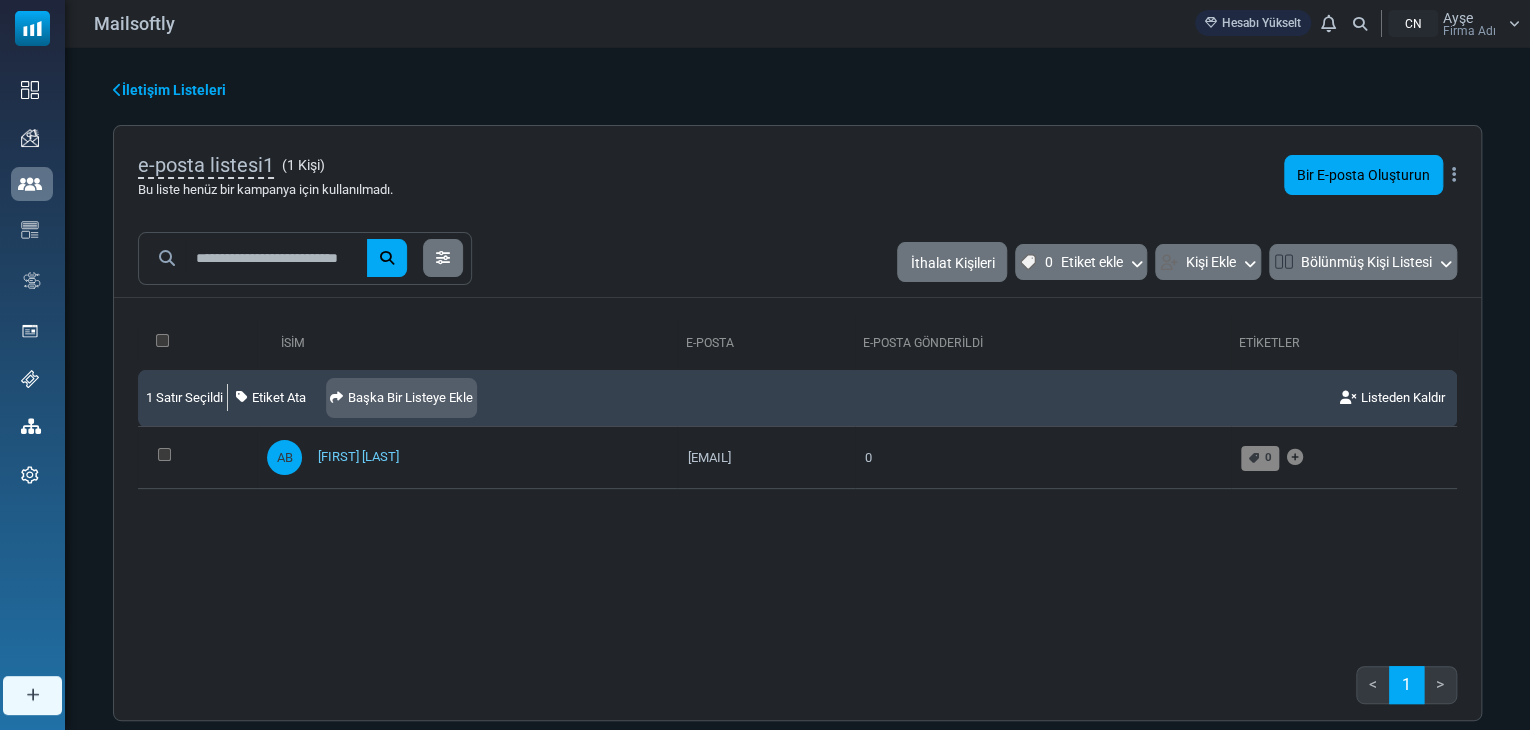 click on "Başka Bir Listeye Ekle" at bounding box center (410, 397) 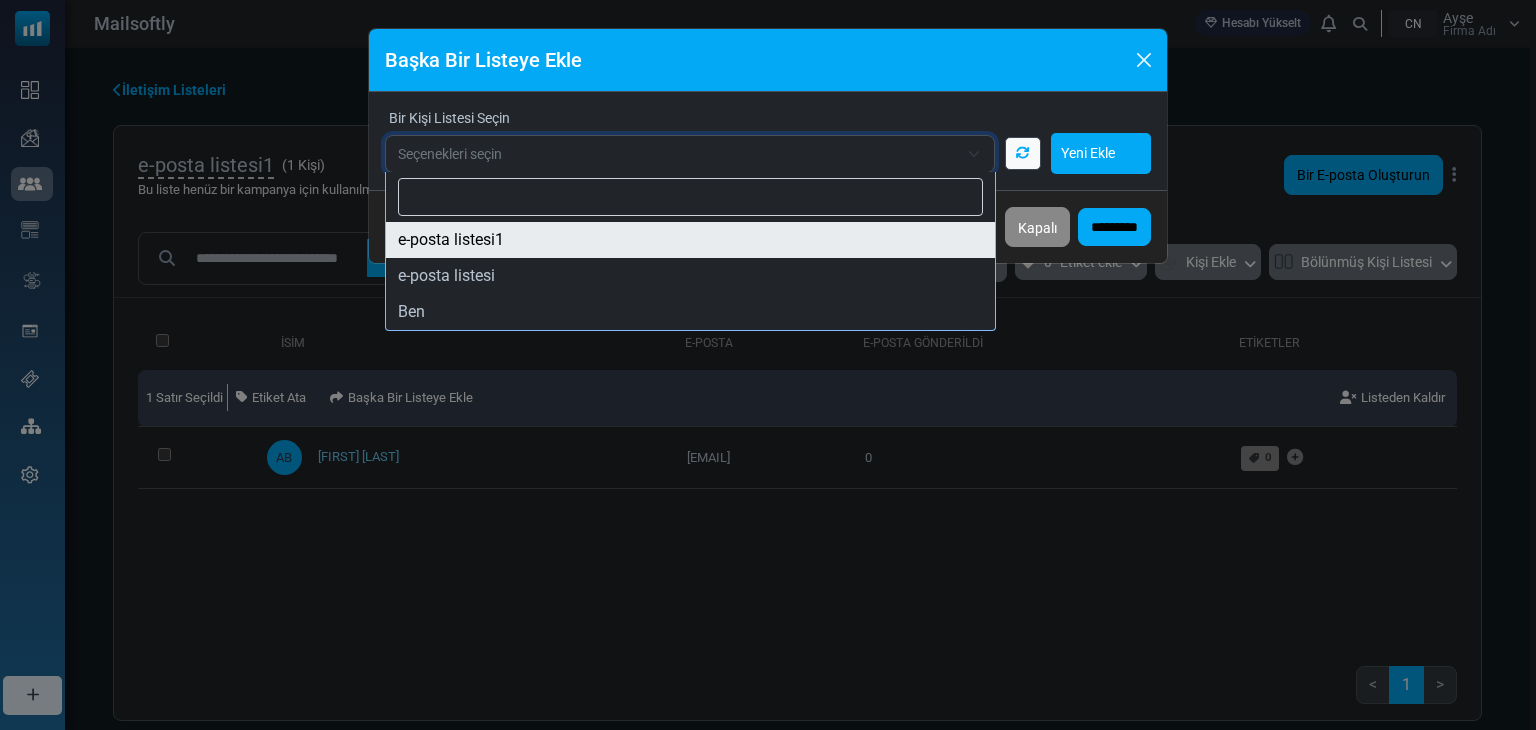 click on "Seçenekleri seçin" at bounding box center [690, 154] 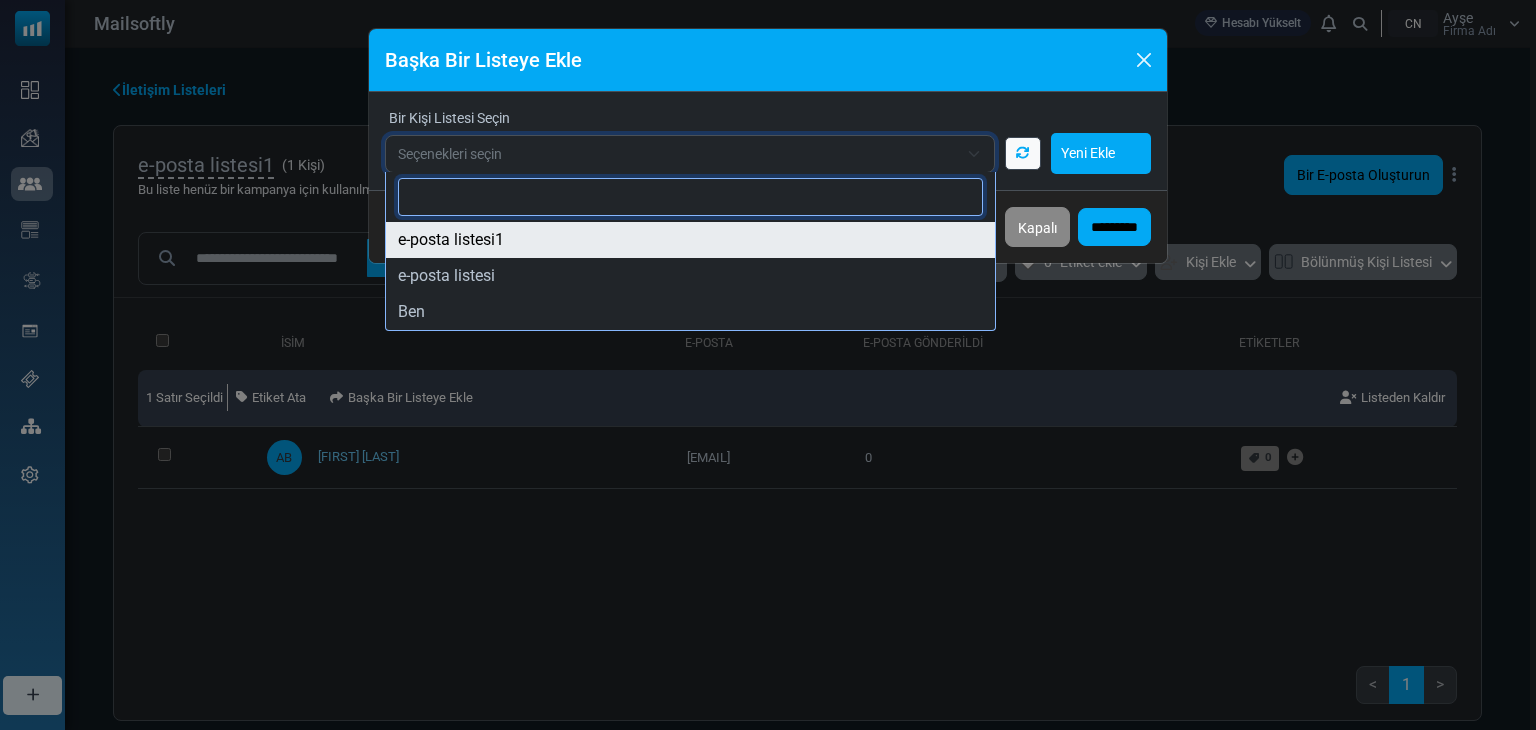 click on "Seçenekleri seçin" at bounding box center [678, 154] 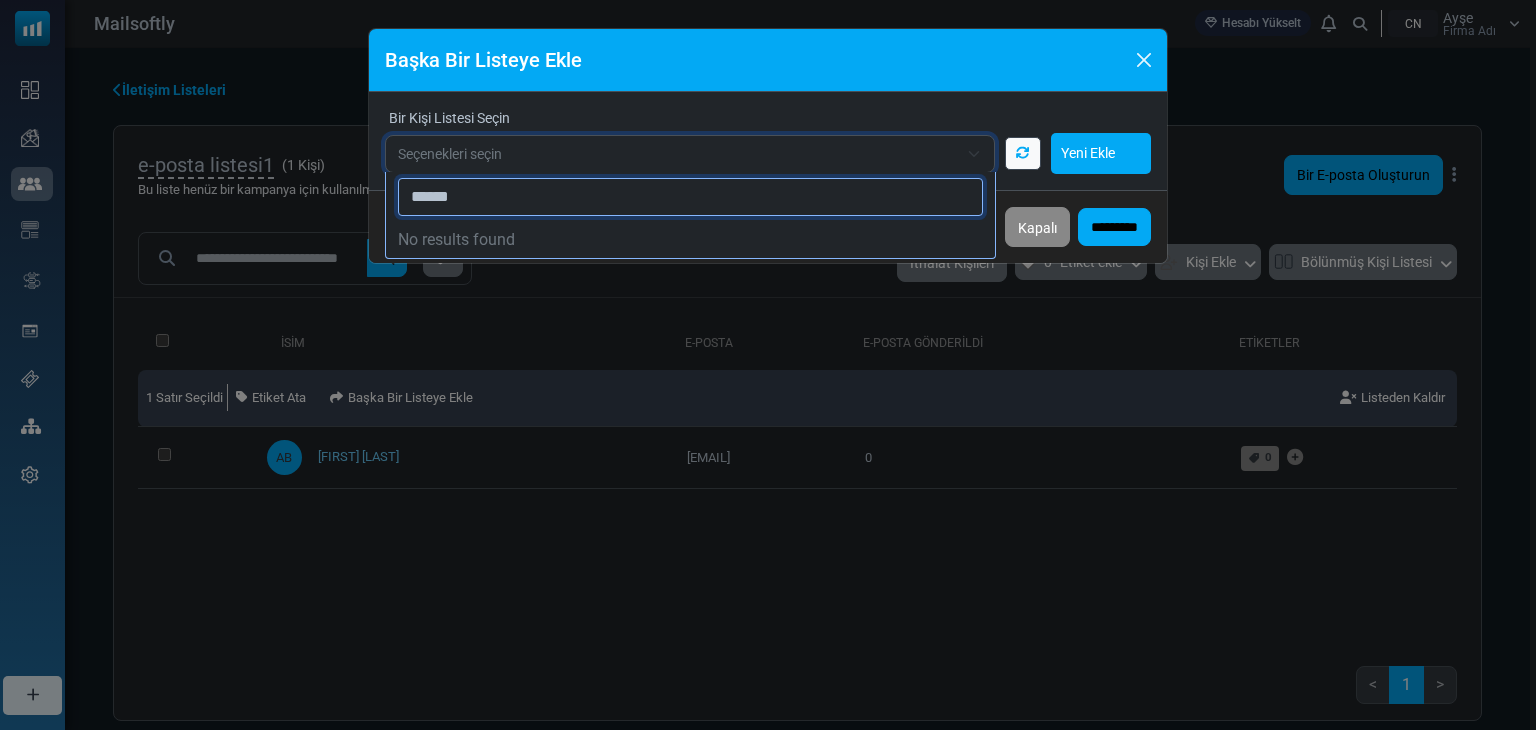 type on "*******" 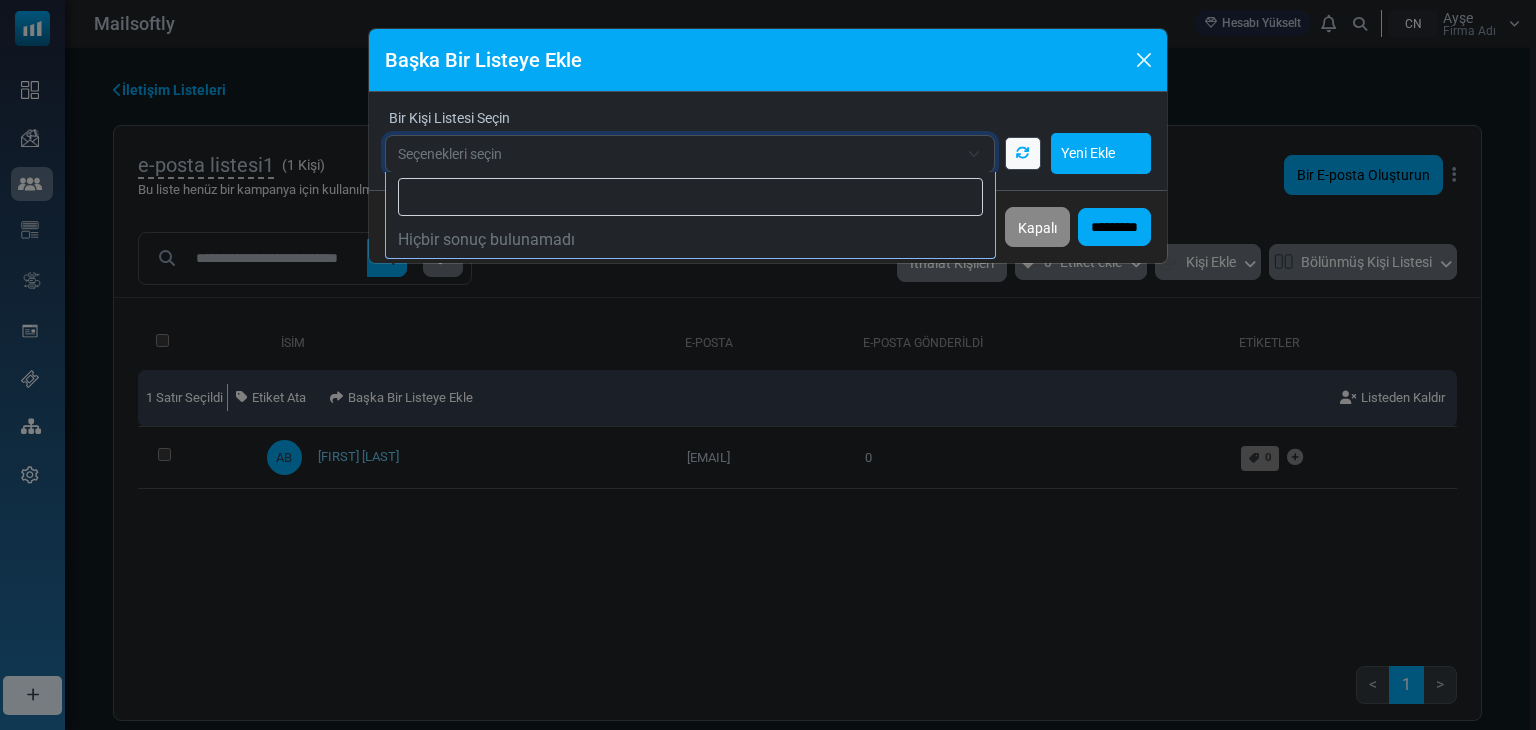 click on "**********" at bounding box center (768, 365) 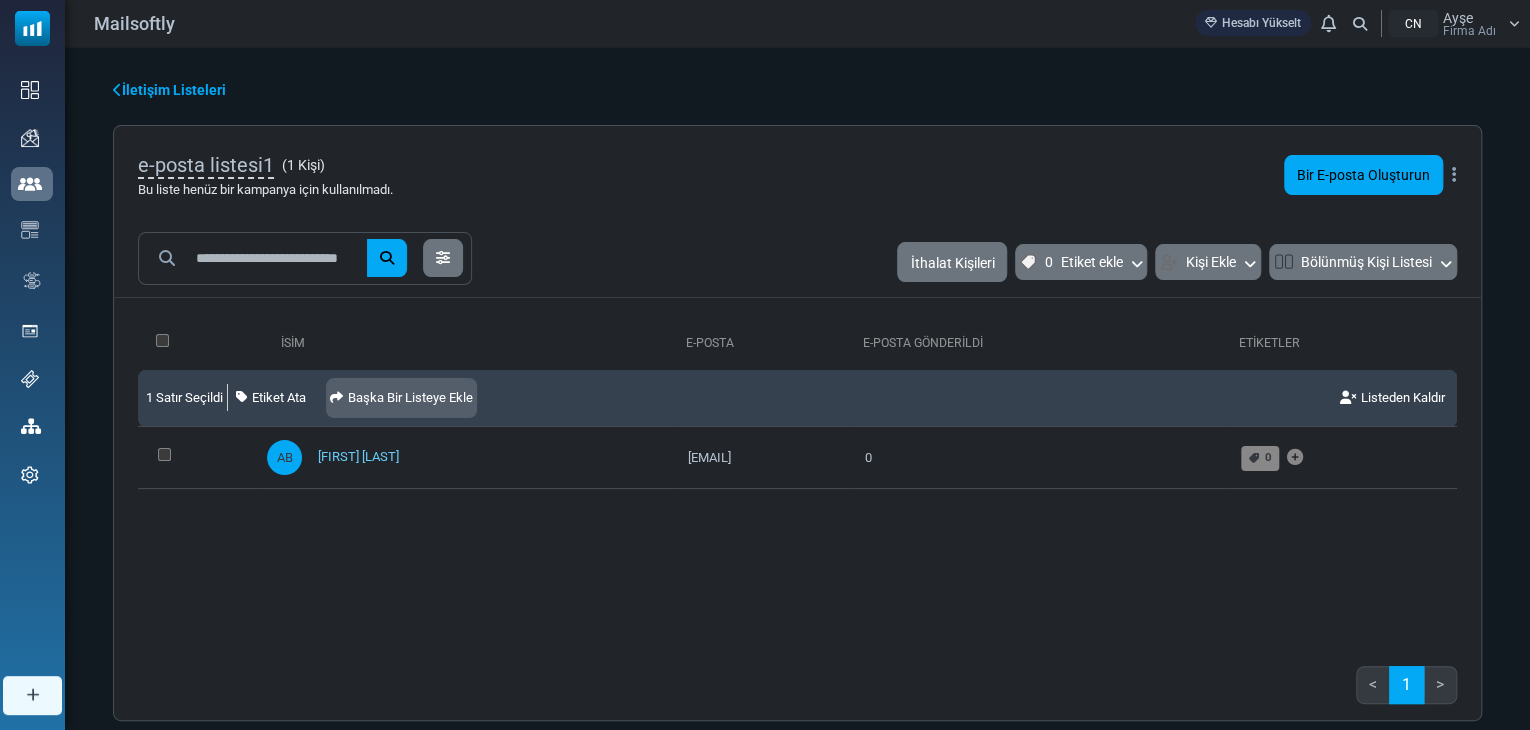 click on "Başka Bir Listeye Ekle" at bounding box center [410, 397] 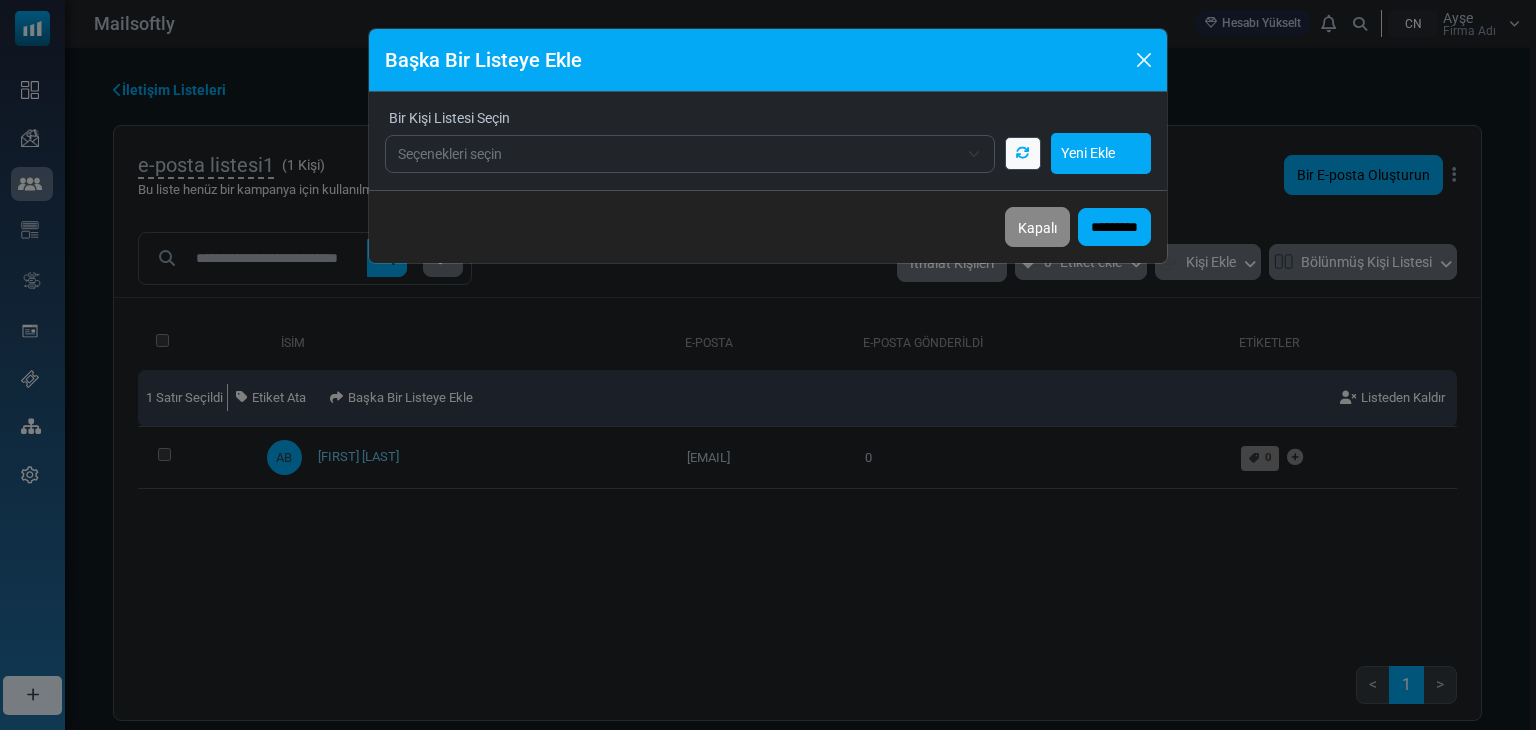 click on "Yeni Ekle" at bounding box center (1088, 153) 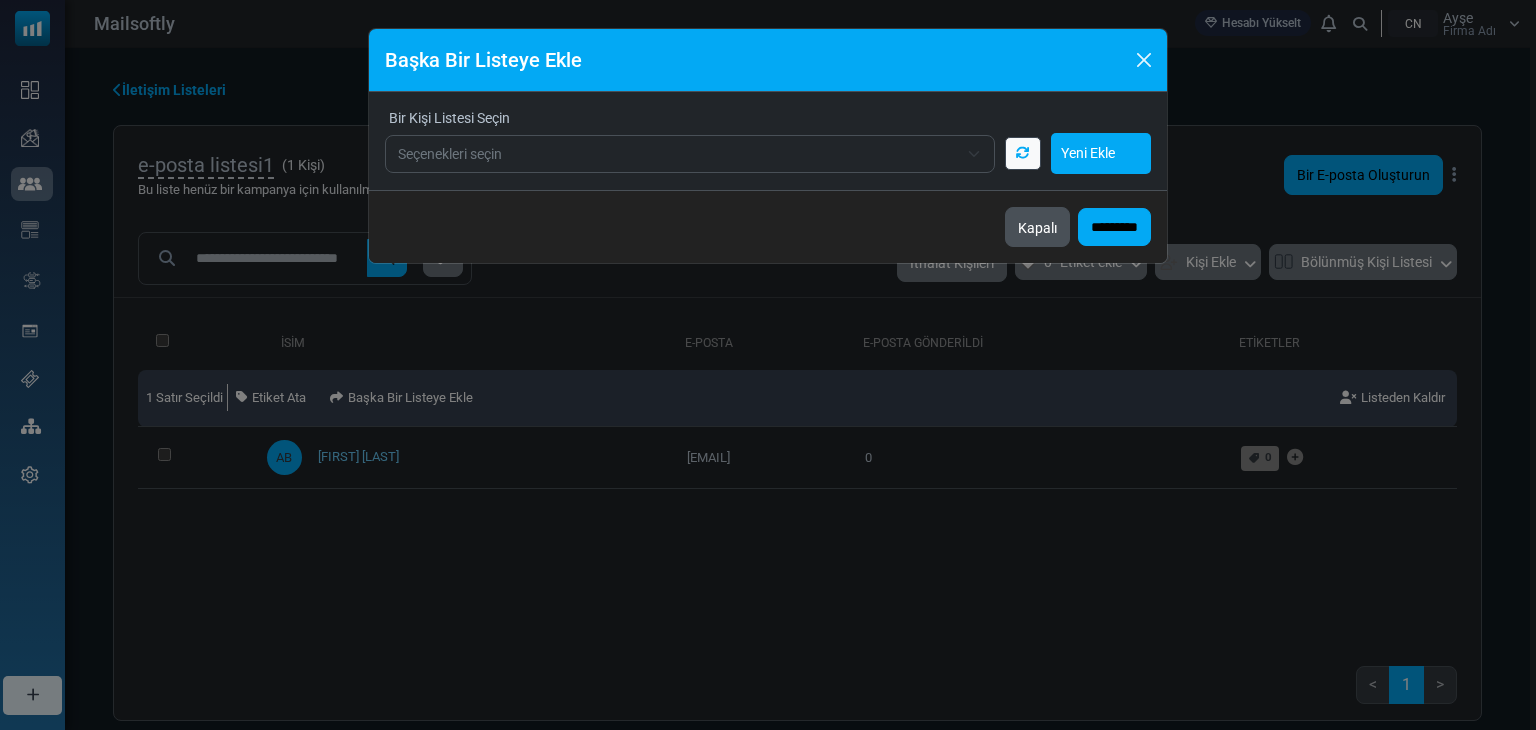 click on "Kapalı" at bounding box center (1037, 228) 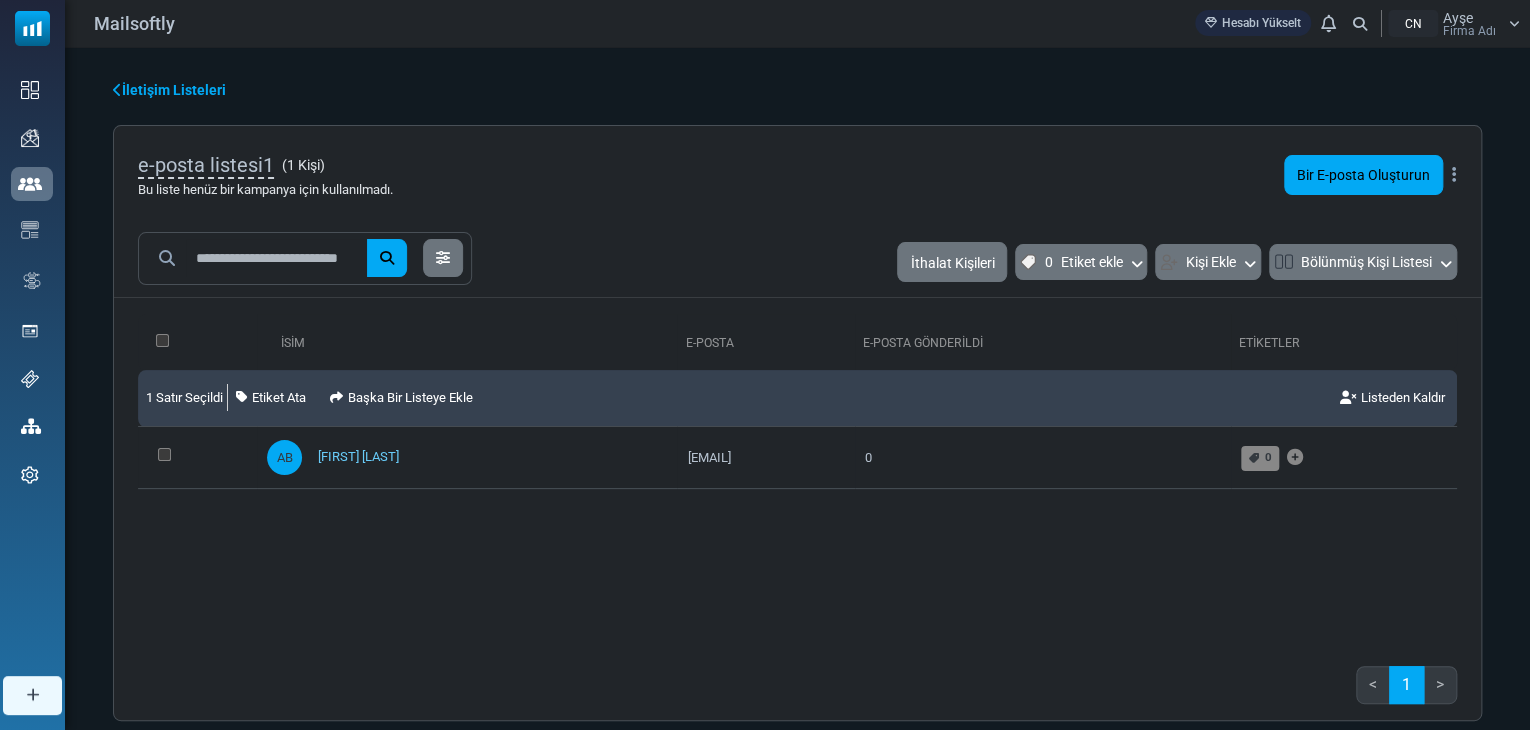 click on "İsim
E-posta
E-posta gönderildi
Etiketler
1 Satır Seçildi
Etiket Ata
Başka Bir Listeye Ekle
Listeden Kaldır
AB
Örnek Kullanıcı
0" at bounding box center [797, 474] 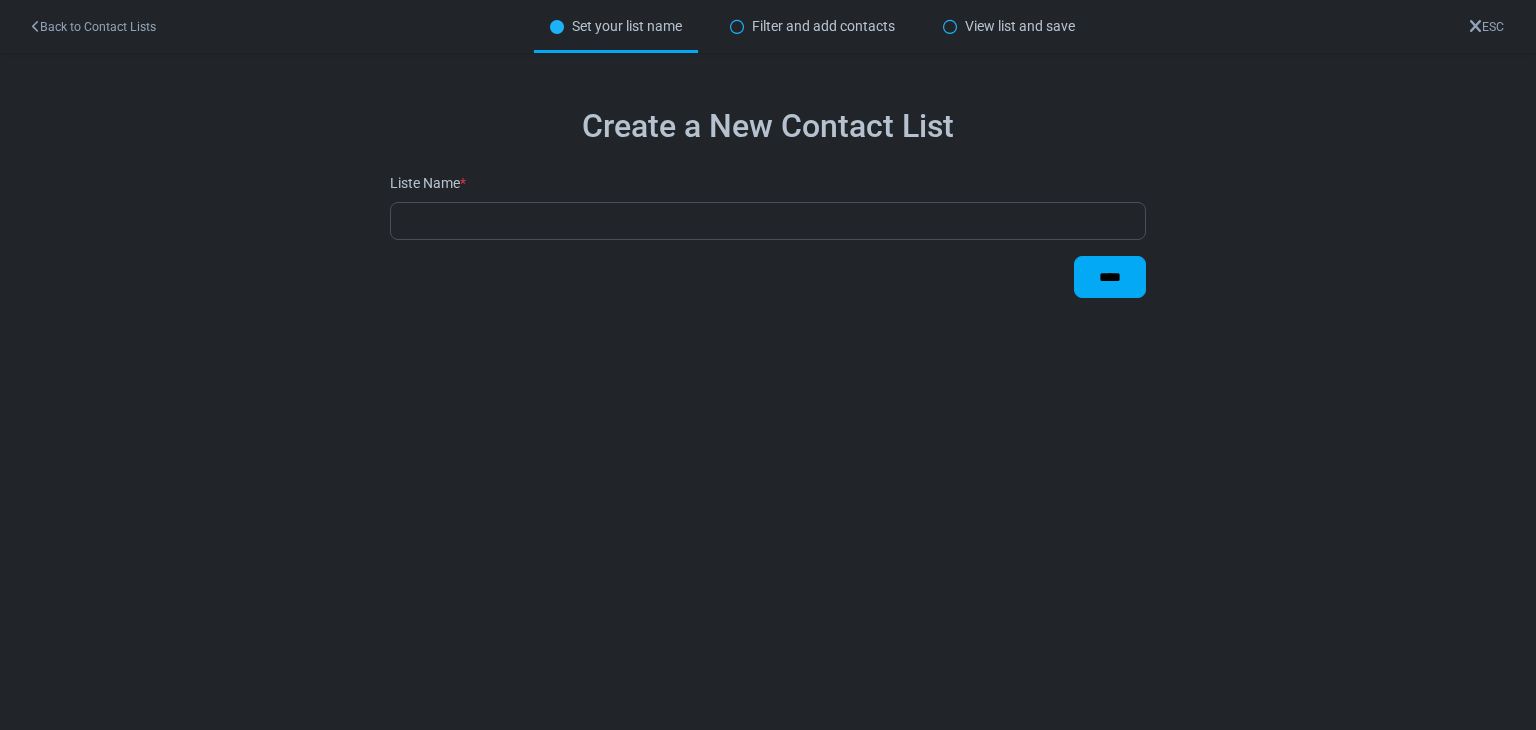 scroll, scrollTop: 0, scrollLeft: 0, axis: both 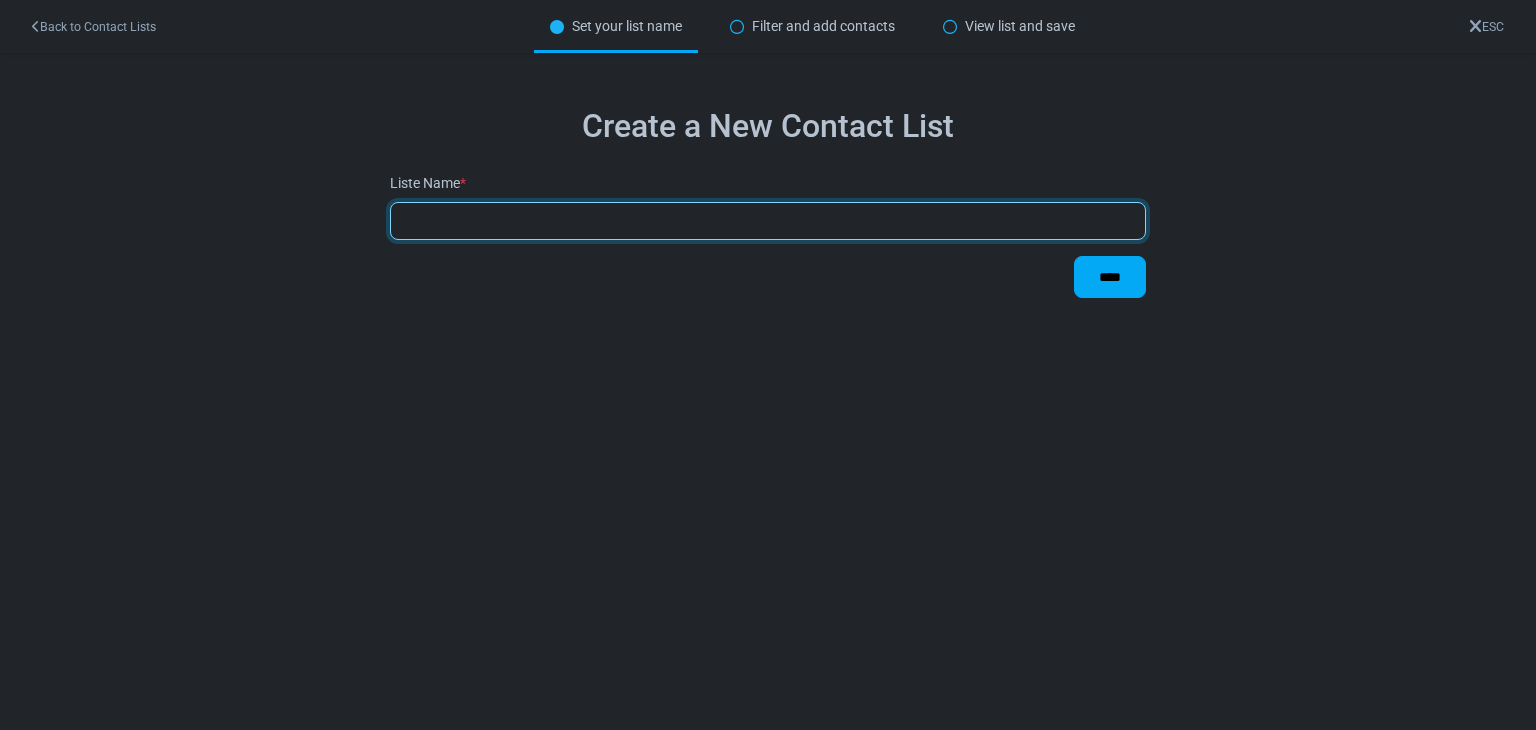 click at bounding box center [768, 221] 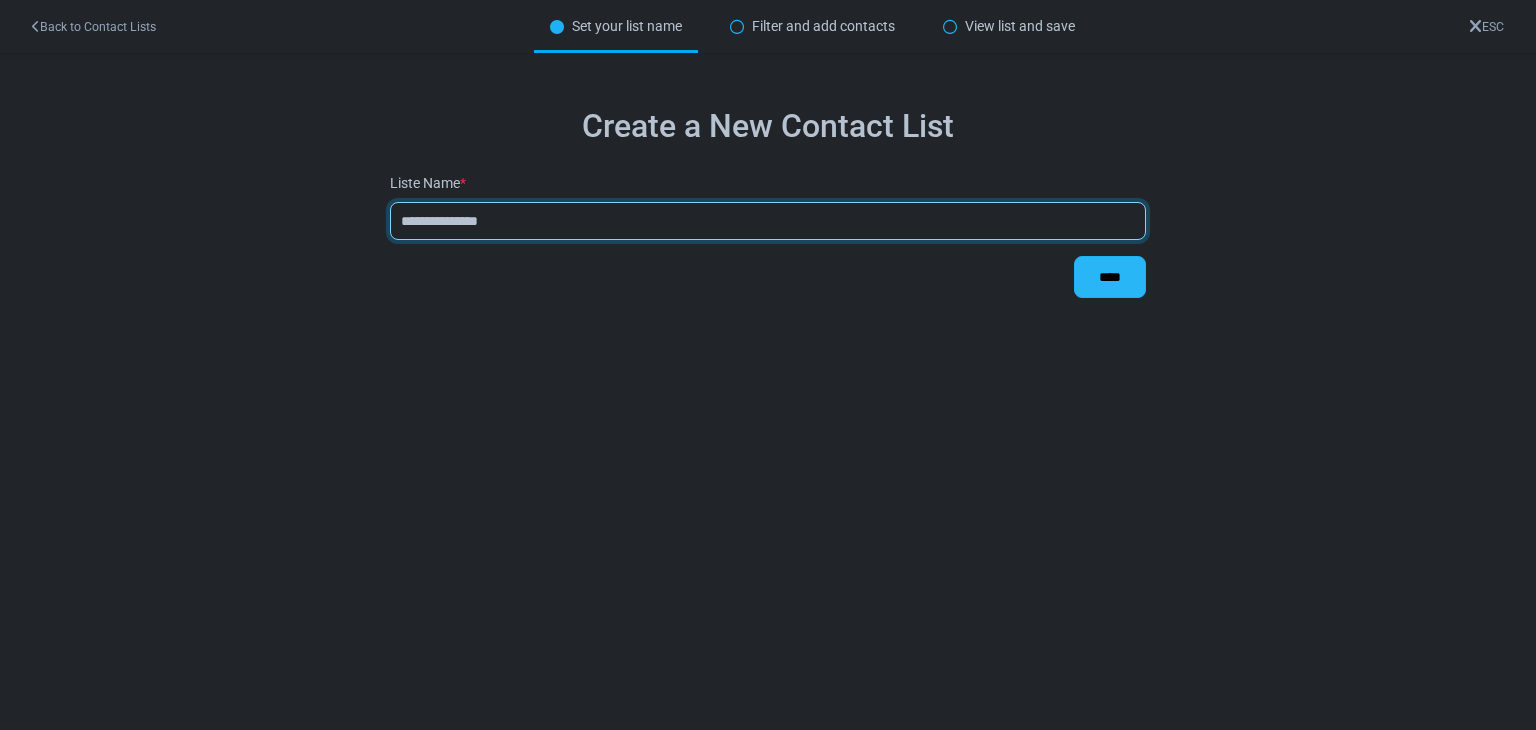 type on "**********" 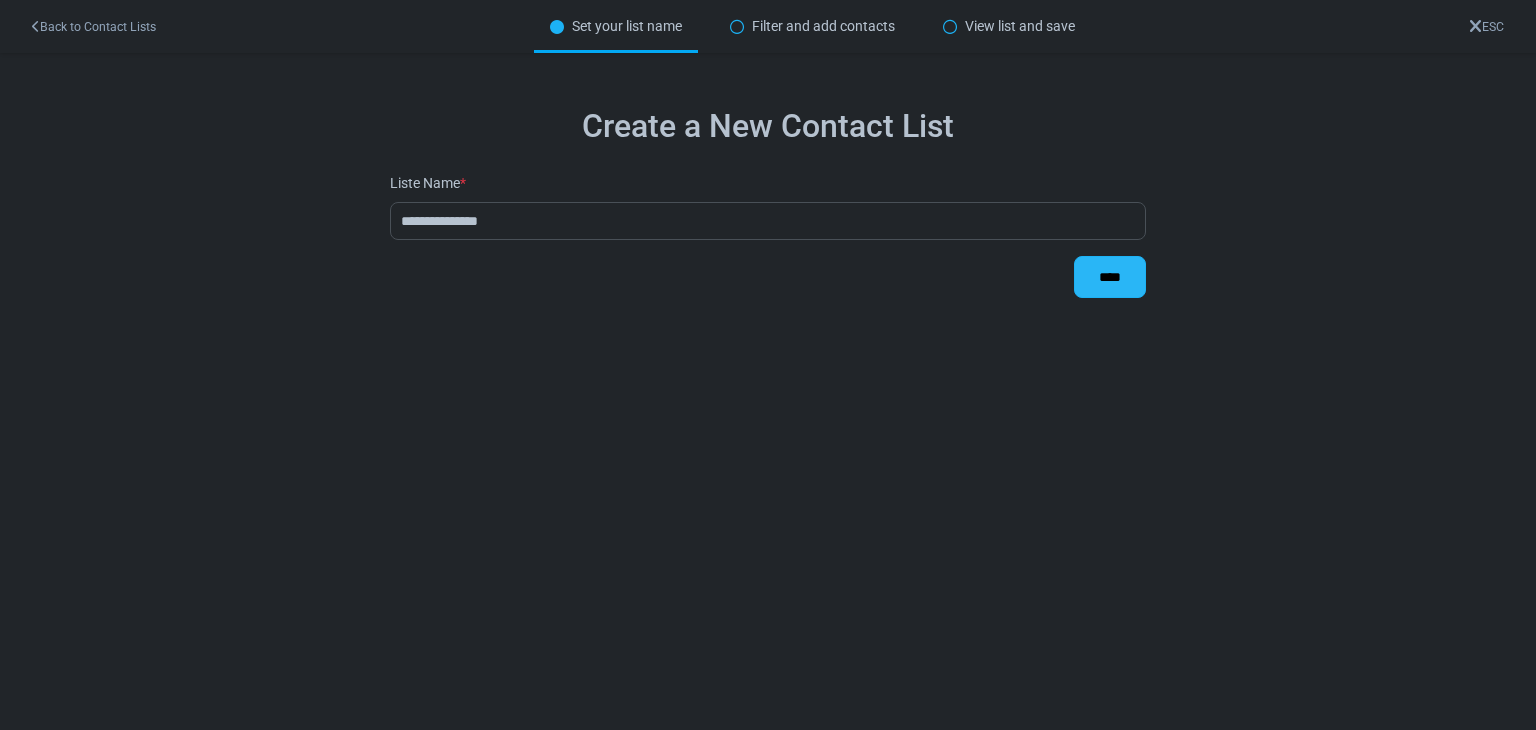 click on "****" at bounding box center [1110, 277] 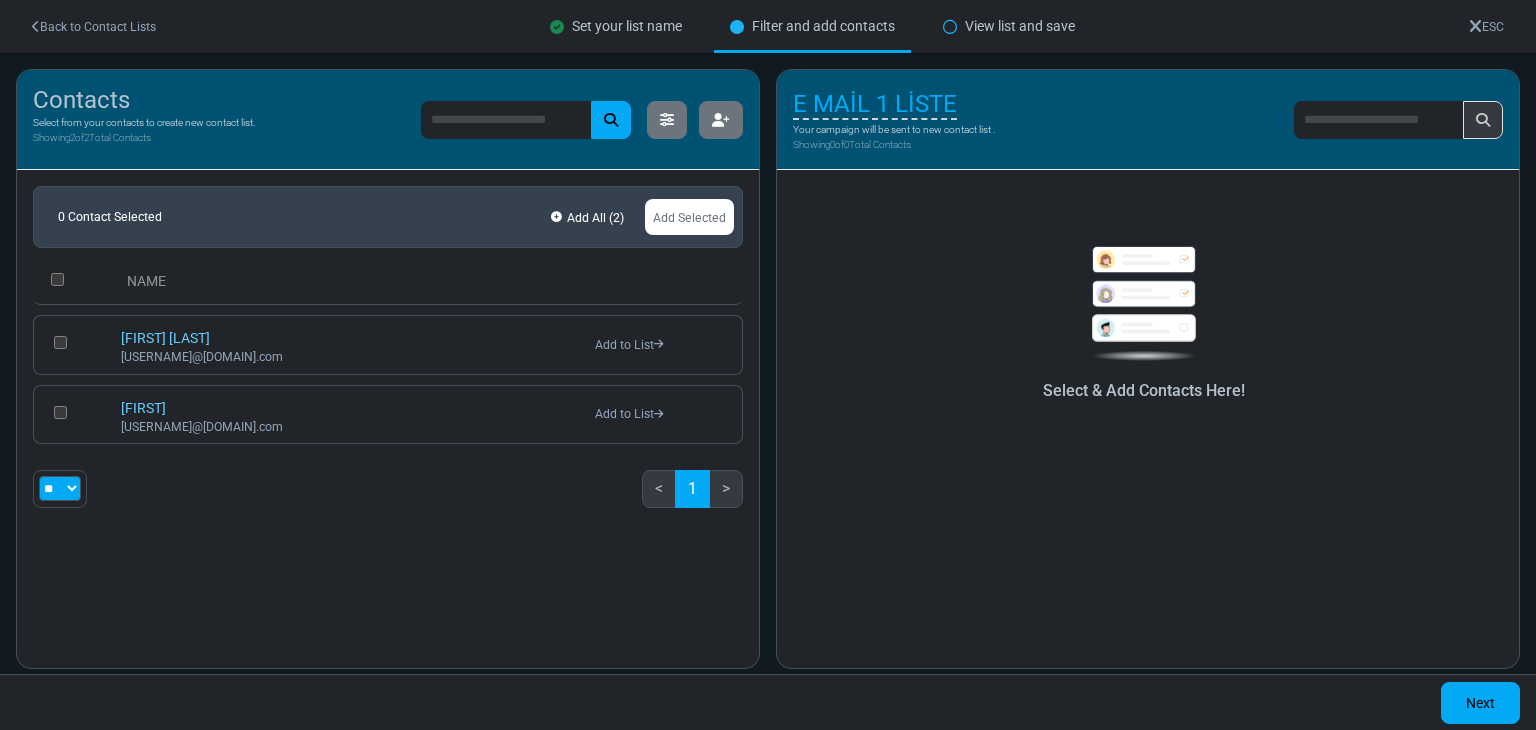 scroll, scrollTop: 0, scrollLeft: 0, axis: both 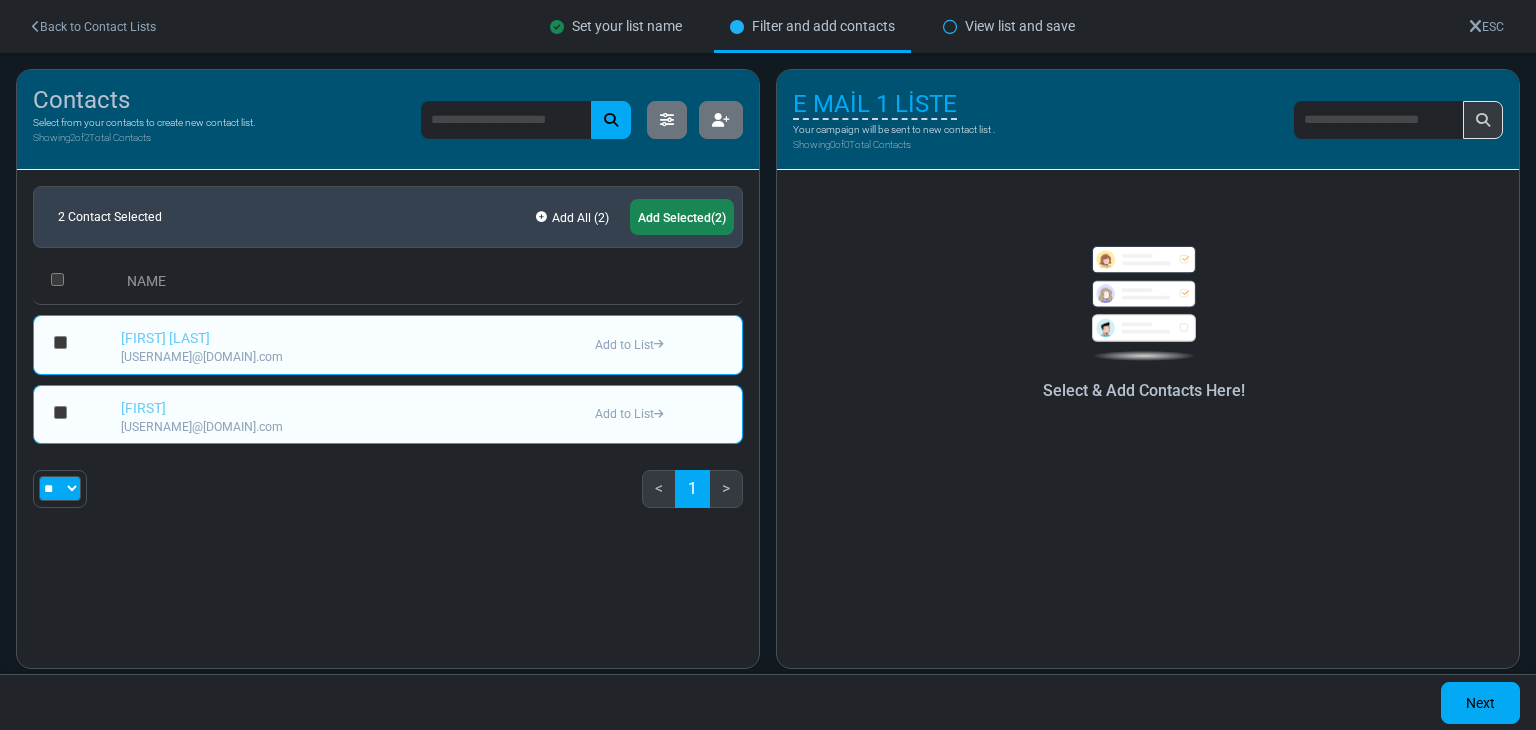 click on "**
**
***" at bounding box center (60, 488) 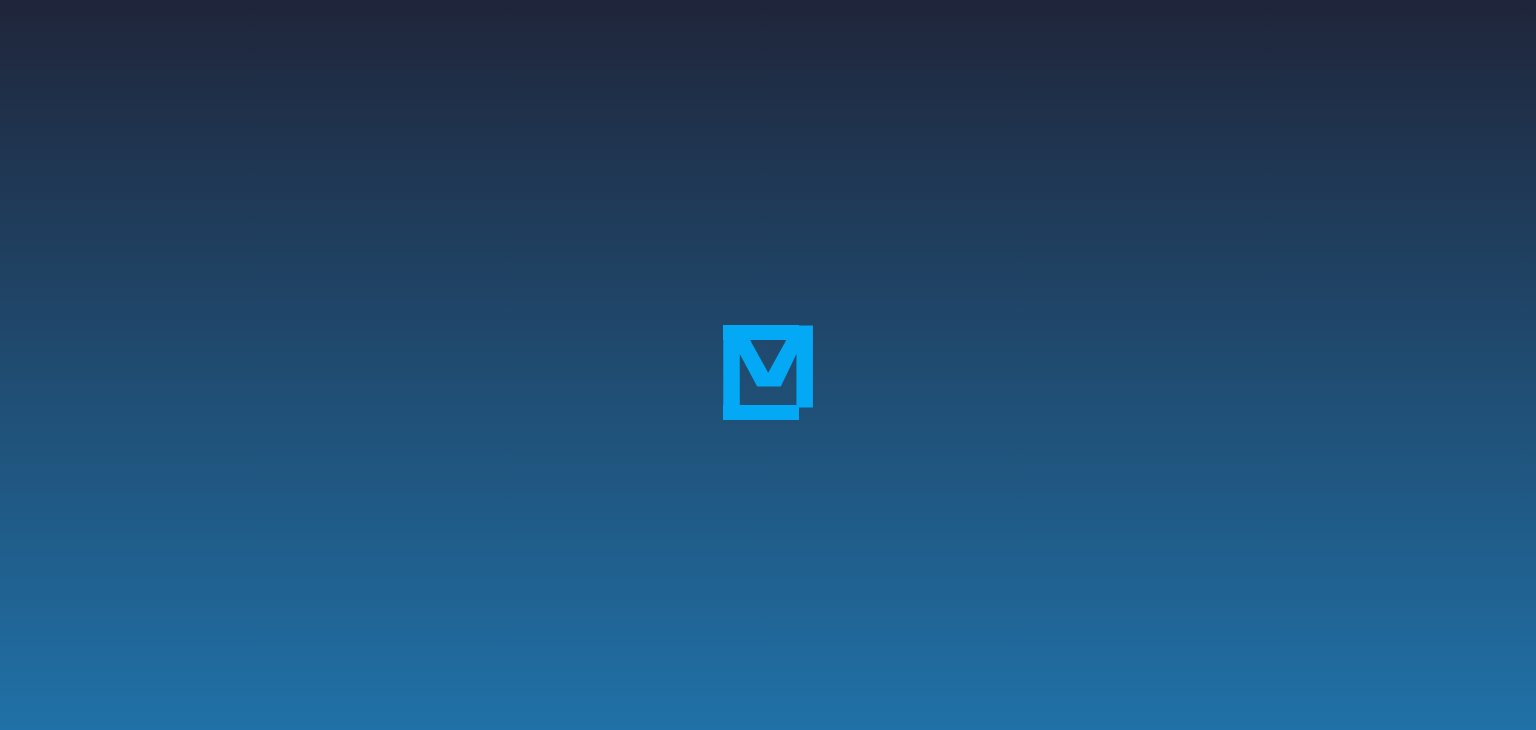 scroll, scrollTop: 0, scrollLeft: 0, axis: both 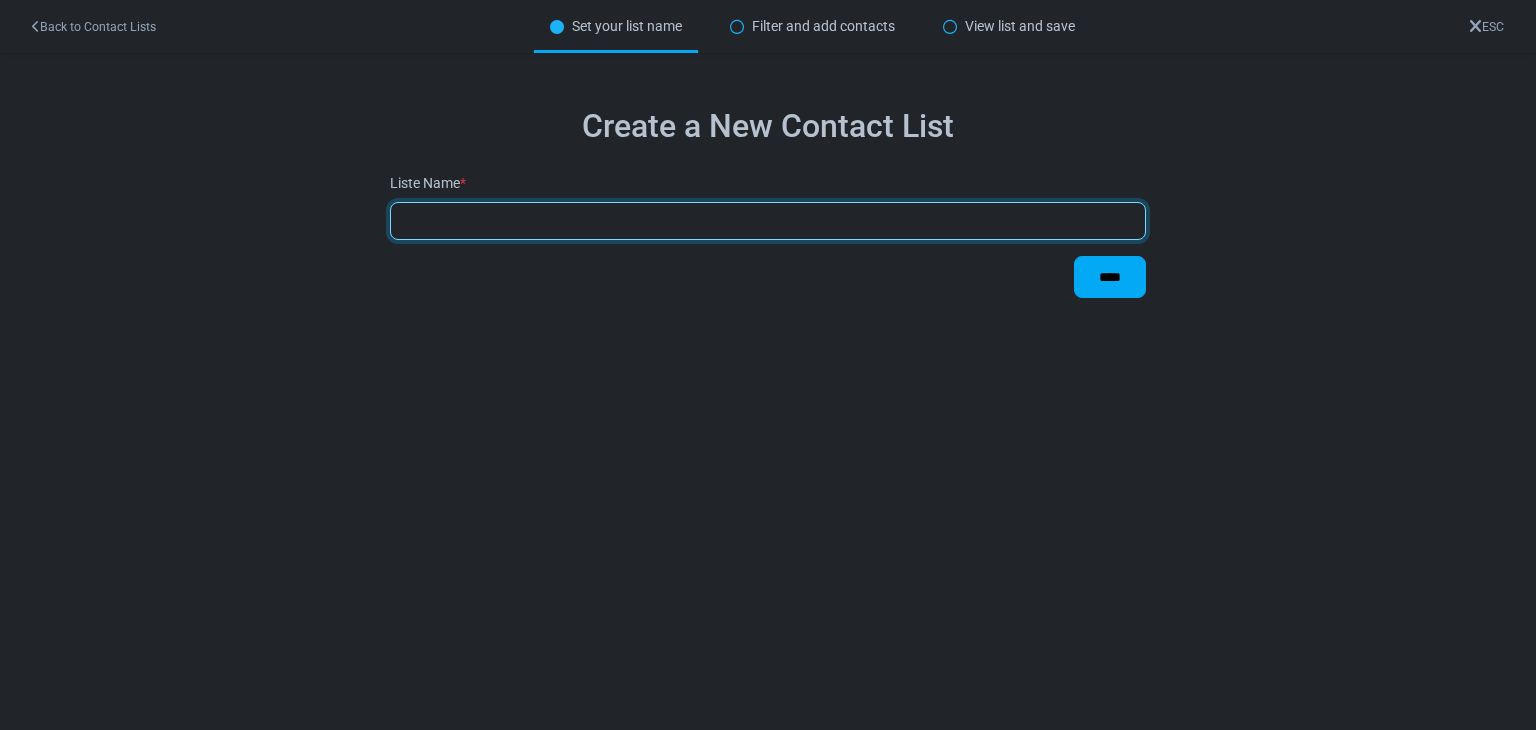 click at bounding box center [768, 221] 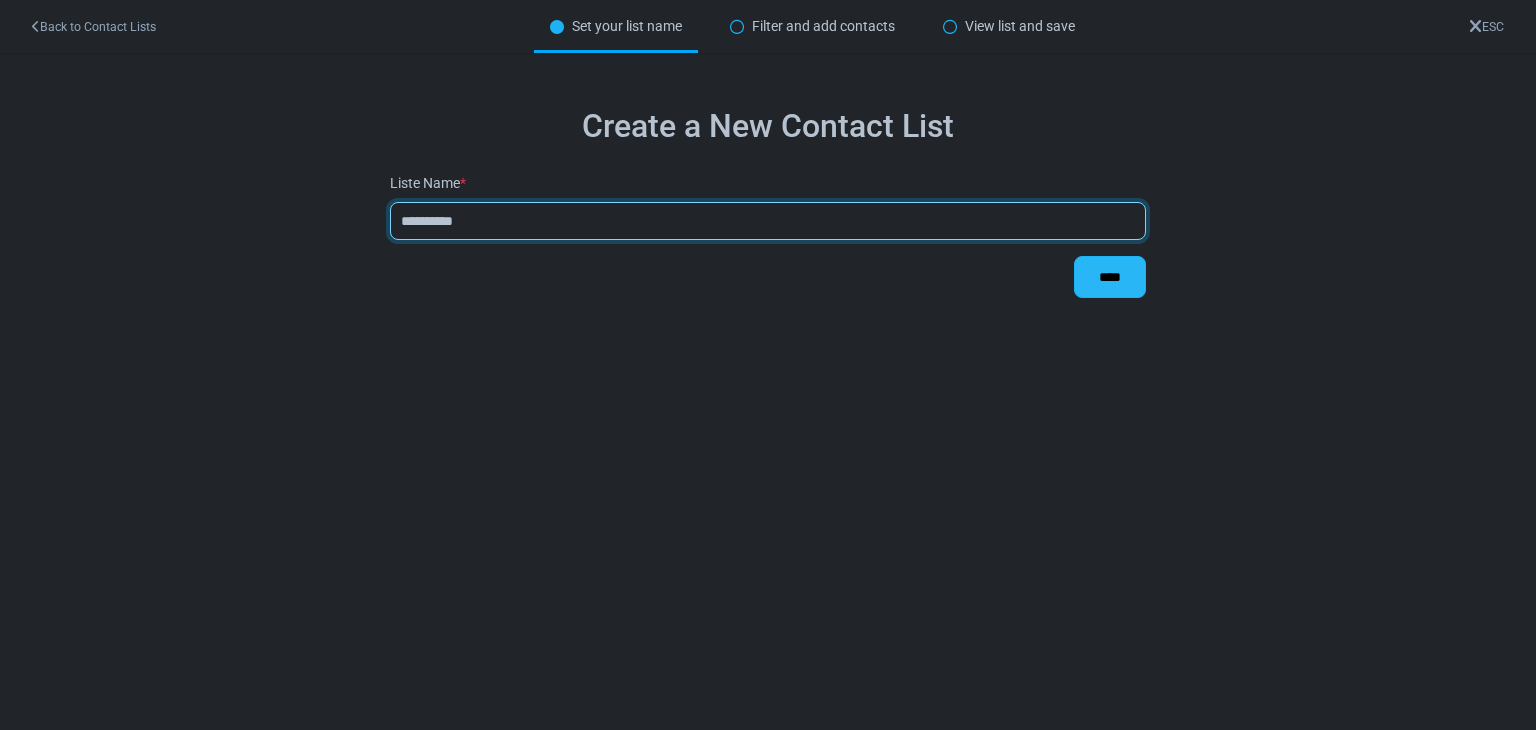 type on "**********" 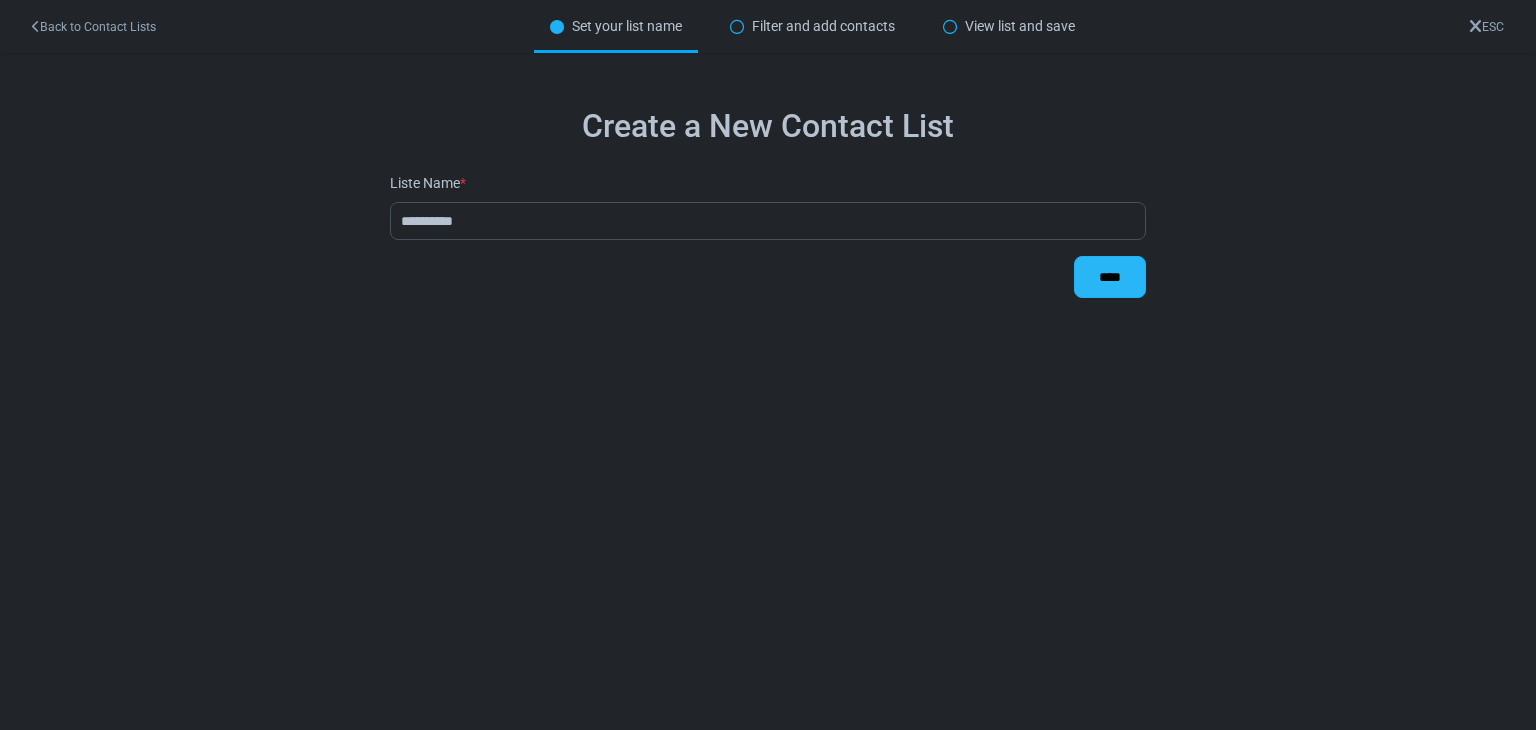 click on "****" at bounding box center [1110, 277] 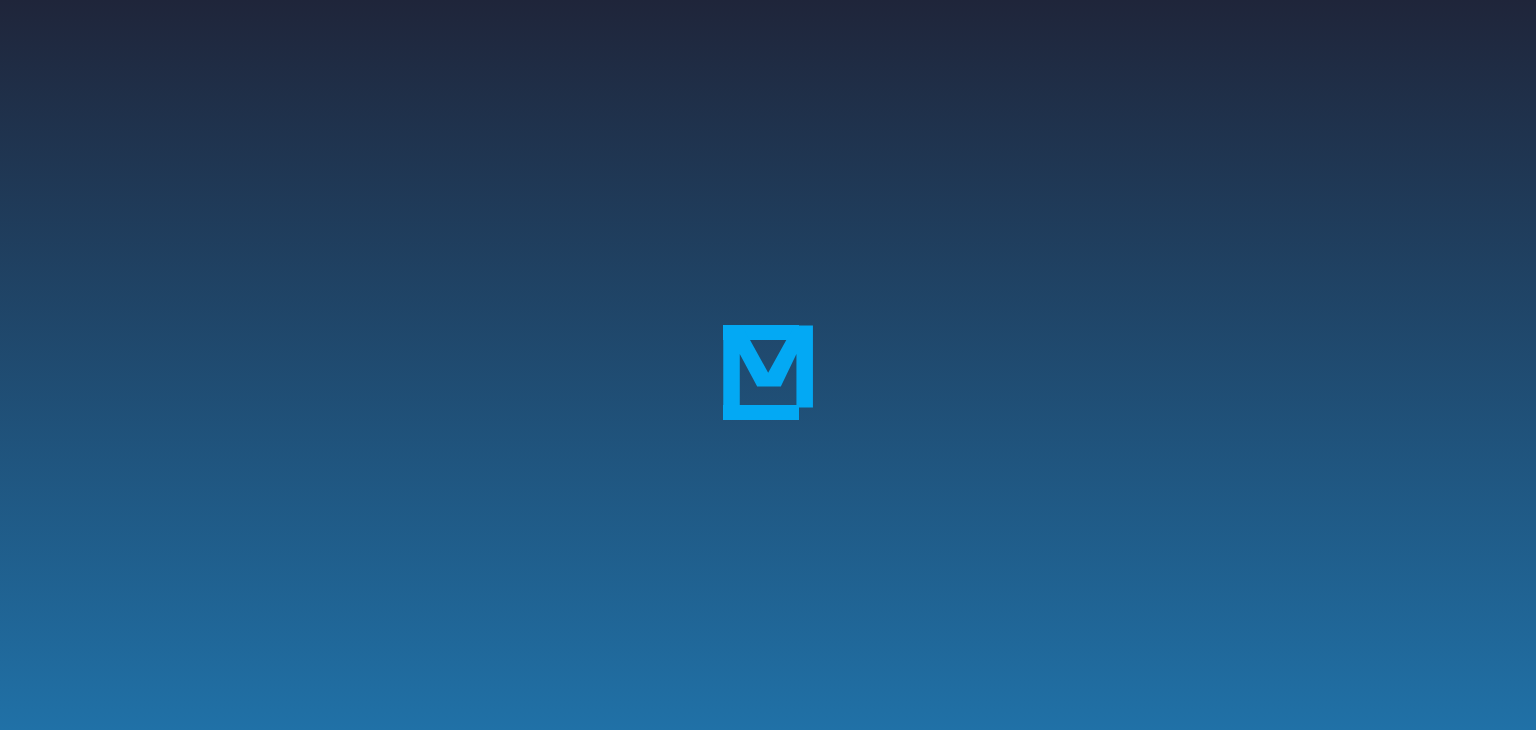 scroll, scrollTop: 0, scrollLeft: 0, axis: both 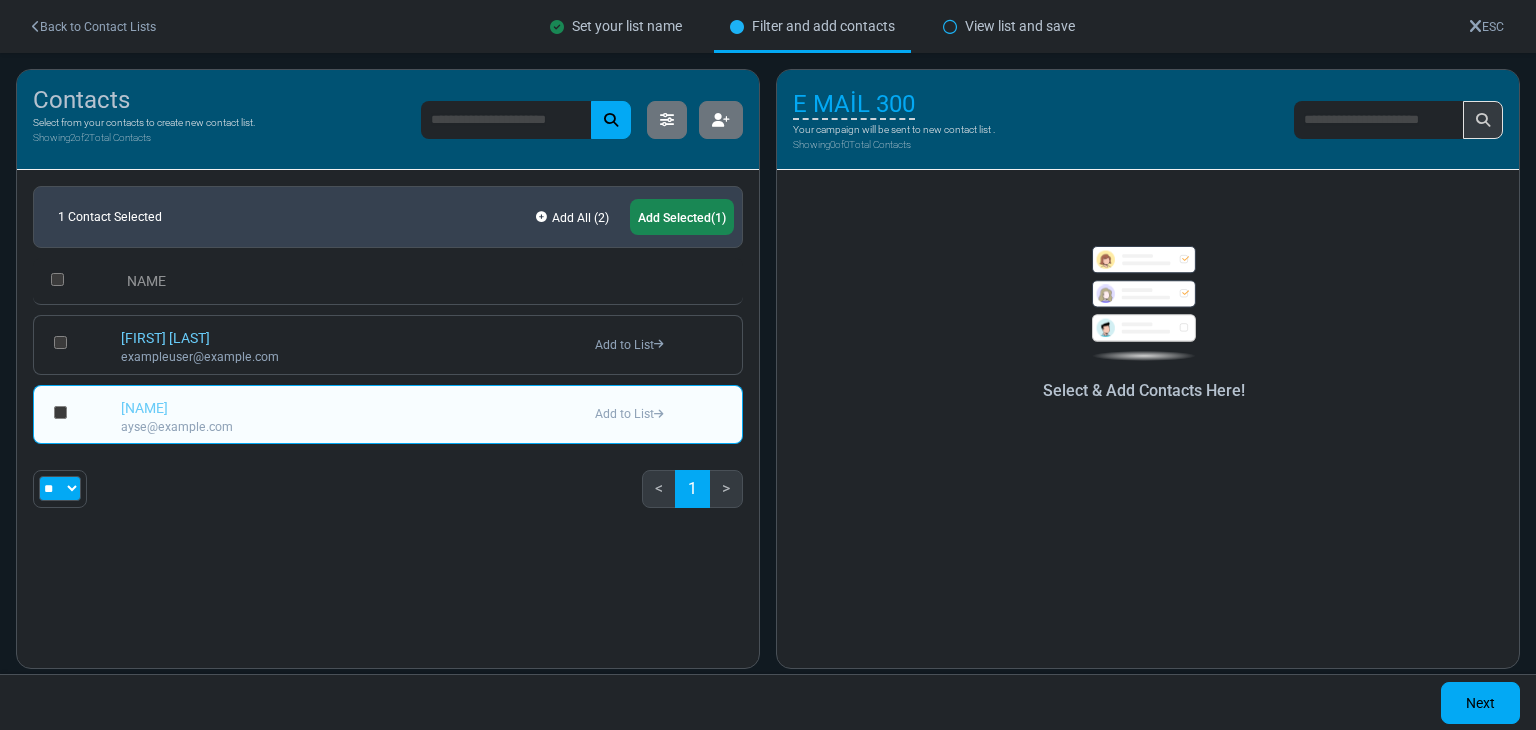 click on "Add to List" at bounding box center [629, 414] 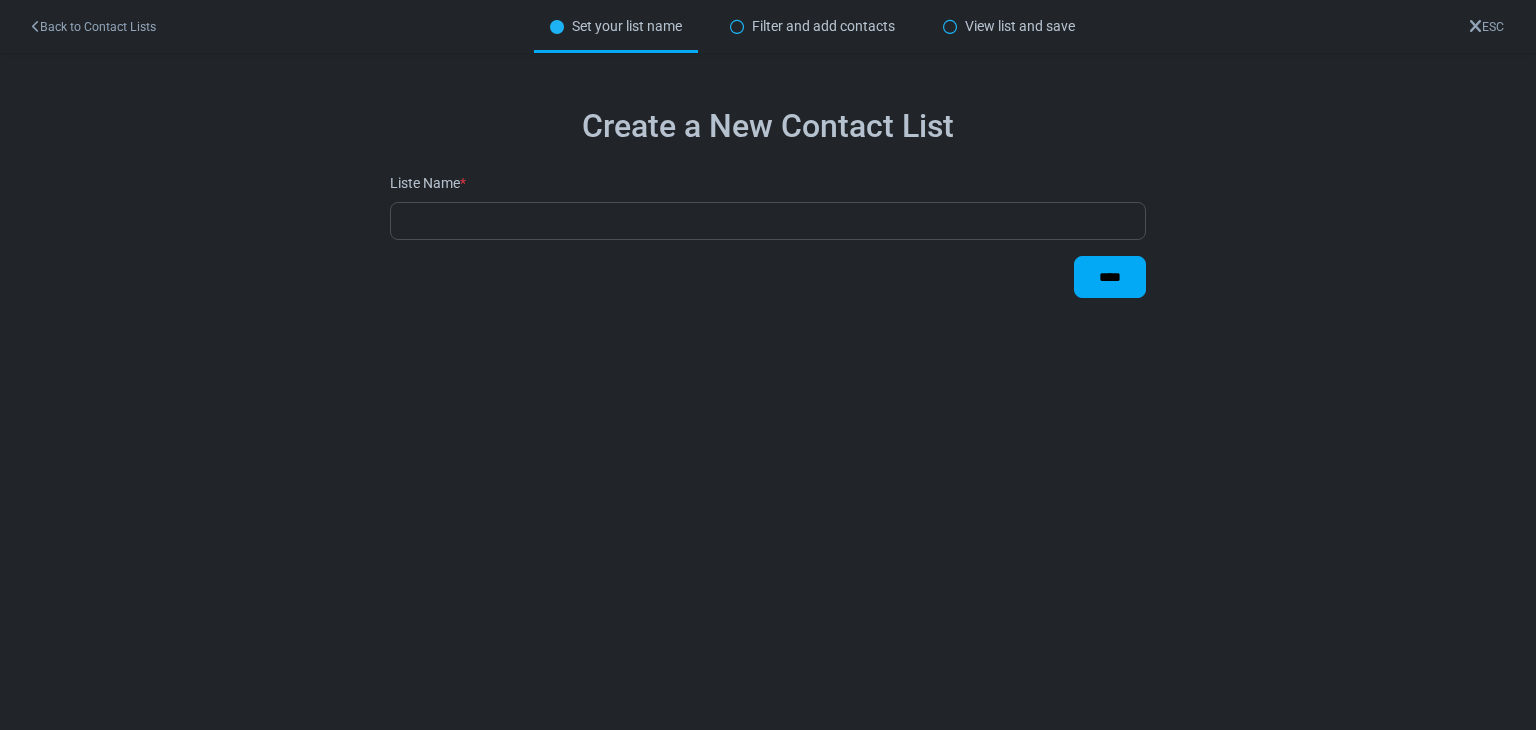 scroll, scrollTop: 0, scrollLeft: 0, axis: both 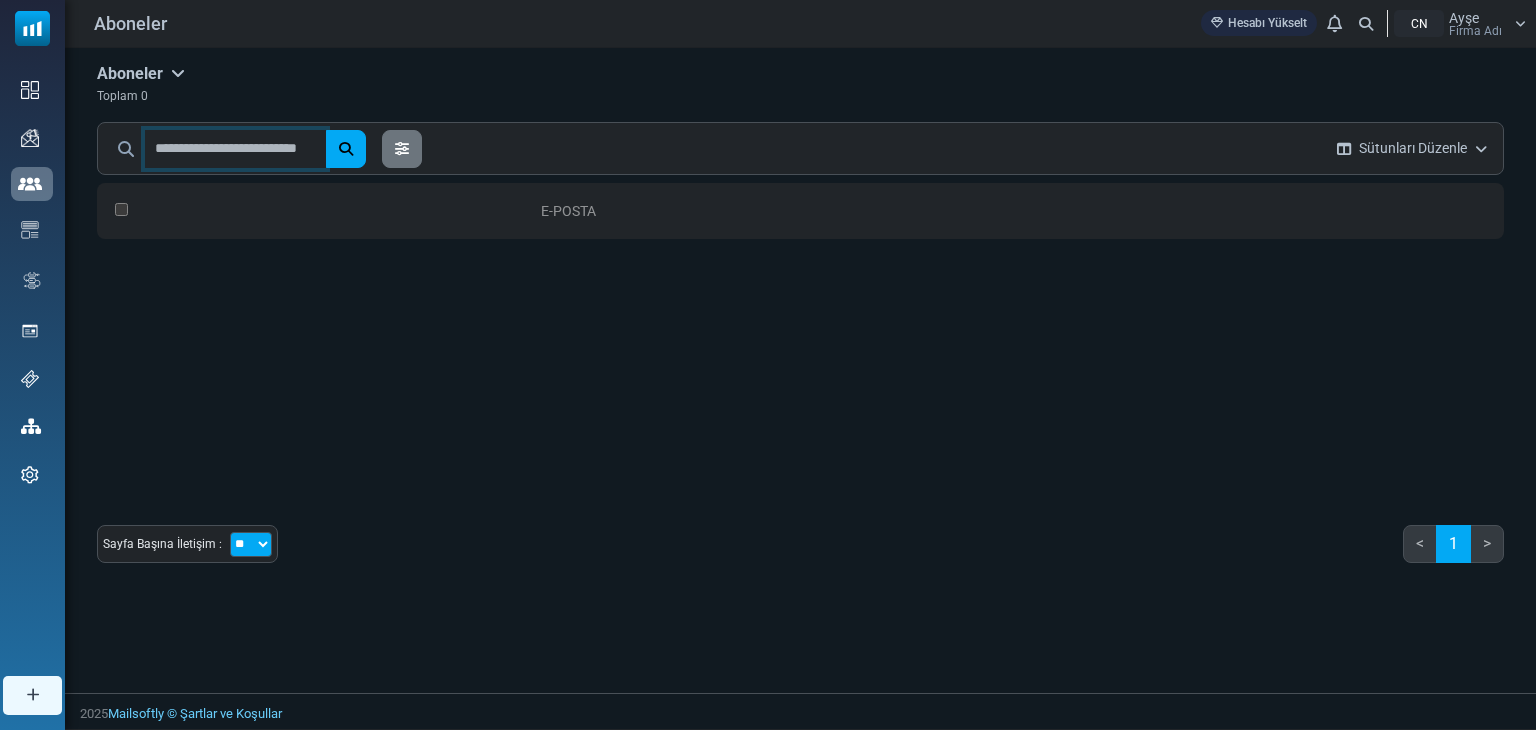 click at bounding box center (235, 149) 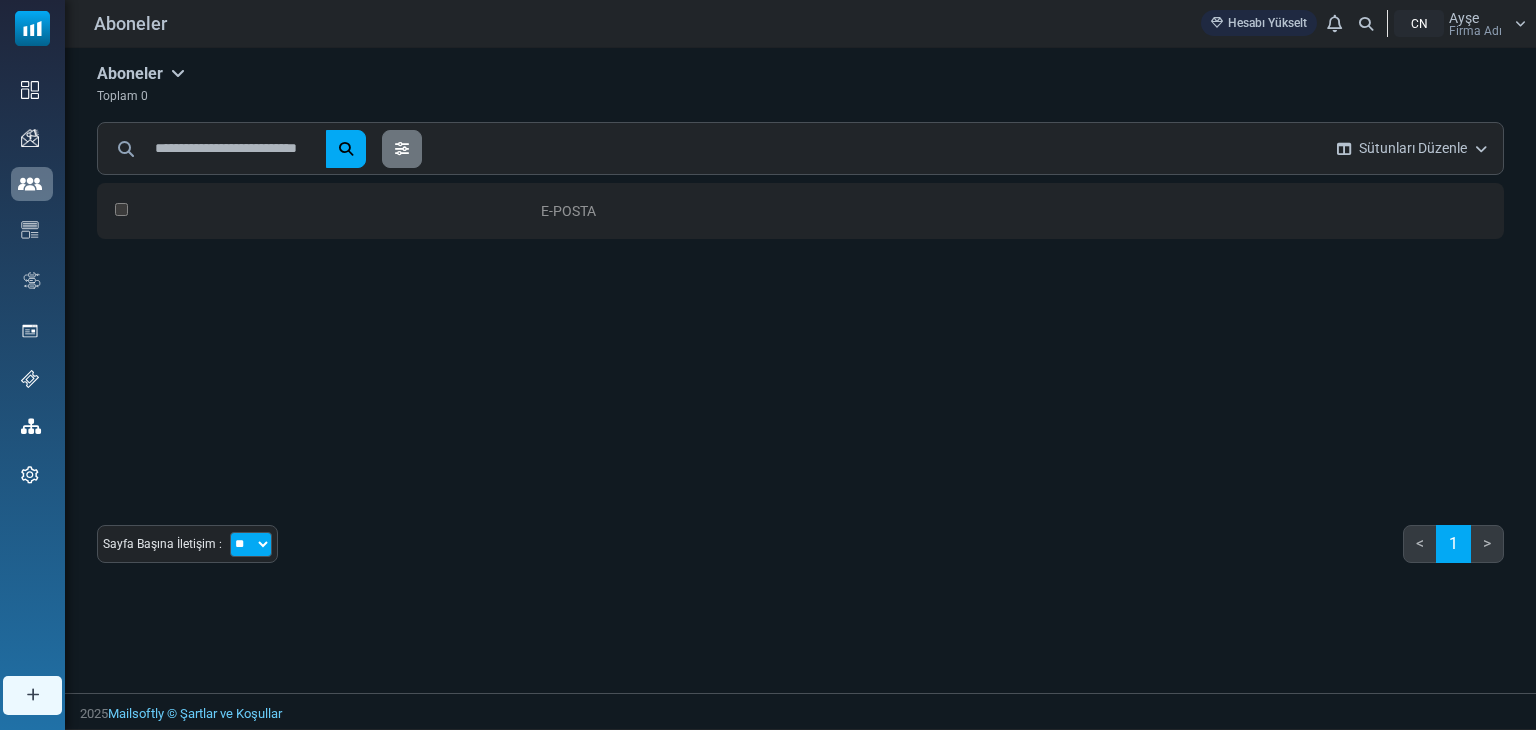 click at bounding box center (178, 73) 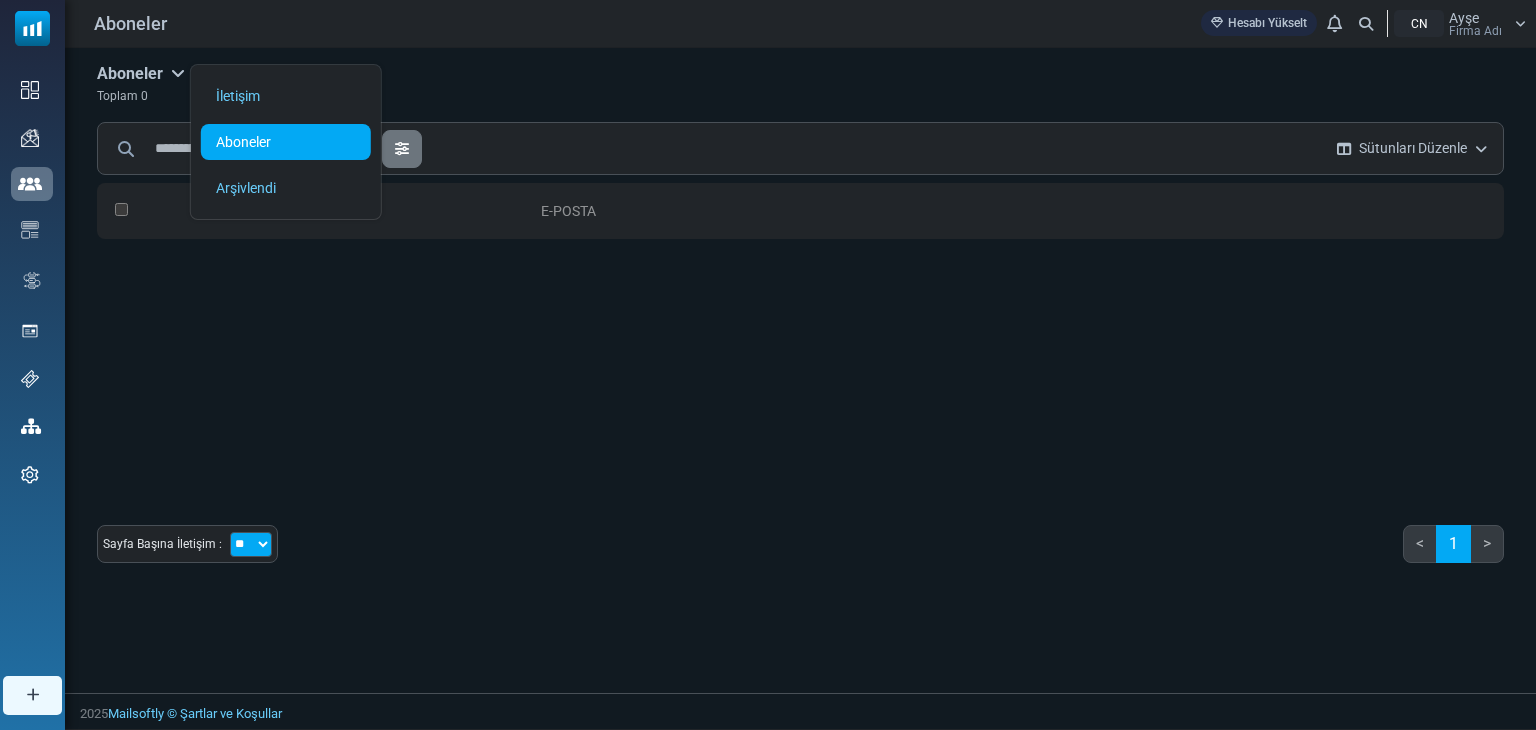 click on "Aboneler" at bounding box center [243, 142] 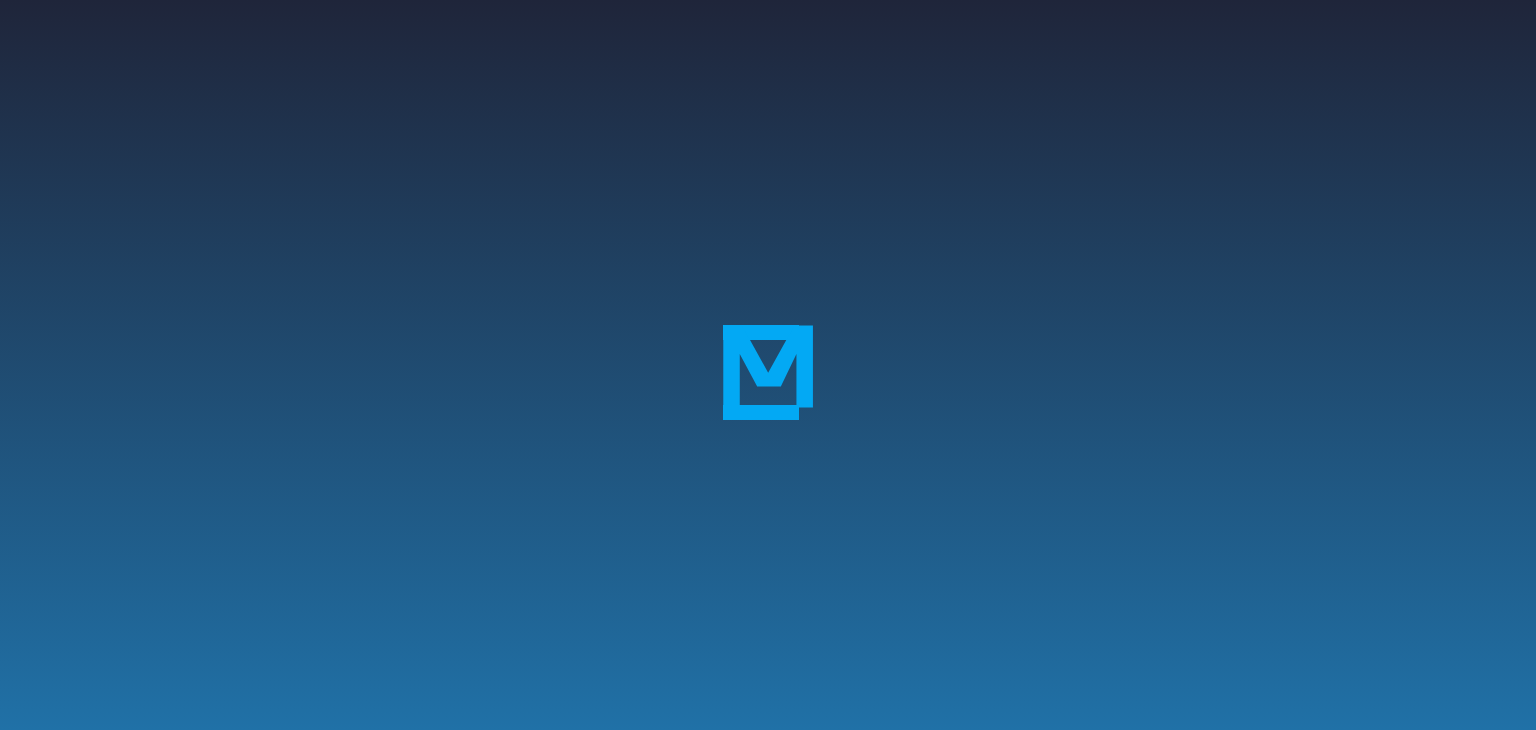 scroll, scrollTop: 0, scrollLeft: 0, axis: both 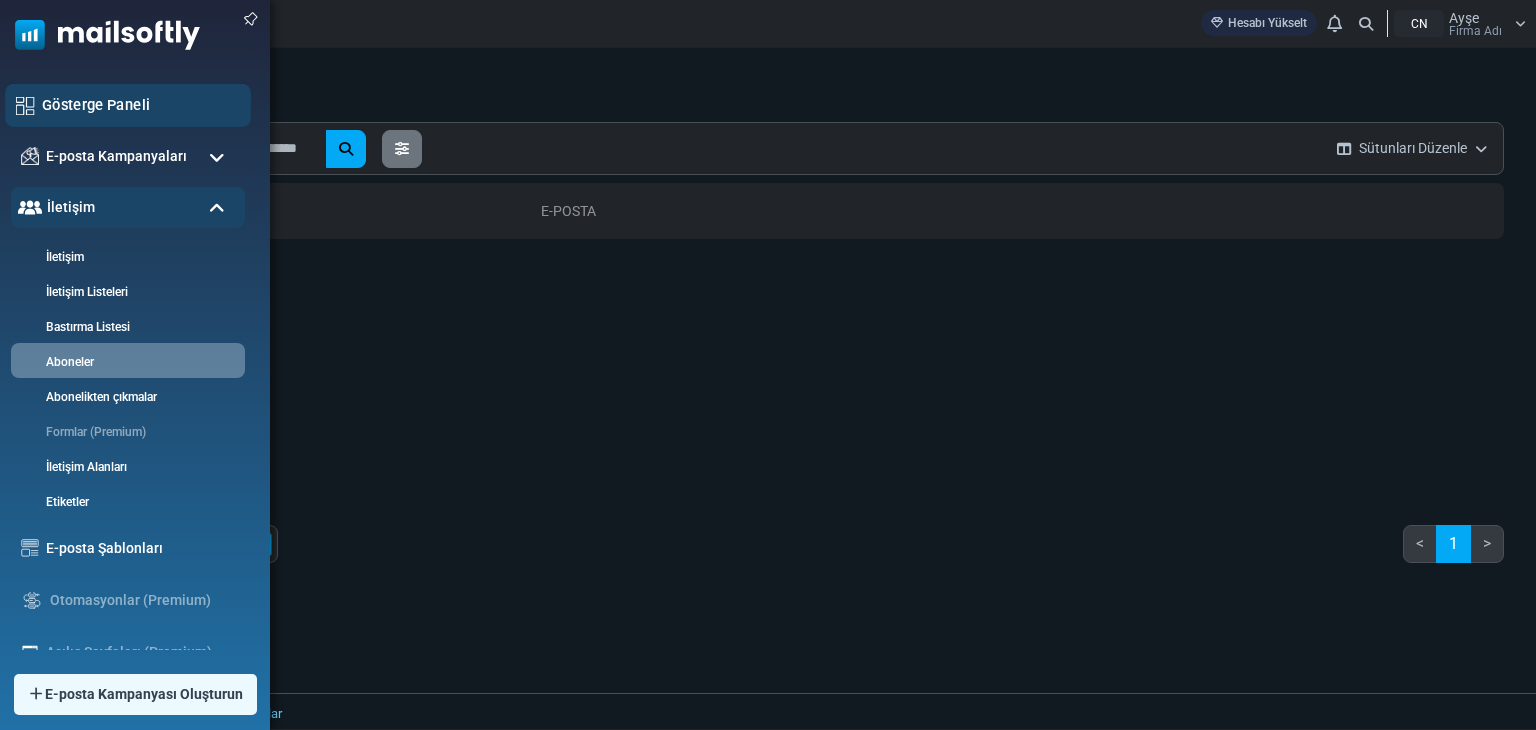 click on "Gösterge Paneli" at bounding box center [96, 104] 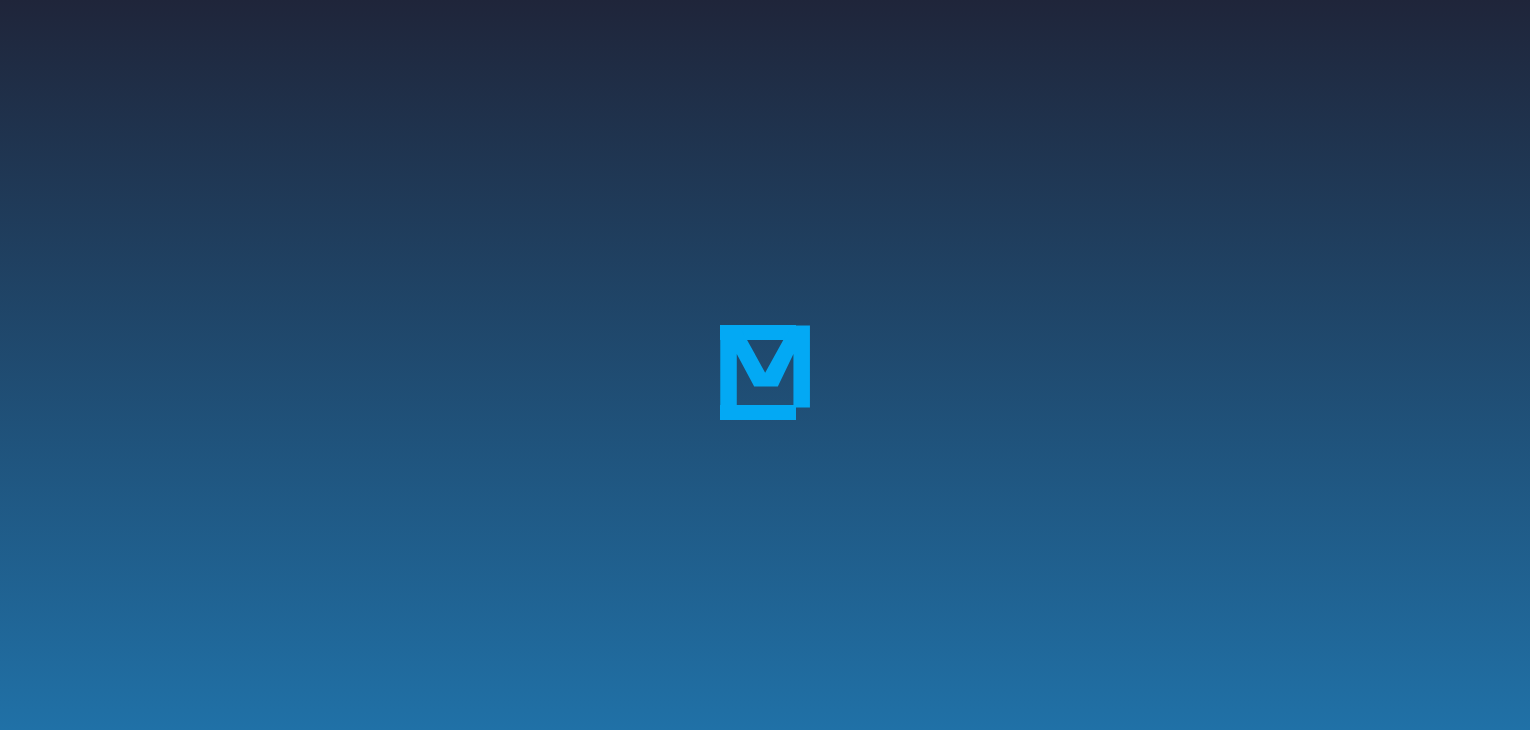 scroll, scrollTop: 0, scrollLeft: 0, axis: both 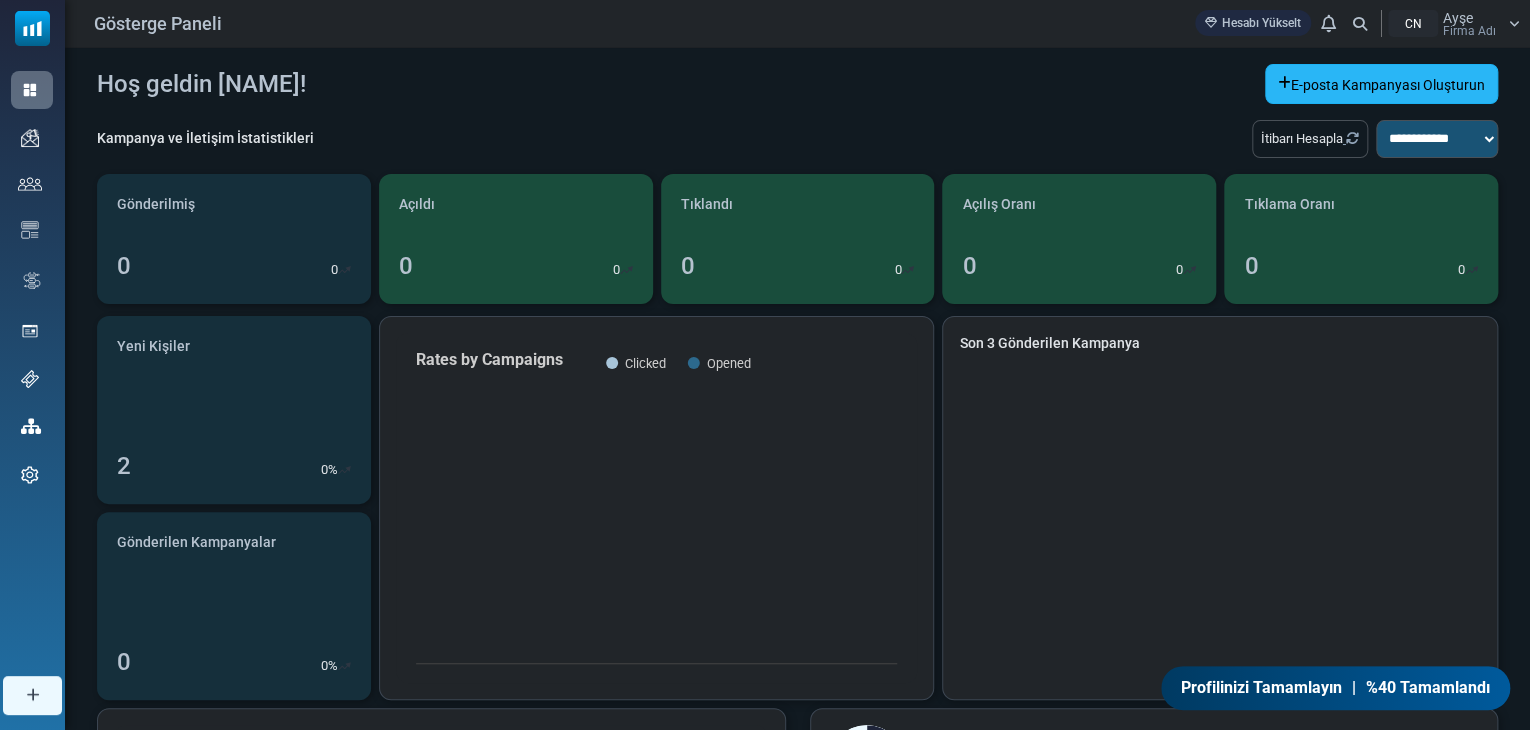 click on "E-posta Kampanyası Oluşturun" at bounding box center (1388, 85) 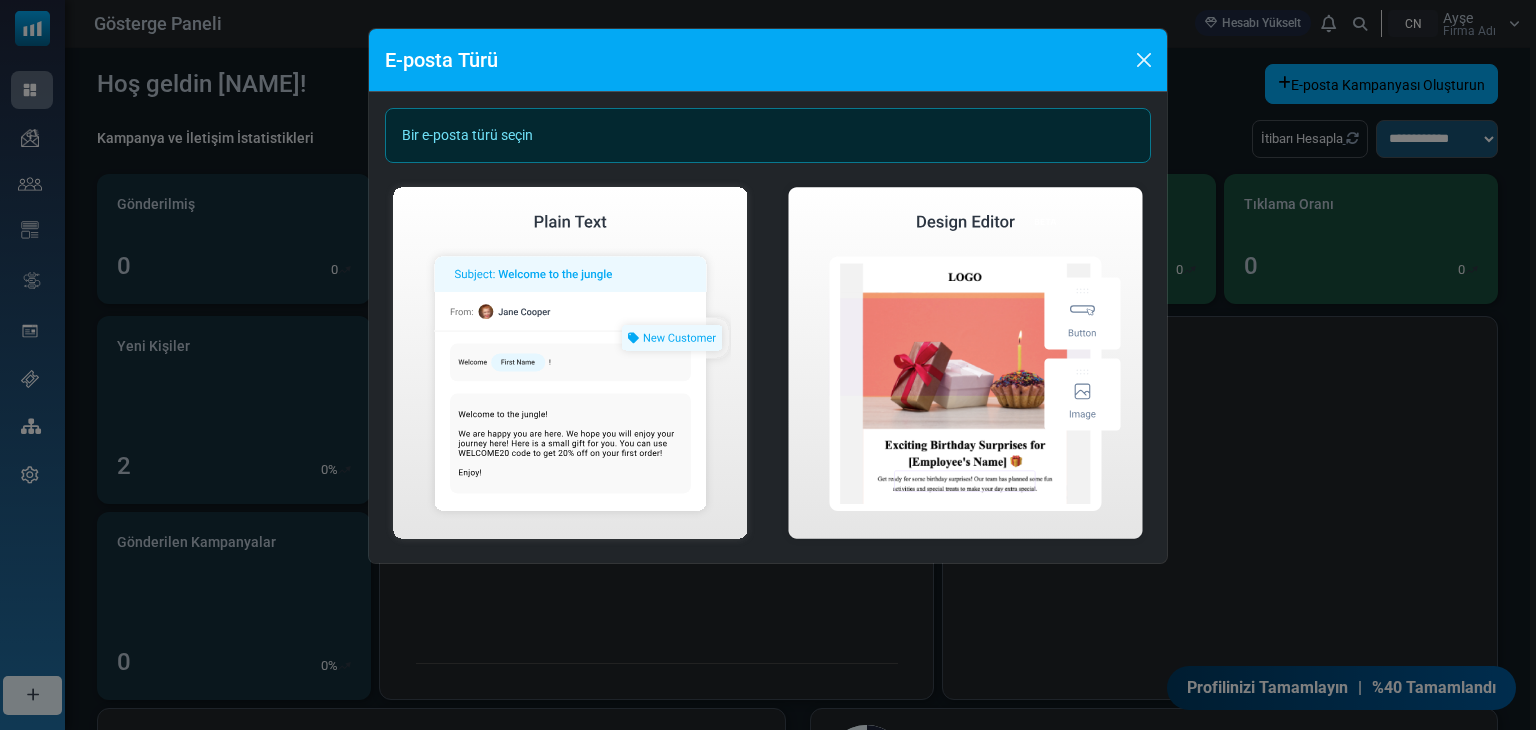 click on "E-posta Türü
Bir e-posta türü seçin
Düz E-posta Oluştur
Görsel E-posta Oluşturun" at bounding box center (768, 365) 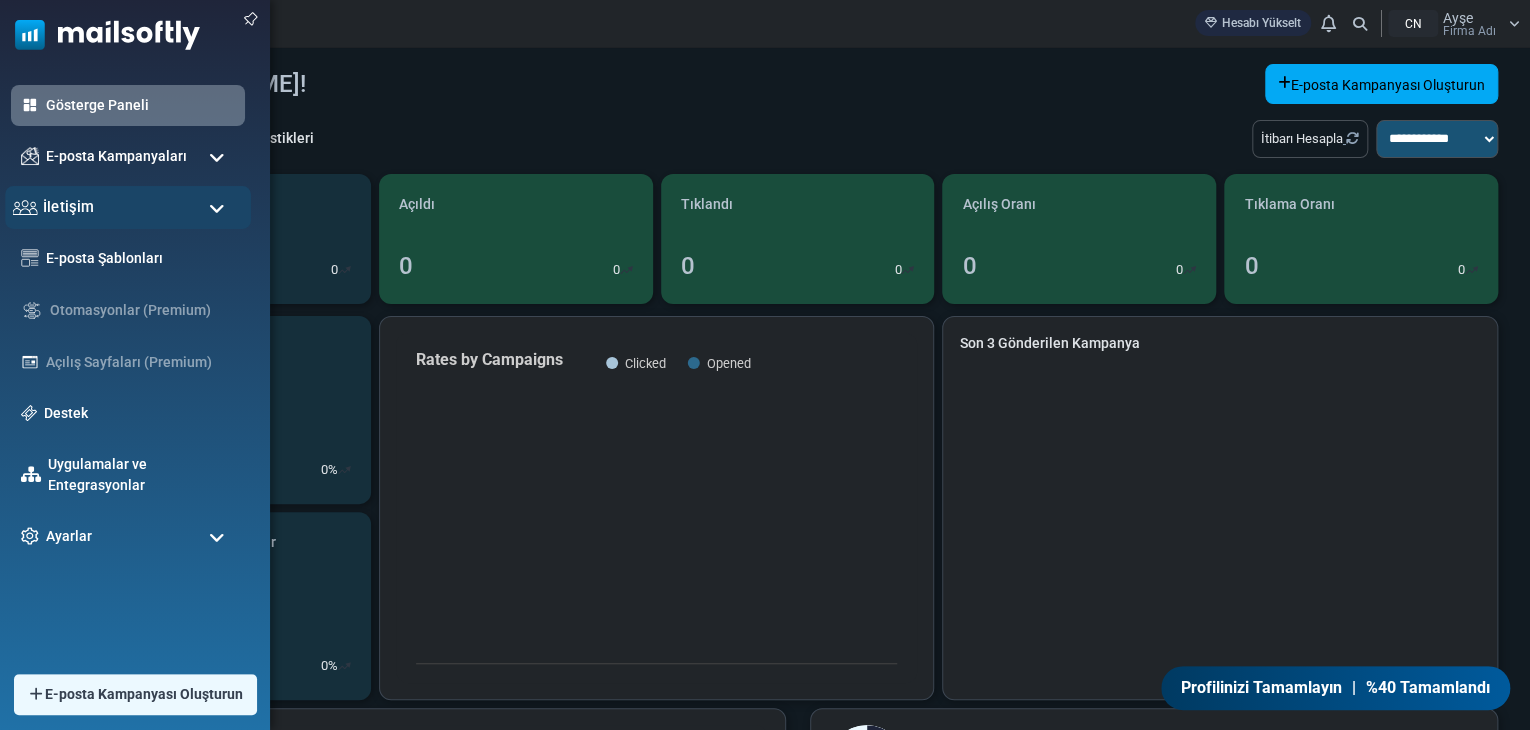 click on "İletişim" at bounding box center [128, 207] 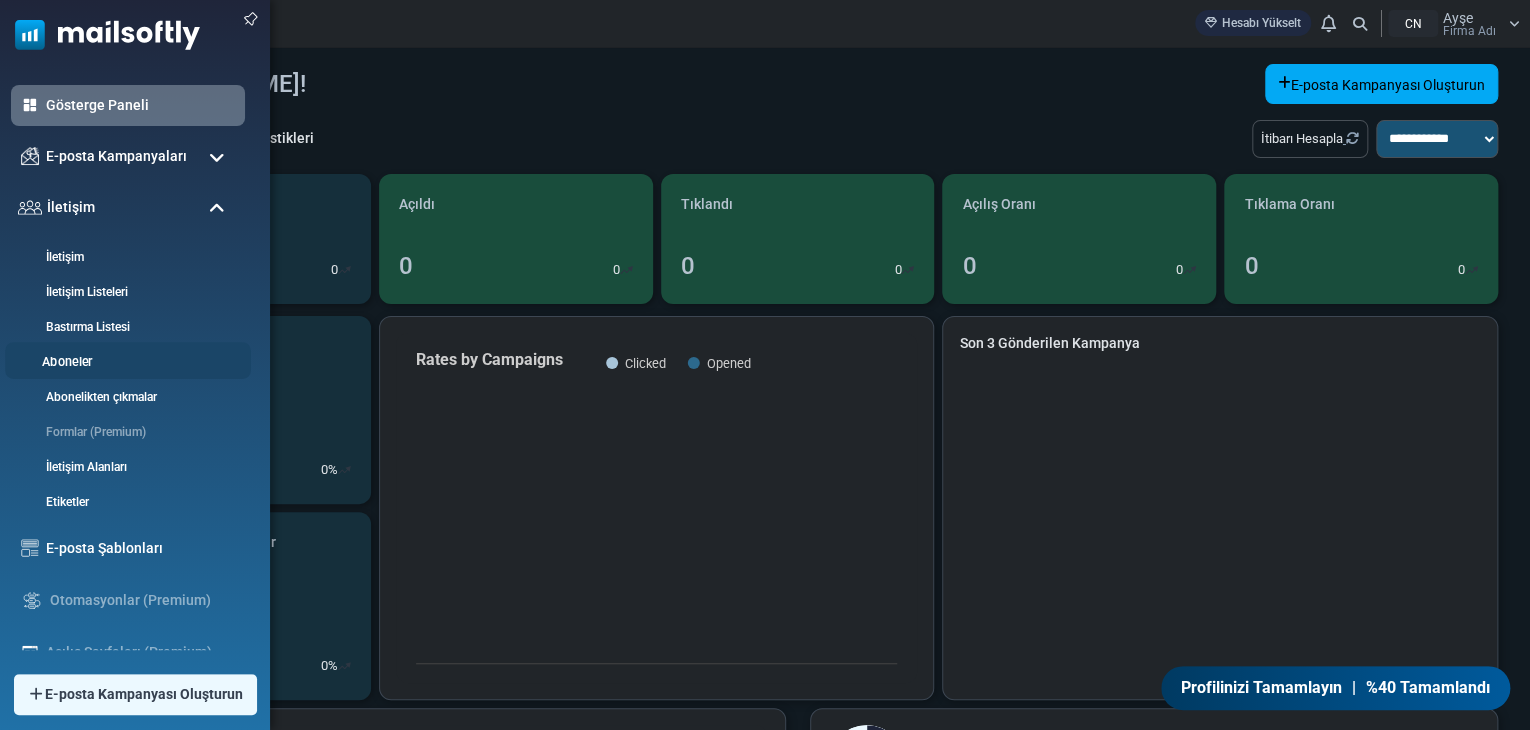 click on "Aboneler" at bounding box center (125, 362) 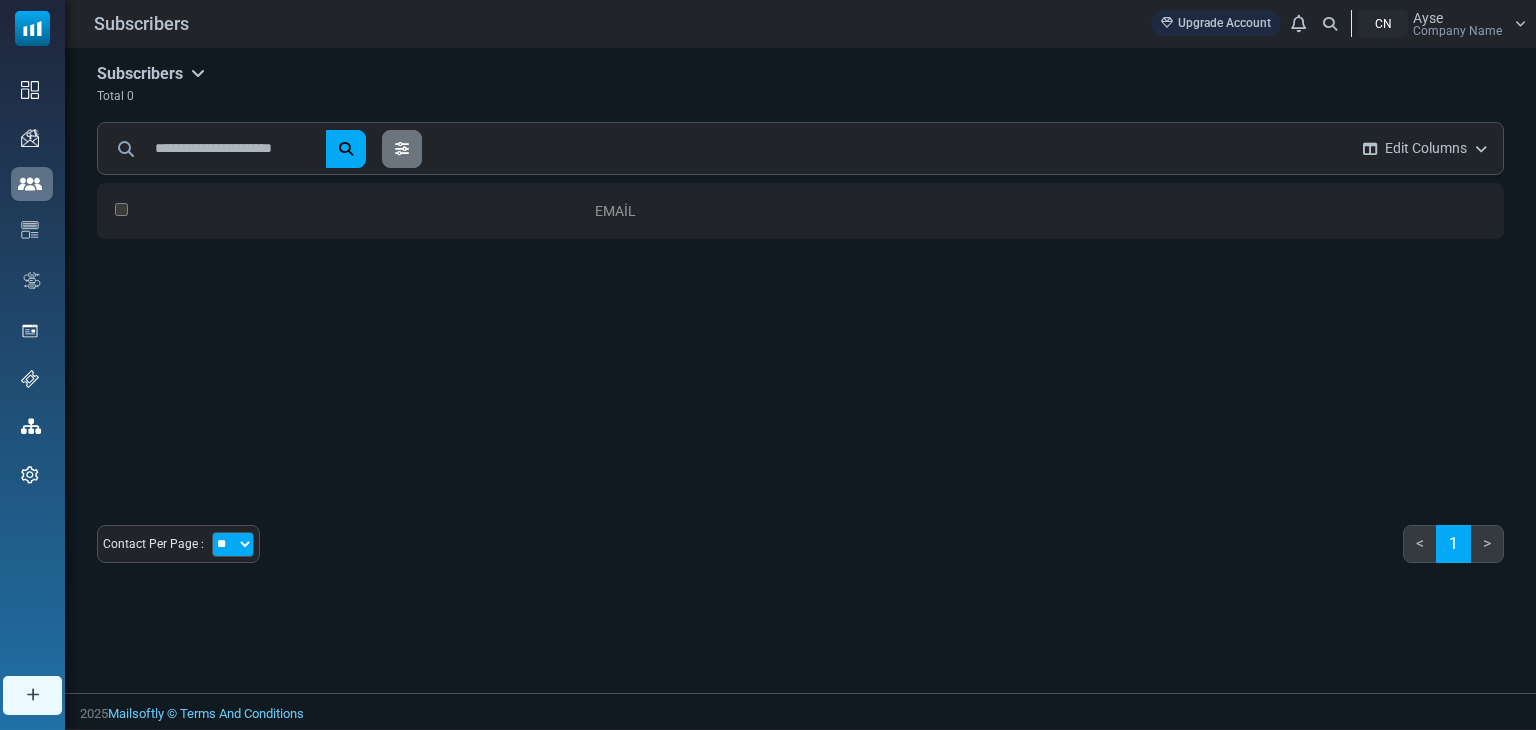 scroll, scrollTop: 0, scrollLeft: 0, axis: both 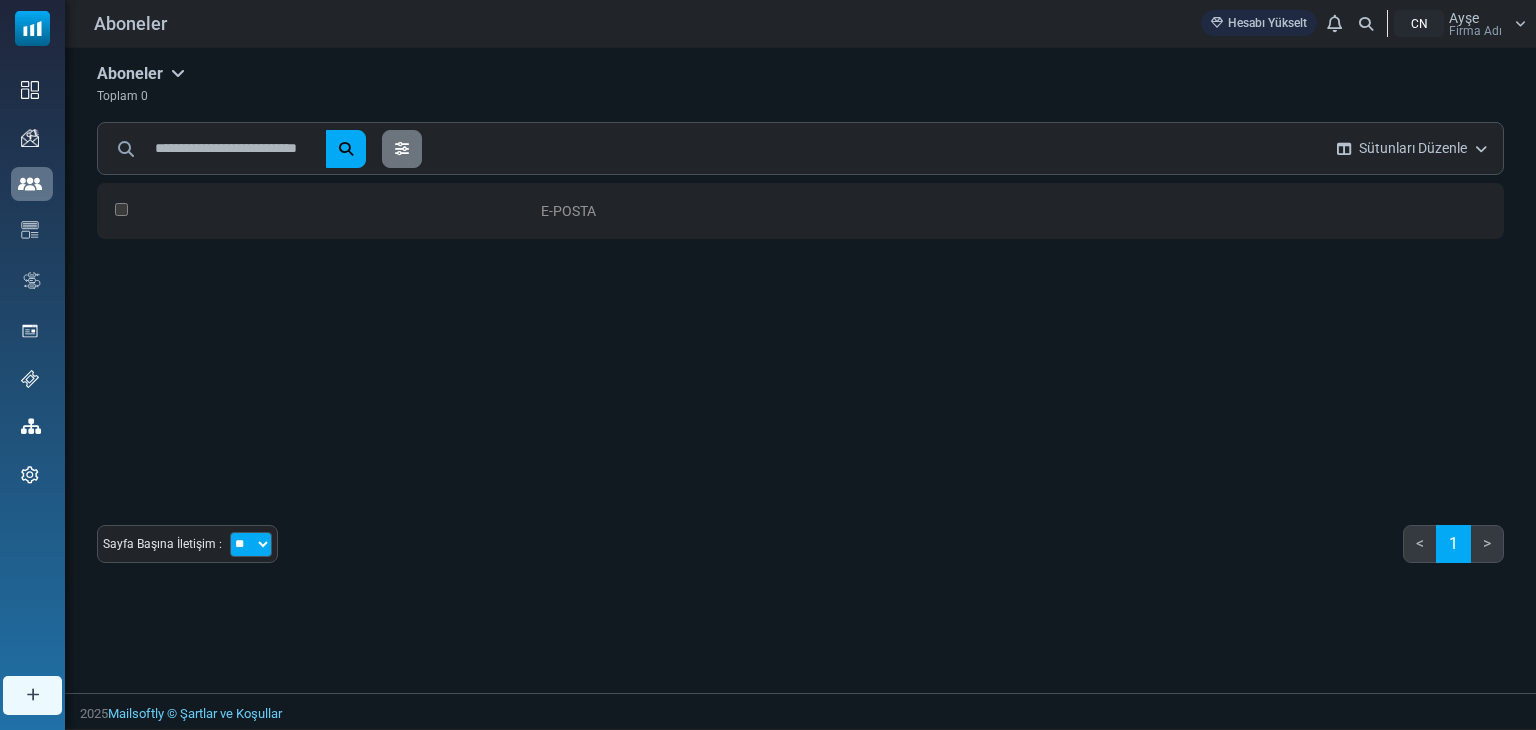click at bounding box center [315, 211] 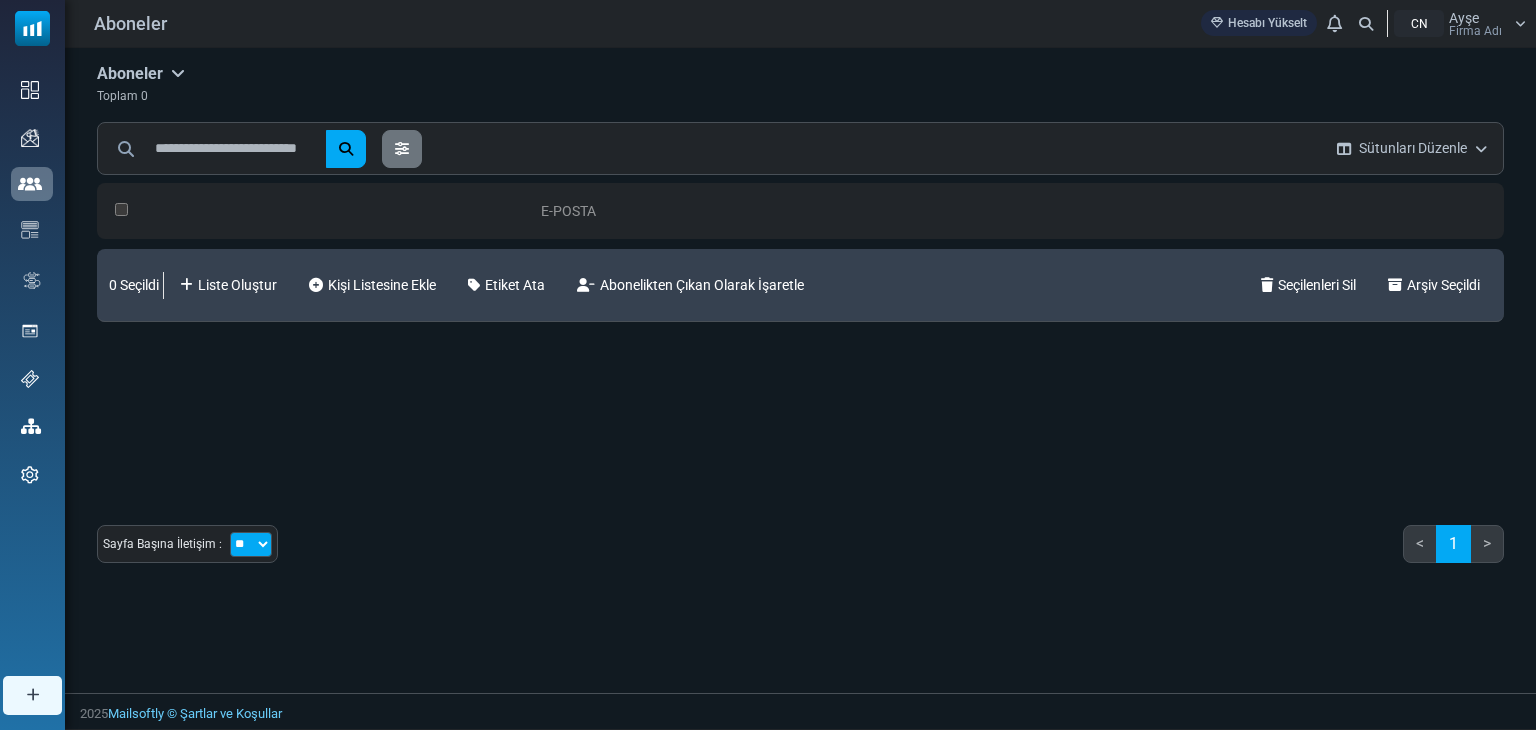 click at bounding box center (178, 73) 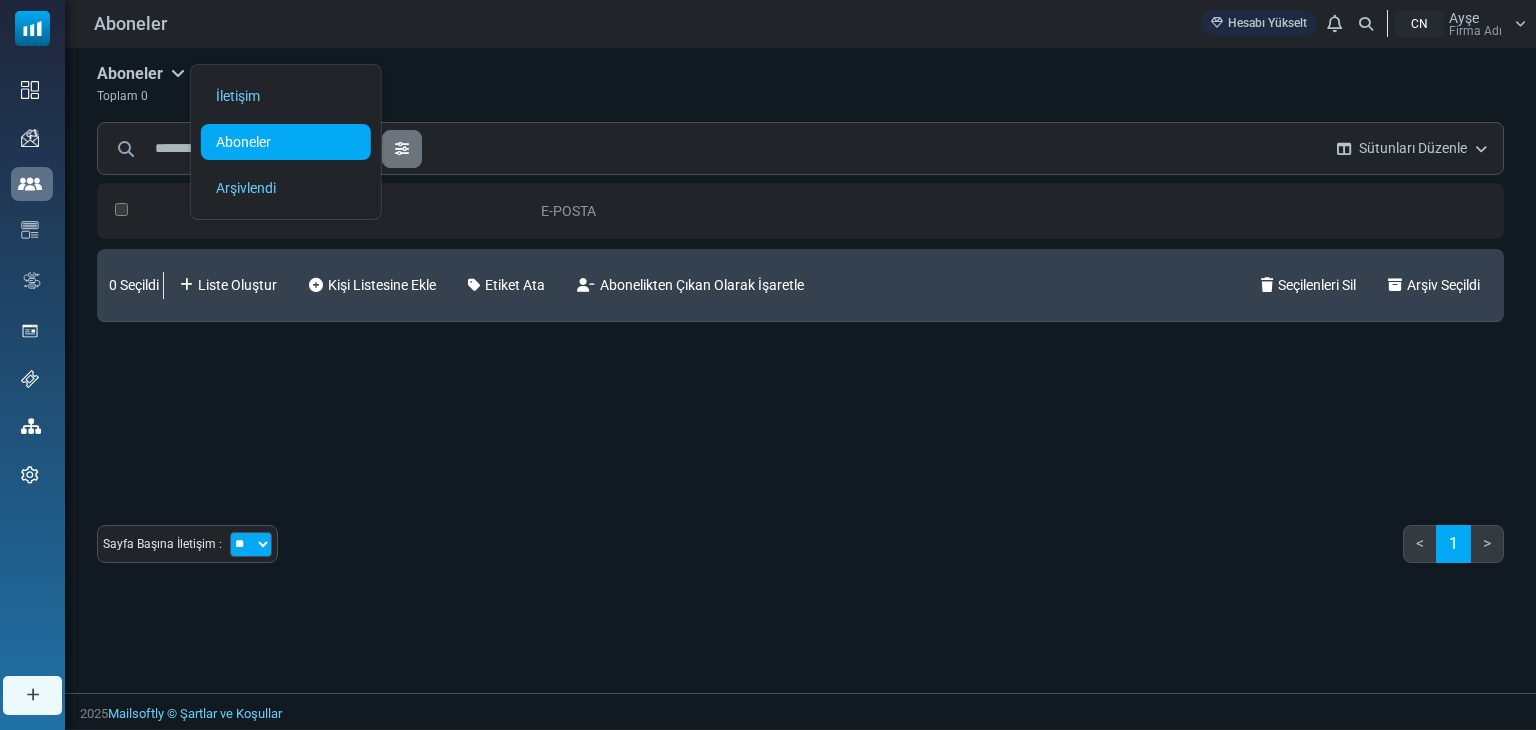 click on "Aboneler" at bounding box center (243, 142) 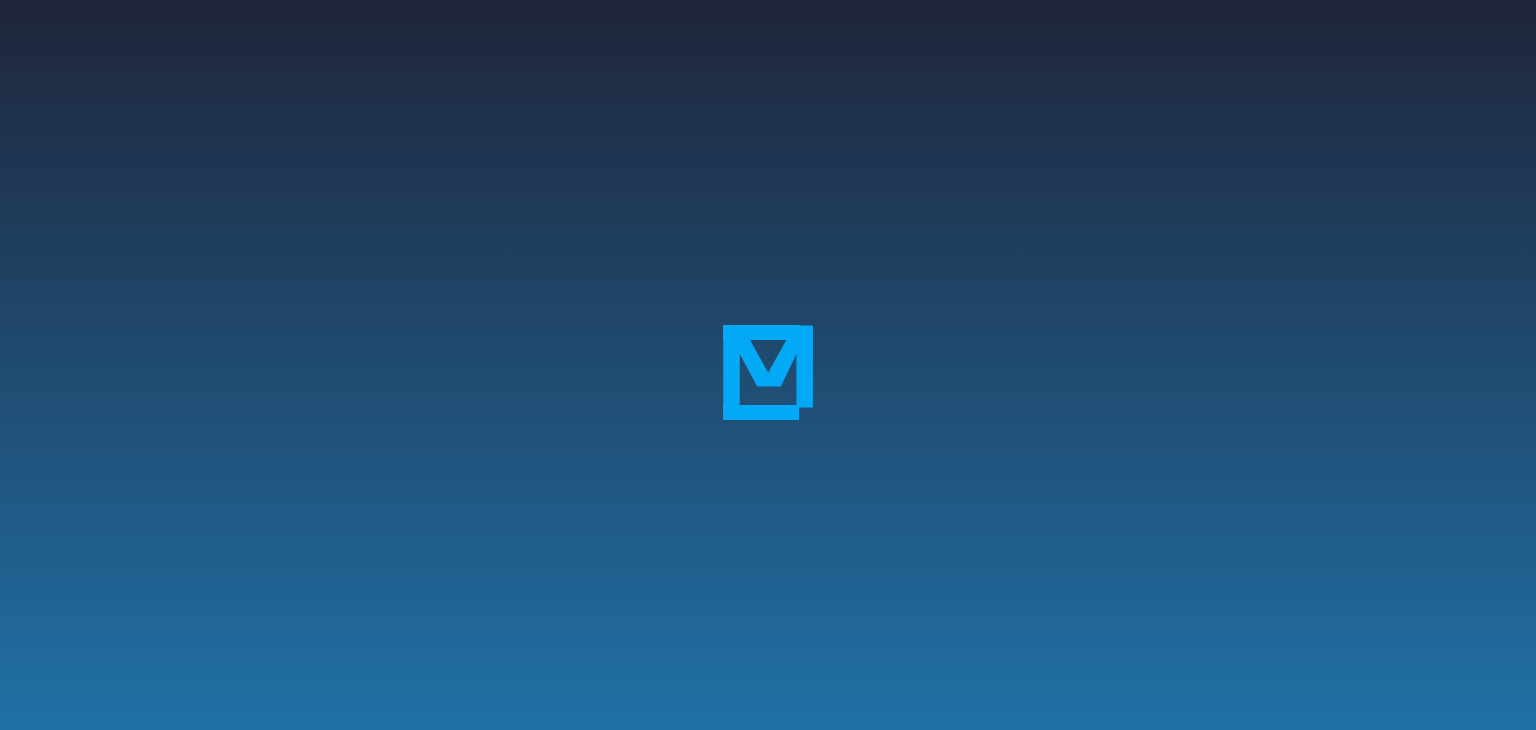 scroll, scrollTop: 0, scrollLeft: 0, axis: both 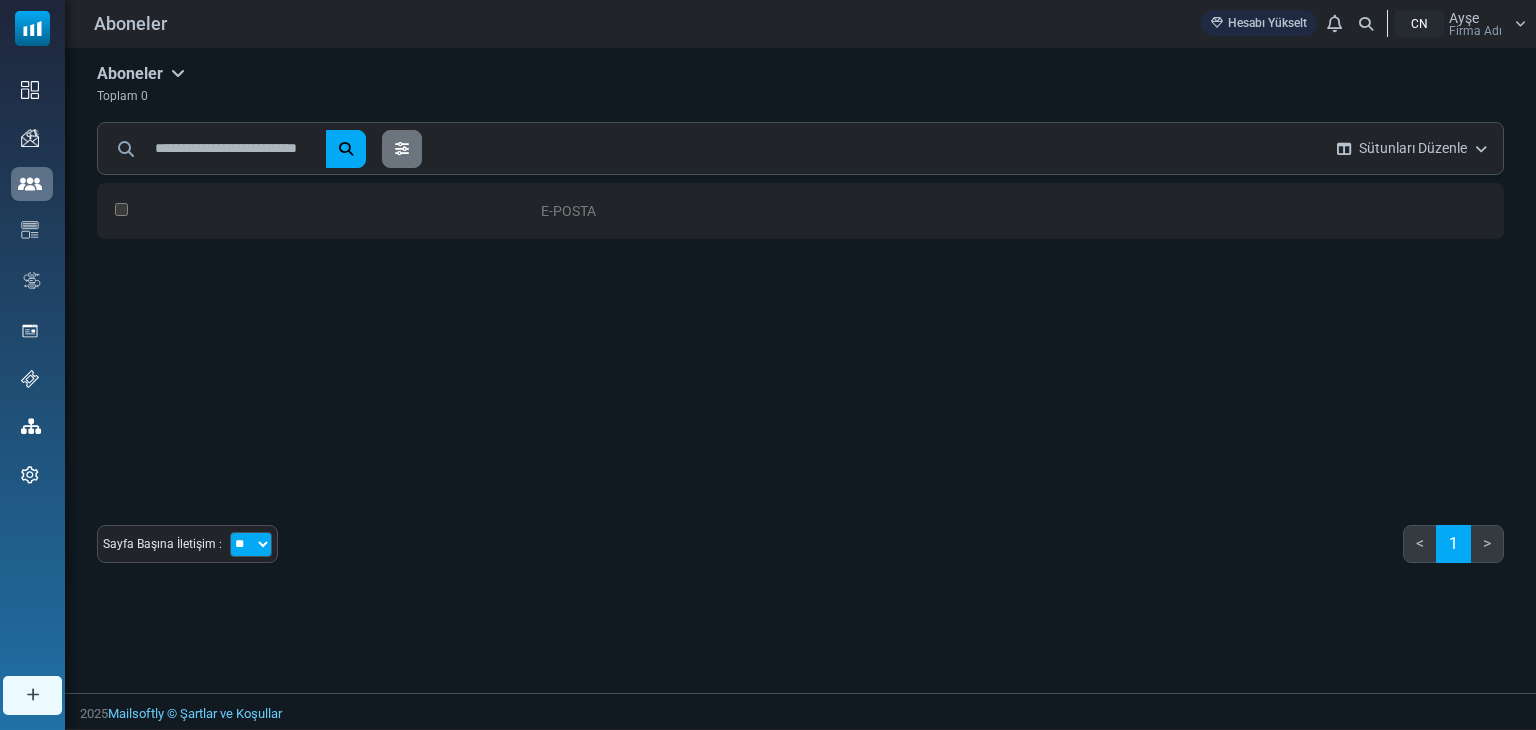 click on "E-posta" at bounding box center [568, 211] 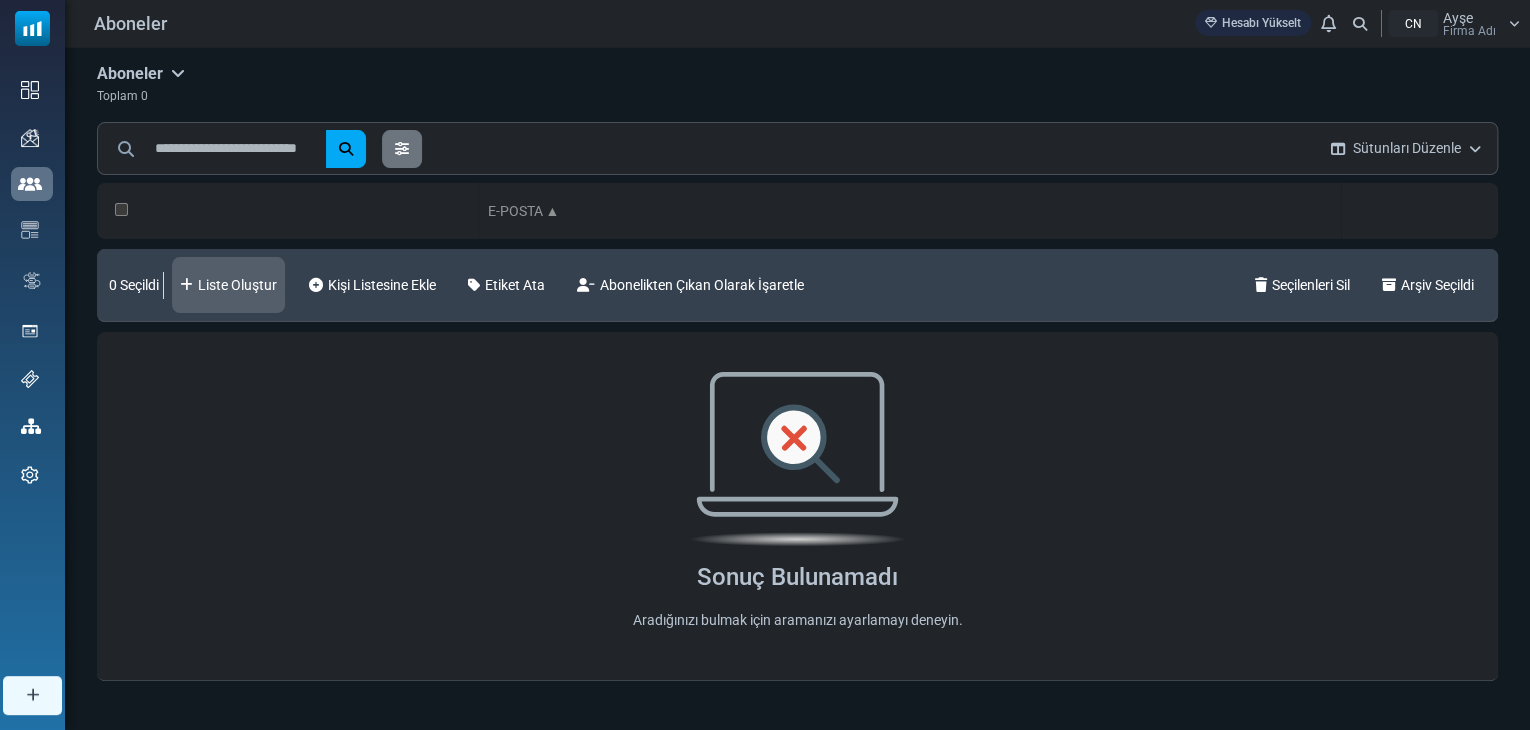 click on "Liste Oluştur" at bounding box center [237, 285] 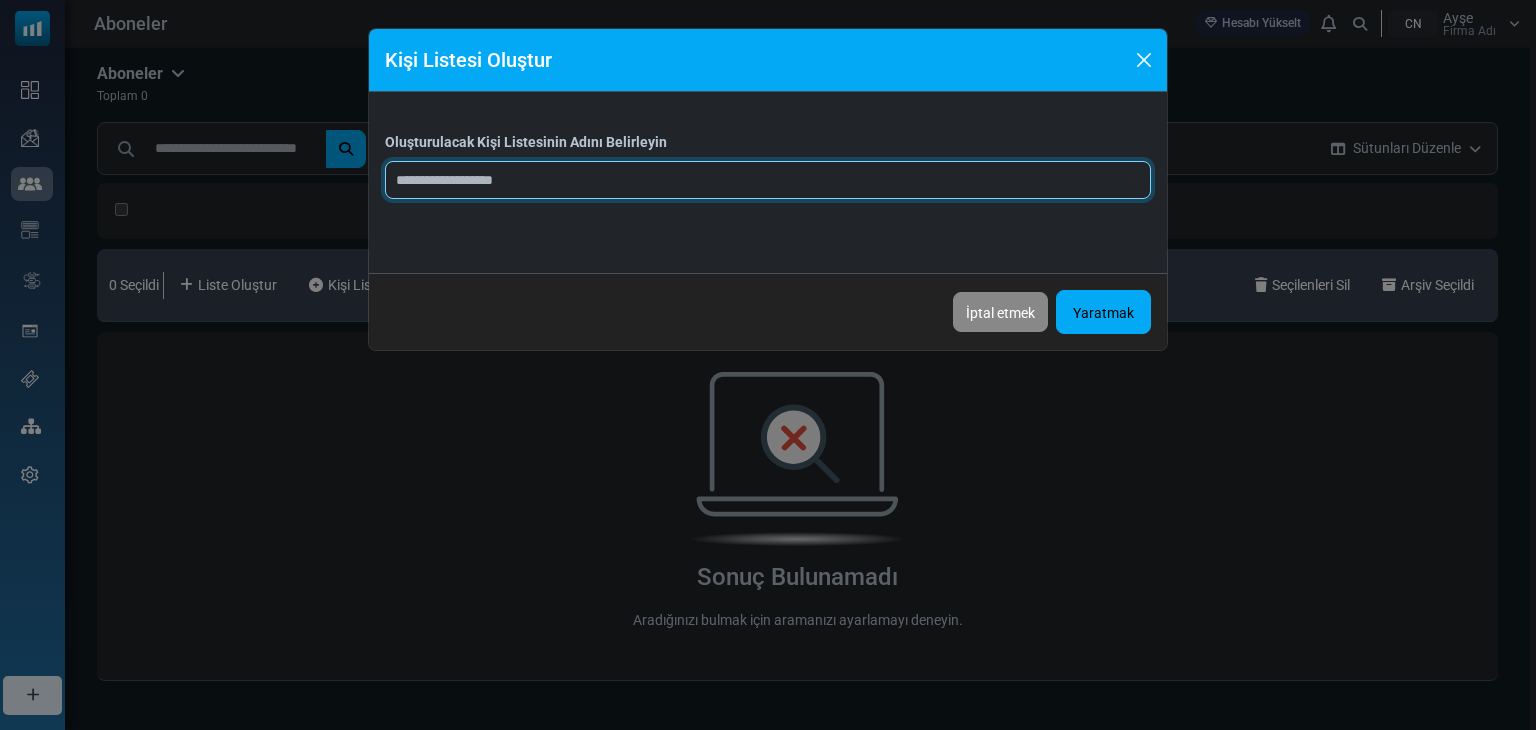 click at bounding box center [768, 180] 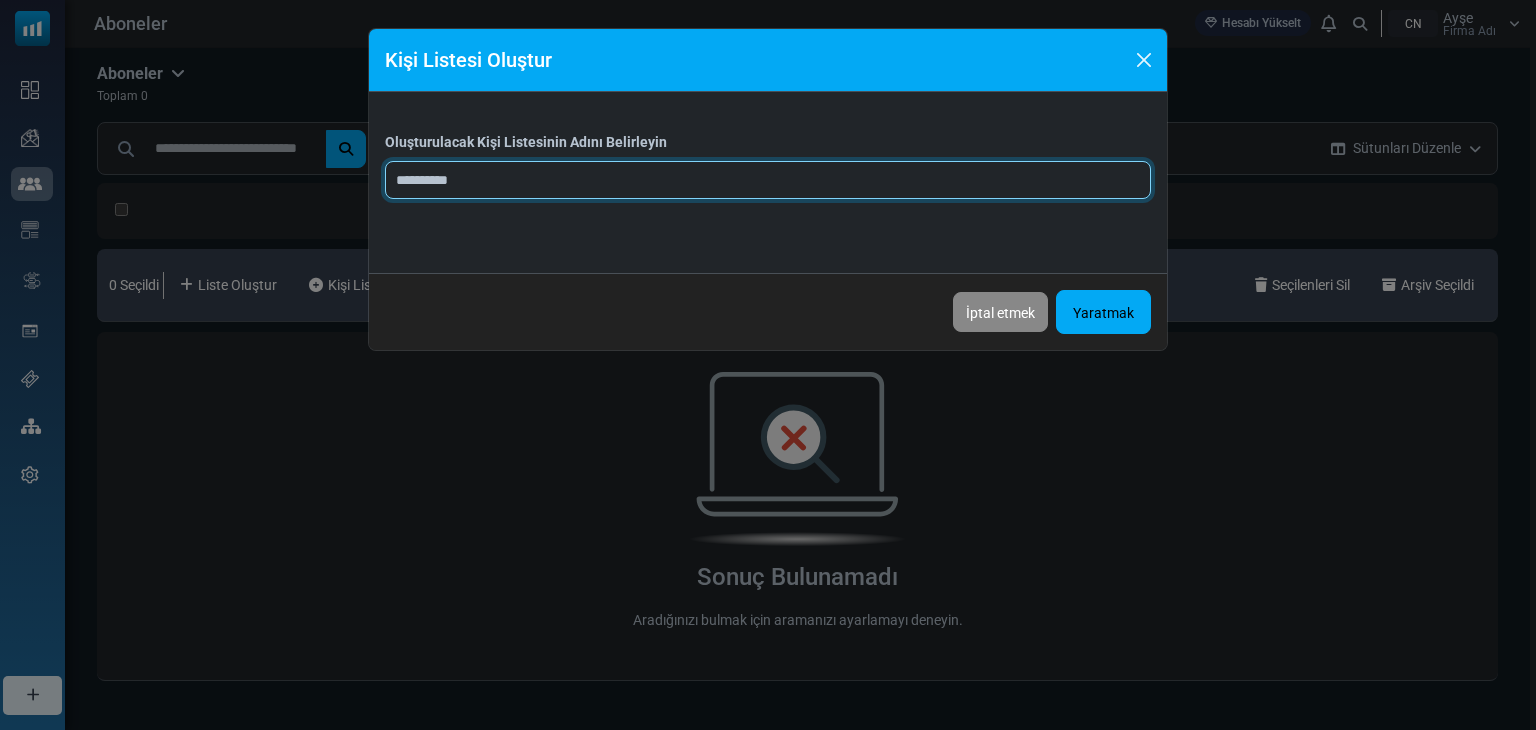 type on "**********" 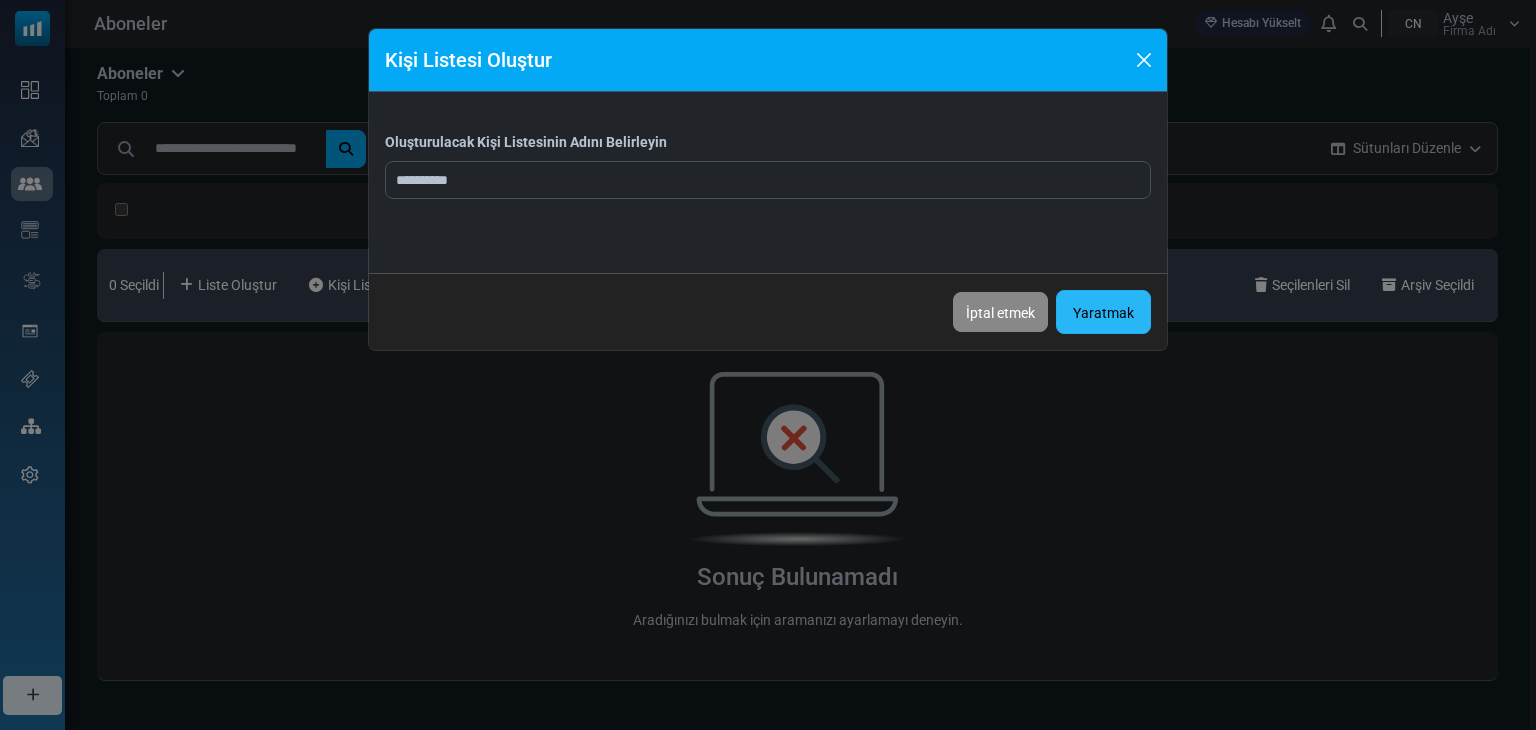 click on "Yaratmak" at bounding box center (1103, 313) 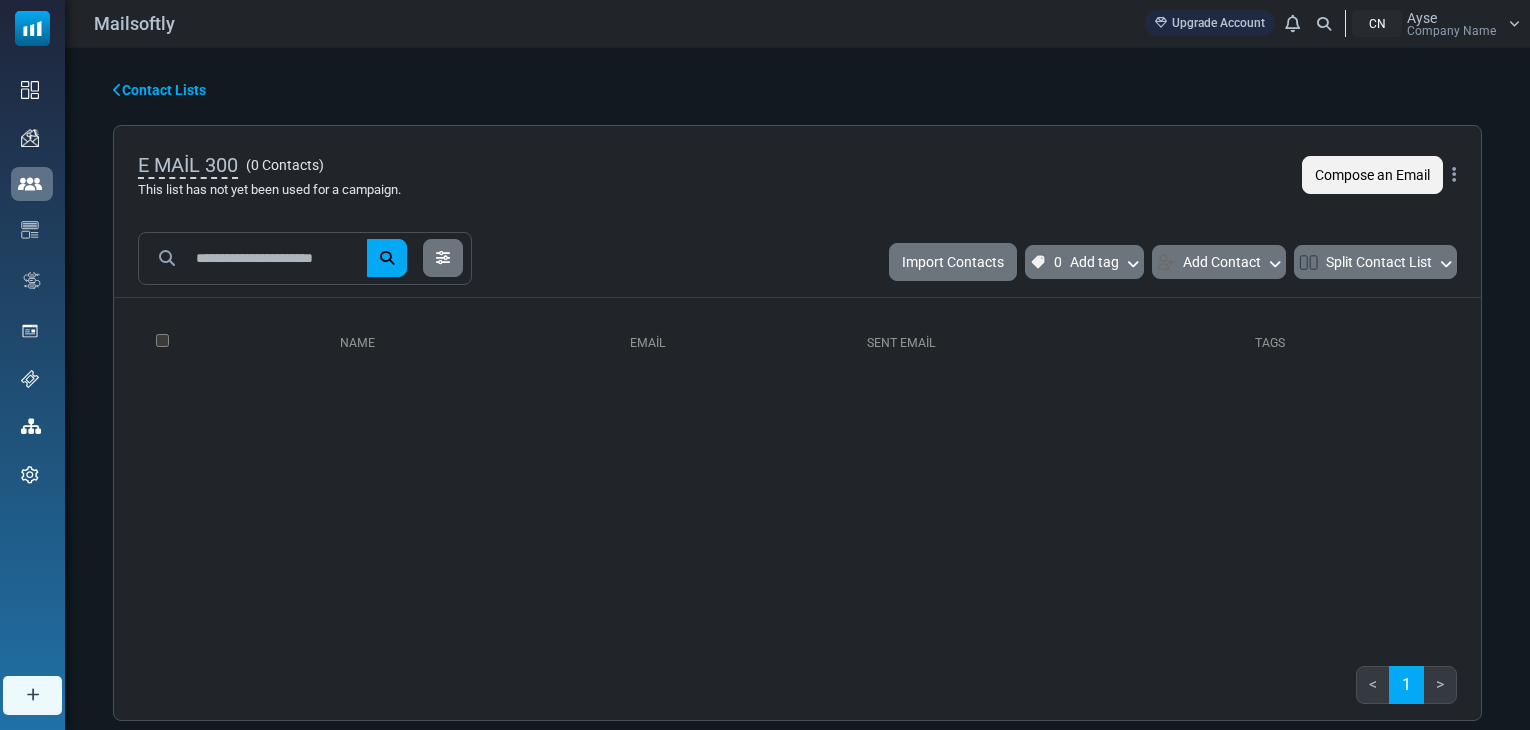 scroll, scrollTop: 0, scrollLeft: 0, axis: both 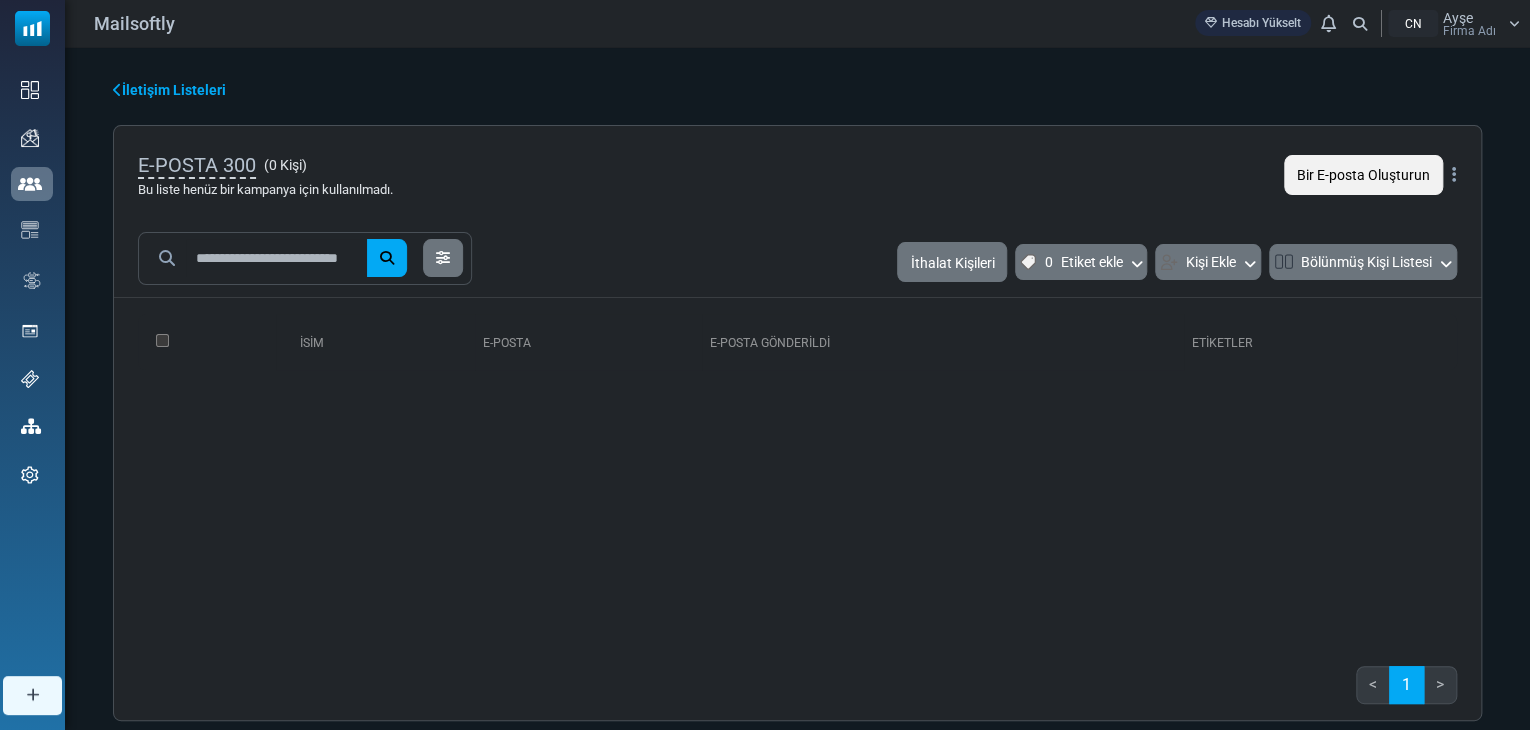 click on "(" at bounding box center [266, 165] 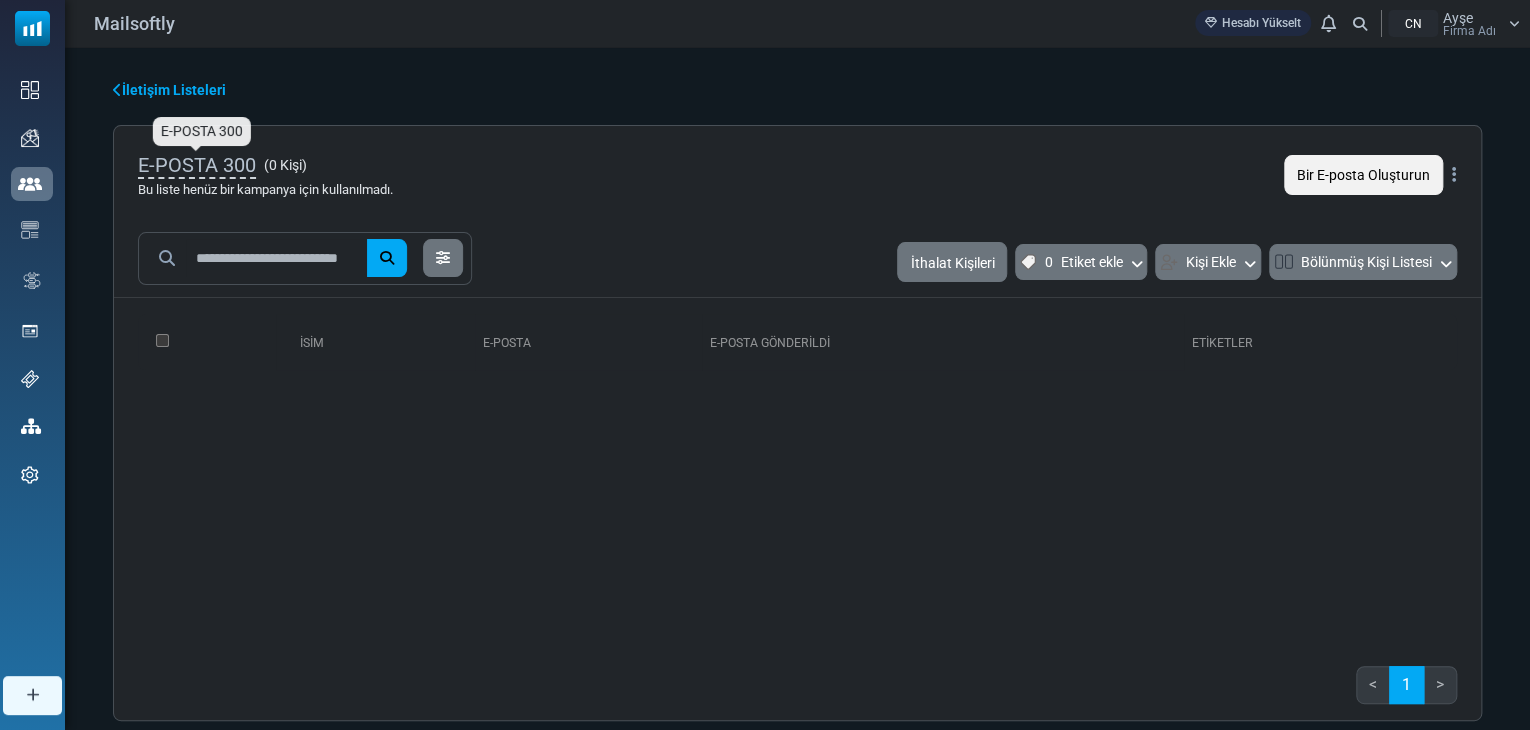 drag, startPoint x: 320, startPoint y: 160, endPoint x: 164, endPoint y: 156, distance: 156.05127 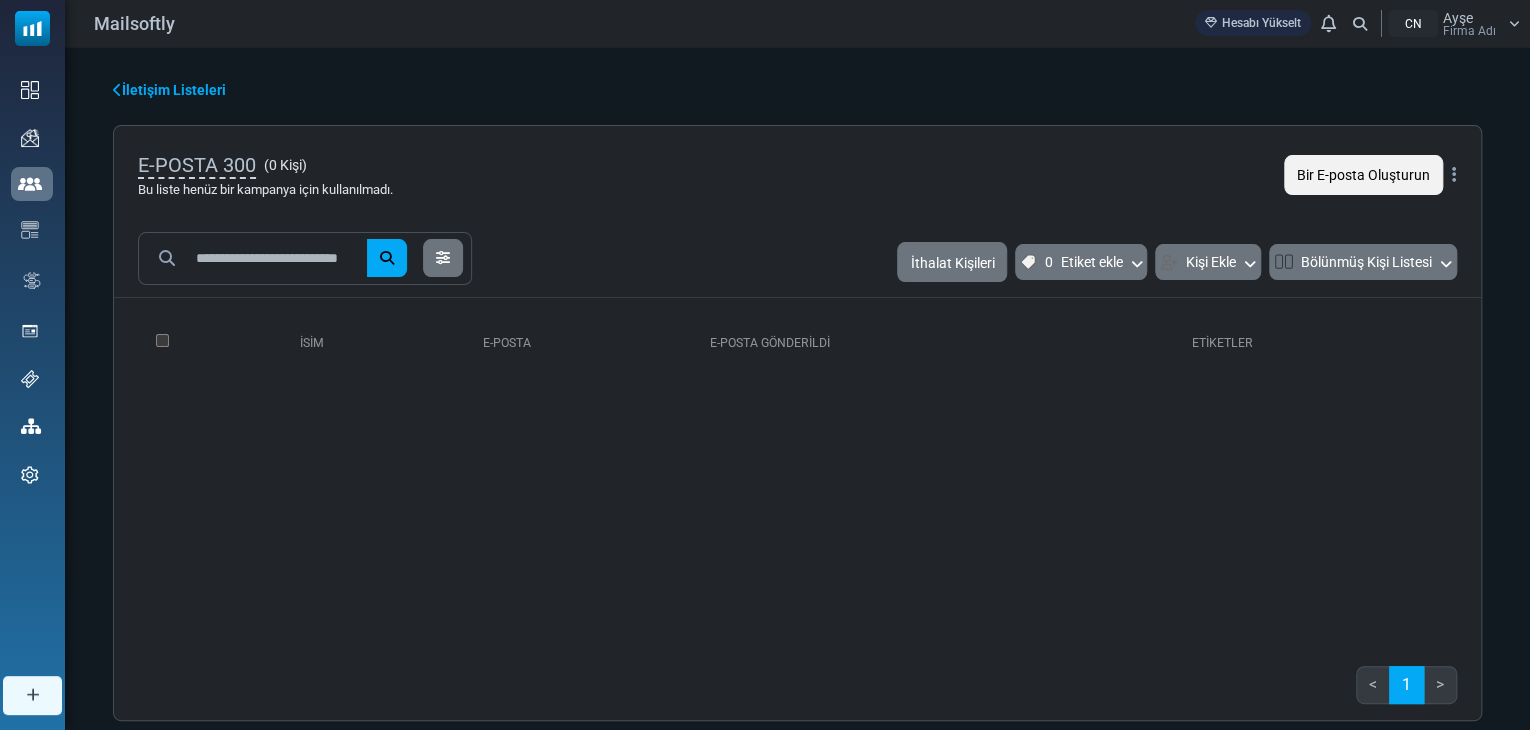 click on "E-POSTA 300
(  0 Kişi  )
Bu liste henüz bir kampanya için kullanılmadı.
Bir E-posta Oluşturun
Edit
Delete List
Delete List with Contacts" at bounding box center [797, 175] 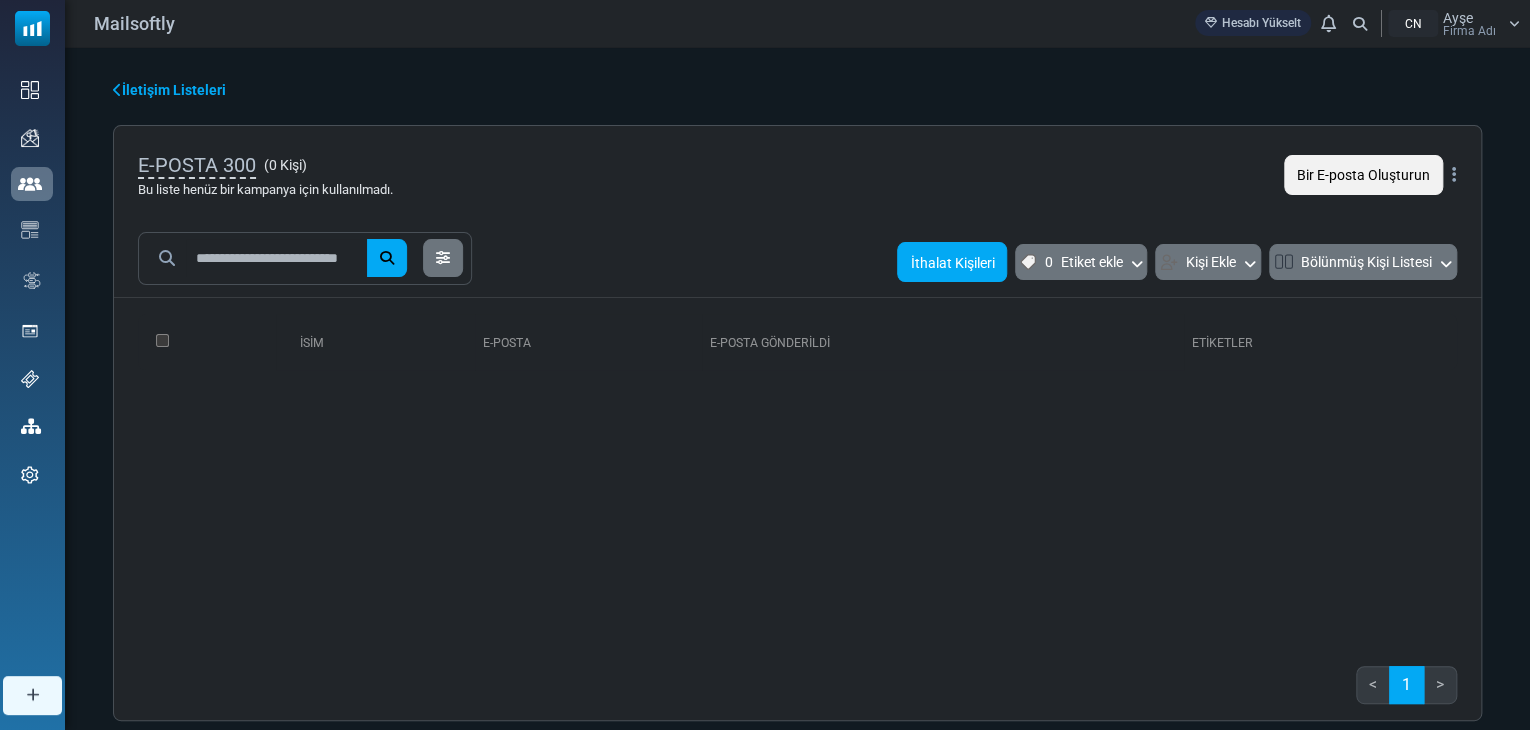 click on "İthalat Kişileri" at bounding box center (952, 262) 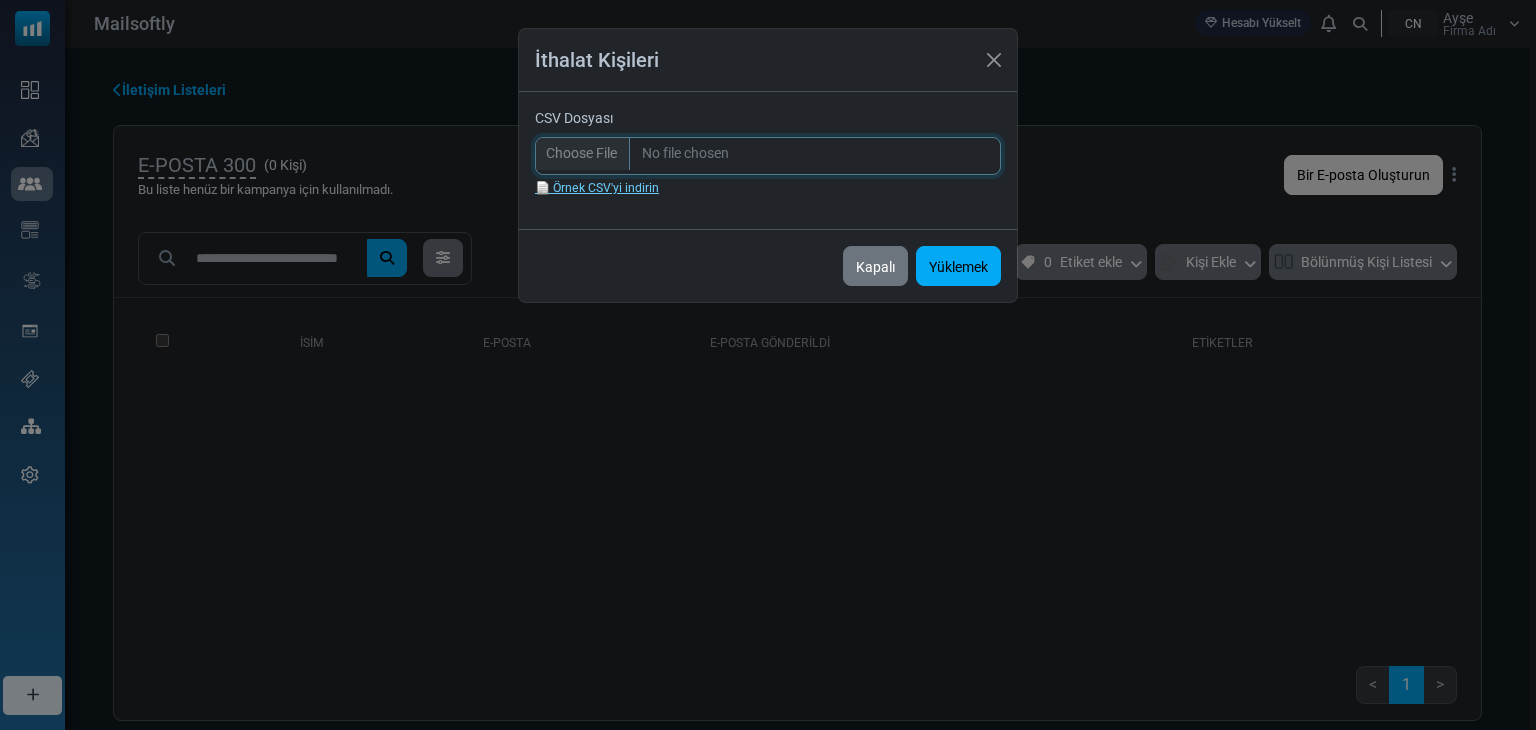 click on "CSV Dosyası" at bounding box center (768, 156) 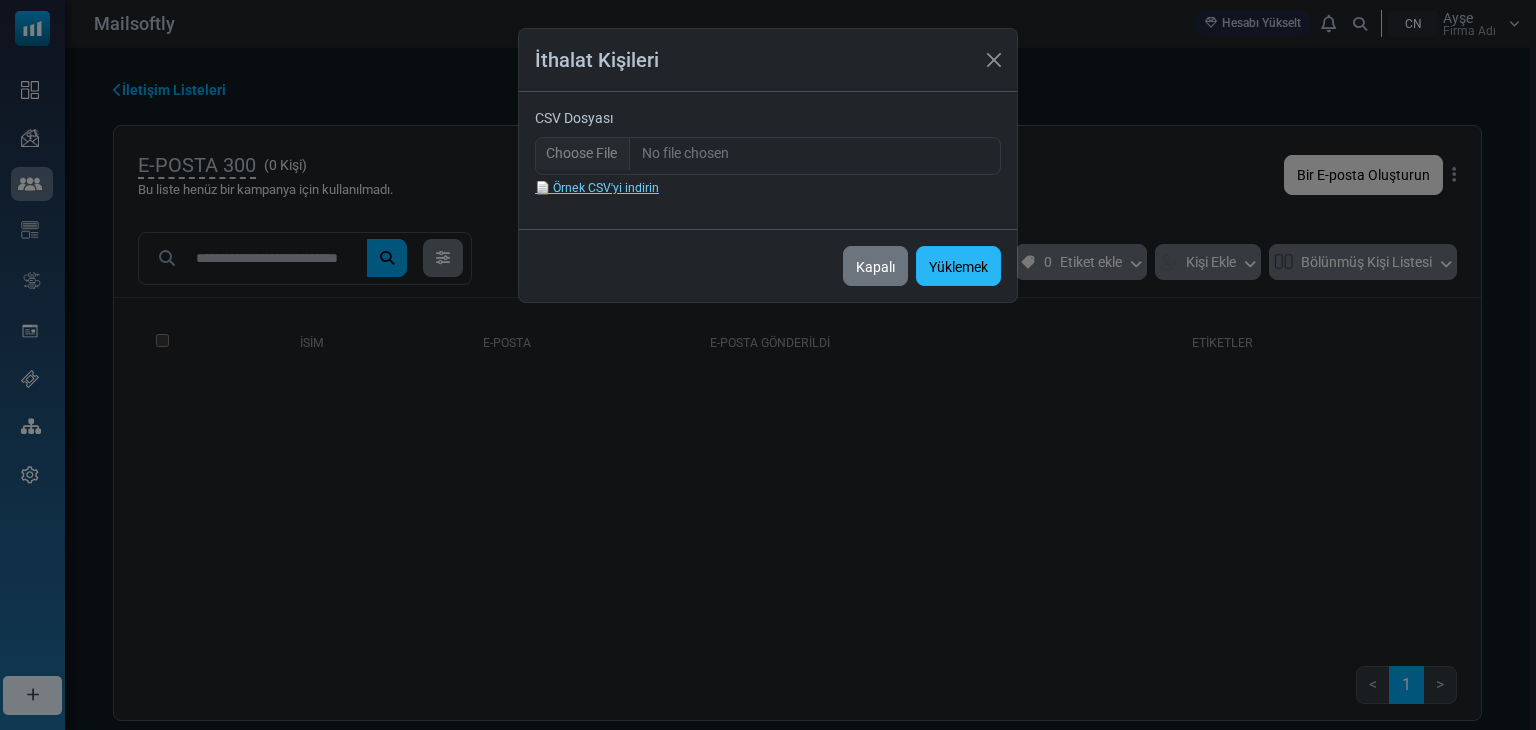 click on "Yüklemek" at bounding box center [958, 267] 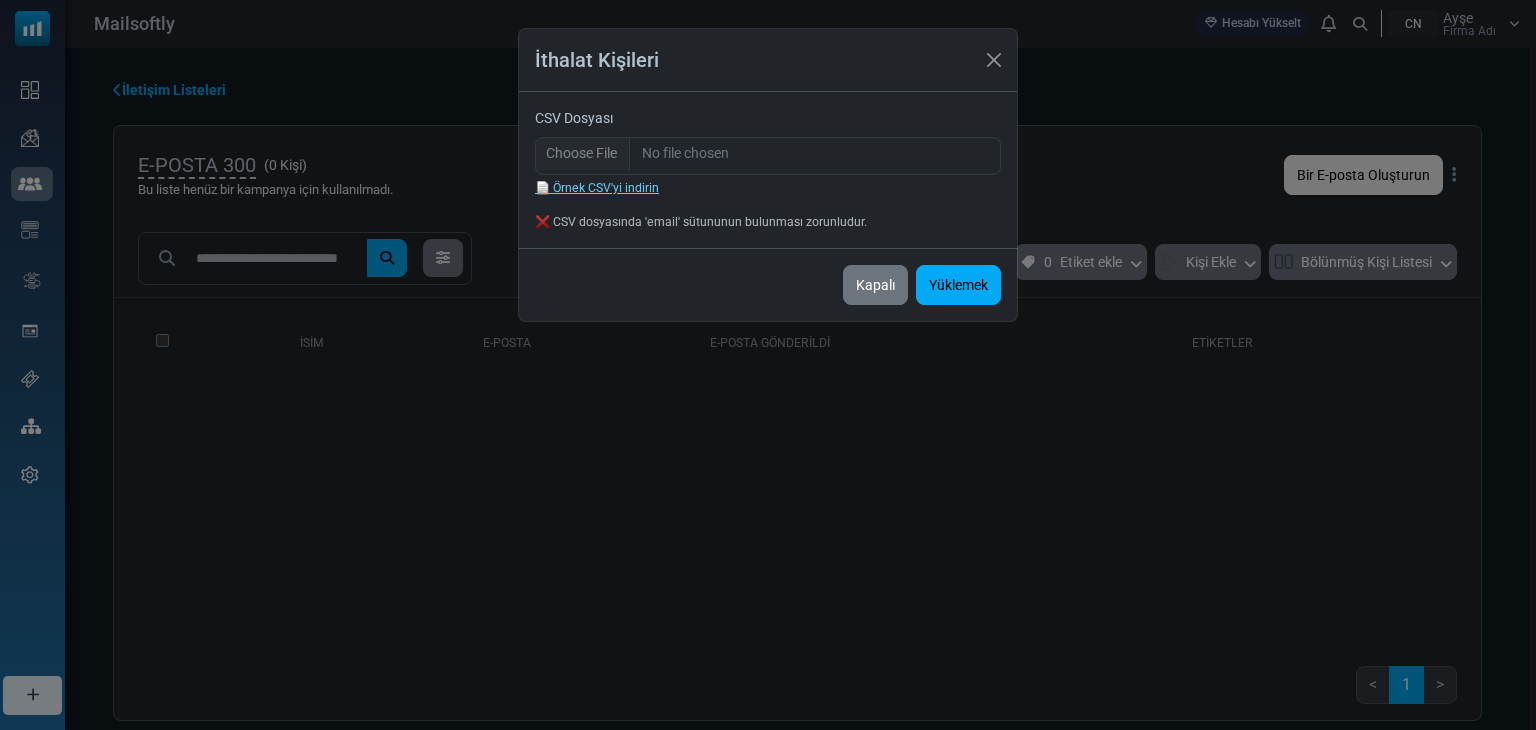 drag, startPoint x: 604, startPoint y: 505, endPoint x: 616, endPoint y: 501, distance: 12.649111 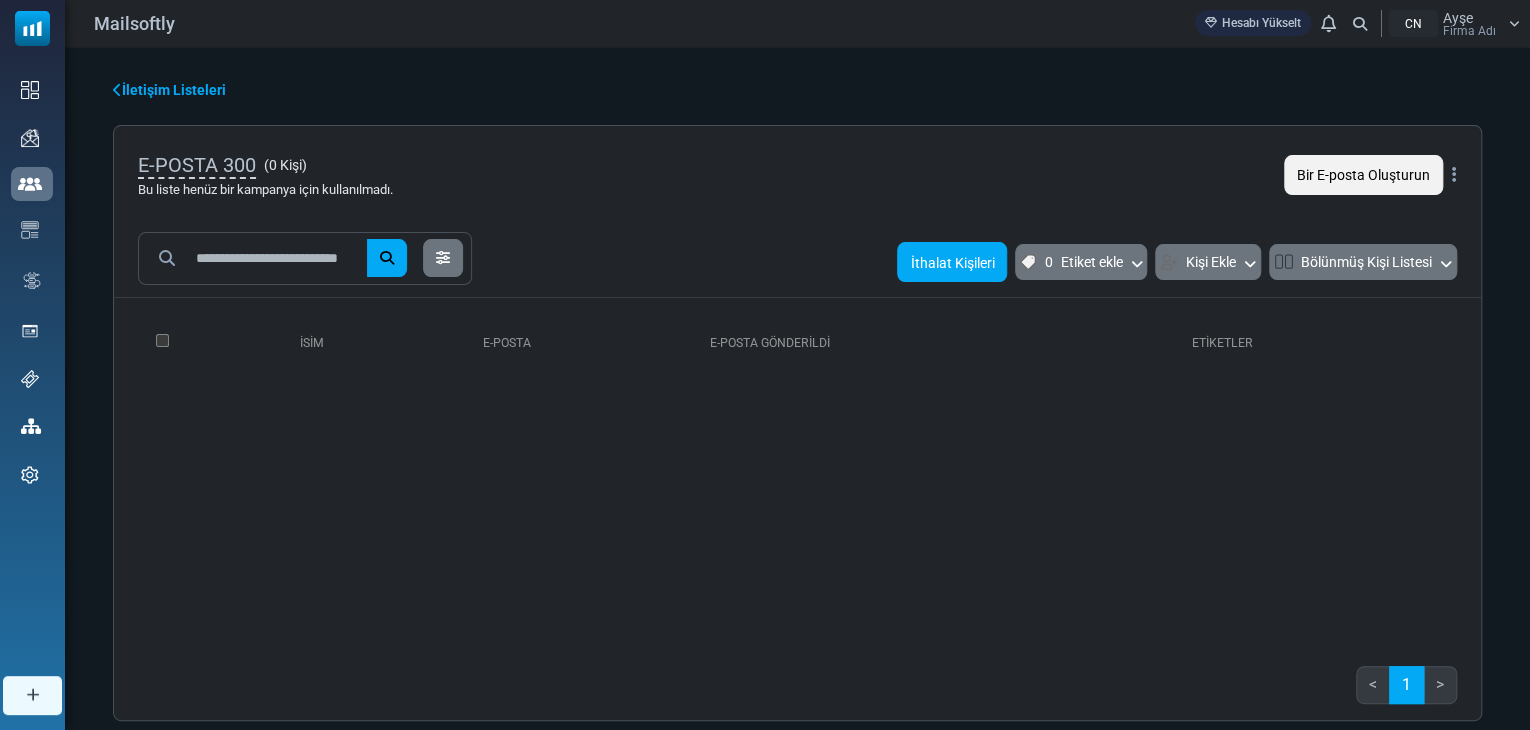 click on "İthalat Kişileri" at bounding box center [952, 263] 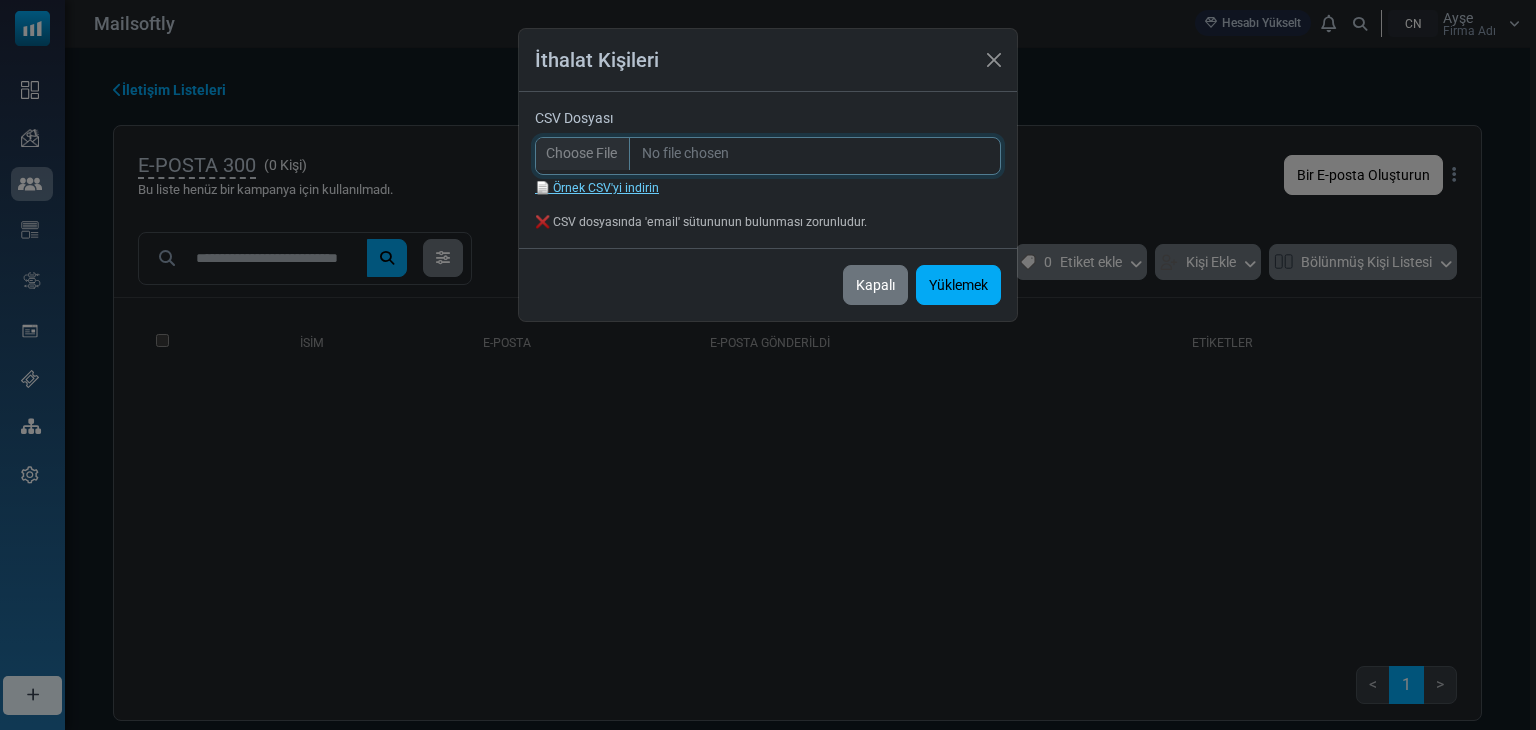 click on "CSV Dosyası" at bounding box center (768, 156) 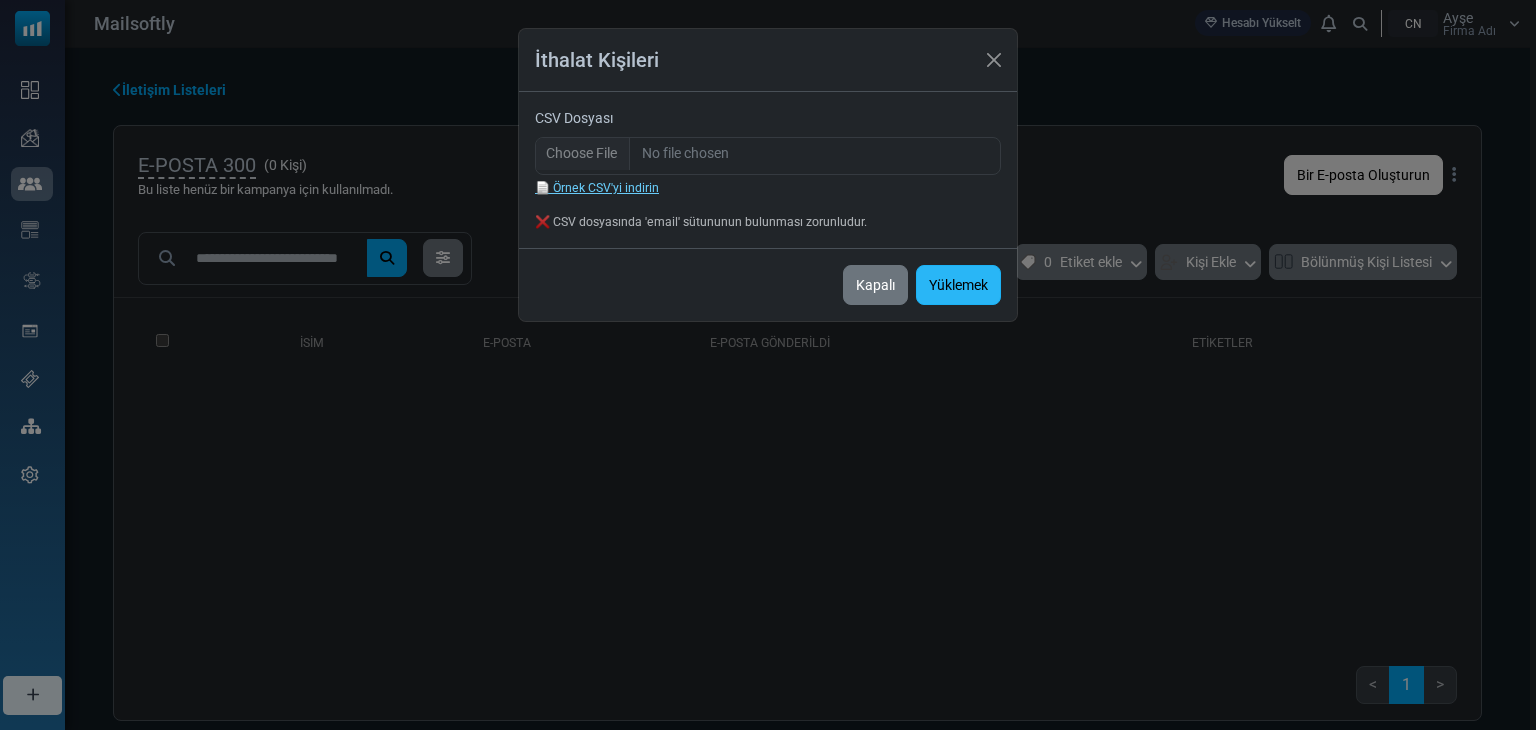 click on "Yüklemek" at bounding box center [958, 286] 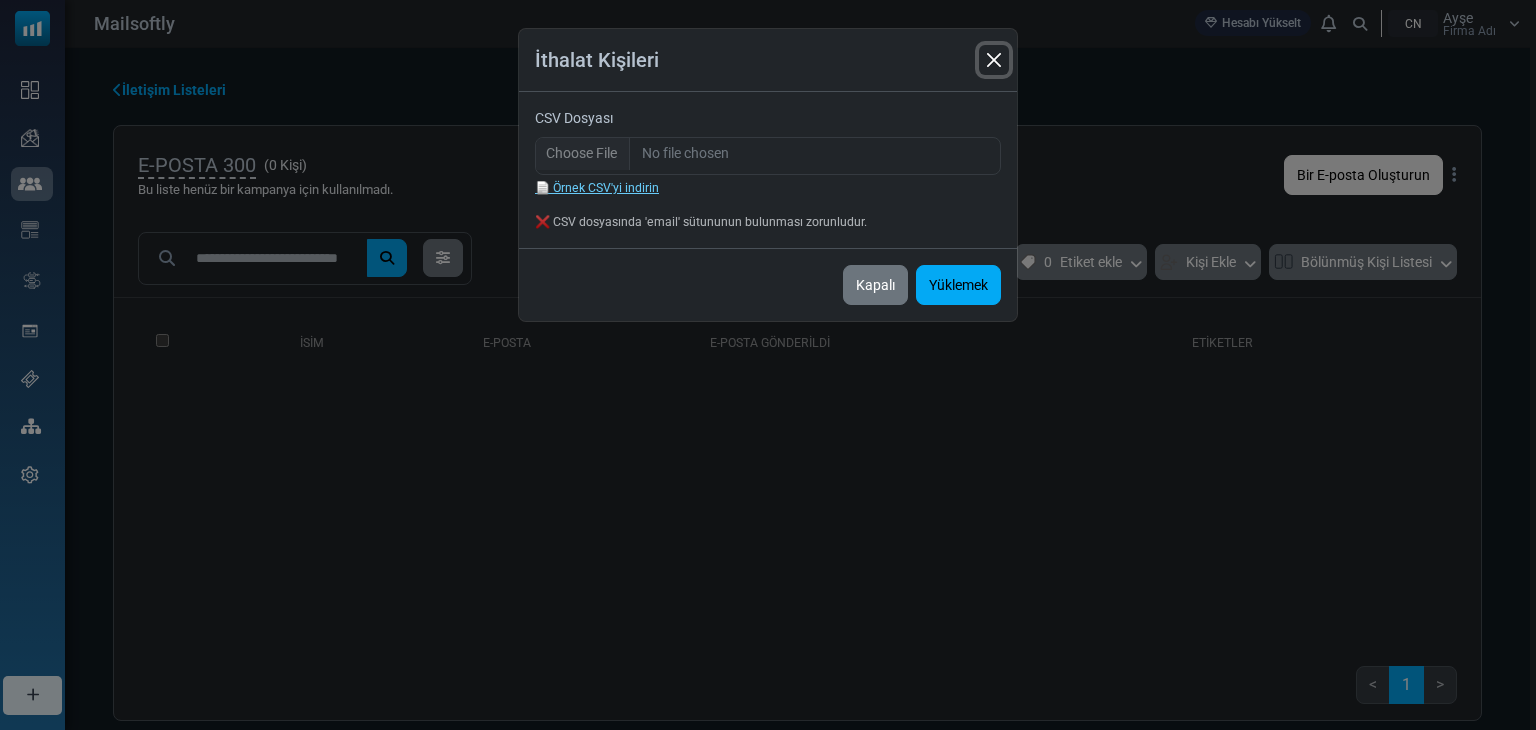 click at bounding box center (994, 60) 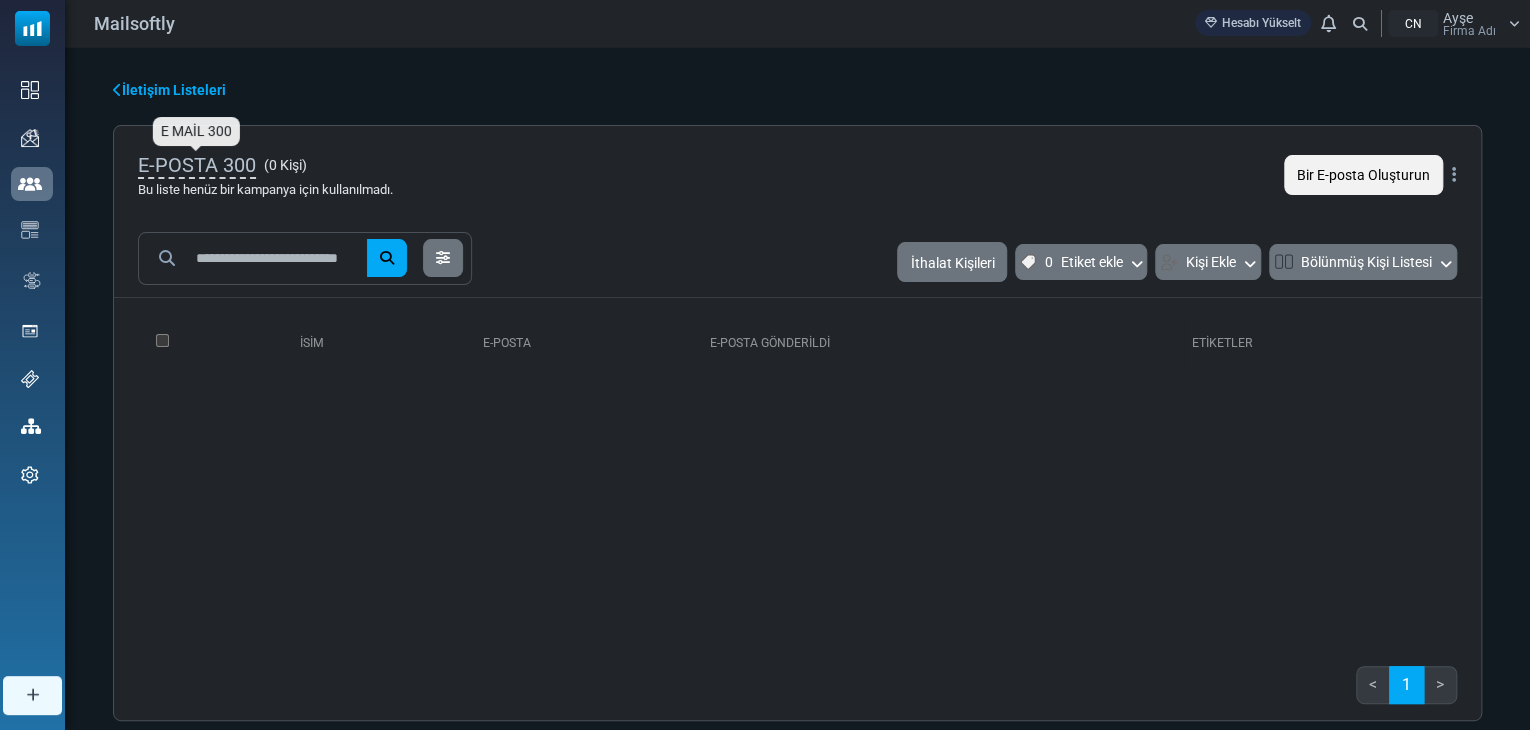 click on "E-POSTA 300" at bounding box center (197, 165) 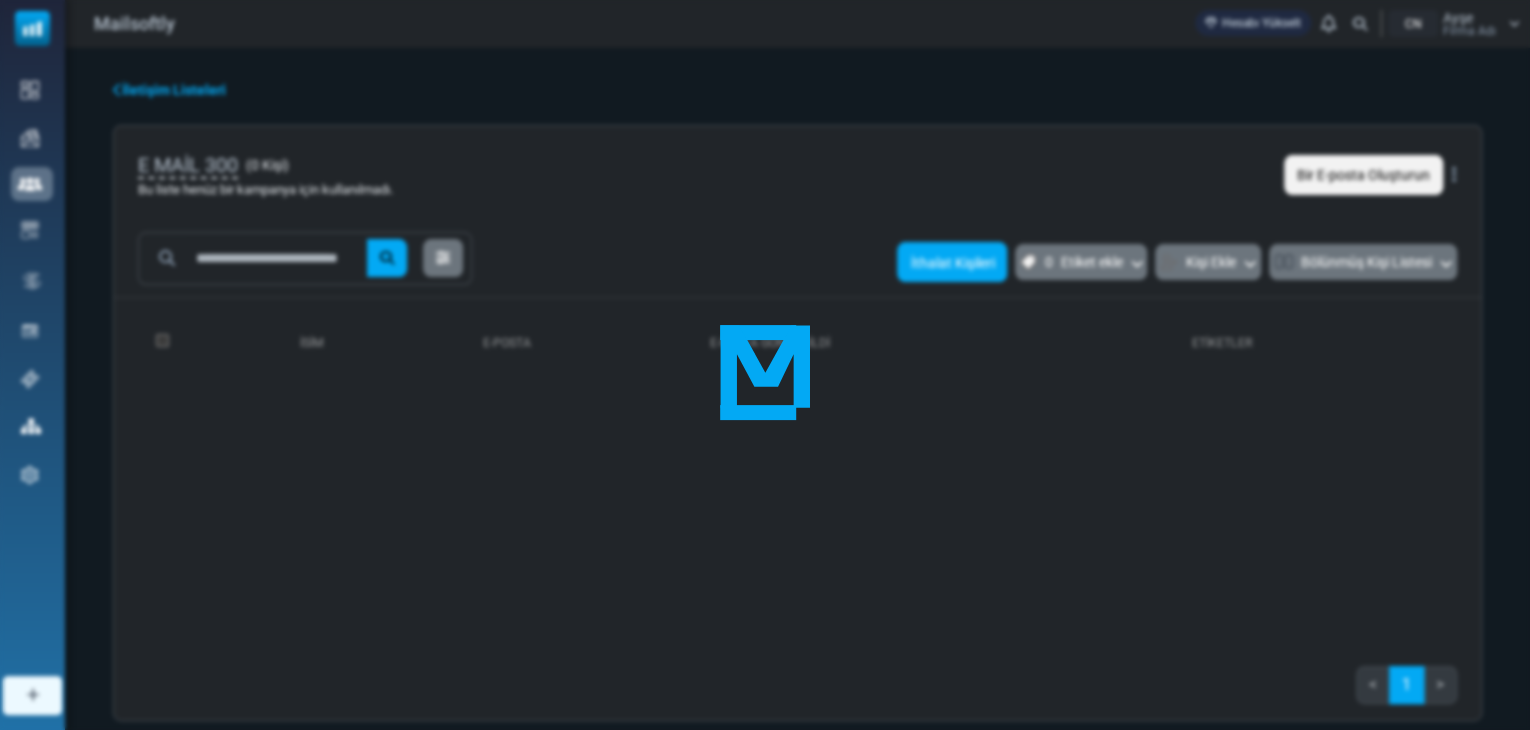 click on "Mailsoftly
Hesabı Yükselt
Bildirimler
CN
Ayşe
Firma Adı
Profil ve Tercihler" at bounding box center [765, 394] 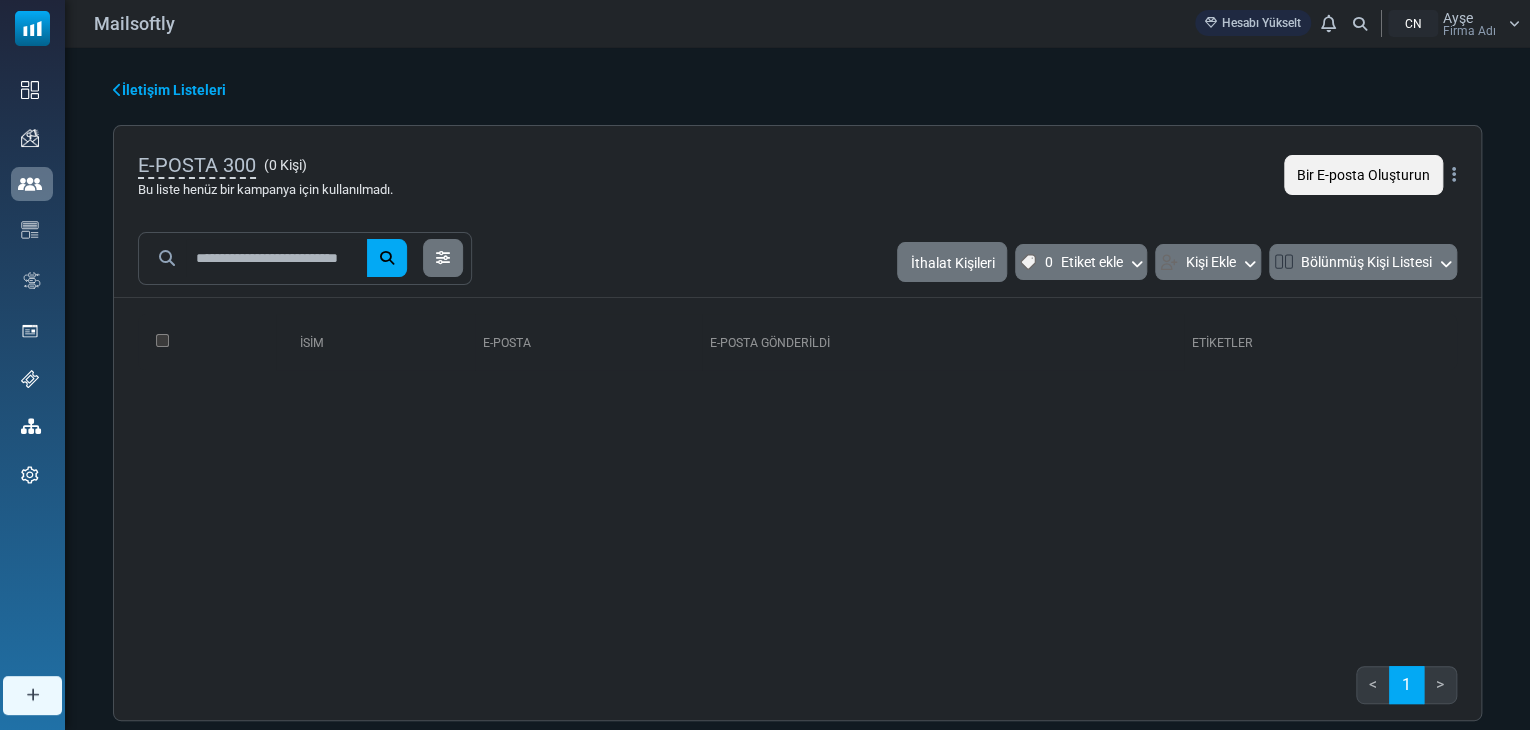click on "İthalat Kişileri" at bounding box center [952, 263] 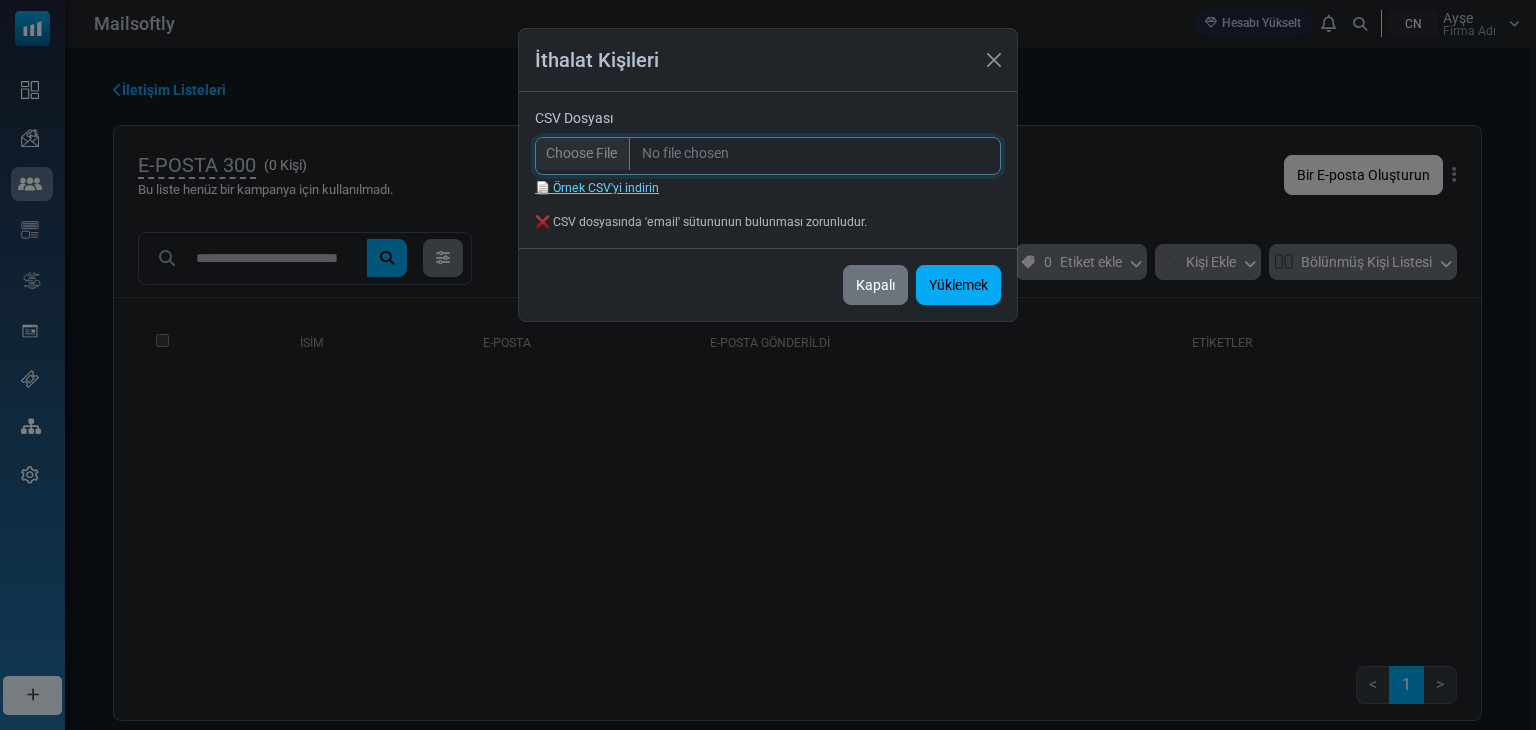 click on "CSV Dosyası" at bounding box center (768, 156) 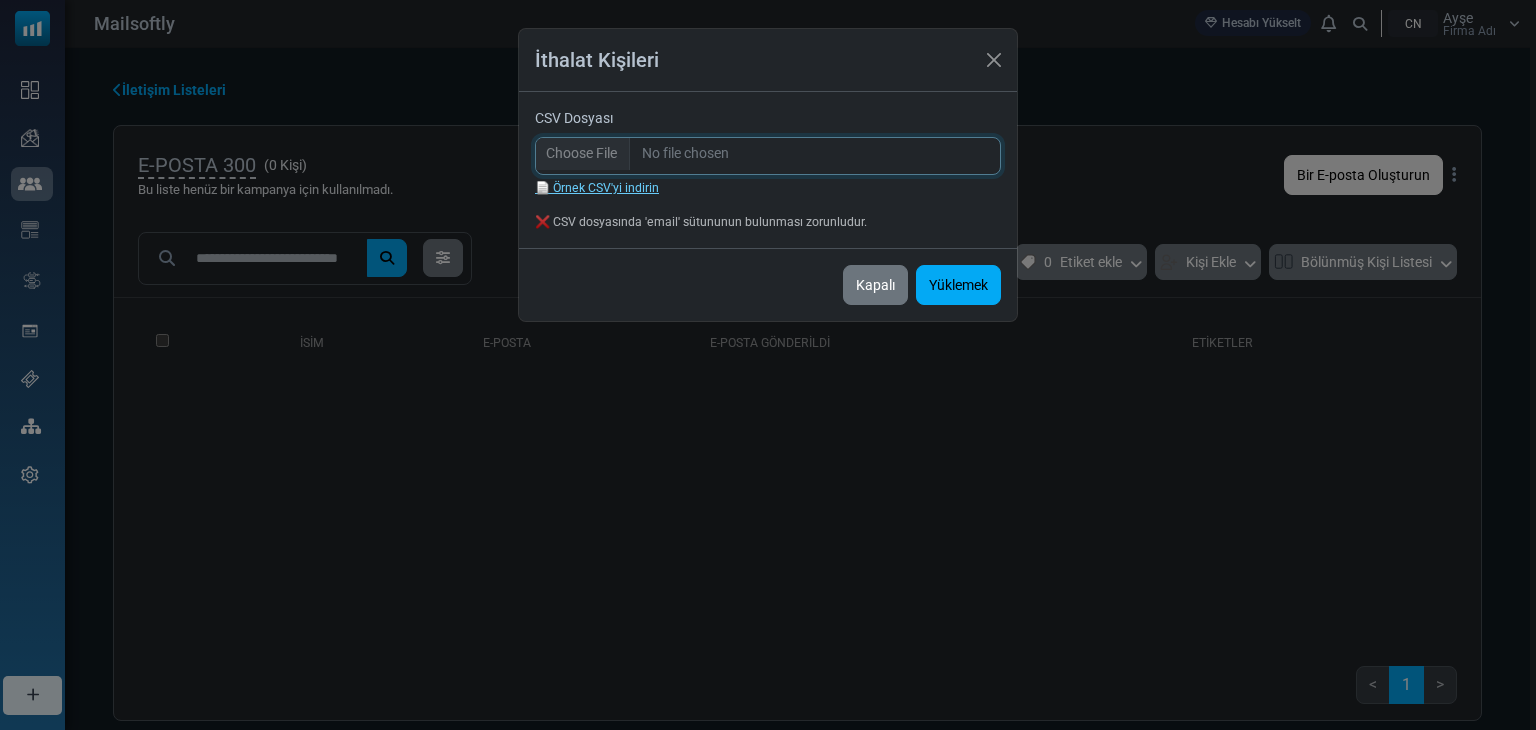 type on "**********" 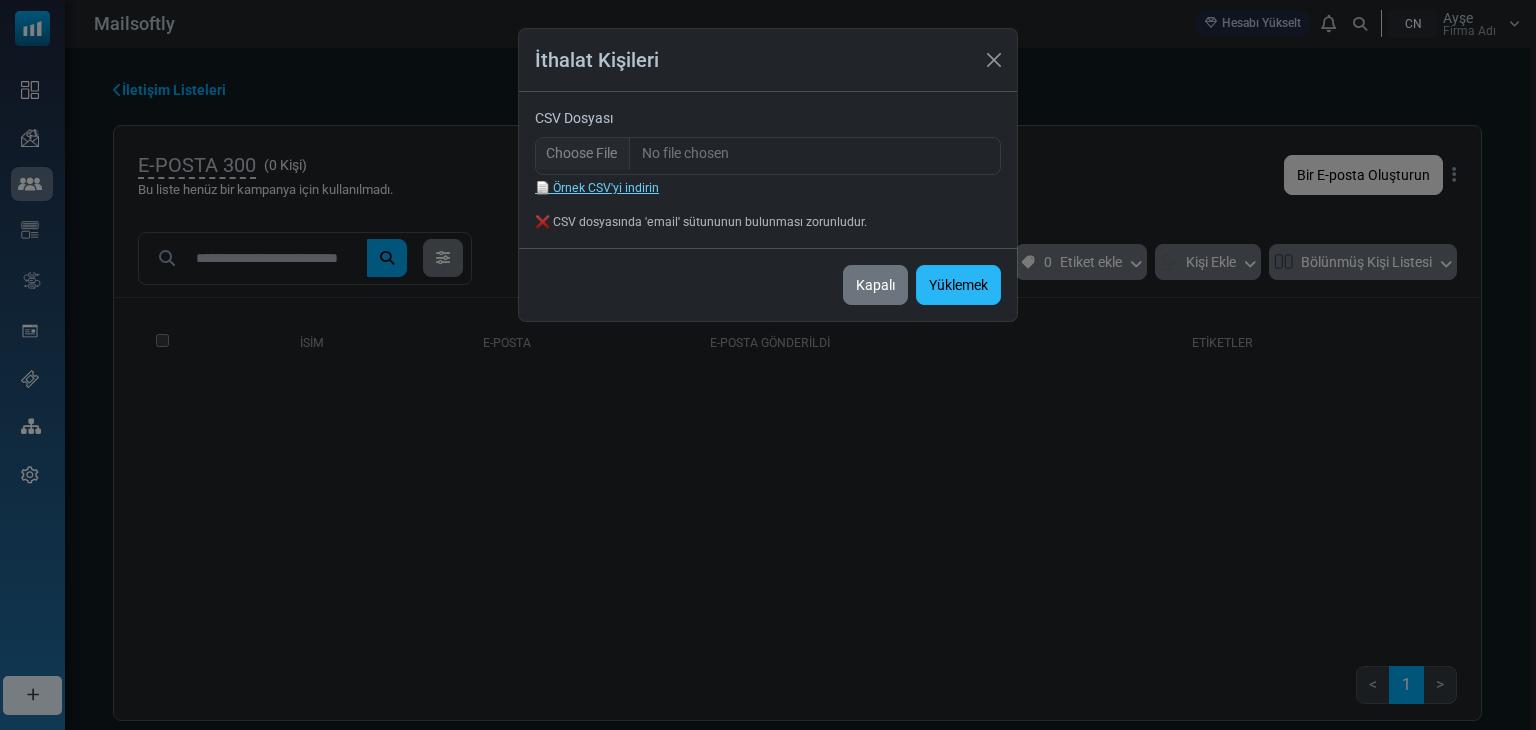 click on "Yüklemek" at bounding box center [958, 286] 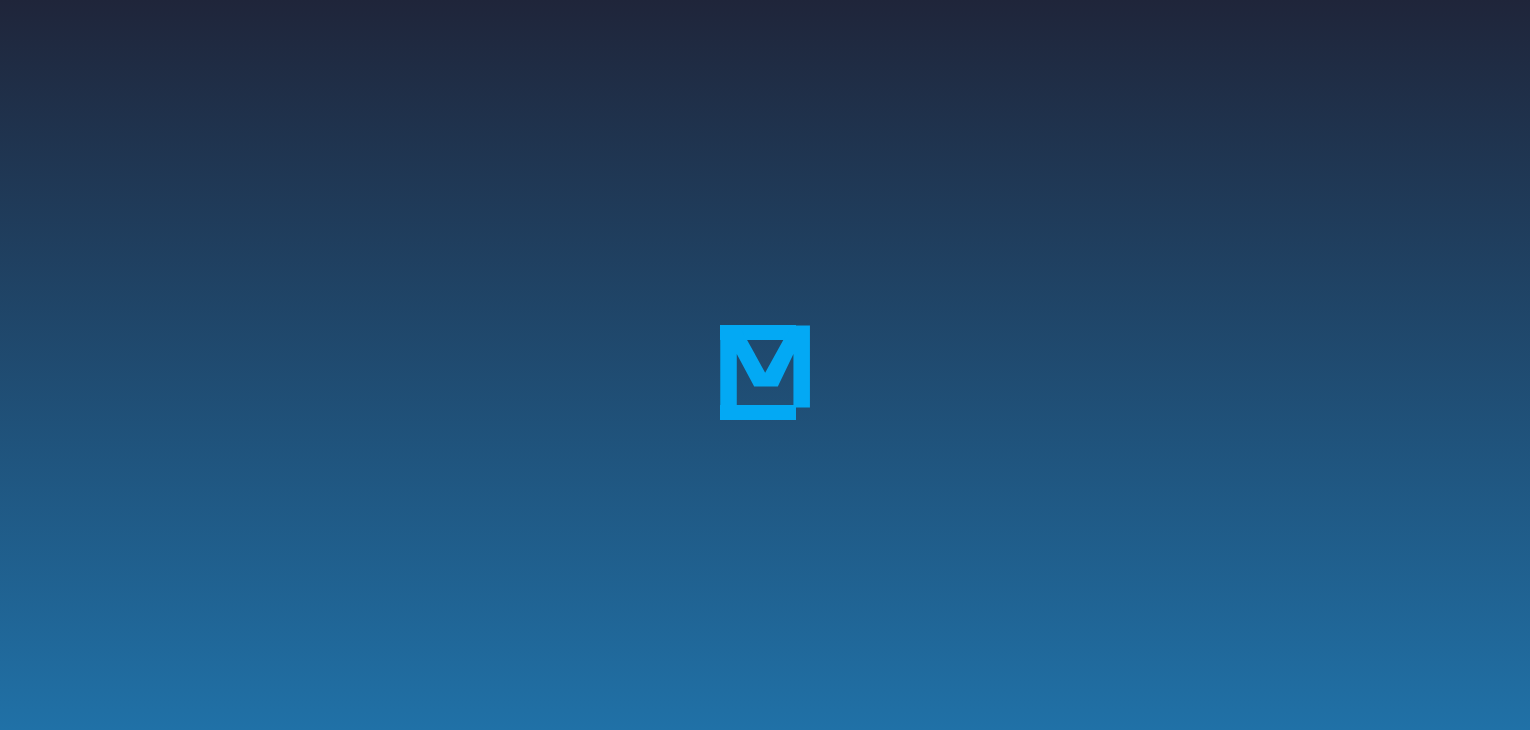 scroll, scrollTop: 0, scrollLeft: 0, axis: both 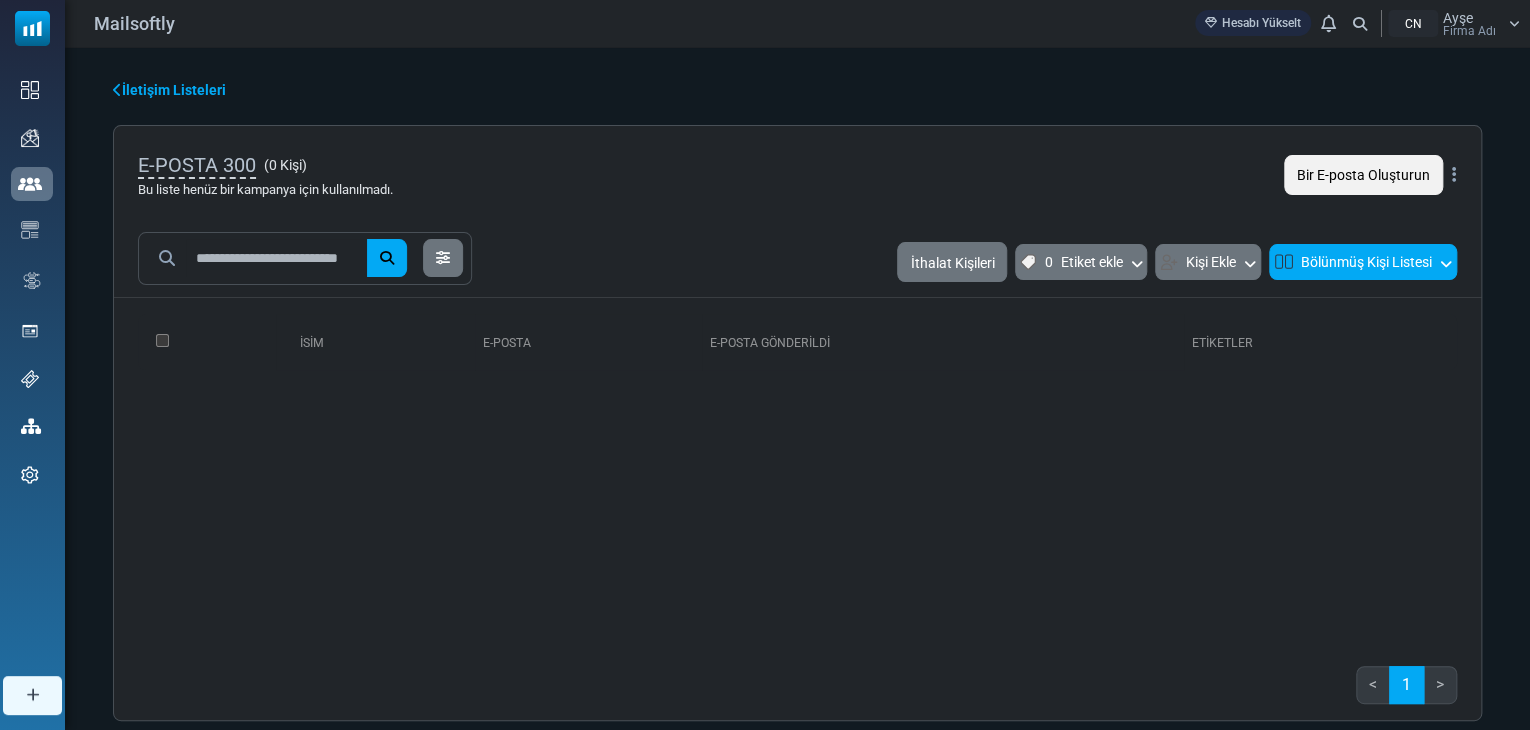 click at bounding box center [1446, 262] 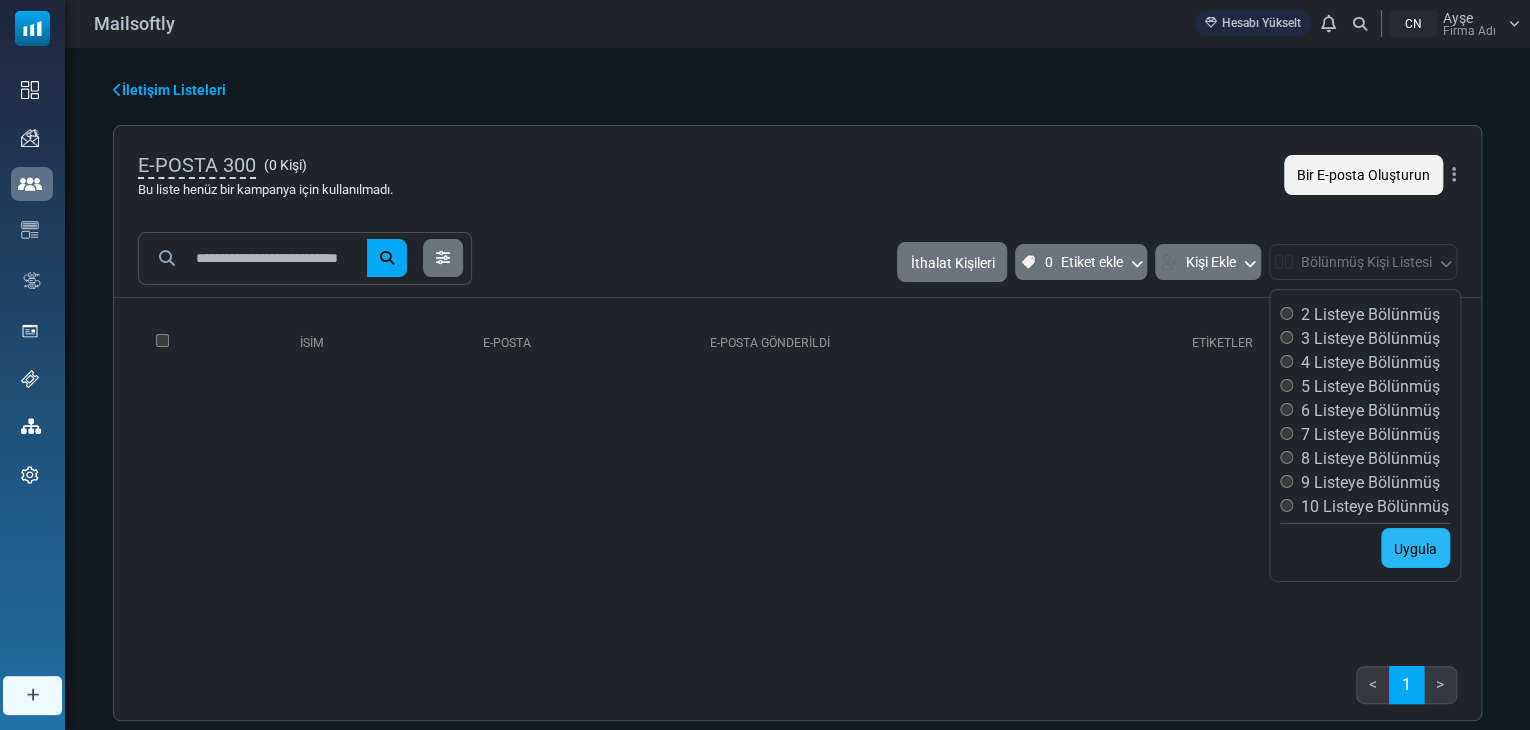 click on "Uygula" at bounding box center (1415, 549) 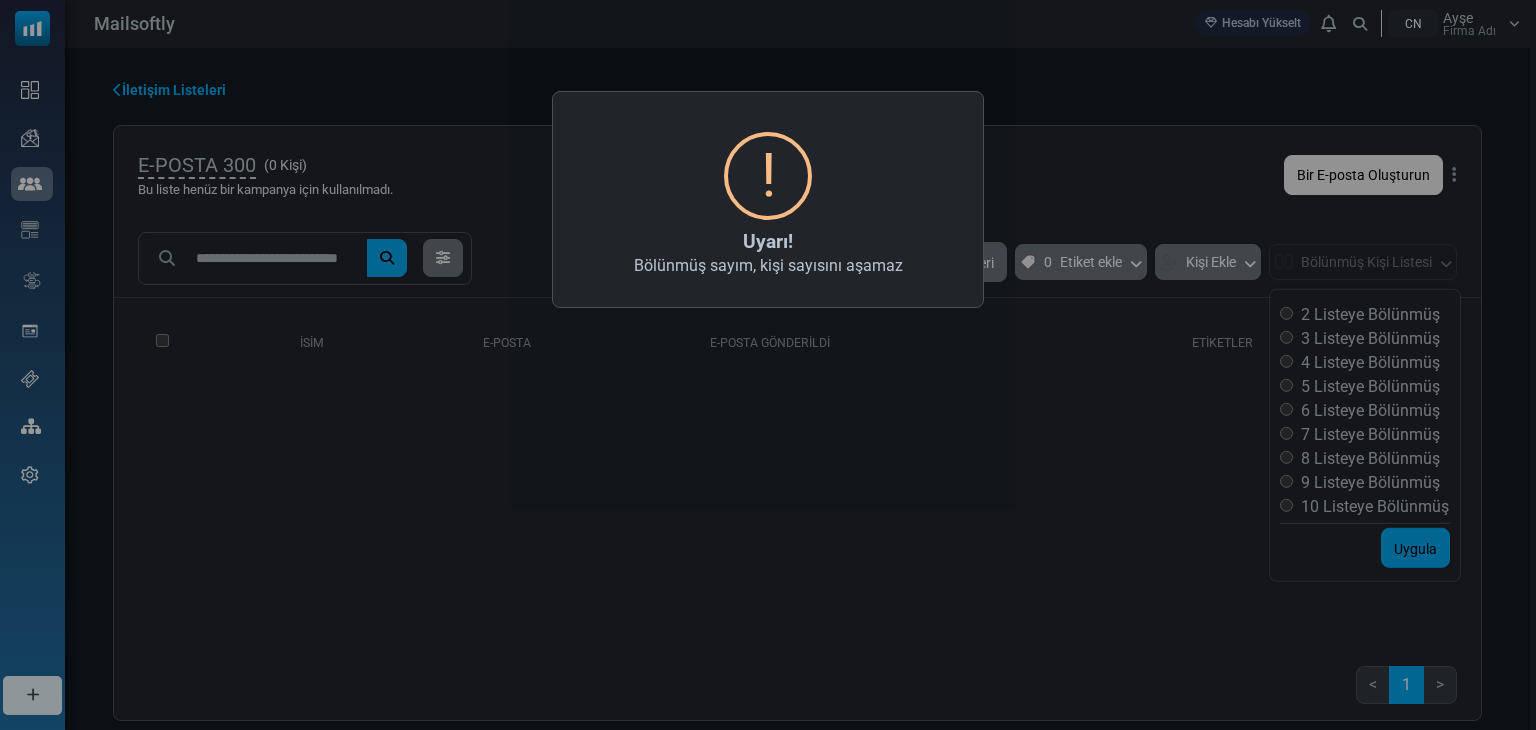 click on "× ! Uyarı! Bölünmüş sayım, kişi sayısını aşamaz TAMAM HAYIR İptal etmek" at bounding box center [768, 365] 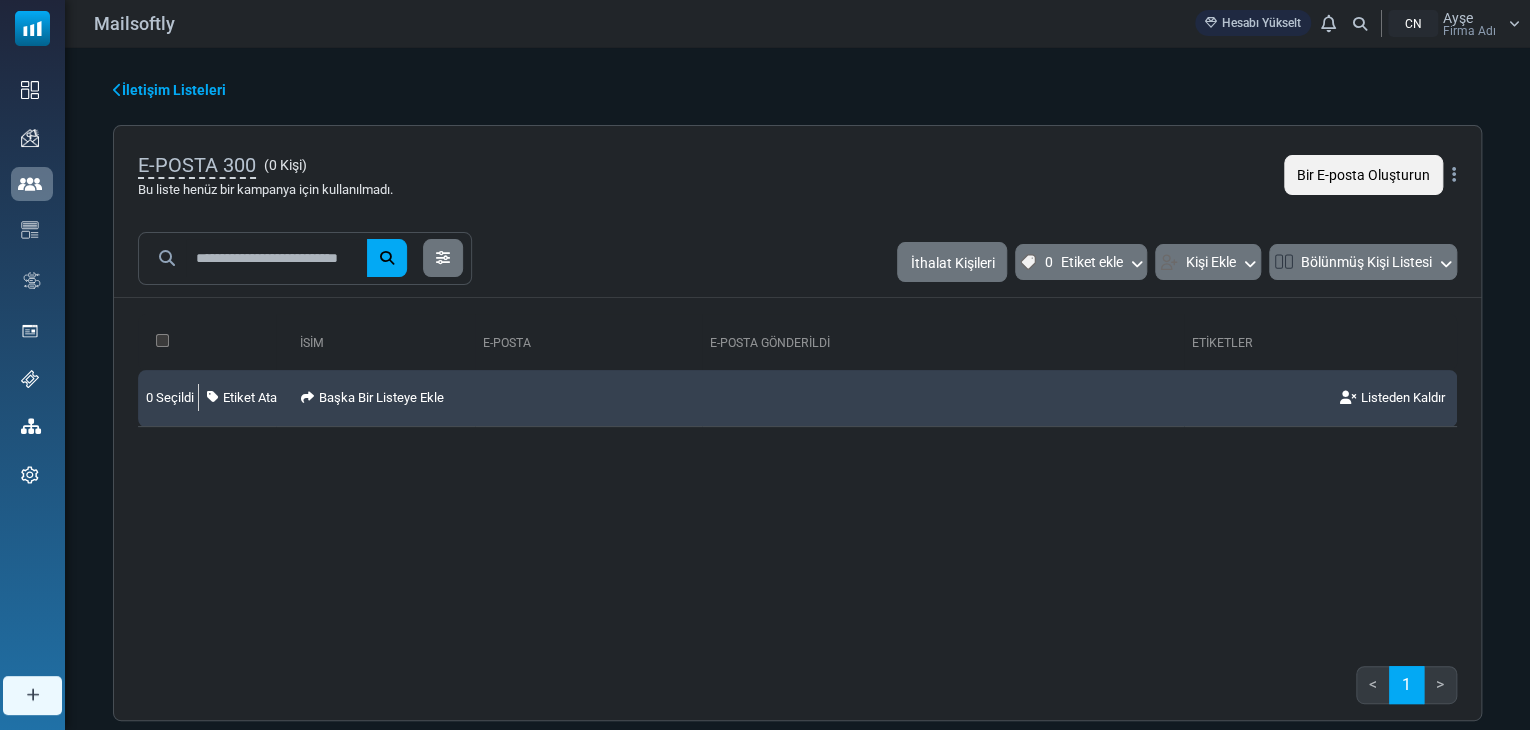 click on "İsim
E-posta
E-posta gönderildi
Etiketler
0 Seçildi
Etiket Ata
Başka Bir Listeye Ekle
Listeden Kaldır" at bounding box center (797, 474) 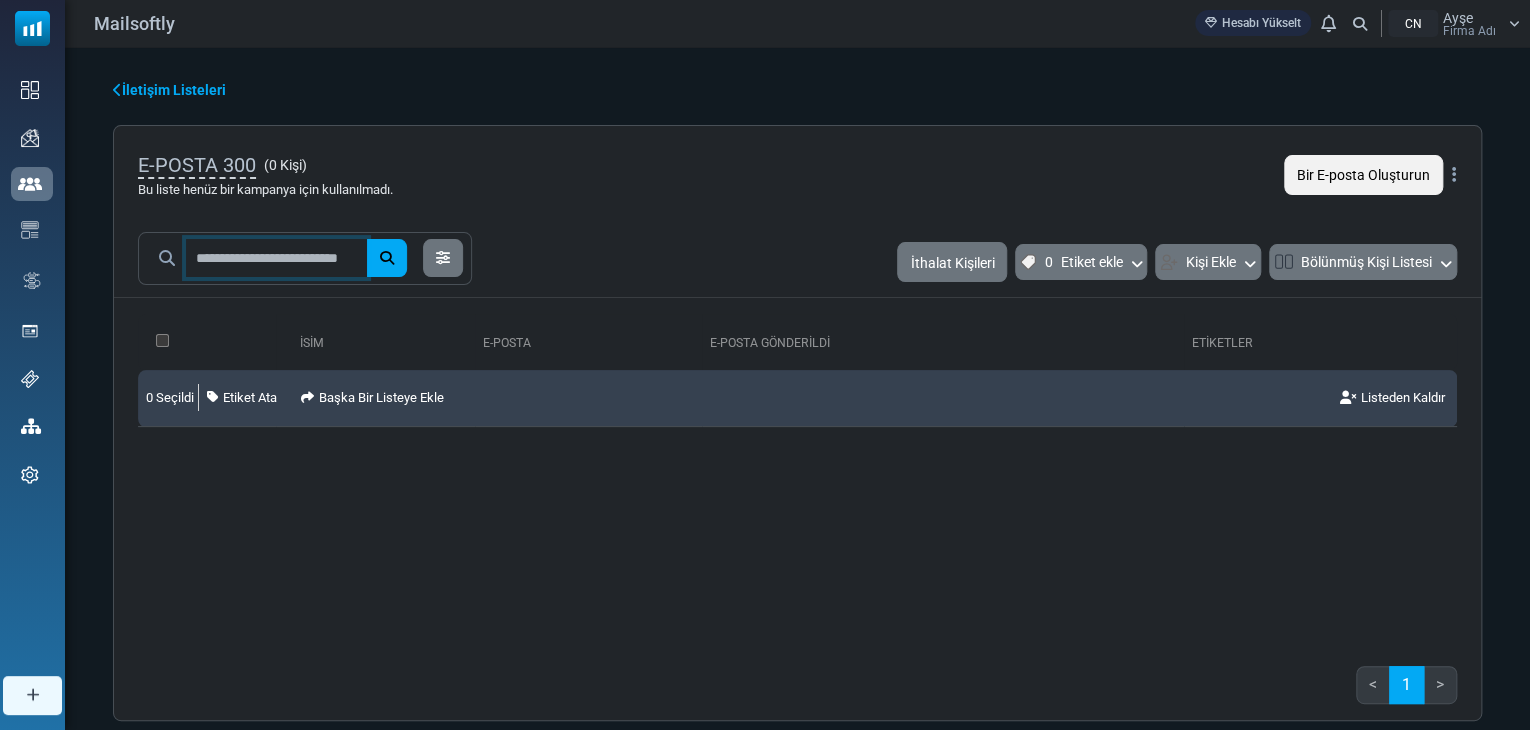 click at bounding box center [276, 258] 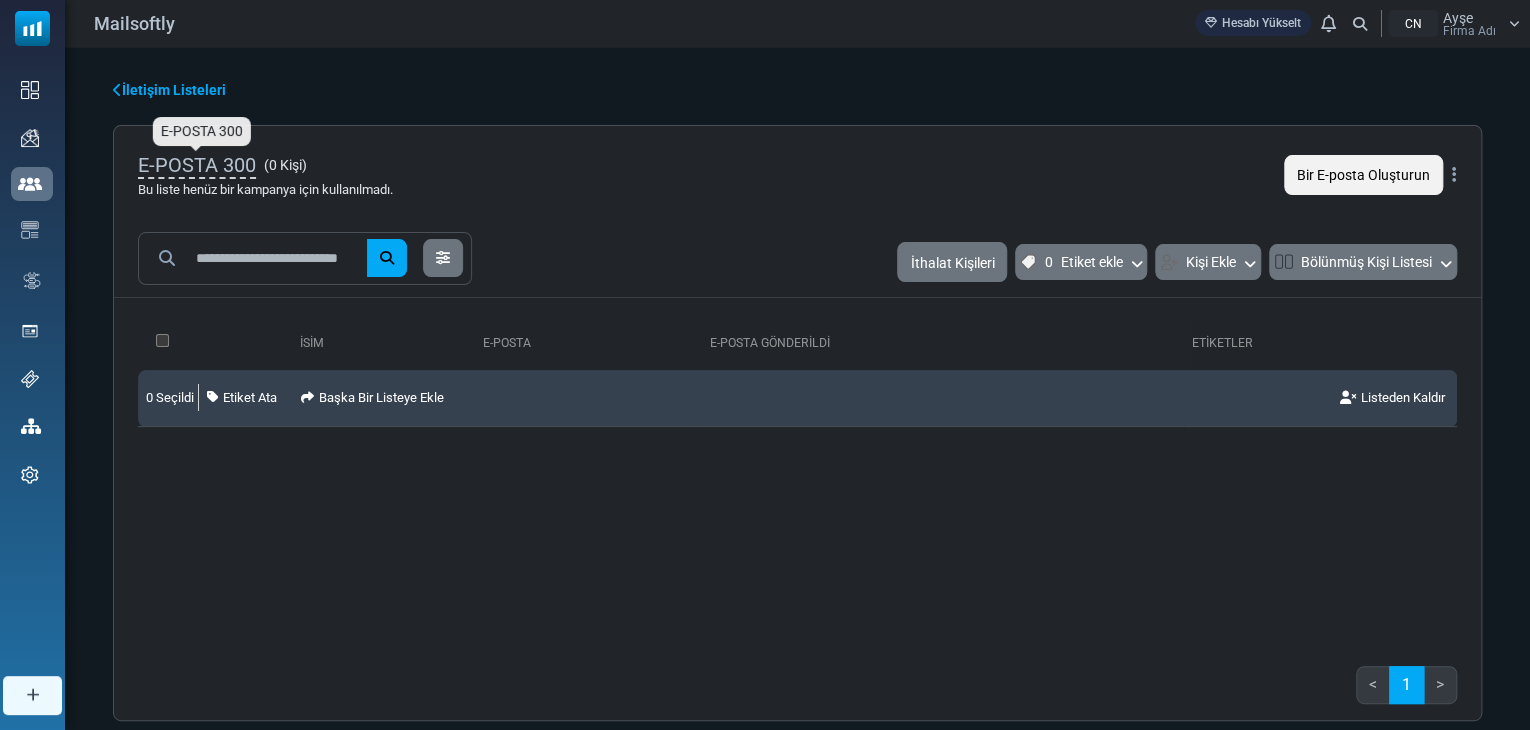 click on "E-POSTA 300" at bounding box center (197, 165) 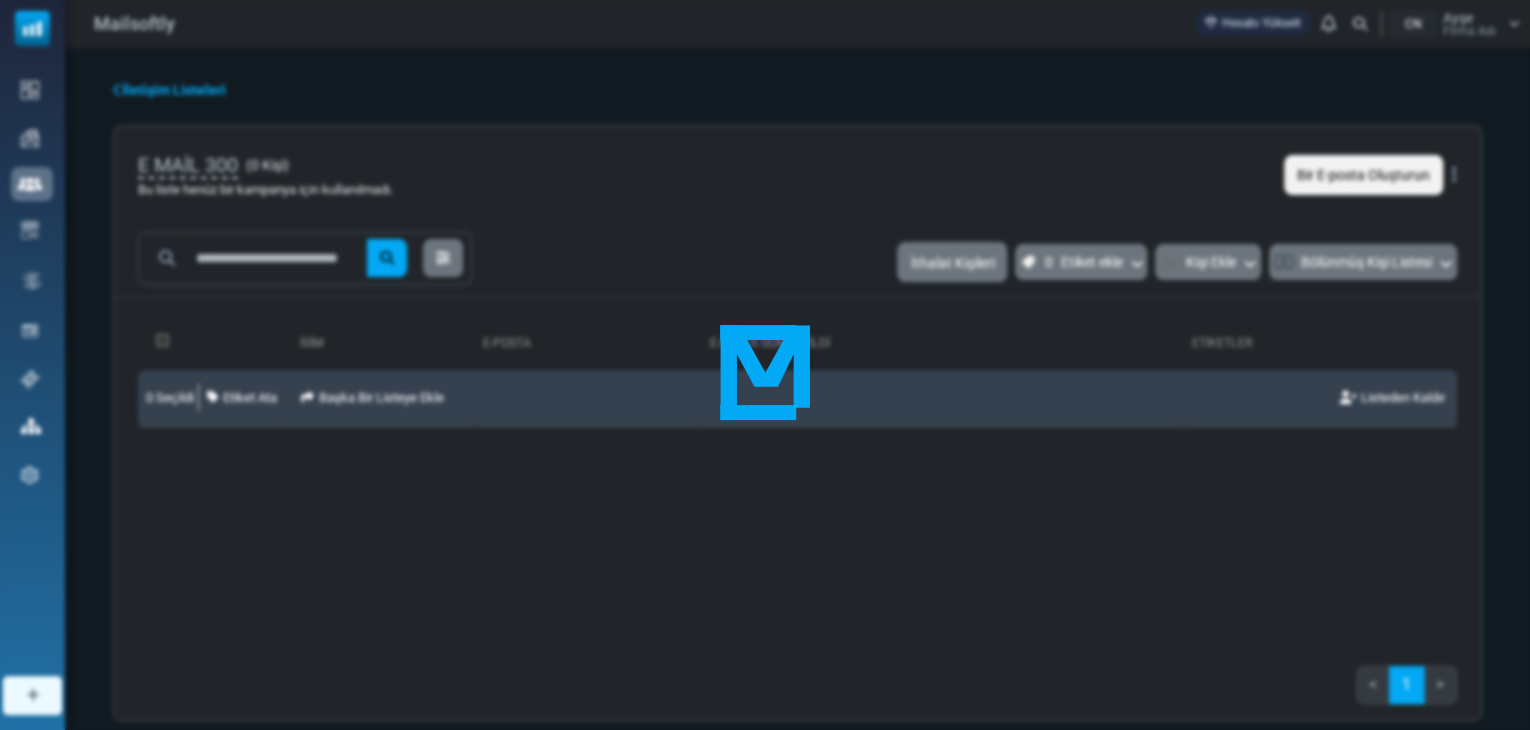click on "Mailsoftly
Hesabı Yükselt
Bildirimler
CN
Ayşe
Firma Adı
Profil ve Tercihler" at bounding box center (765, 394) 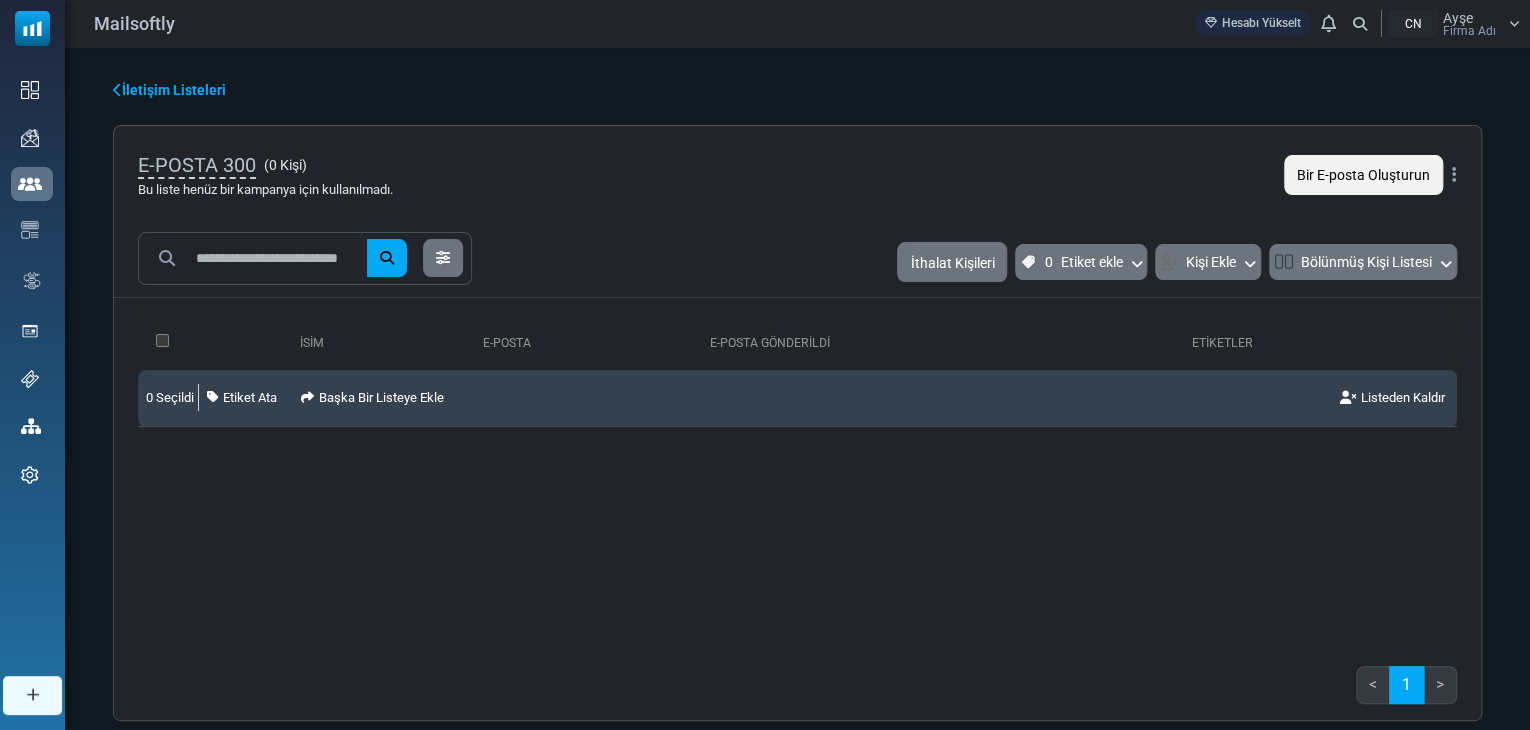 click on "0 Kişi" at bounding box center [285, 165] 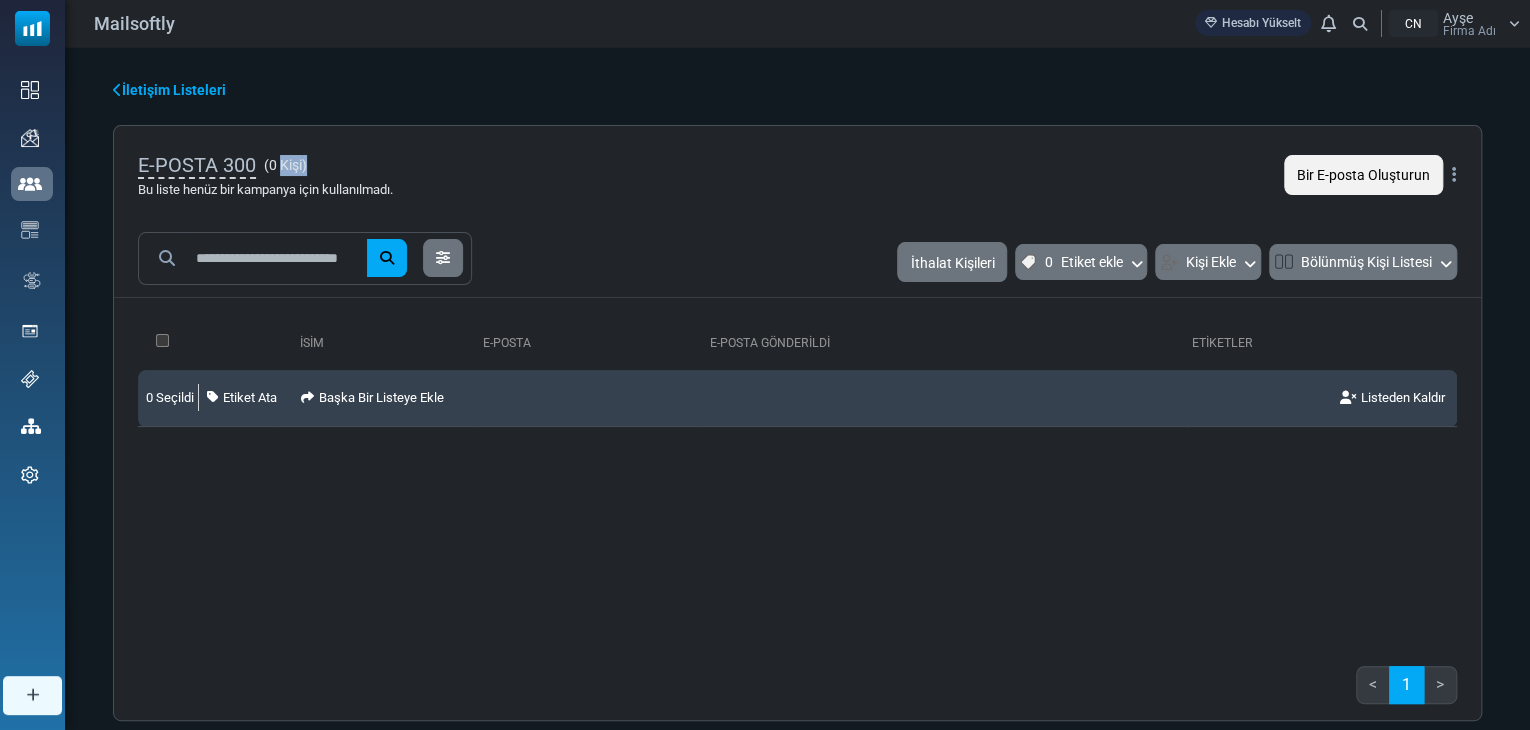 click on "0 Kişi" at bounding box center [285, 165] 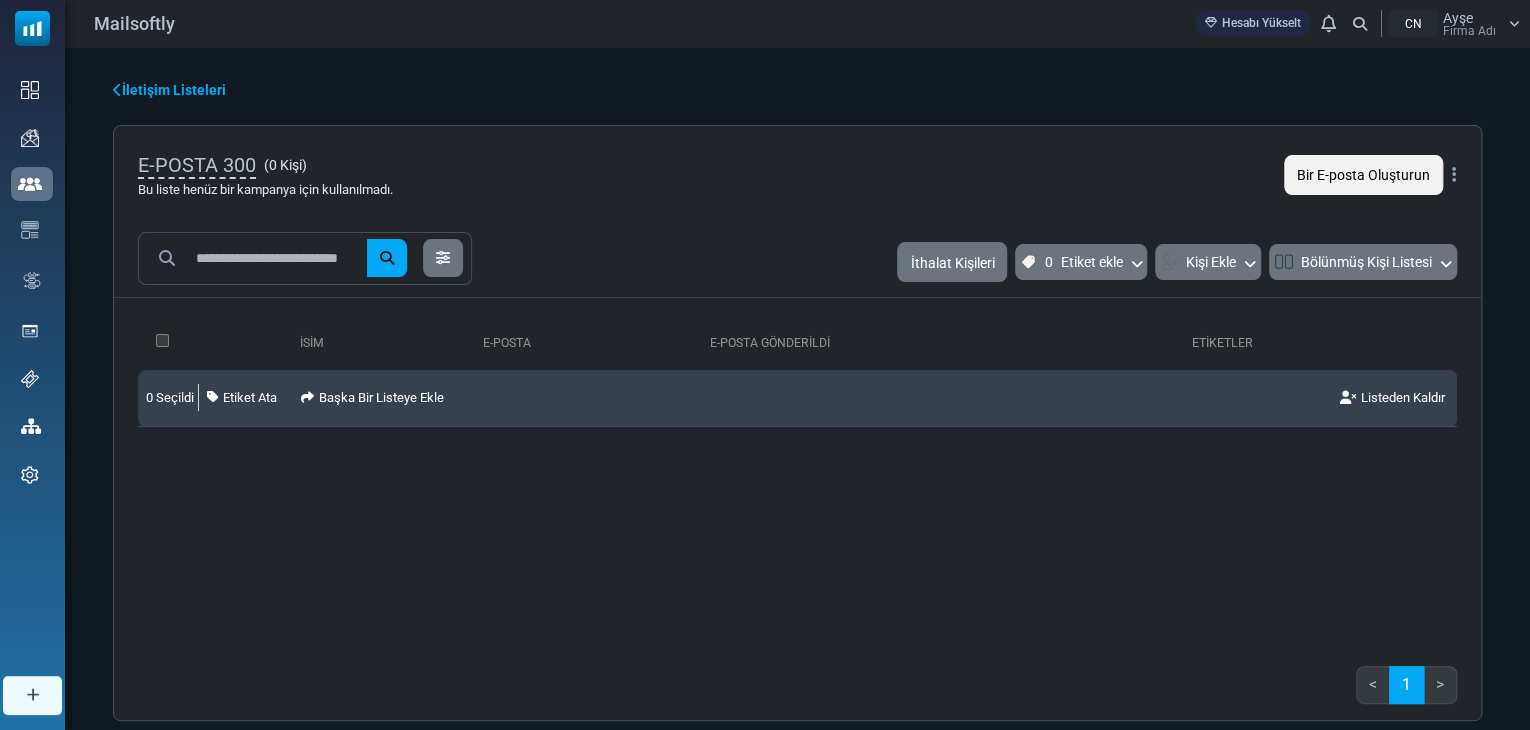 click on "İsim
E-posta
E-posta gönderildi
Etiketler
0 Seçildi
Etiket Ata
Başka Bir Listeye Ekle
Listeden Kaldır" at bounding box center (797, 474) 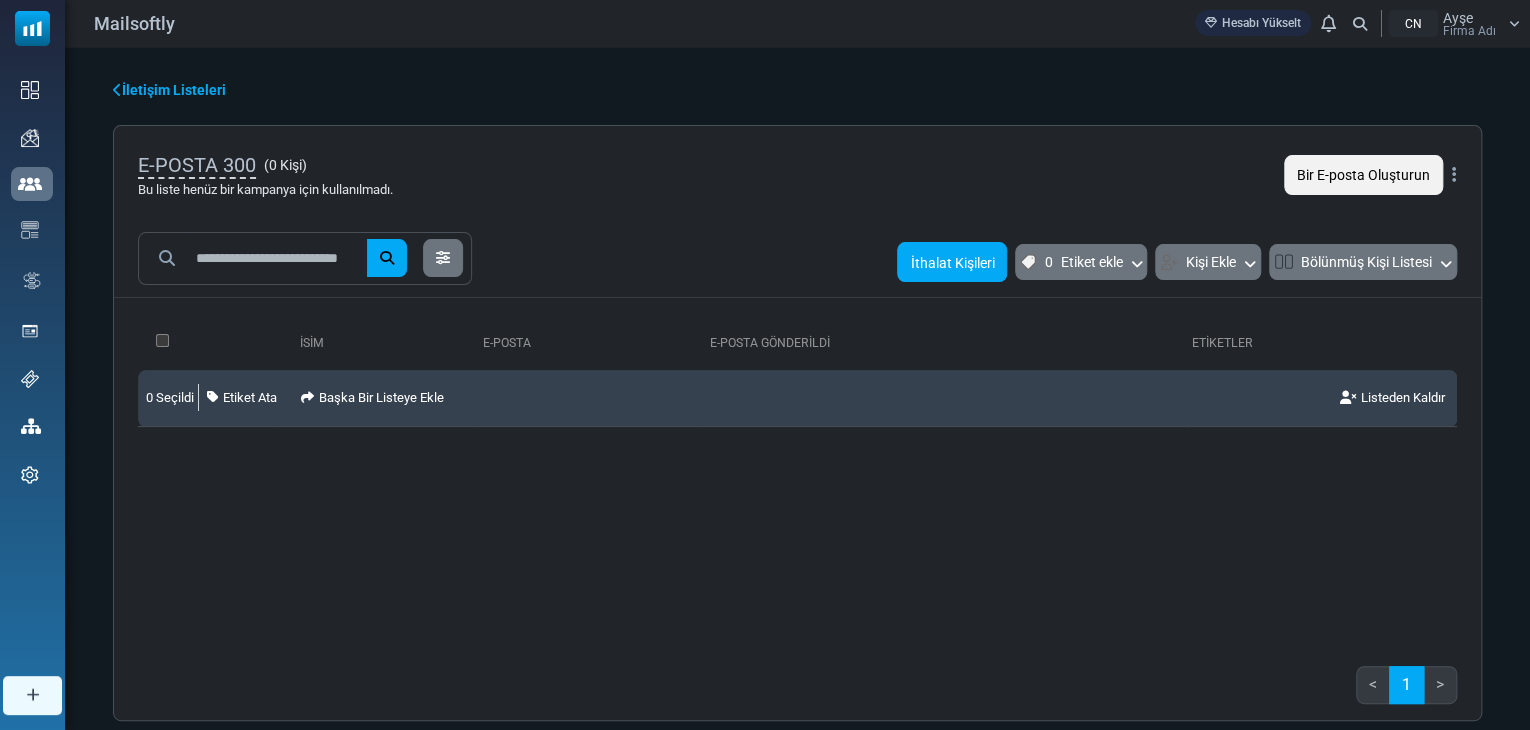 click on "İthalat Kişileri" at bounding box center [952, 263] 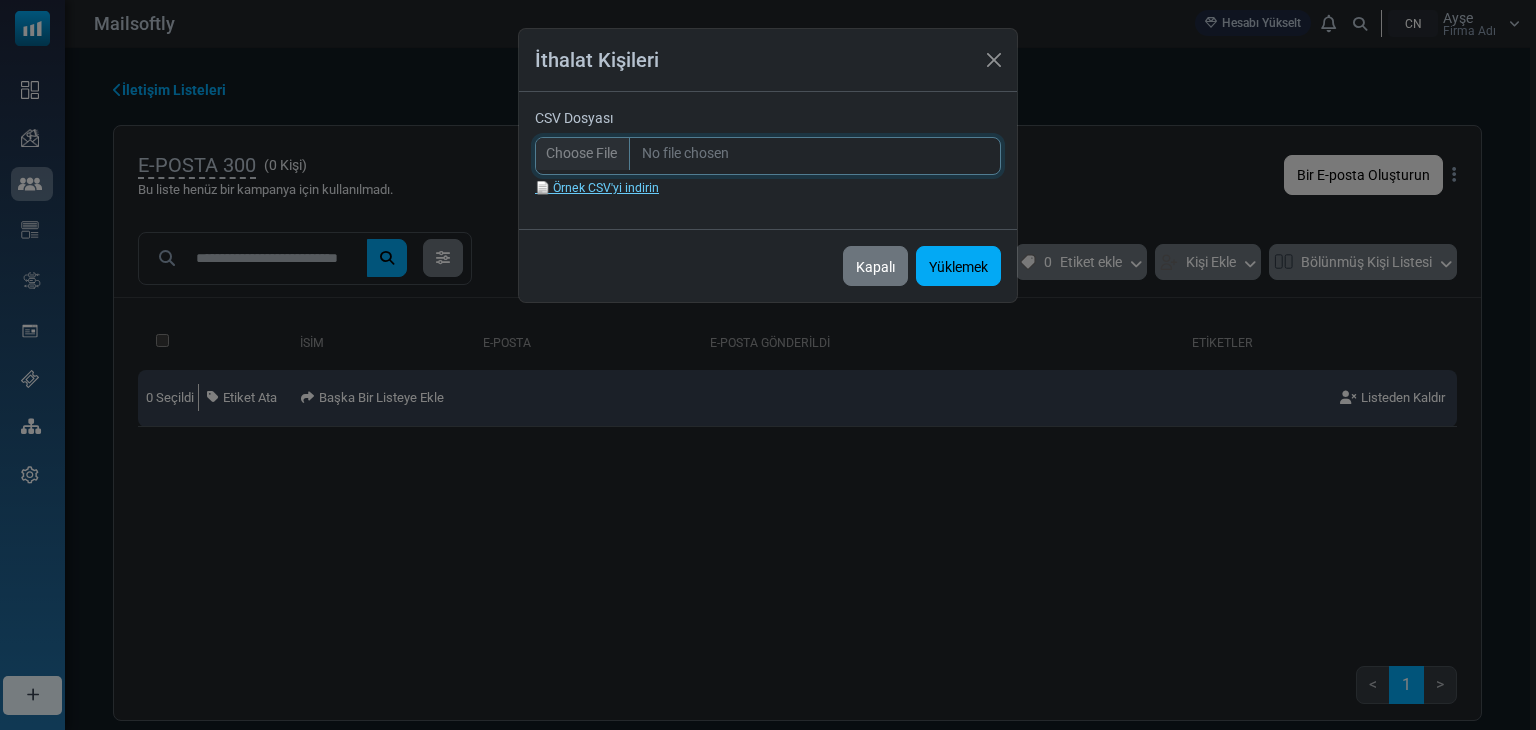 click on "CSV Dosyası" at bounding box center (768, 156) 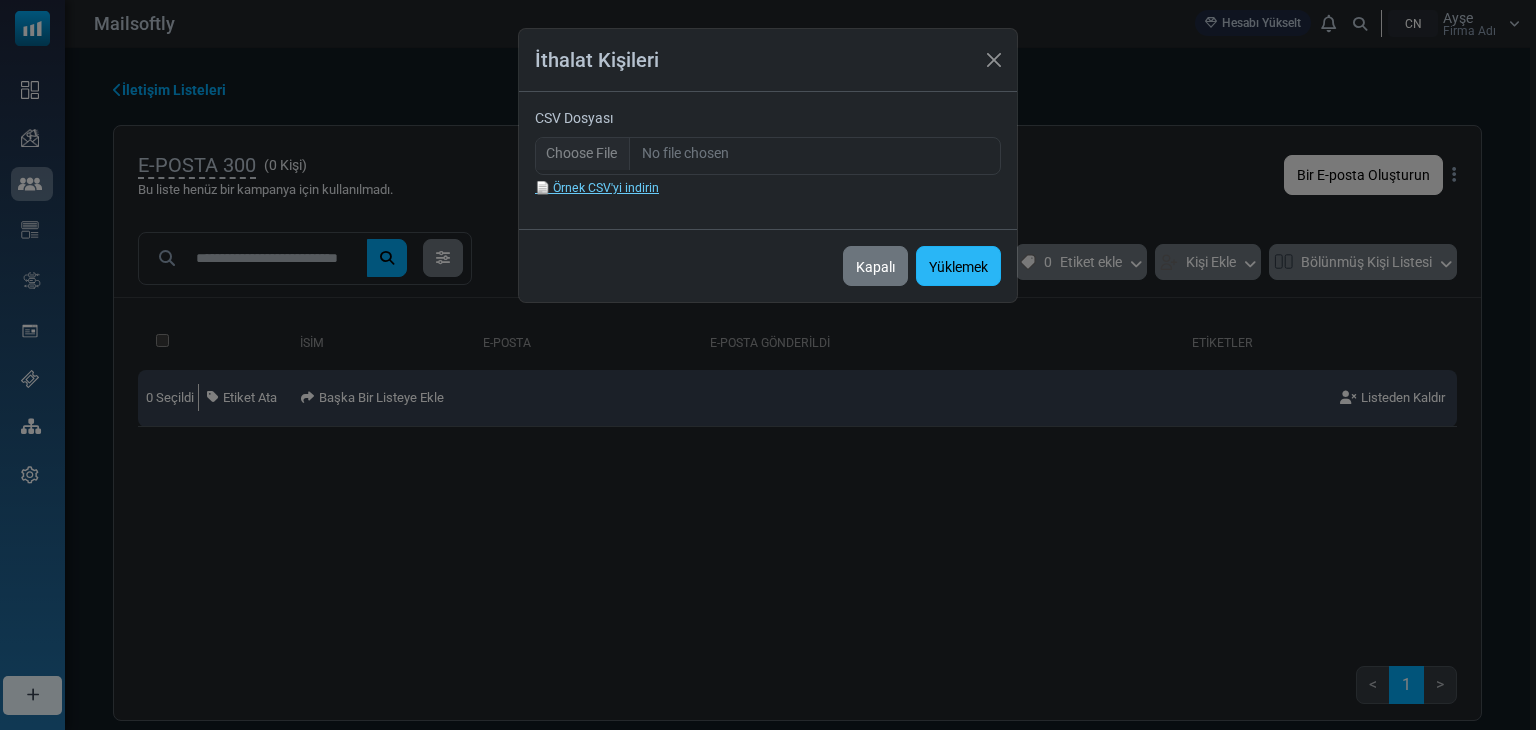click on "Yüklemek" at bounding box center [958, 266] 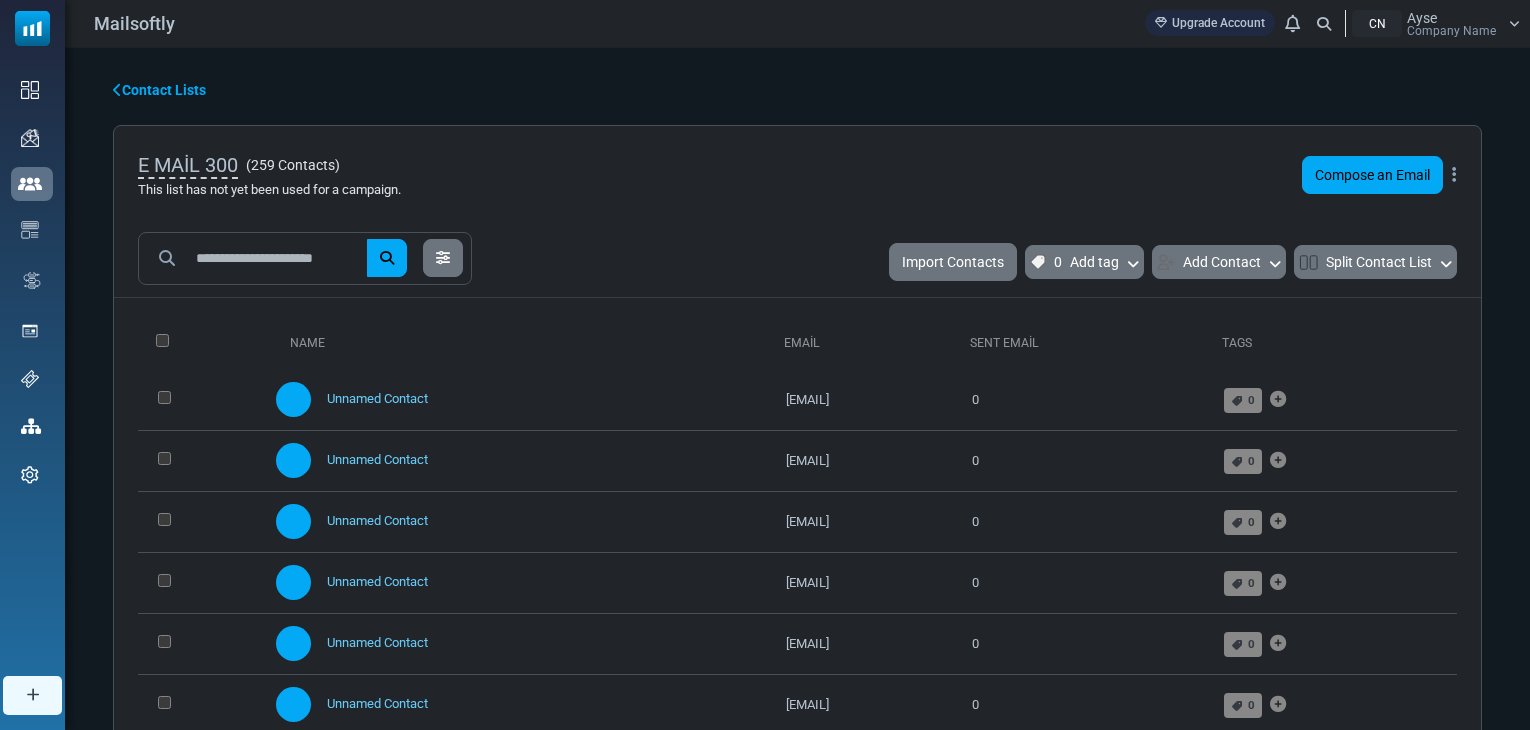 scroll, scrollTop: 0, scrollLeft: 0, axis: both 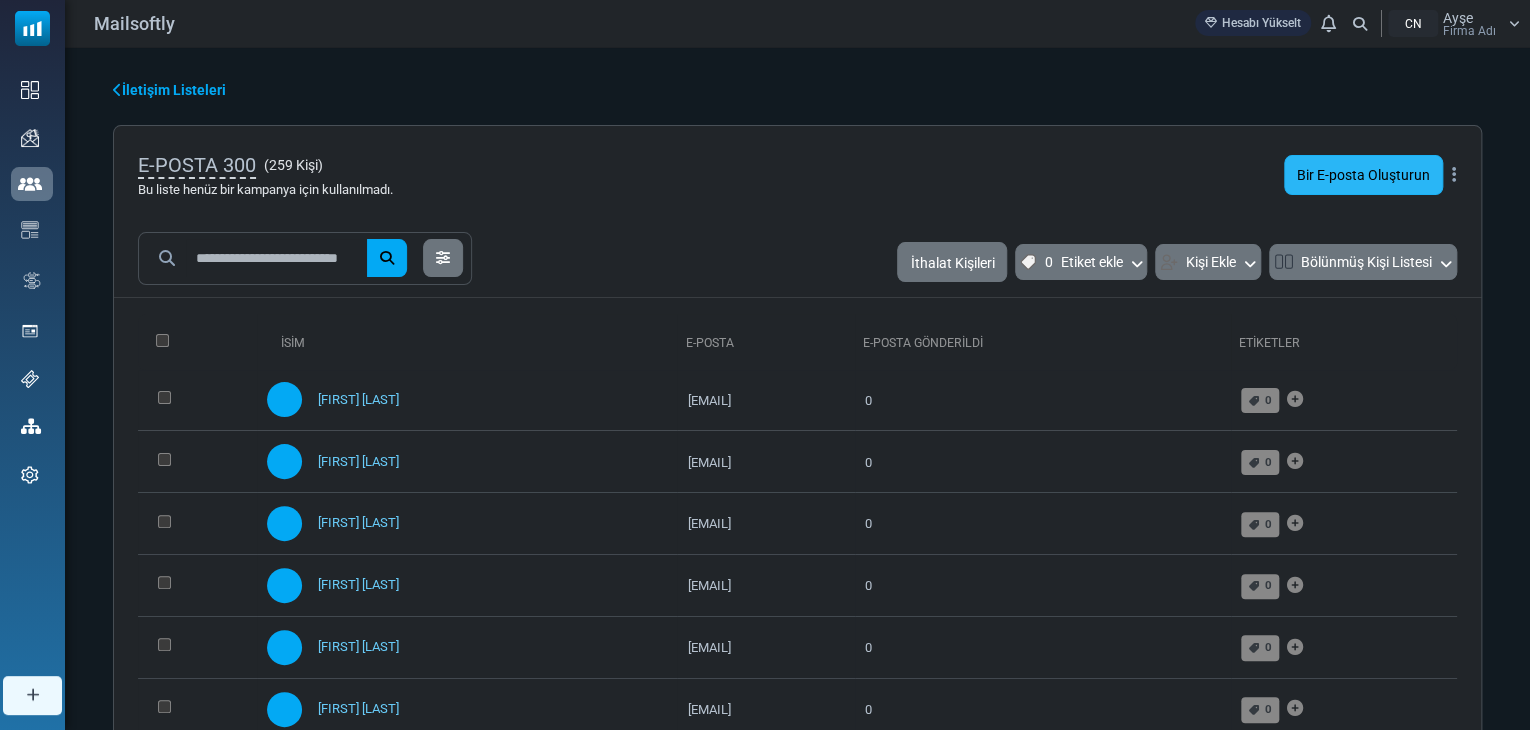click on "Bir E-posta Oluşturun" at bounding box center [1363, 176] 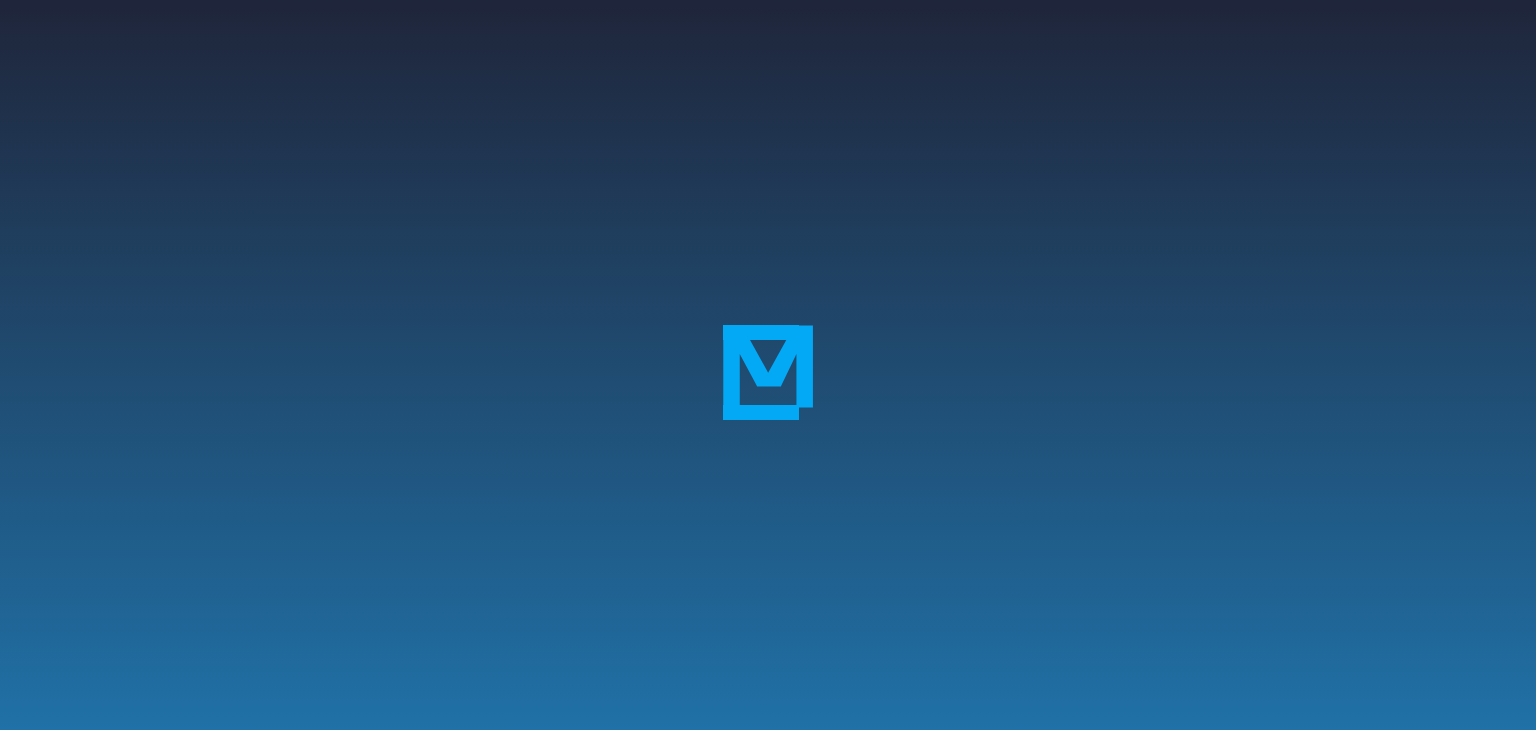 scroll, scrollTop: 0, scrollLeft: 0, axis: both 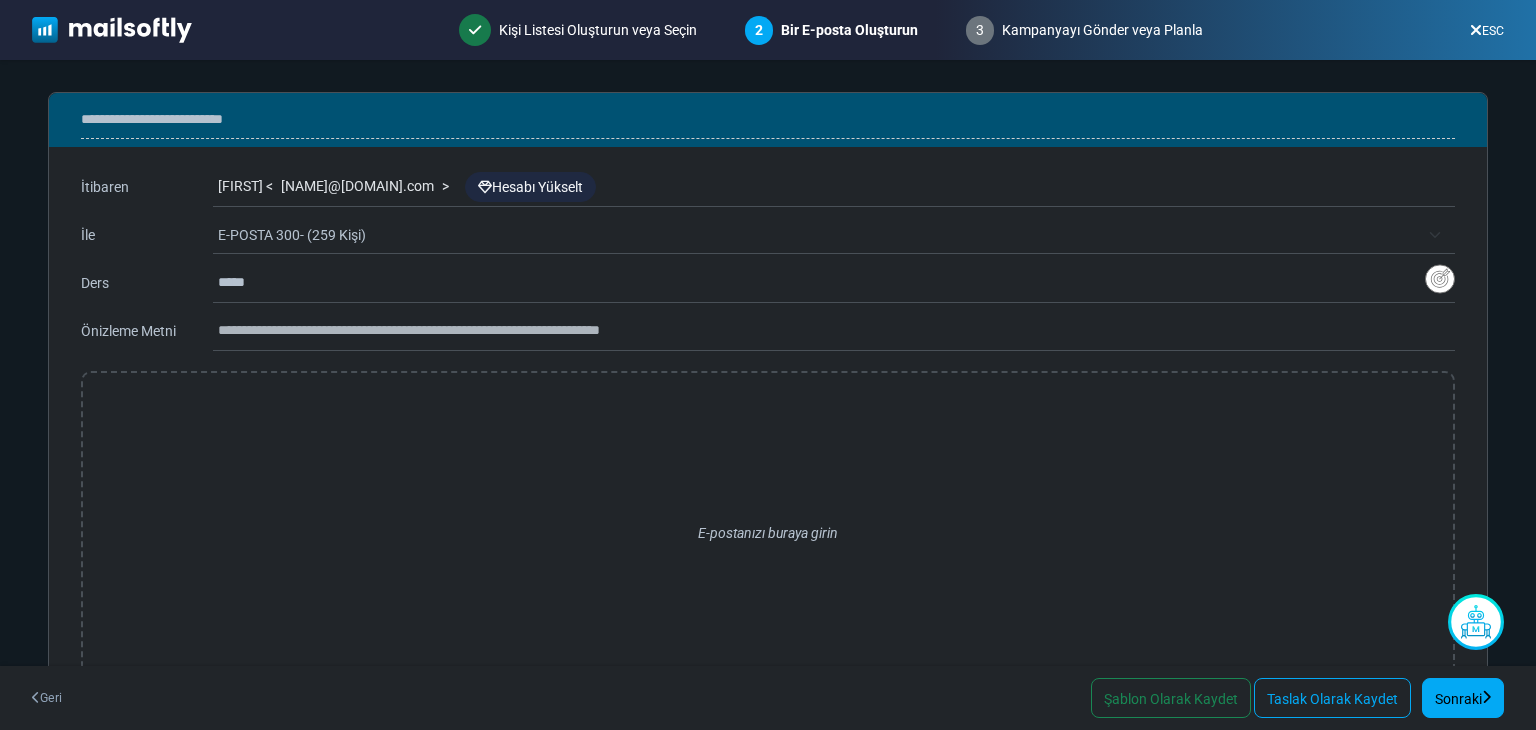 click on "*****" at bounding box center [821, 283] 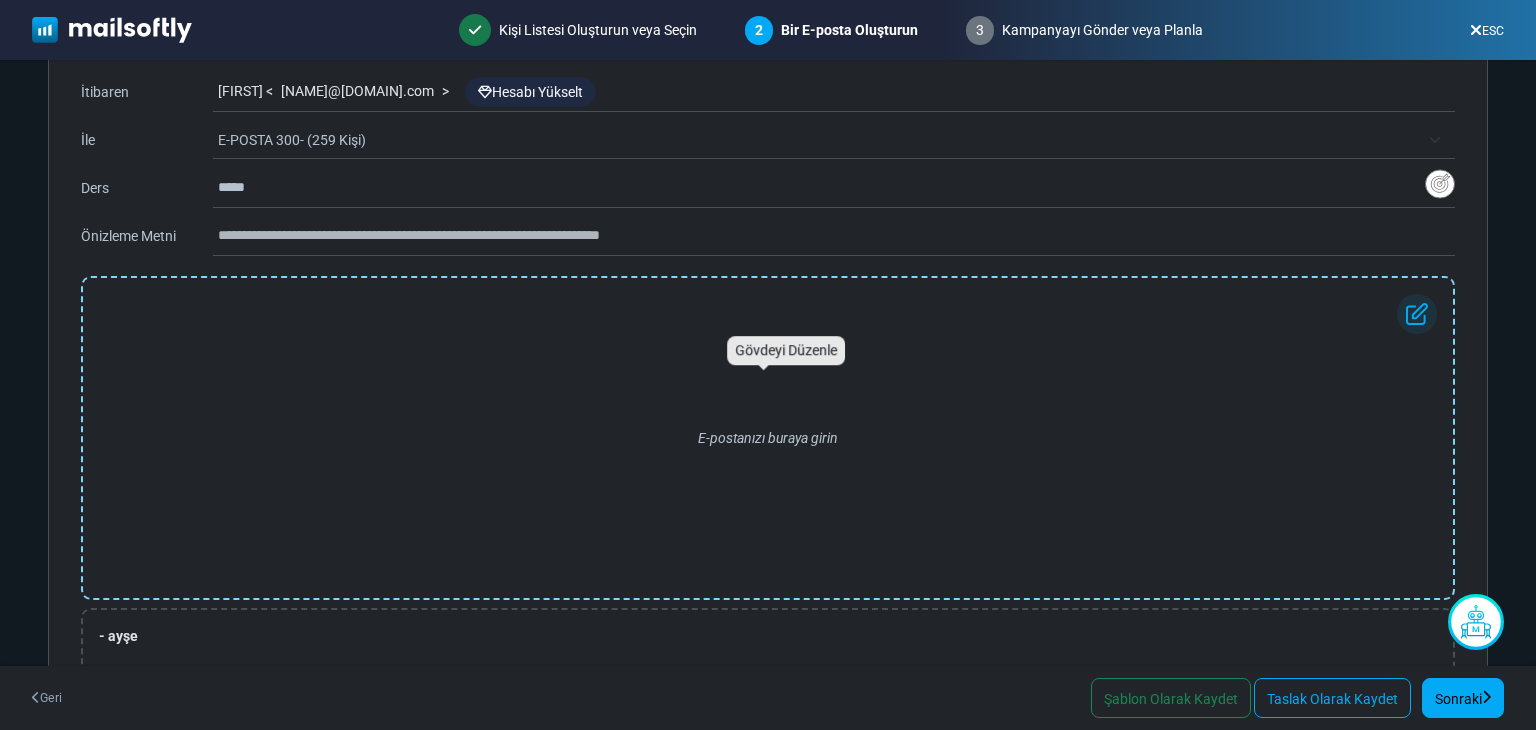 scroll, scrollTop: 100, scrollLeft: 0, axis: vertical 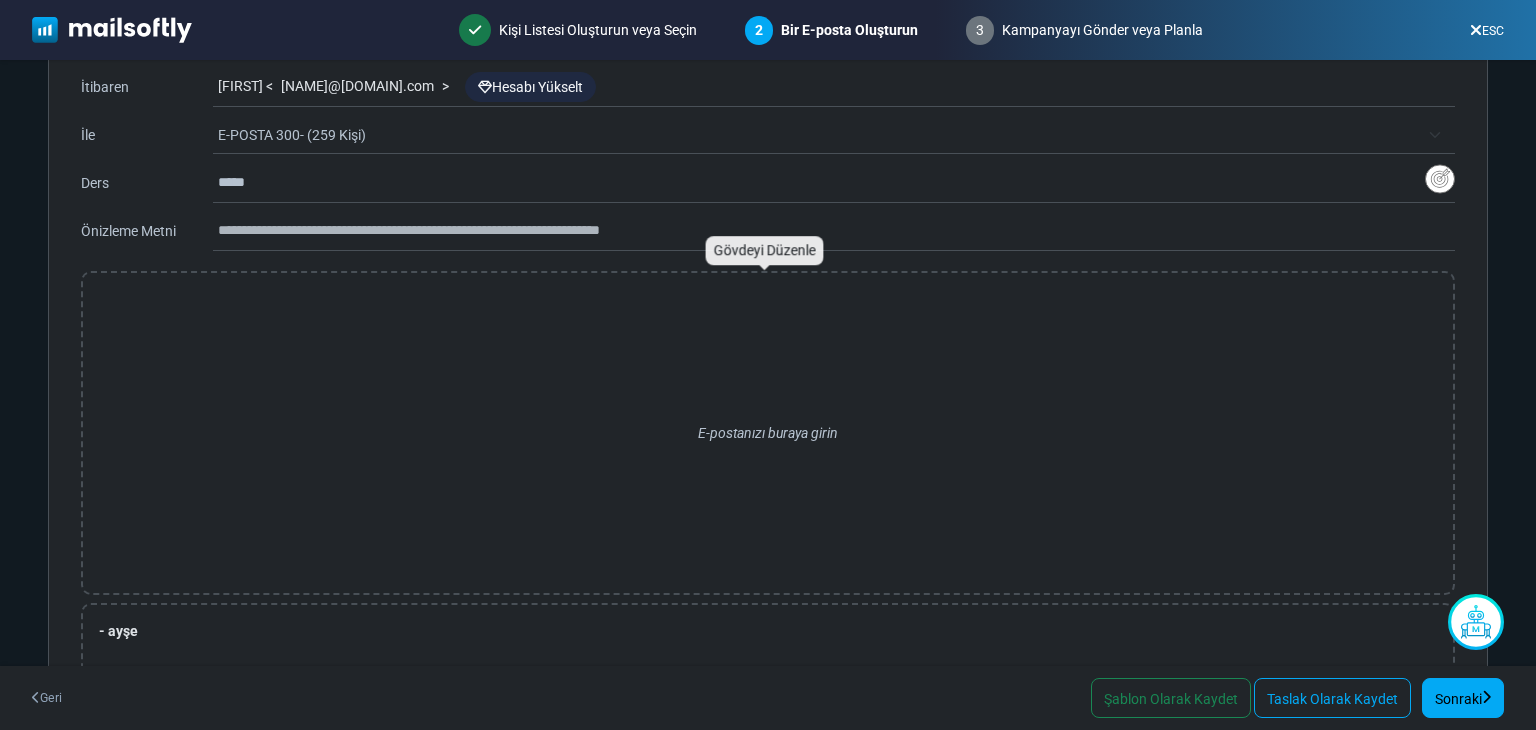 drag, startPoint x: 624, startPoint y: 416, endPoint x: 480, endPoint y: 426, distance: 144.3468 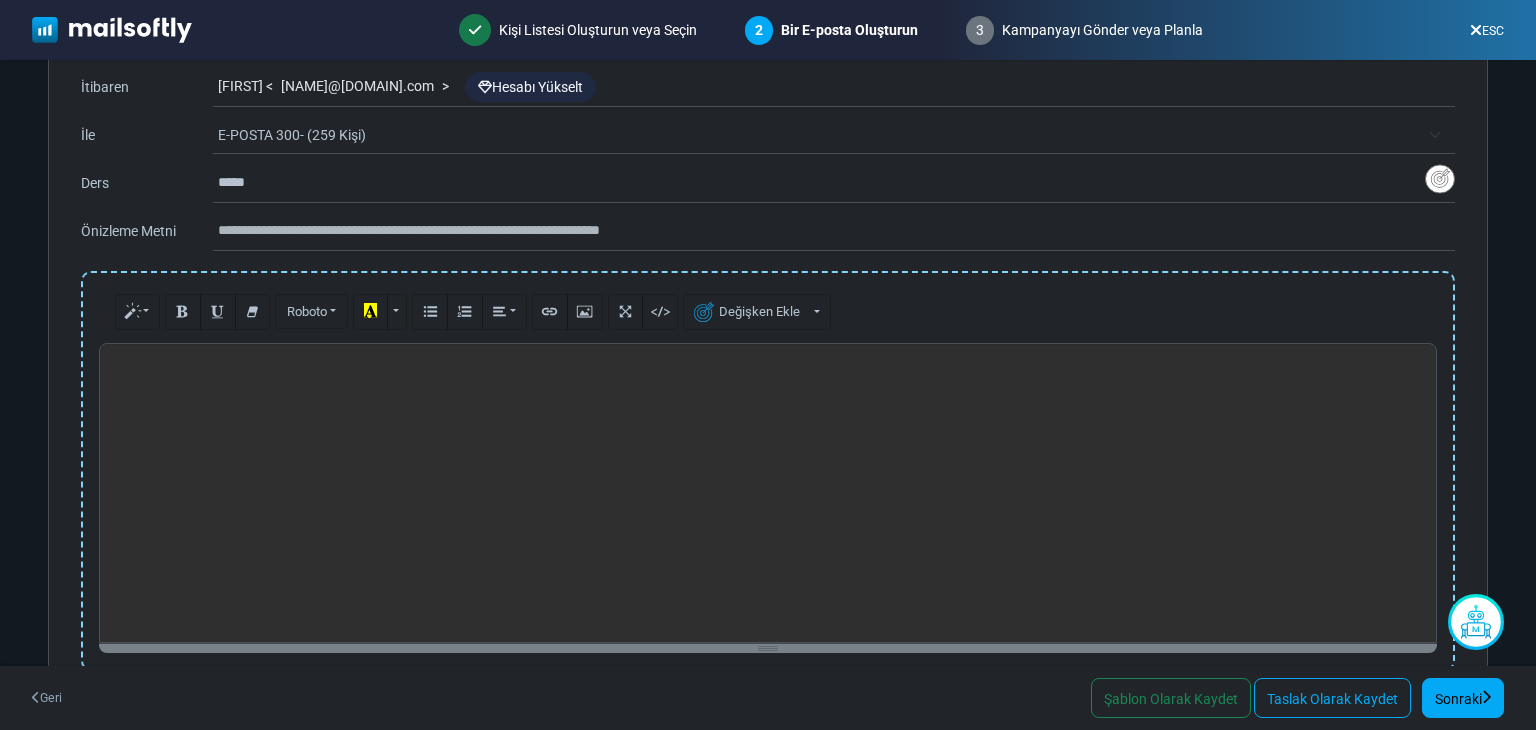 drag, startPoint x: 481, startPoint y: 436, endPoint x: 368, endPoint y: 425, distance: 113.534134 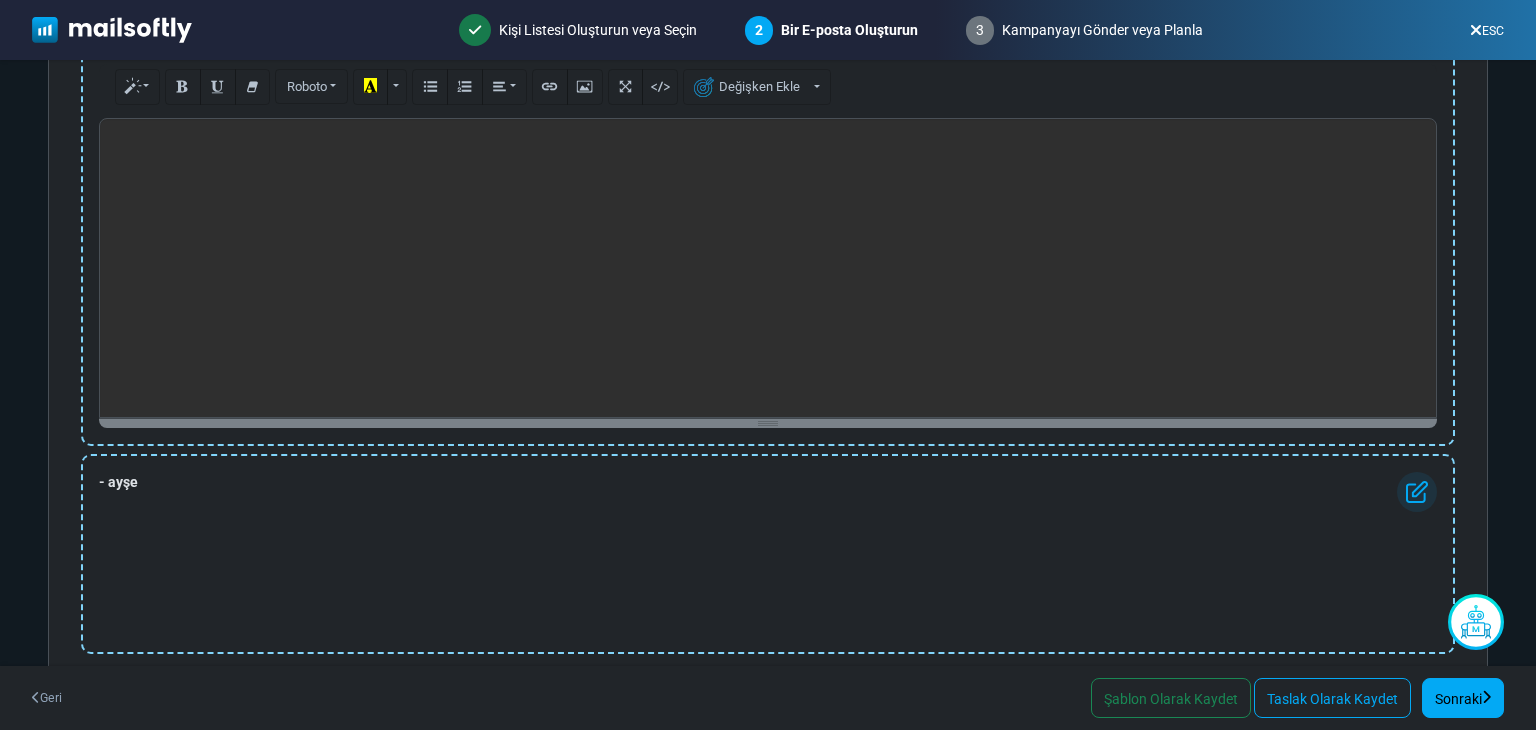 scroll, scrollTop: 351, scrollLeft: 0, axis: vertical 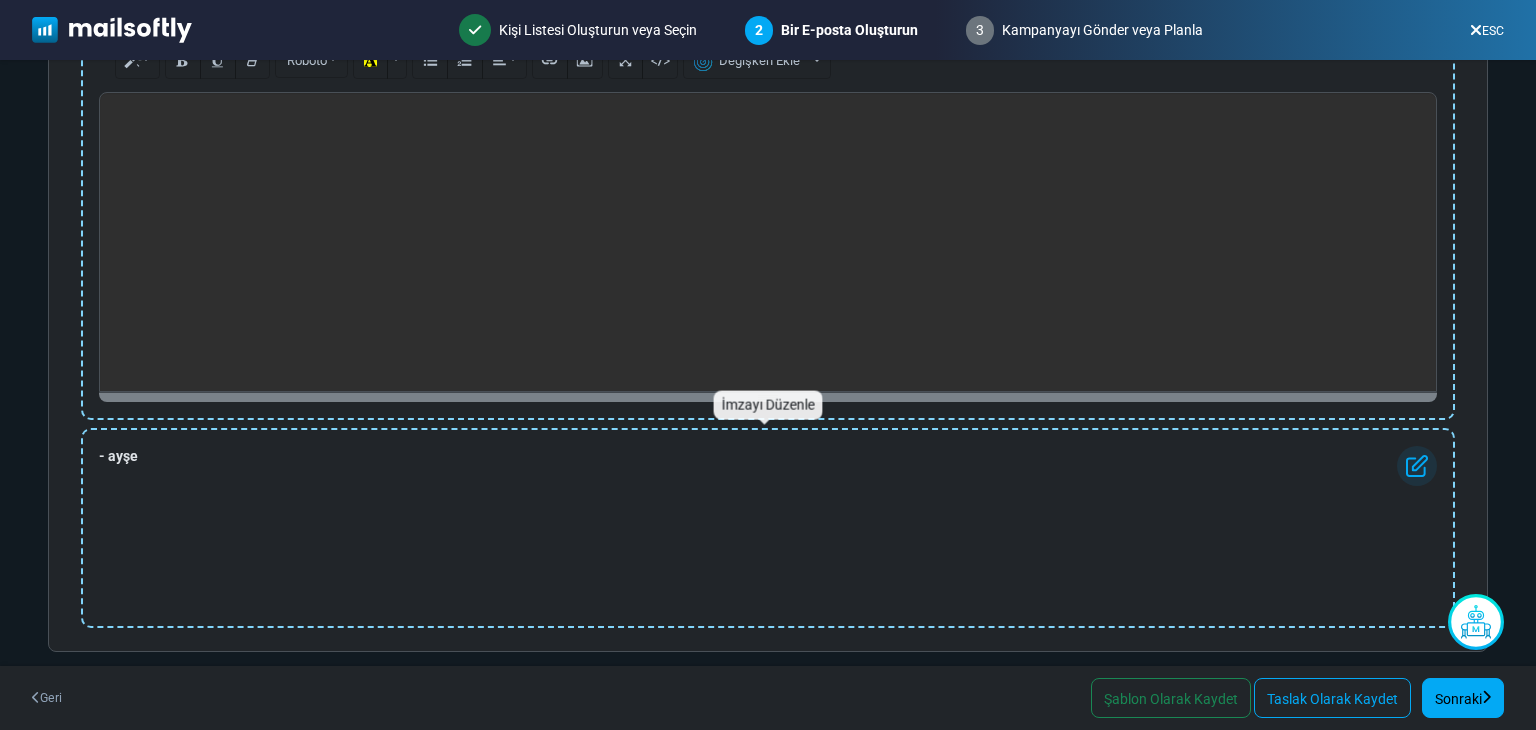 click on "- ayşe" at bounding box center [768, 528] 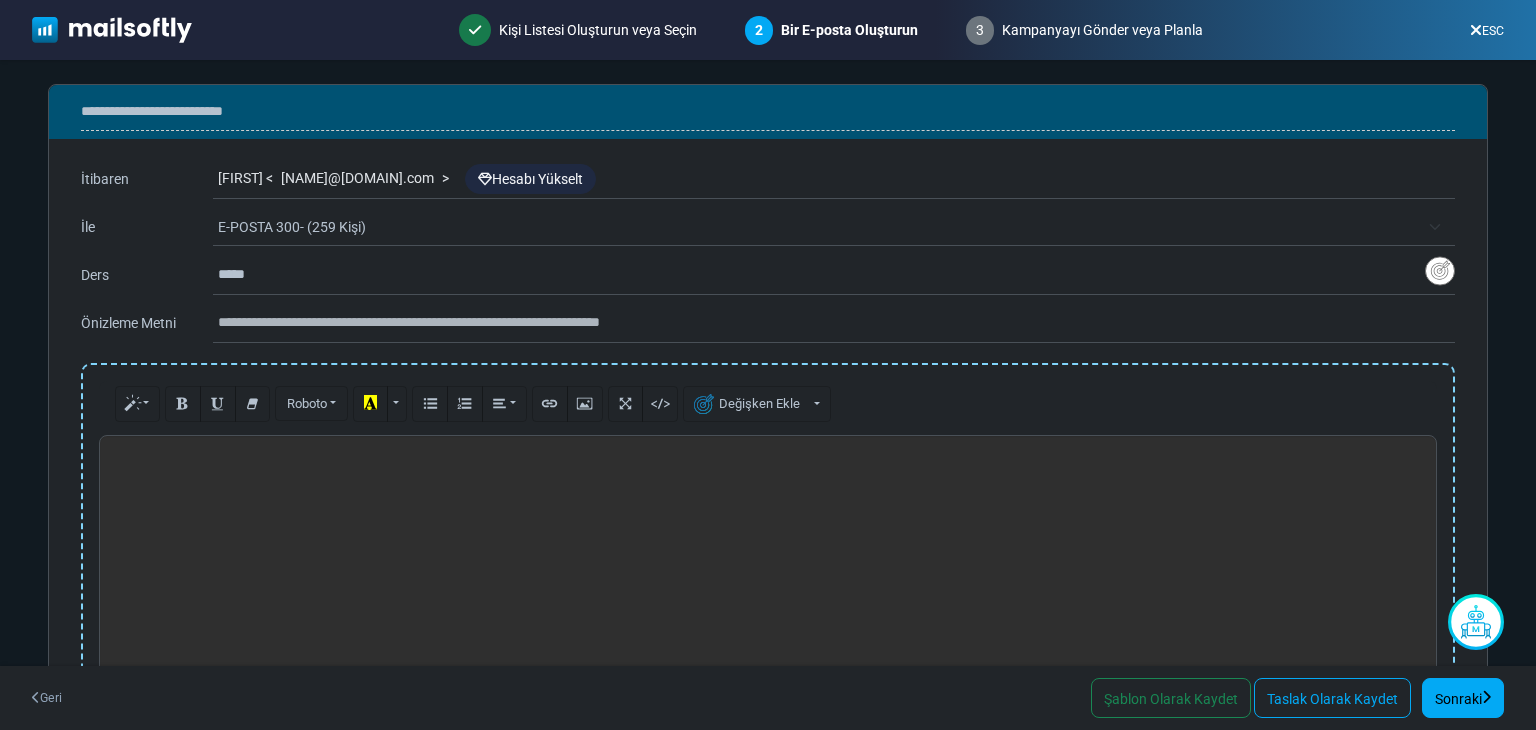 scroll, scrollTop: 0, scrollLeft: 0, axis: both 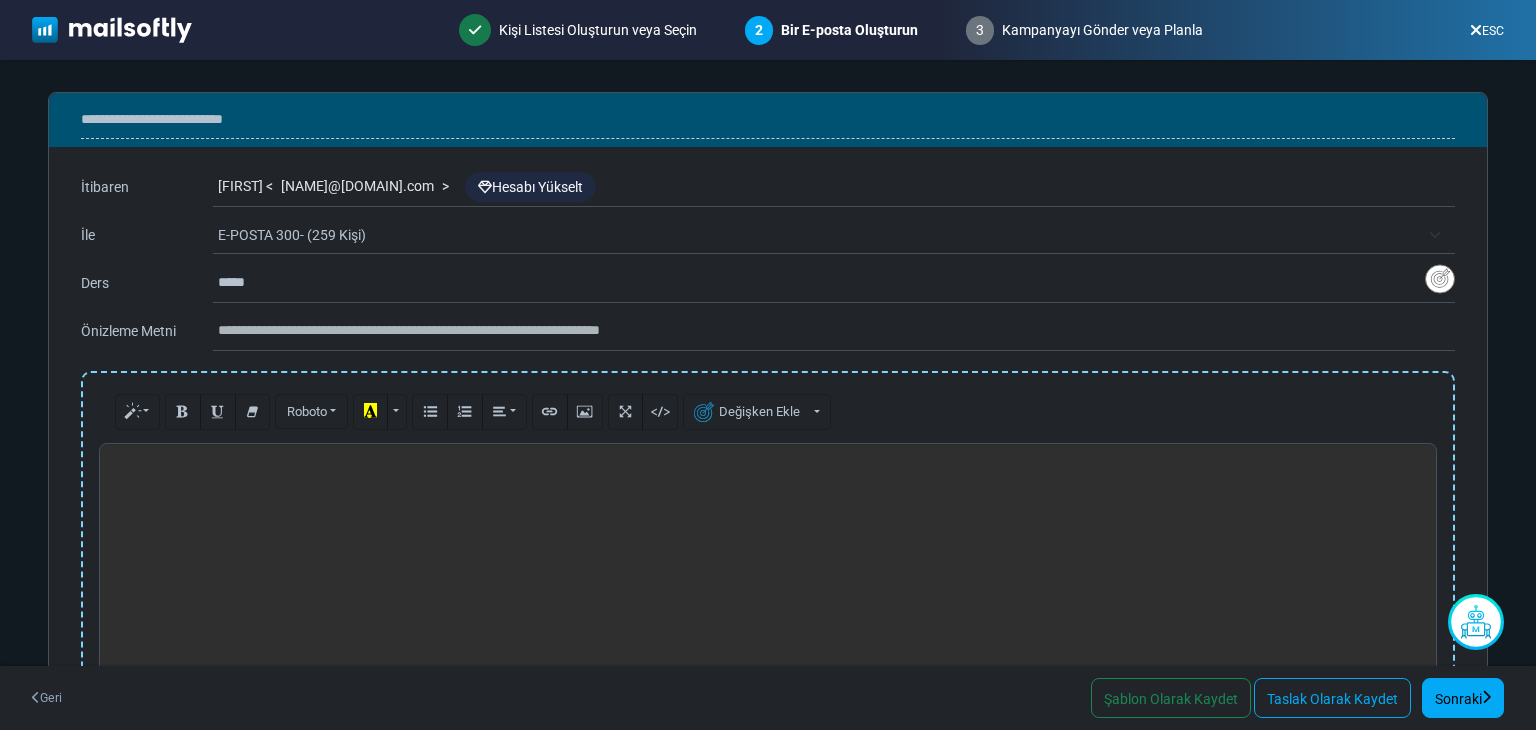 click on "E-POSTA 300- (259 Kişi)" at bounding box center (292, 235) 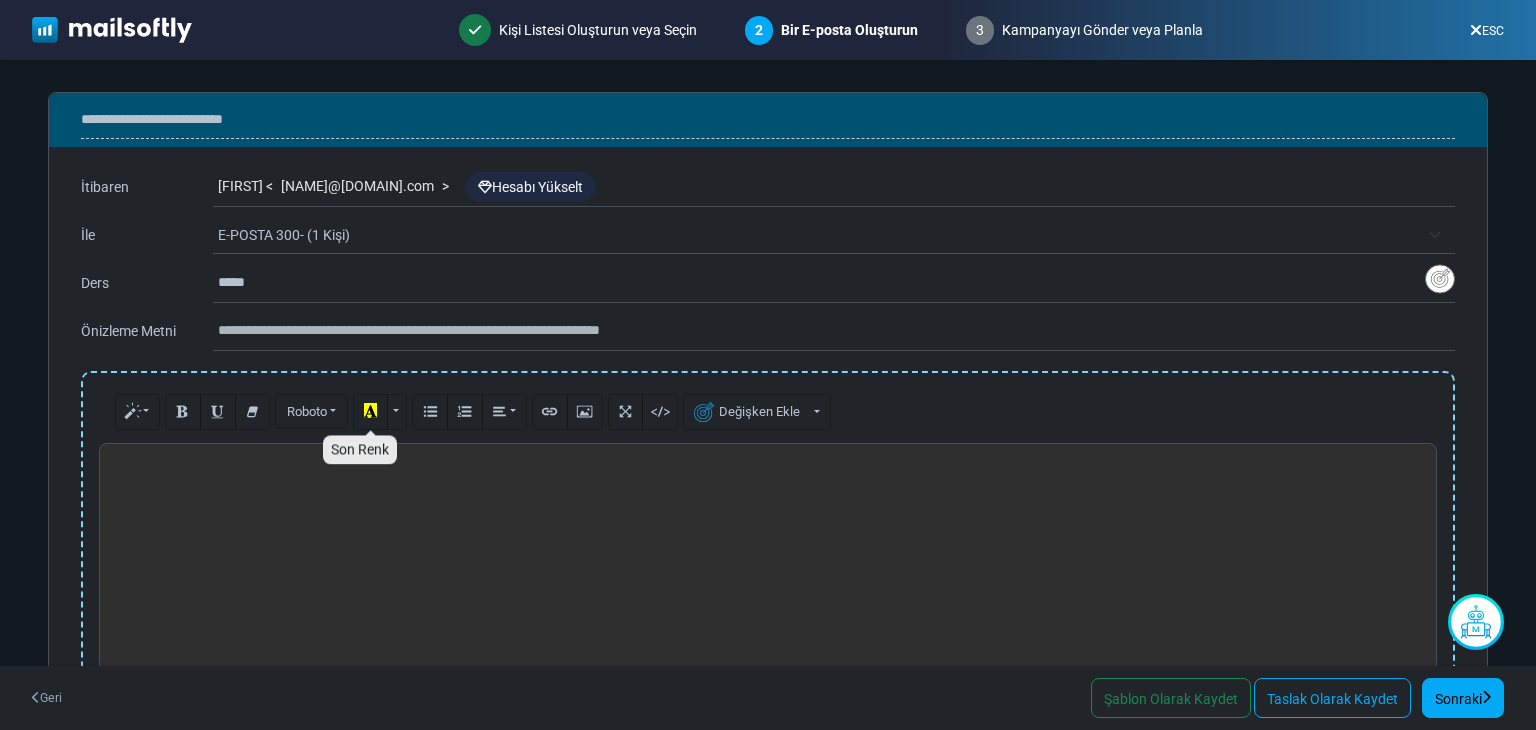 drag, startPoint x: 385, startPoint y: 419, endPoint x: 486, endPoint y: 455, distance: 107.22407 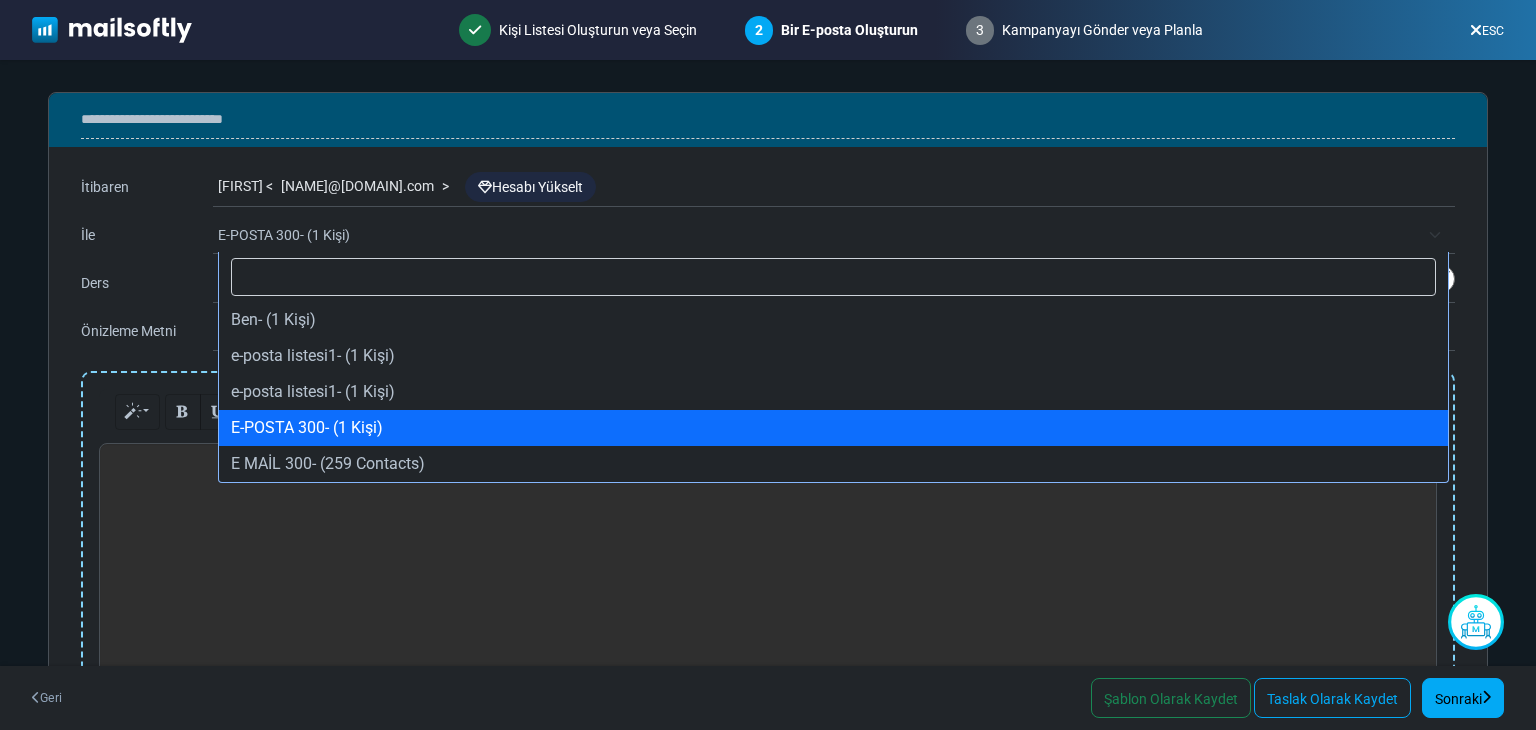 click on "E-POSTA 300- (1 Kişi)" at bounding box center (818, 235) 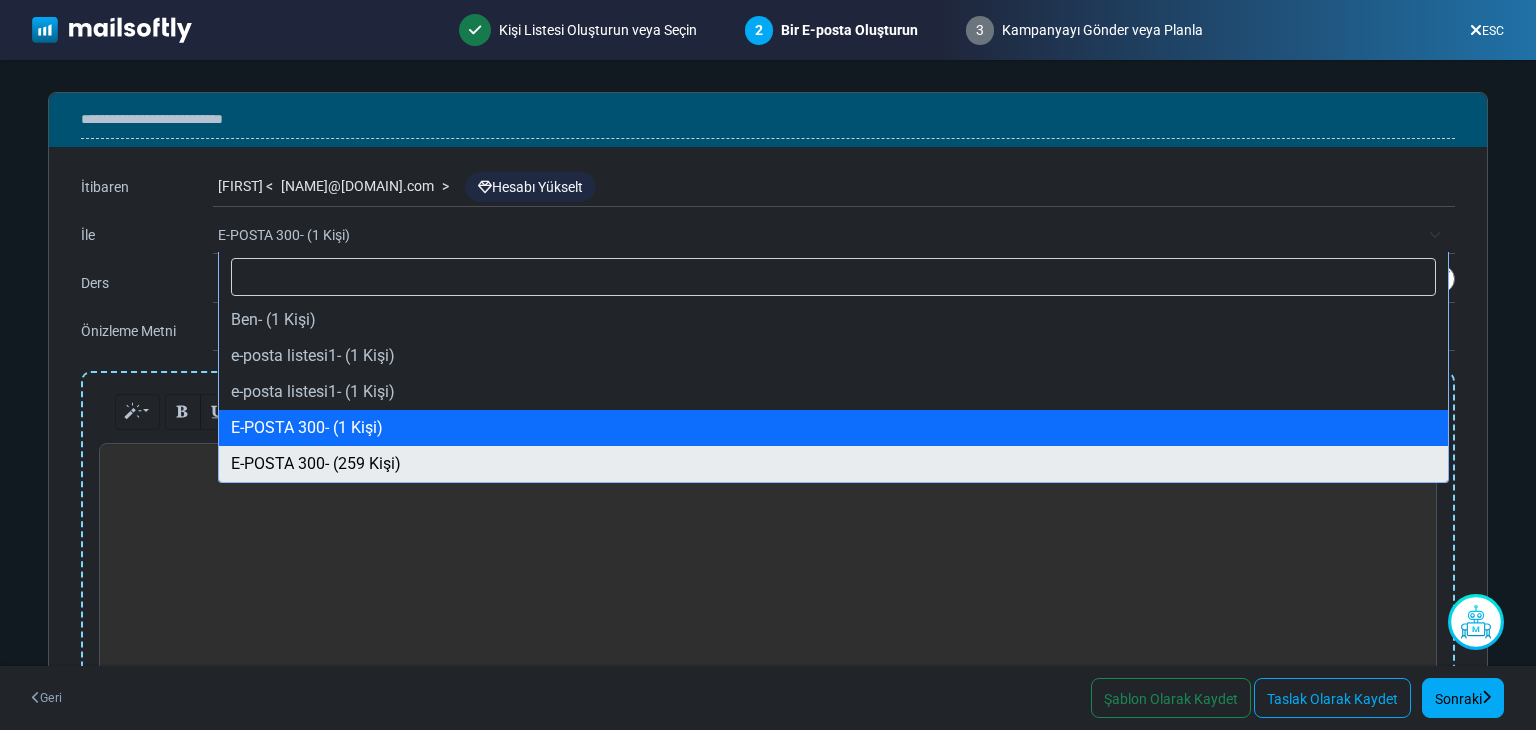 select on "*****" 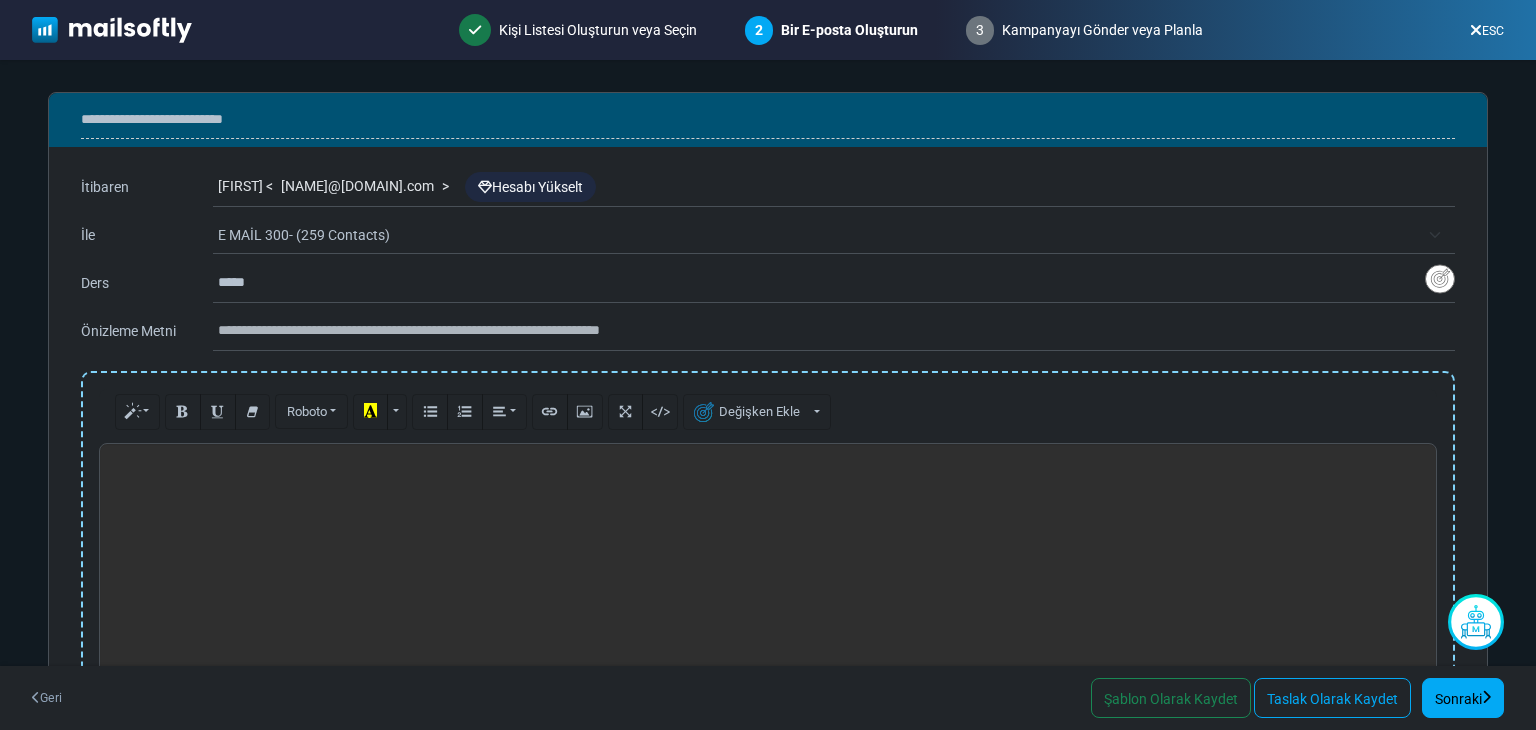 click on "*****" at bounding box center (821, 283) 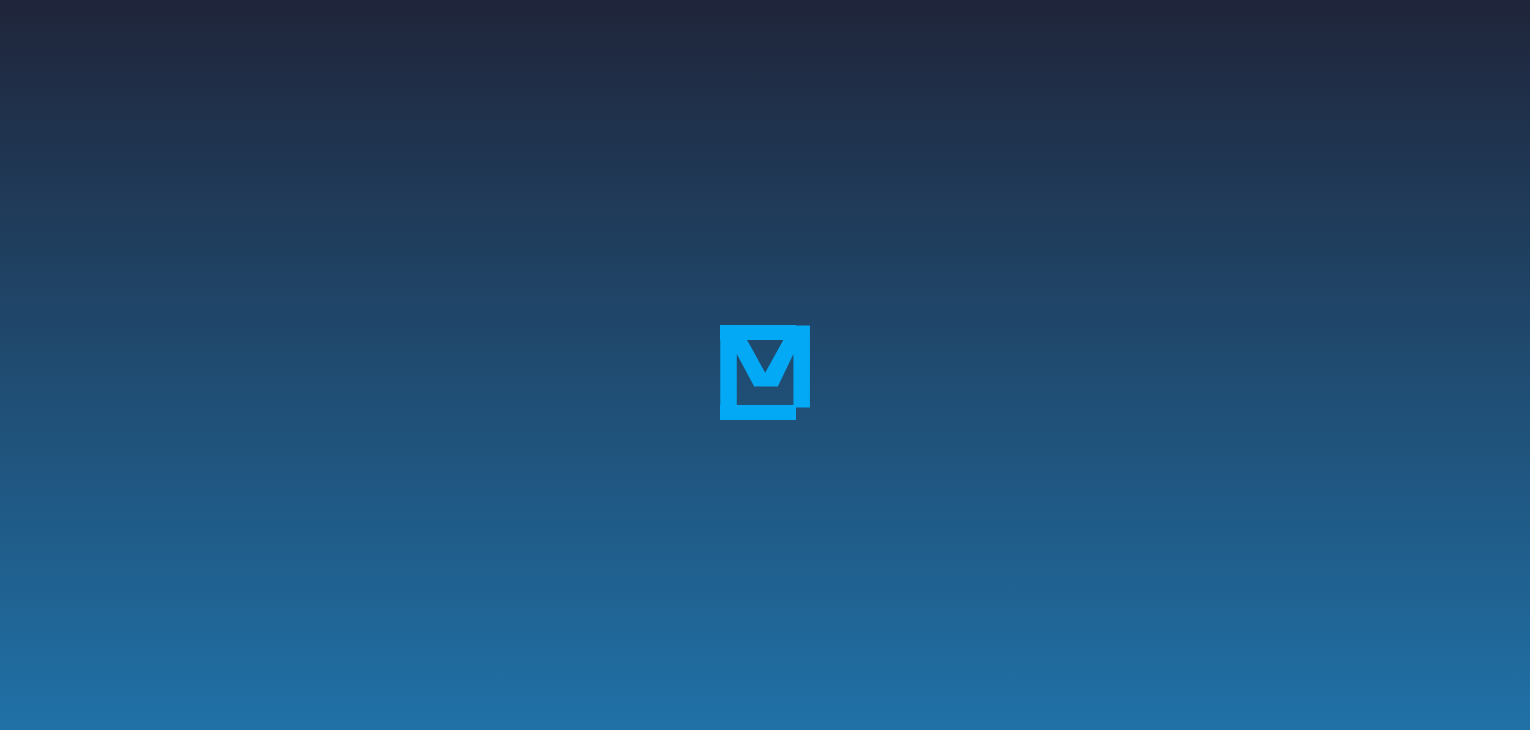 scroll, scrollTop: 0, scrollLeft: 0, axis: both 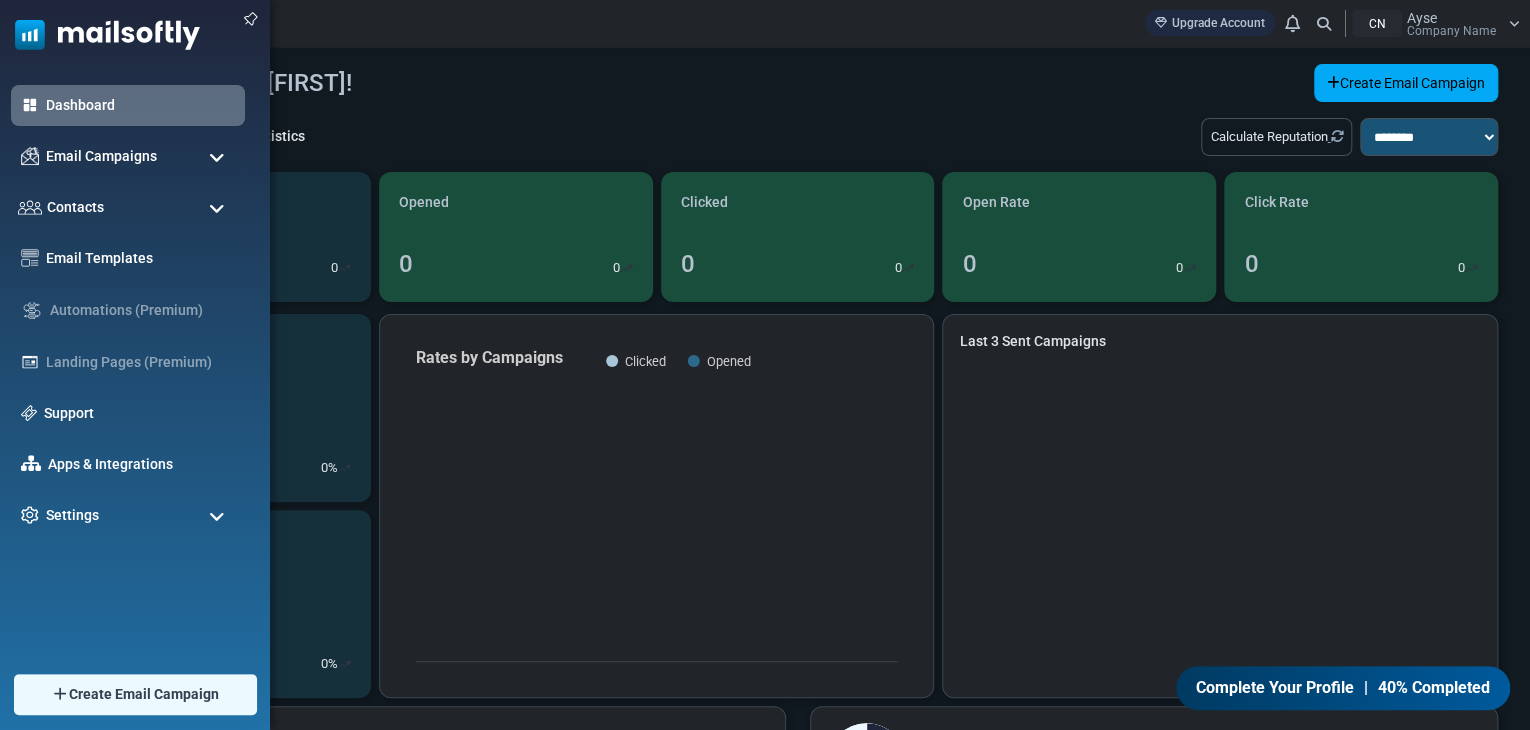 click at bounding box center (100, 30) 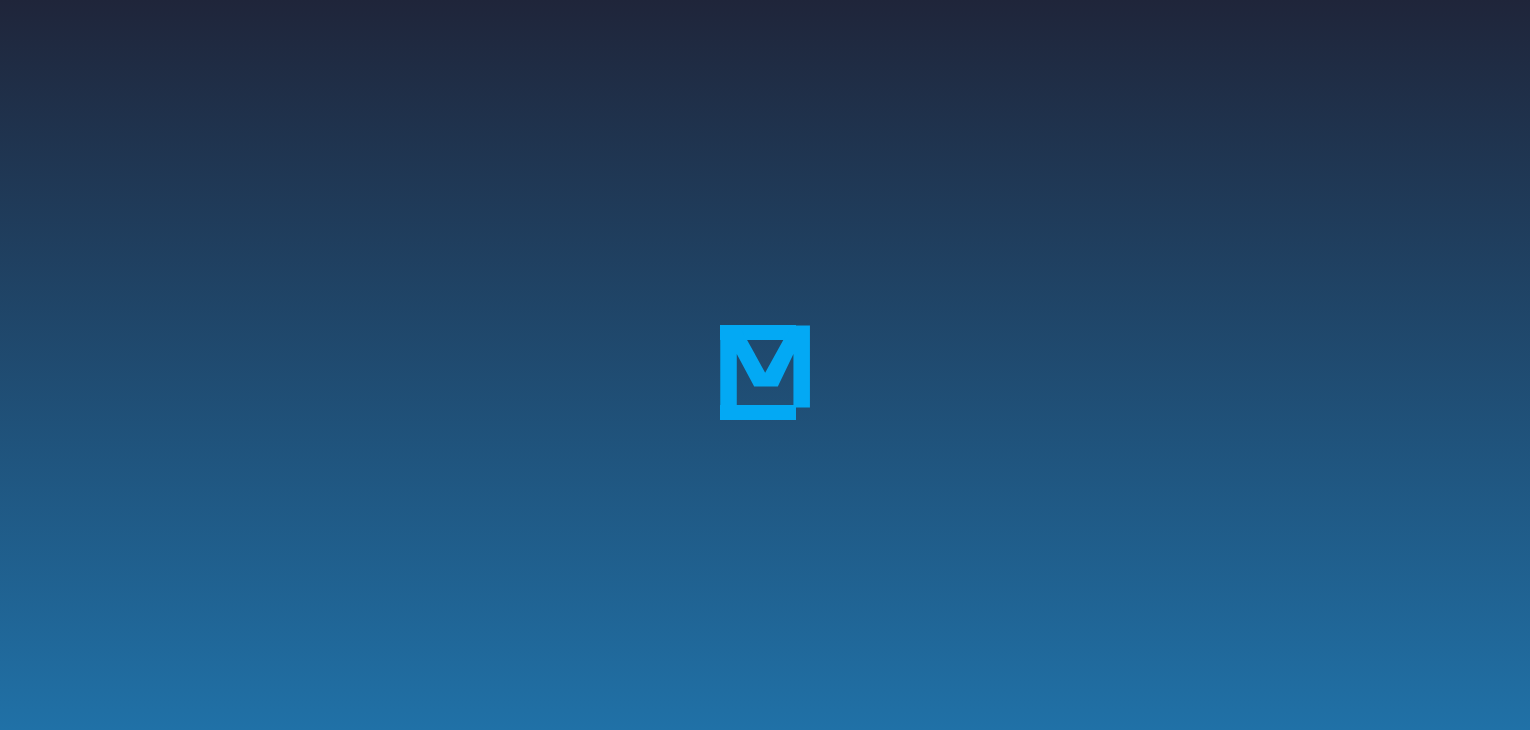 scroll, scrollTop: 0, scrollLeft: 0, axis: both 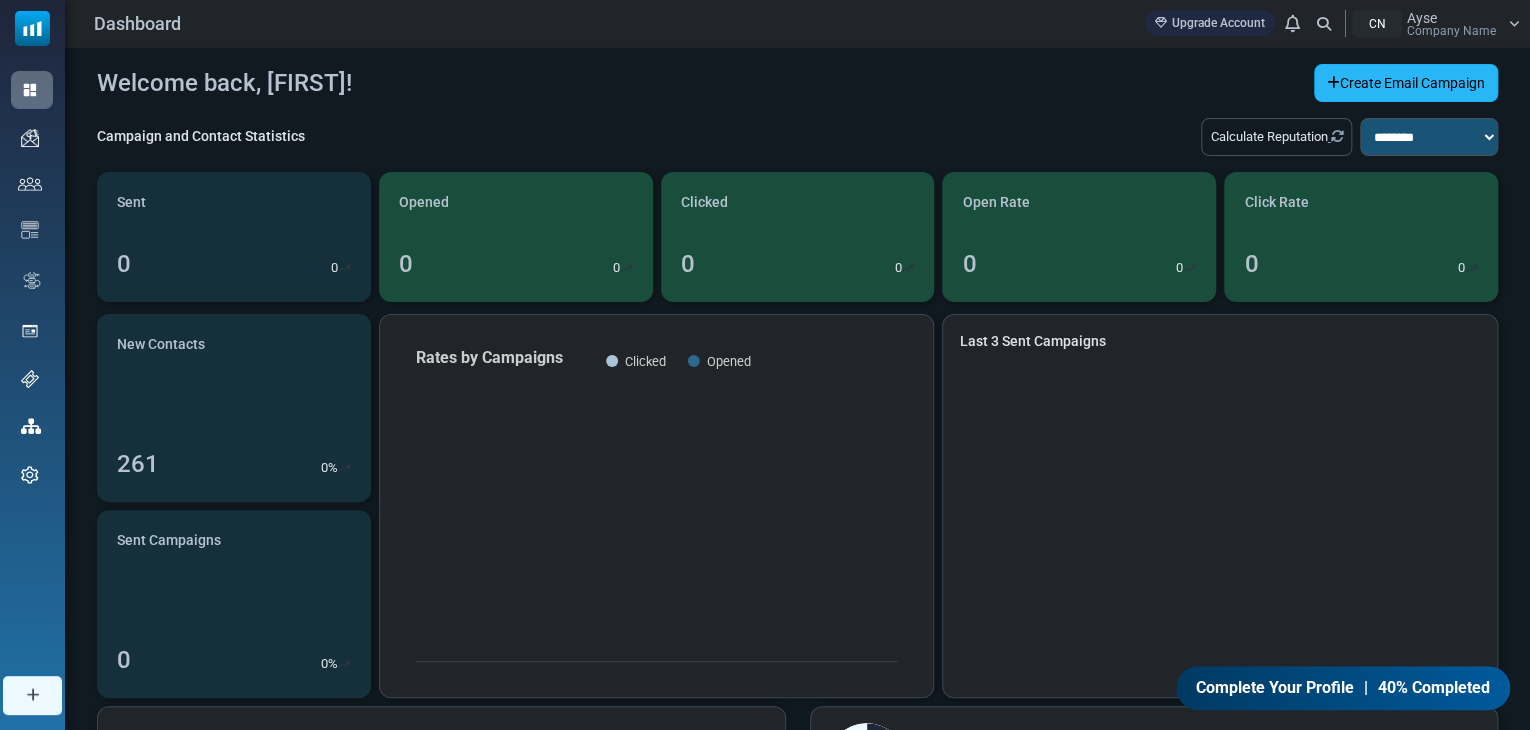click on "Create Email Campaign" at bounding box center [1406, 83] 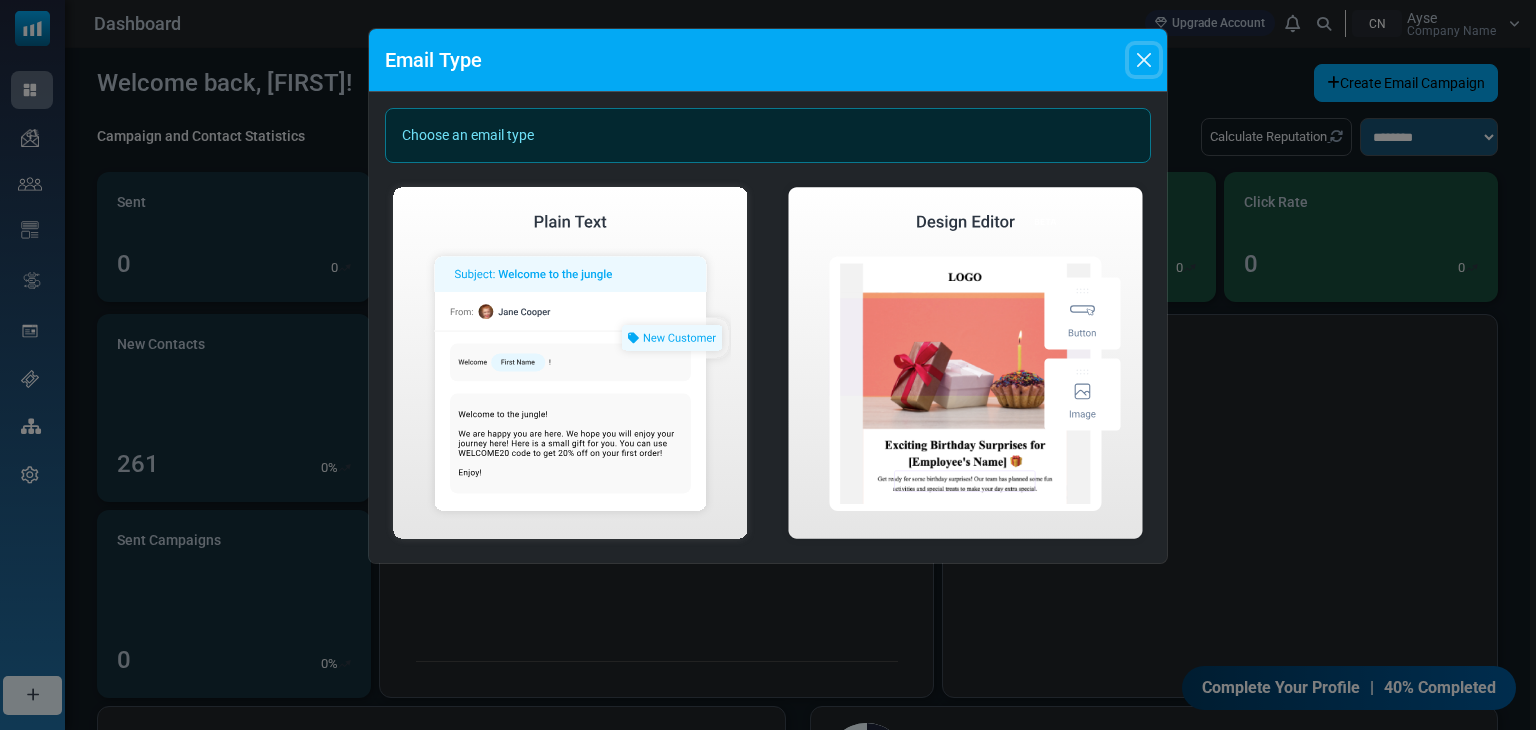 click at bounding box center [1144, 60] 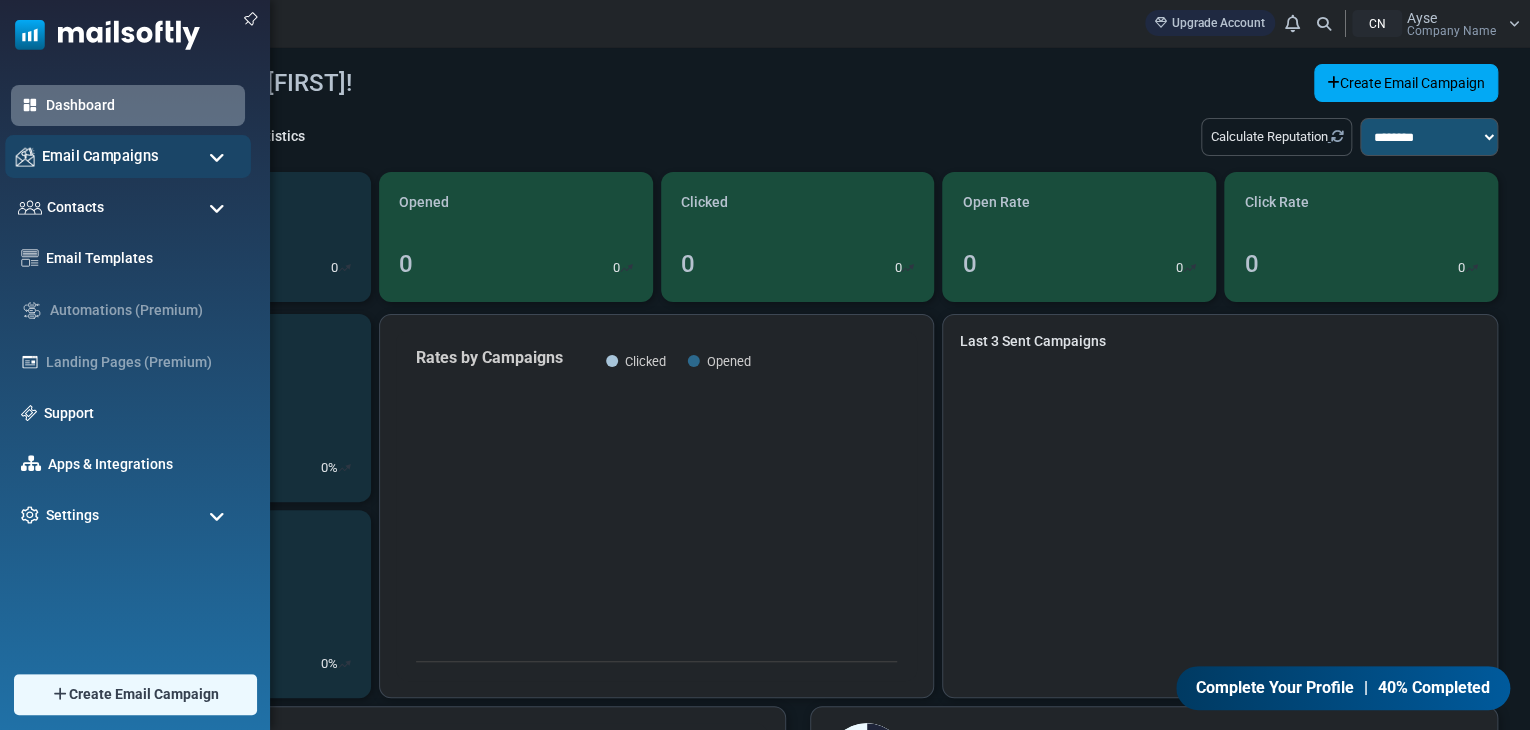 click on "Email Campaigns" at bounding box center [128, 156] 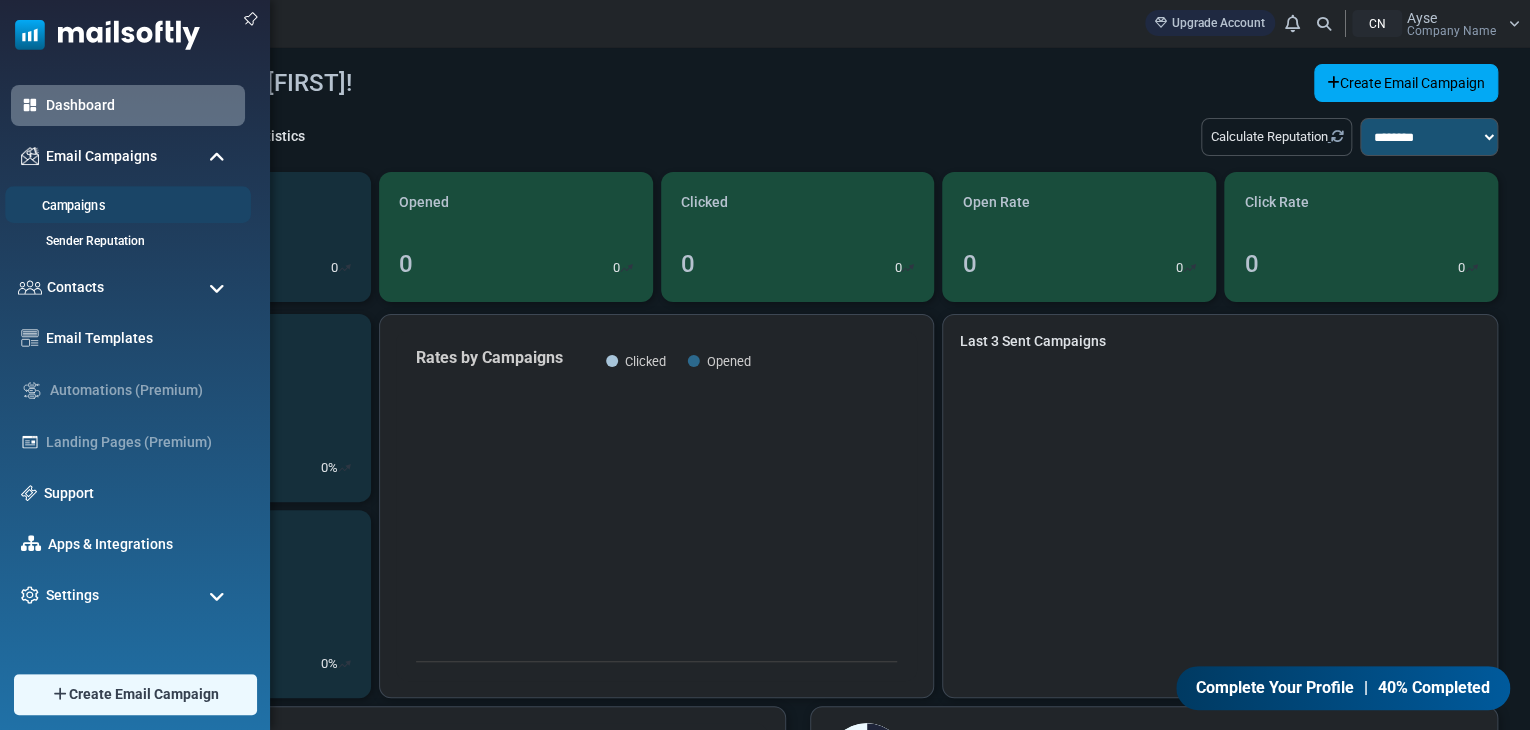 click on "Campaigns" at bounding box center (125, 206) 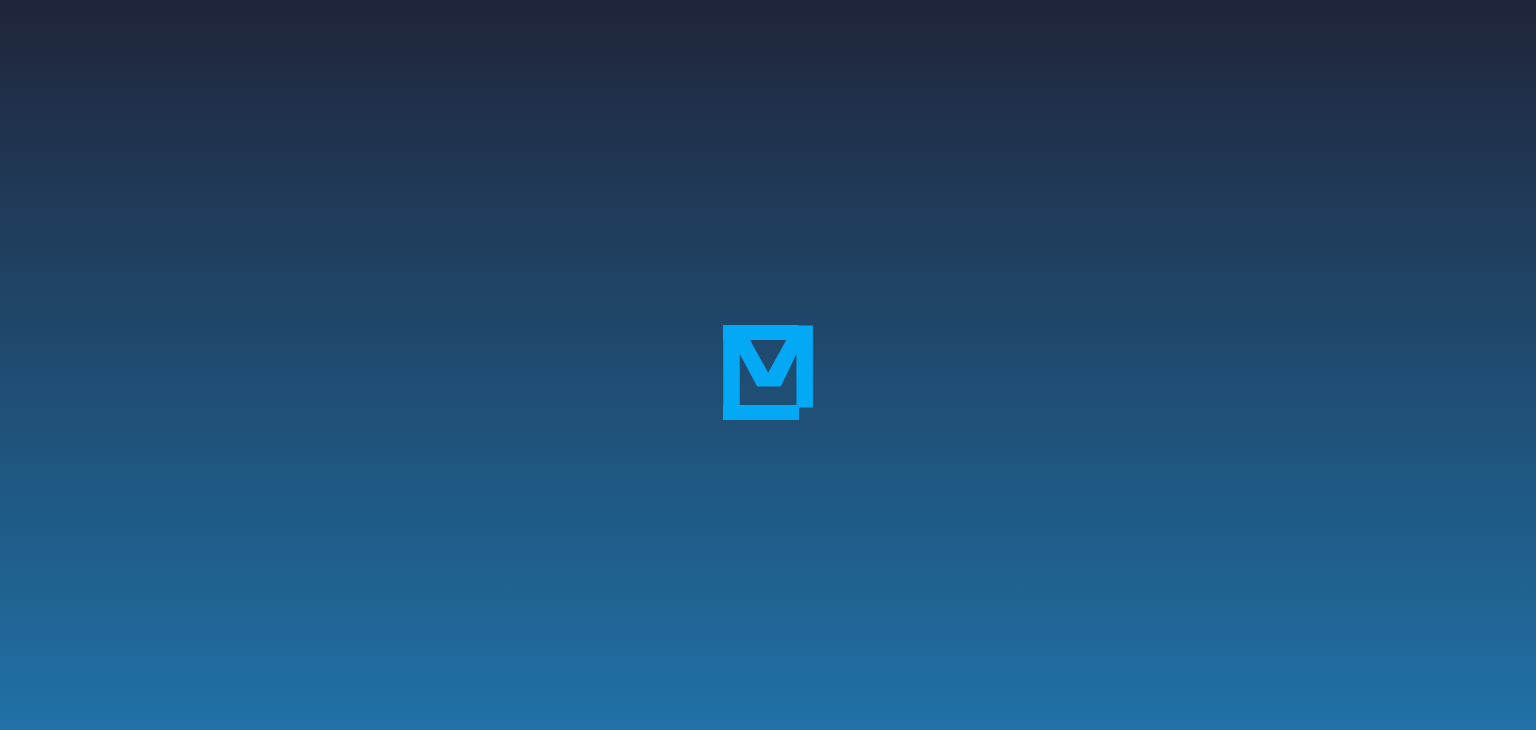 scroll, scrollTop: 0, scrollLeft: 0, axis: both 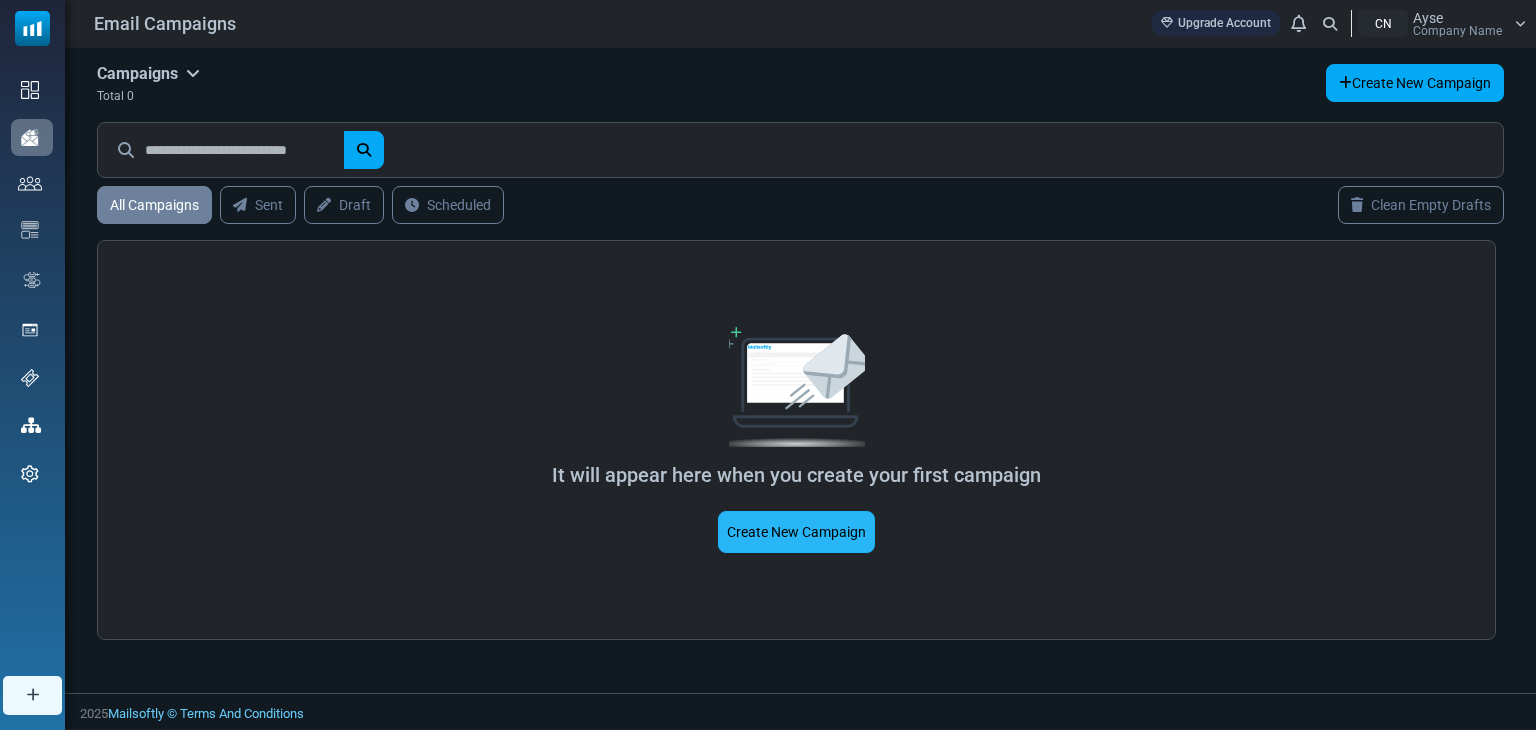 click on "Create New Campaign" at bounding box center [796, 532] 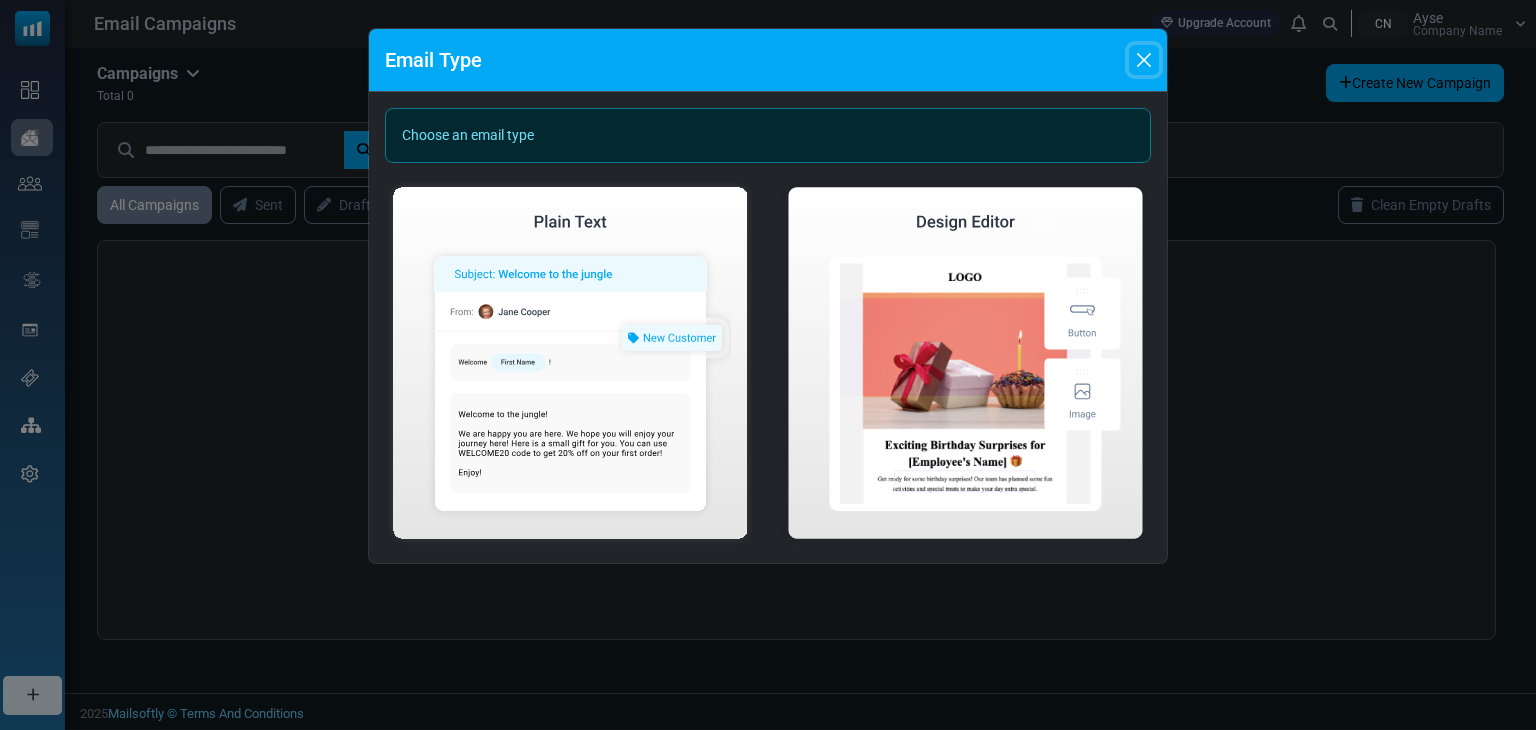 click at bounding box center (1144, 60) 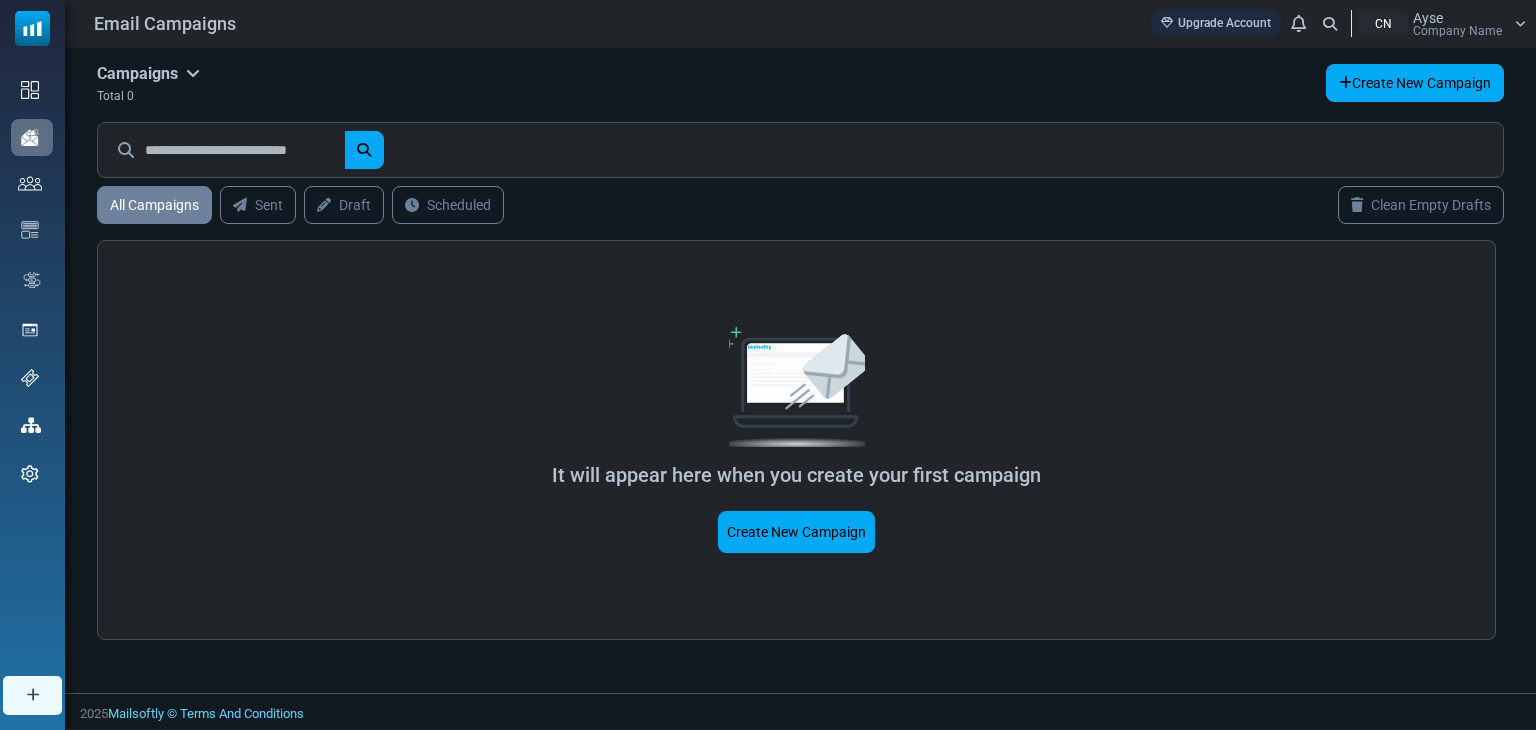 click at bounding box center (245, 150) 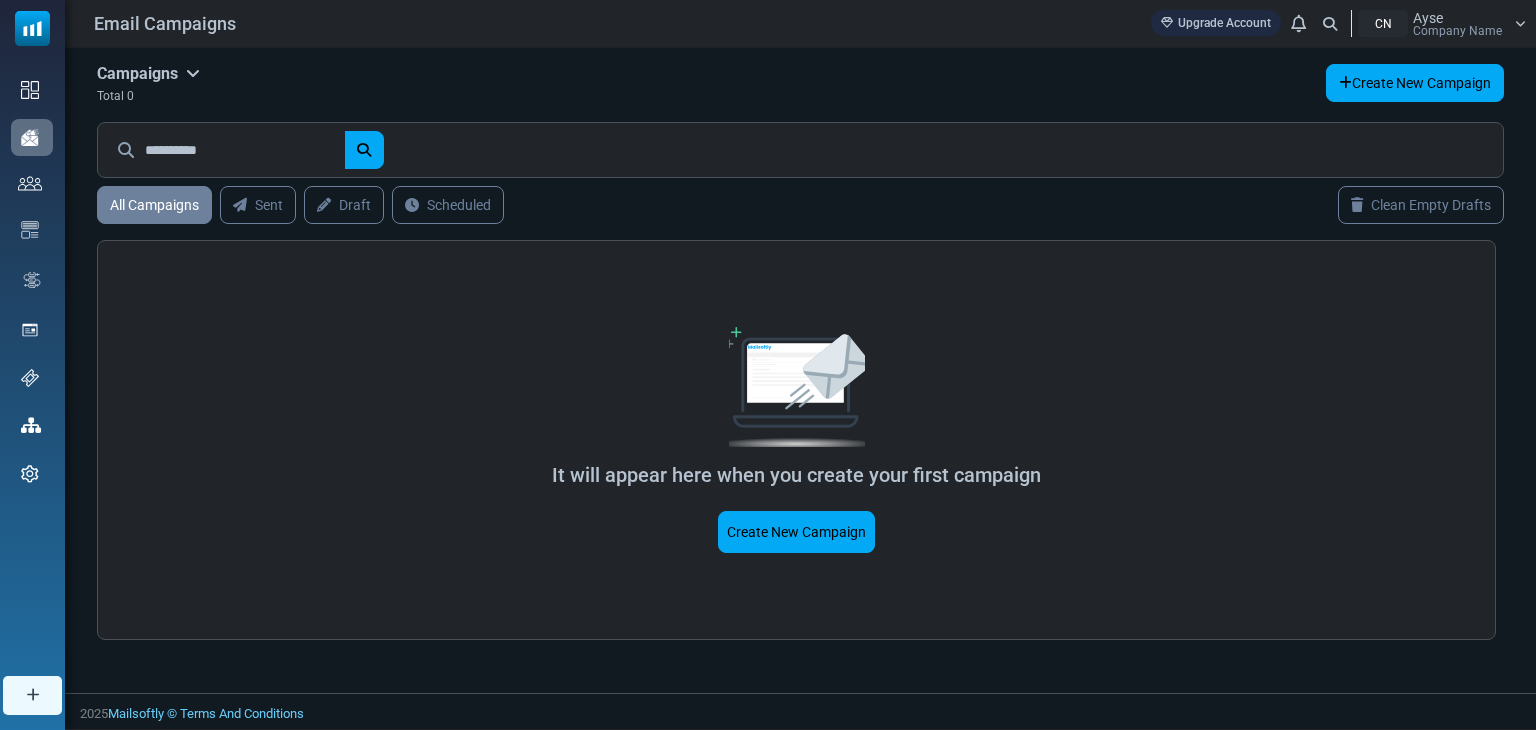 type on "**********" 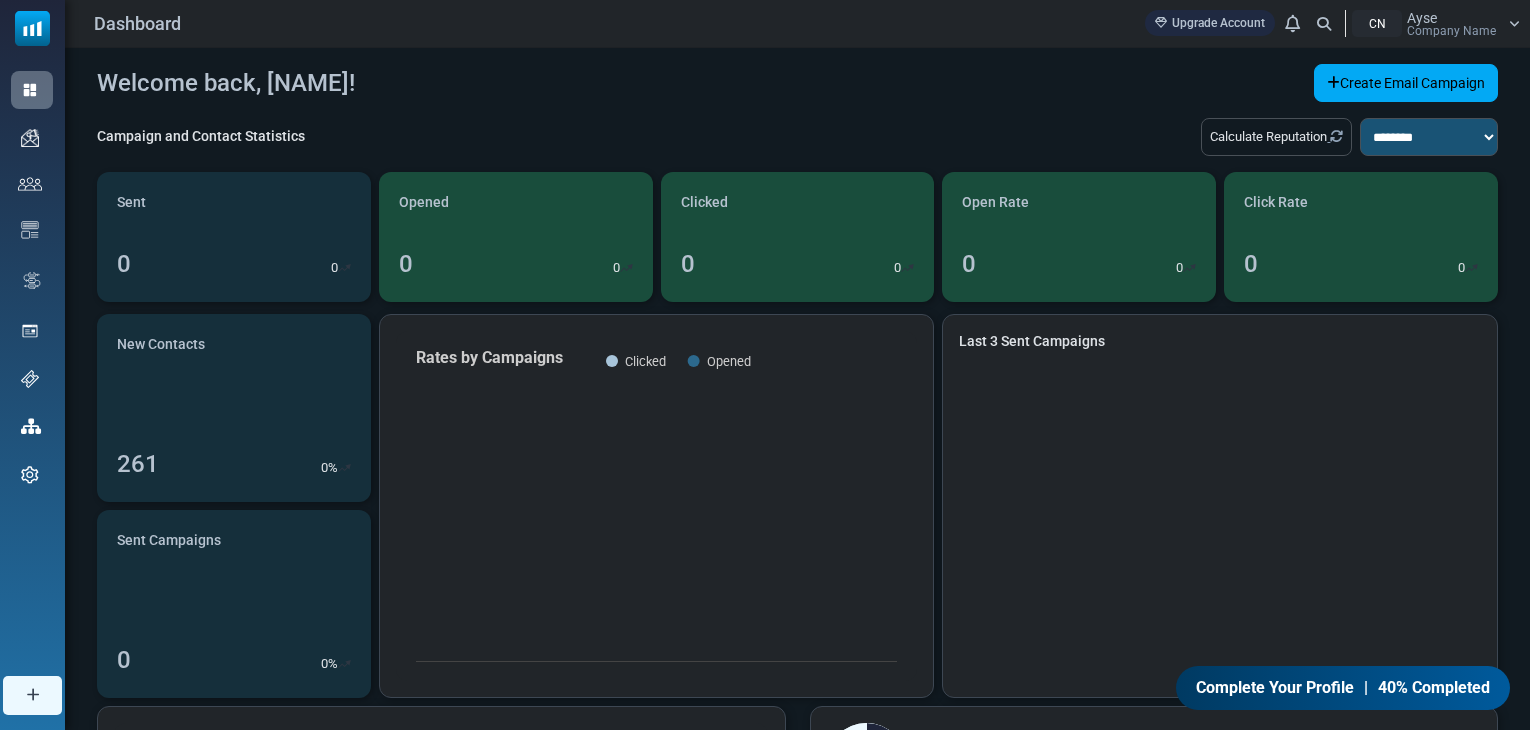 scroll, scrollTop: 0, scrollLeft: 0, axis: both 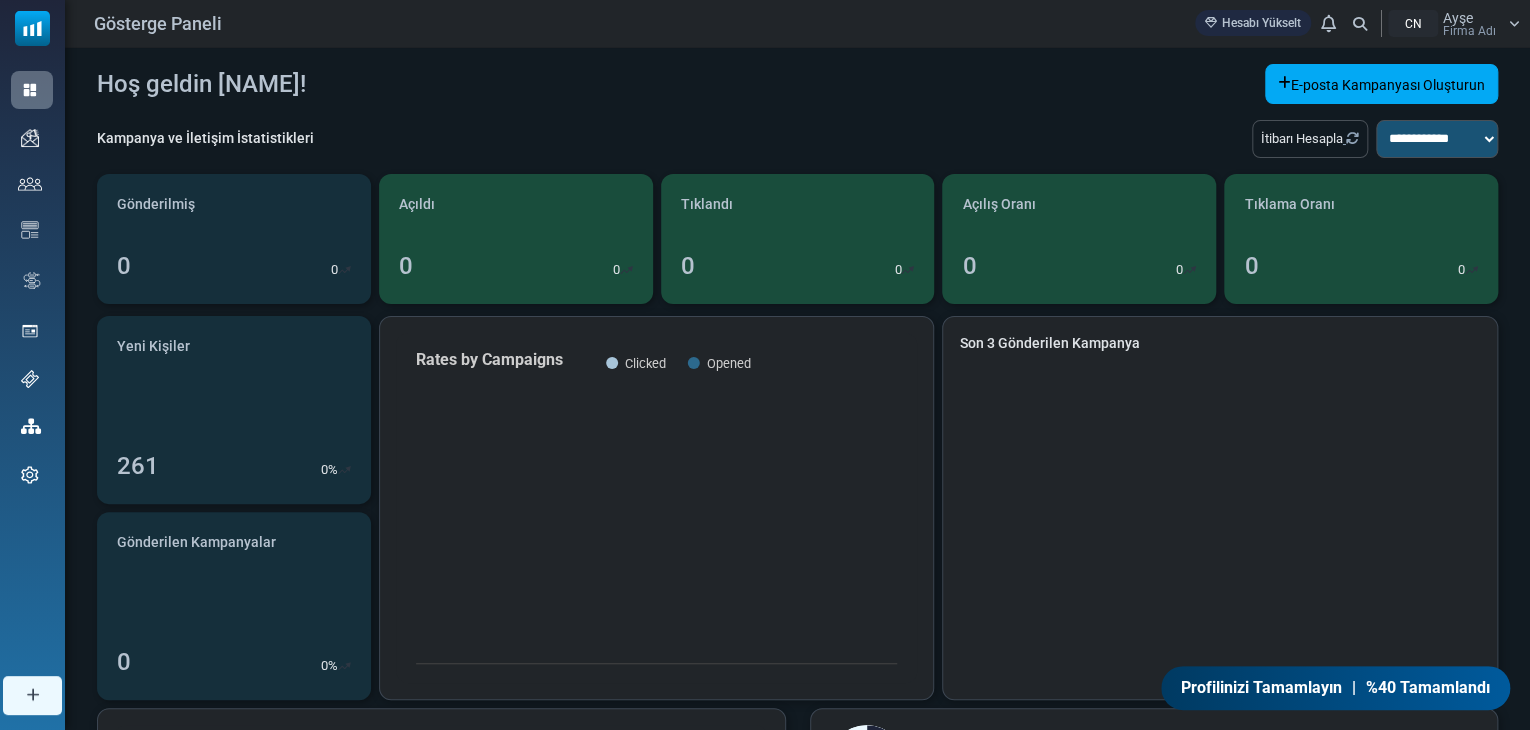click on "**********" at bounding box center [797, 147] 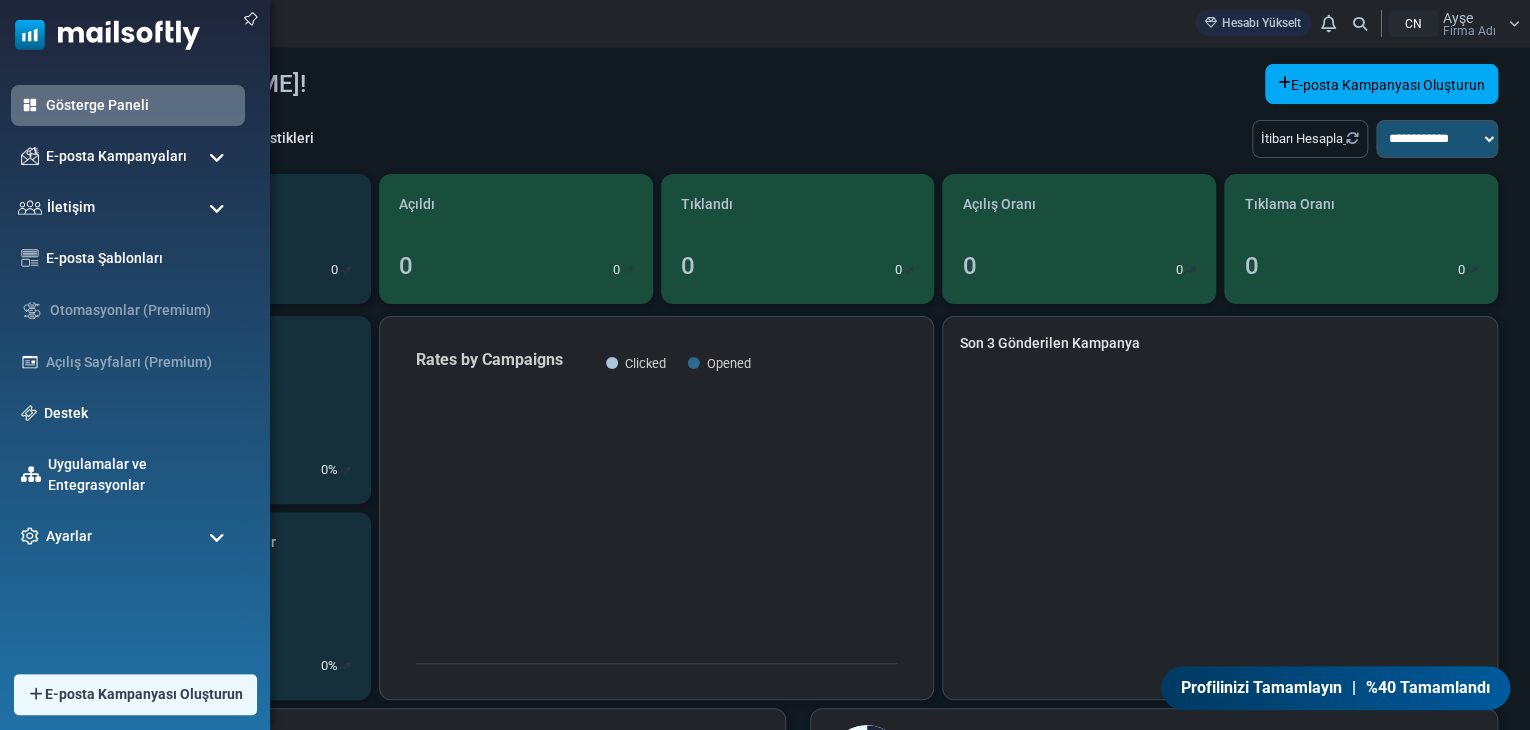 click at bounding box center (217, 209) 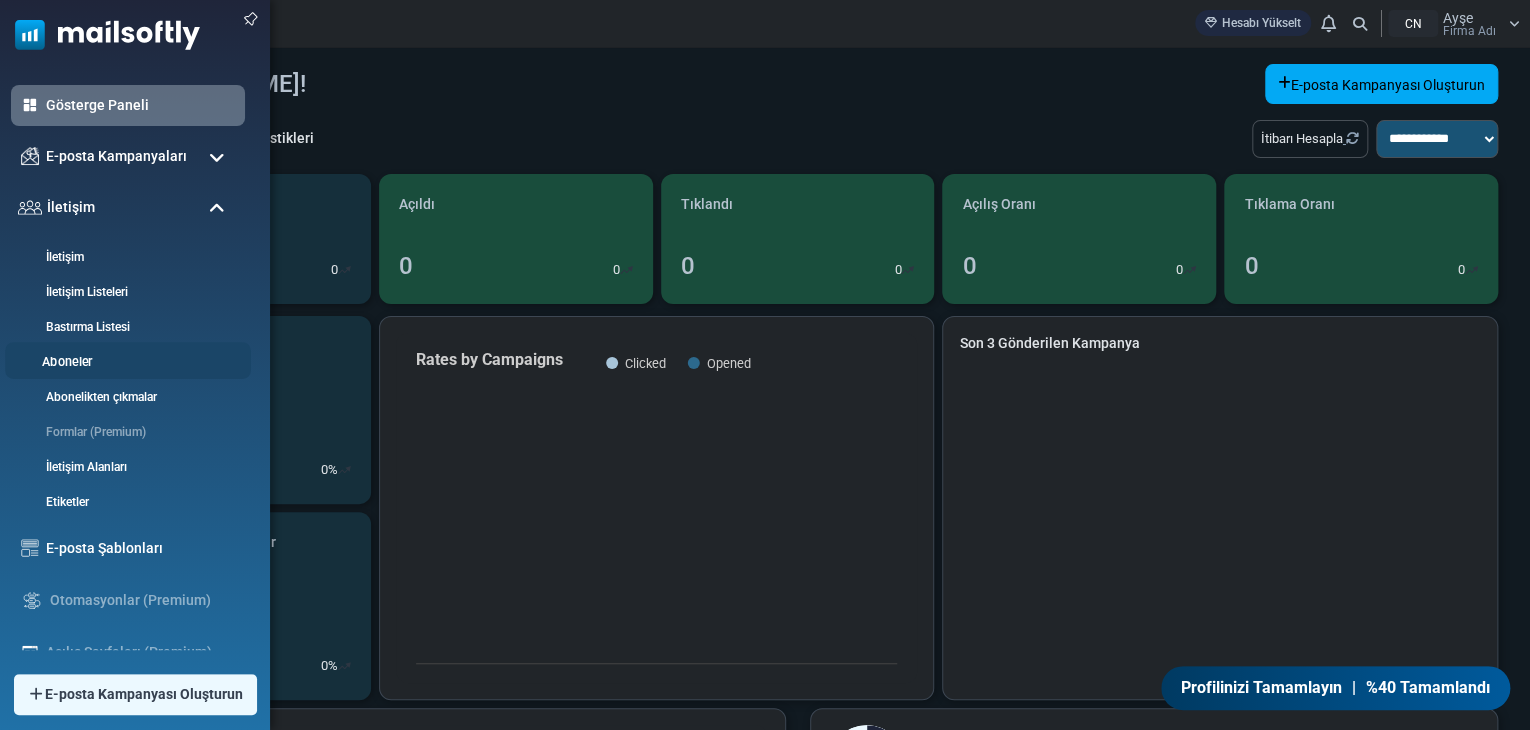 click on "Aboneler" at bounding box center [67, 362] 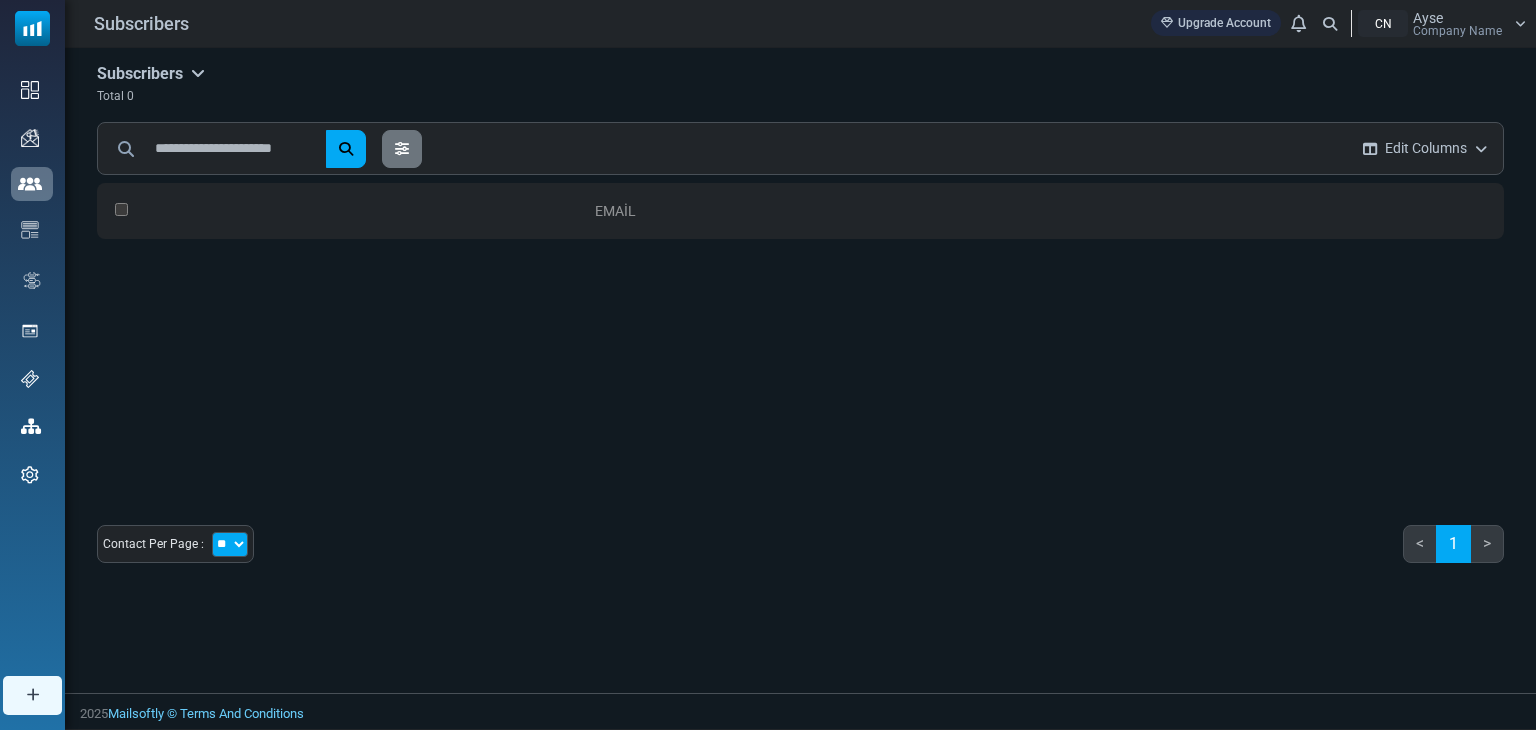 scroll, scrollTop: 0, scrollLeft: 0, axis: both 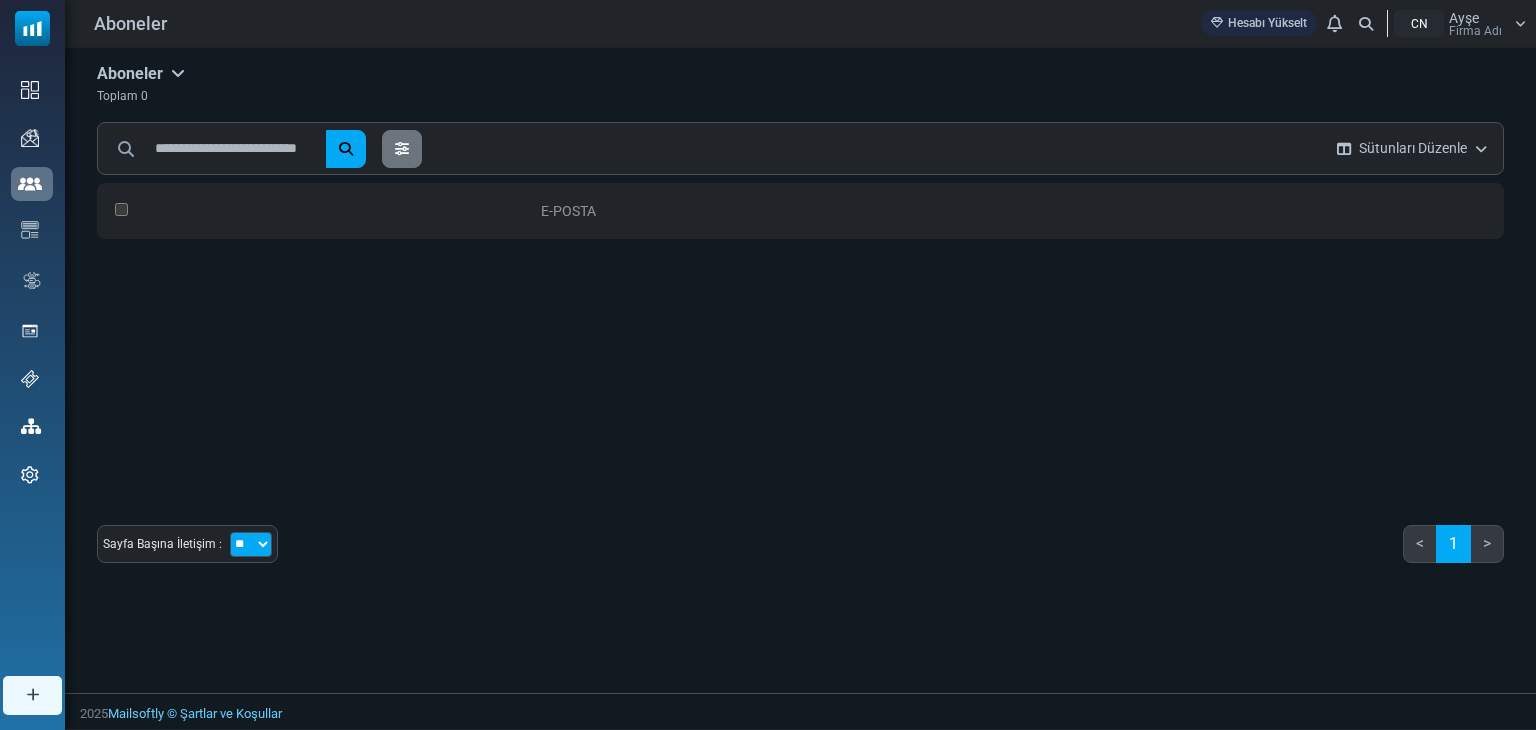 click at bounding box center (178, 73) 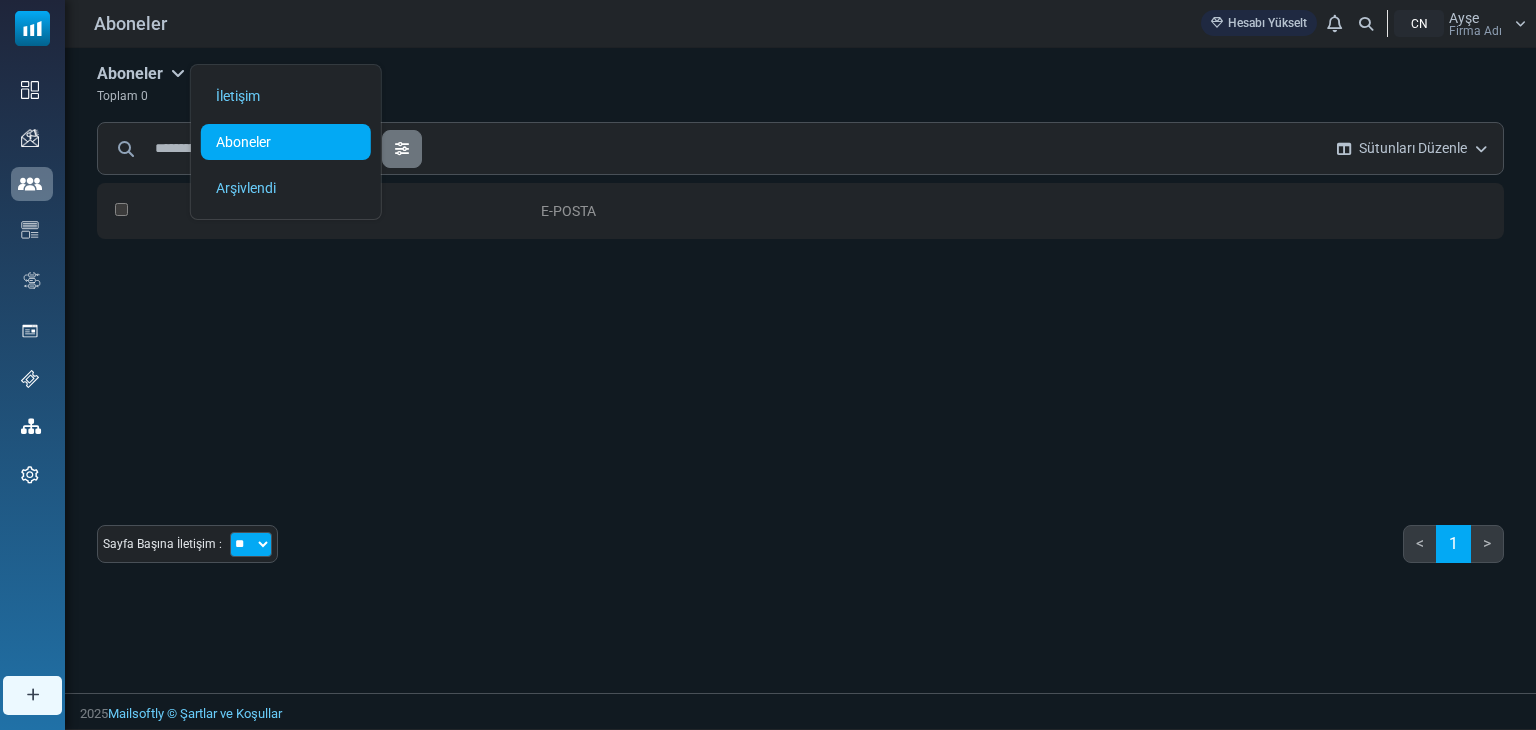 click on "Aboneler" at bounding box center [243, 142] 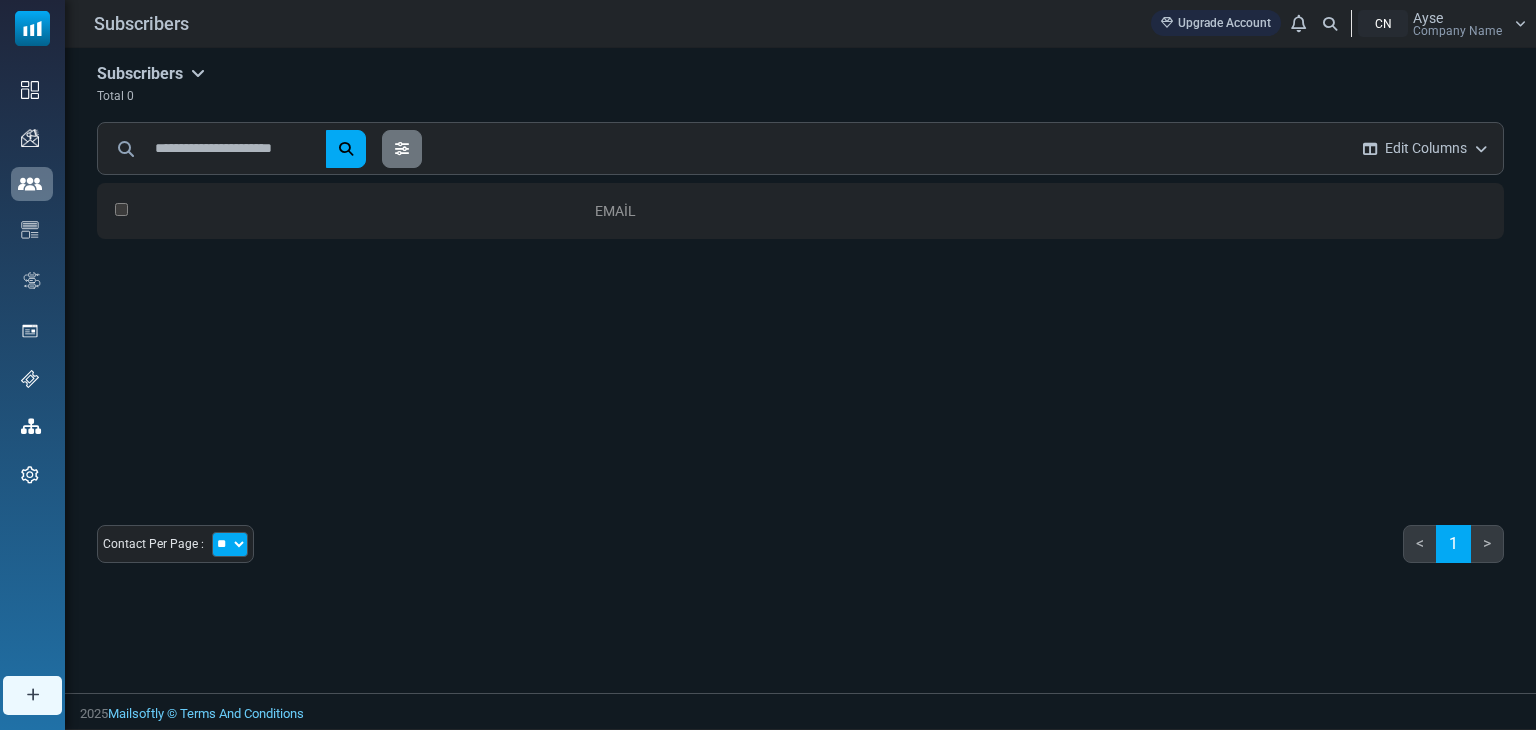 scroll, scrollTop: 0, scrollLeft: 0, axis: both 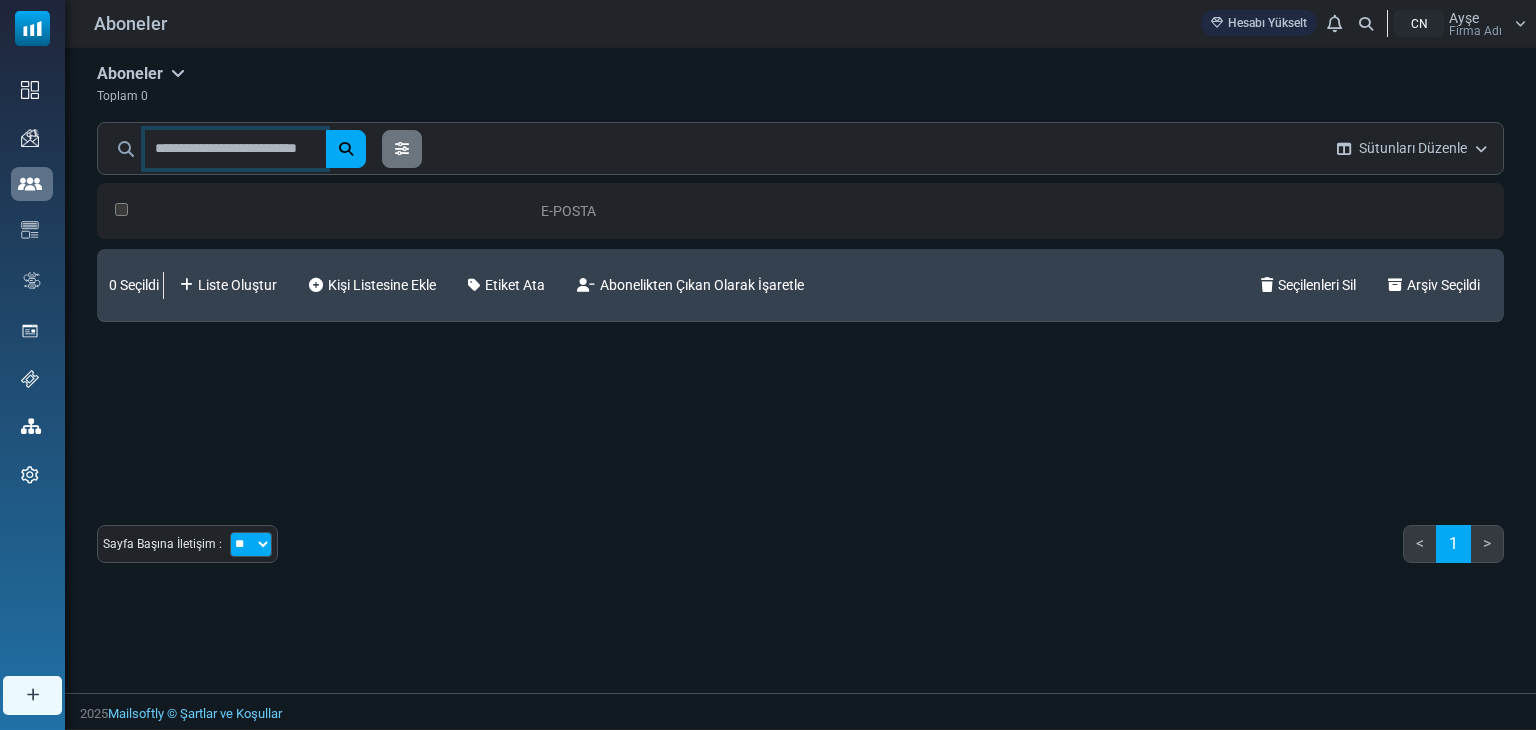 click at bounding box center [235, 149] 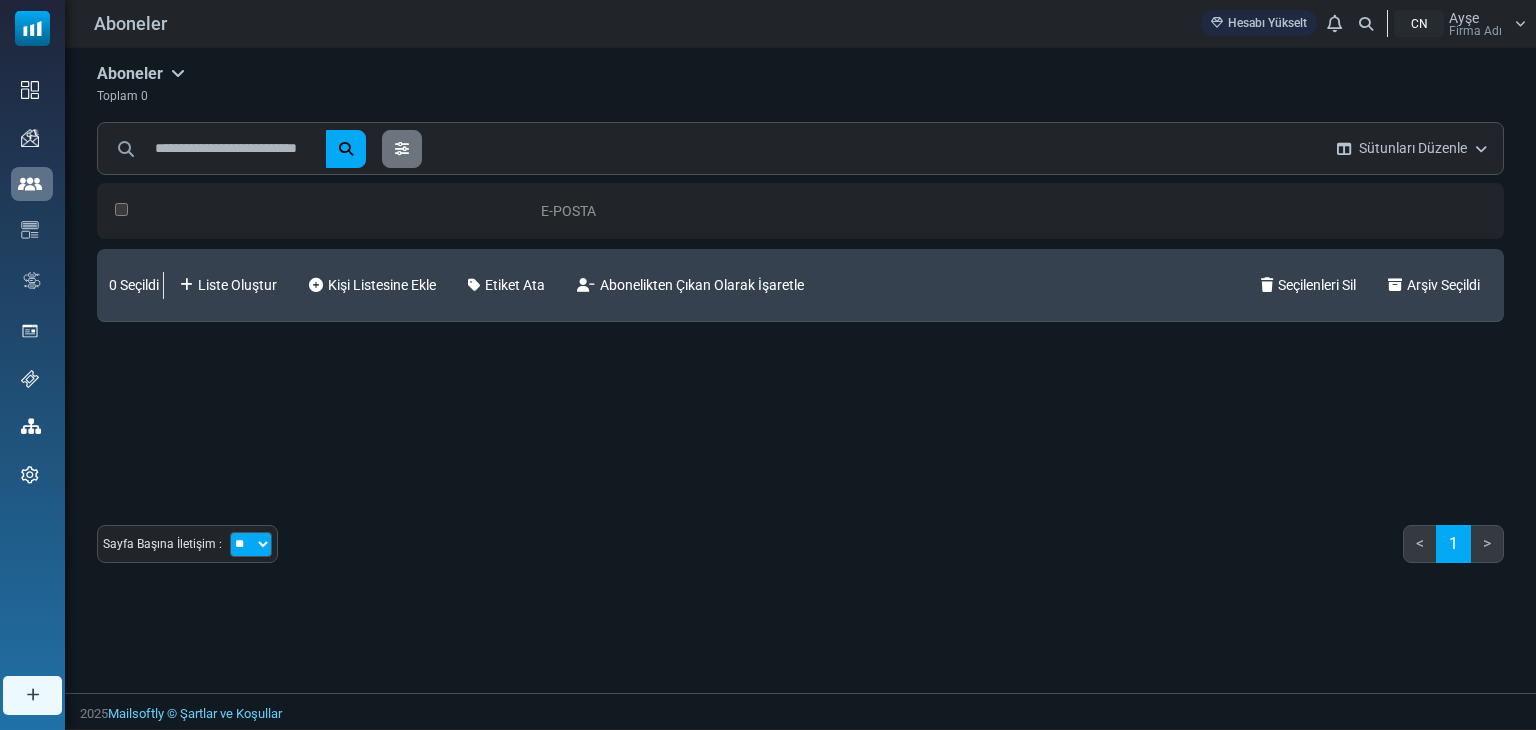 drag, startPoint x: 336, startPoint y: 413, endPoint x: 294, endPoint y: 420, distance: 42.579338 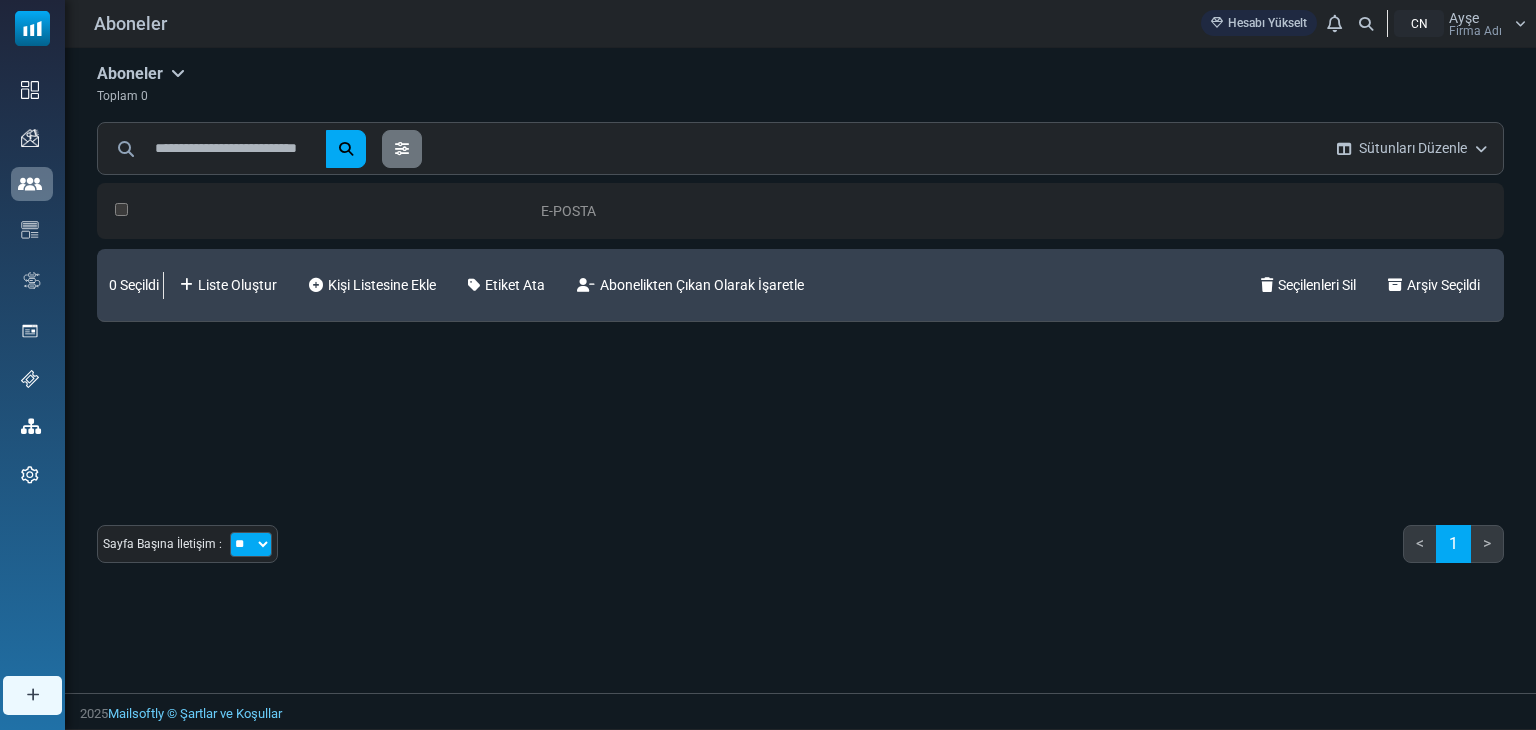 click on "Aboneler
İletişim
Aboneler
Arşivlendi
Toplam
0
*****
Tümünü Temizle
Etiket Ekle ( )
Liste Oluştur ( )
Kişilerde ara" at bounding box center [800, 321] 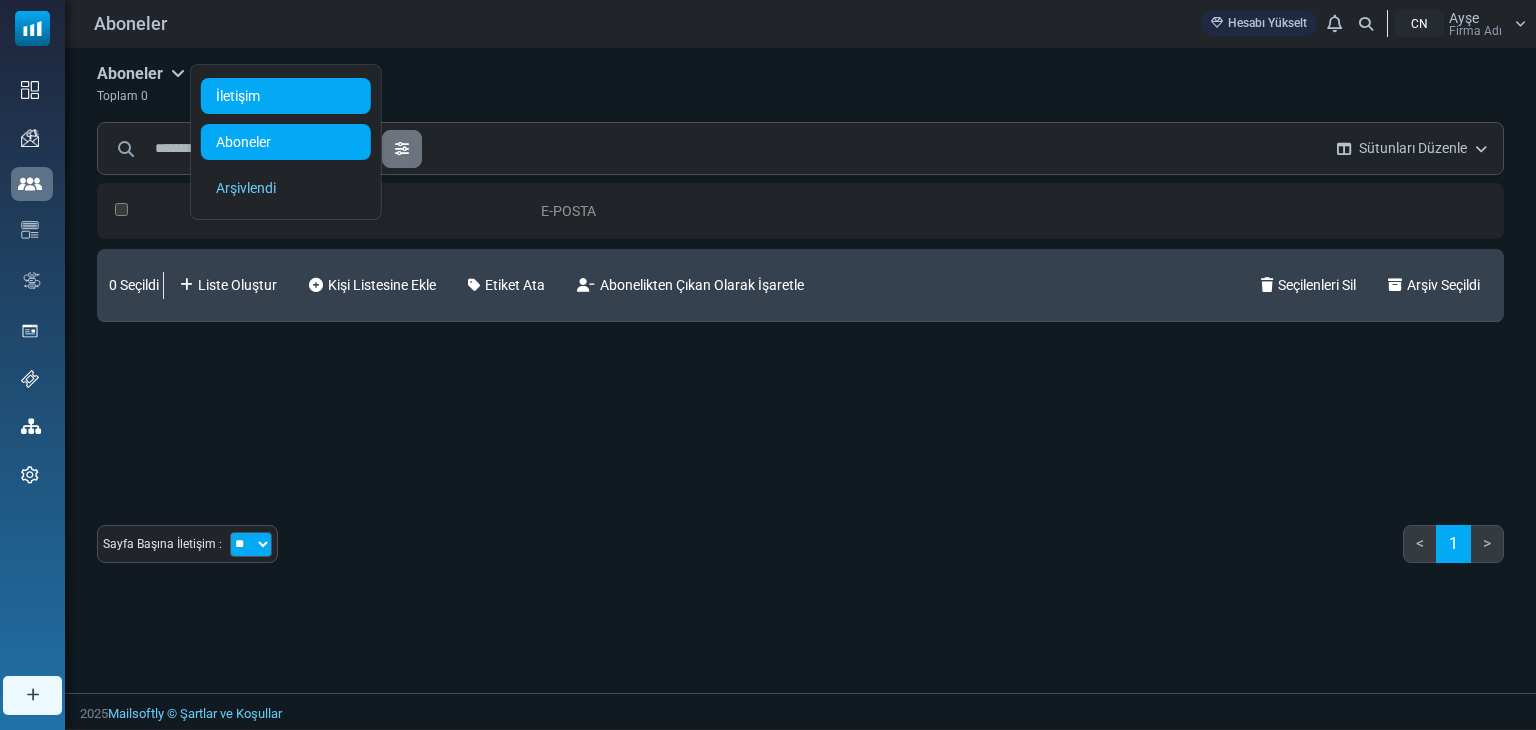 click on "İletişim" at bounding box center (286, 96) 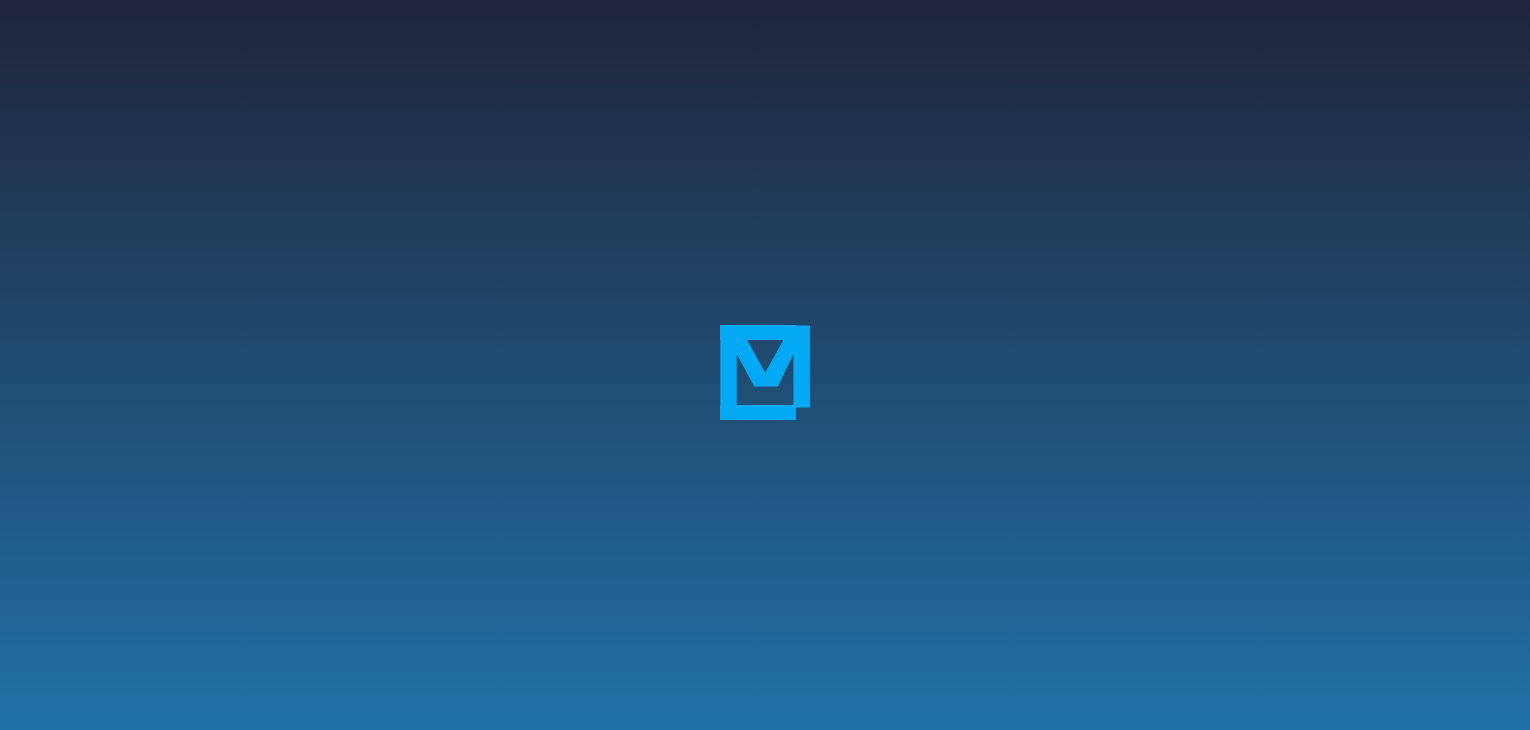 scroll, scrollTop: 0, scrollLeft: 0, axis: both 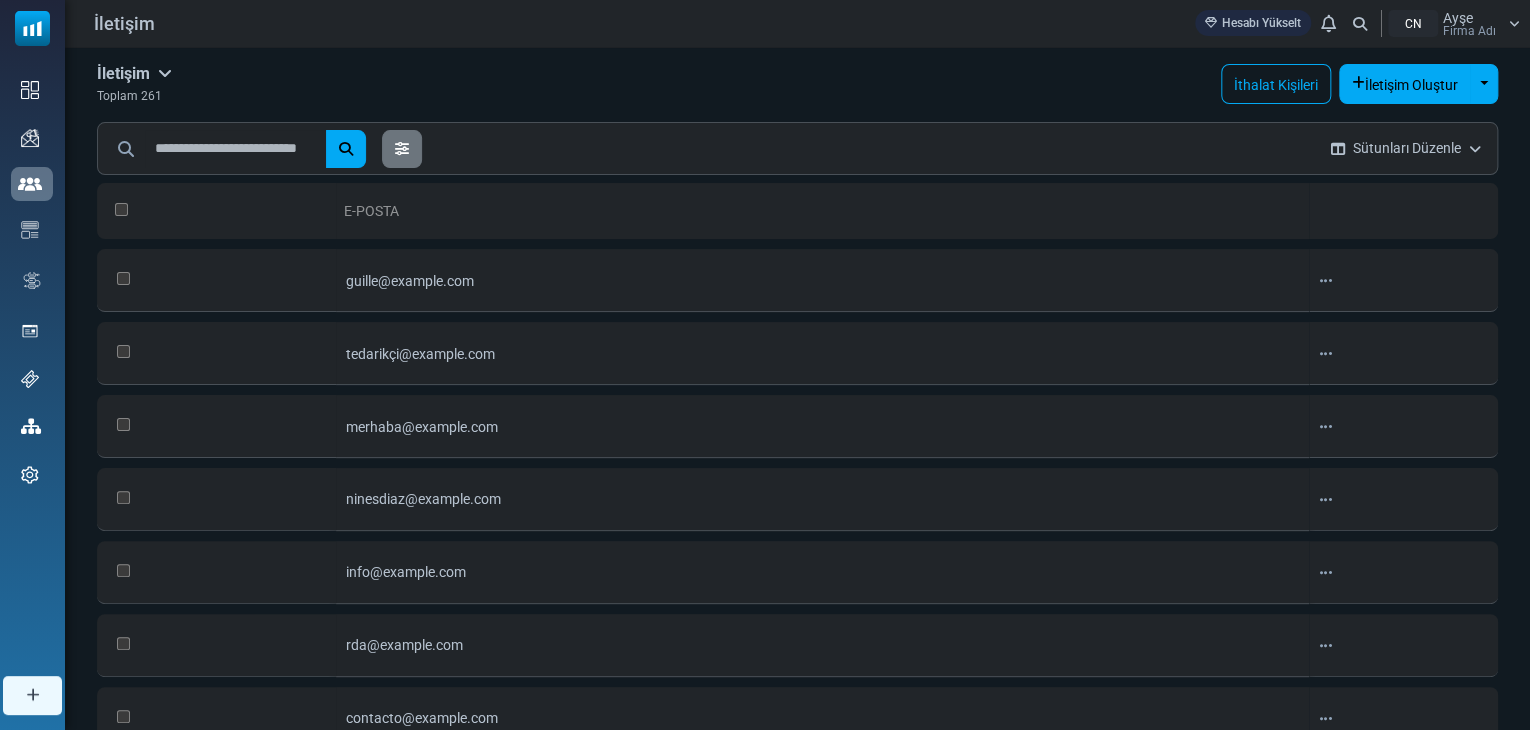 click at bounding box center (165, 73) 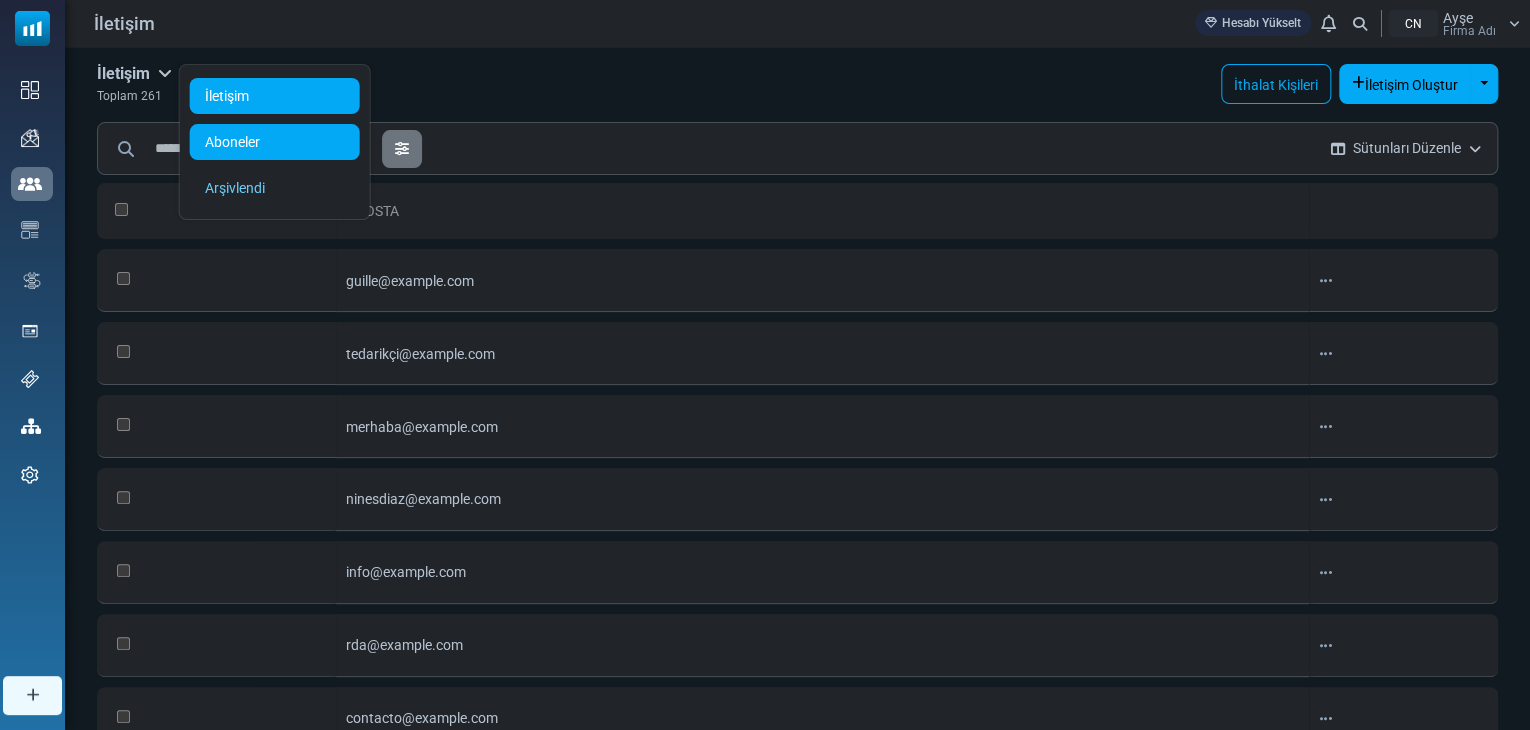 click on "Aboneler" at bounding box center [232, 142] 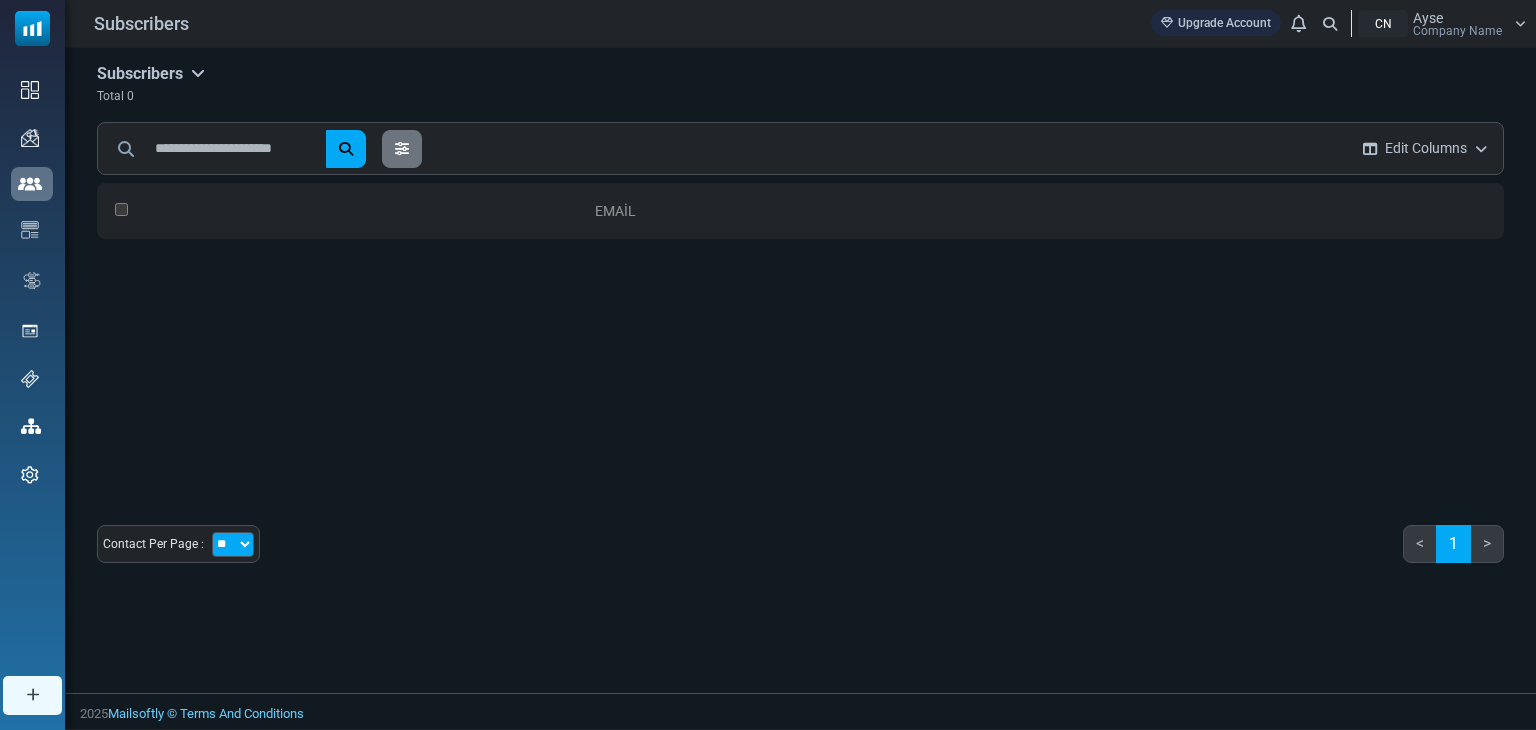 scroll, scrollTop: 0, scrollLeft: 0, axis: both 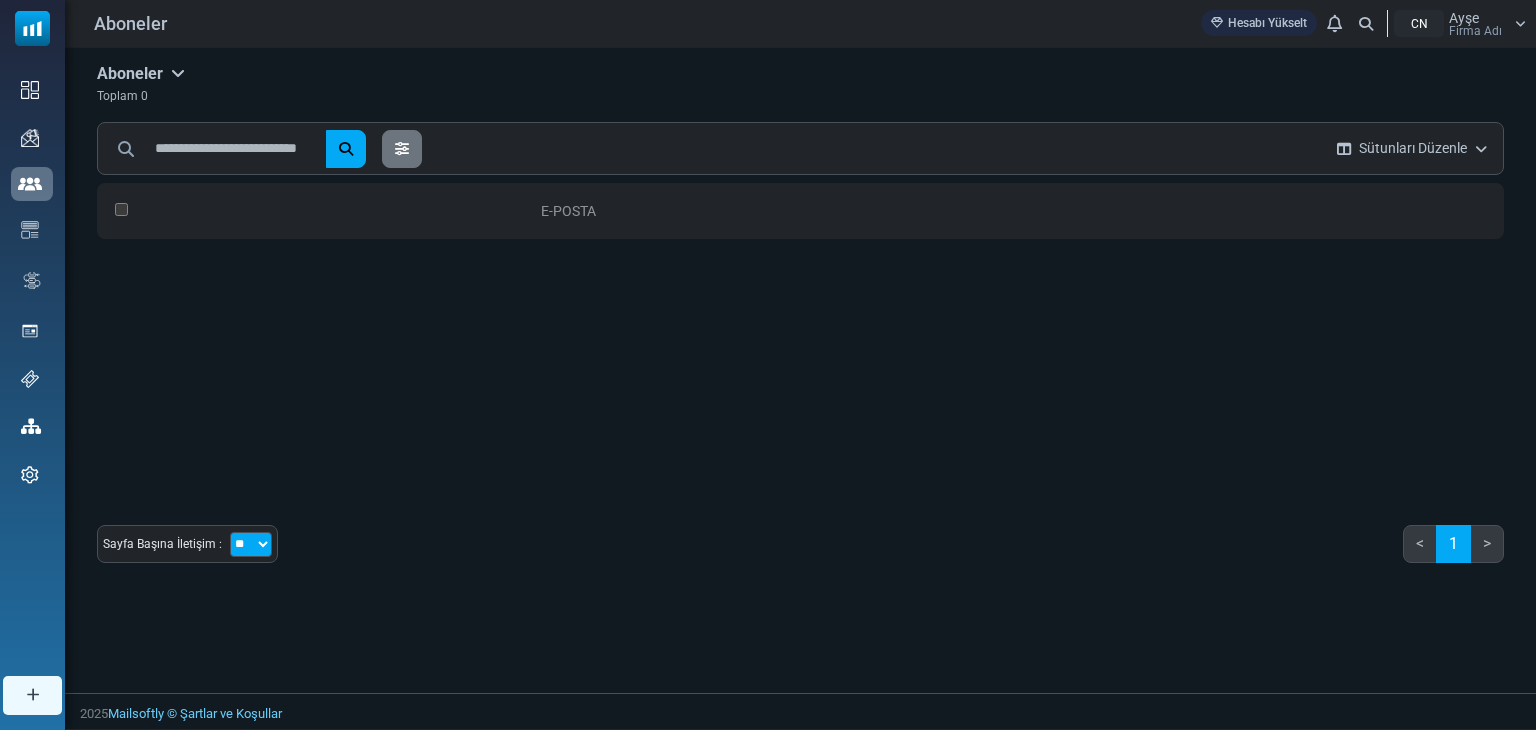 click at bounding box center (315, 211) 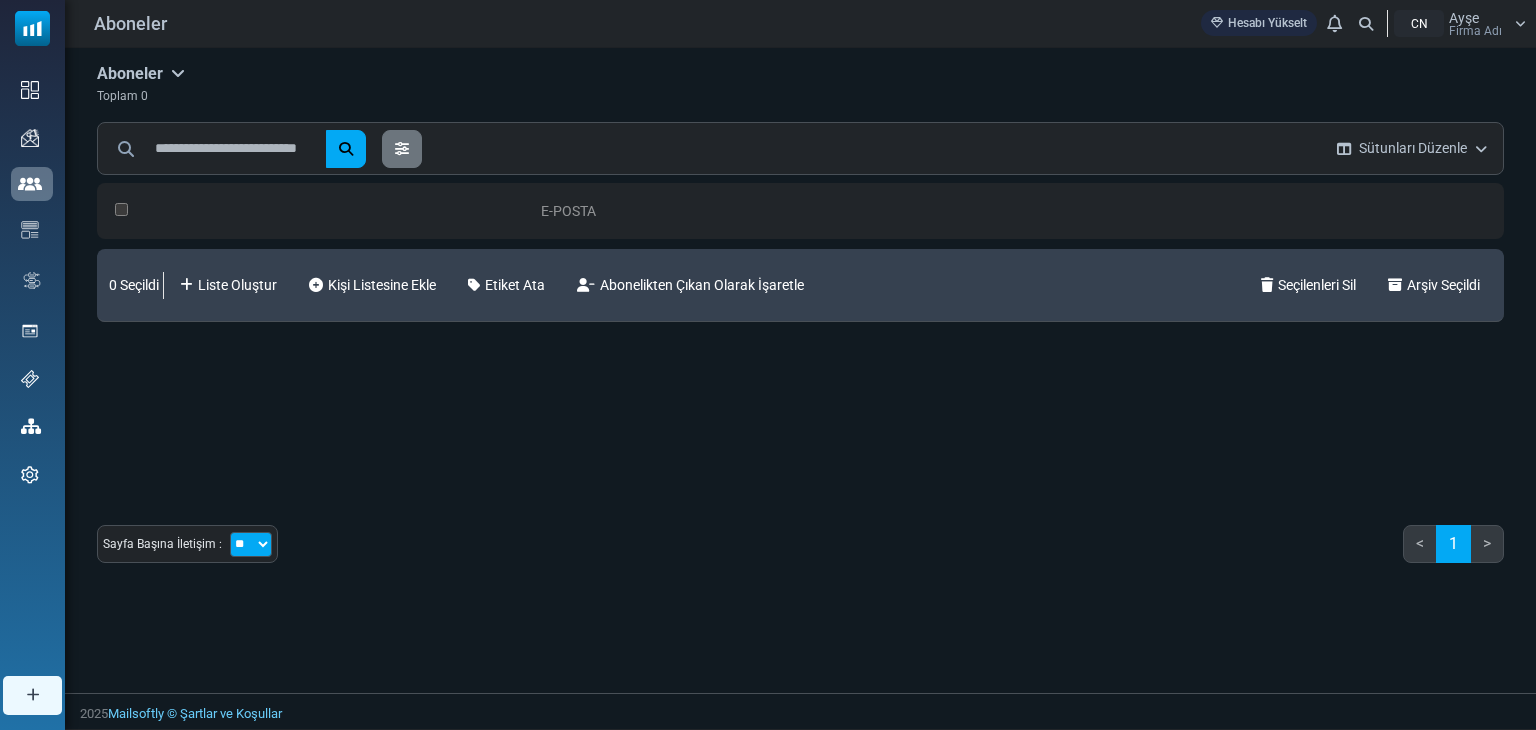 click on "E-posta
0 Seçildi
Liste Oluştur
Kişi Listesine Ekle
Etiket Ata
Abonelikten Çıkan Olarak İşaretle
Seçilenleri Sil
Arşiv Seçildi" at bounding box center [800, 333] 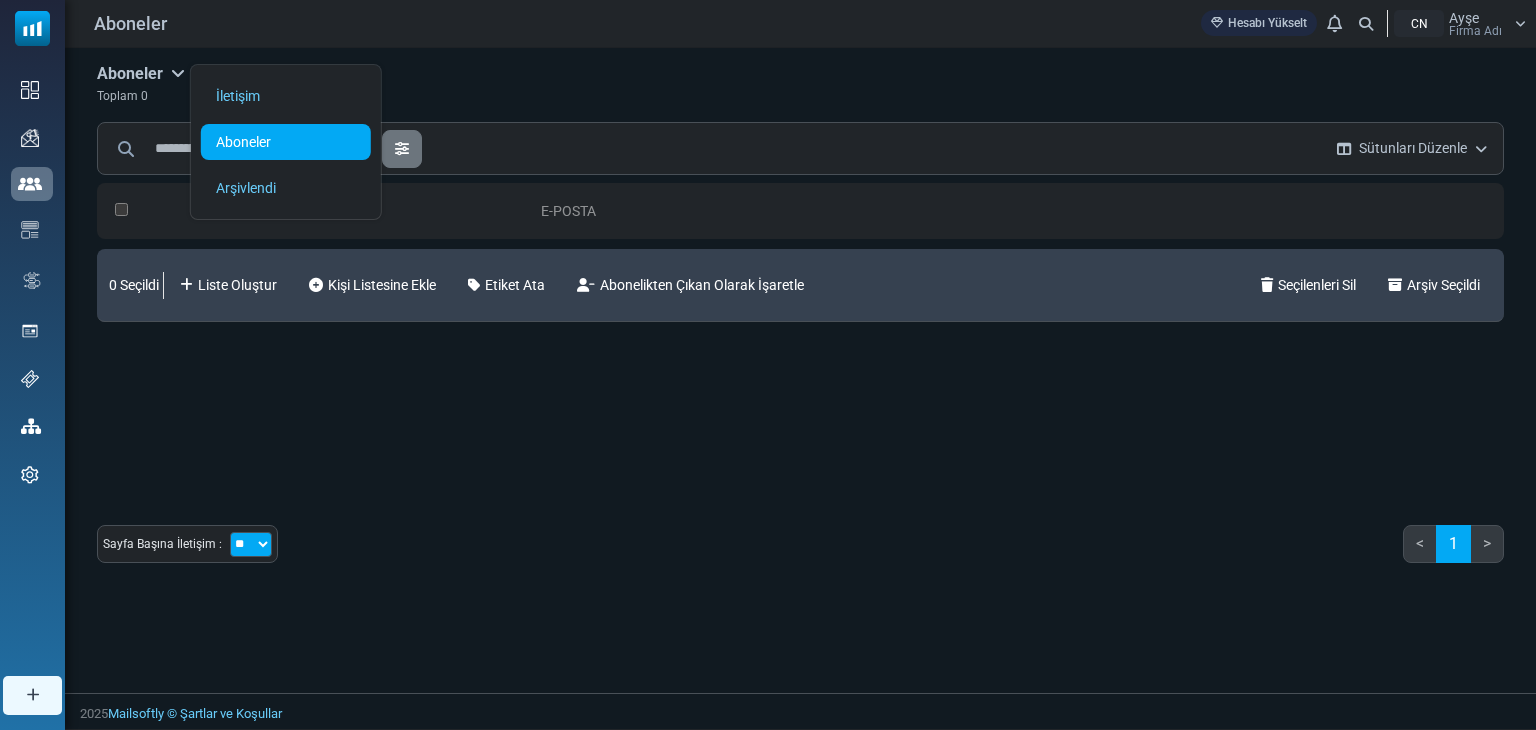 click on "Aboneler" at bounding box center (243, 142) 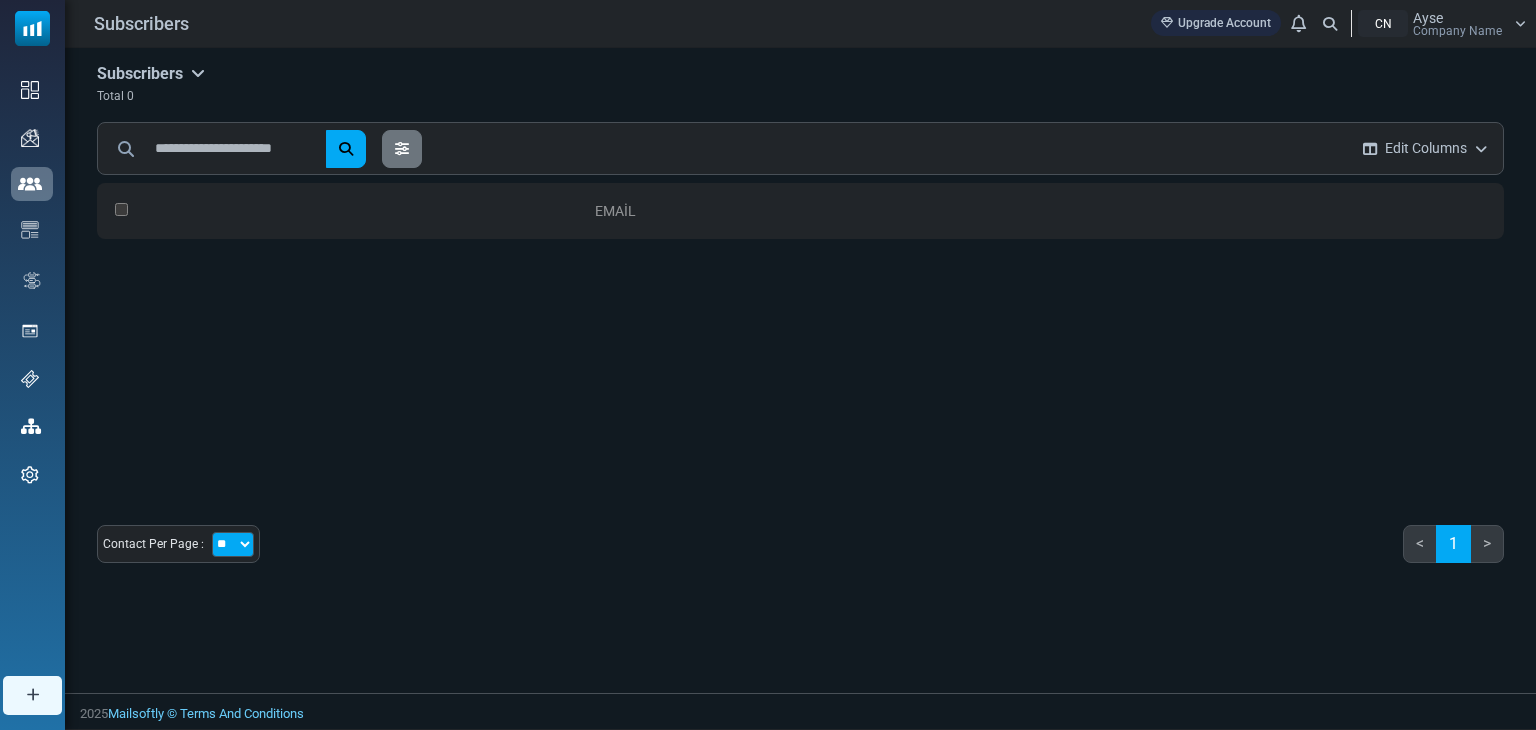 scroll, scrollTop: 0, scrollLeft: 0, axis: both 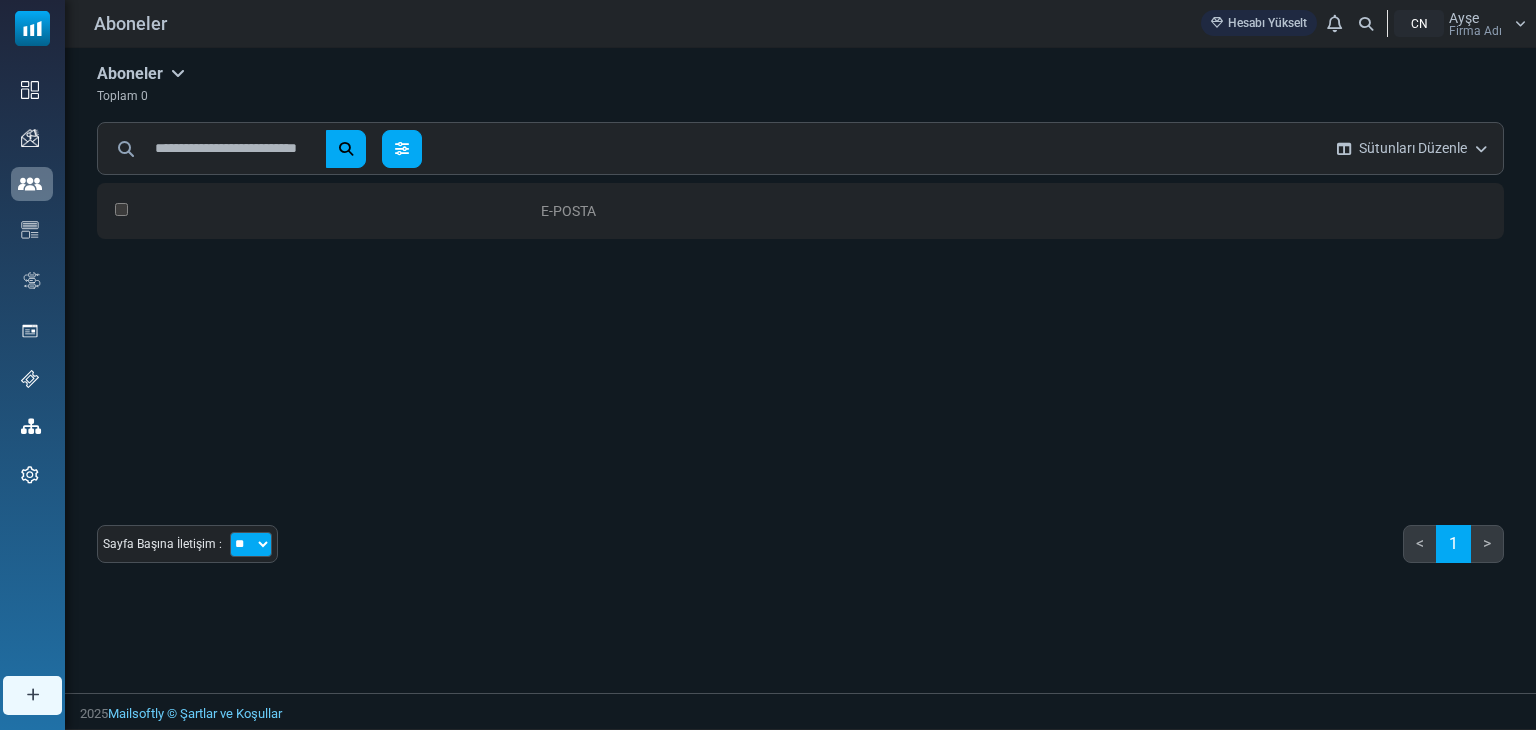 click at bounding box center (402, 149) 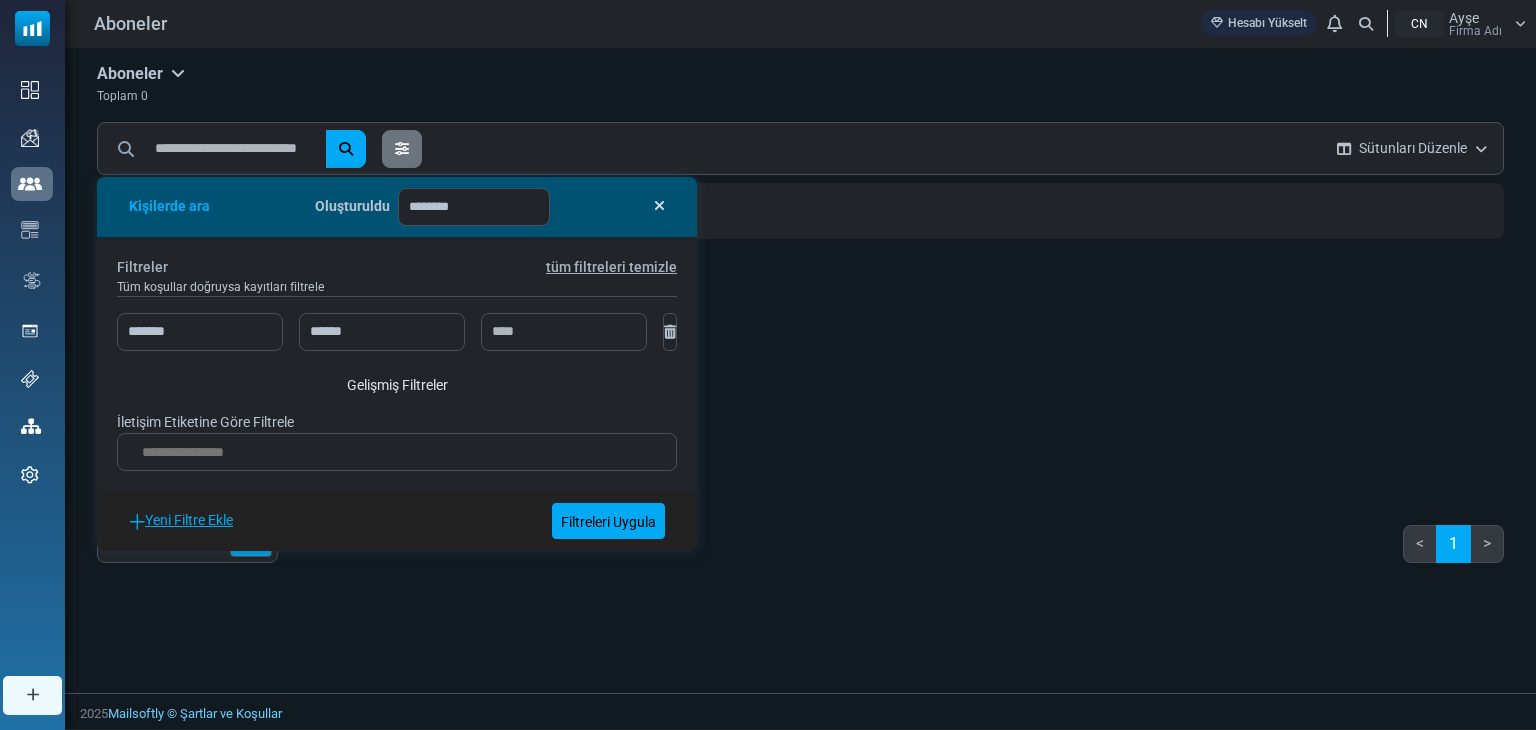 click at bounding box center (659, 206) 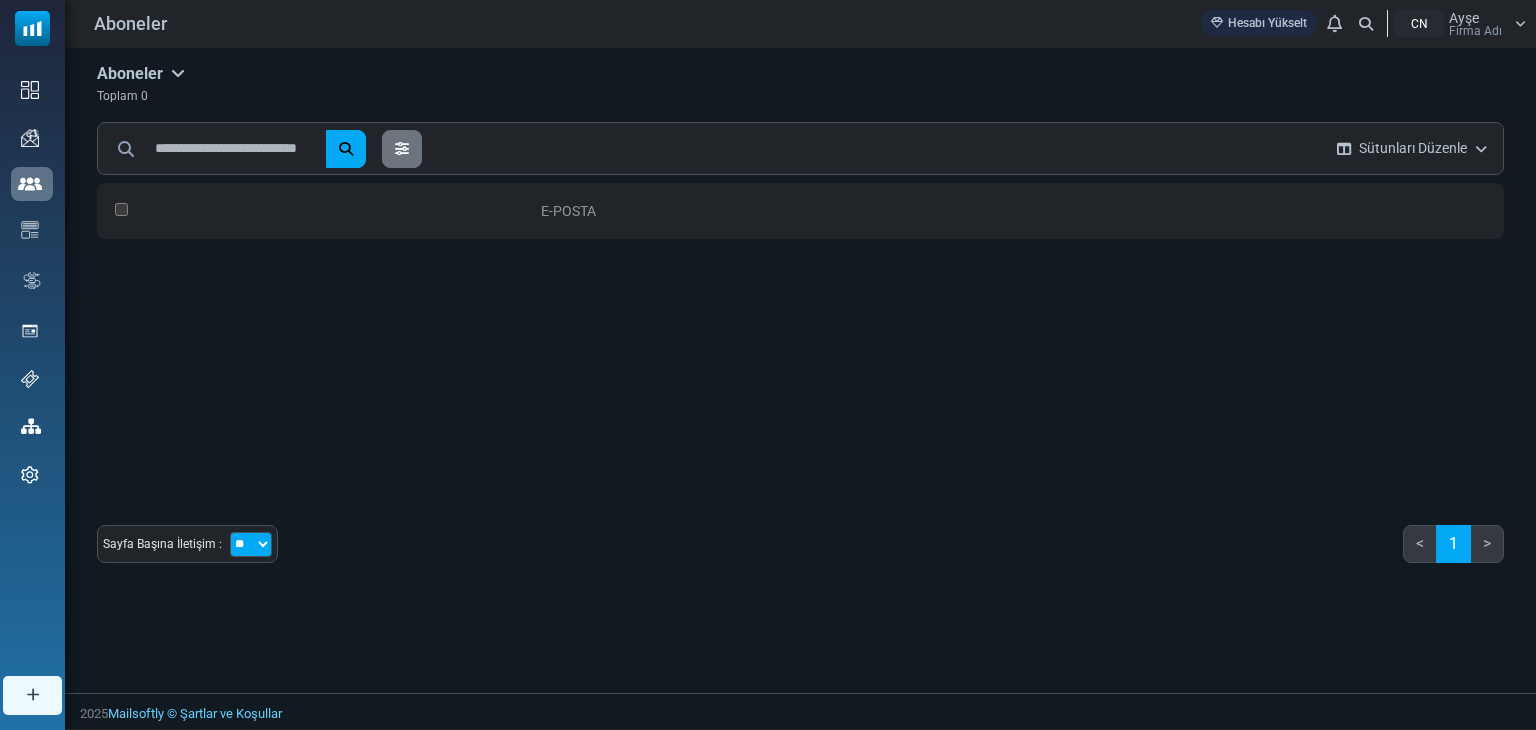 click at bounding box center (178, 73) 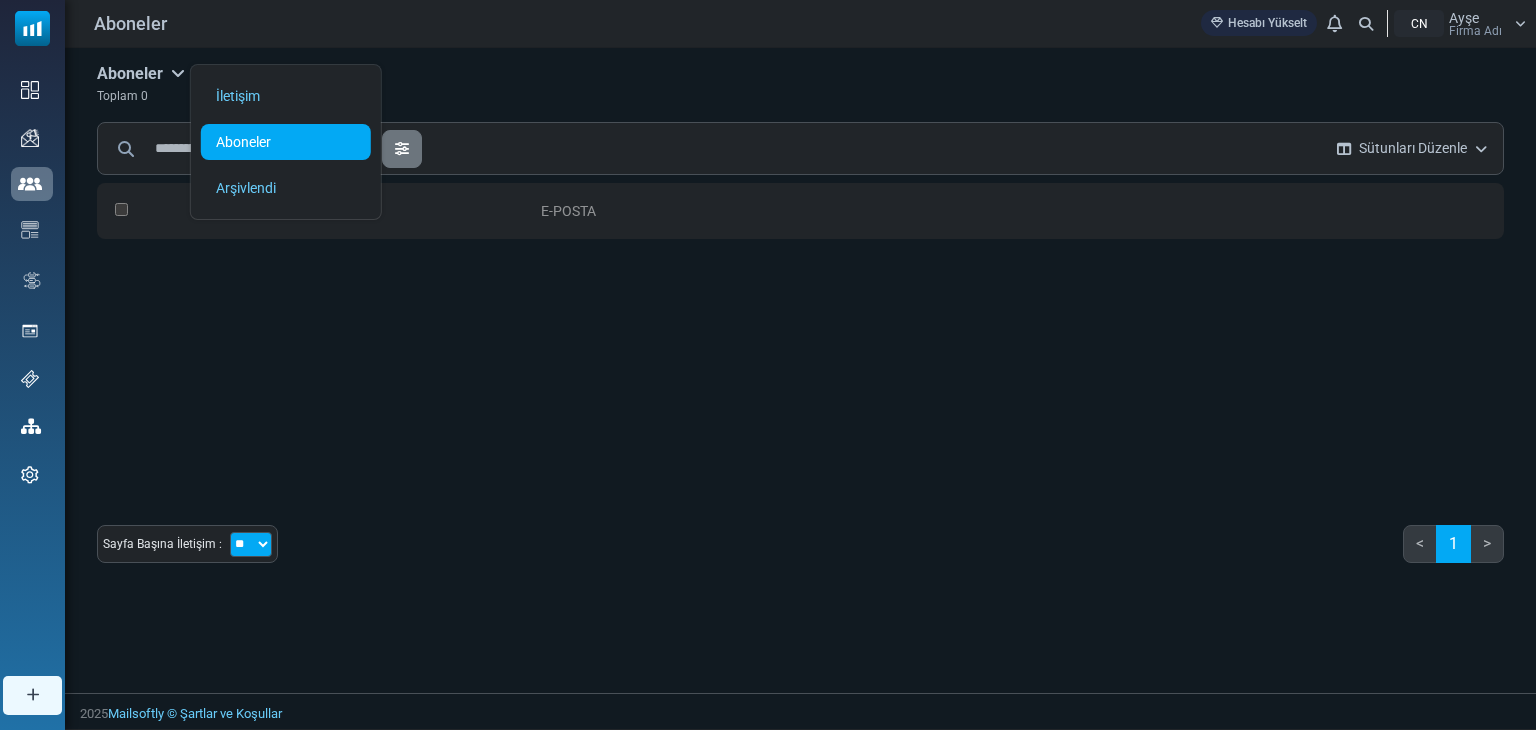 click on "E-posta
0 Seçildi
Liste Oluştur
Kişi Listesine Ekle
Etiket Ata
Abonelikten Çıkan Olarak İşaretle
Seçilenleri Sil
Arşiv Seçildi" at bounding box center [800, 333] 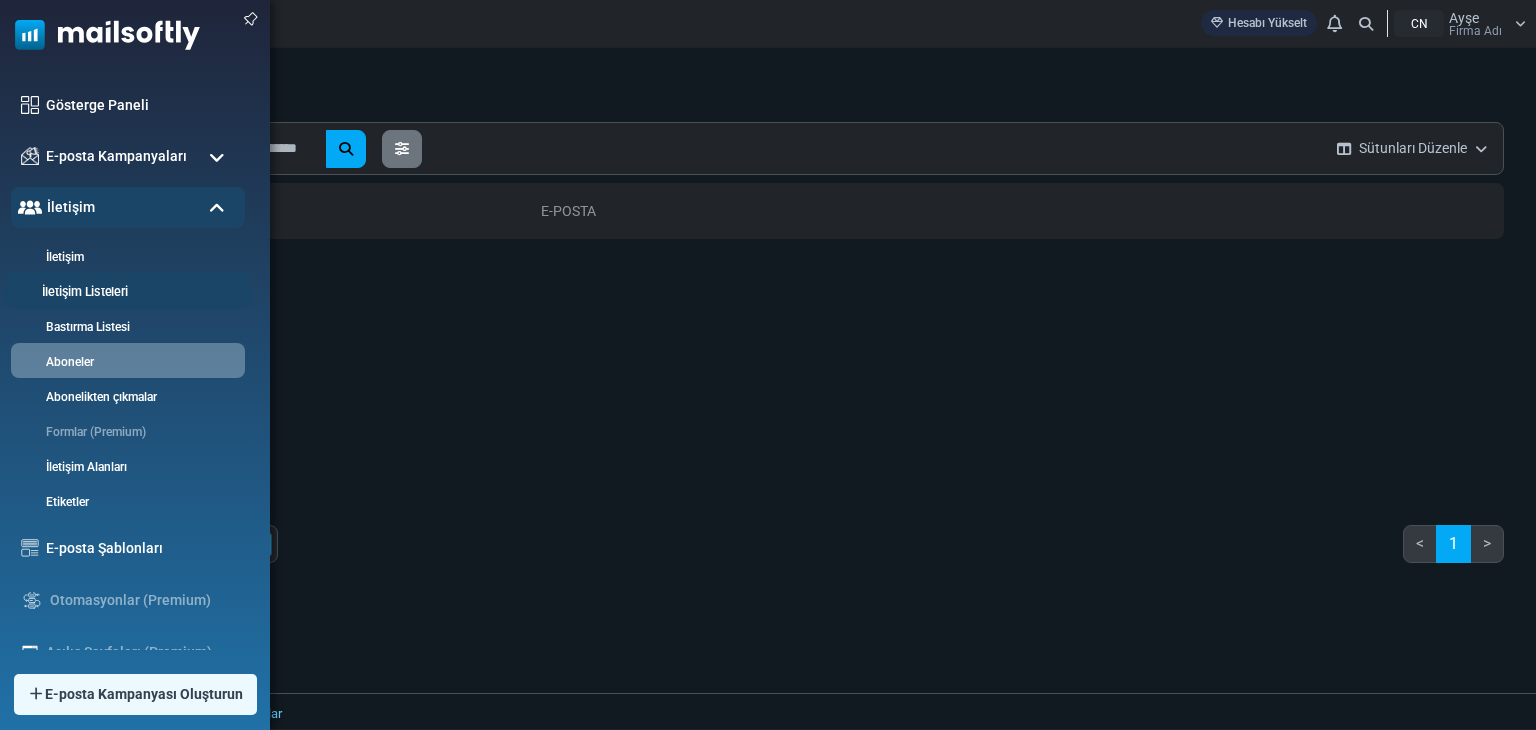 click on "İletişim Listeleri" at bounding box center [85, 292] 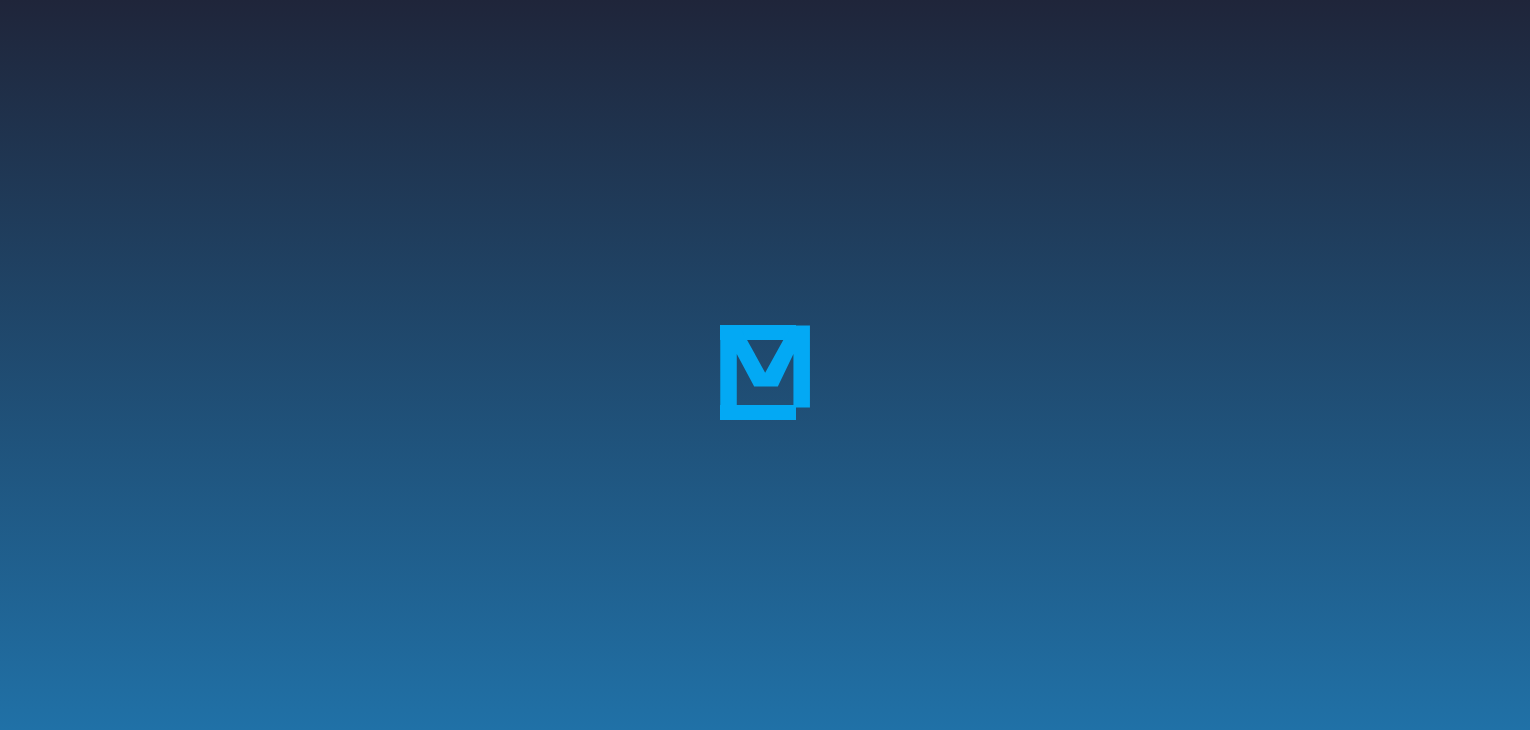 scroll, scrollTop: 0, scrollLeft: 0, axis: both 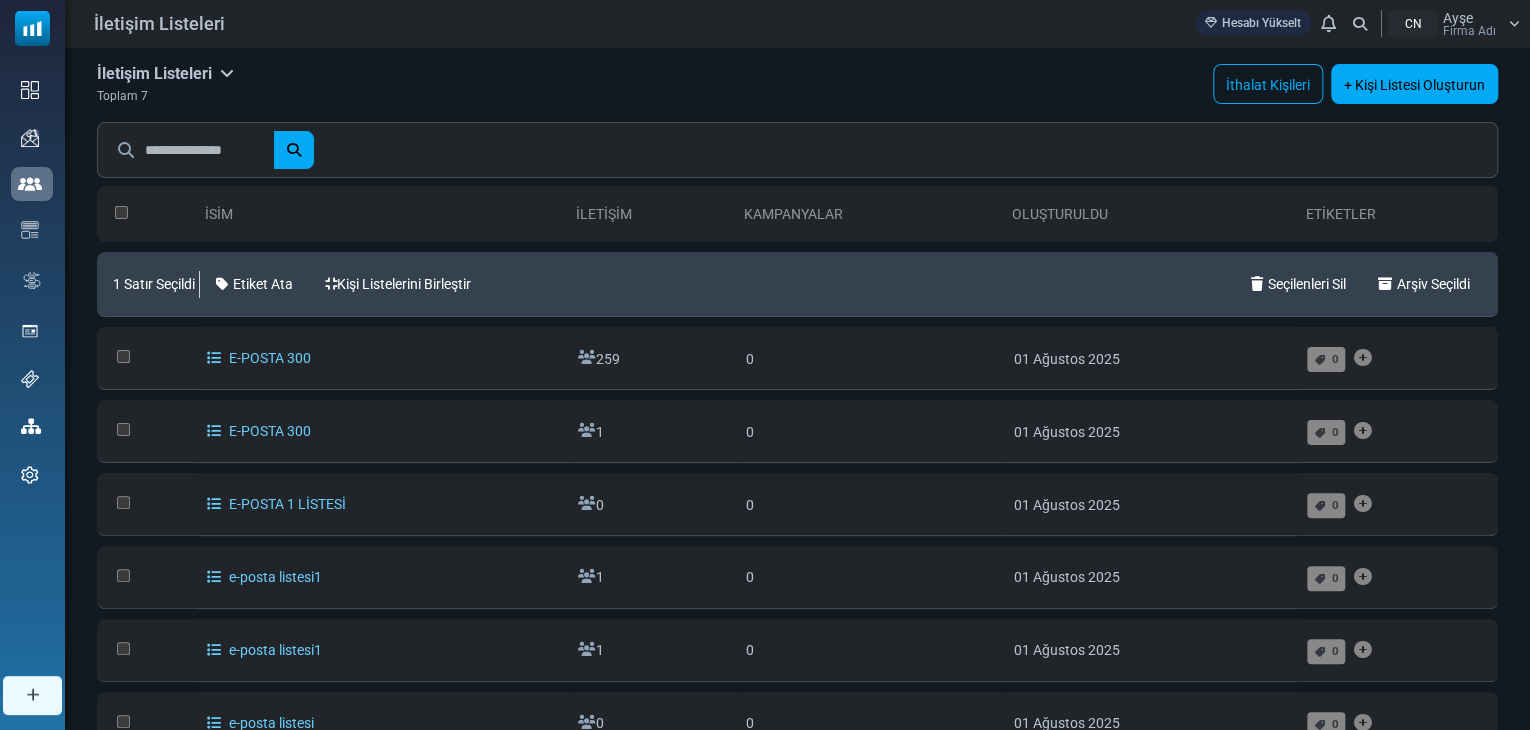 click on "İletişim Listeleri
Kişi Listelerim
Şirket İletişim Listeleri
İthalat Geçmişi
İhracat Geçmişi
Arşivlendi
Toplam
7
İthalat Kişileri
+ Kişi Listesi Oluşturun
İsim
İletişim
Kampanyalar
Oluşturuldu
Etiketler" at bounding box center [797, 502] 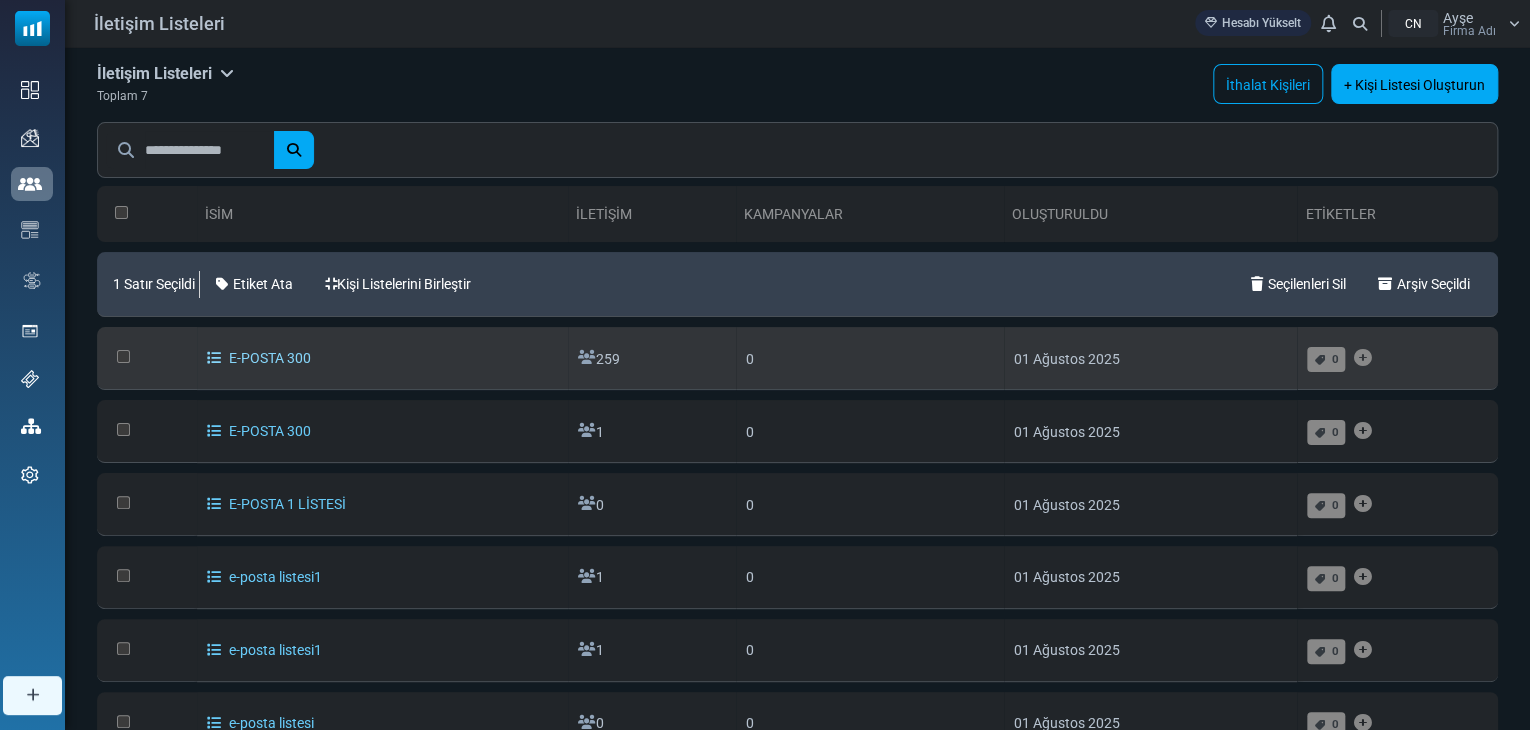 click on "E-POSTA 300" at bounding box center [270, 358] 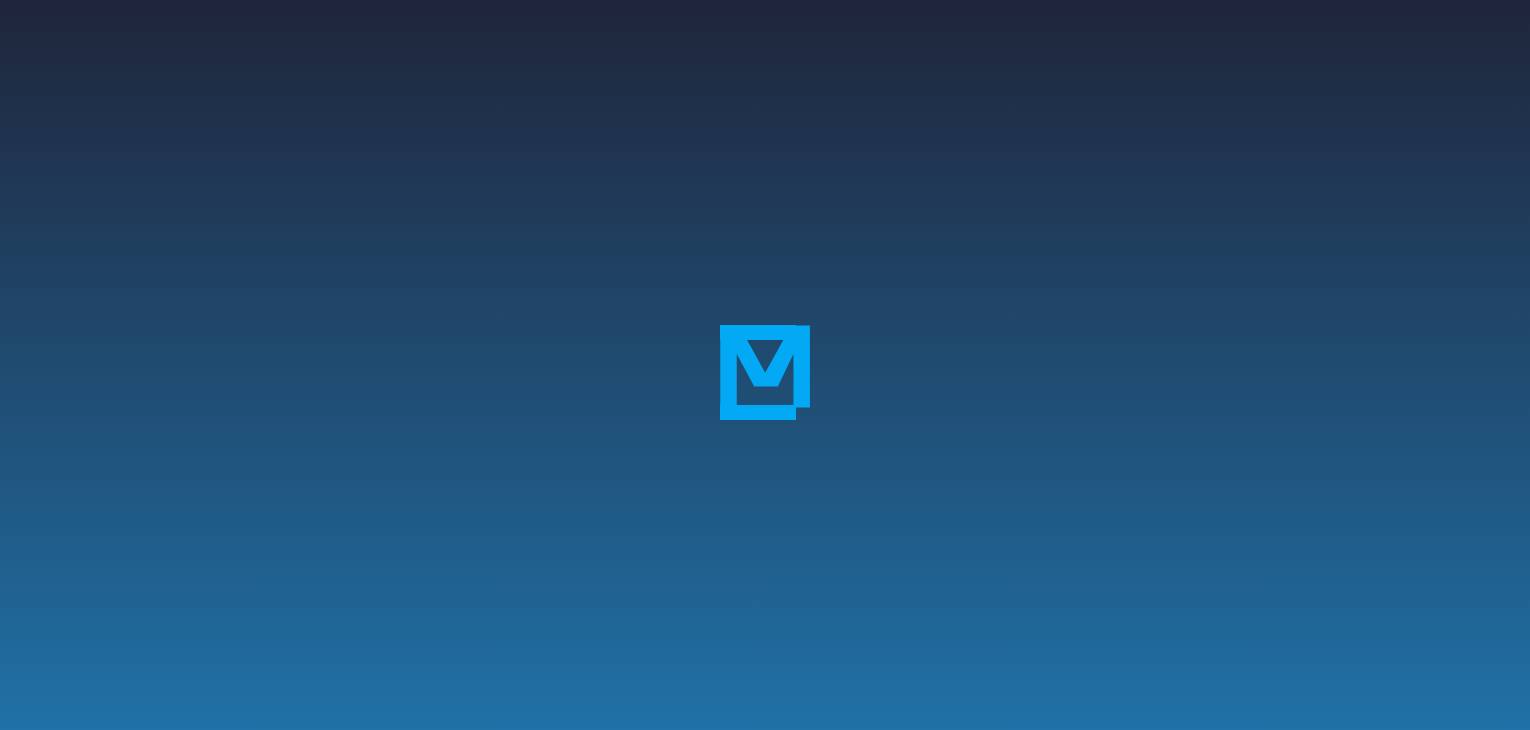 scroll, scrollTop: 0, scrollLeft: 0, axis: both 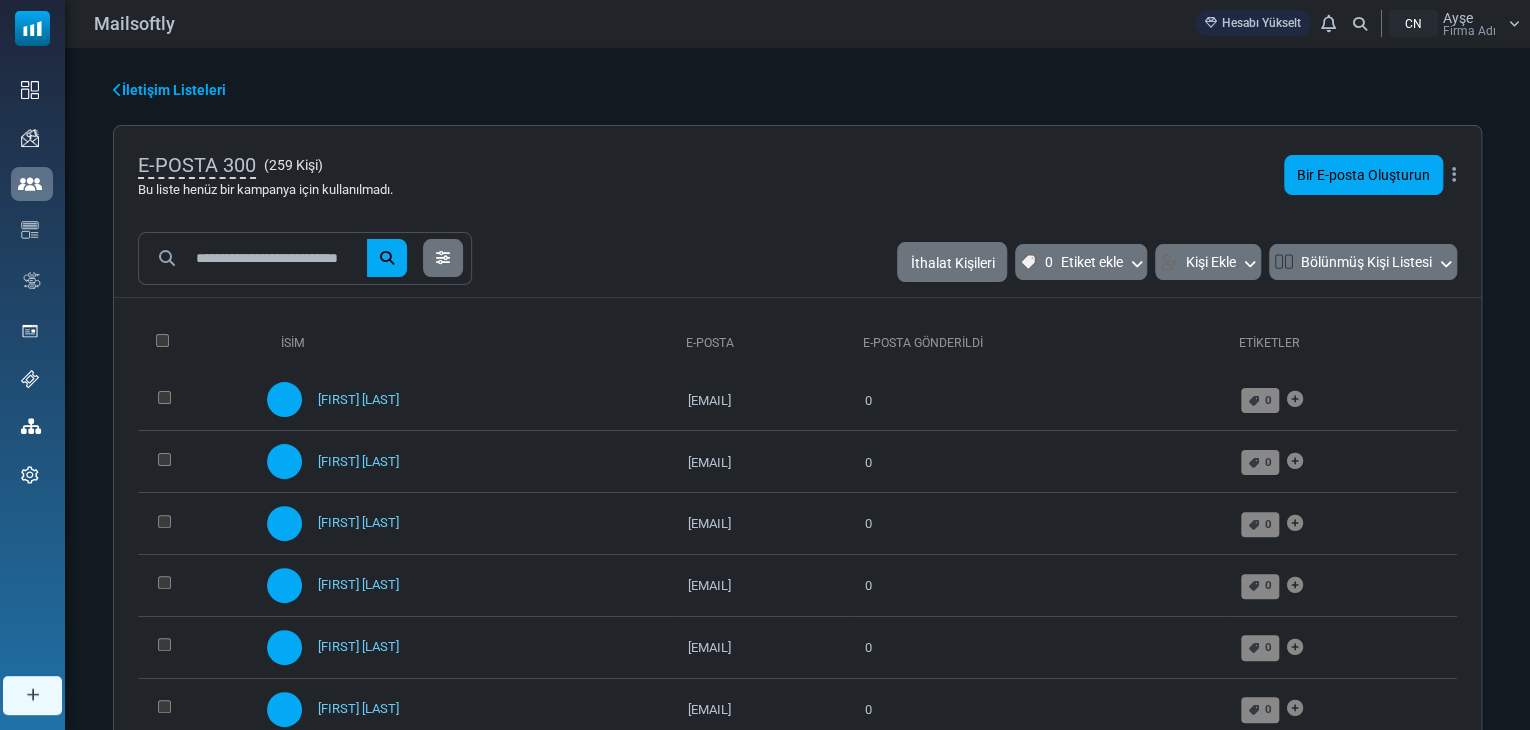 click at bounding box center (117, 90) 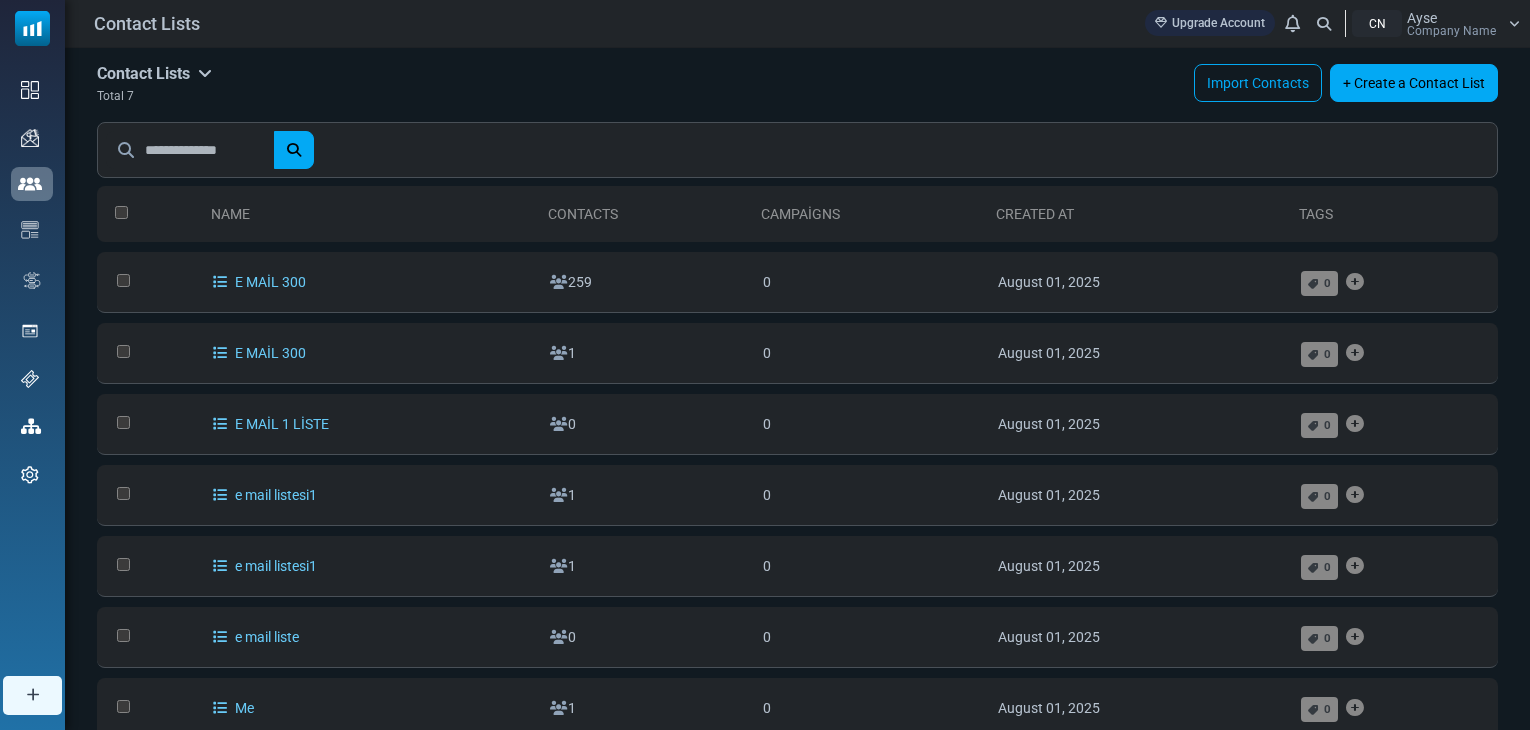 scroll, scrollTop: 0, scrollLeft: 0, axis: both 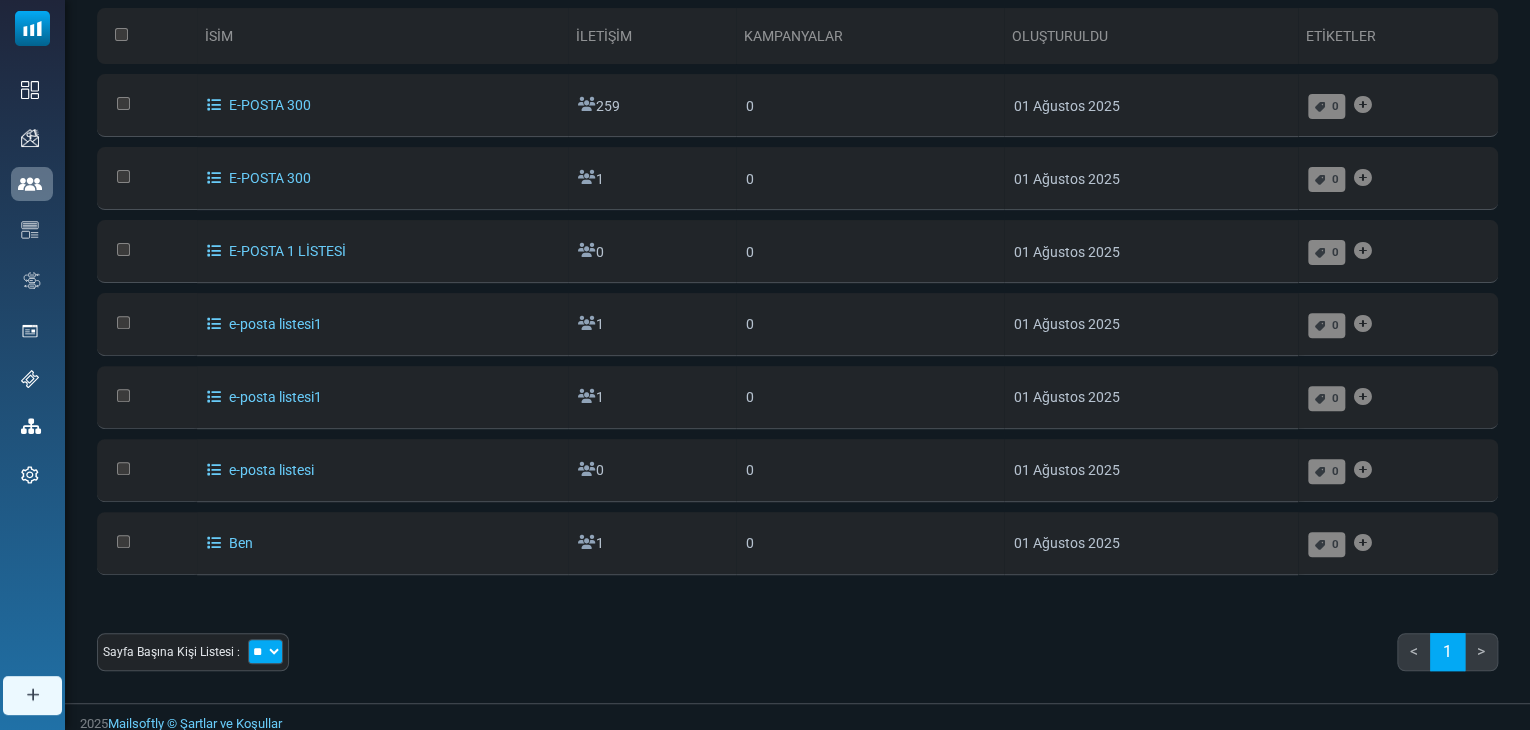 drag, startPoint x: 264, startPoint y: 473, endPoint x: 335, endPoint y: 426, distance: 85.146935 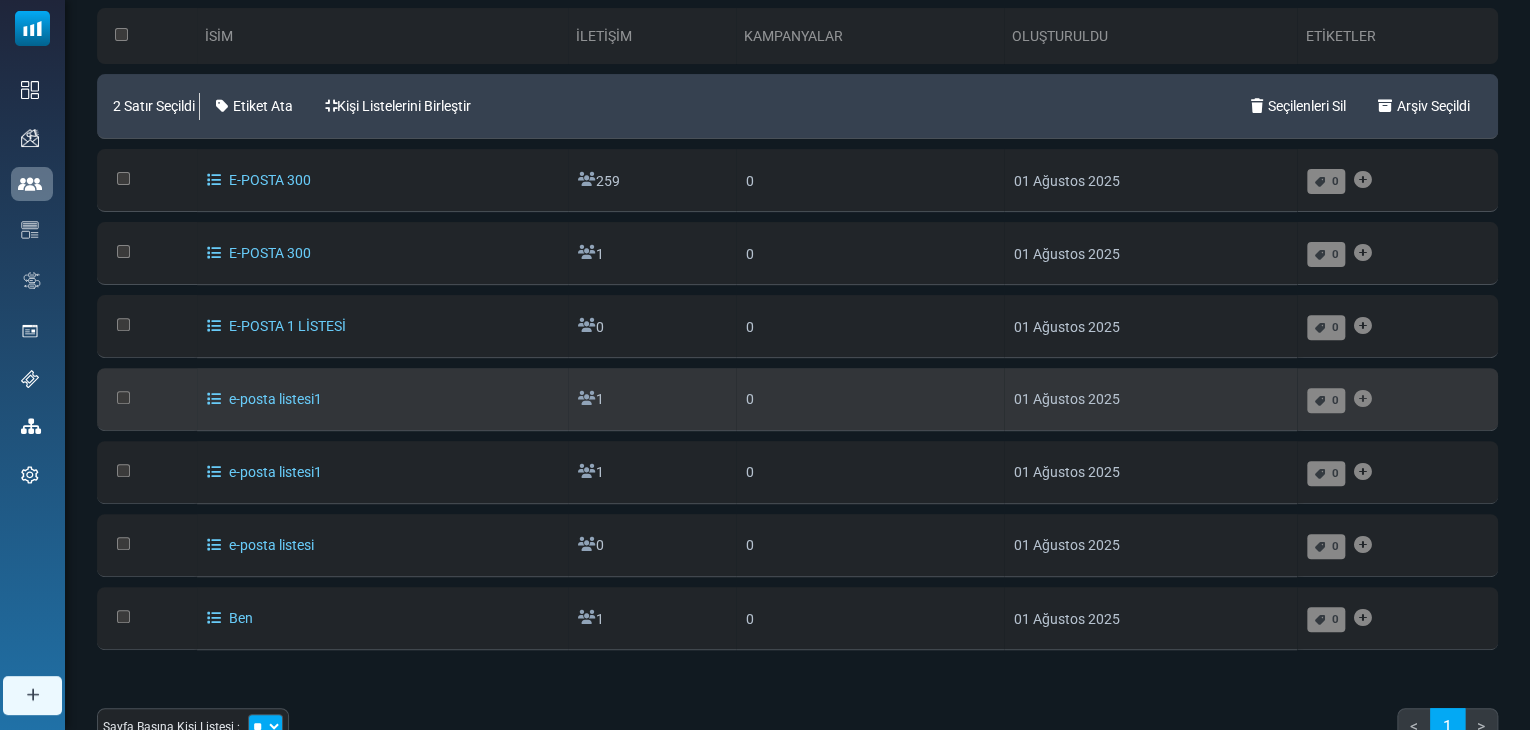click at bounding box center (147, 399) 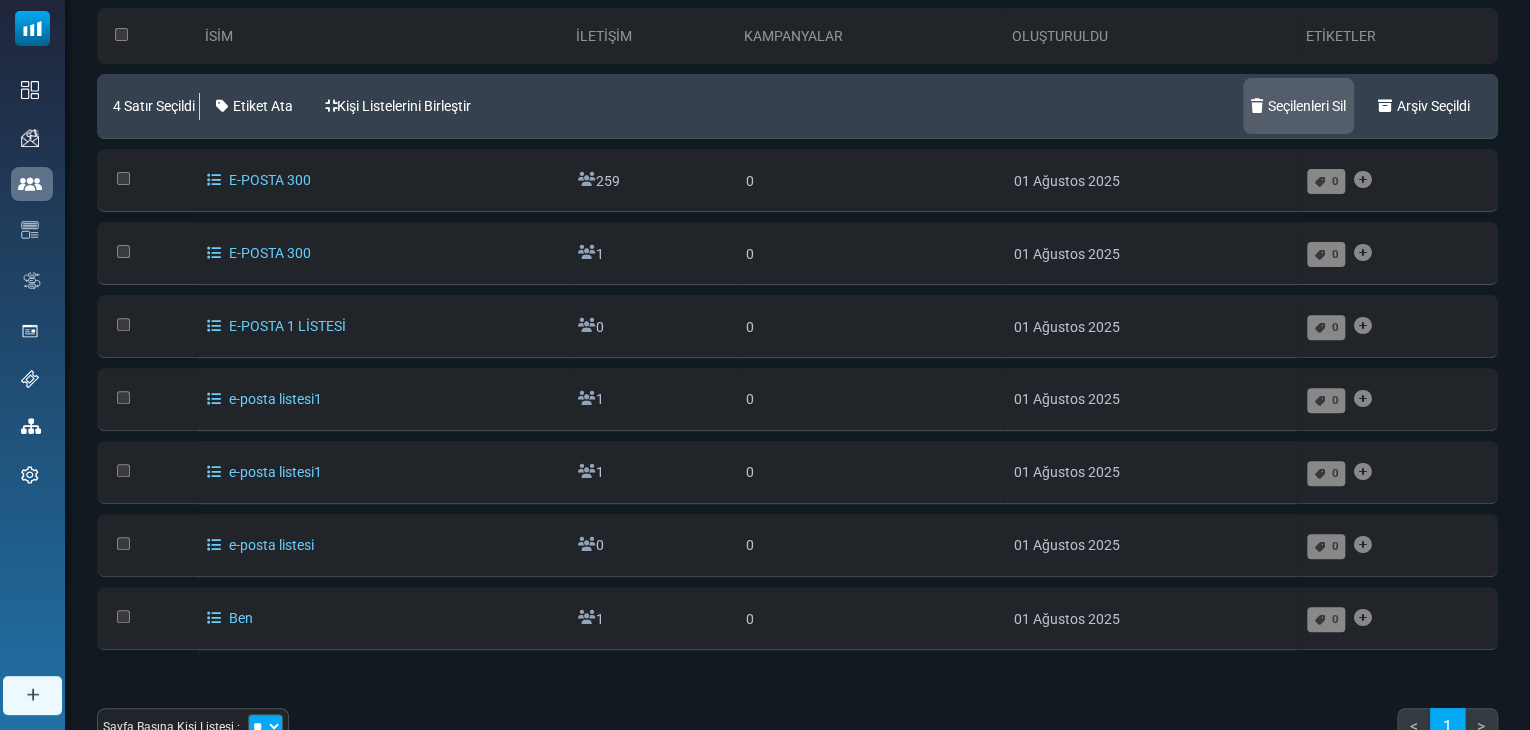 click on "Seçilenleri Sil" at bounding box center (1307, 106) 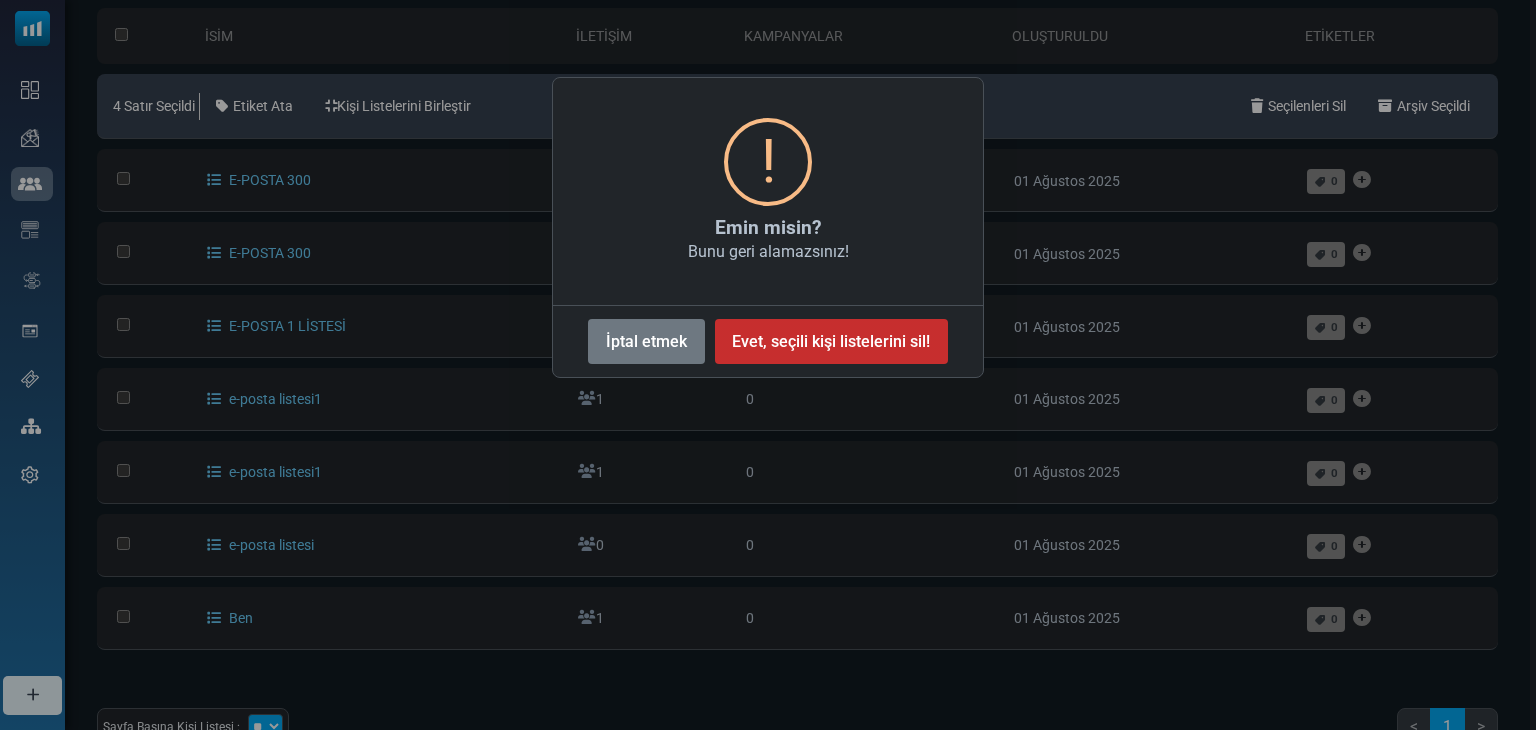 click on "Evet, seçili kişi listelerini sil!" at bounding box center (831, 341) 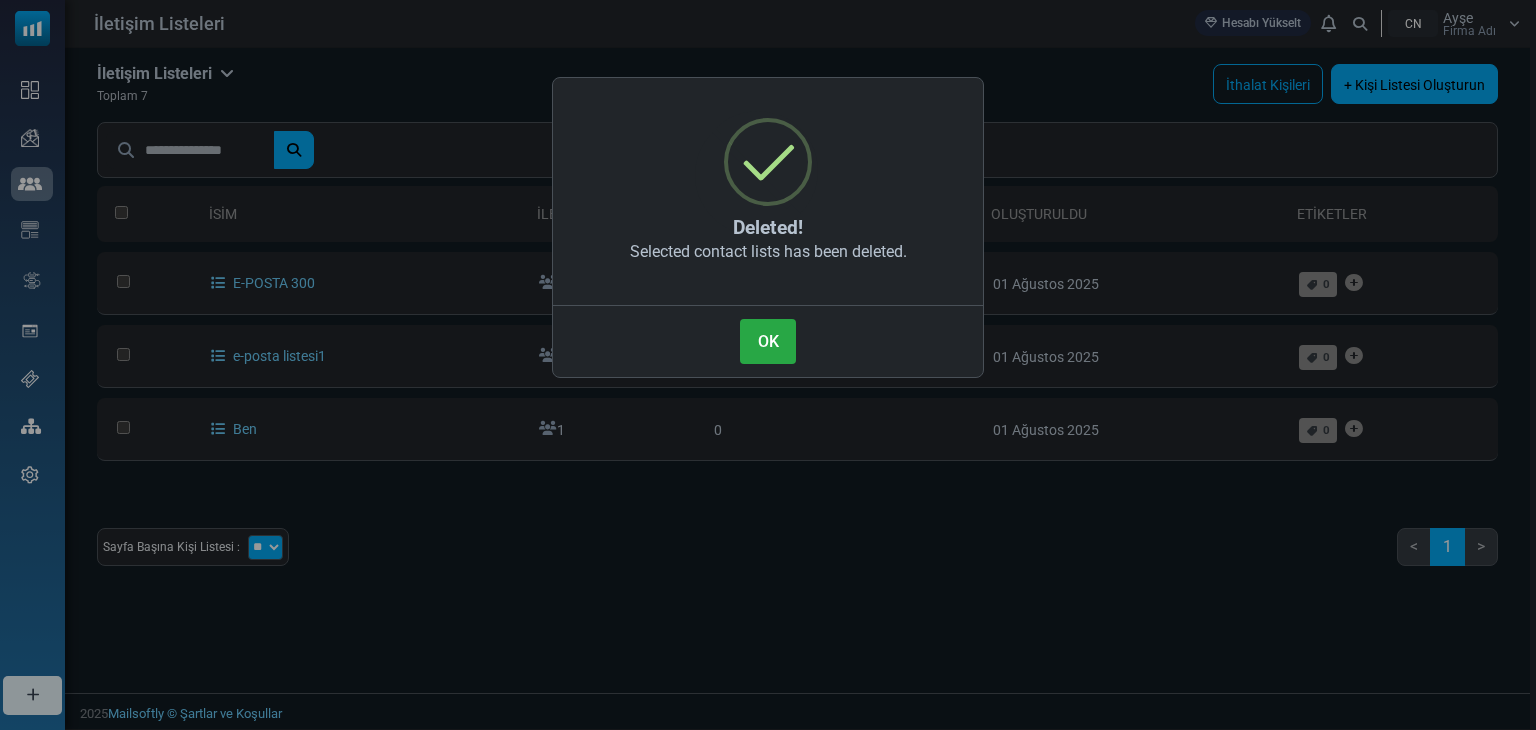 scroll, scrollTop: 0, scrollLeft: 0, axis: both 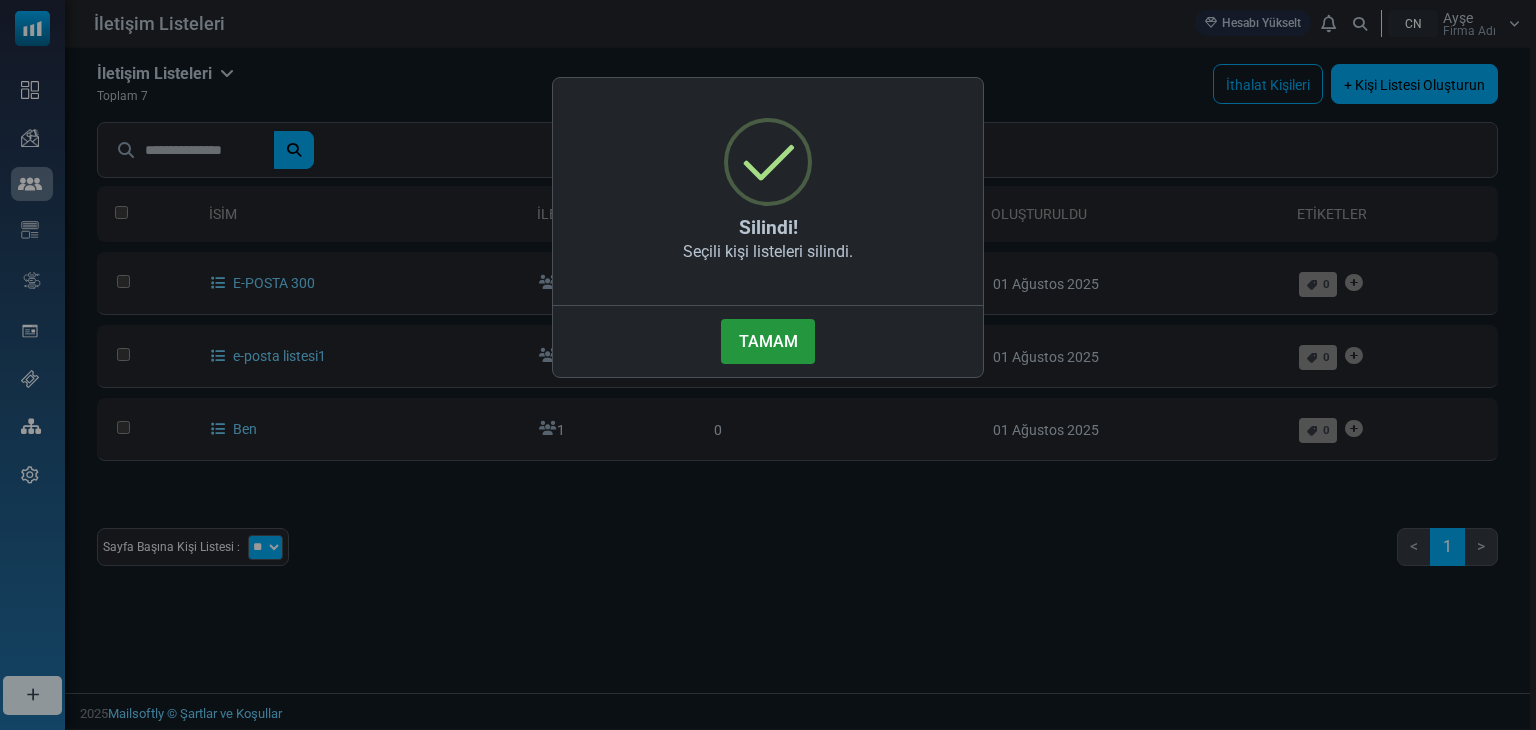 click on "TAMAM" at bounding box center [768, 341] 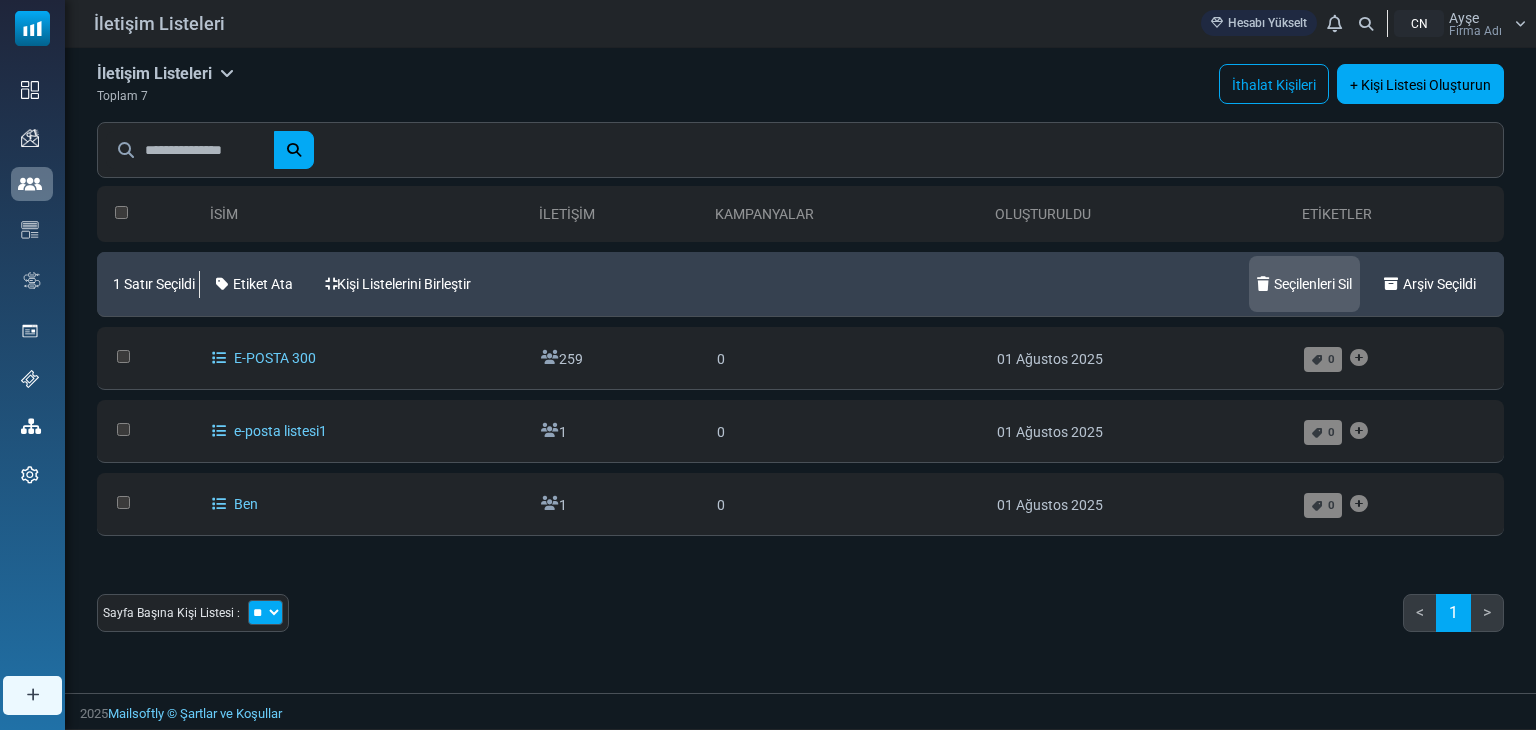 click on "Seçilenleri Sil" at bounding box center [1304, 284] 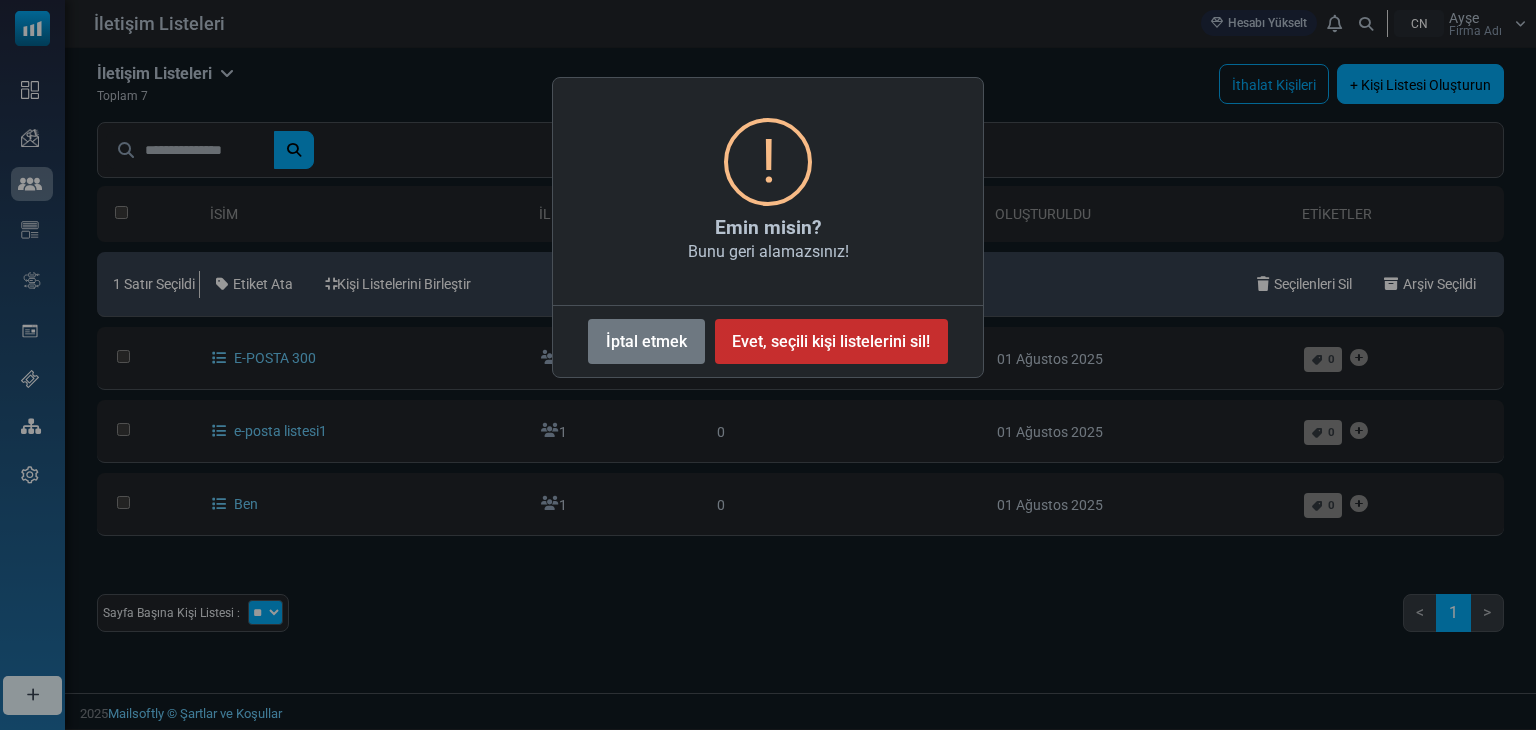 click on "Evet, seçili kişi listelerini sil!" at bounding box center (831, 341) 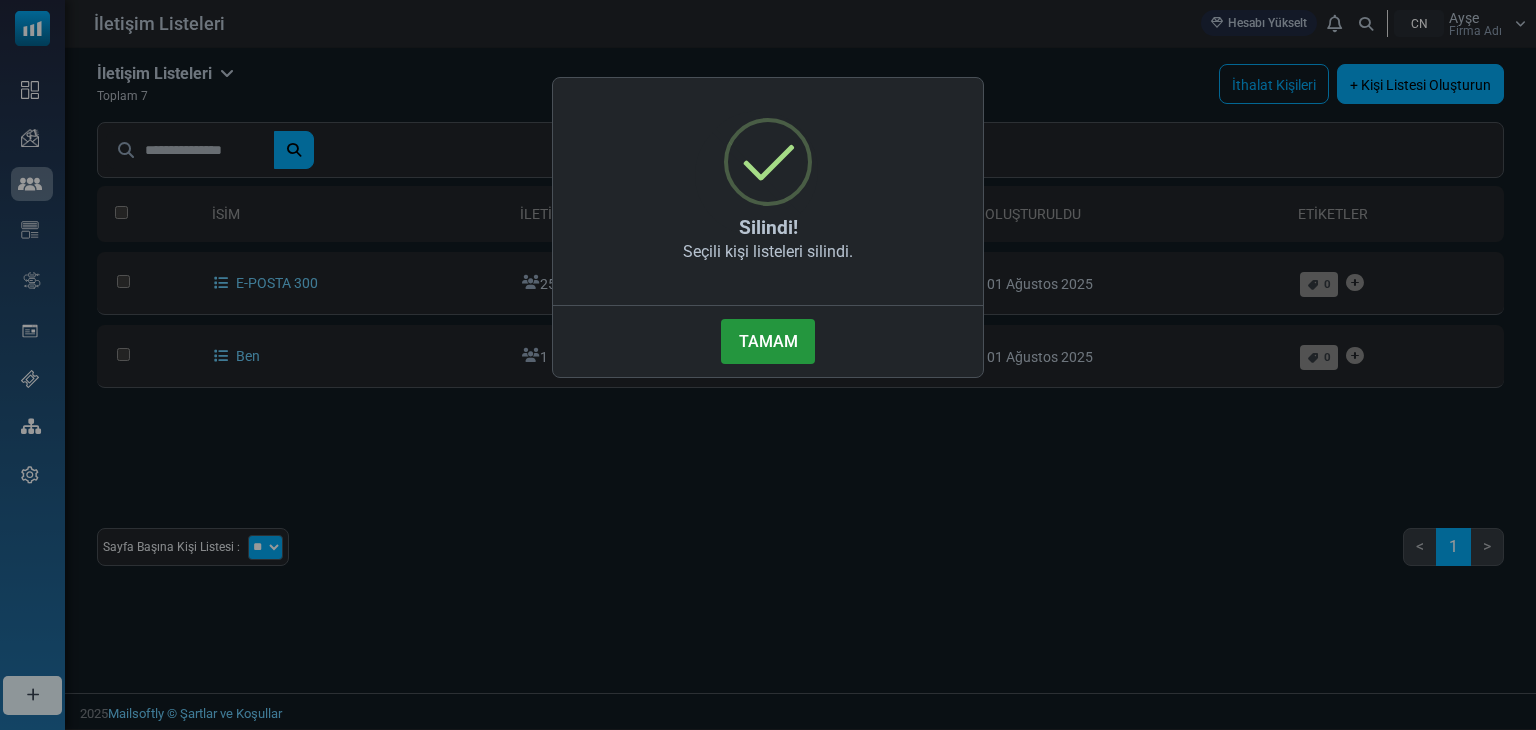 click on "TAMAM" at bounding box center [768, 341] 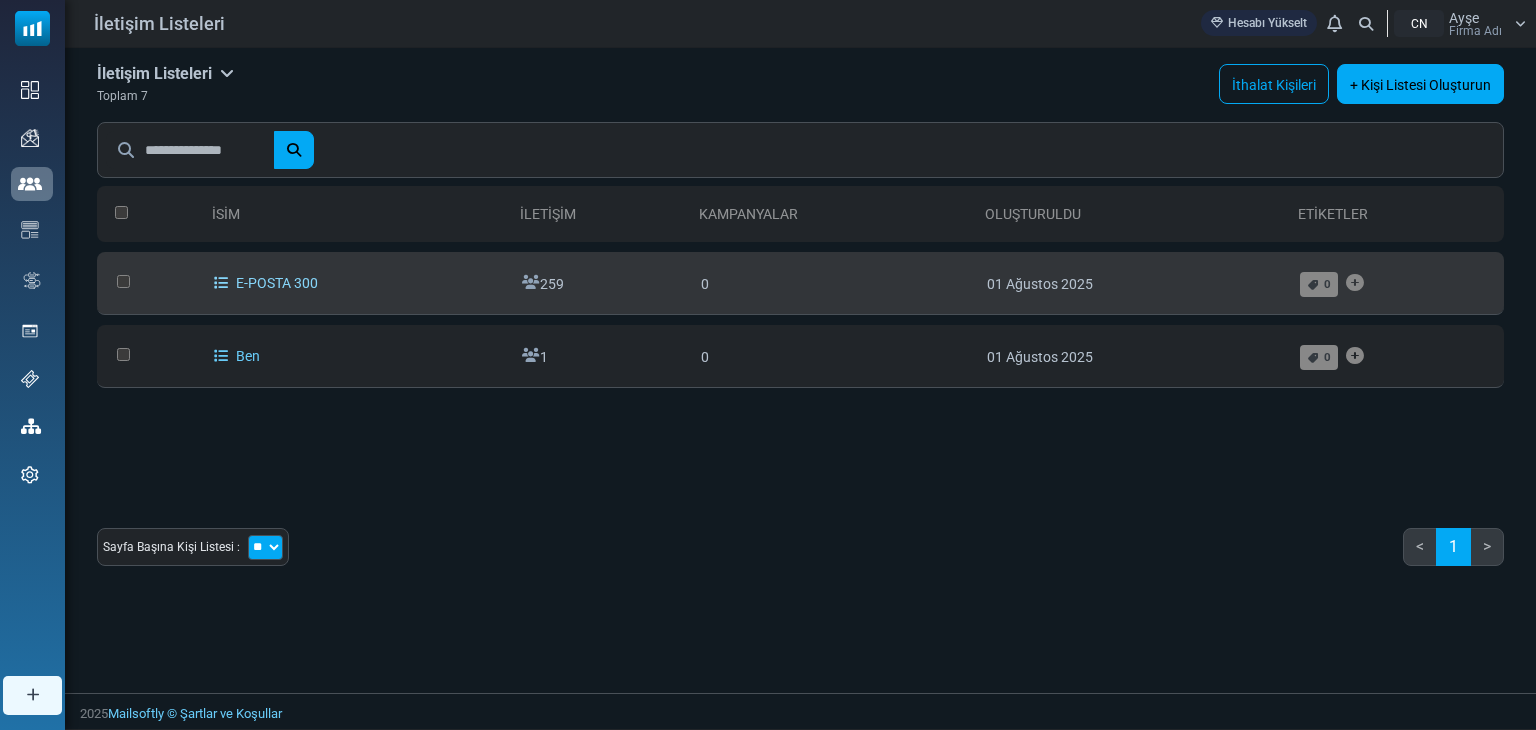 click on "E-POSTA 300" at bounding box center [277, 283] 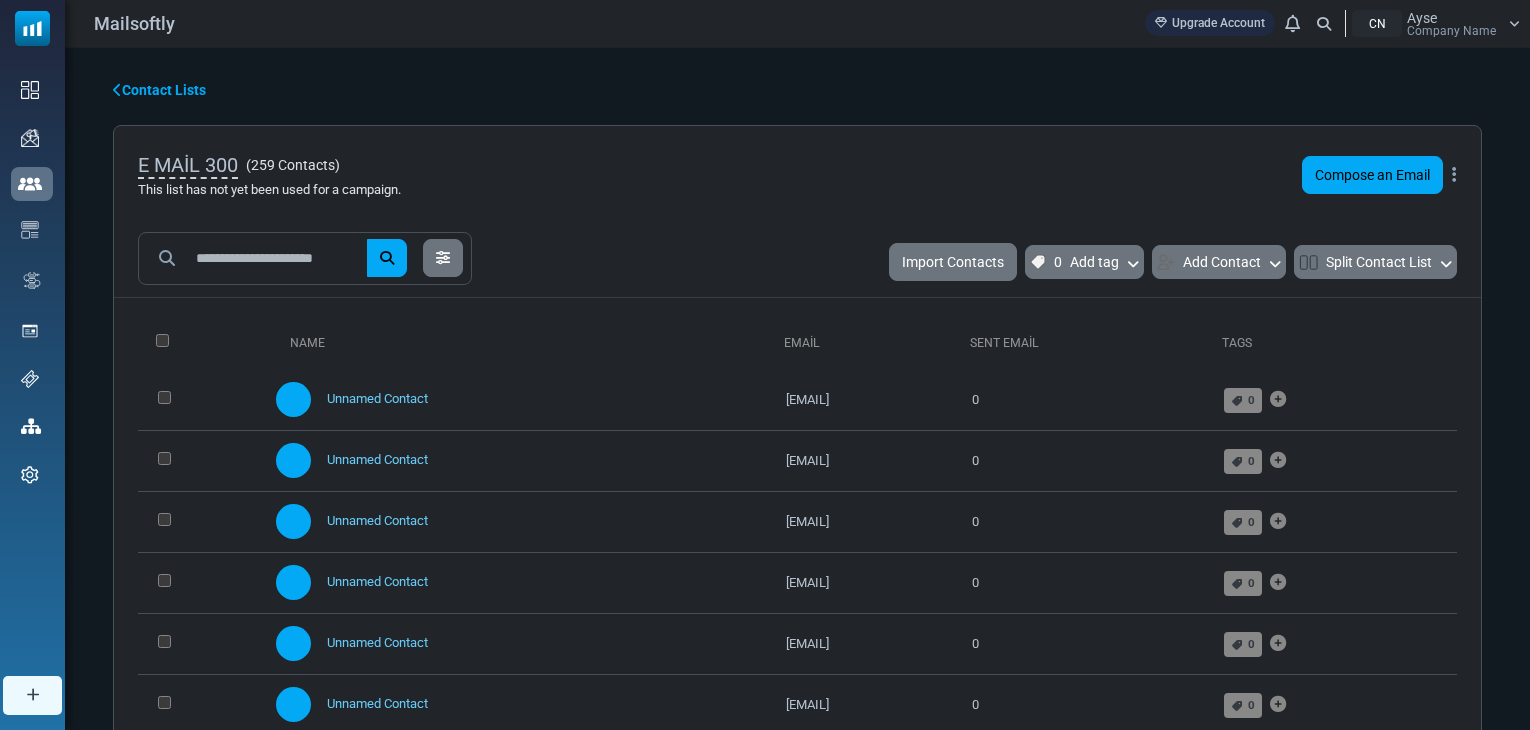 scroll, scrollTop: 0, scrollLeft: 0, axis: both 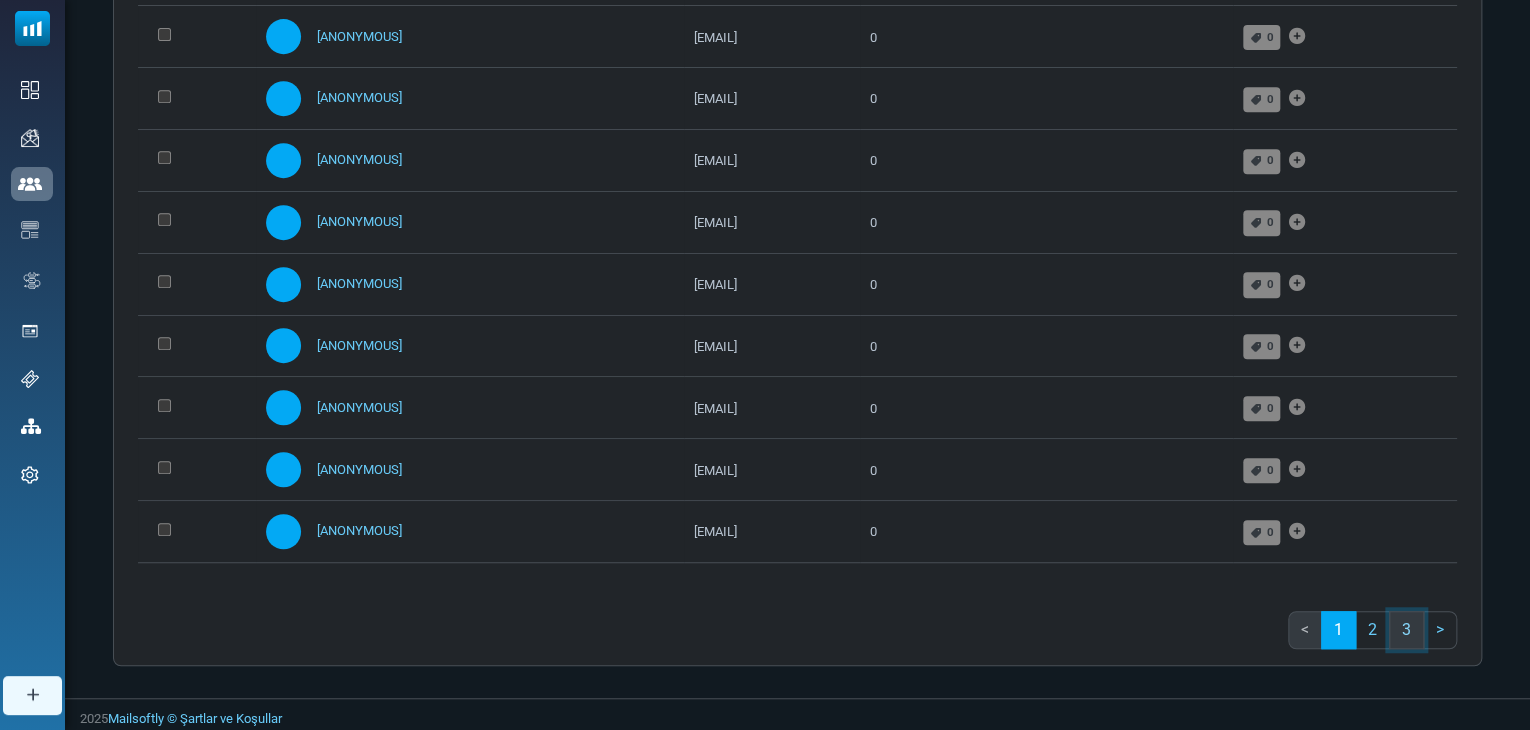 click on "3" at bounding box center [1406, 630] 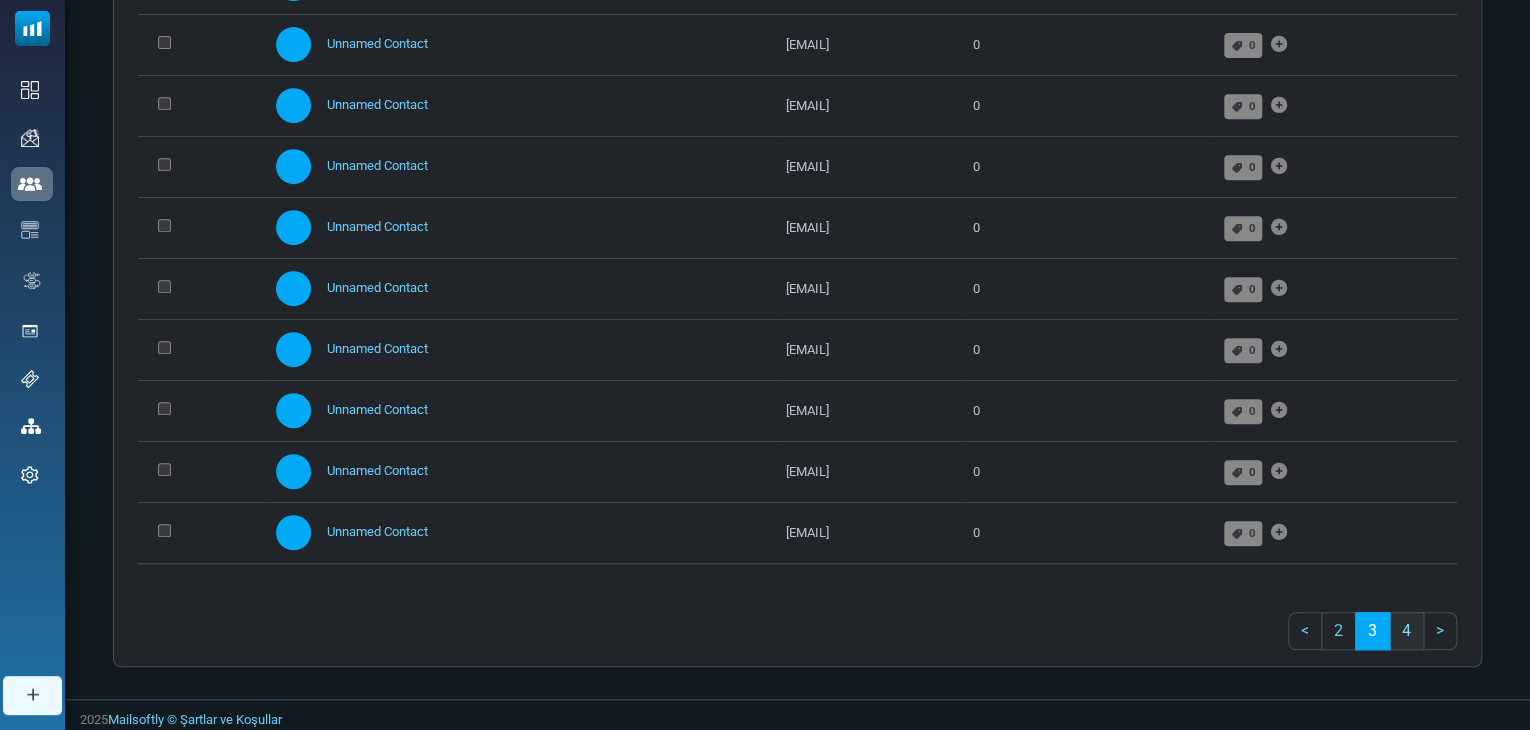 scroll, scrollTop: 425, scrollLeft: 0, axis: vertical 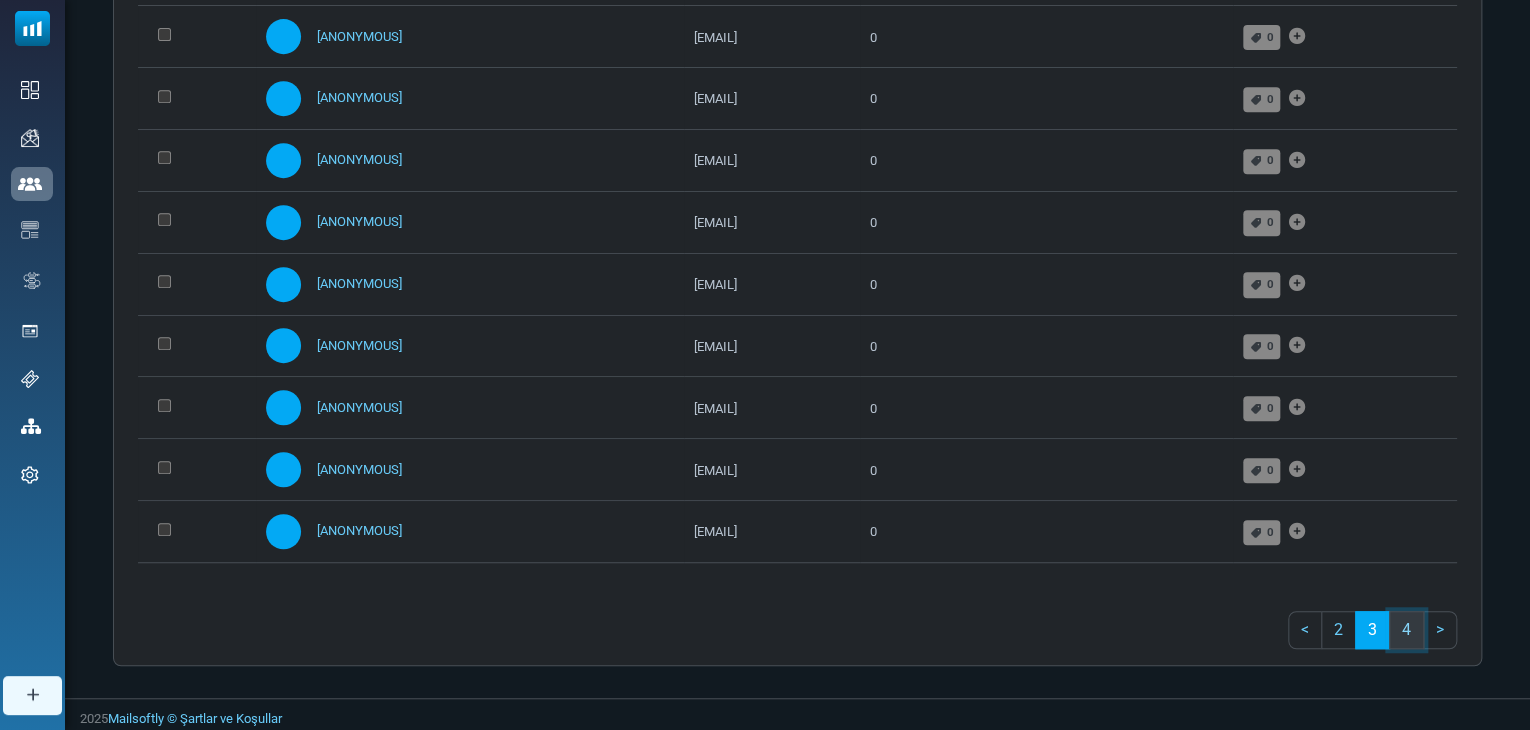 click on "4" at bounding box center [1406, 629] 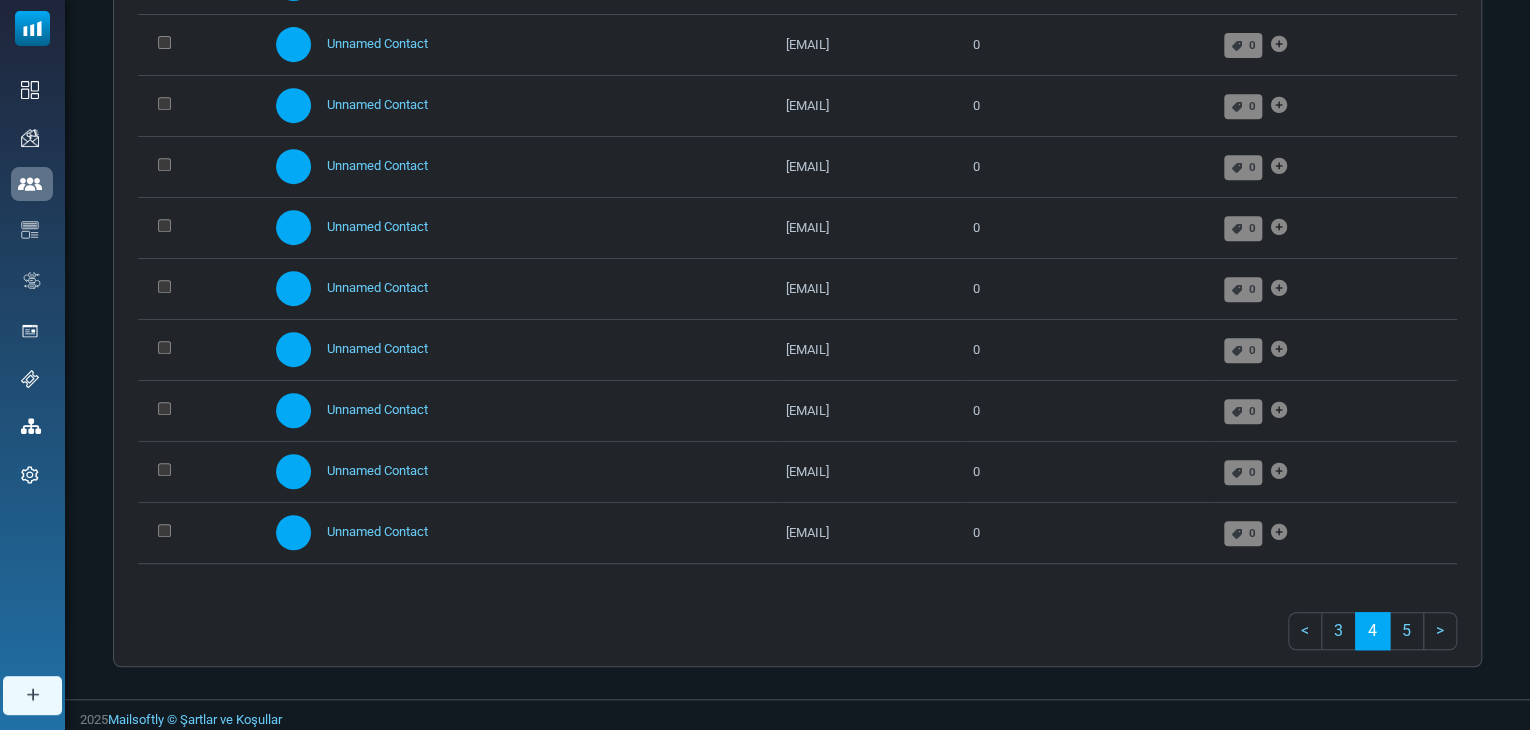 scroll, scrollTop: 425, scrollLeft: 0, axis: vertical 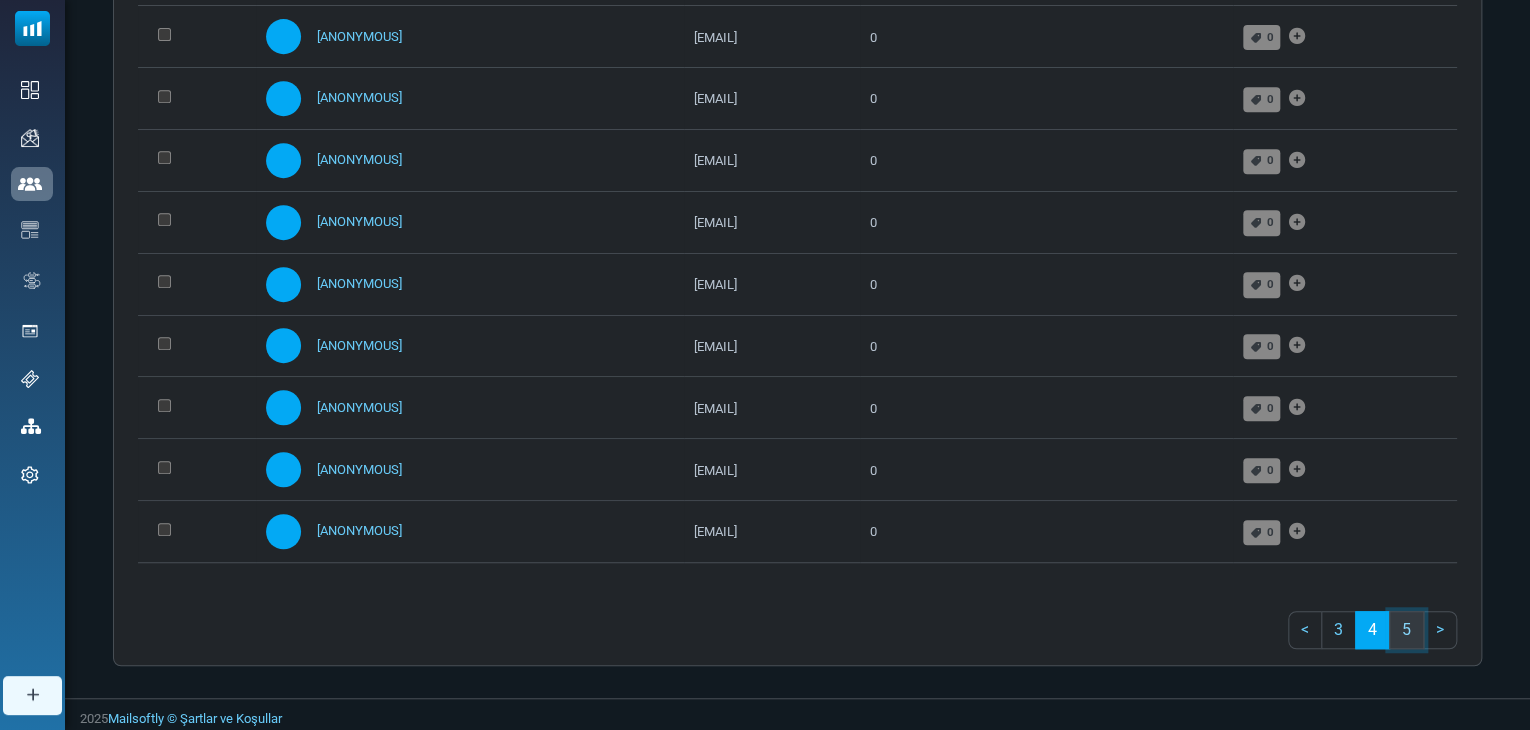 click on "5" at bounding box center (1406, 629) 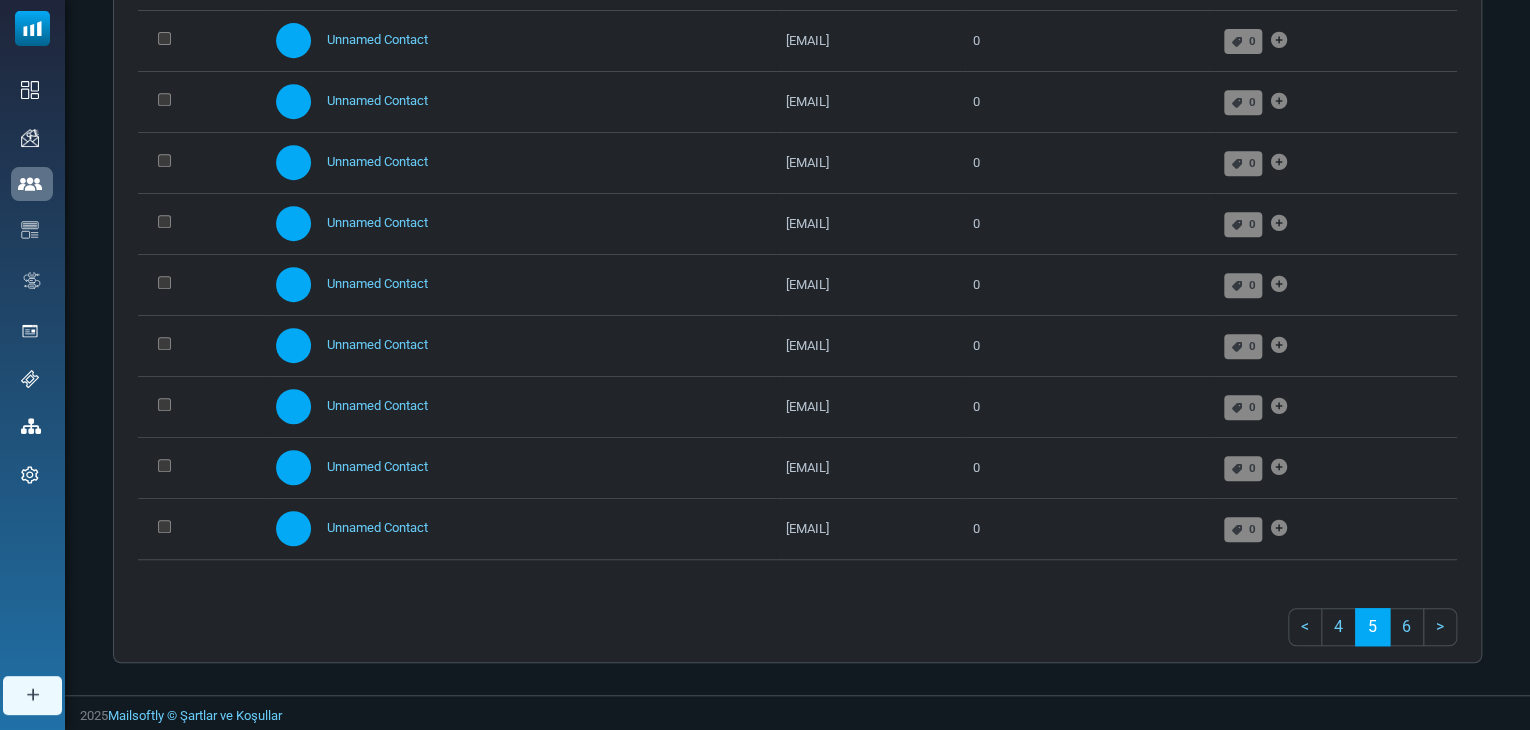 scroll, scrollTop: 416, scrollLeft: 0, axis: vertical 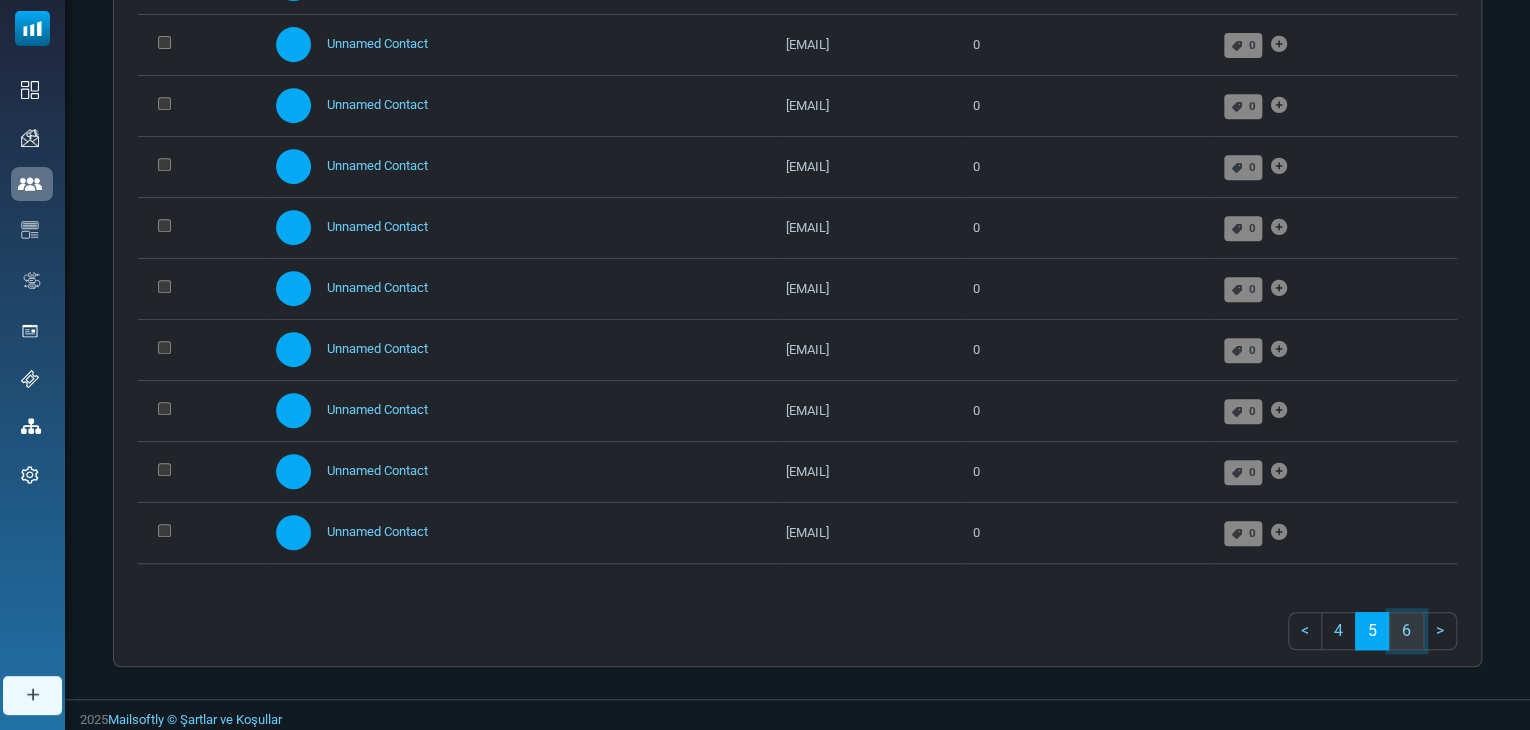 click on "6" at bounding box center (1406, 631) 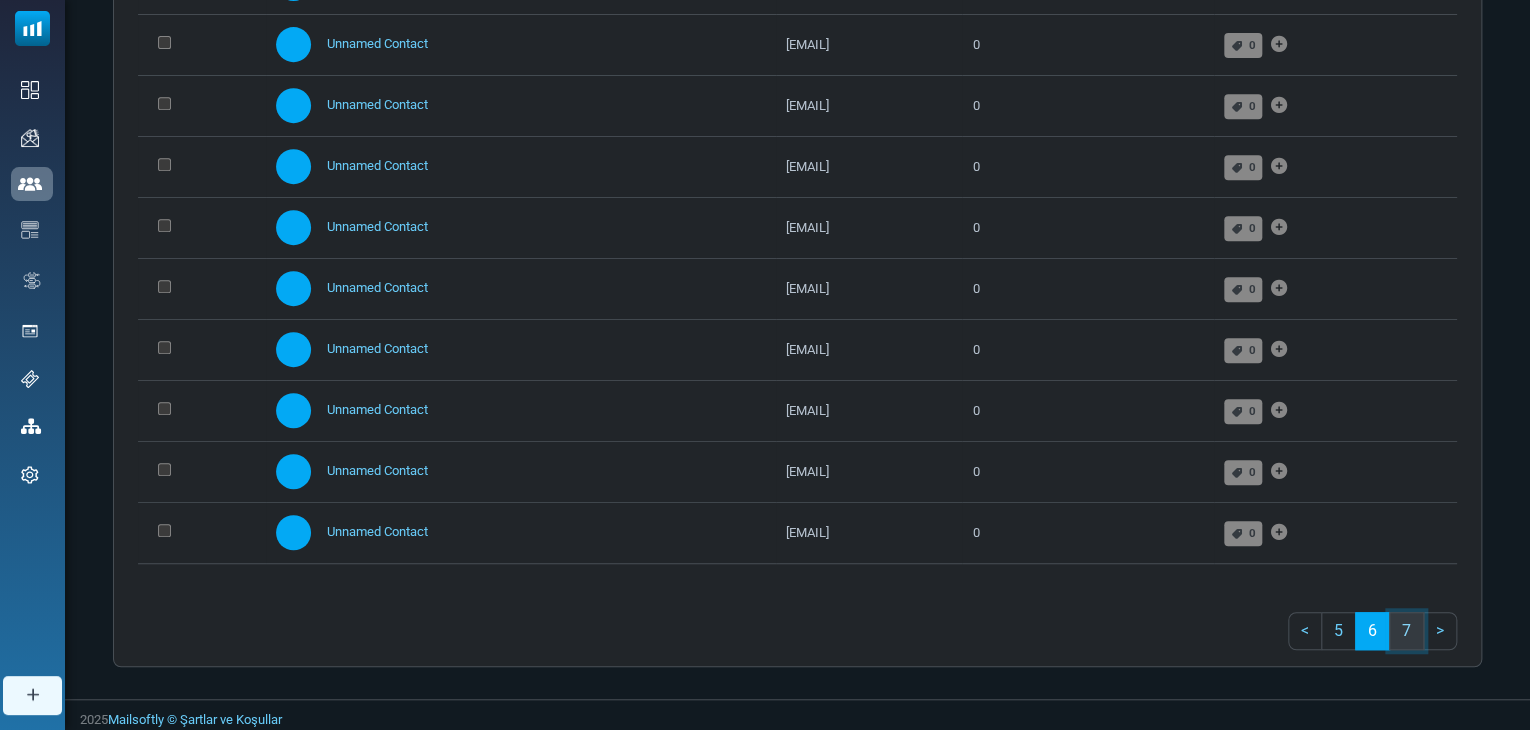 click on "7" at bounding box center [1406, 631] 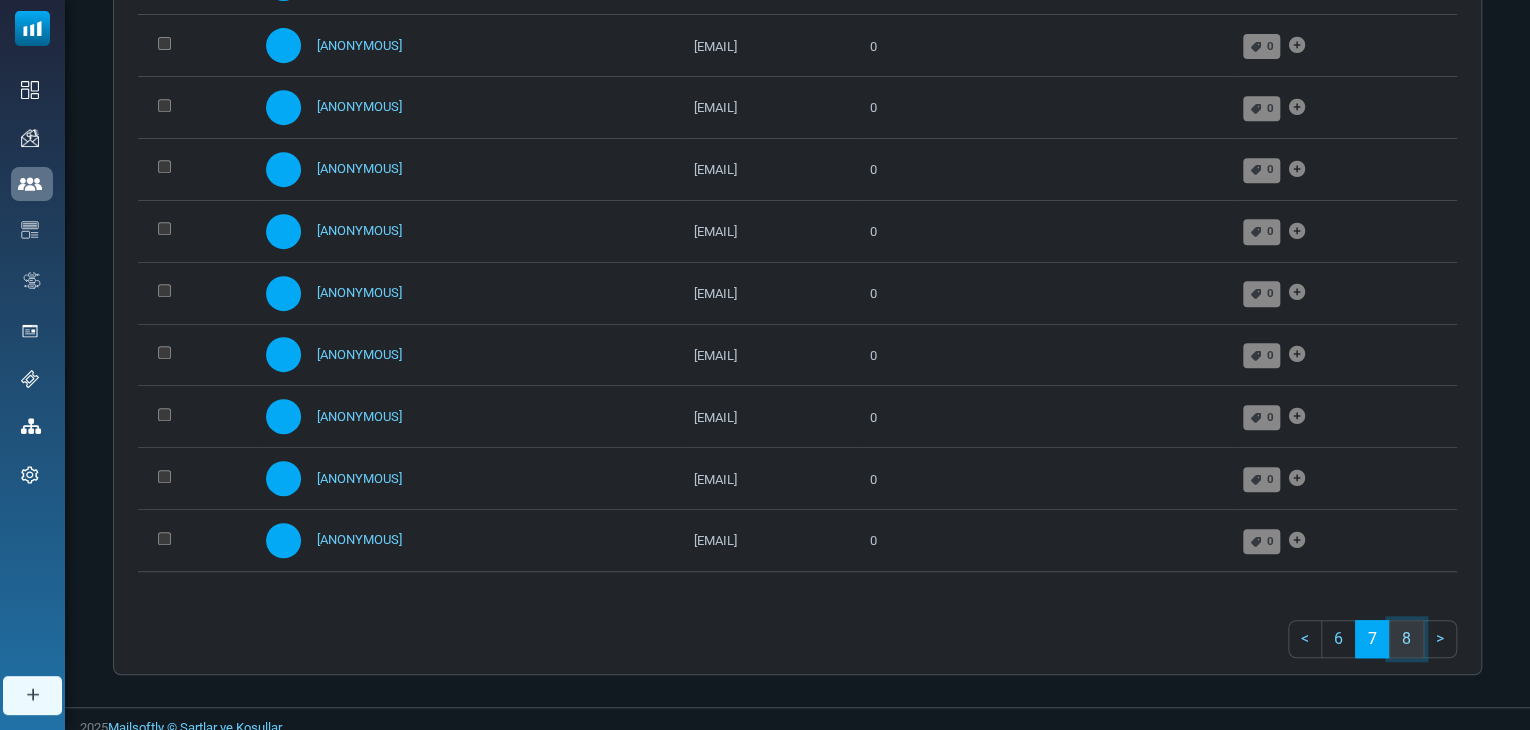click on "8" at bounding box center (1406, 638) 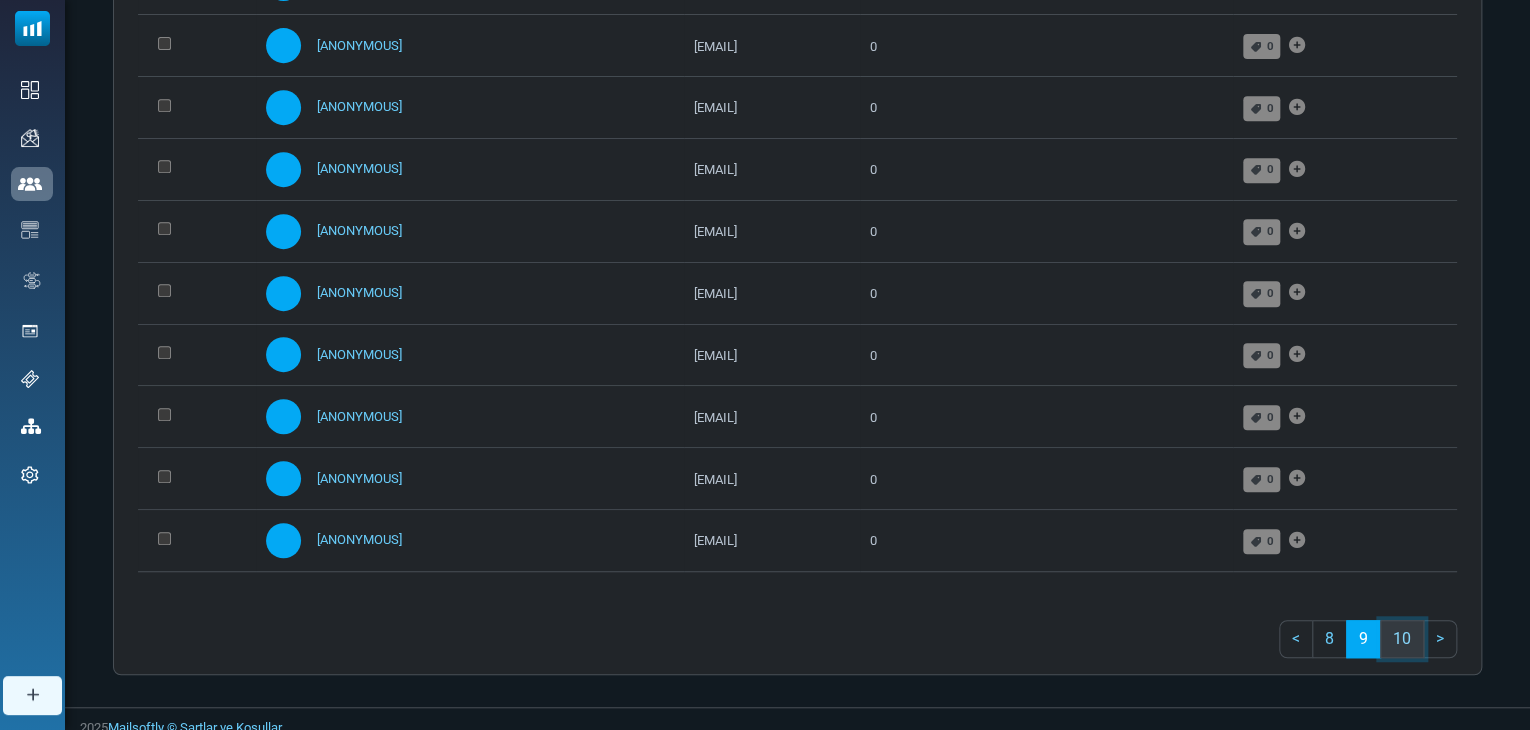 click on "10" at bounding box center [1402, 638] 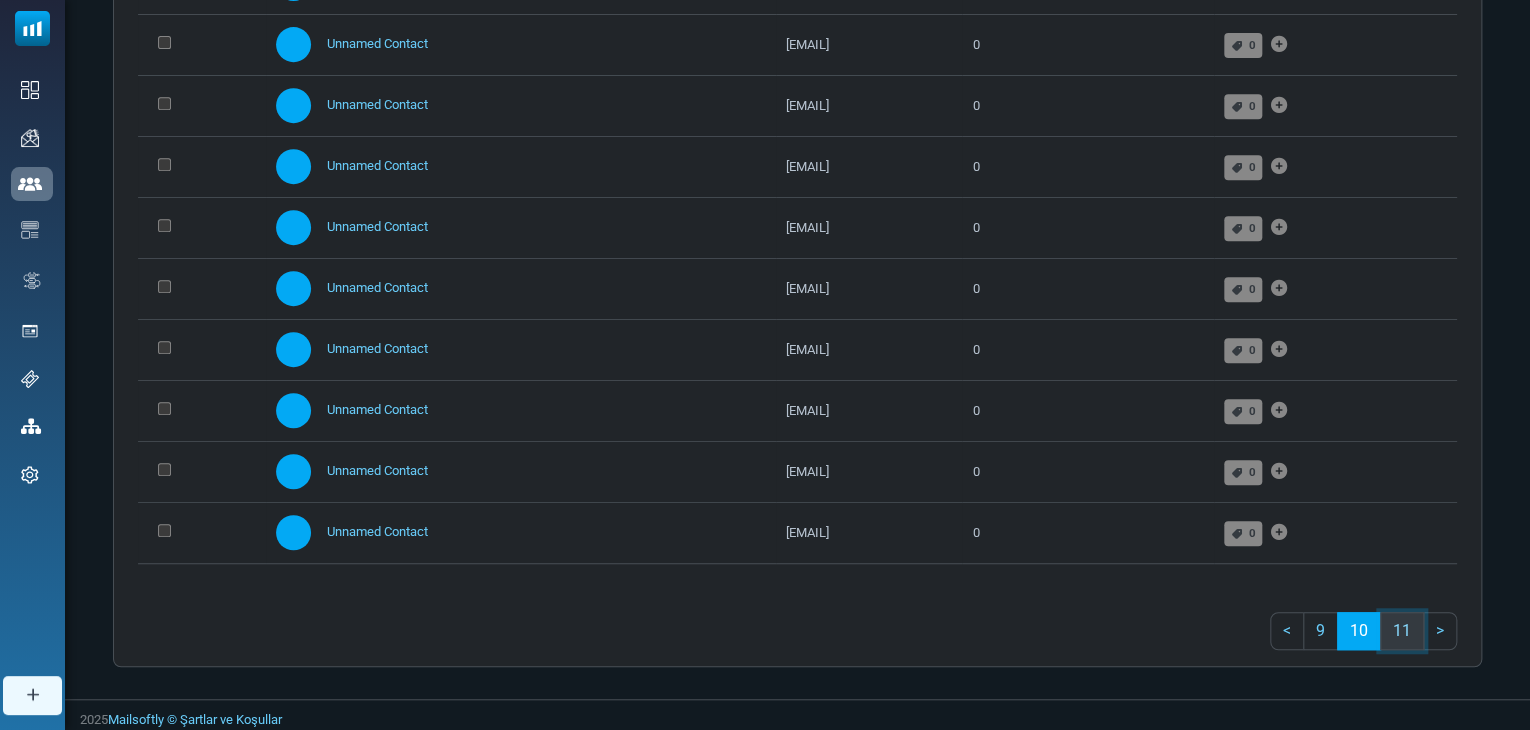click on "11" at bounding box center [1402, 631] 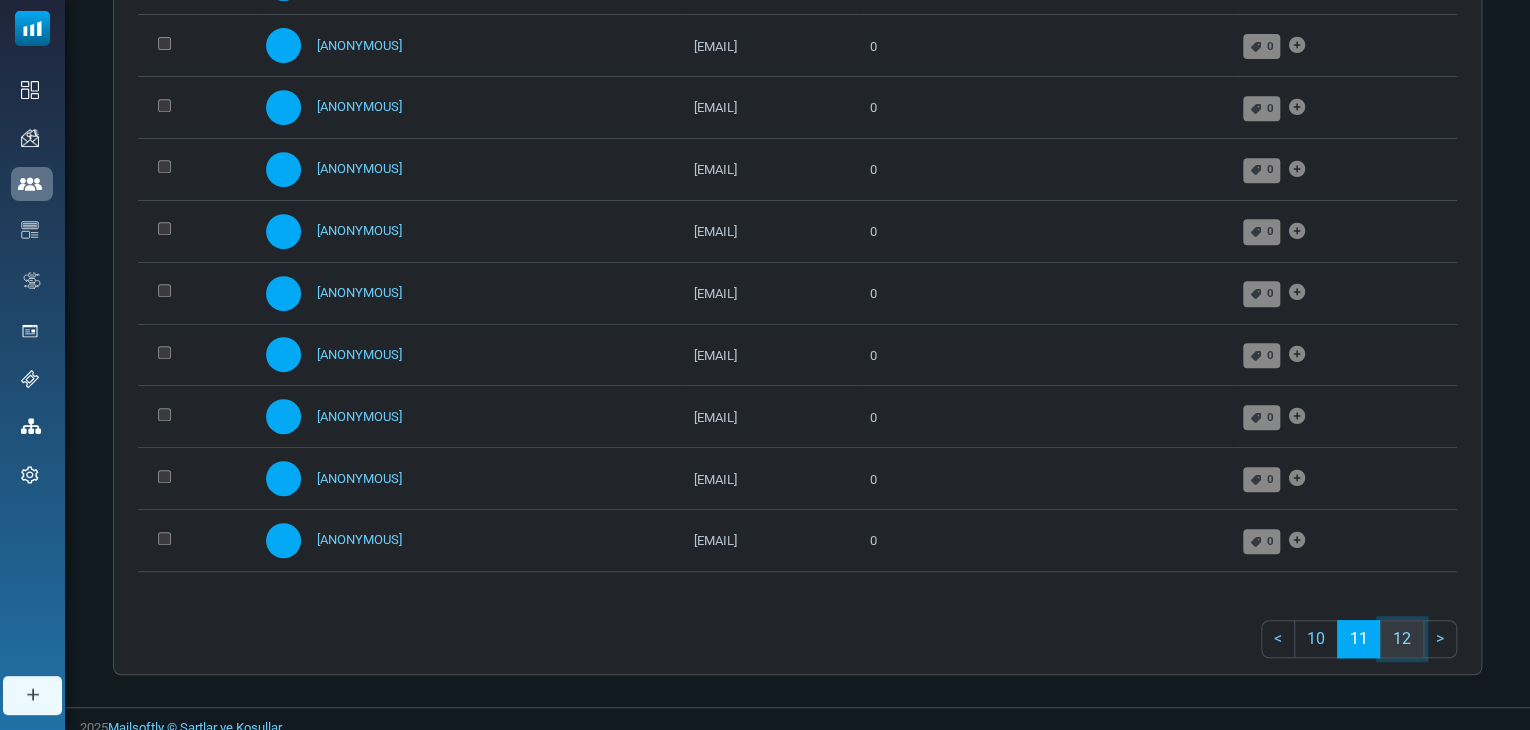click on "12" at bounding box center (1402, 639) 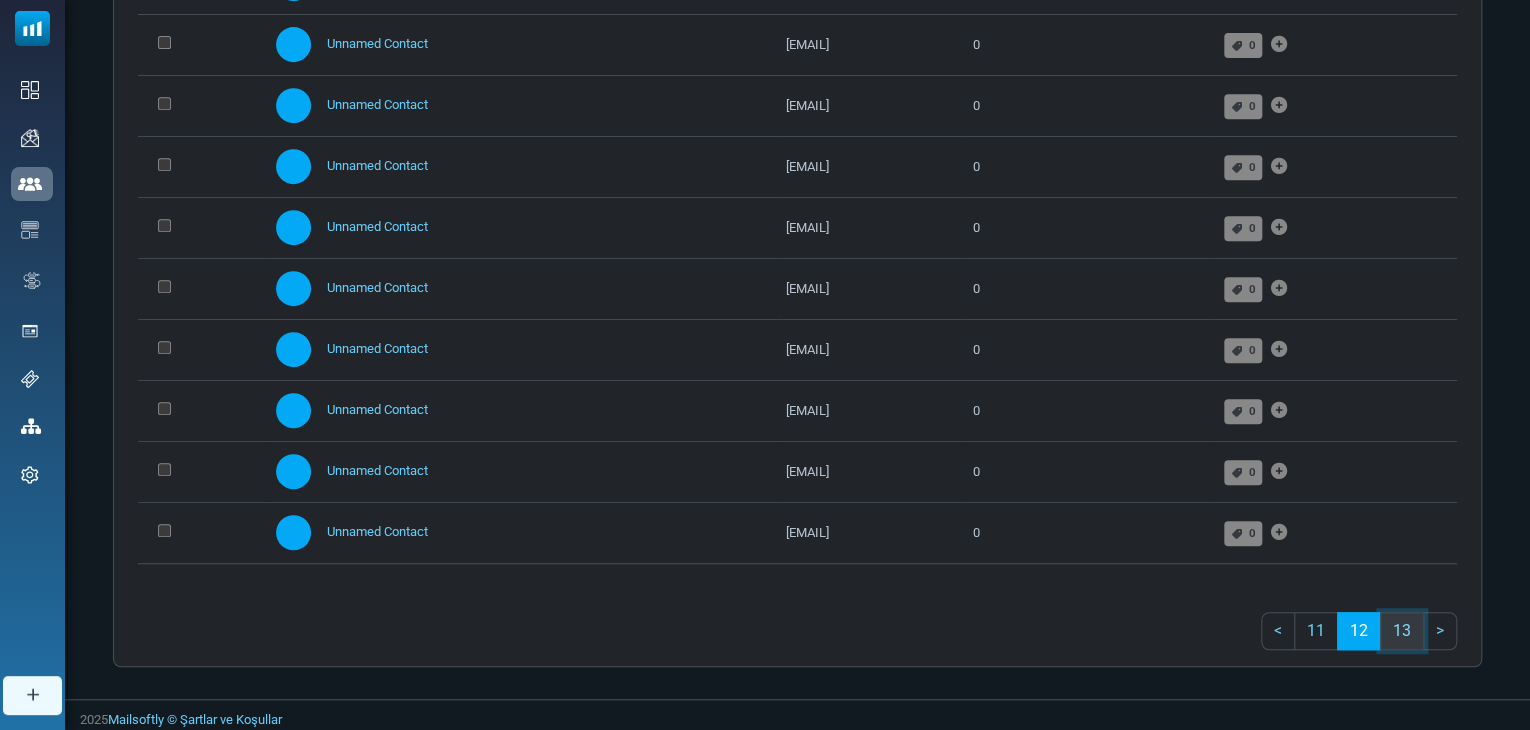 click on "13" at bounding box center (1402, 631) 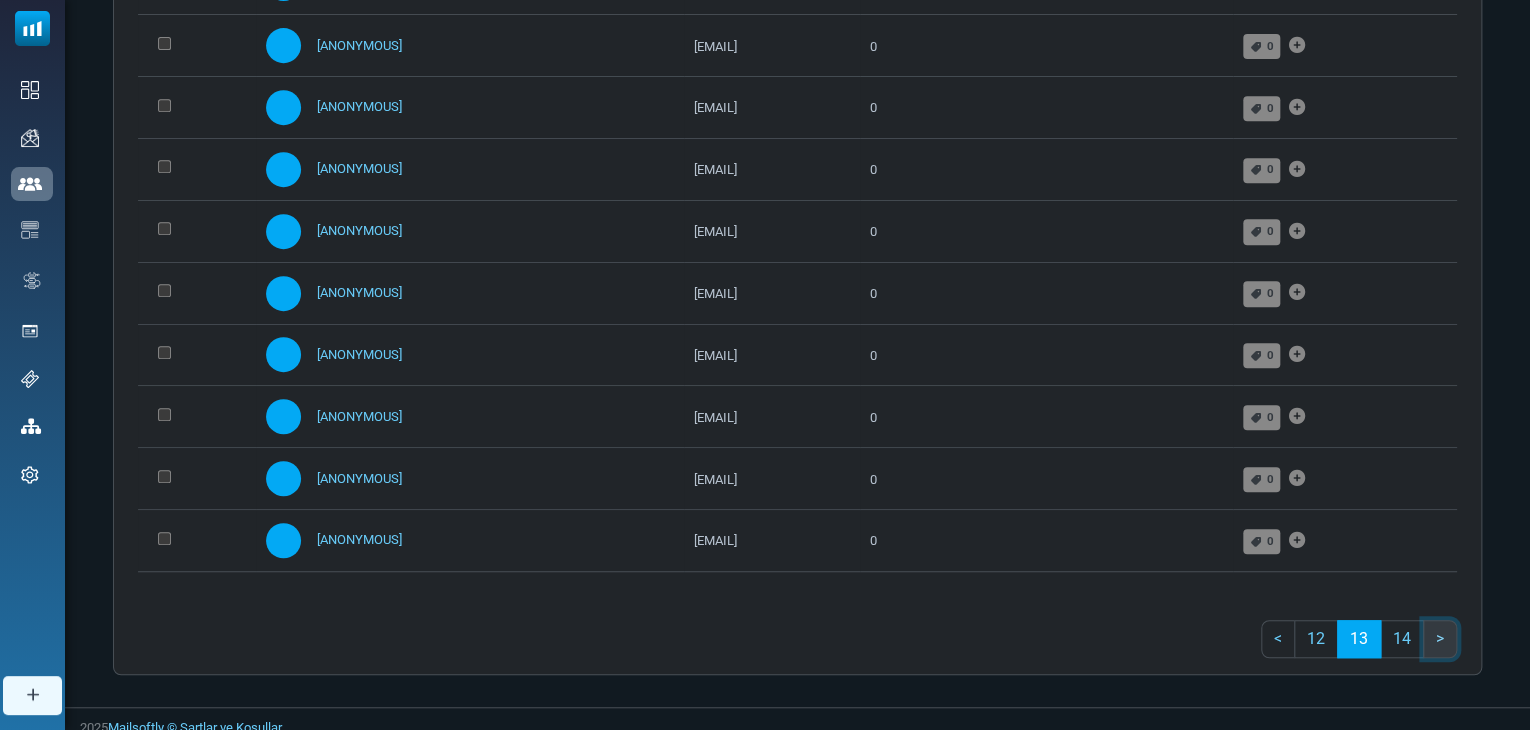 click on ">" at bounding box center [1440, 638] 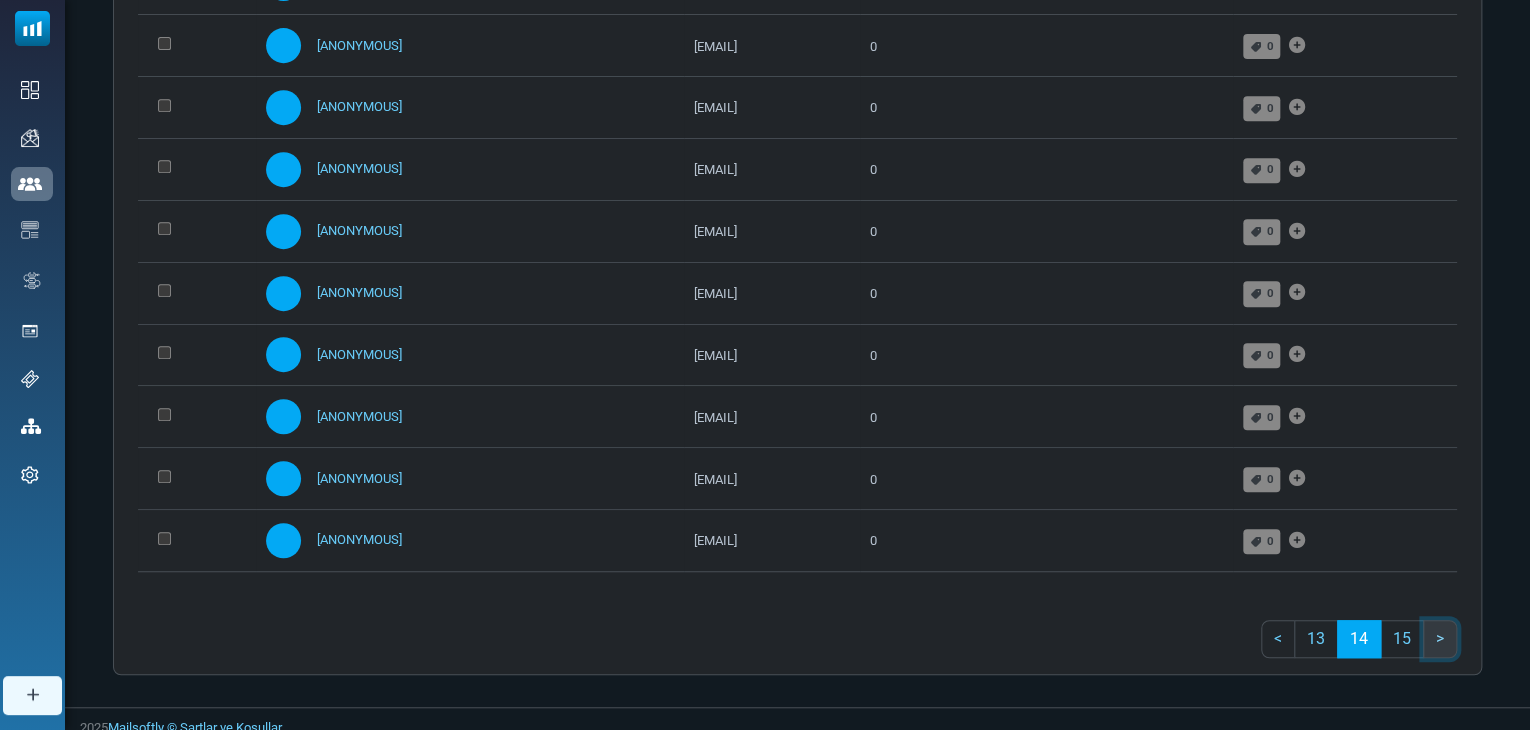 click on ">" at bounding box center (1440, 638) 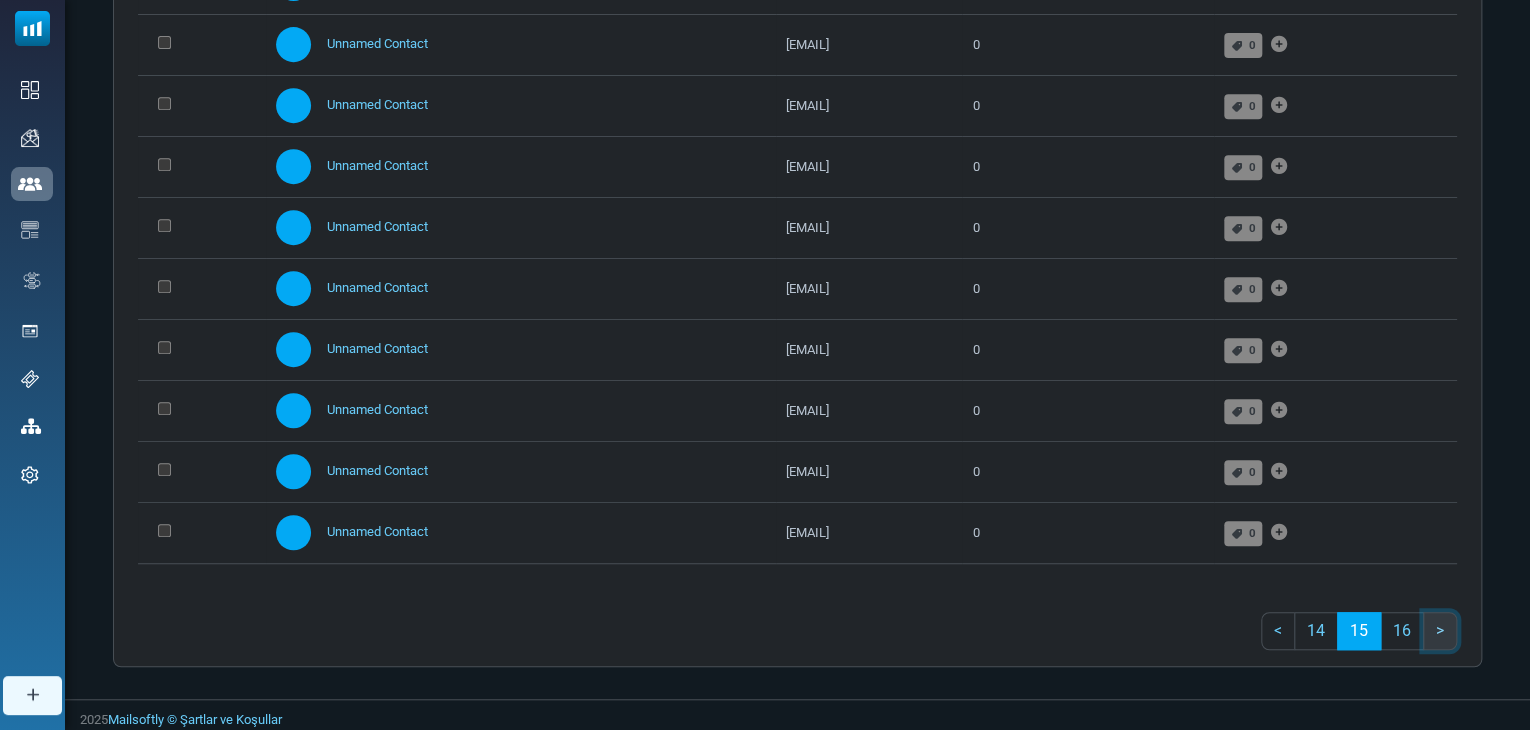 click on ">" at bounding box center (1440, 631) 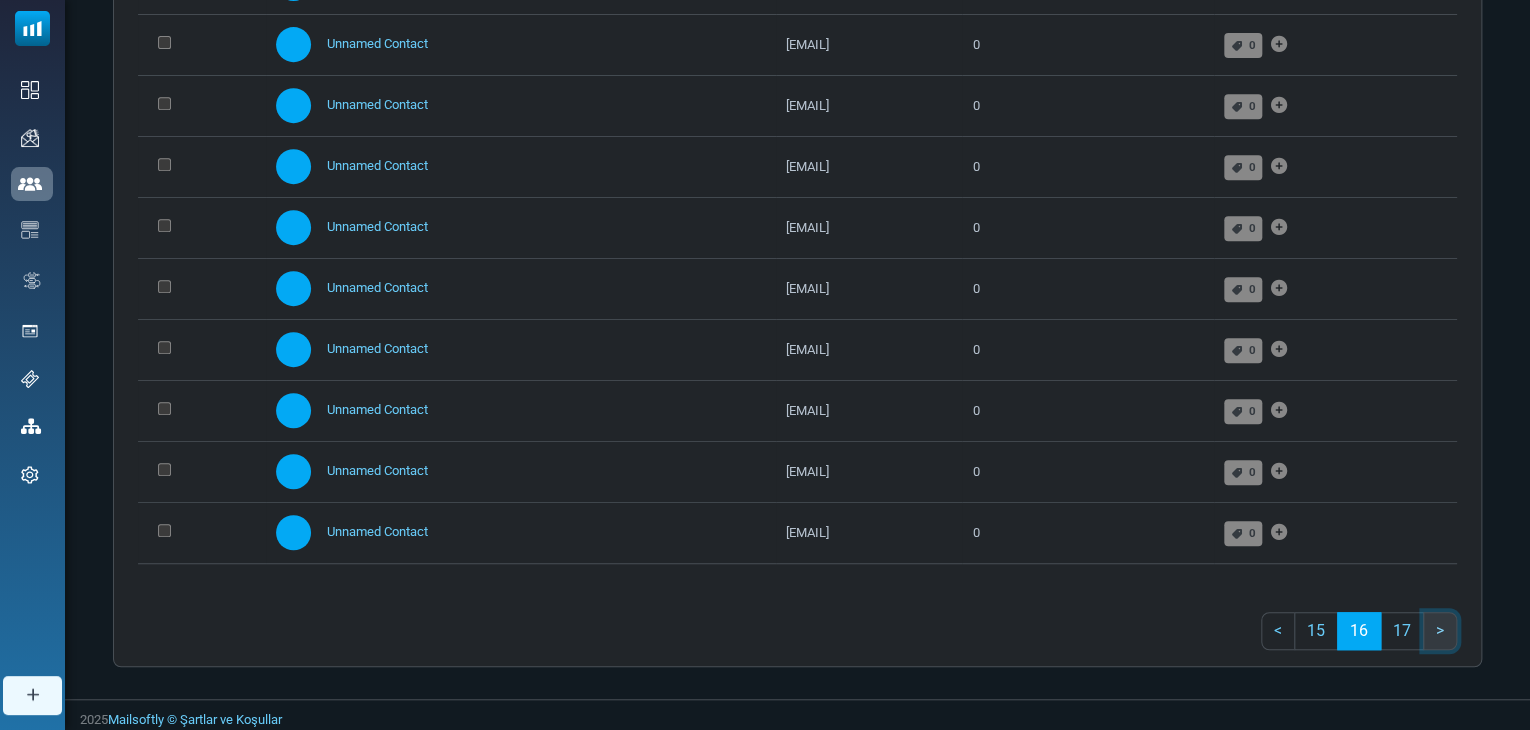 click on ">" at bounding box center (1440, 631) 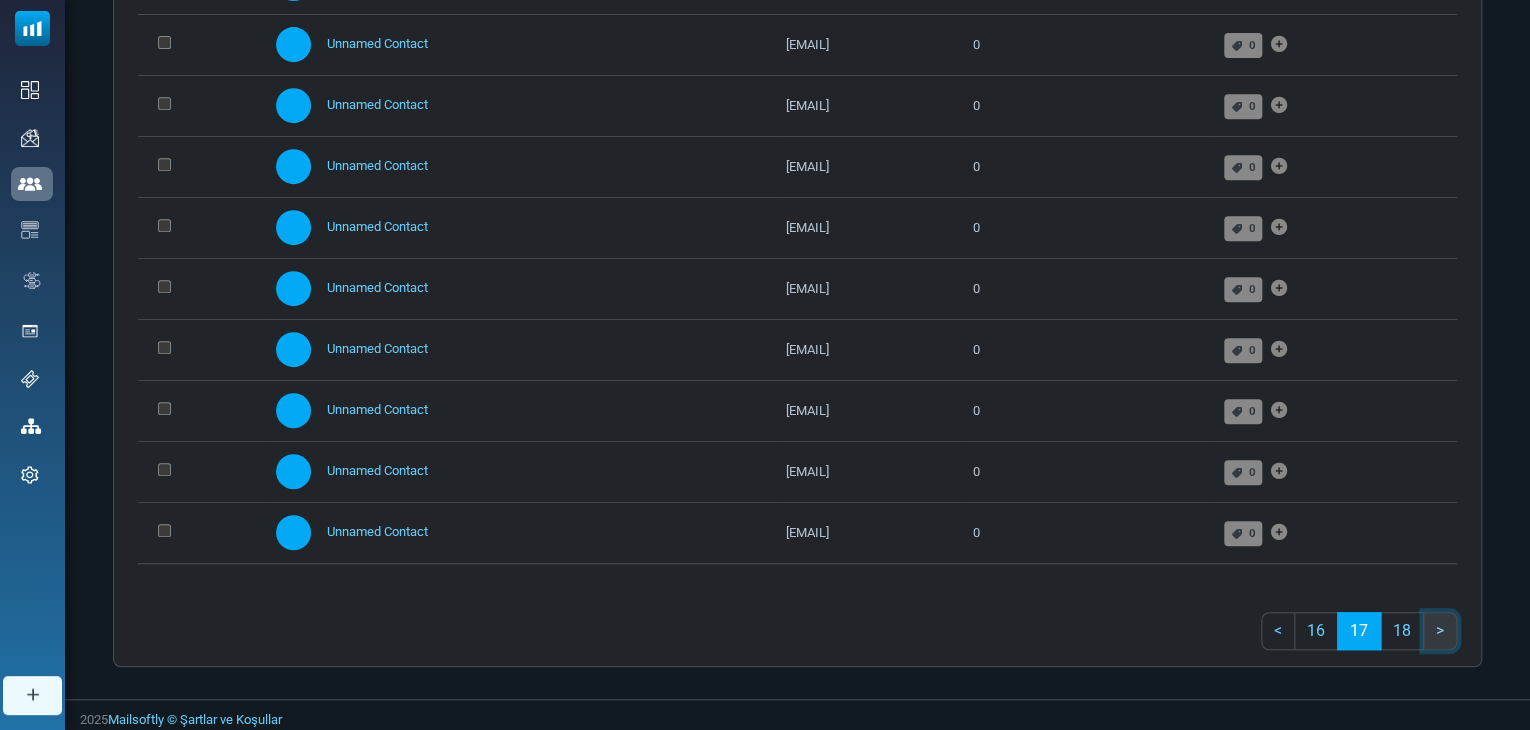 click on ">" at bounding box center (1440, 631) 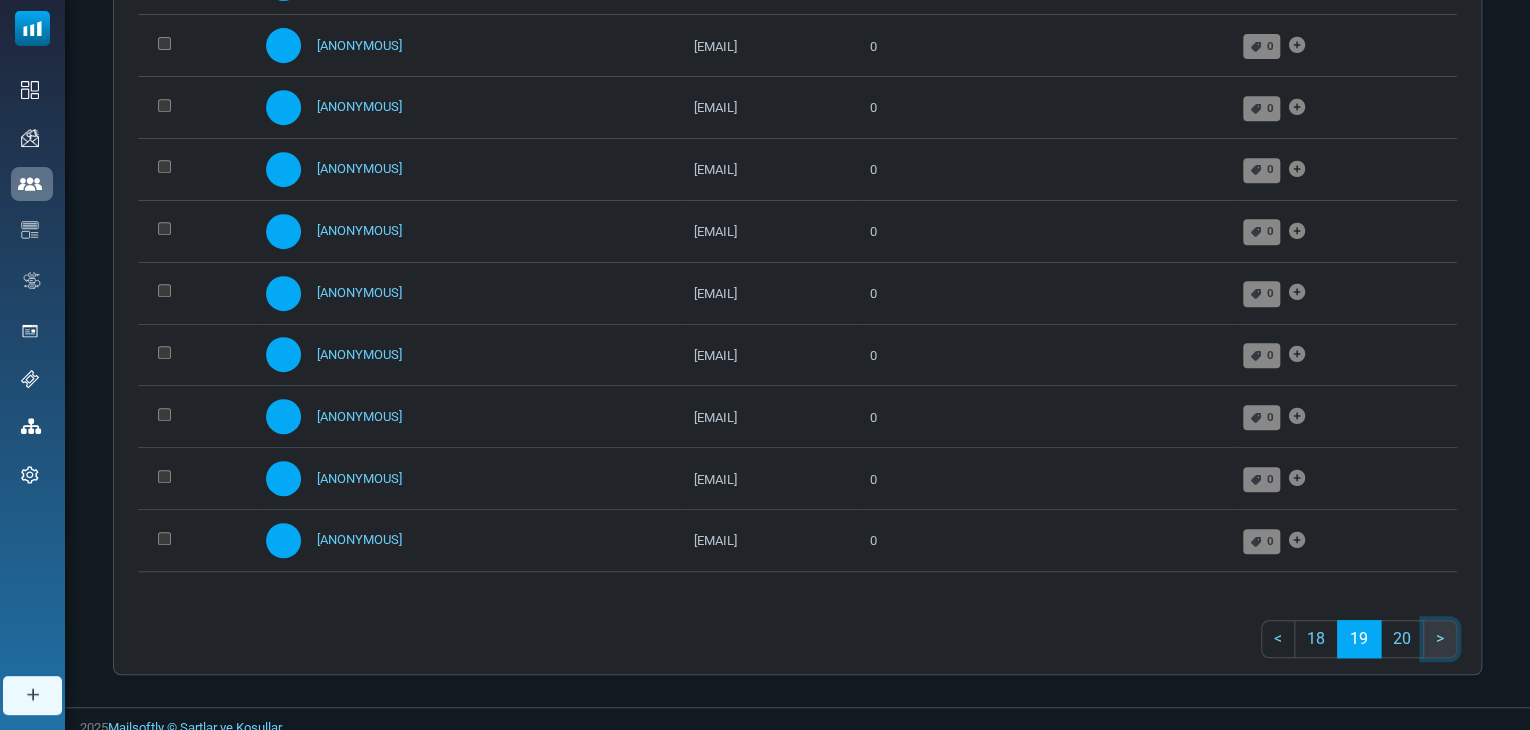 click on ">" at bounding box center [1440, 638] 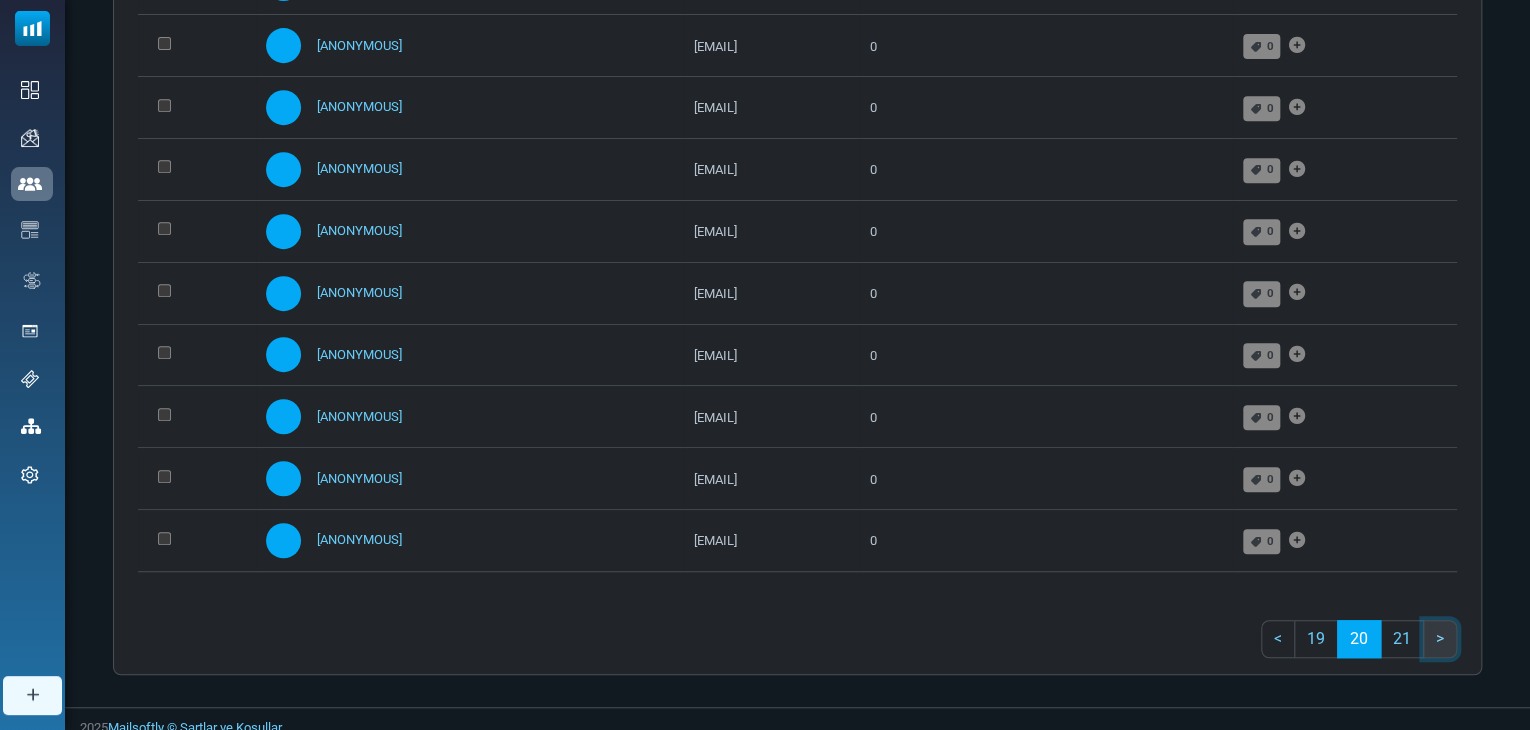 click on ">" at bounding box center [1440, 638] 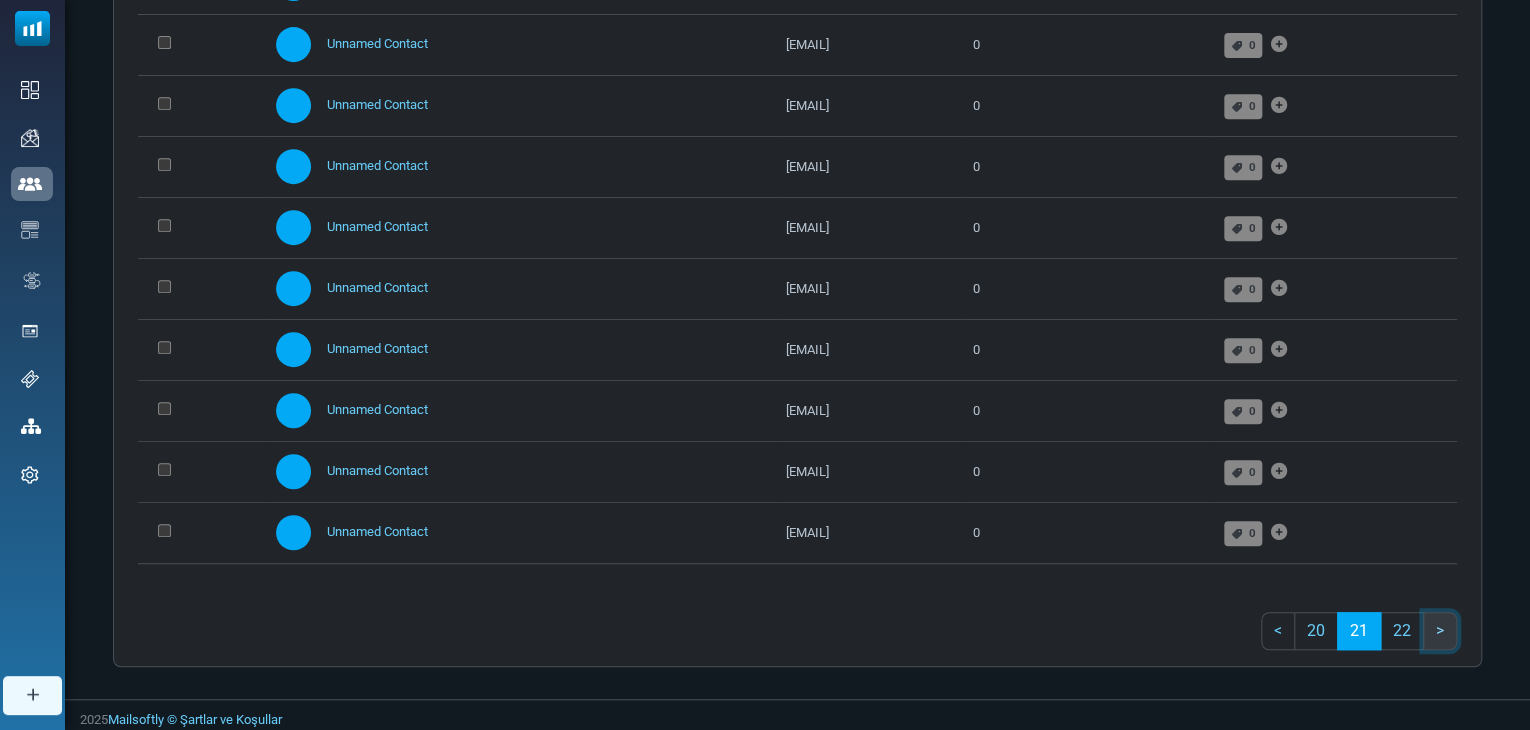 click on ">" at bounding box center [1440, 631] 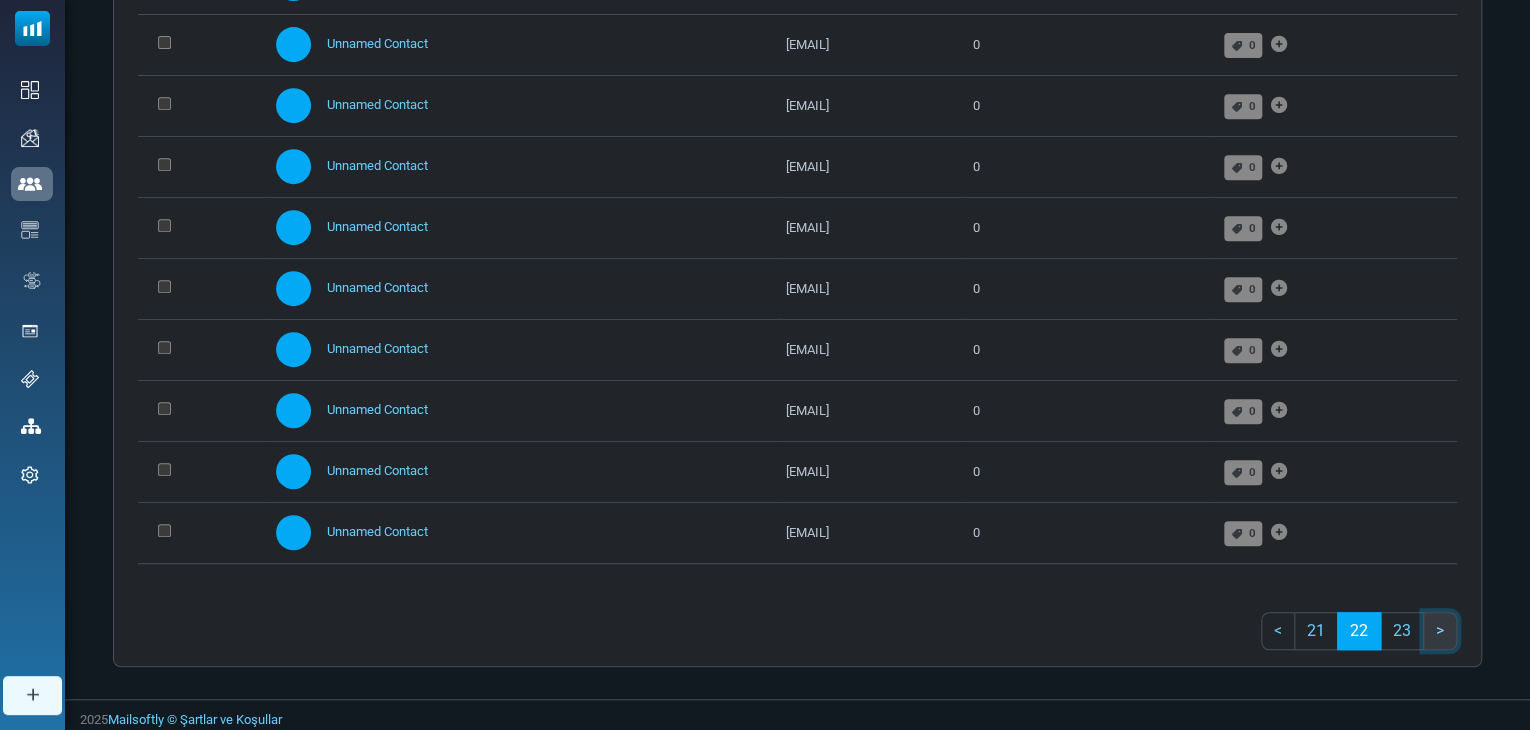 click on ">" at bounding box center (1440, 631) 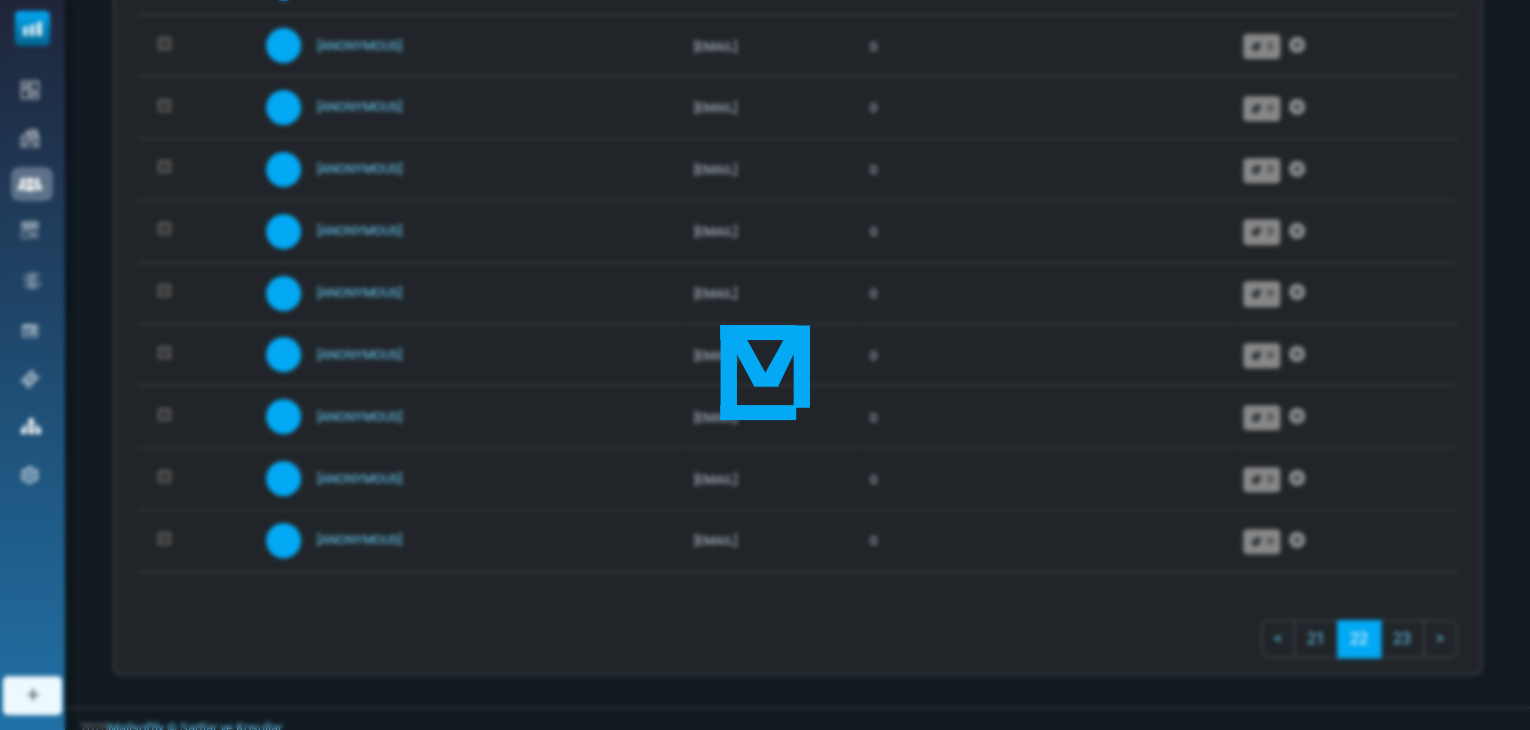 click at bounding box center (765, 365) 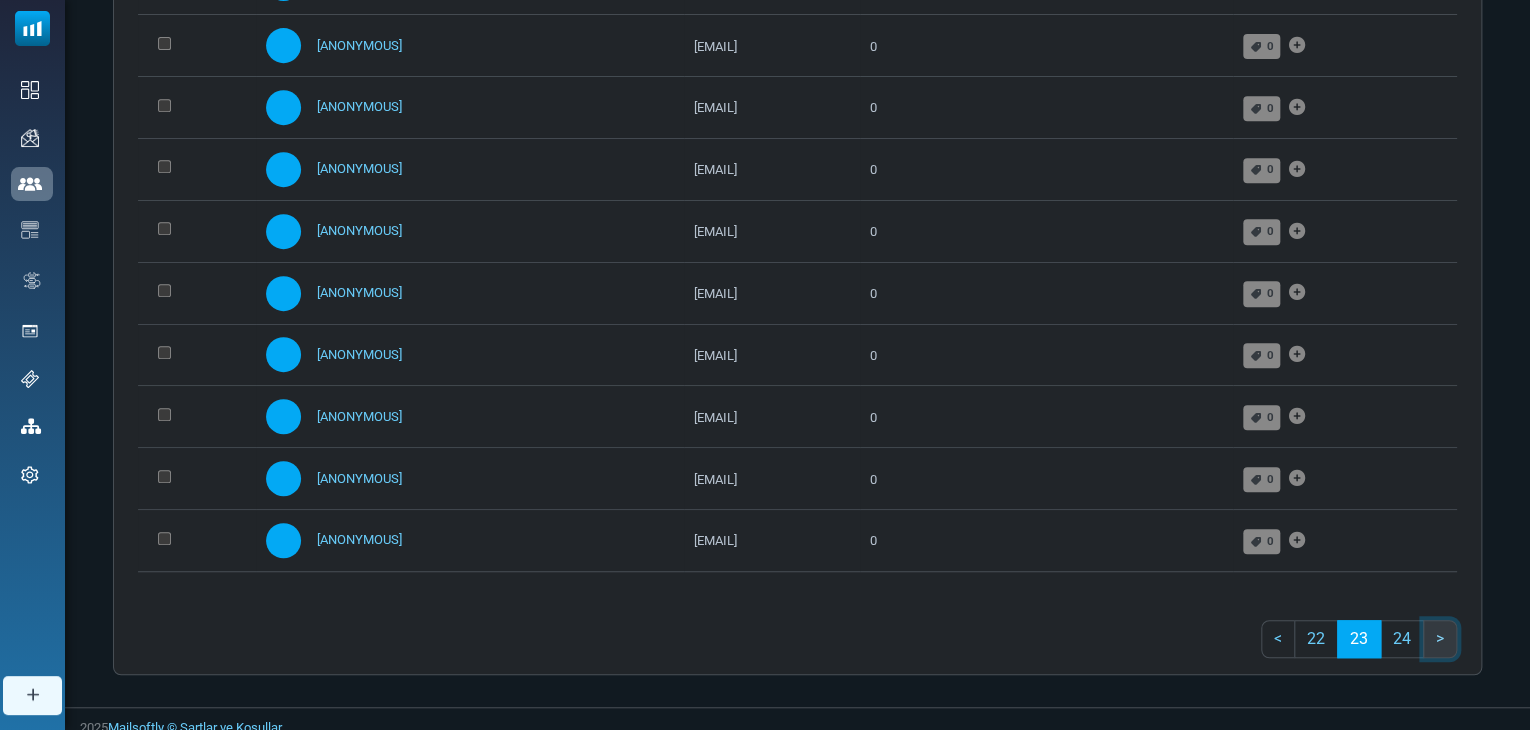 click on ">" at bounding box center (1440, 639) 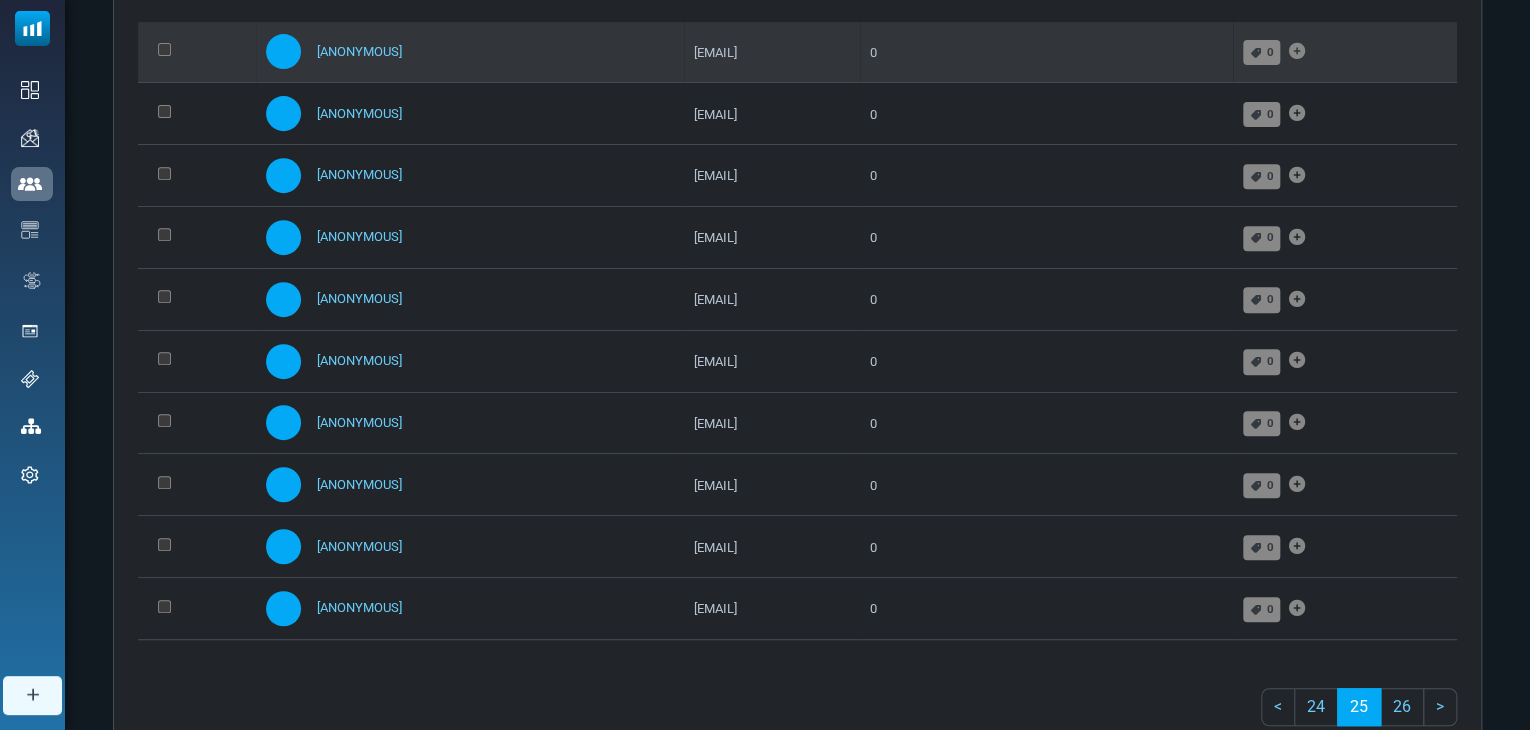 scroll, scrollTop: 425, scrollLeft: 0, axis: vertical 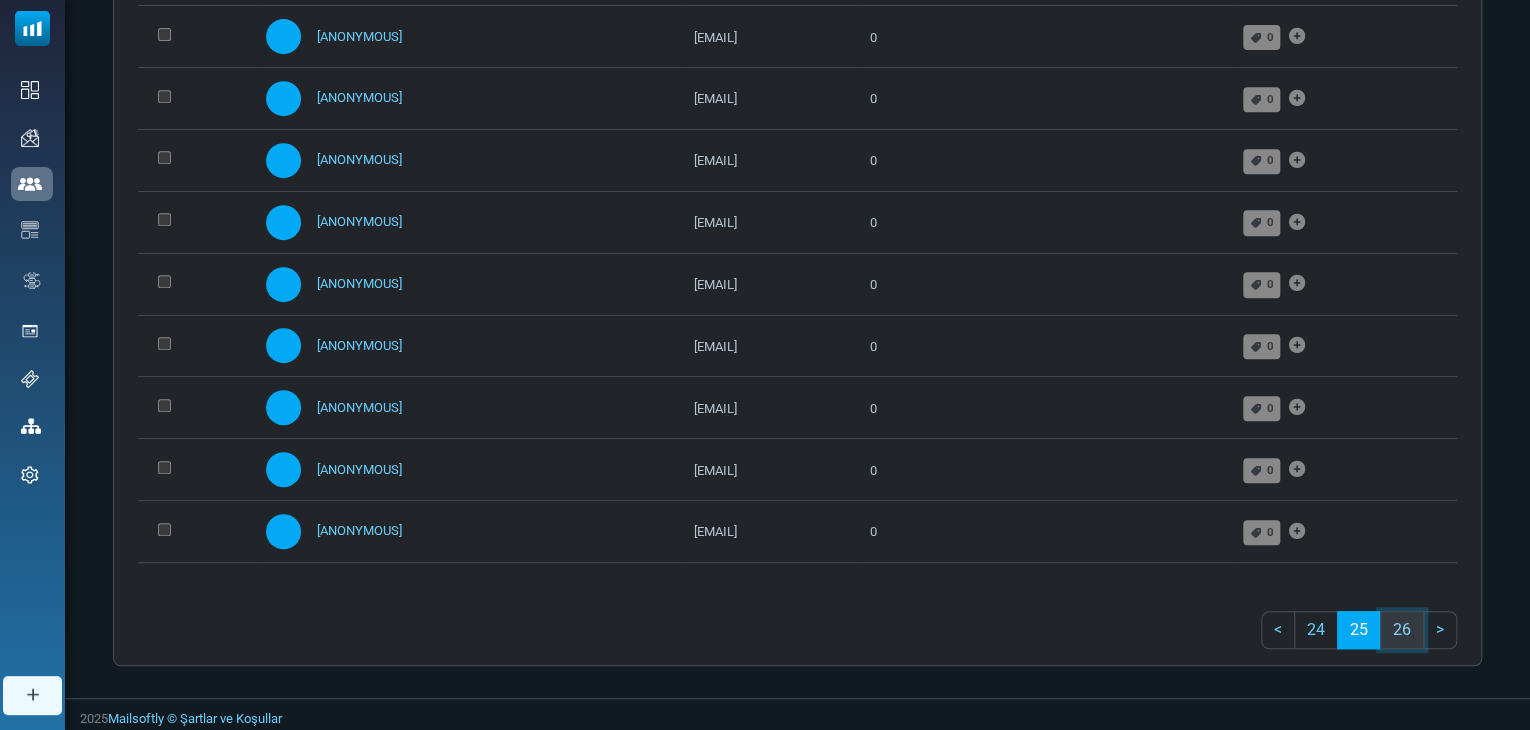 click on "26" at bounding box center (1402, 630) 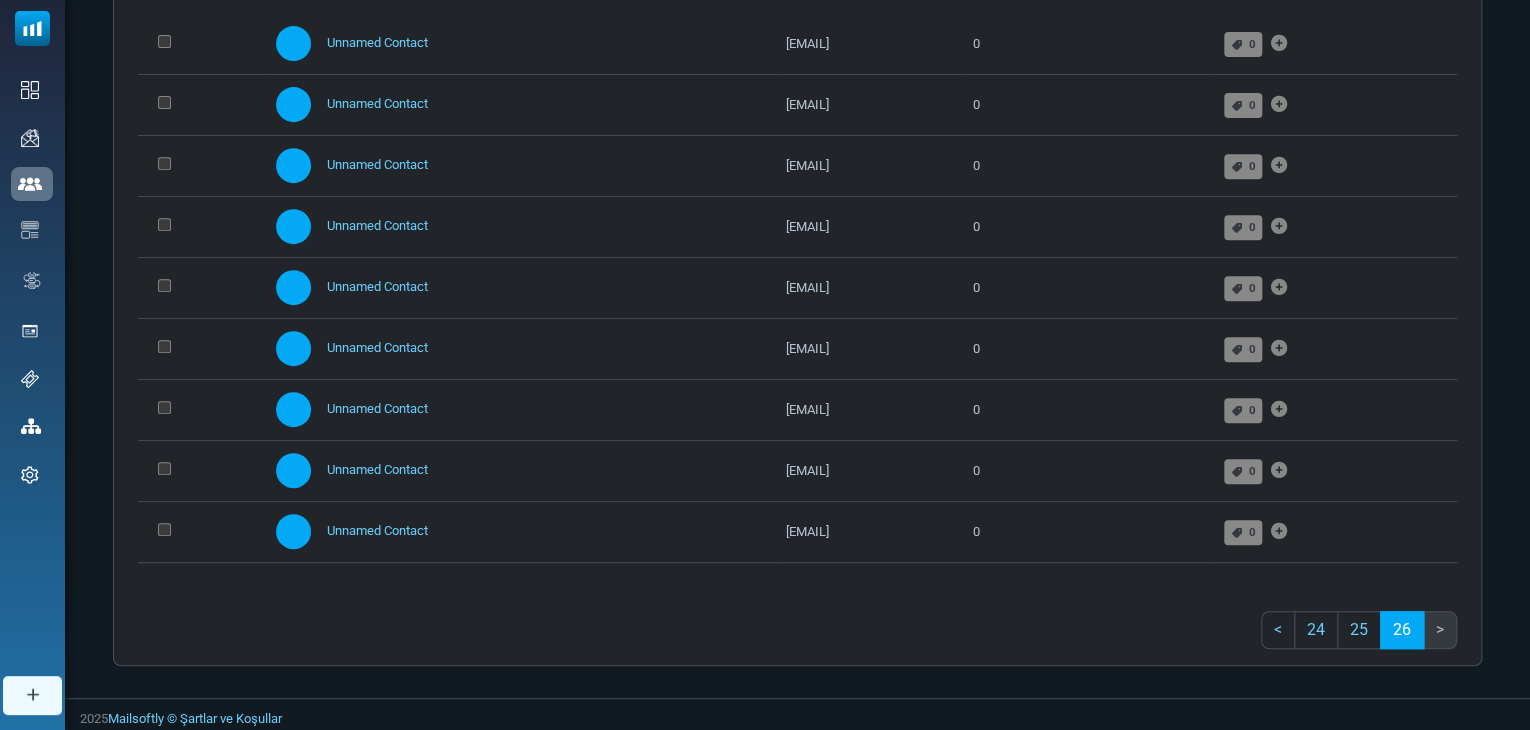 scroll, scrollTop: 364, scrollLeft: 0, axis: vertical 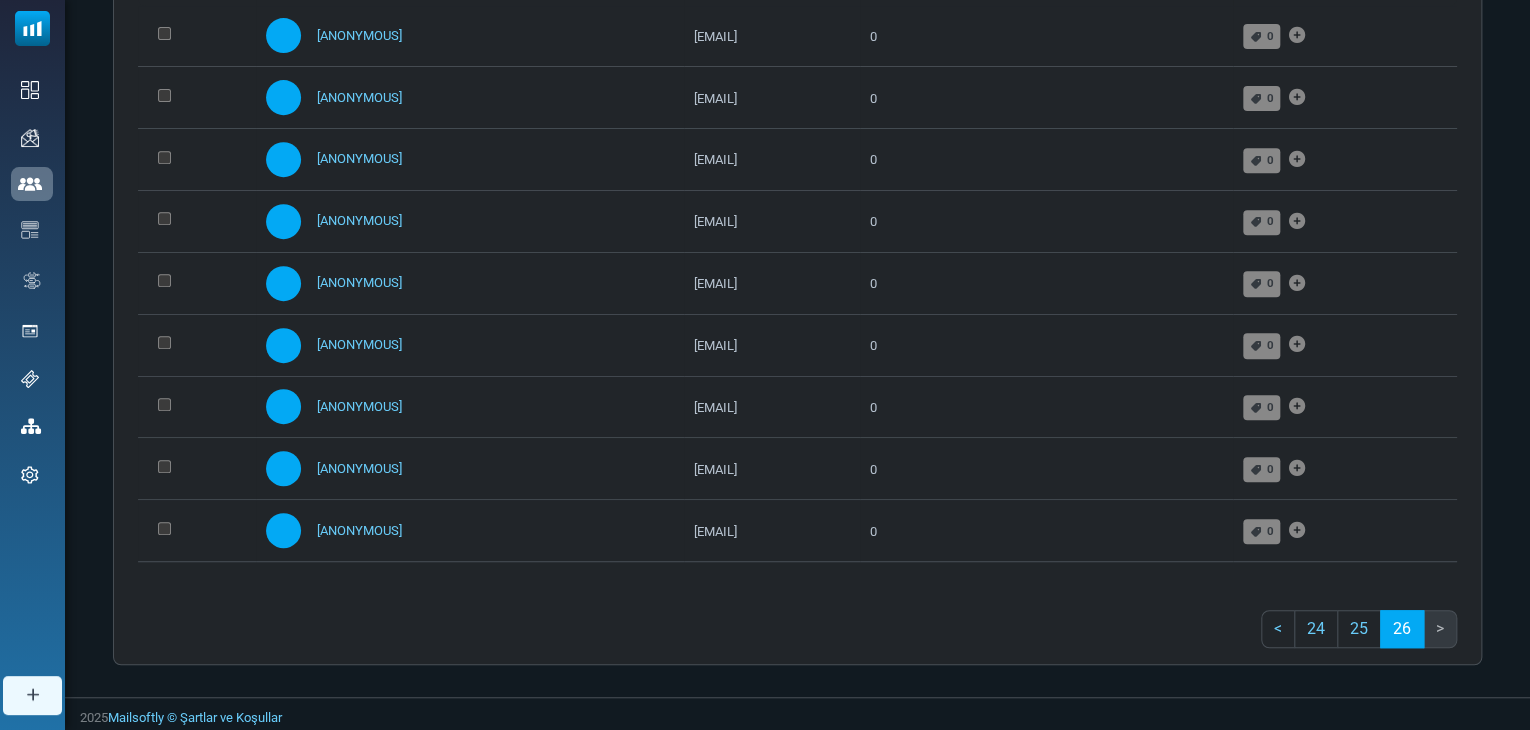 click on ">" at bounding box center [1440, 629] 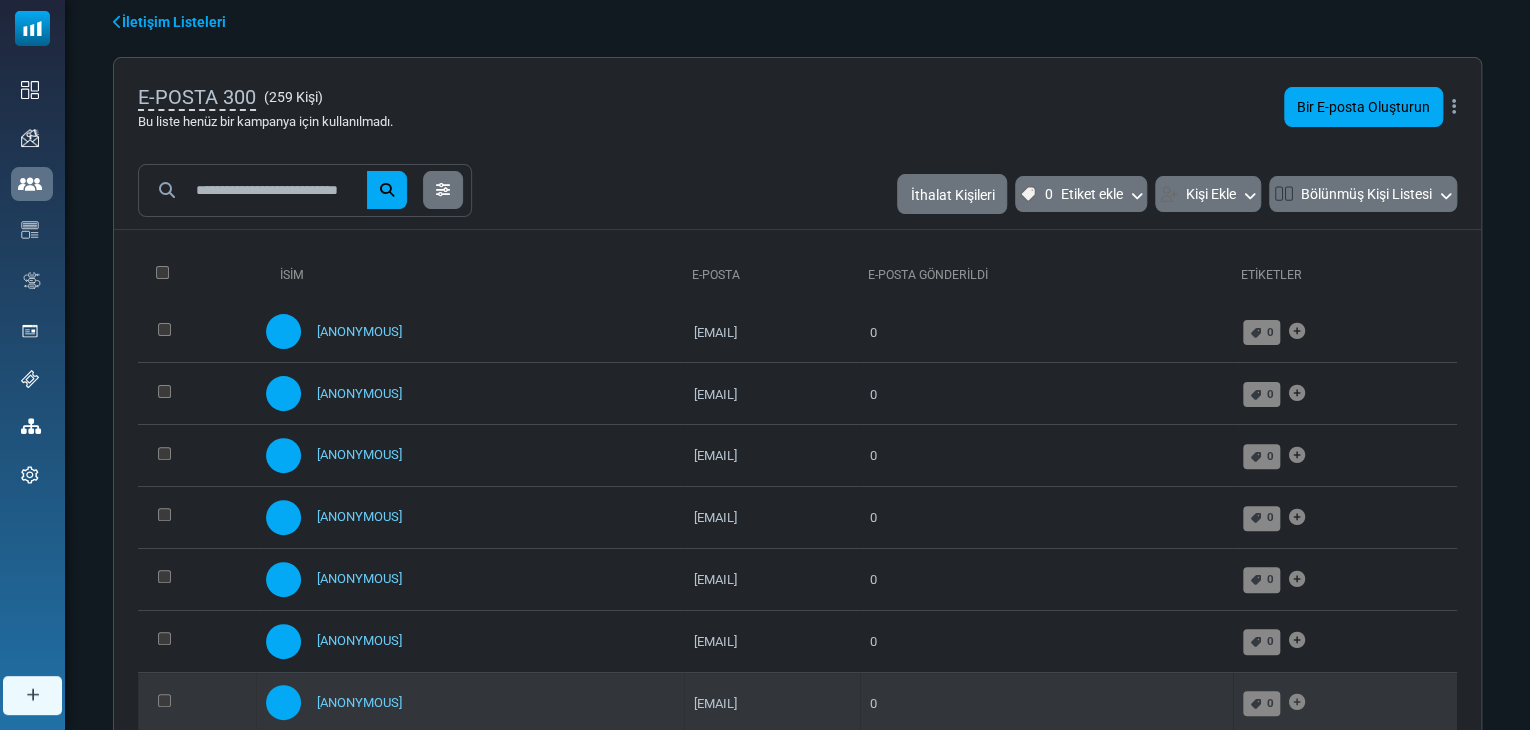 scroll, scrollTop: 0, scrollLeft: 0, axis: both 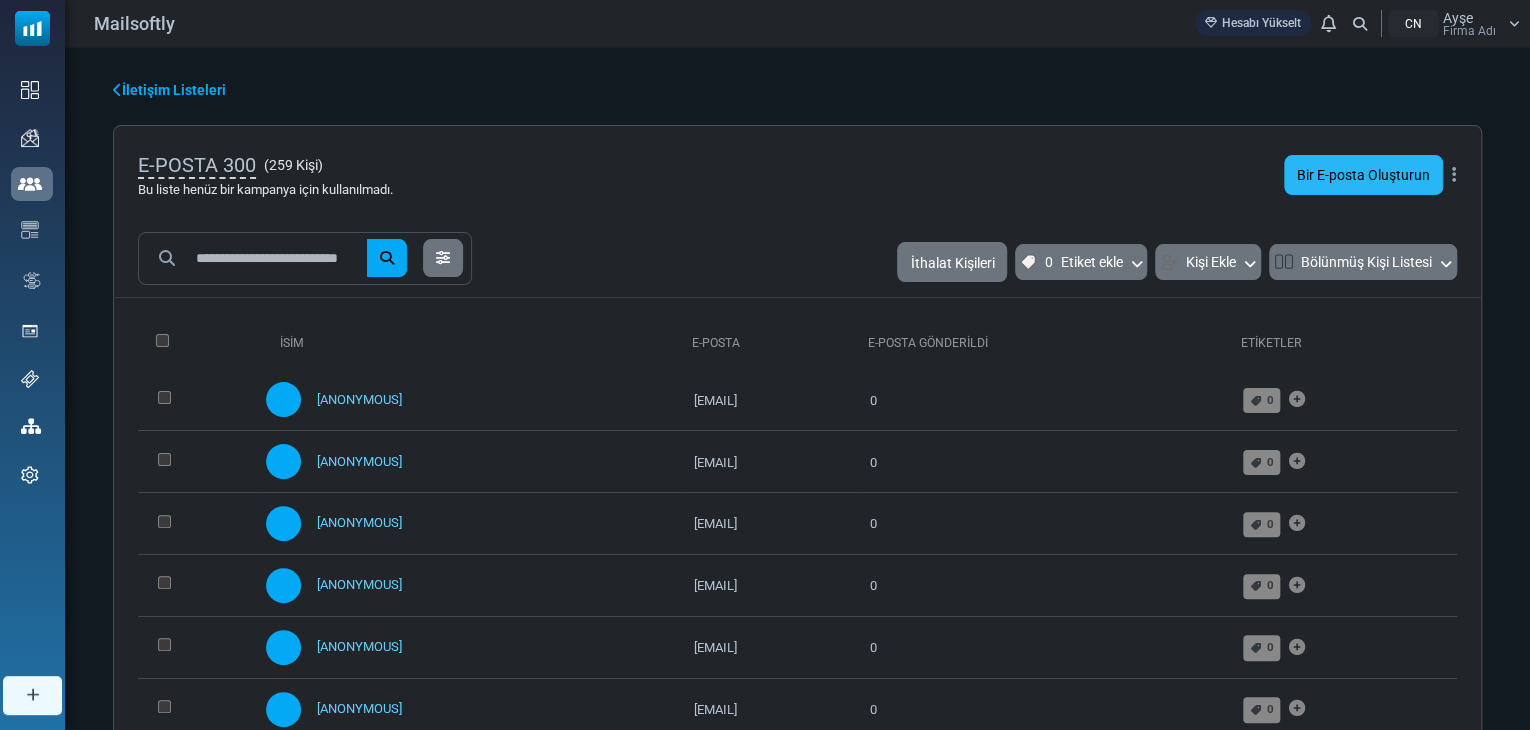 click on "Bir E-posta Oluşturun" at bounding box center [1363, 176] 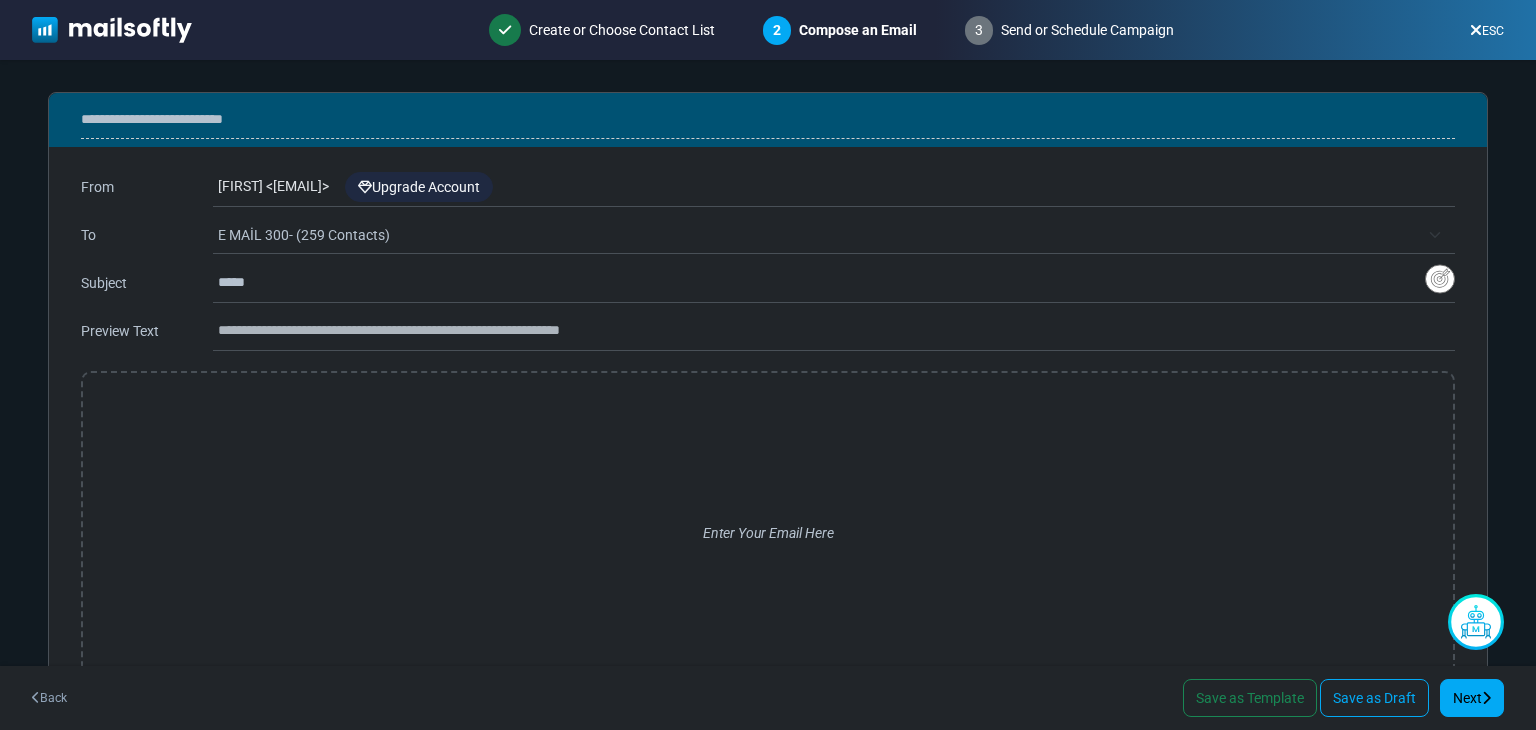 scroll, scrollTop: 0, scrollLeft: 0, axis: both 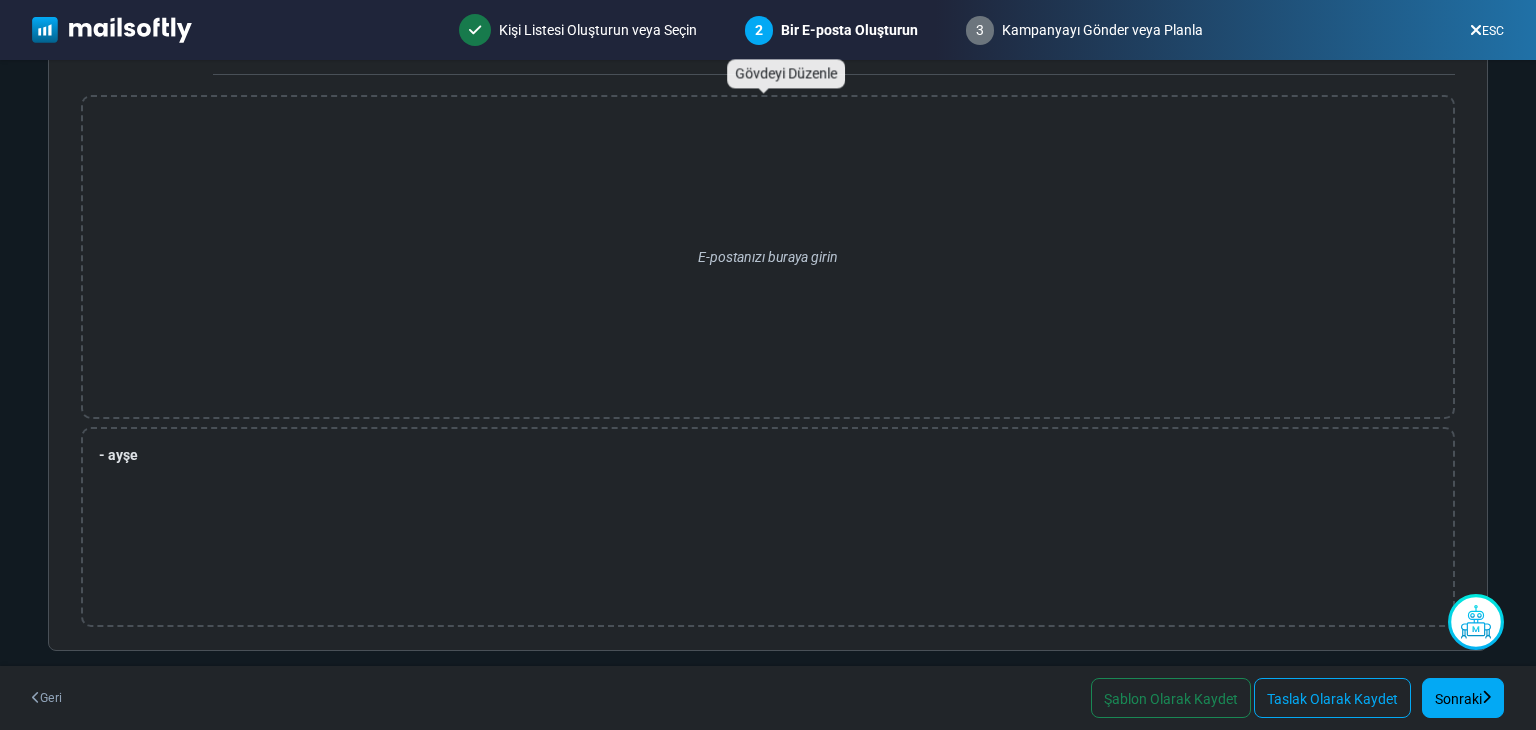 click on "E-postanızı buraya girin" at bounding box center (768, 257) 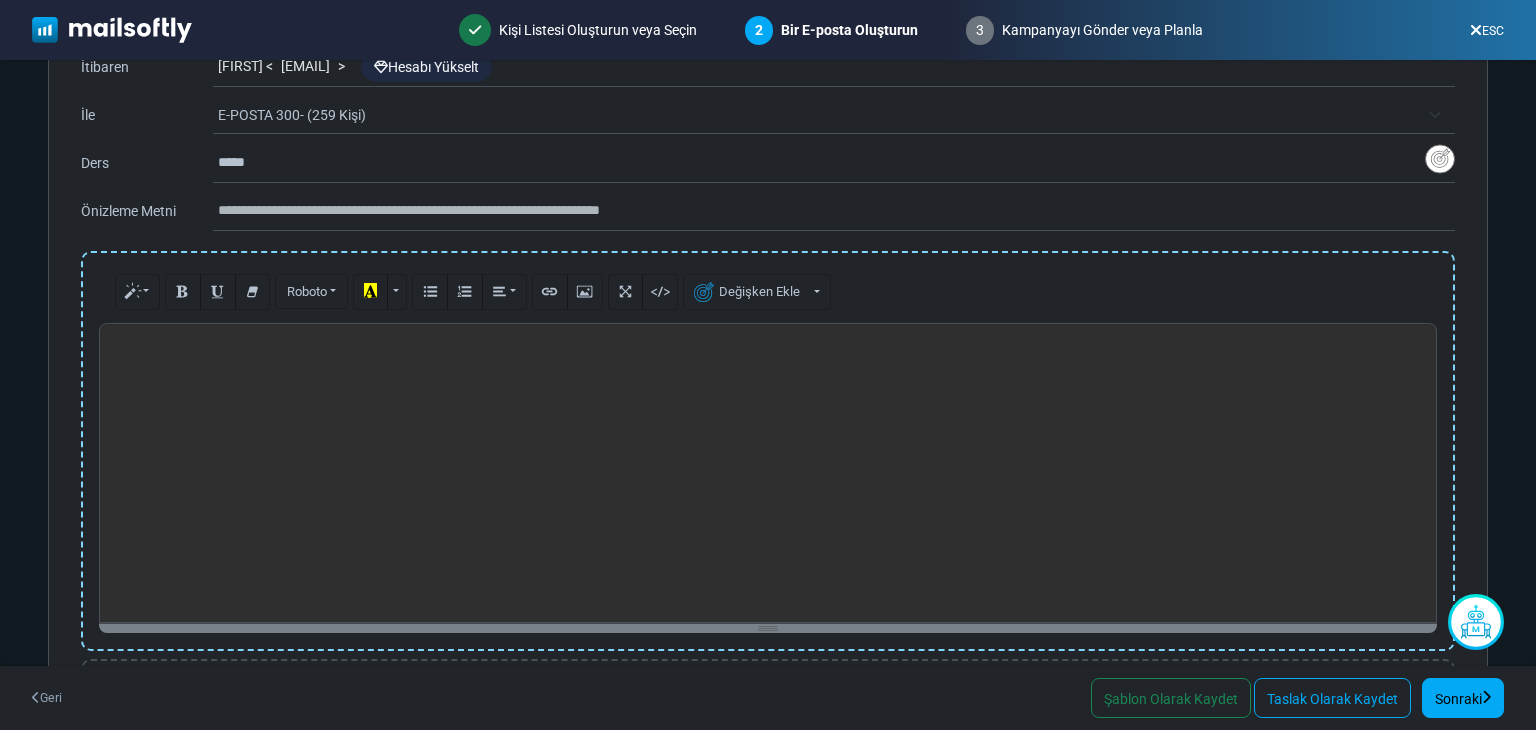 scroll, scrollTop: 76, scrollLeft: 0, axis: vertical 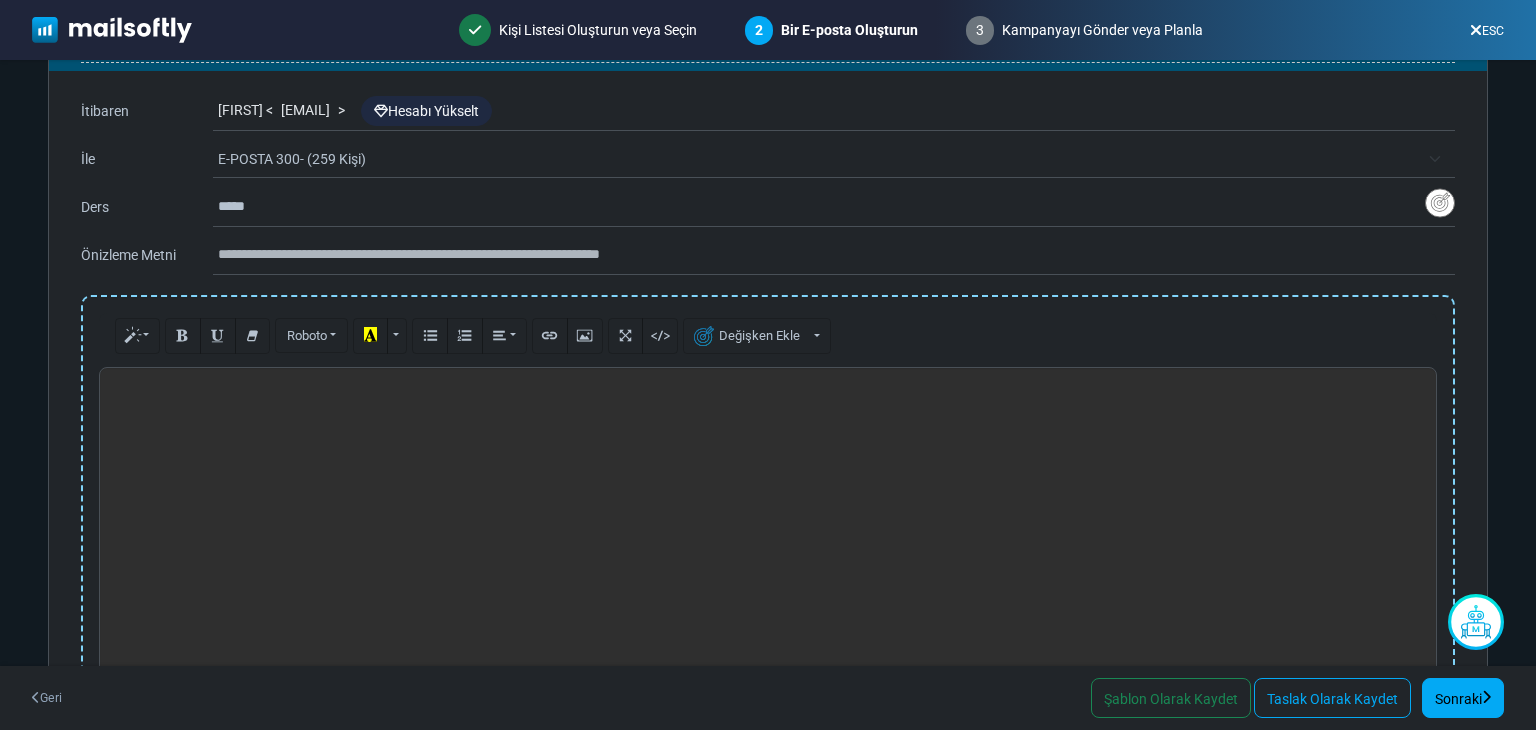click on "*****" at bounding box center (821, 207) 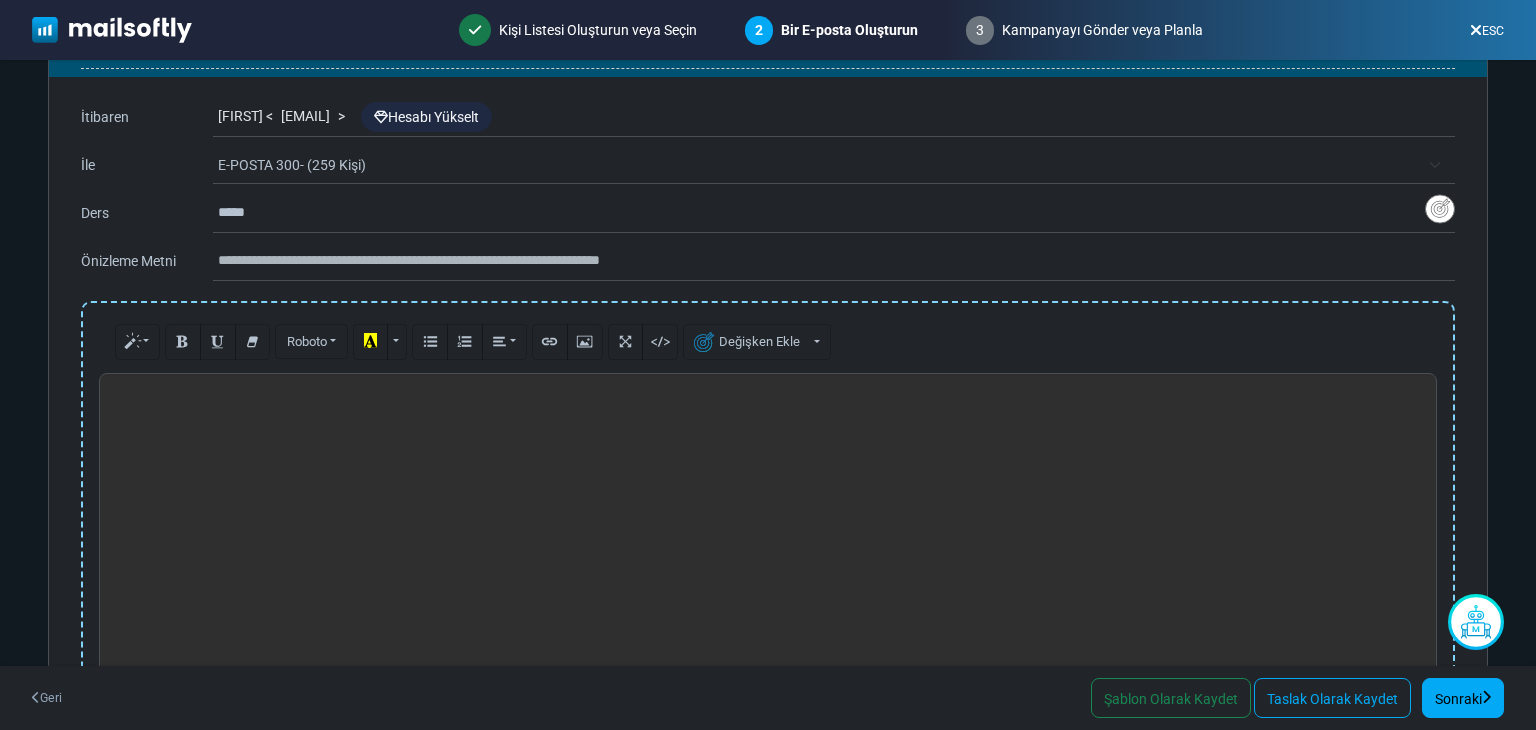 scroll, scrollTop: 0, scrollLeft: 0, axis: both 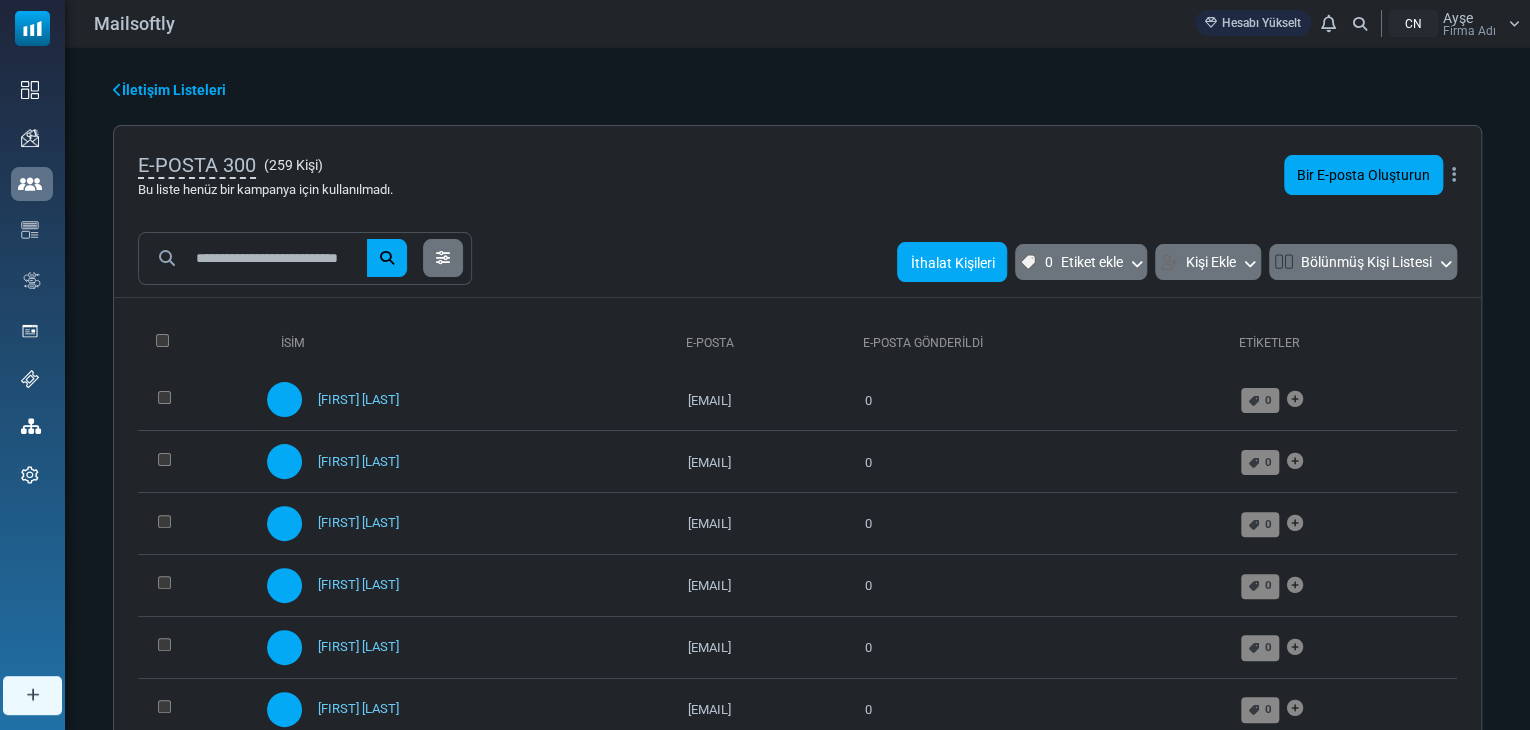 click on "İthalat Kişileri" at bounding box center [952, 263] 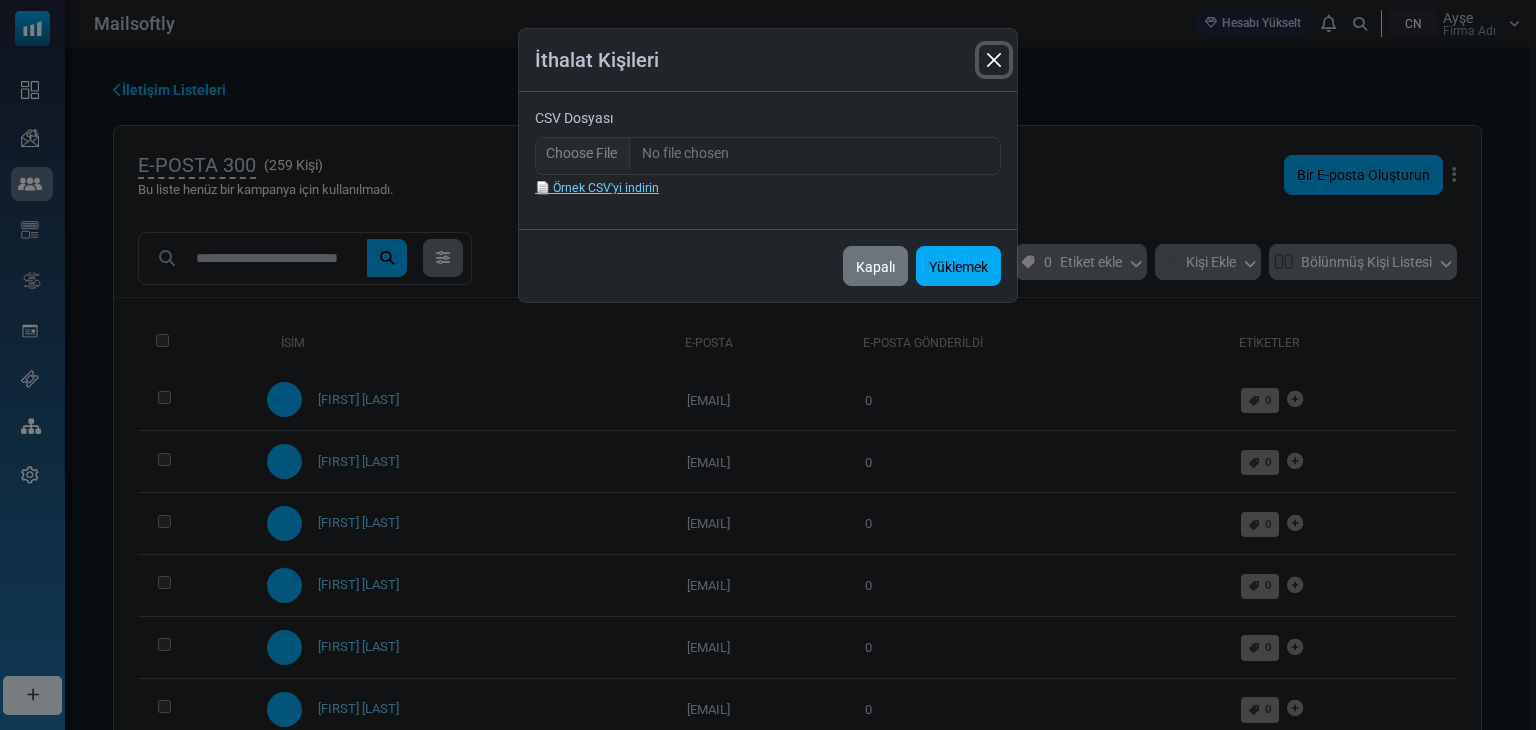 drag, startPoint x: 991, startPoint y: 56, endPoint x: 974, endPoint y: 56, distance: 17 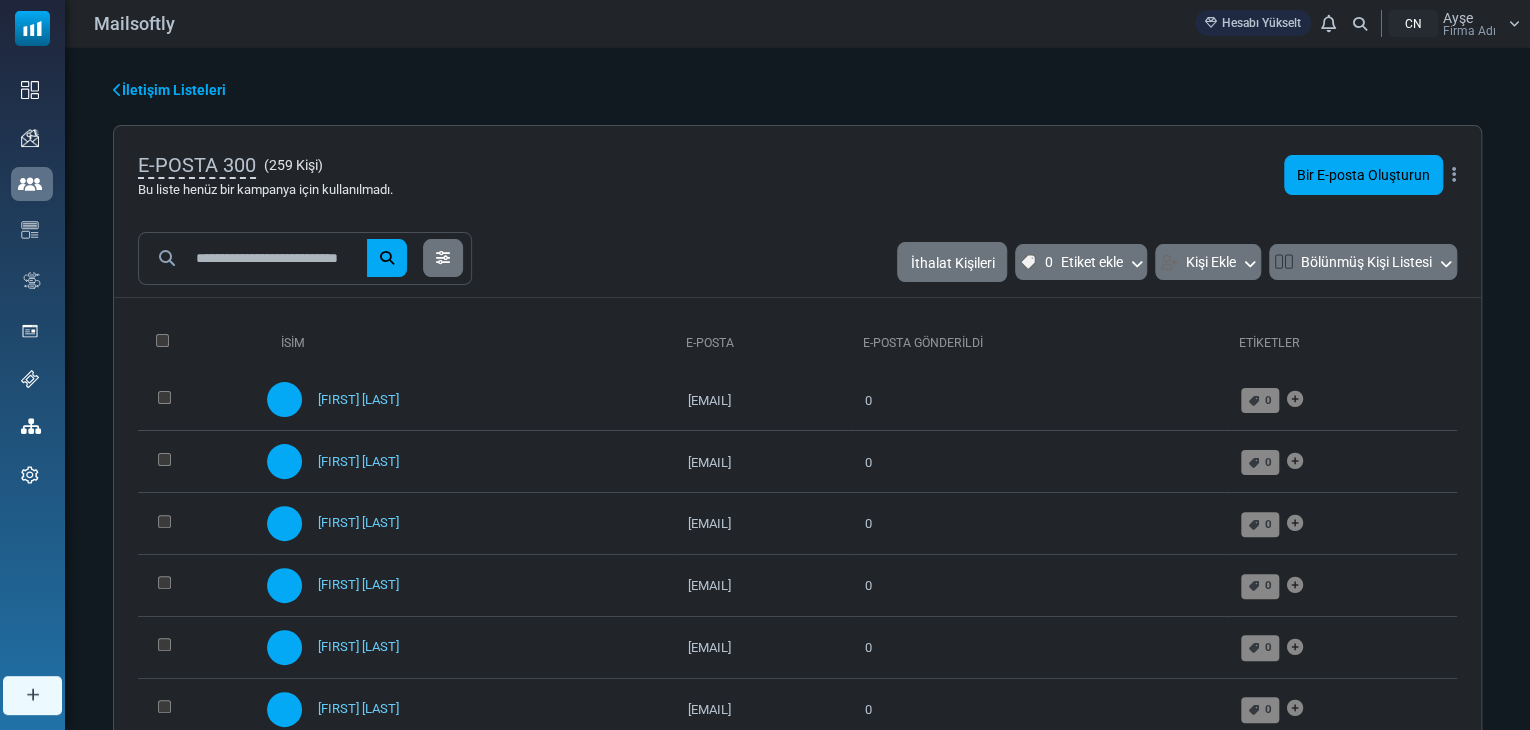click at bounding box center (117, 90) 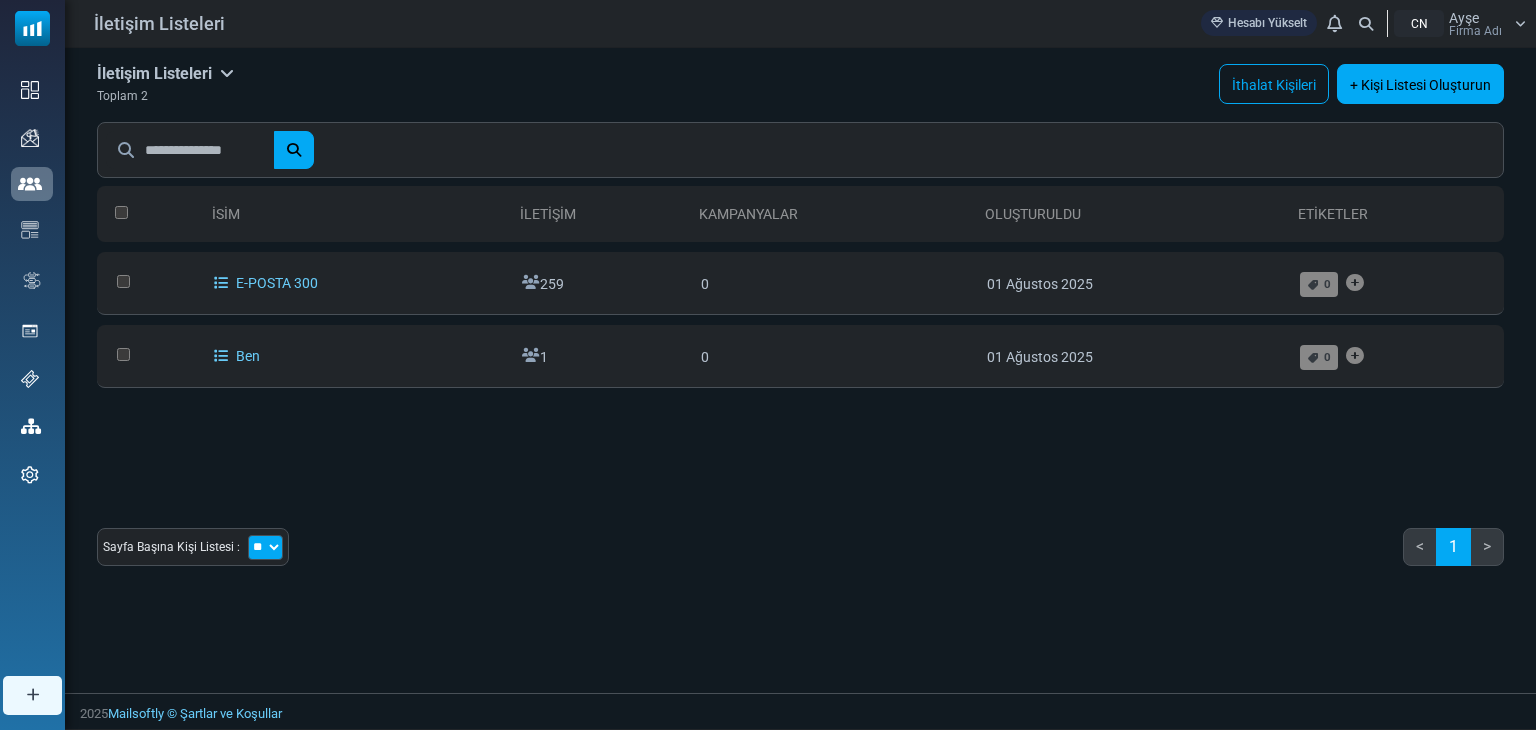 scroll, scrollTop: 0, scrollLeft: 0, axis: both 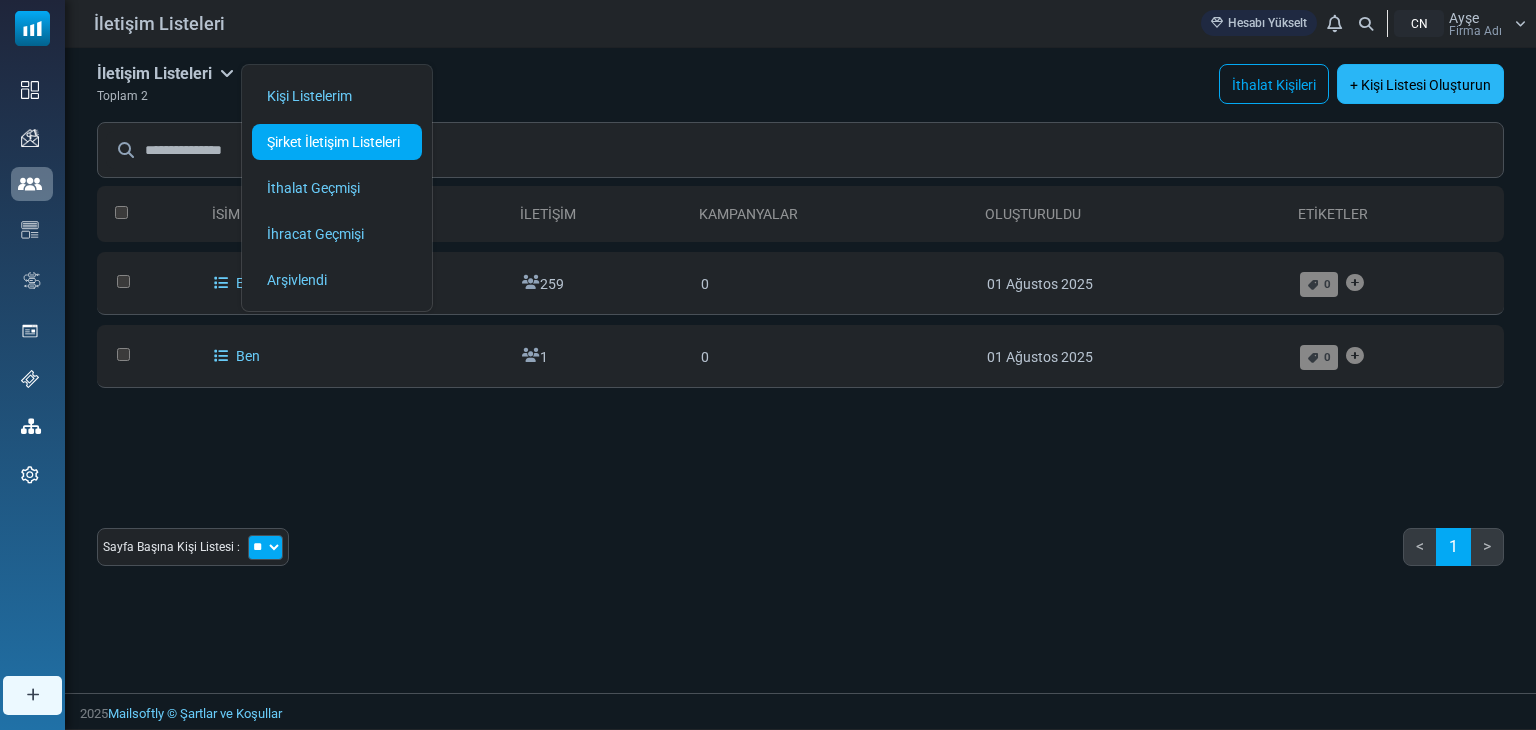 click on "+ Kişi Listesi Oluşturun" at bounding box center [1420, 85] 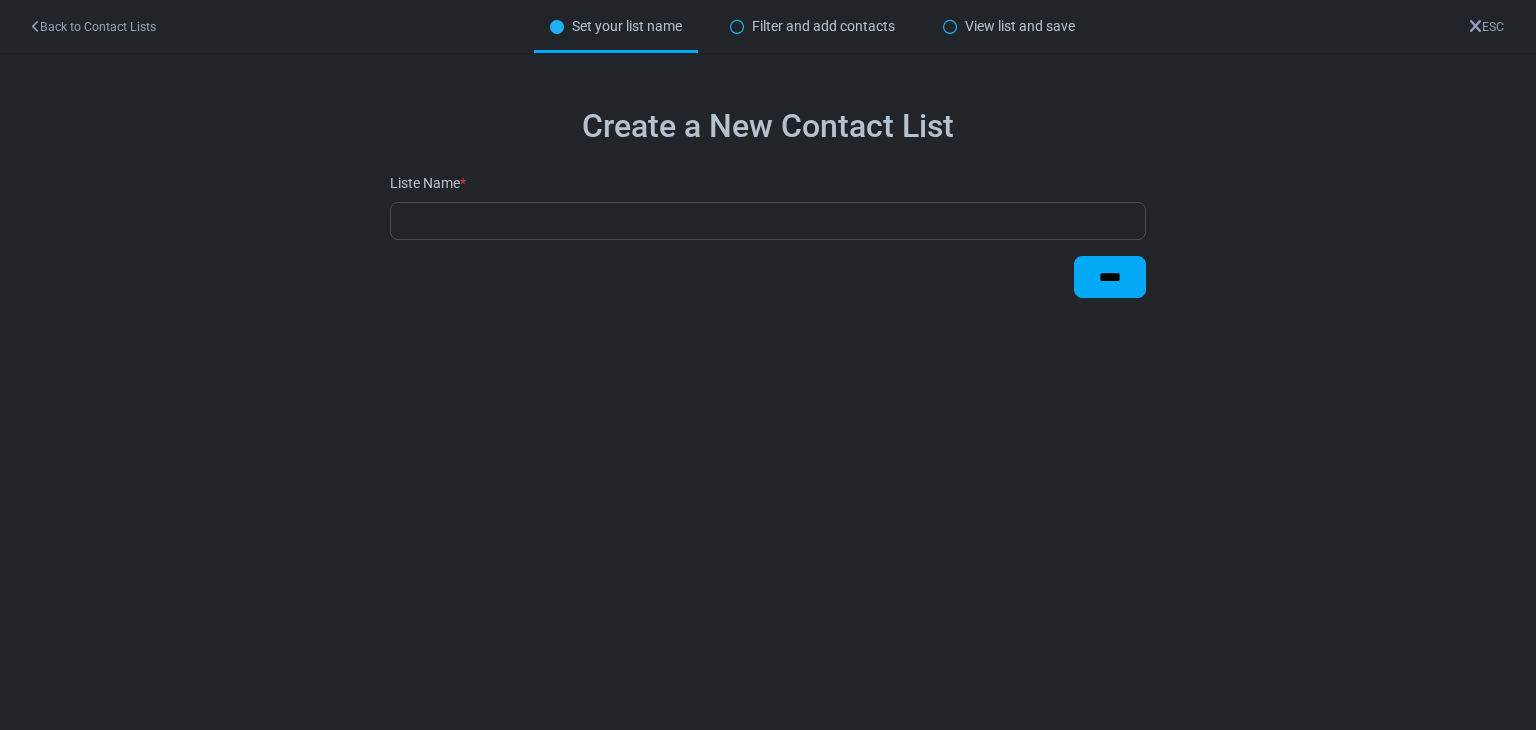 scroll, scrollTop: 0, scrollLeft: 0, axis: both 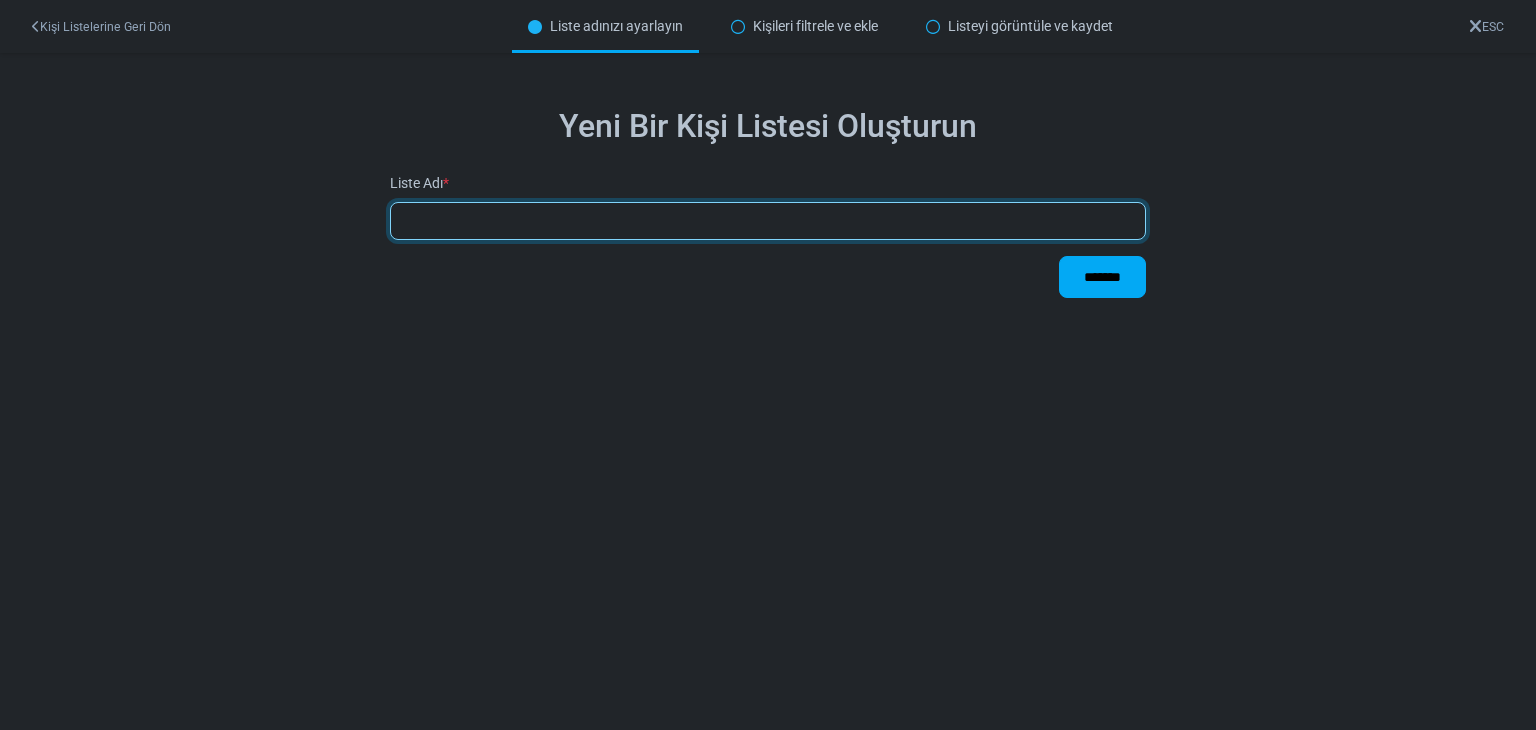 click at bounding box center [768, 221] 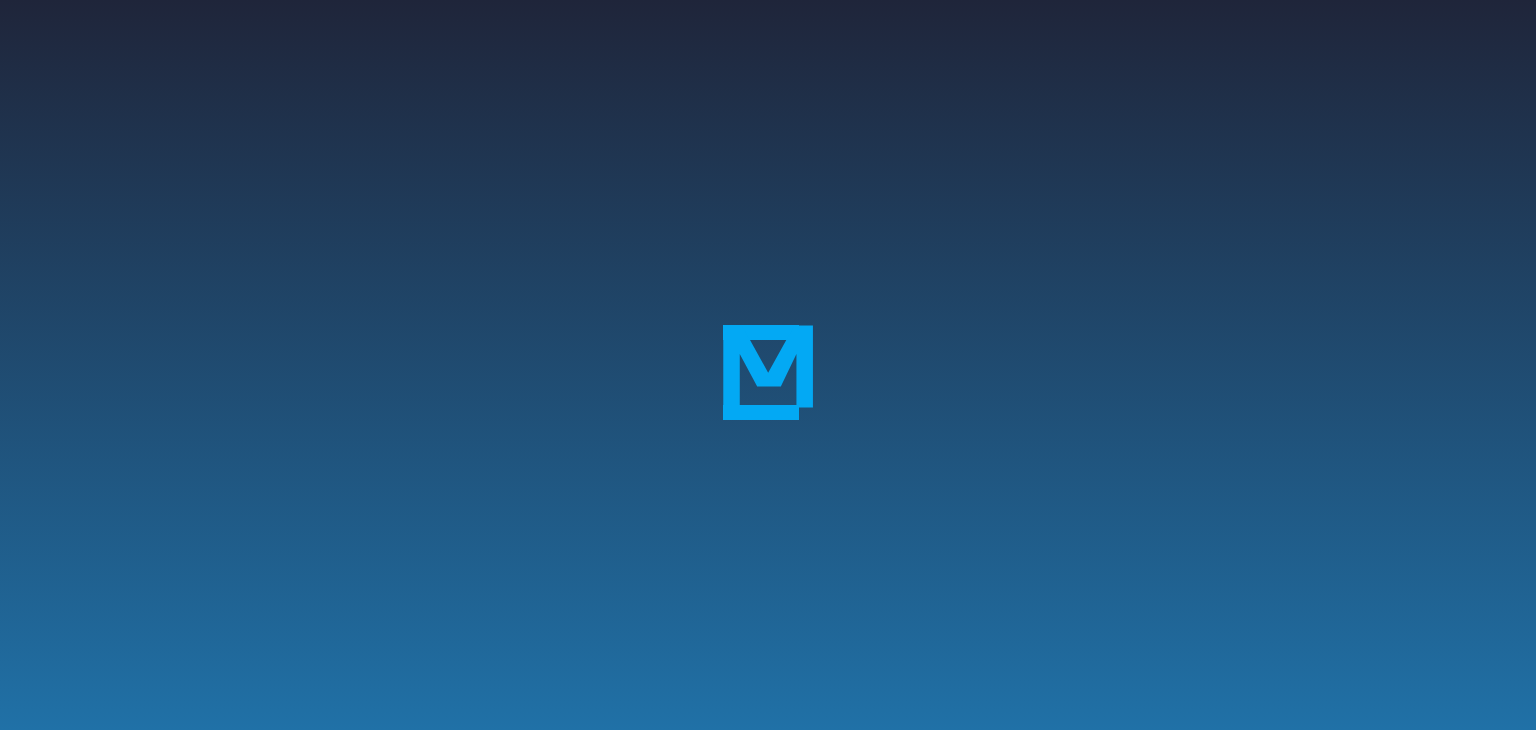 scroll, scrollTop: 0, scrollLeft: 0, axis: both 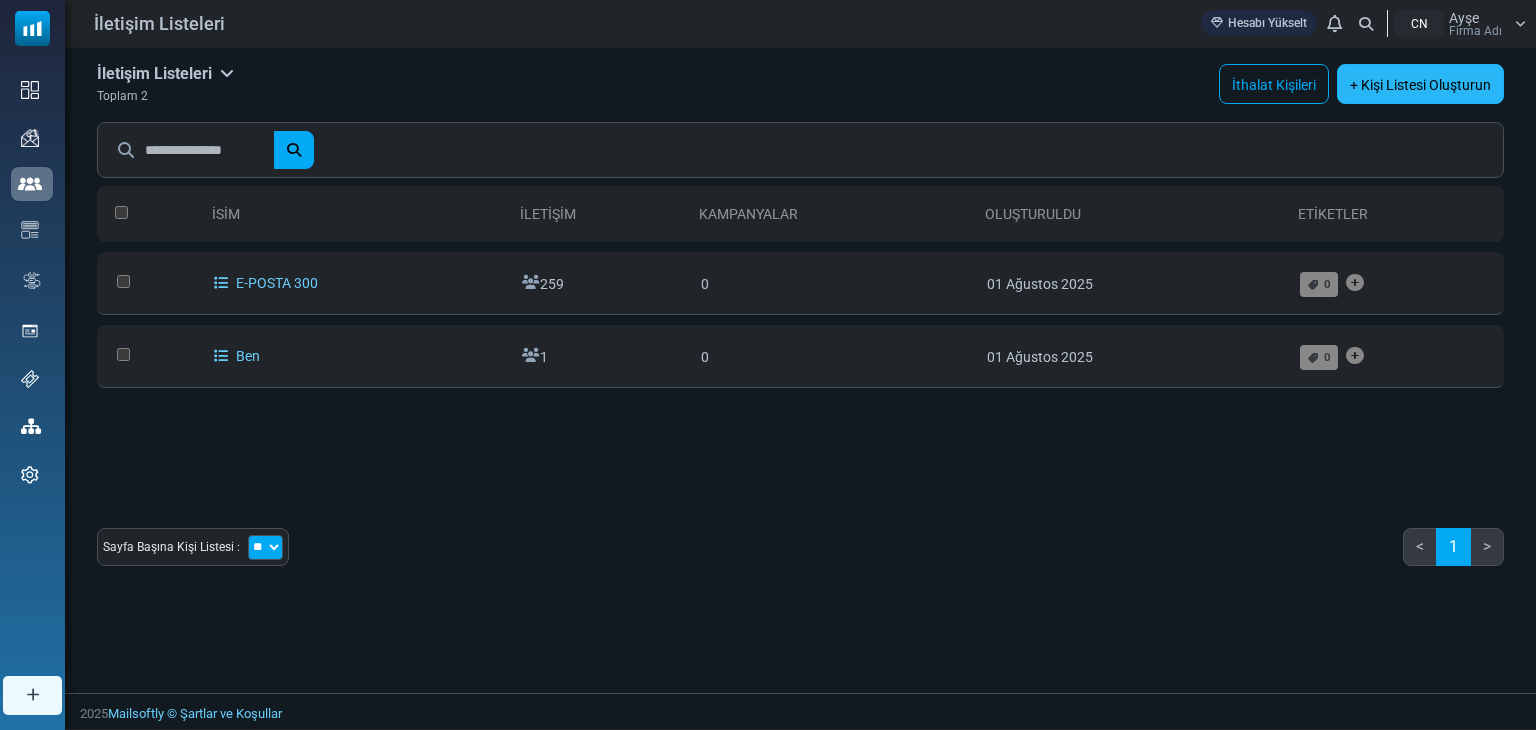 click on "+ Kişi Listesi Oluşturun" at bounding box center [1420, 85] 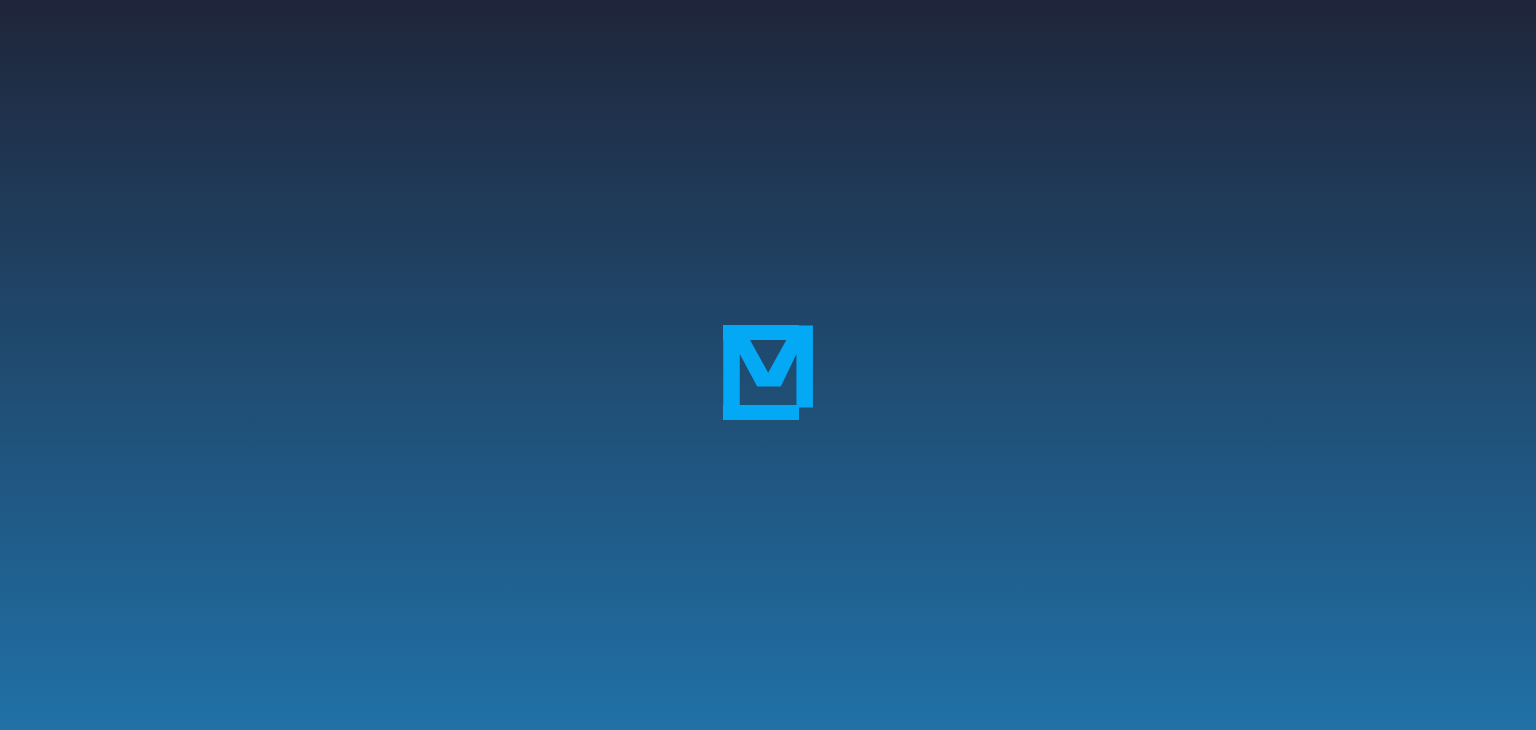 scroll, scrollTop: 0, scrollLeft: 0, axis: both 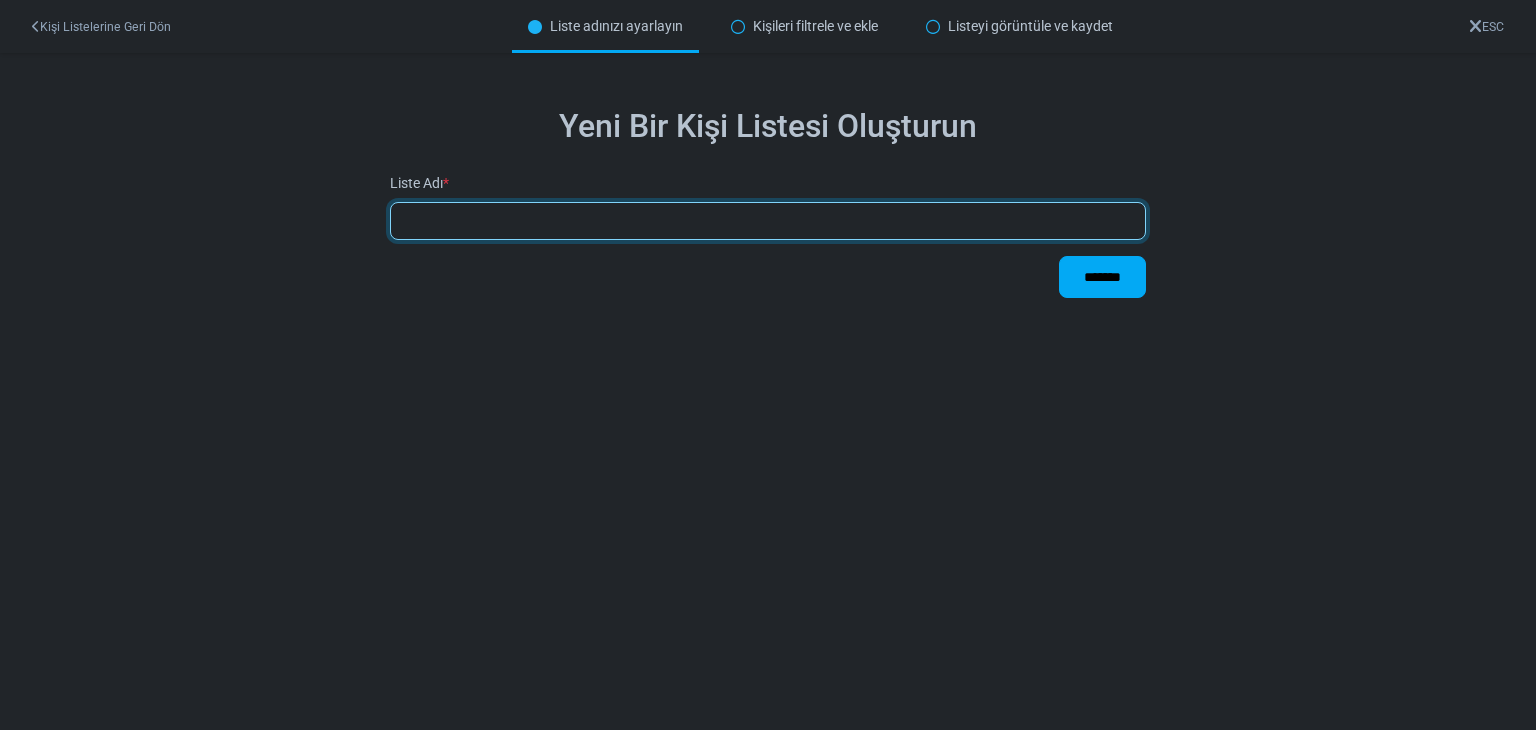 click at bounding box center (768, 221) 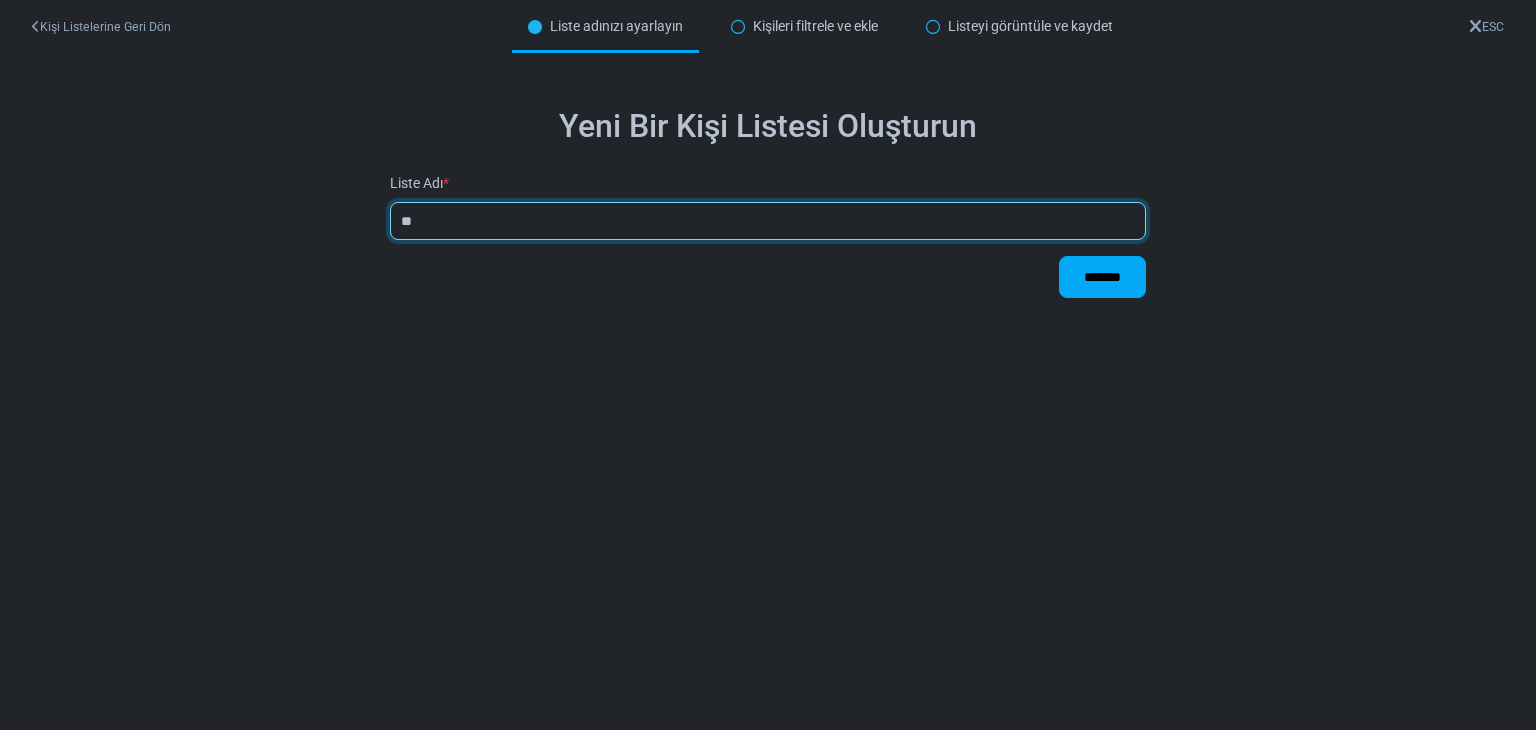 type on "*" 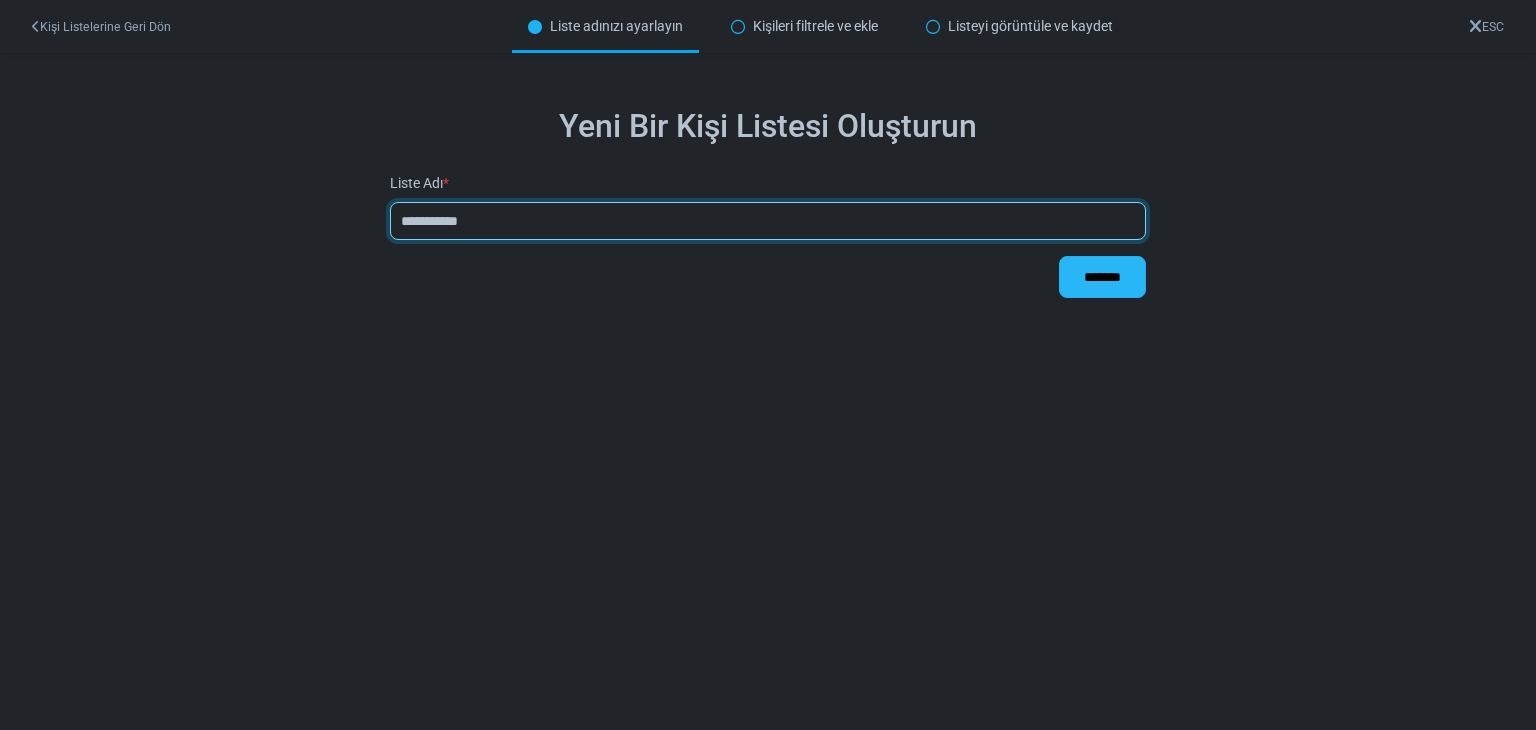 type on "**********" 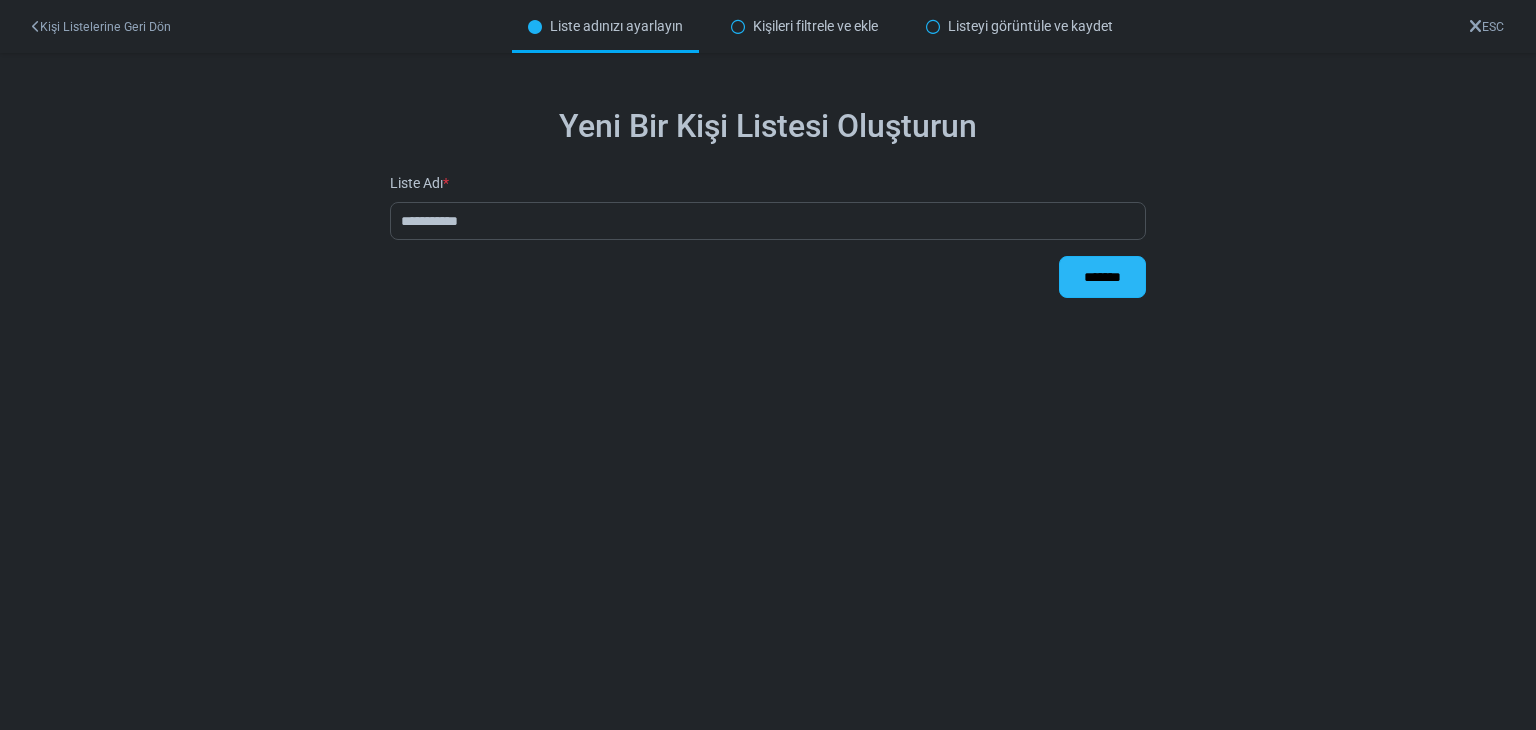 click on "*******" at bounding box center (1102, 277) 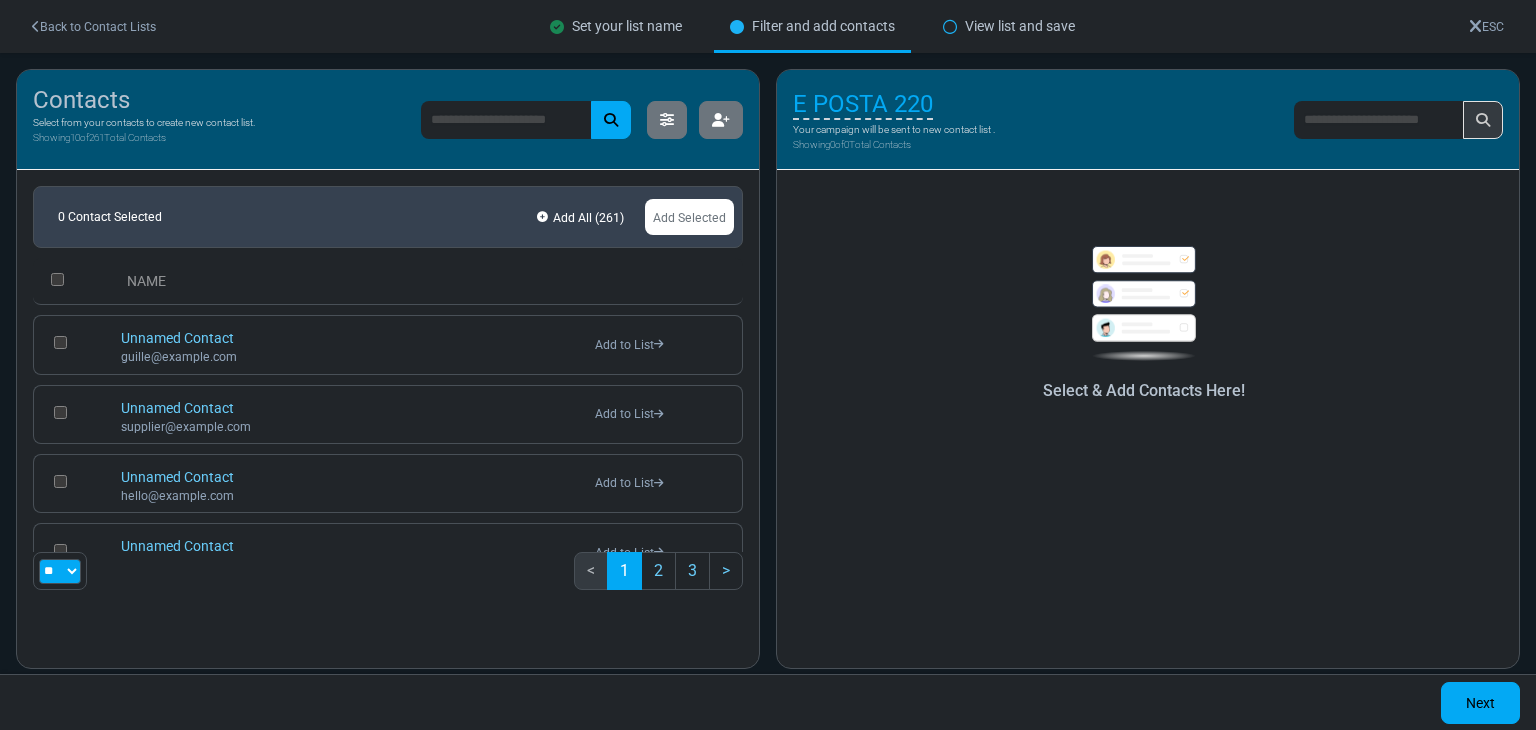 scroll, scrollTop: 0, scrollLeft: 0, axis: both 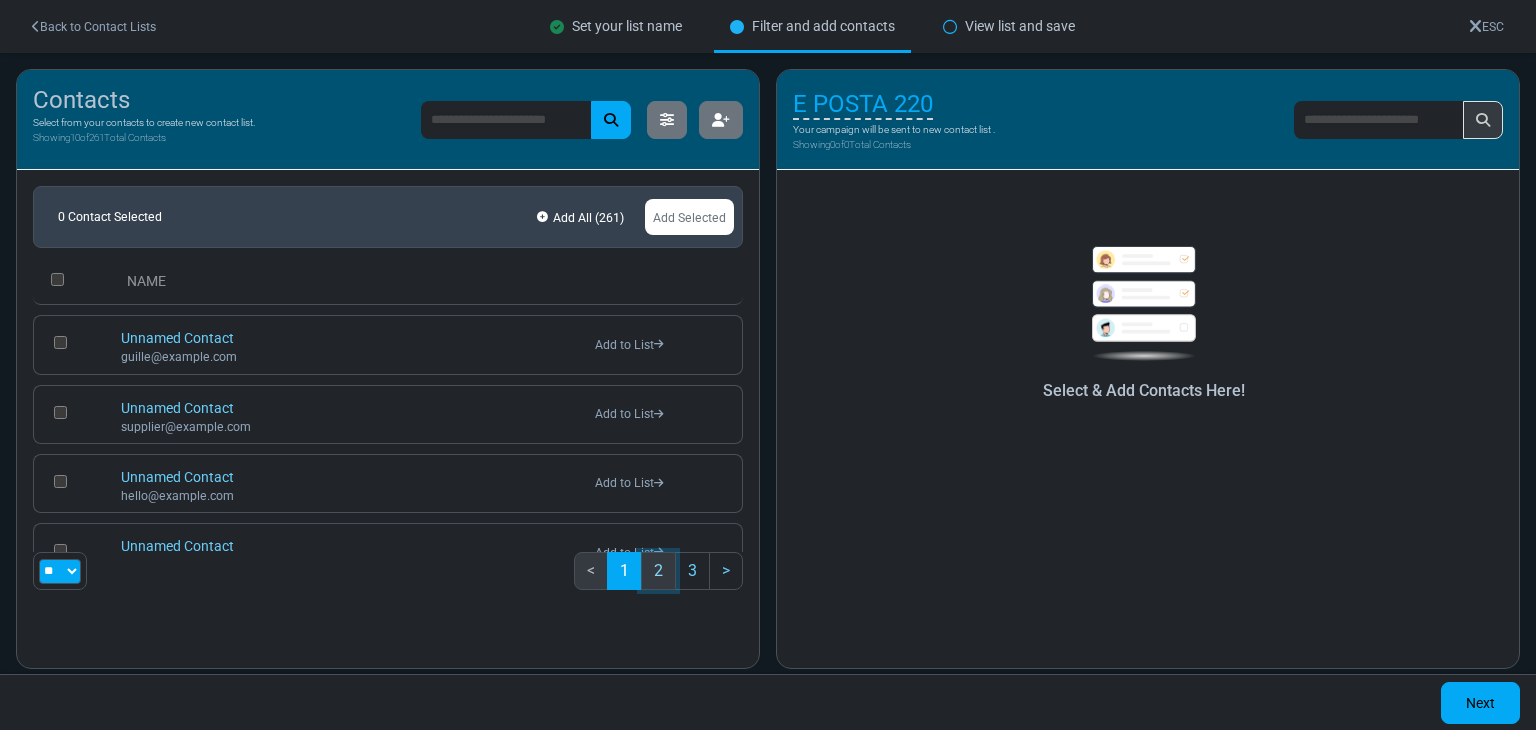 click on "2" at bounding box center (658, 571) 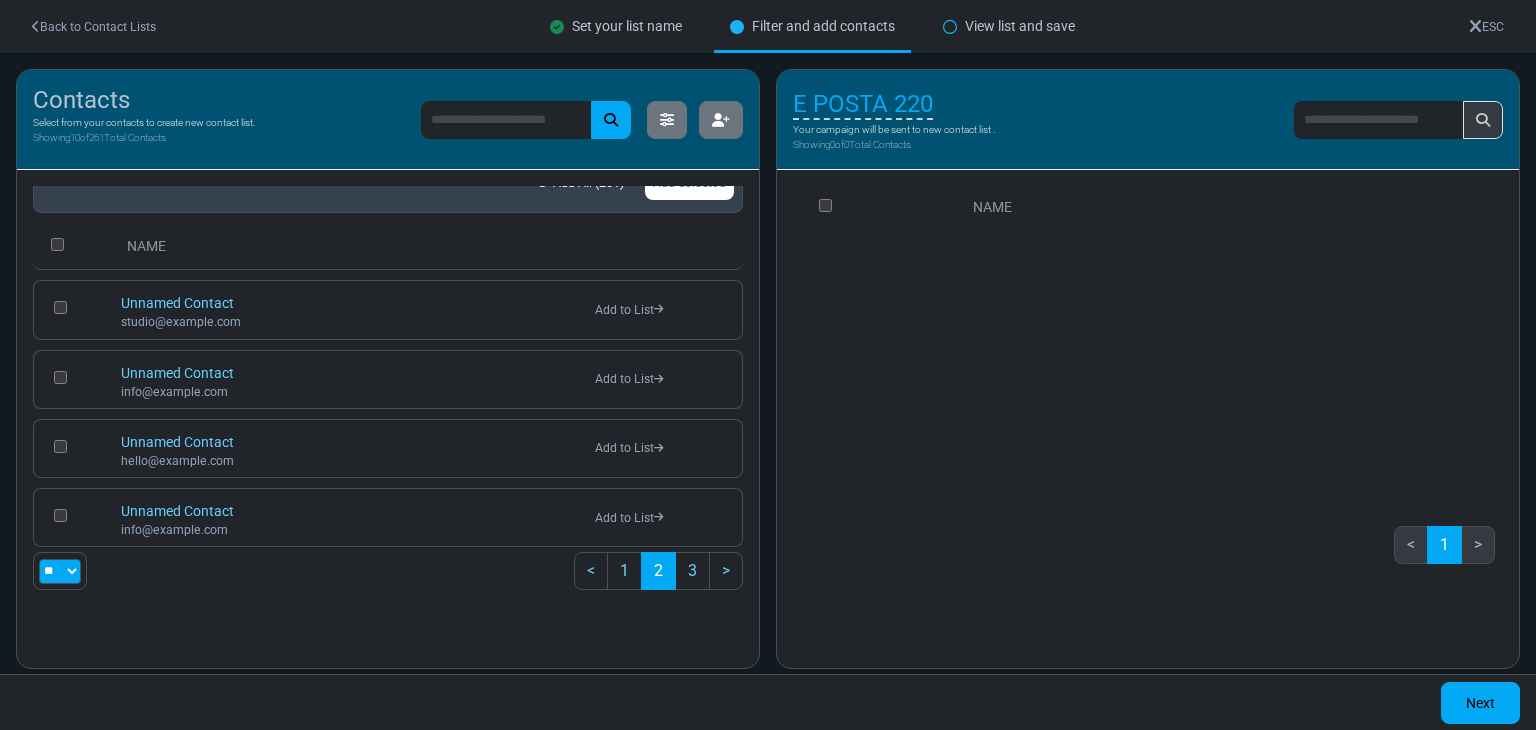 scroll, scrollTop: 0, scrollLeft: 0, axis: both 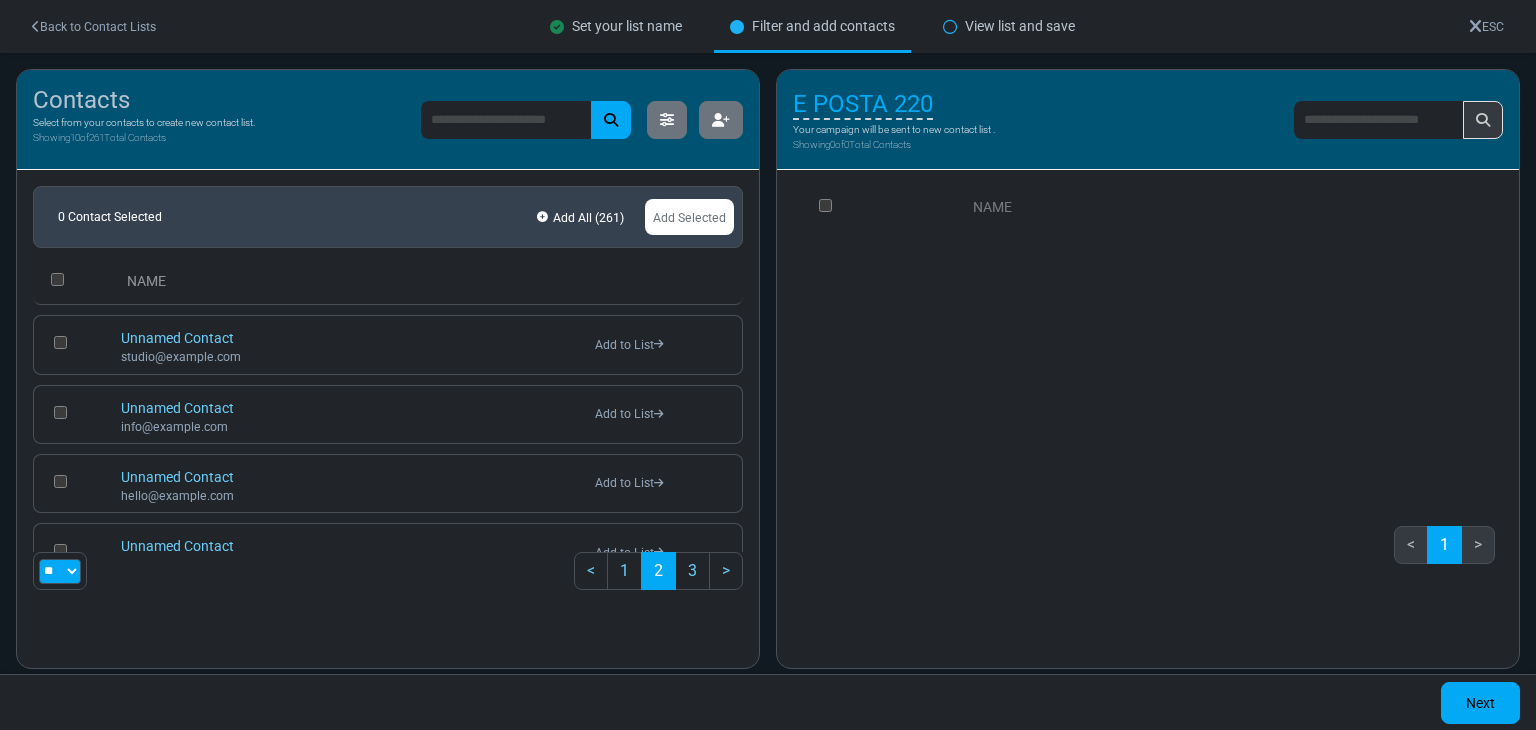 click on "NAME" at bounding box center (992, 207) 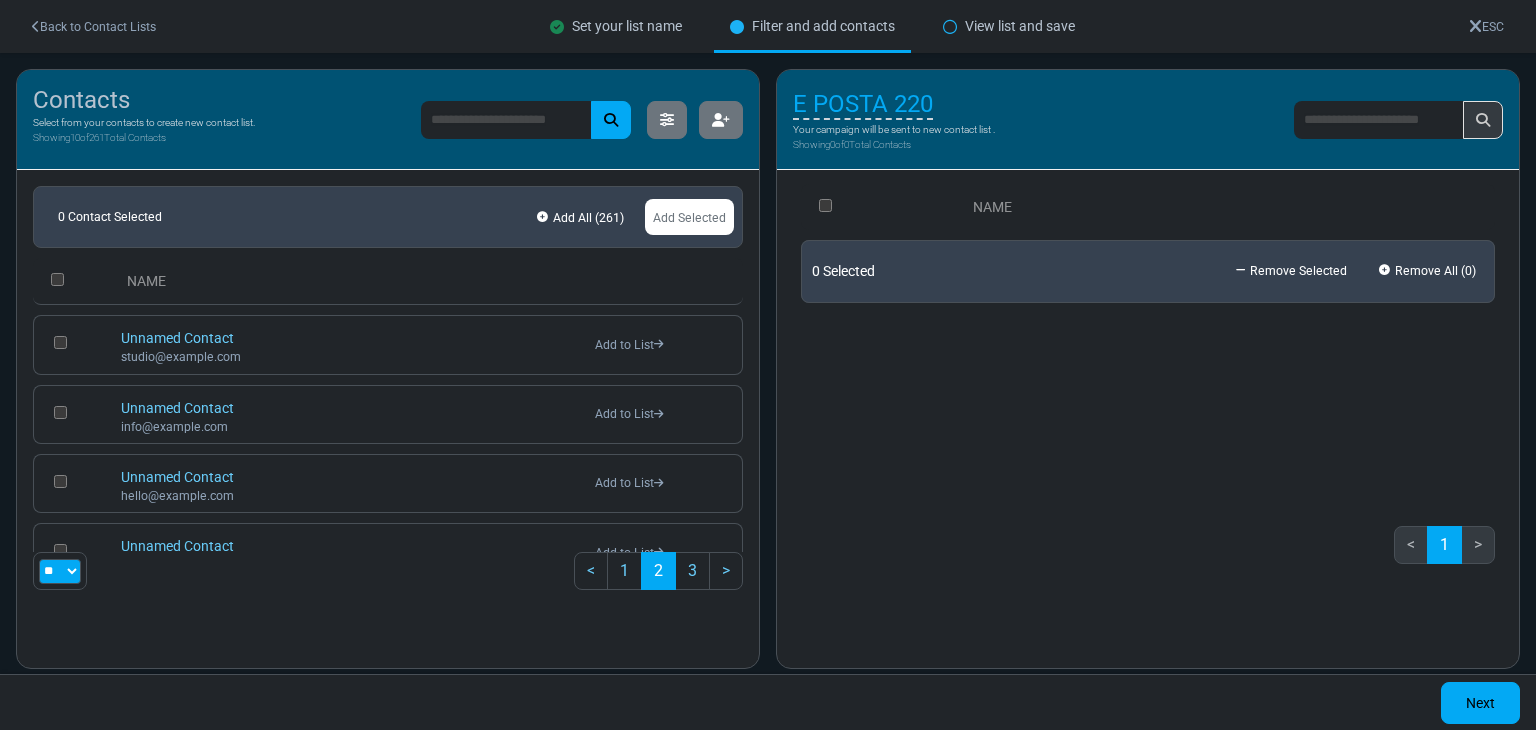 click on "NAME
0 Selected
Remove Selected
Remove All ( 0 )" at bounding box center (1148, 334) 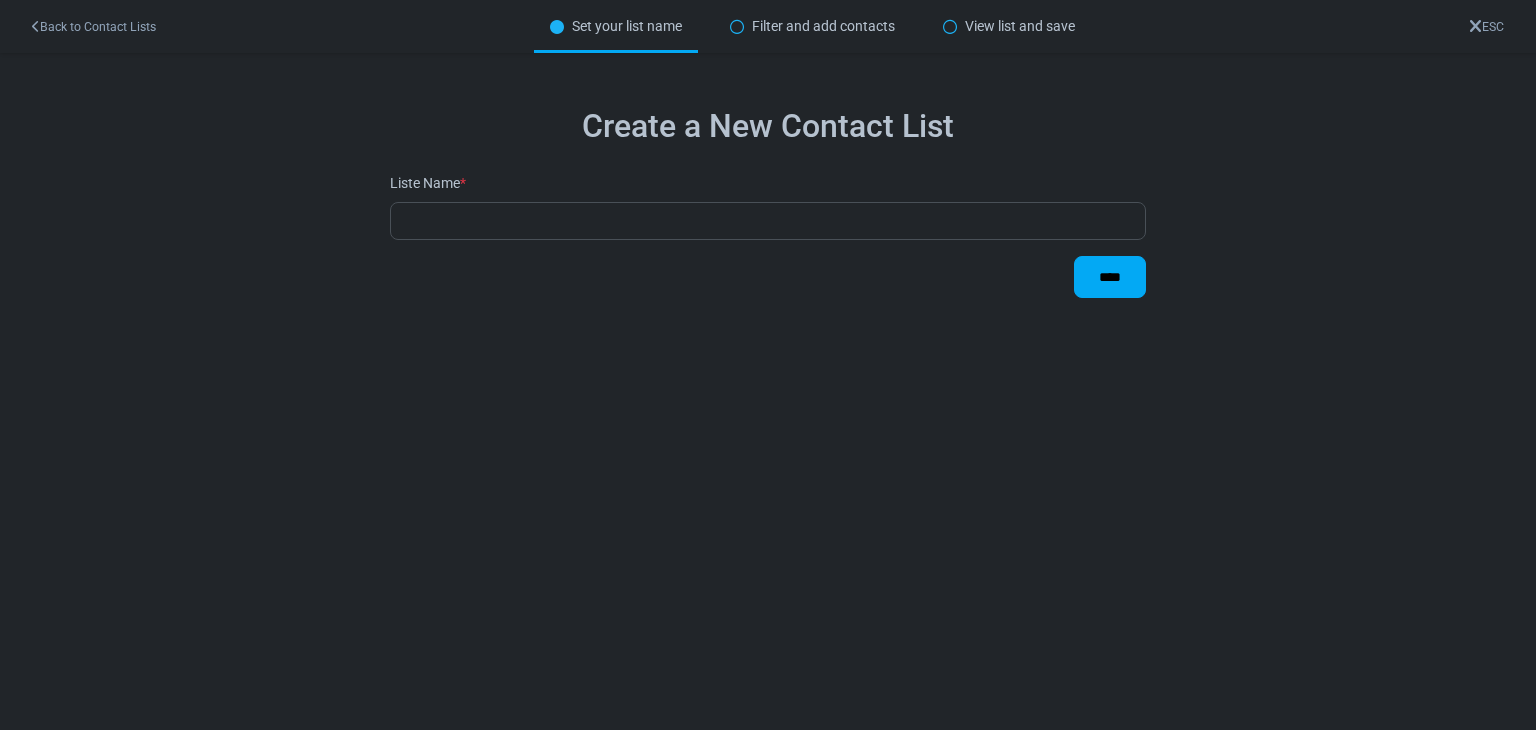scroll, scrollTop: 0, scrollLeft: 0, axis: both 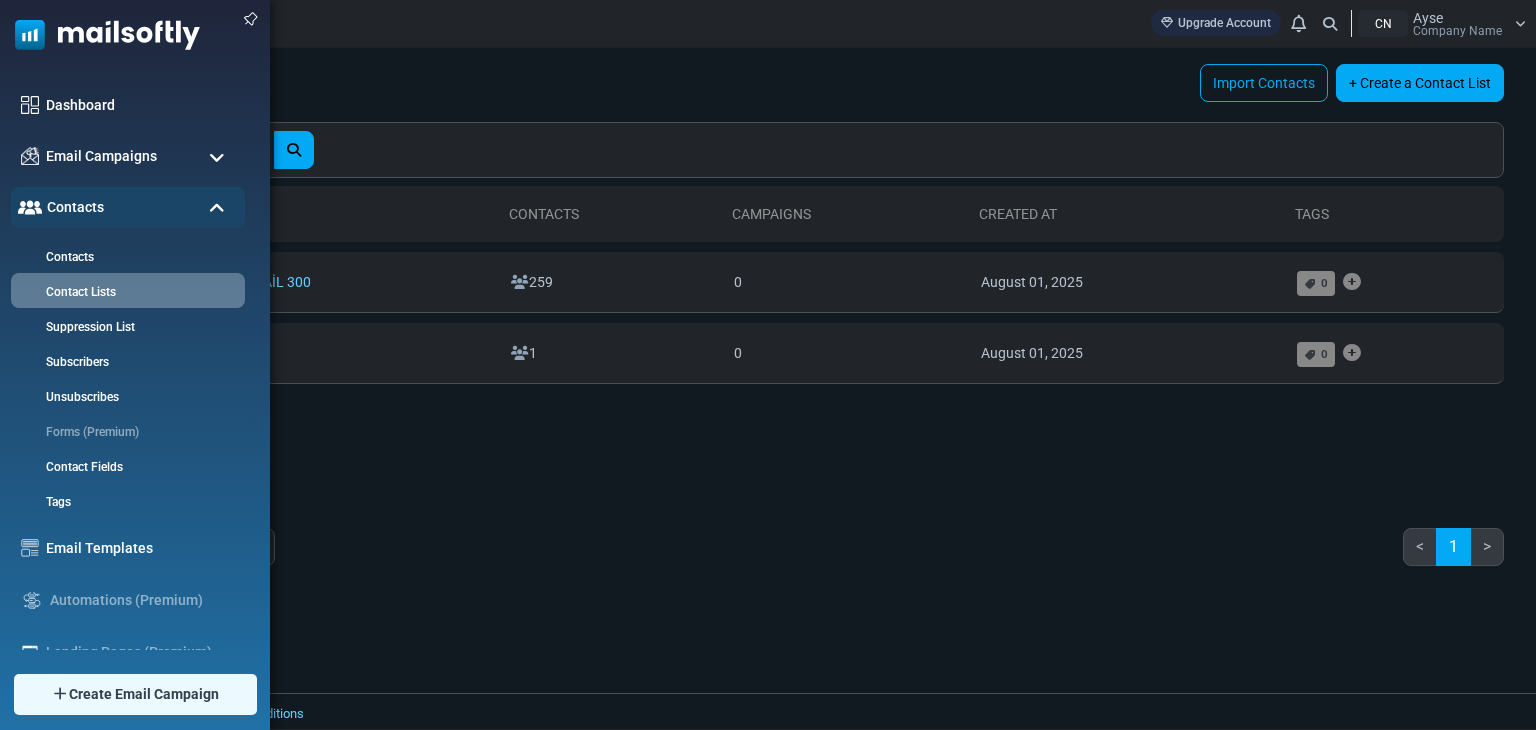 click at bounding box center [217, 209] 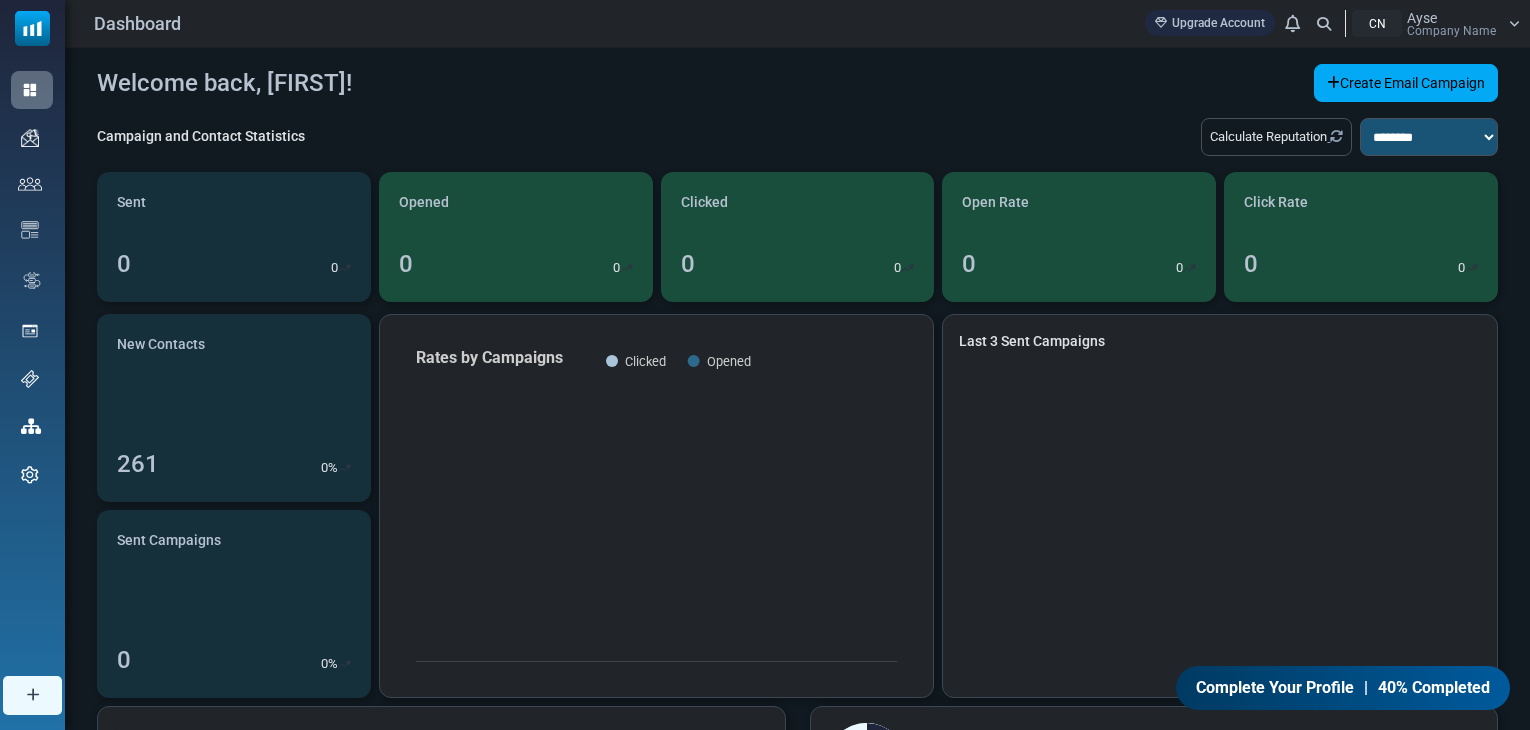 scroll, scrollTop: 0, scrollLeft: 0, axis: both 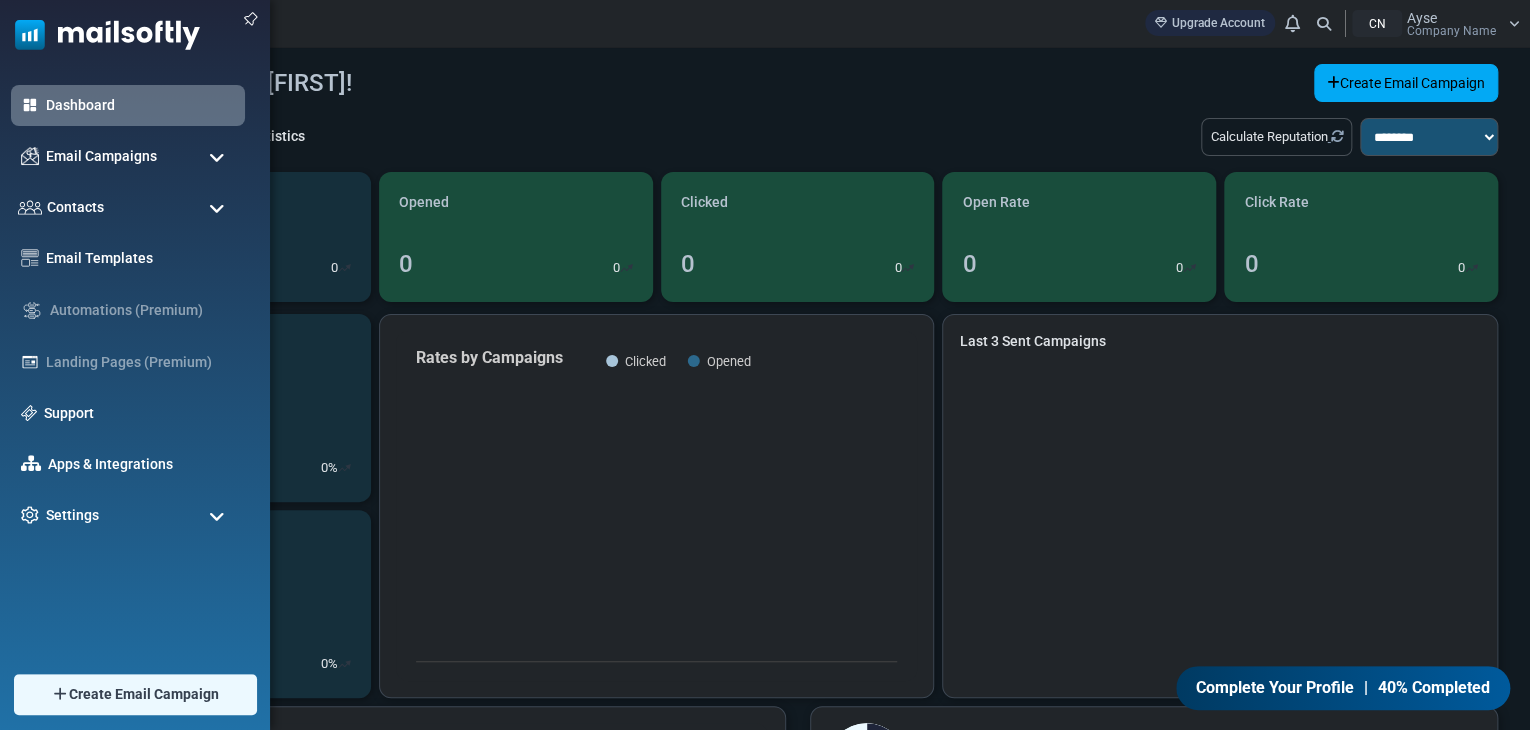 click at bounding box center (217, 209) 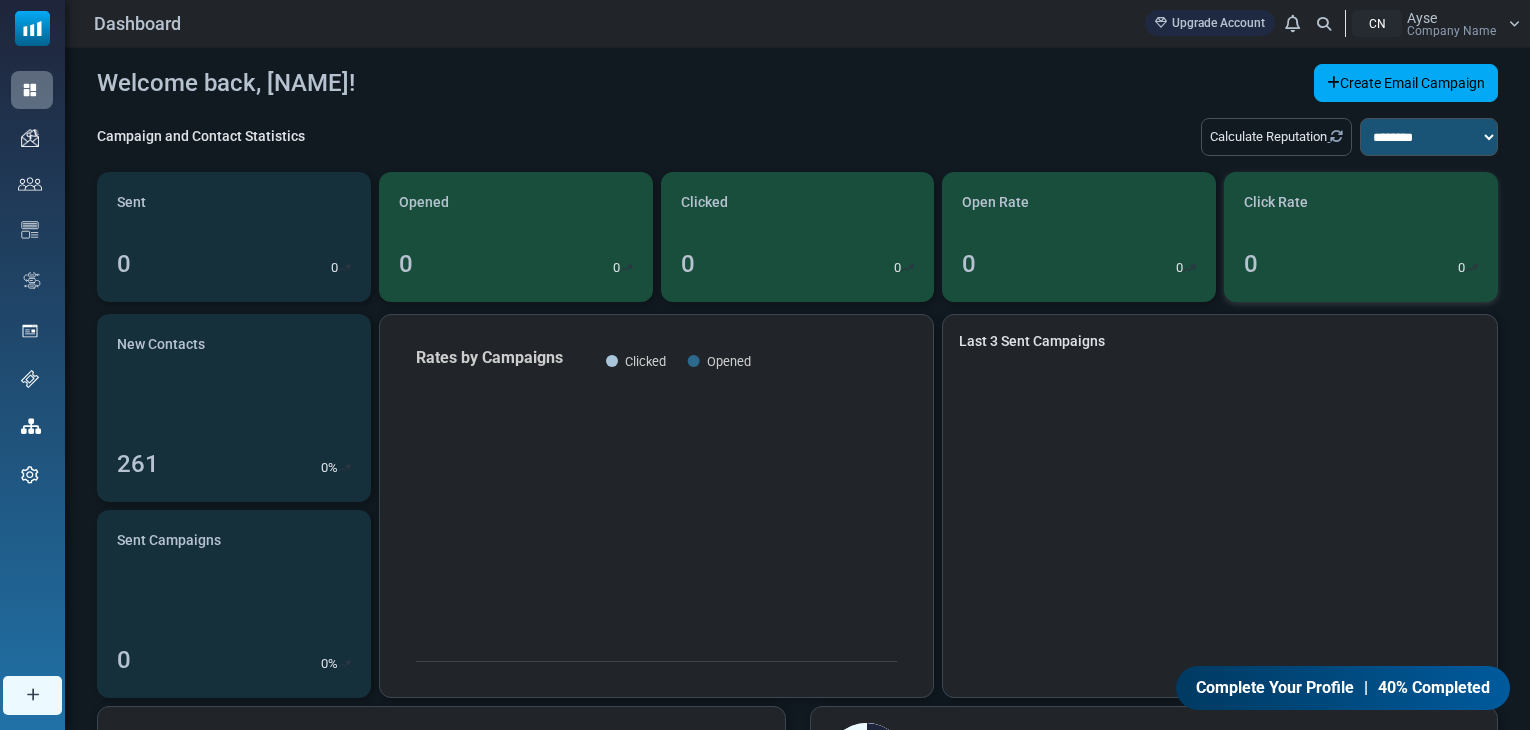 scroll, scrollTop: 0, scrollLeft: 0, axis: both 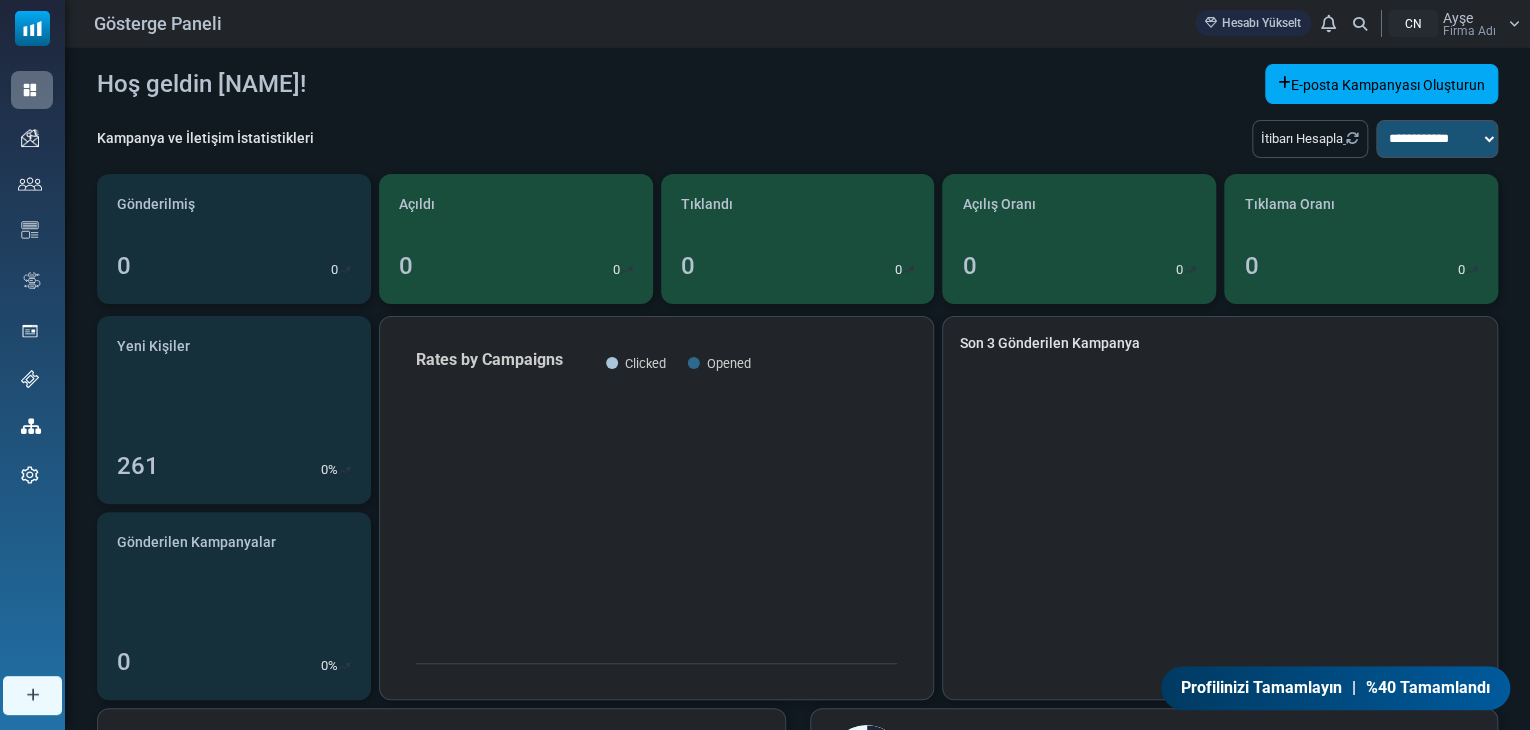 click on "**********" at bounding box center (797, 147) 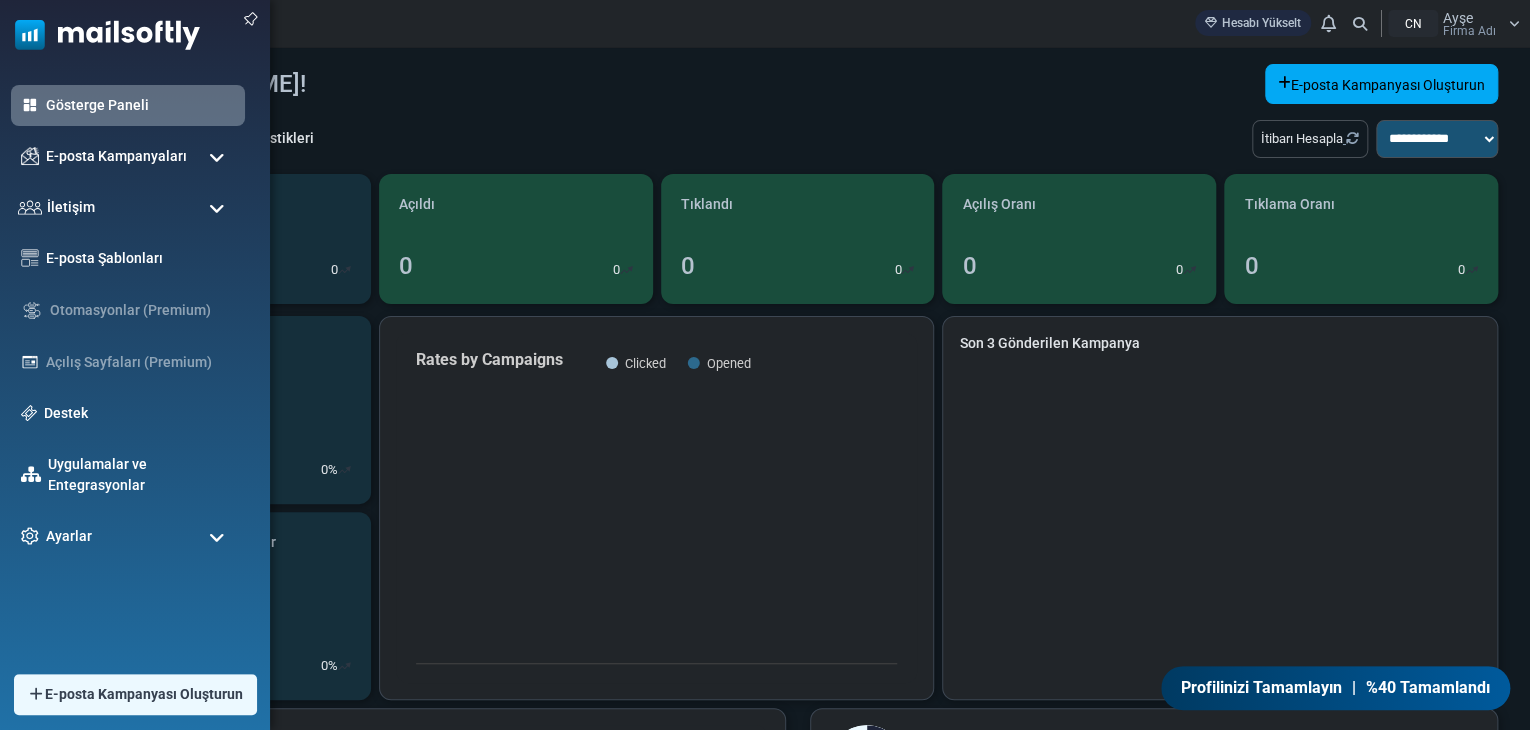 click at bounding box center (217, 209) 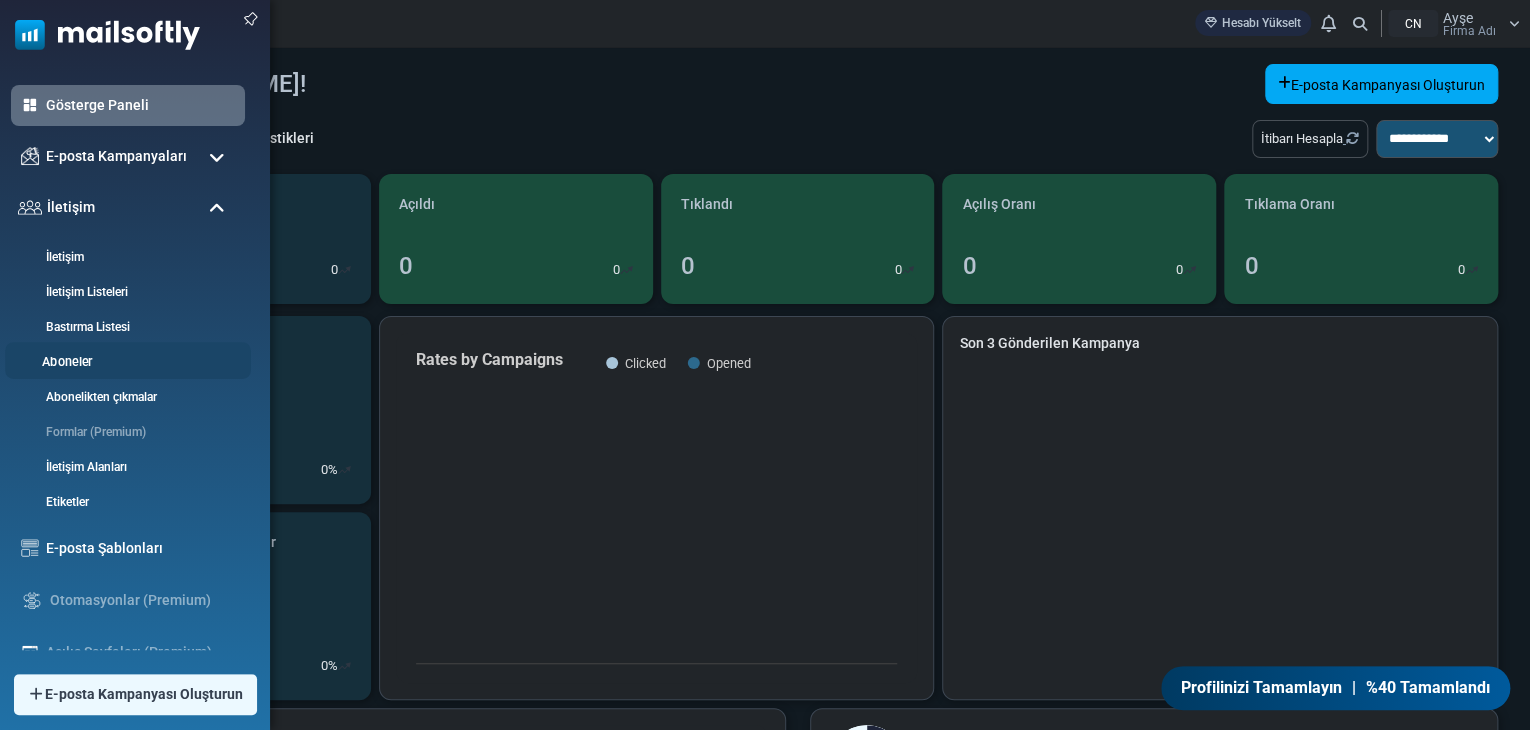click on "Aboneler" at bounding box center (67, 362) 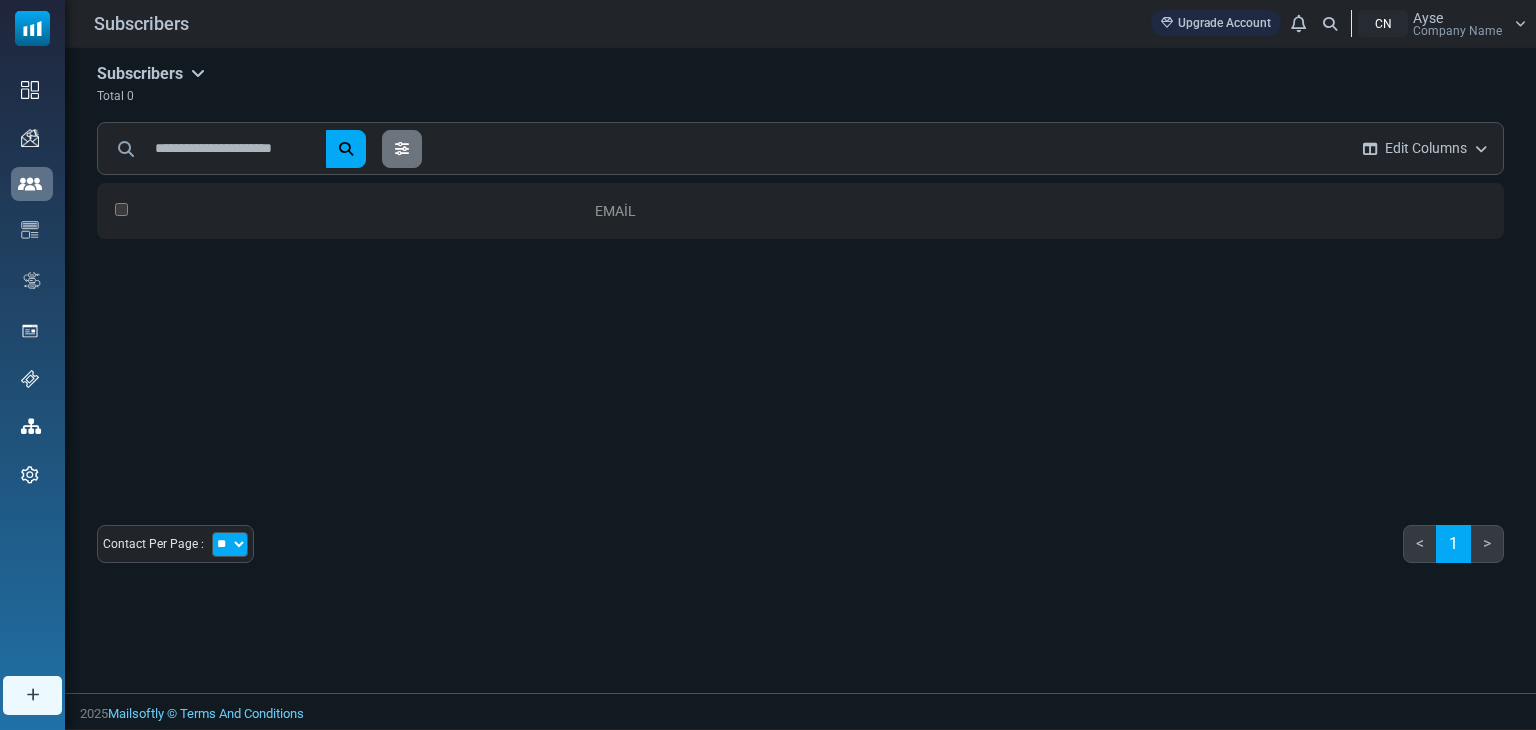 scroll, scrollTop: 0, scrollLeft: 0, axis: both 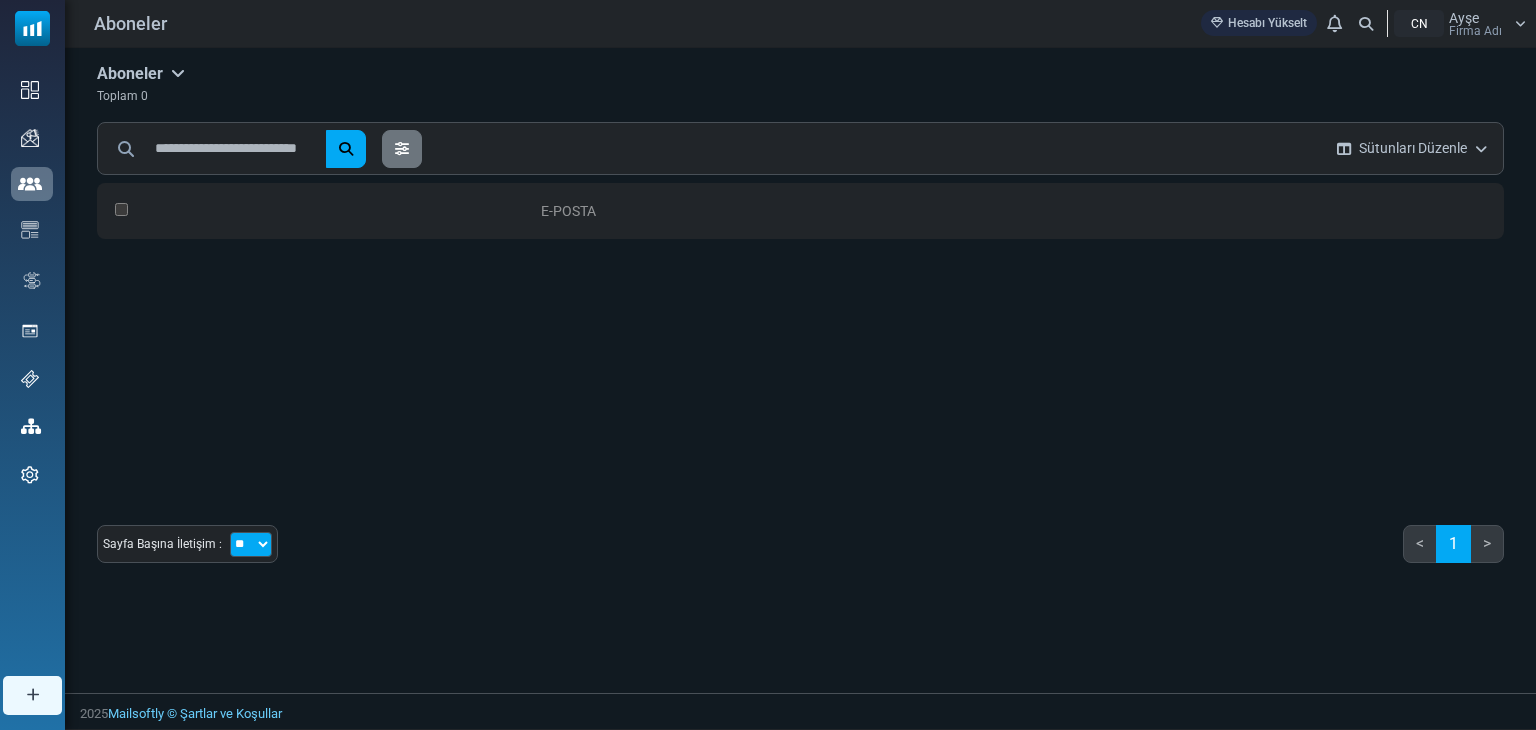 click at bounding box center [178, 73] 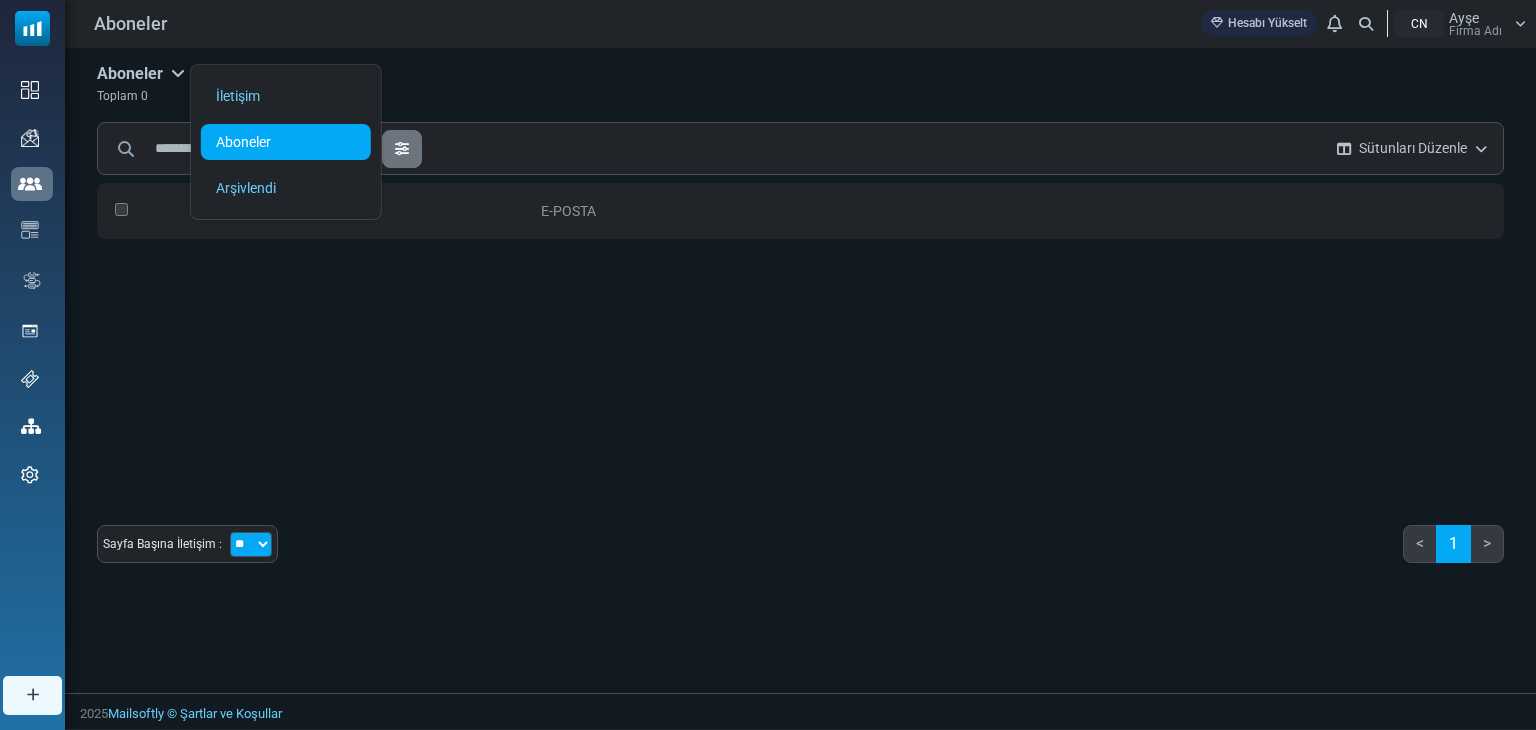 click on "Aboneler" at bounding box center (243, 142) 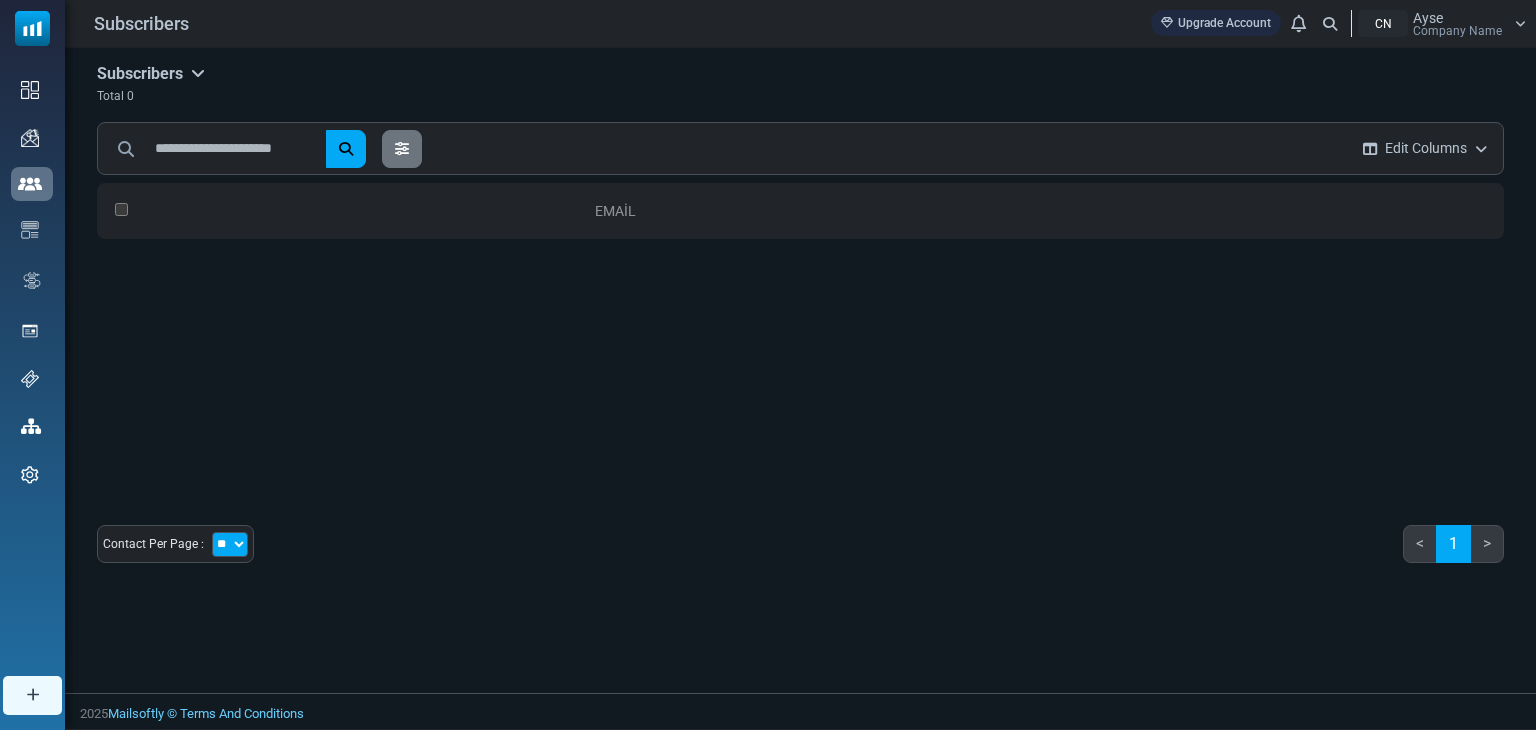 scroll, scrollTop: 0, scrollLeft: 0, axis: both 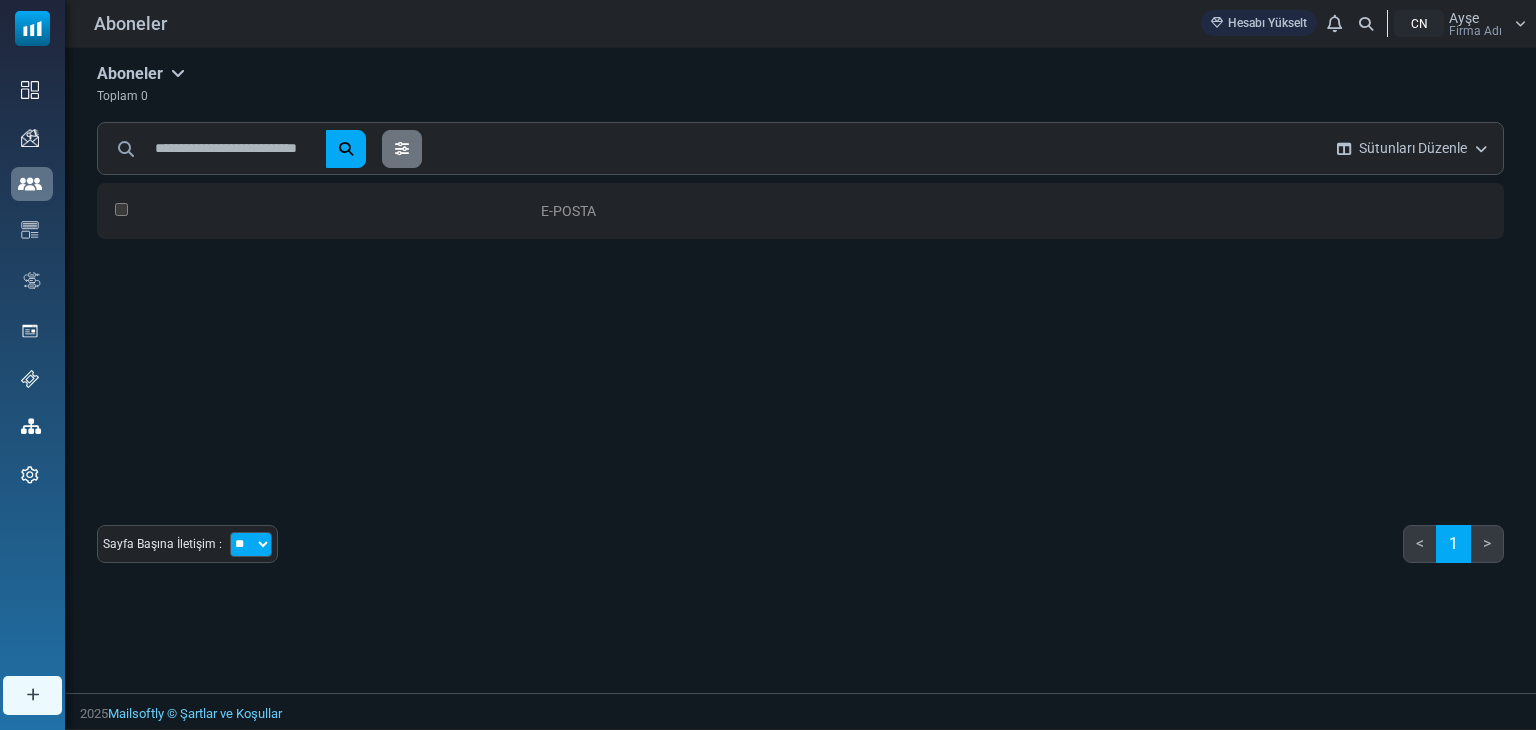 click at bounding box center [178, 73] 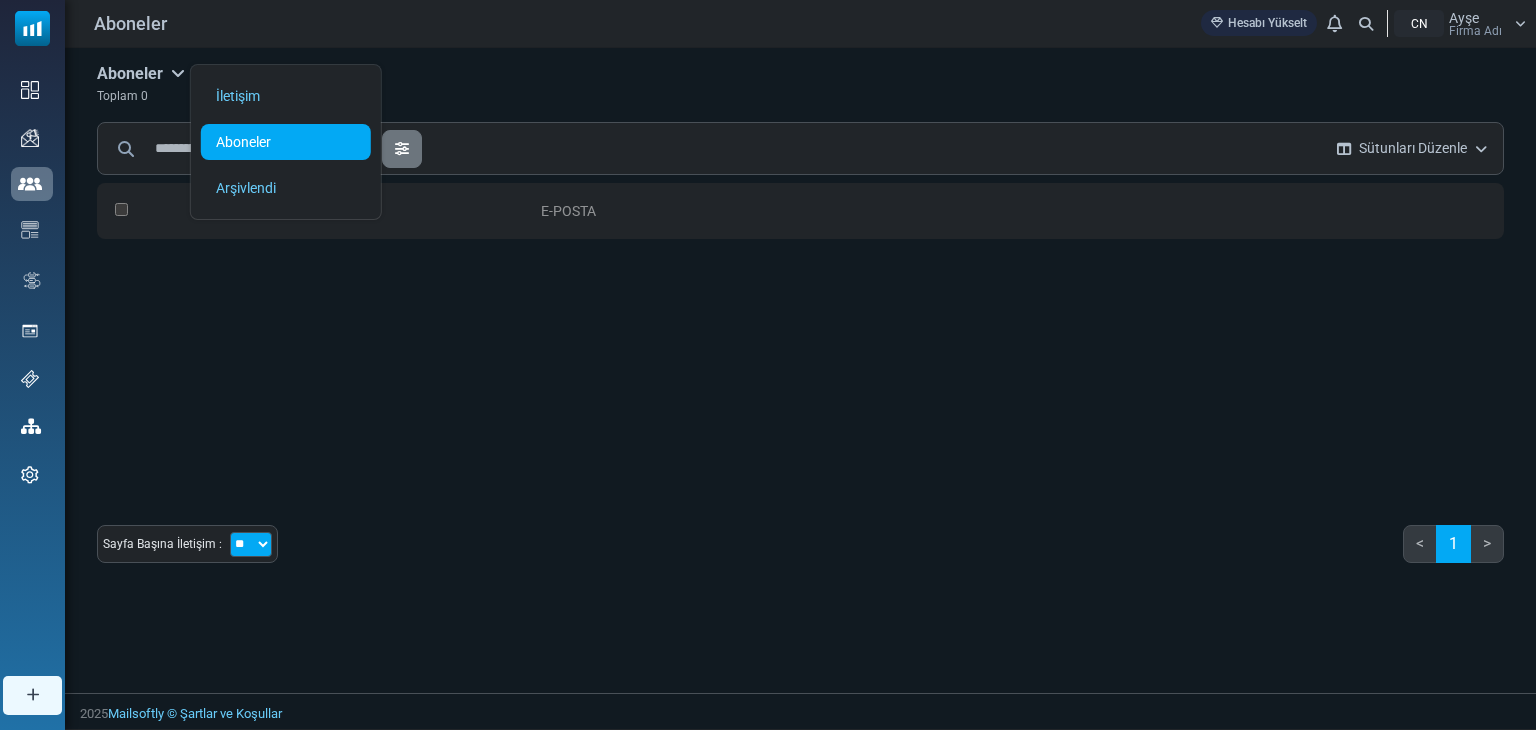 click on "Aboneler" at bounding box center (243, 142) 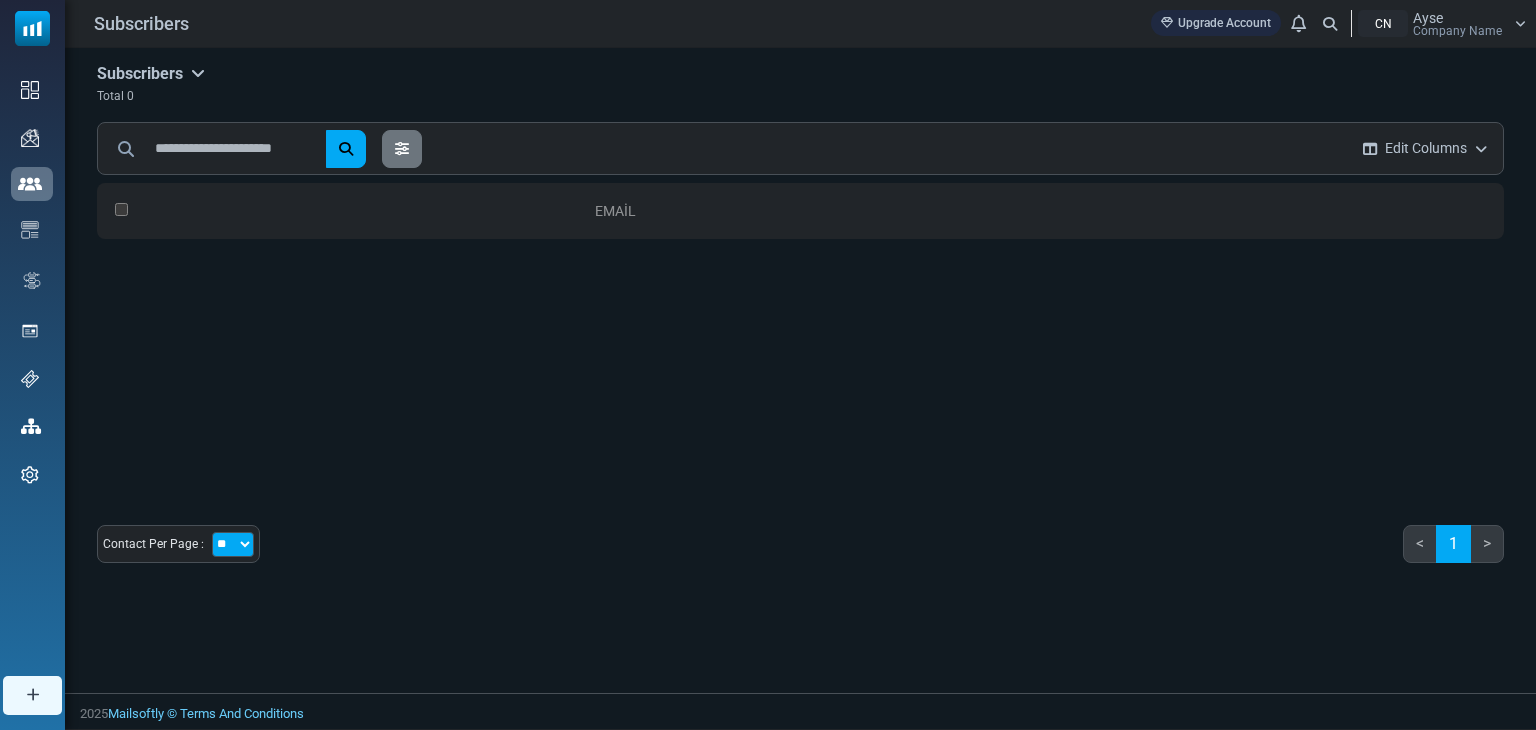 scroll, scrollTop: 0, scrollLeft: 0, axis: both 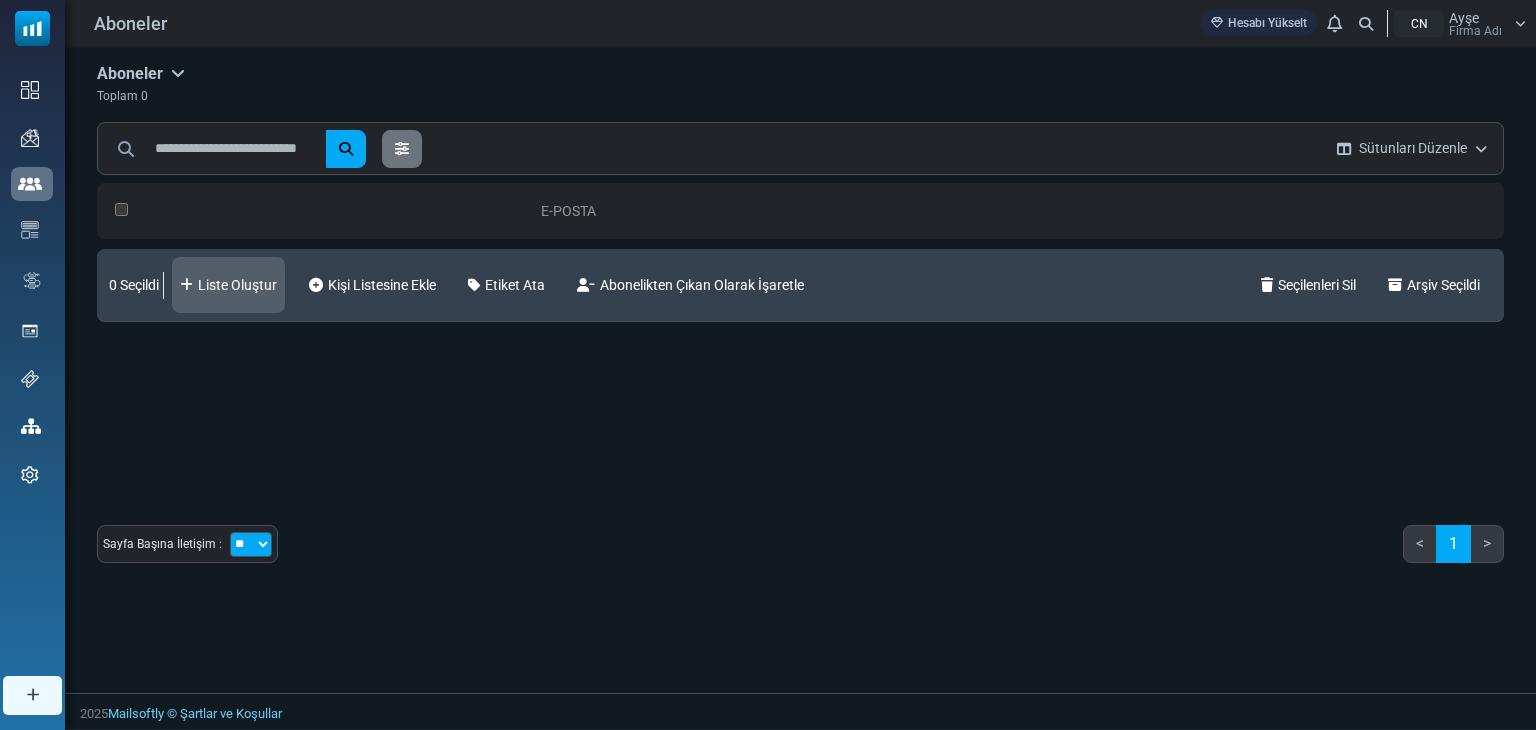 click on "Liste Oluştur" at bounding box center (237, 285) 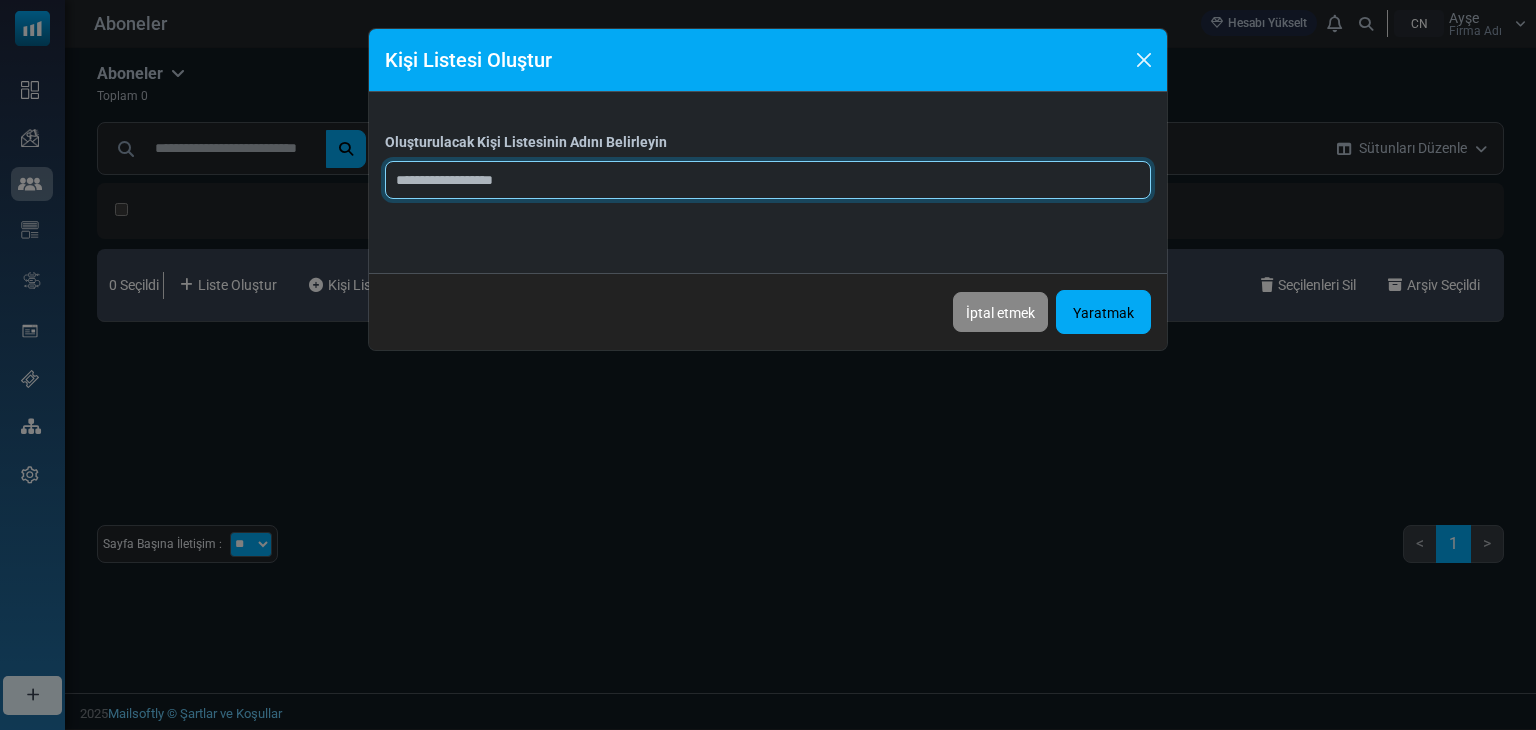 click at bounding box center (768, 180) 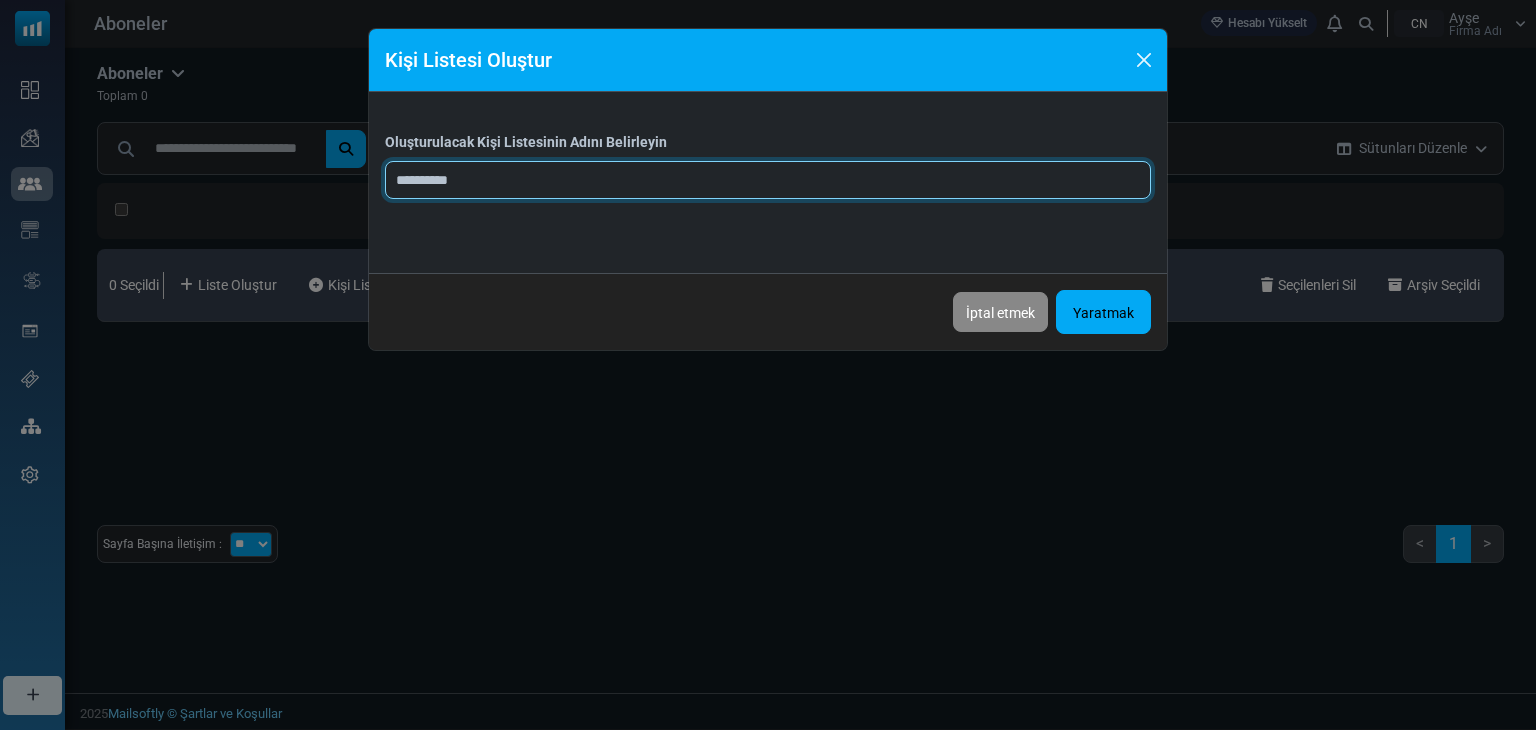 type on "**********" 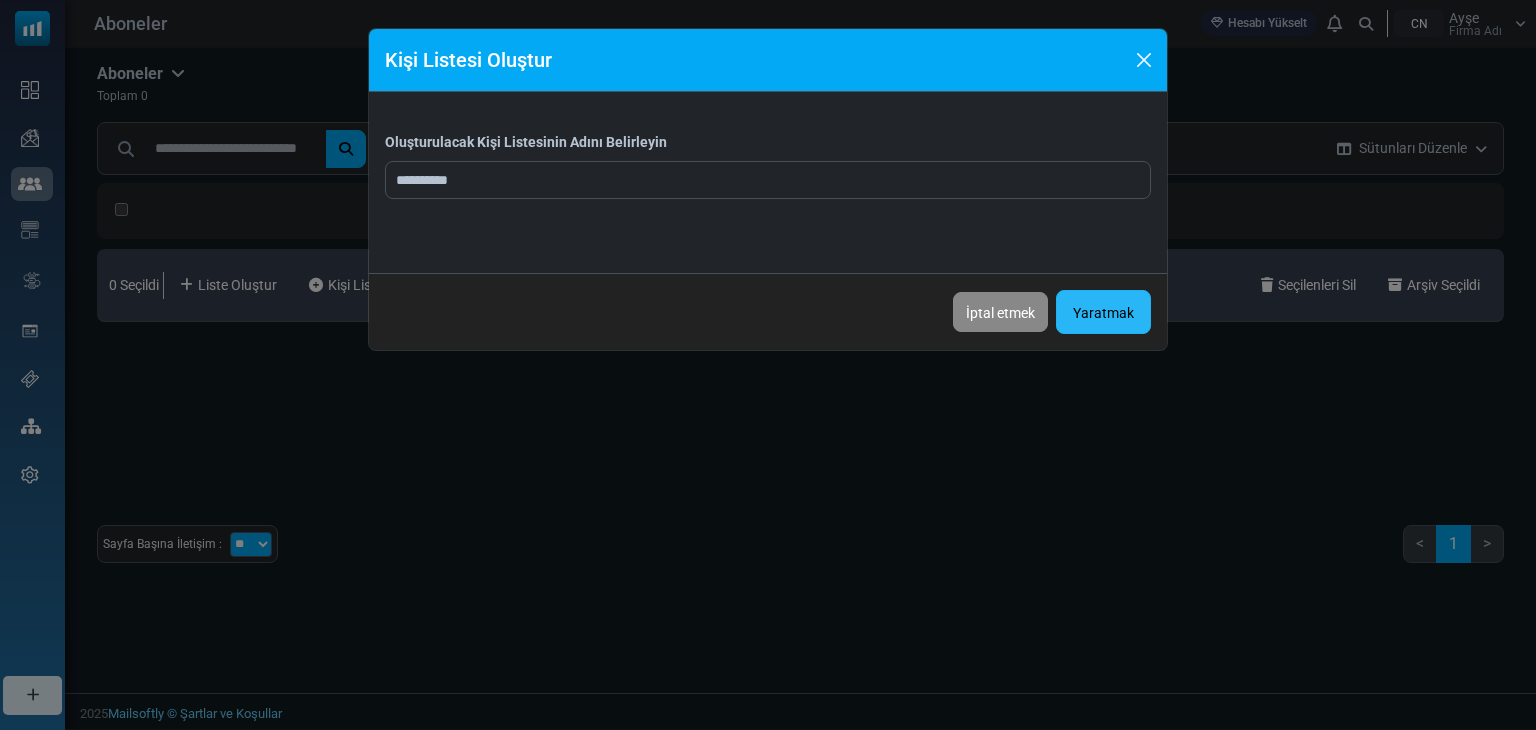 click on "Yaratmak" at bounding box center (1103, 313) 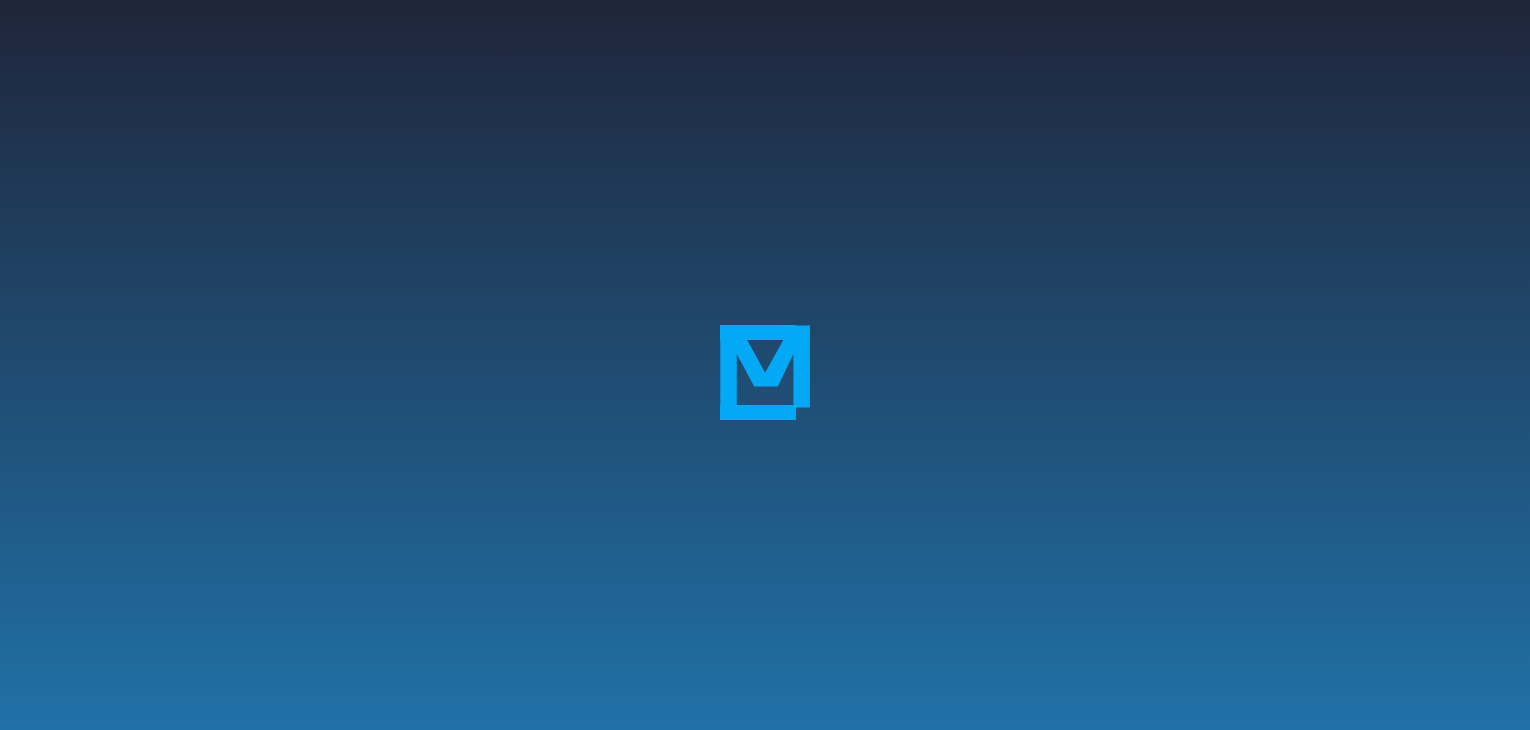 scroll, scrollTop: 0, scrollLeft: 0, axis: both 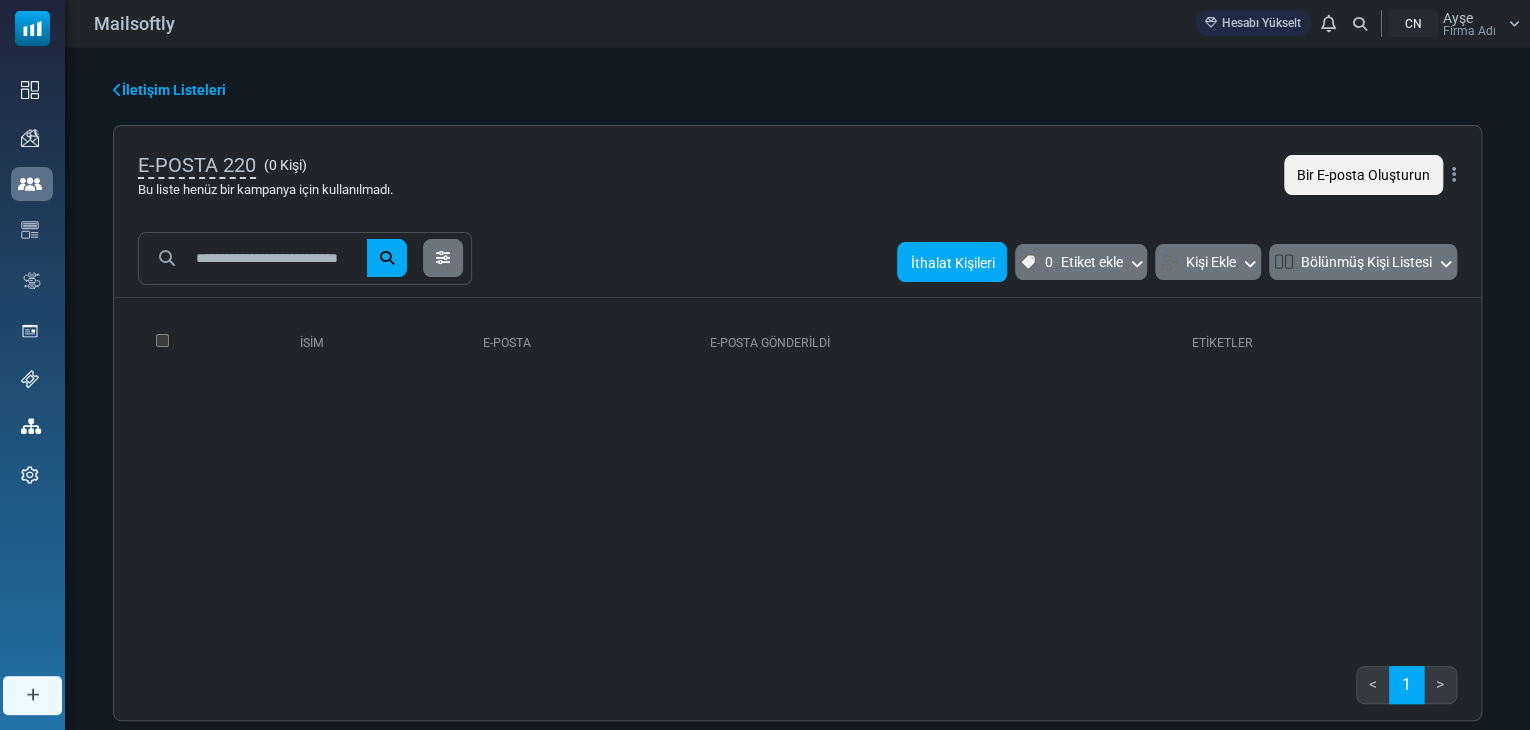 click on "İthalat Kişileri" at bounding box center (952, 263) 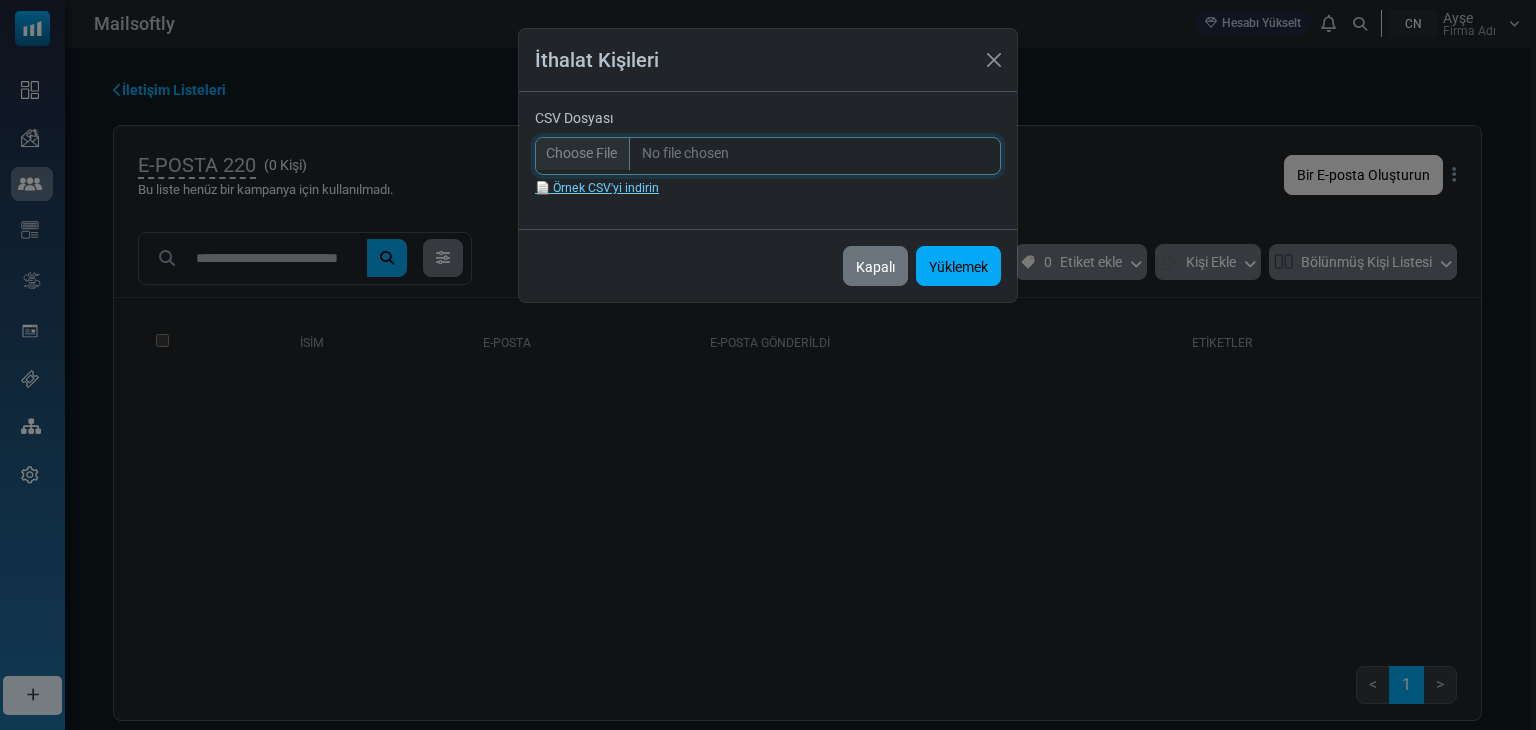 click on "CSV Dosyası" at bounding box center (768, 156) 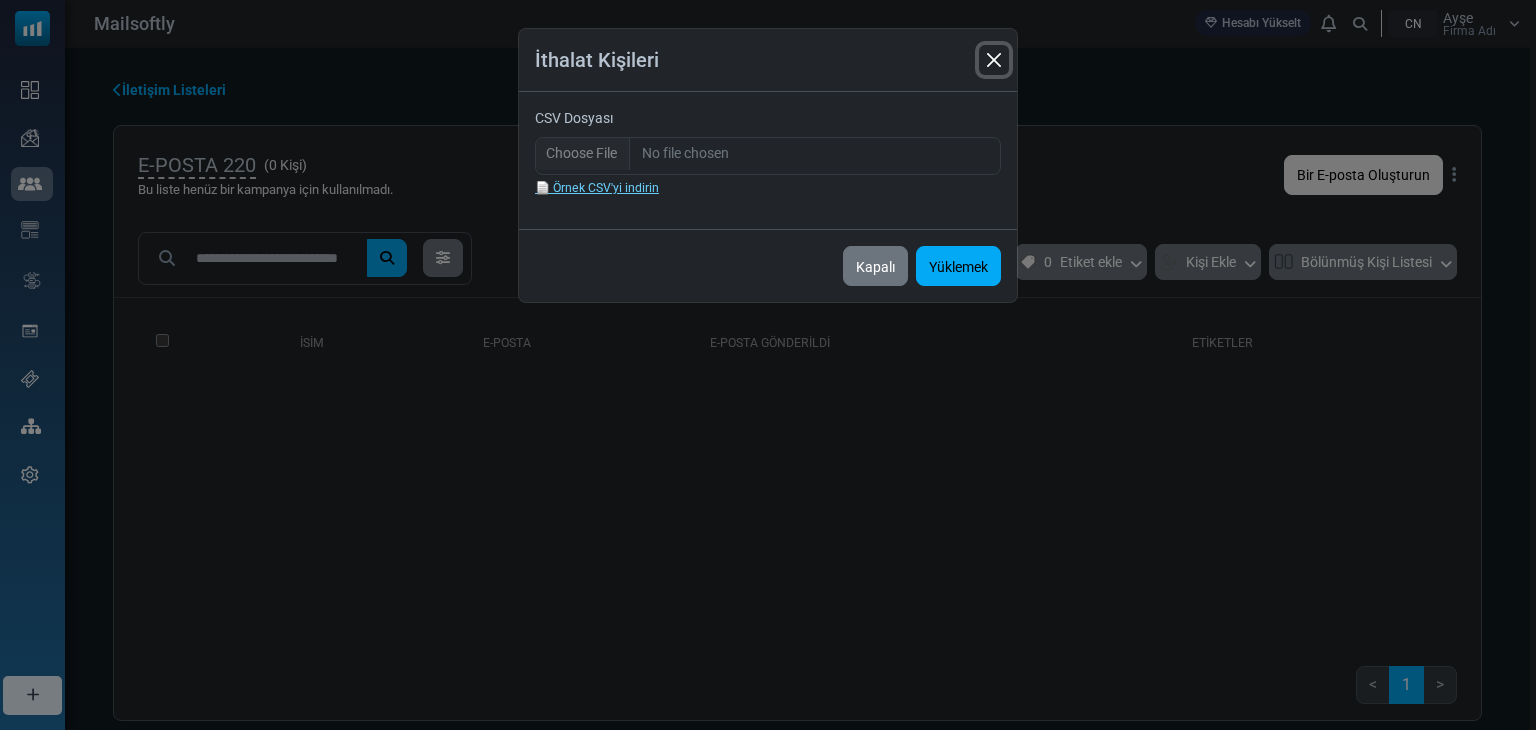click at bounding box center (994, 60) 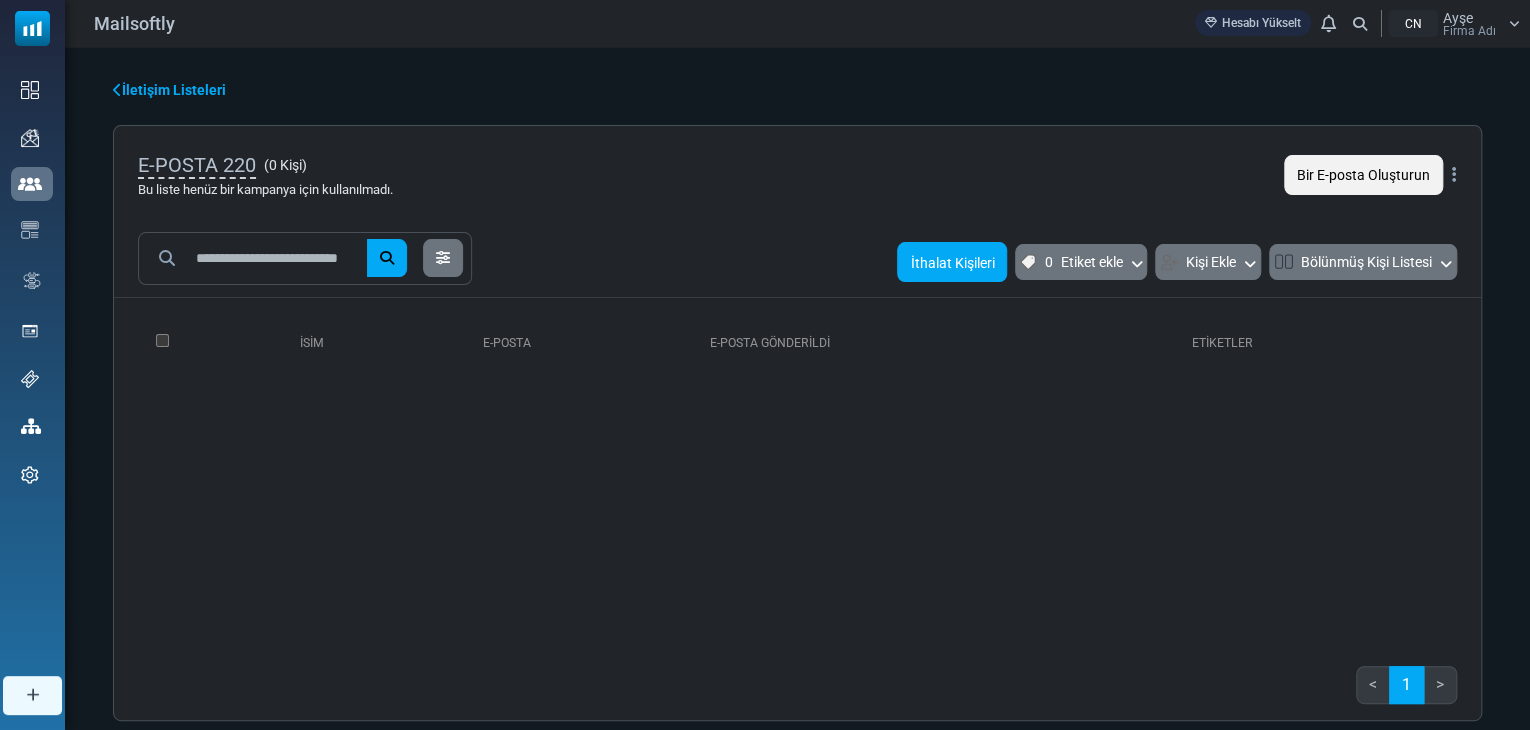 click on "İthalat Kişileri" at bounding box center (952, 263) 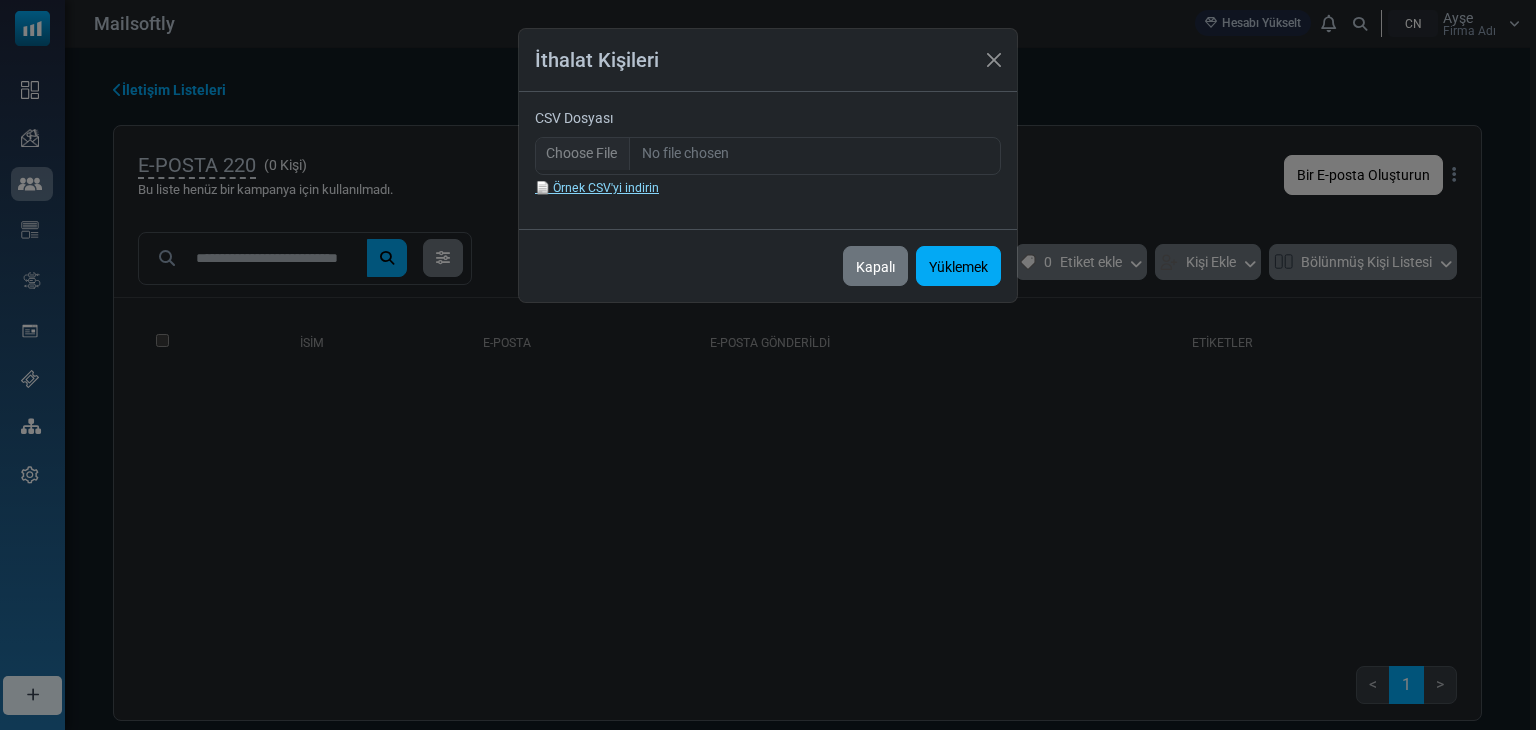 click on "📄 Örnek CSV'yi indirin" at bounding box center (597, 188) 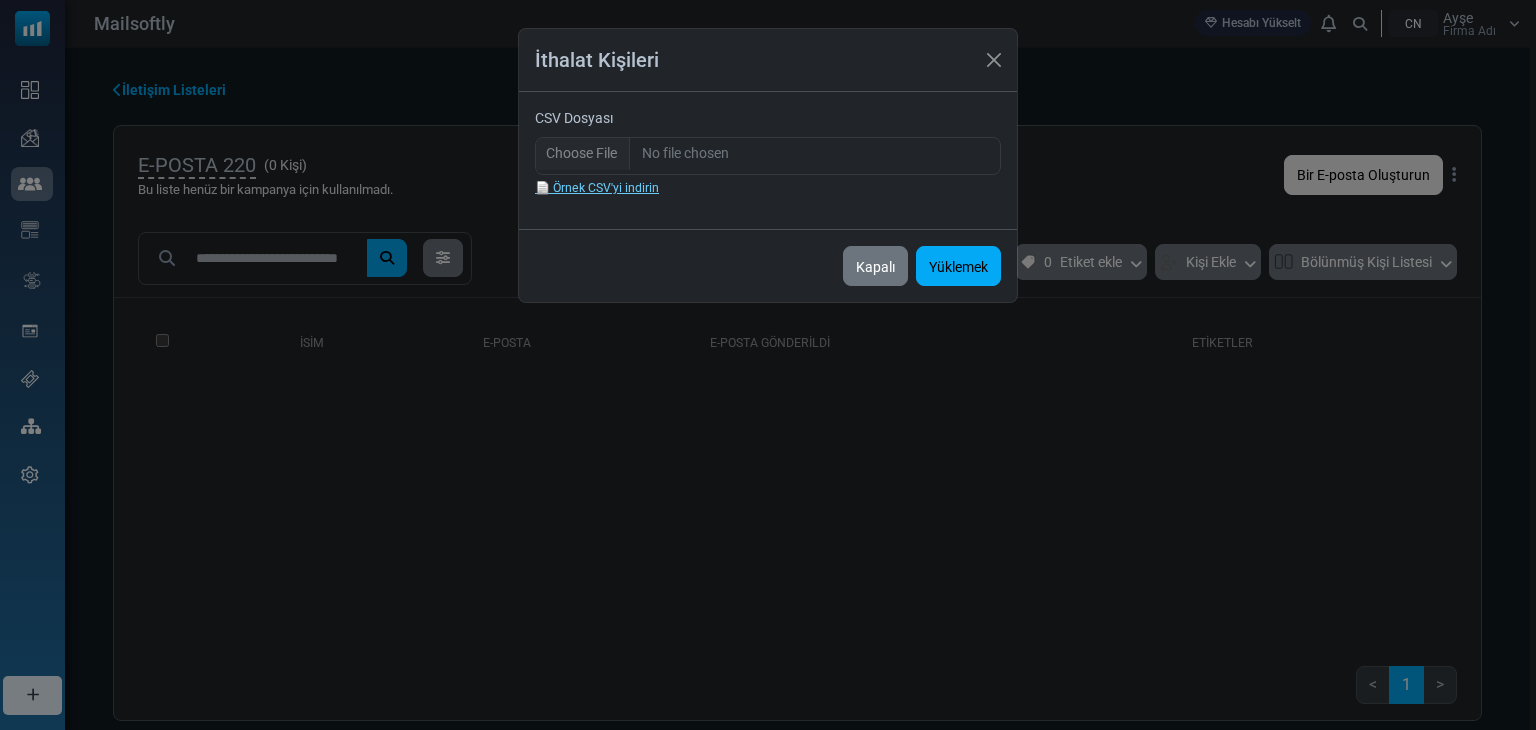 click on "İthalat Kişileri
CSV Dosyası
📄 Örnek CSV'yi indirin
Kapalı
Yüklemek" at bounding box center [768, 365] 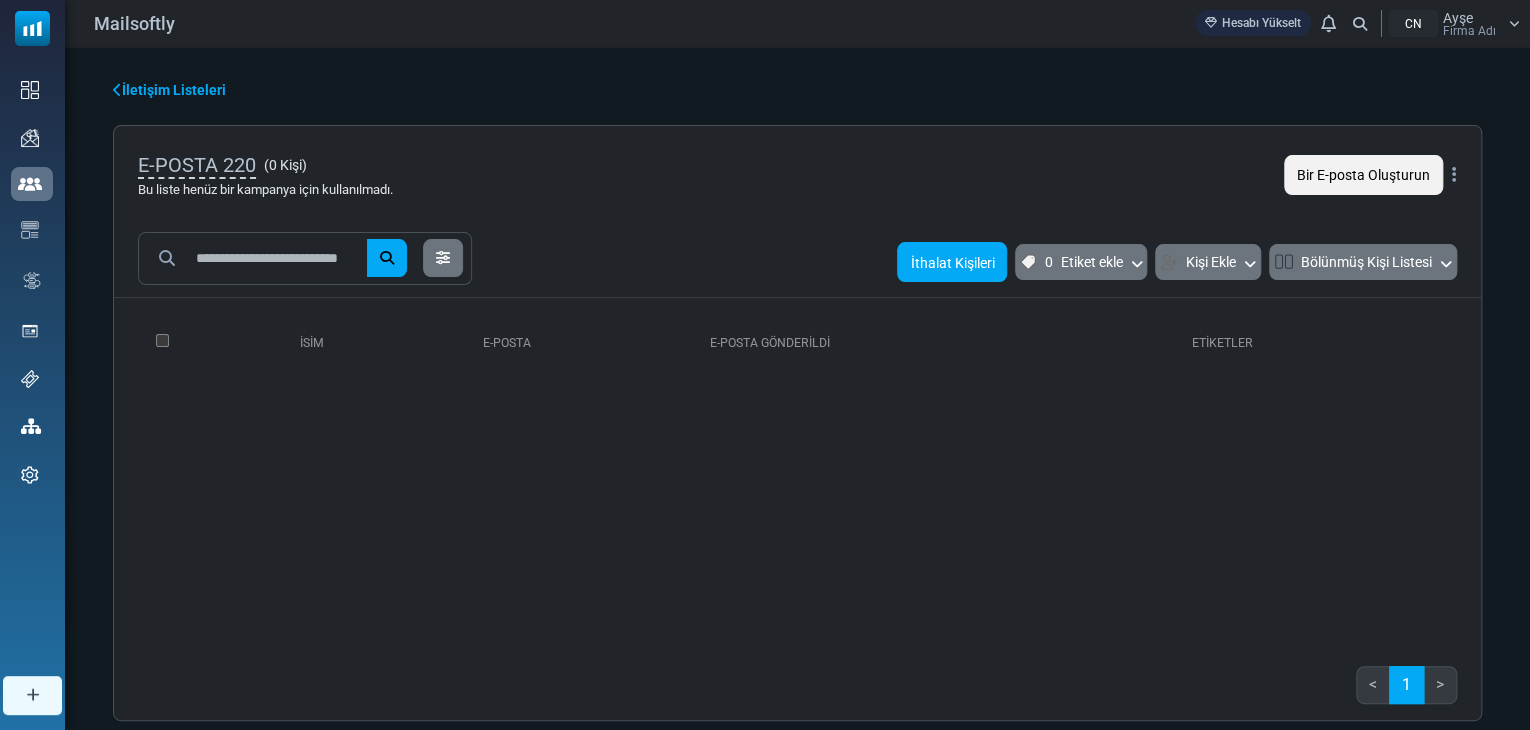 click on "İthalat Kişileri" at bounding box center (952, 263) 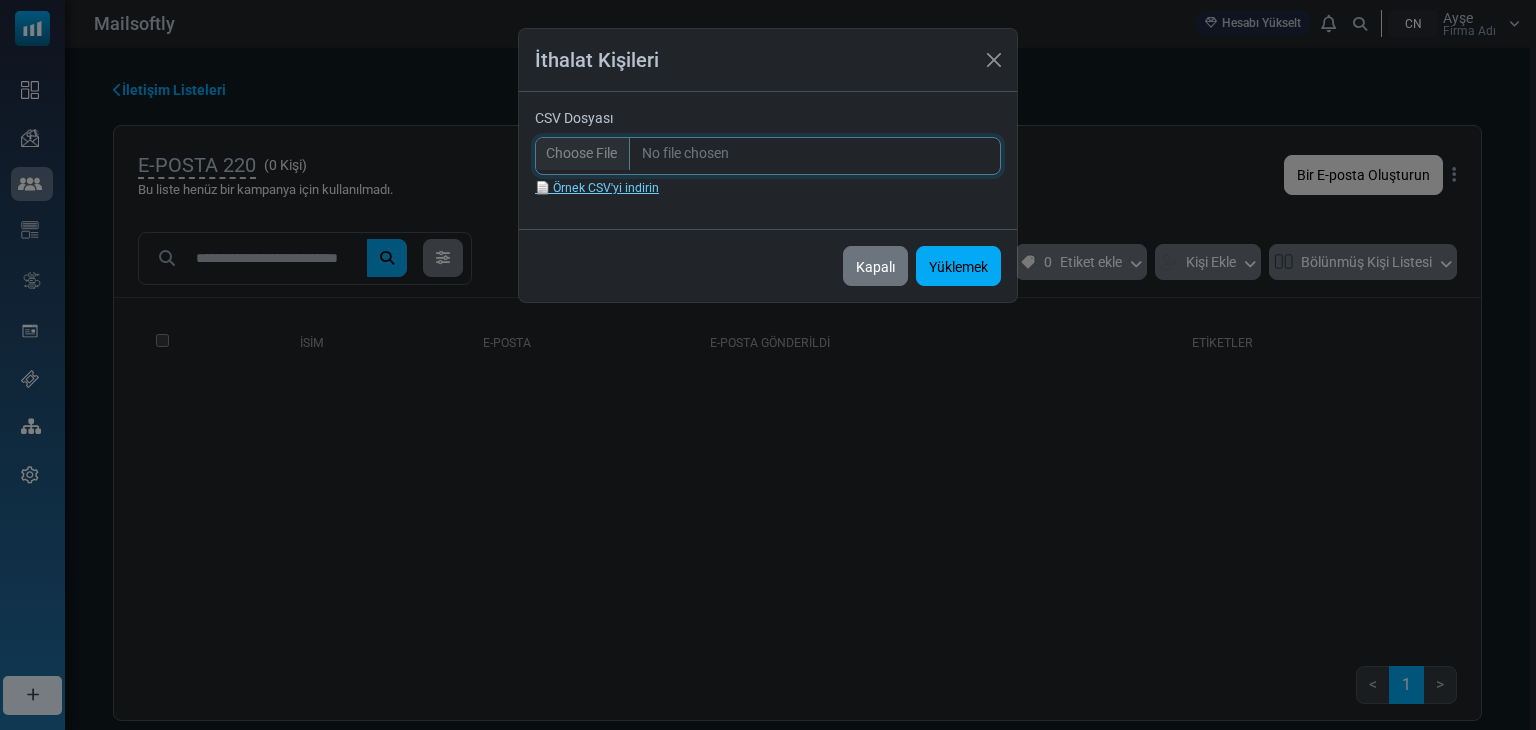 click on "CSV Dosyası" at bounding box center [768, 156] 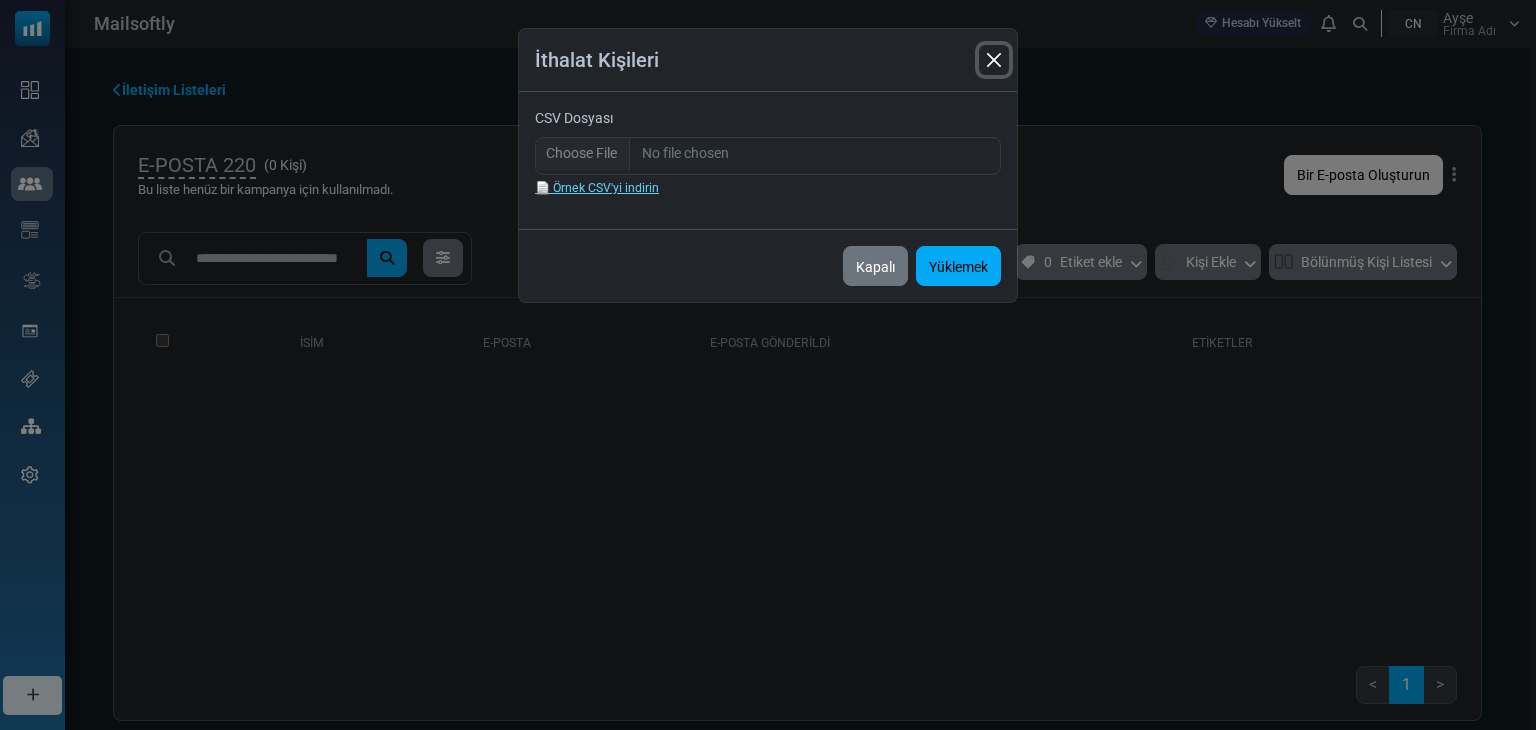 click at bounding box center (994, 60) 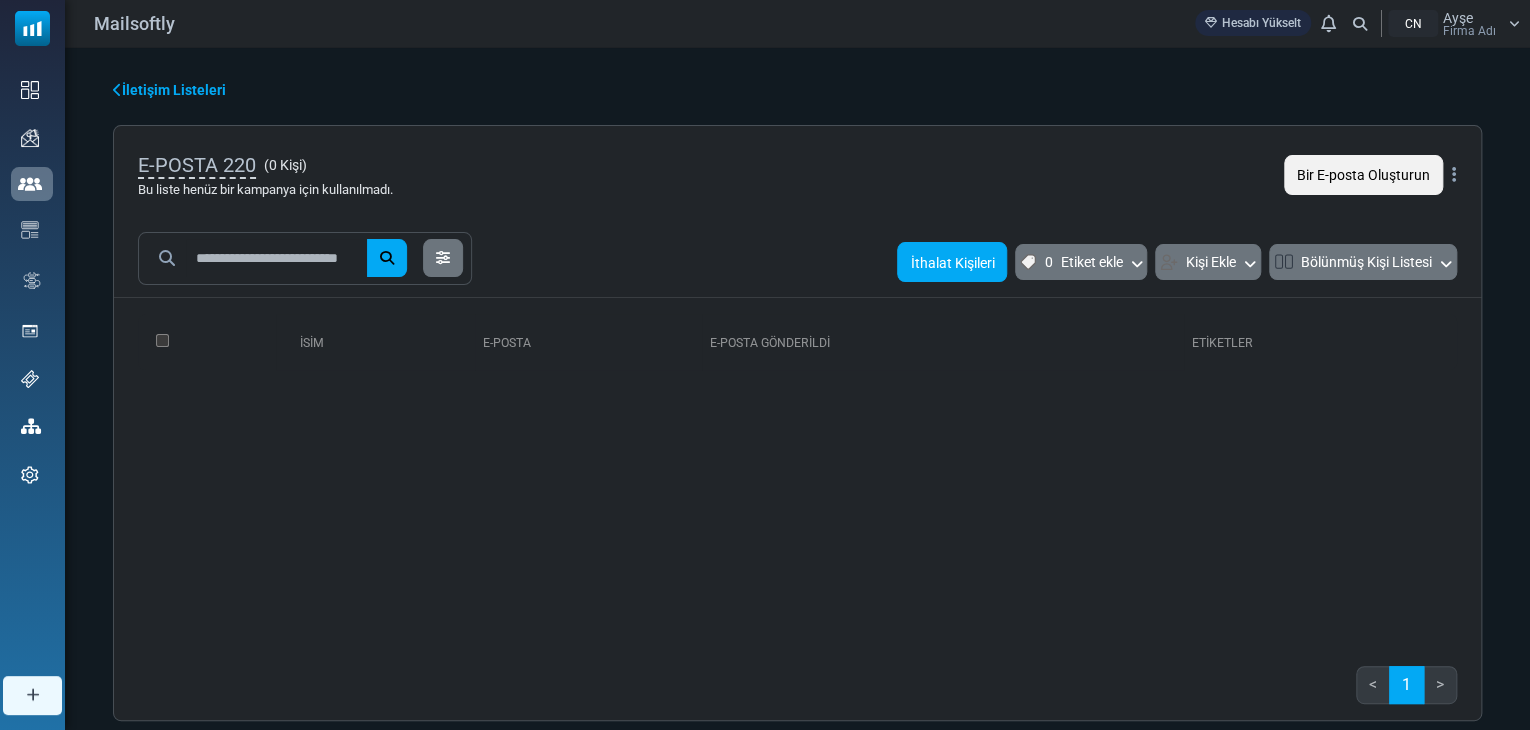 click on "İthalat Kişileri" at bounding box center [952, 263] 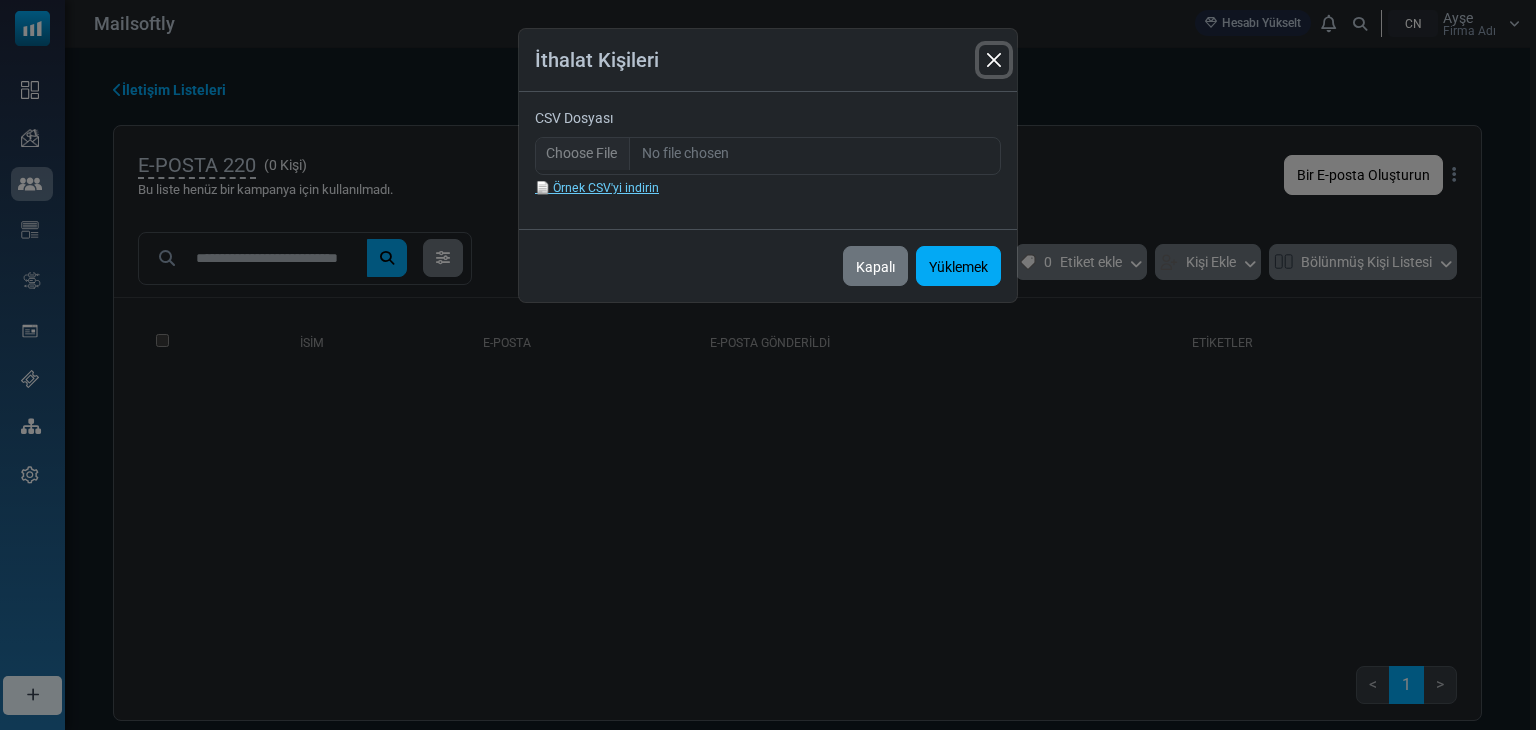 click at bounding box center (994, 60) 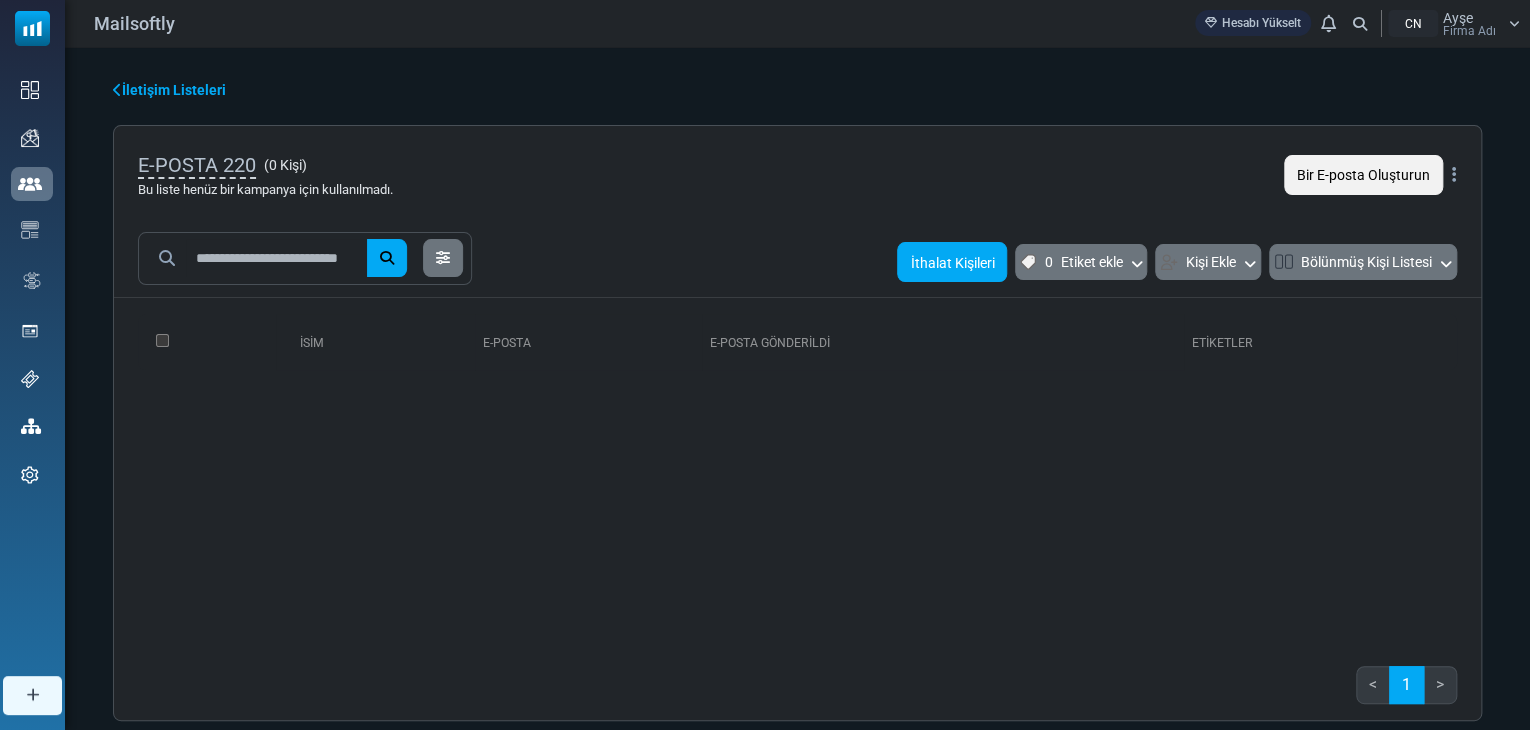 click on "İthalat Kişileri" at bounding box center (952, 263) 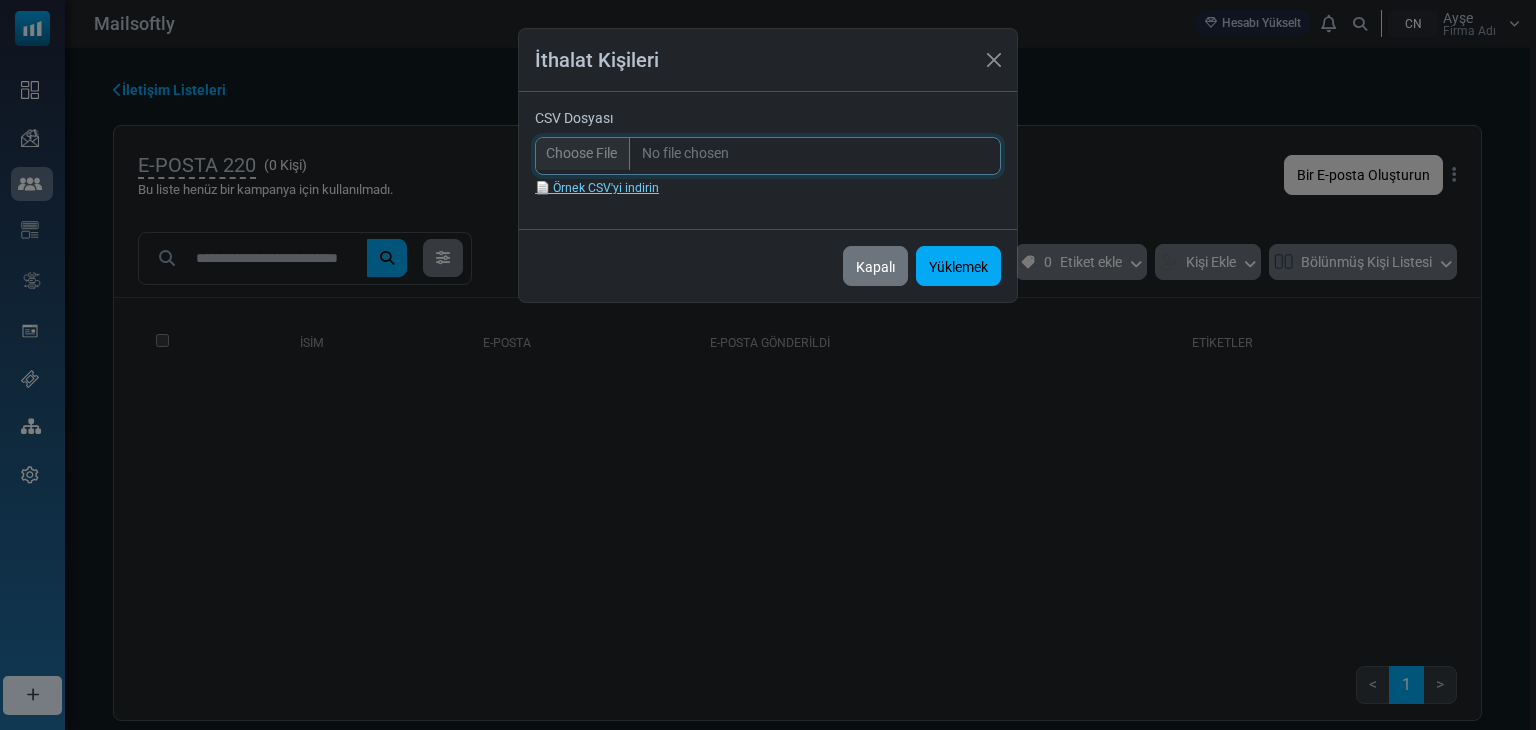 click on "CSV Dosyası" at bounding box center [768, 156] 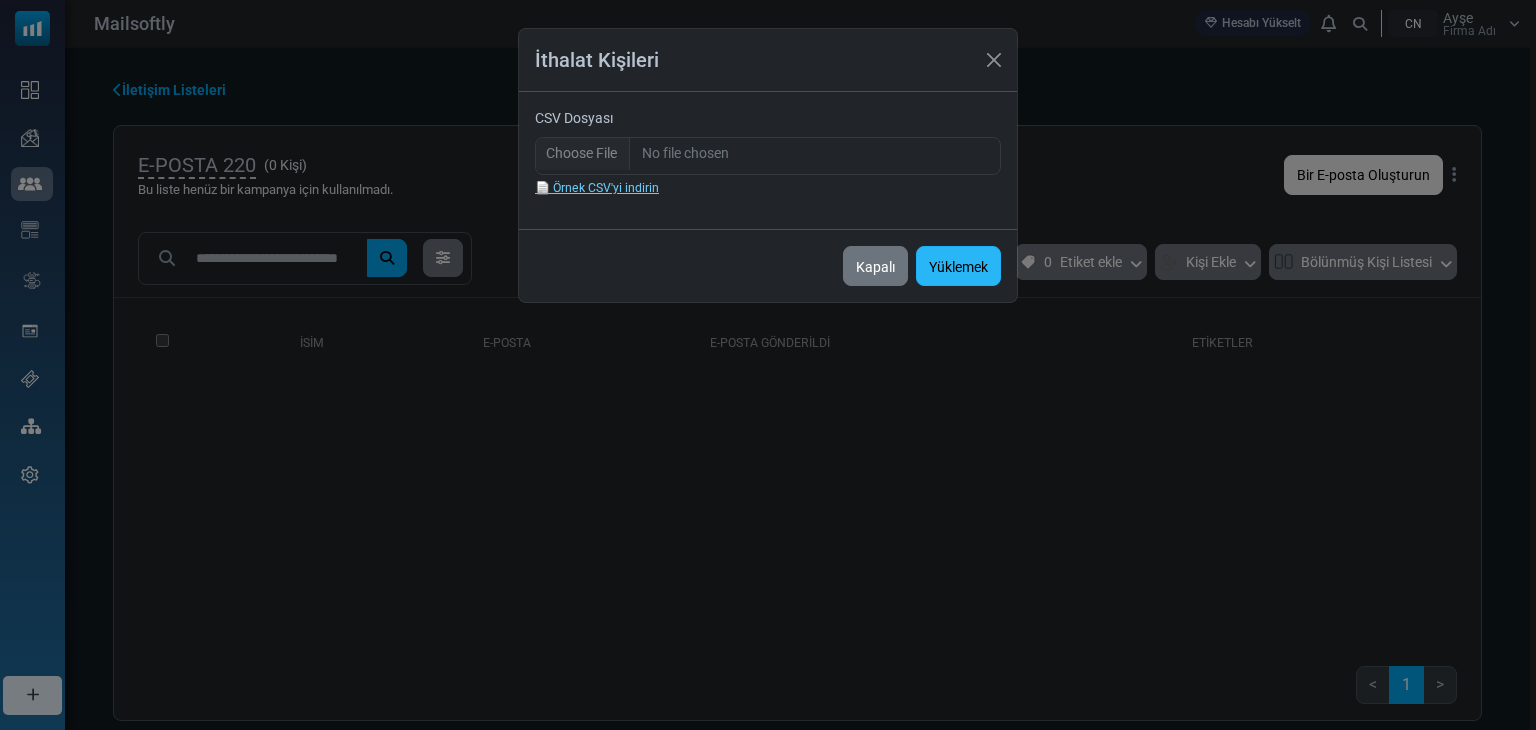 click on "Yüklemek" at bounding box center [958, 267] 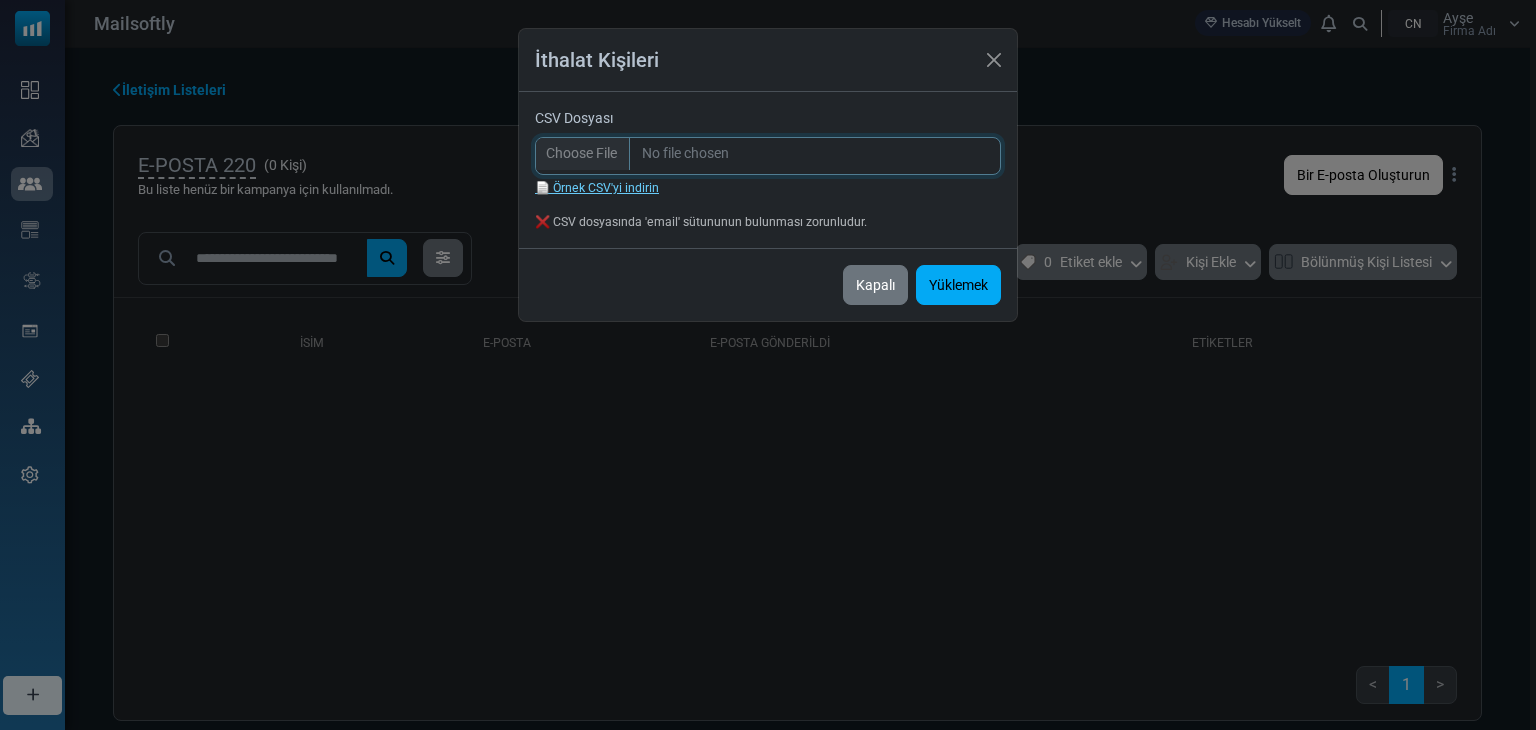 click on "CSV Dosyası" at bounding box center [768, 156] 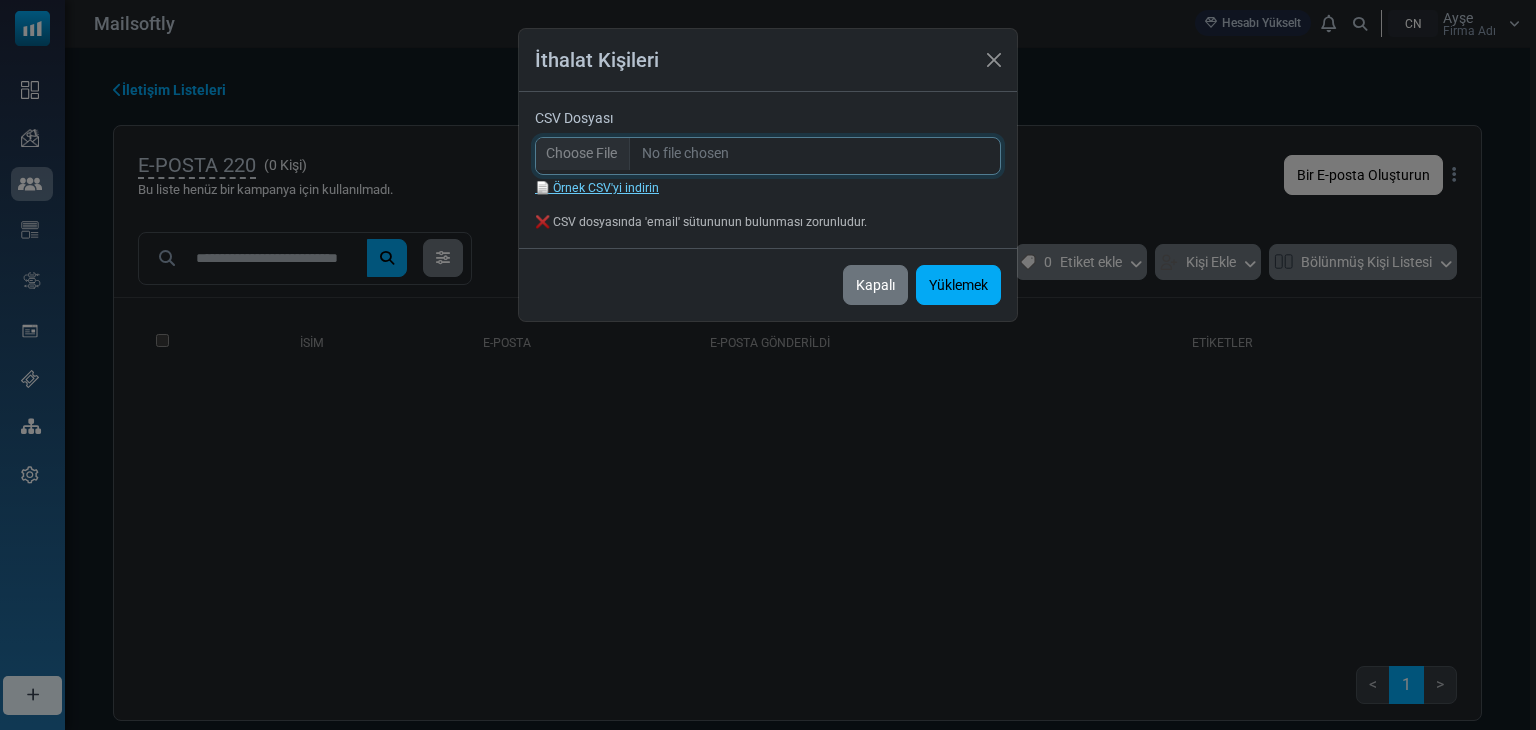 type on "**********" 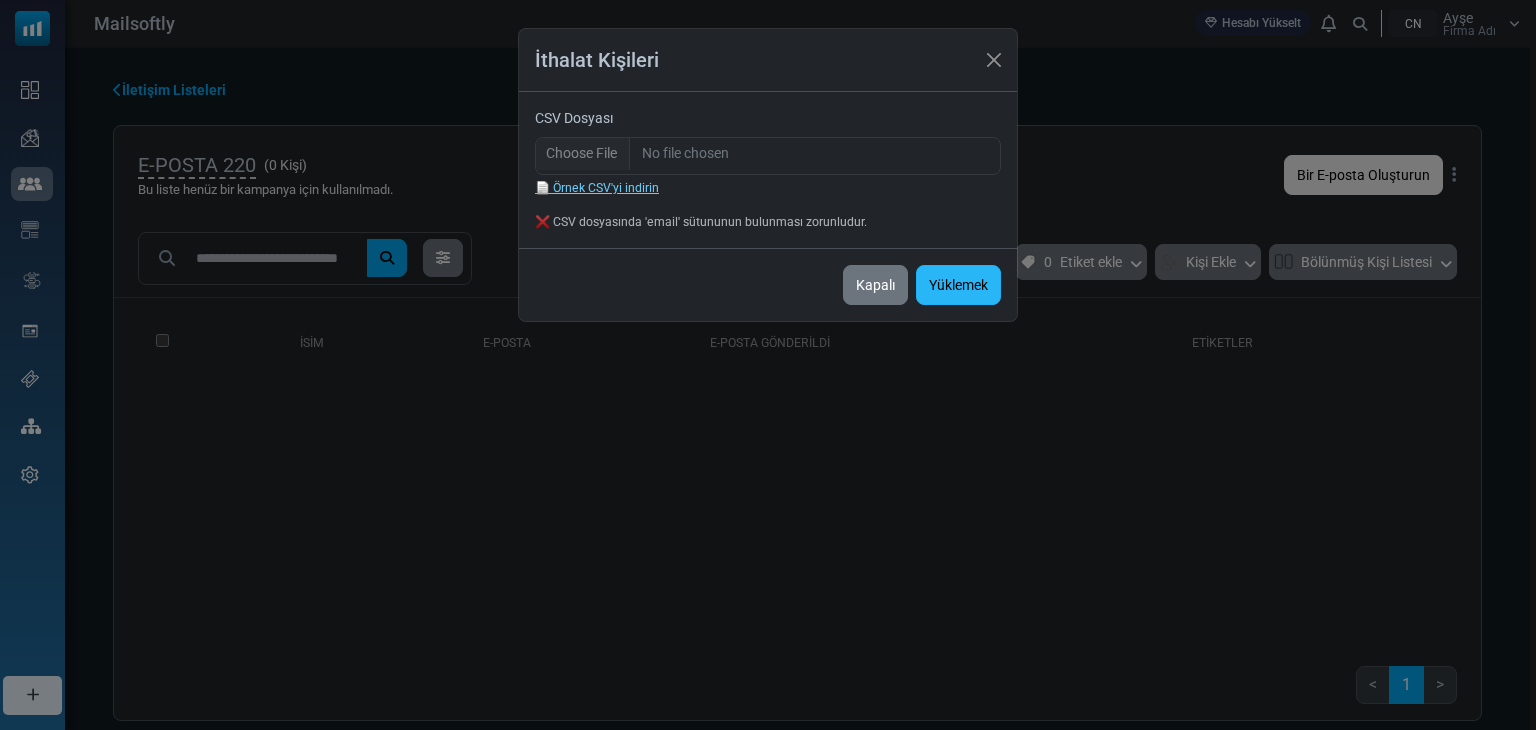 click on "Yüklemek" at bounding box center [958, 286] 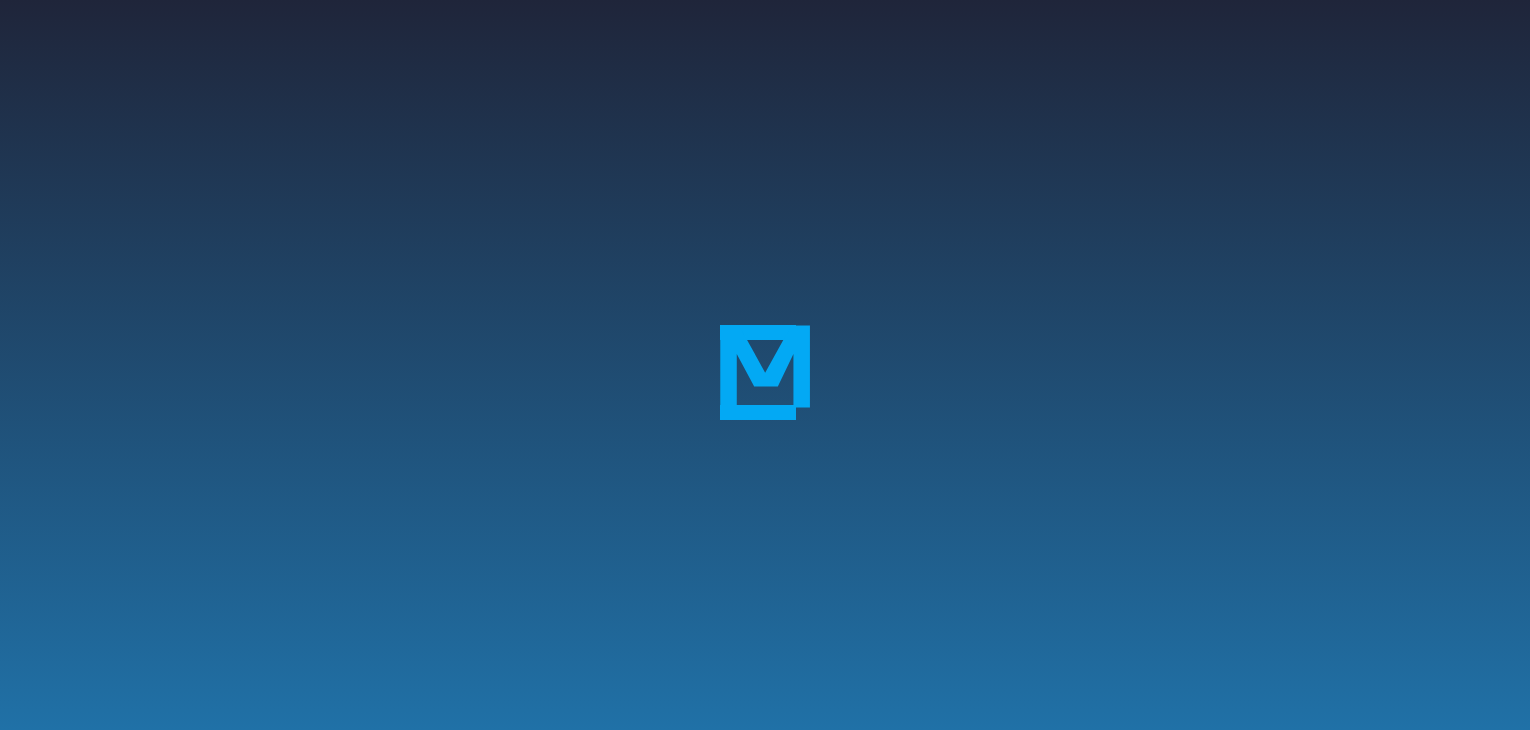 scroll, scrollTop: 0, scrollLeft: 0, axis: both 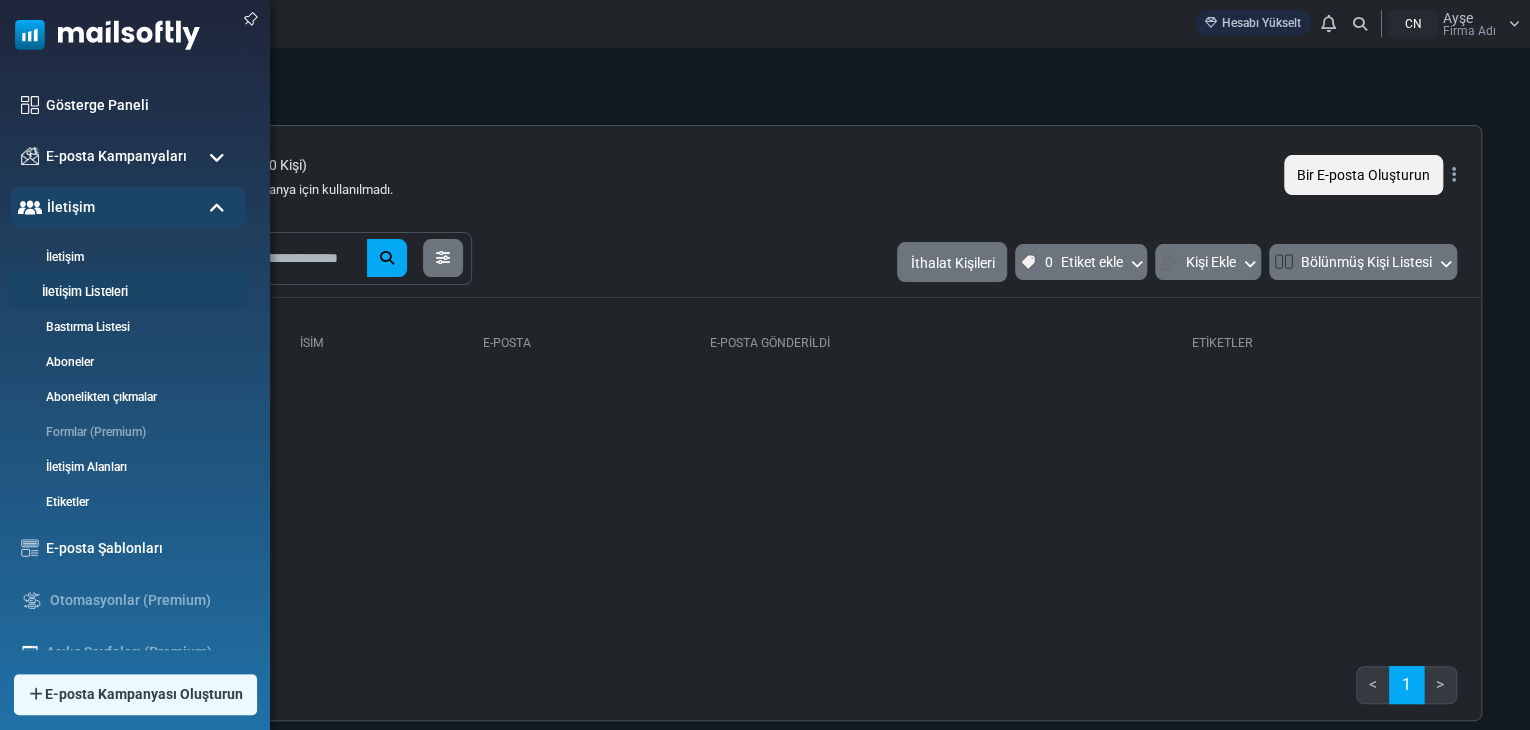 click on "İletişim Listeleri" at bounding box center [85, 292] 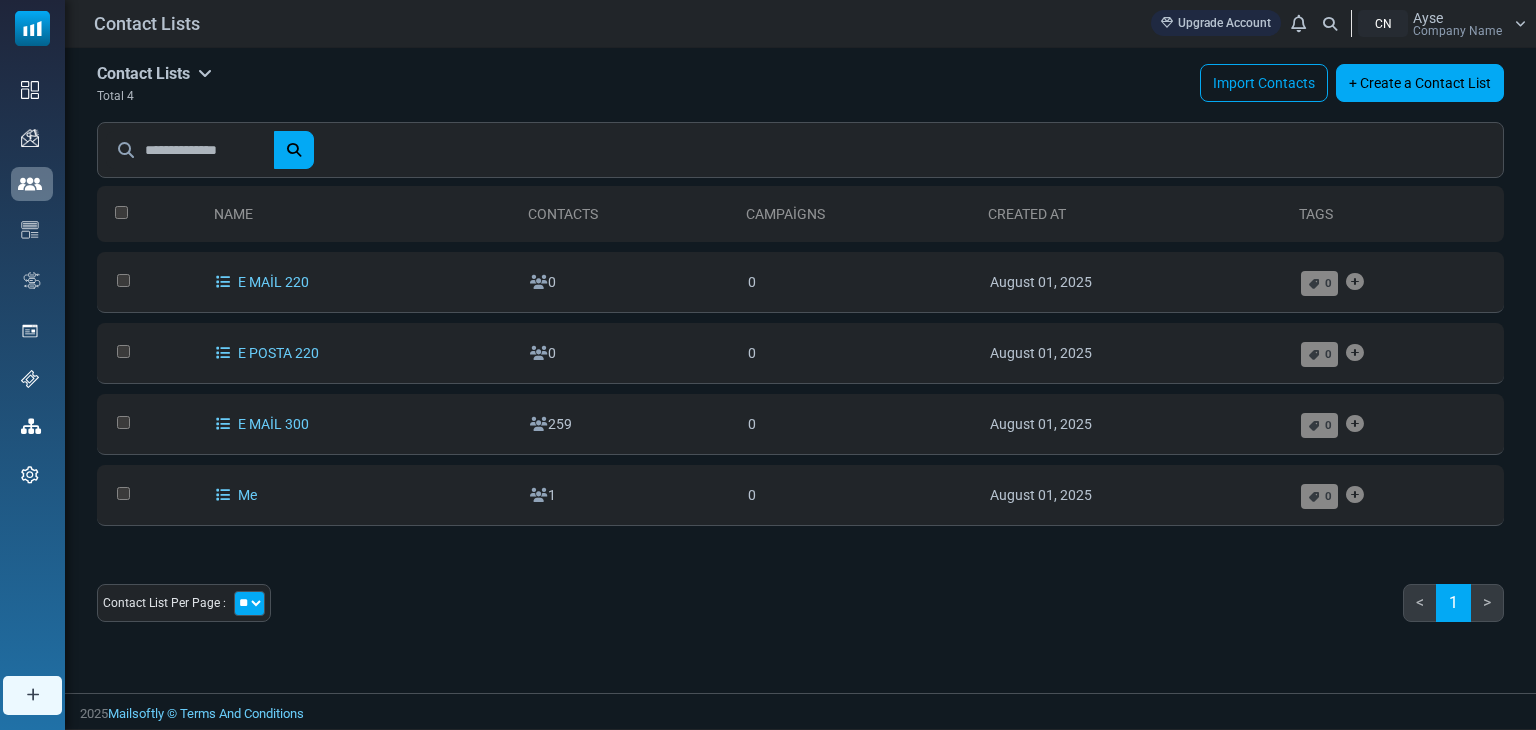 scroll, scrollTop: 0, scrollLeft: 0, axis: both 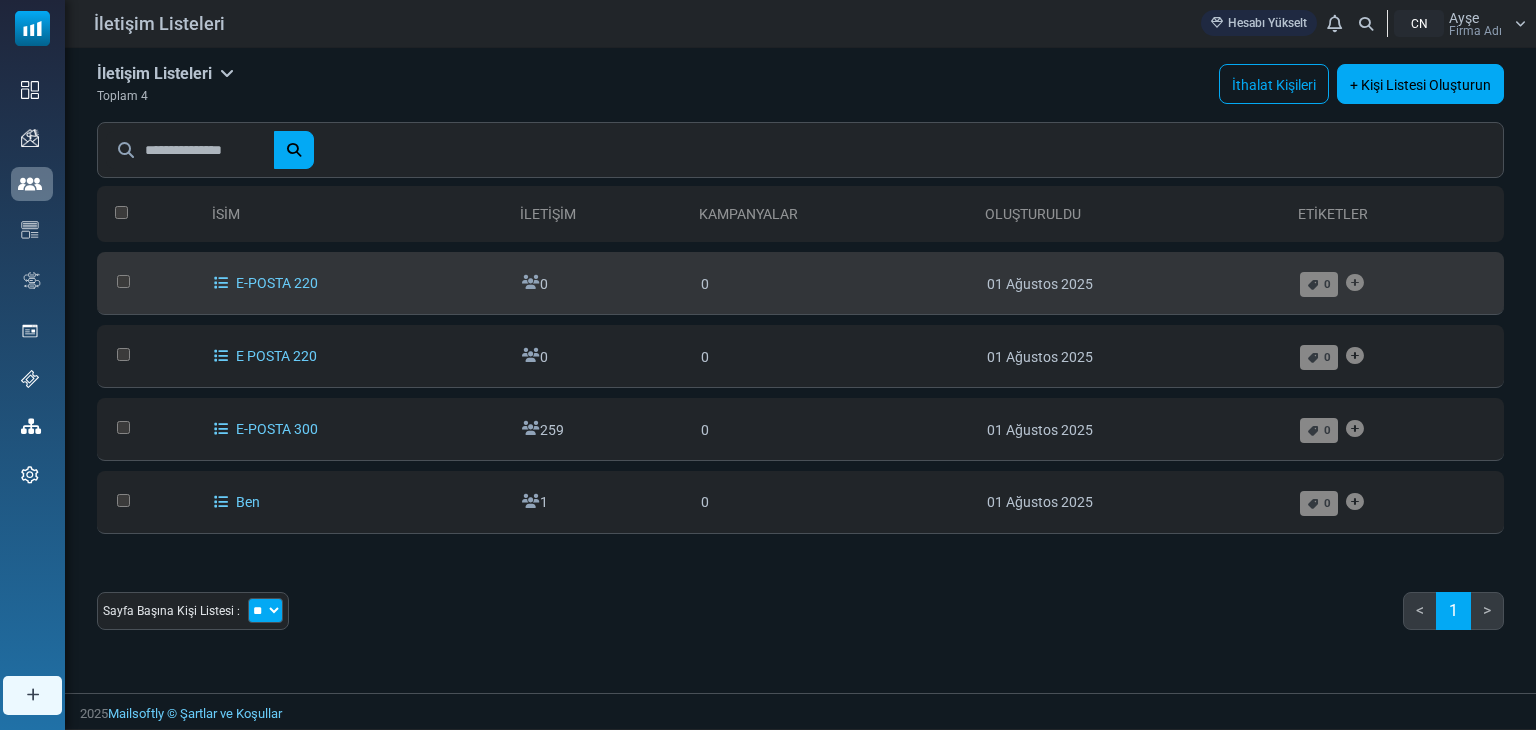 click at bounding box center (531, 282) 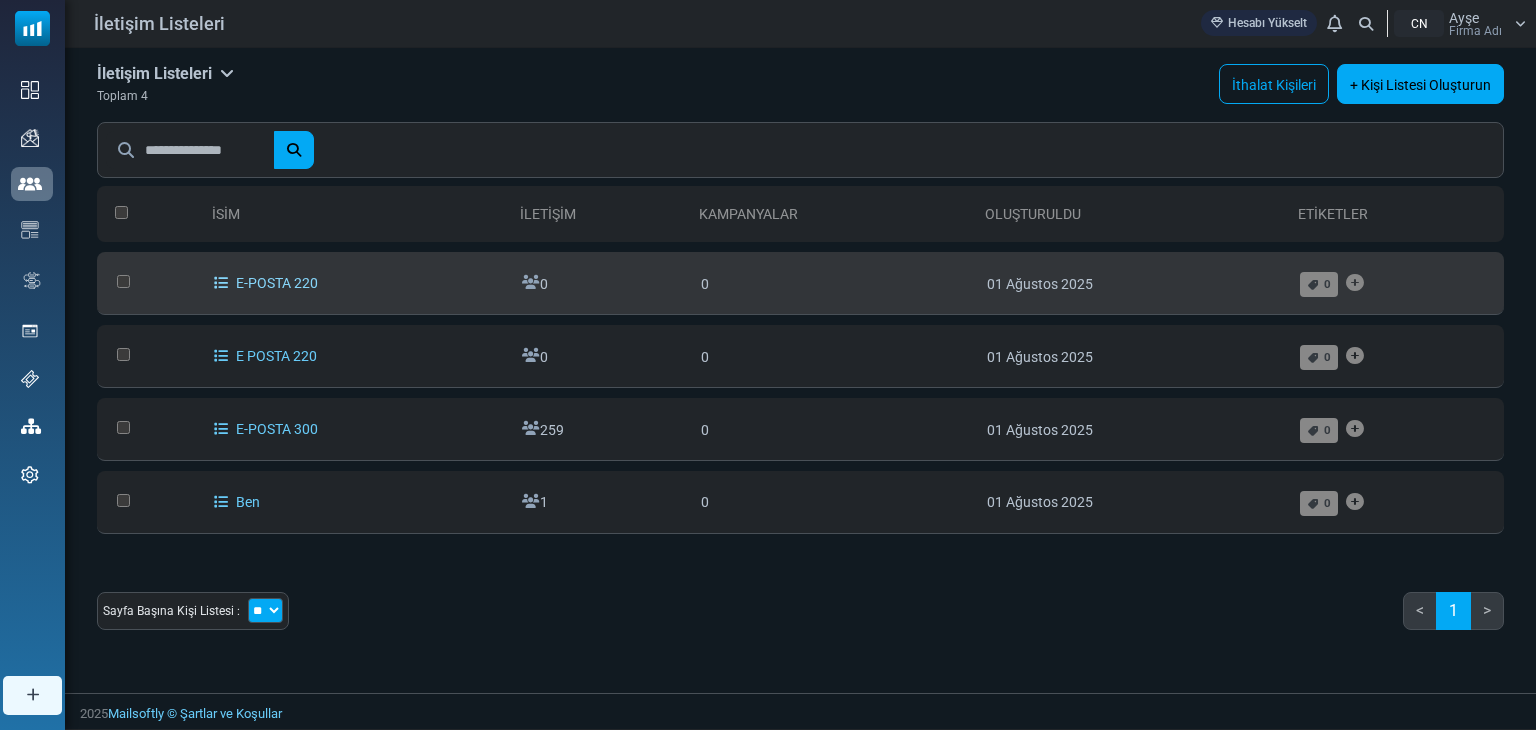 click on "E-POSTA 220" at bounding box center [277, 283] 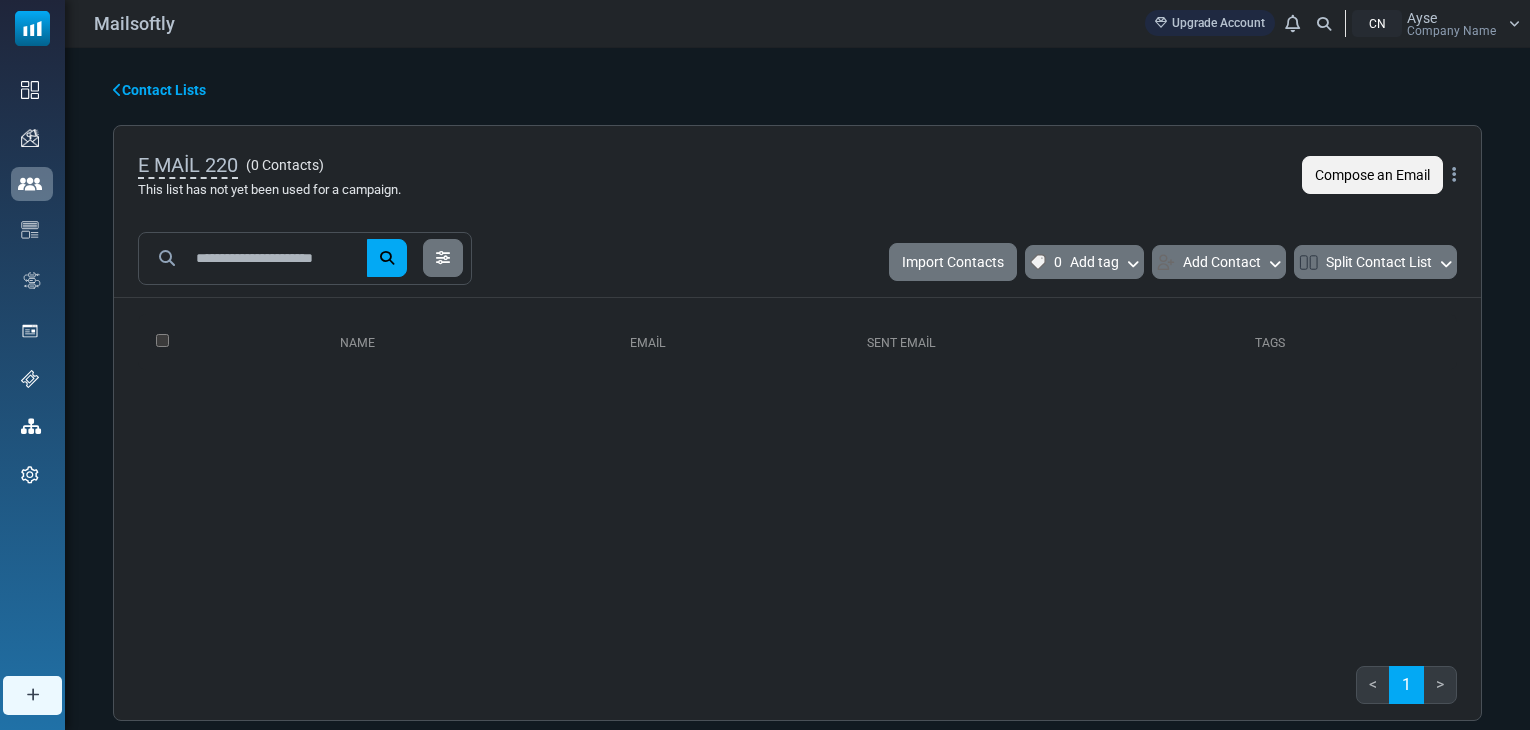 scroll, scrollTop: 0, scrollLeft: 0, axis: both 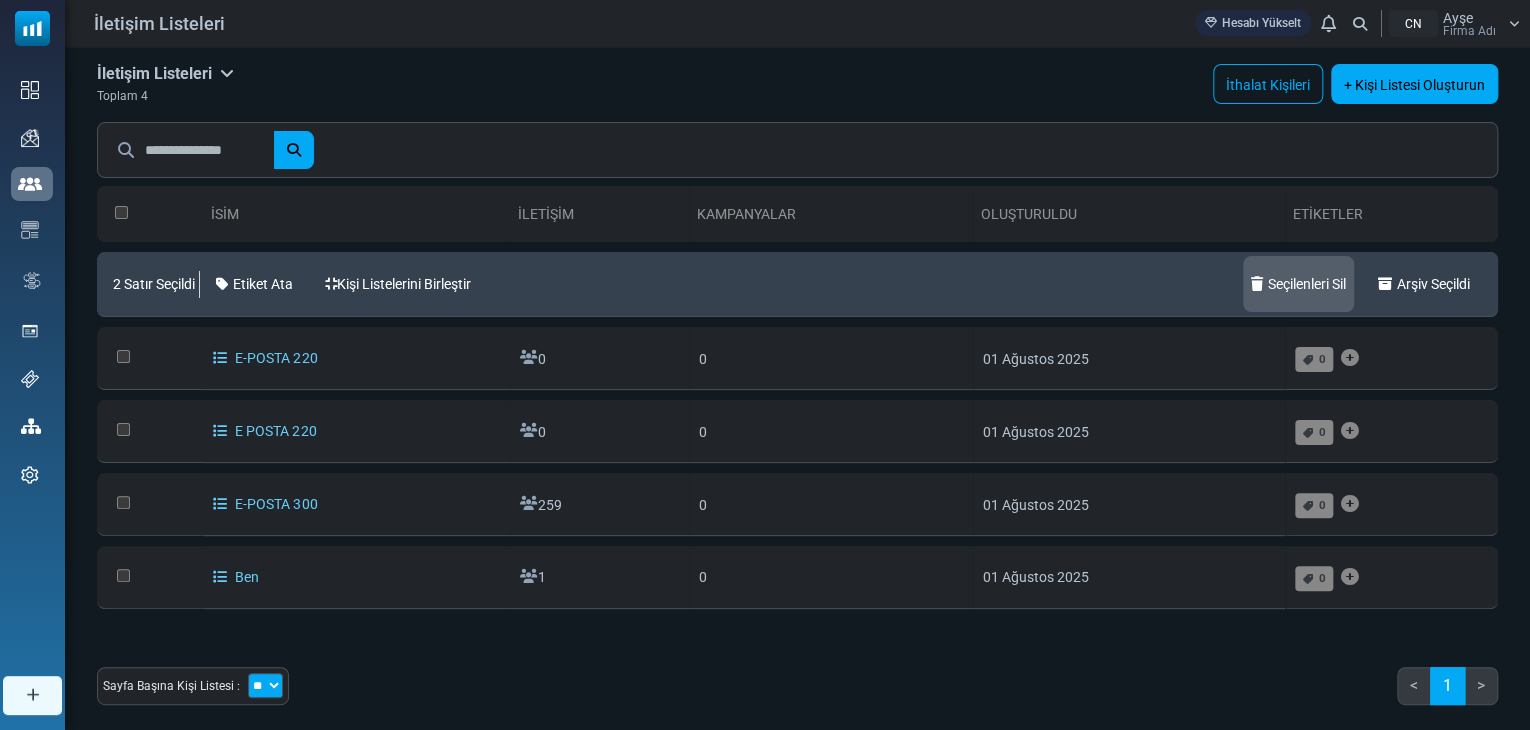 click on "Seçilenleri Sil" at bounding box center [1298, 284] 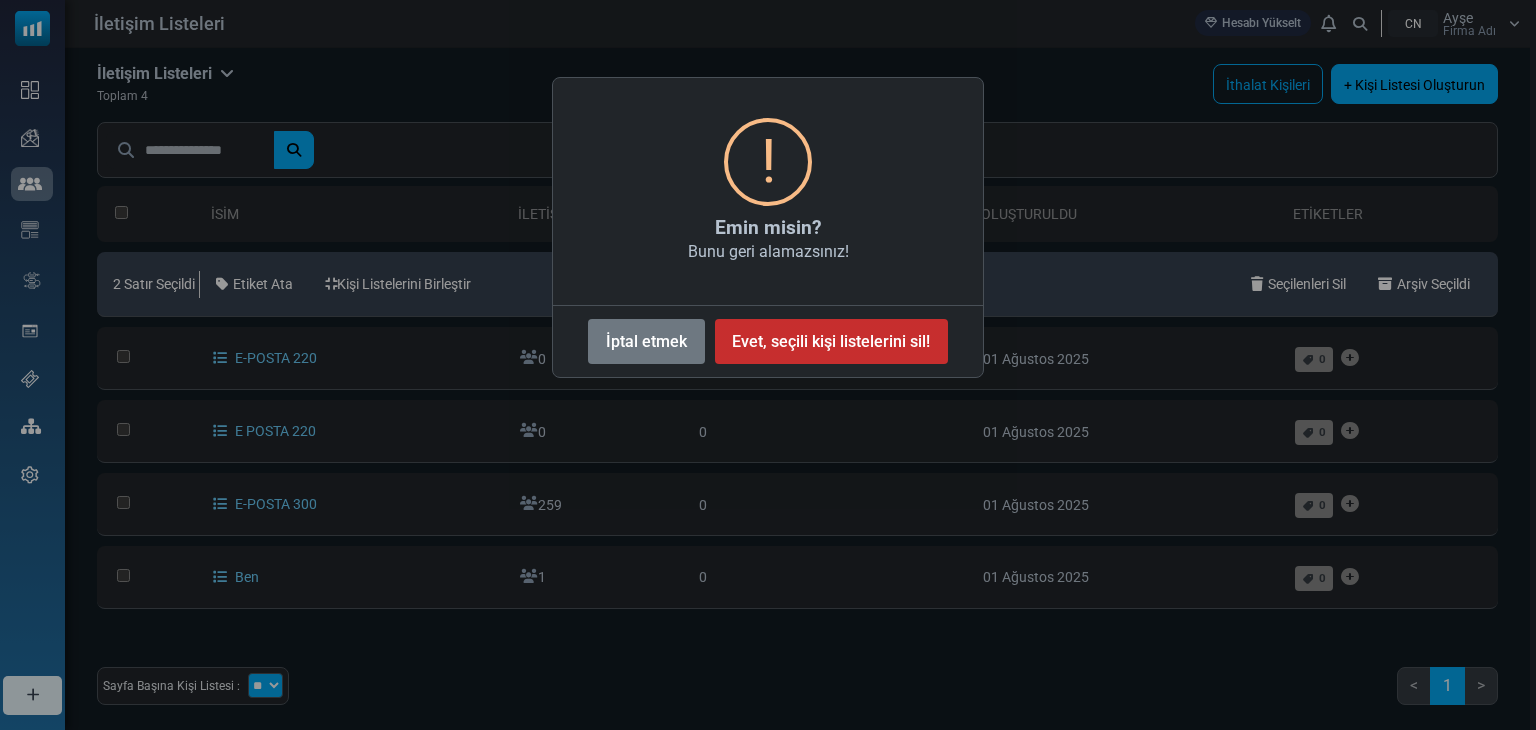 click on "Evet, seçili kişi listelerini sil!" at bounding box center [831, 341] 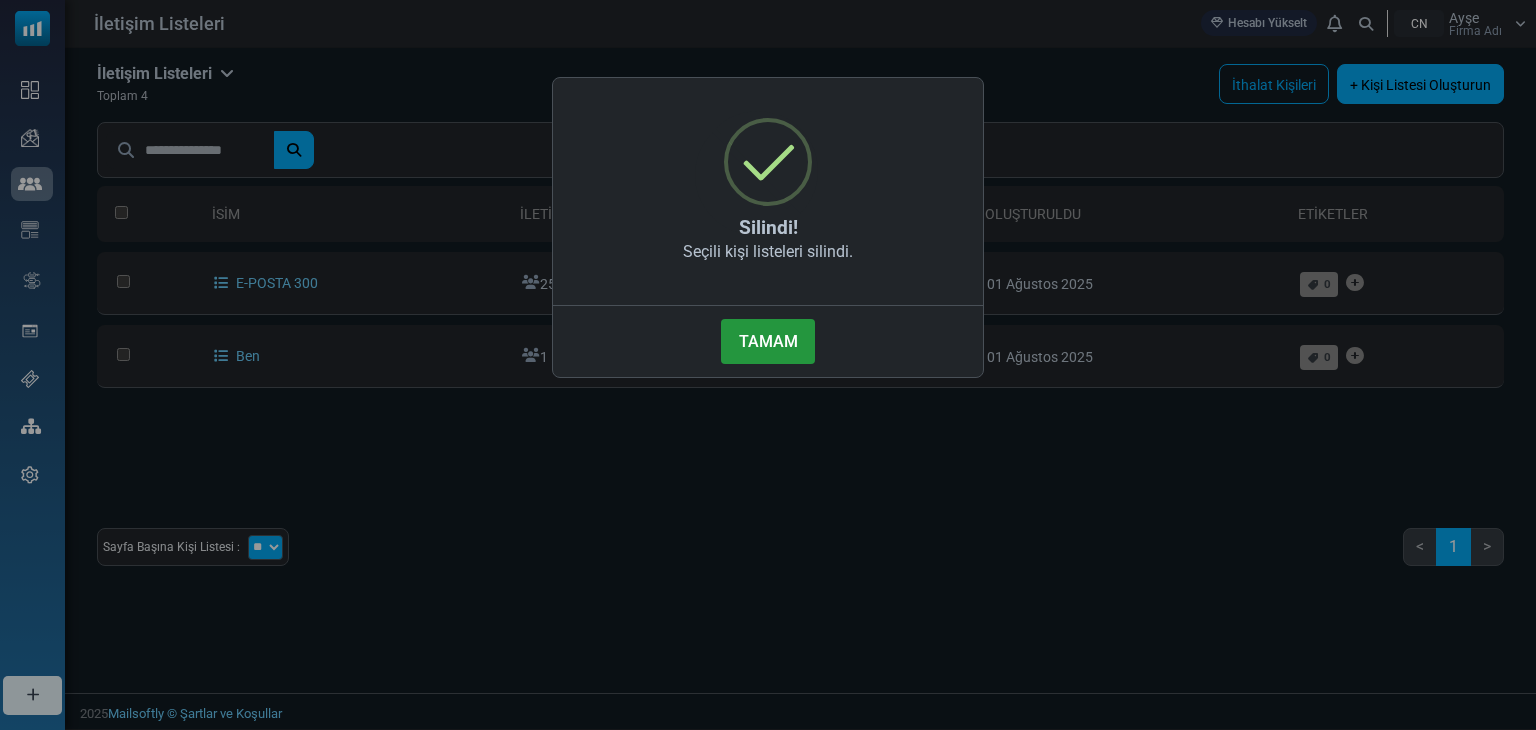 click on "TAMAM" at bounding box center [768, 341] 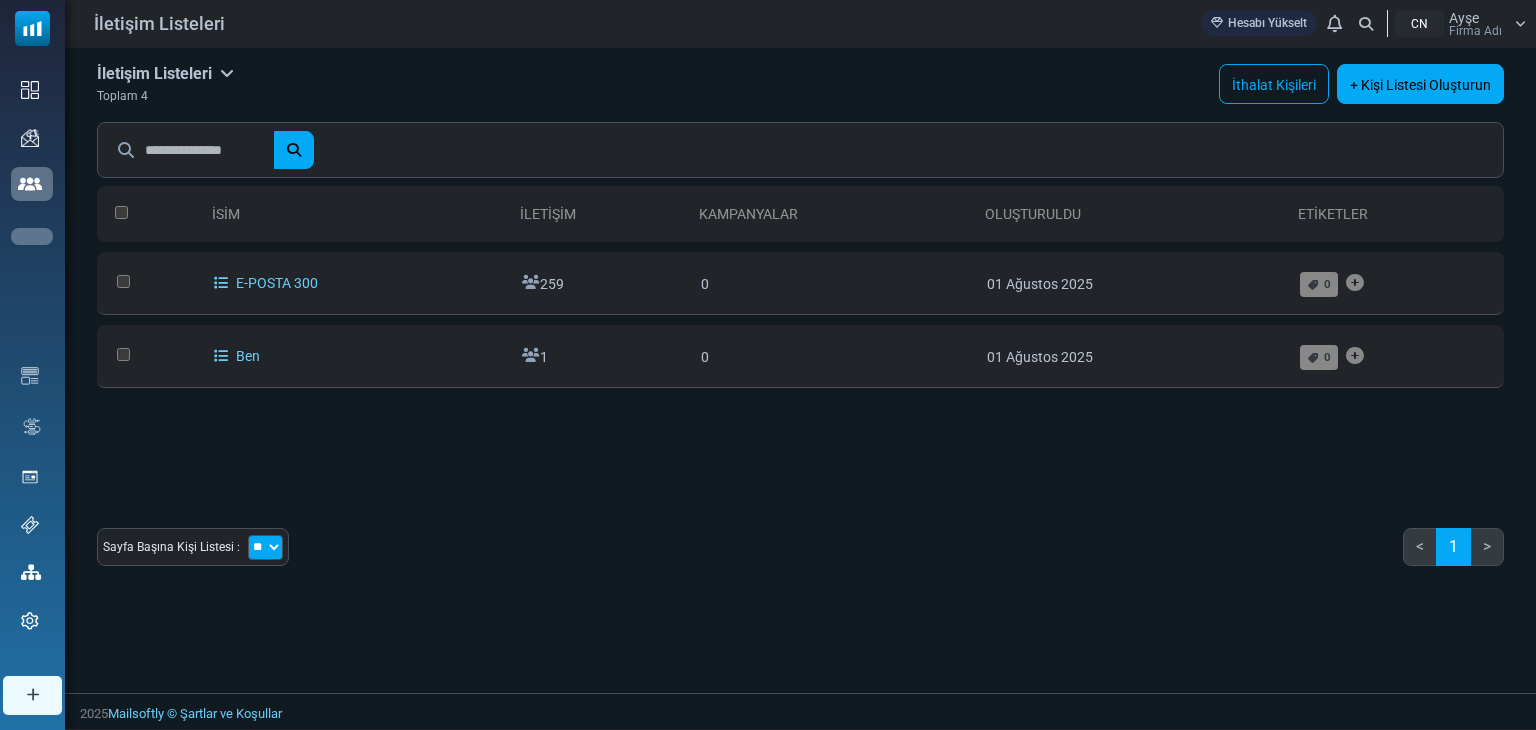 click on "Aboneler" at bounding box center (0, 0) 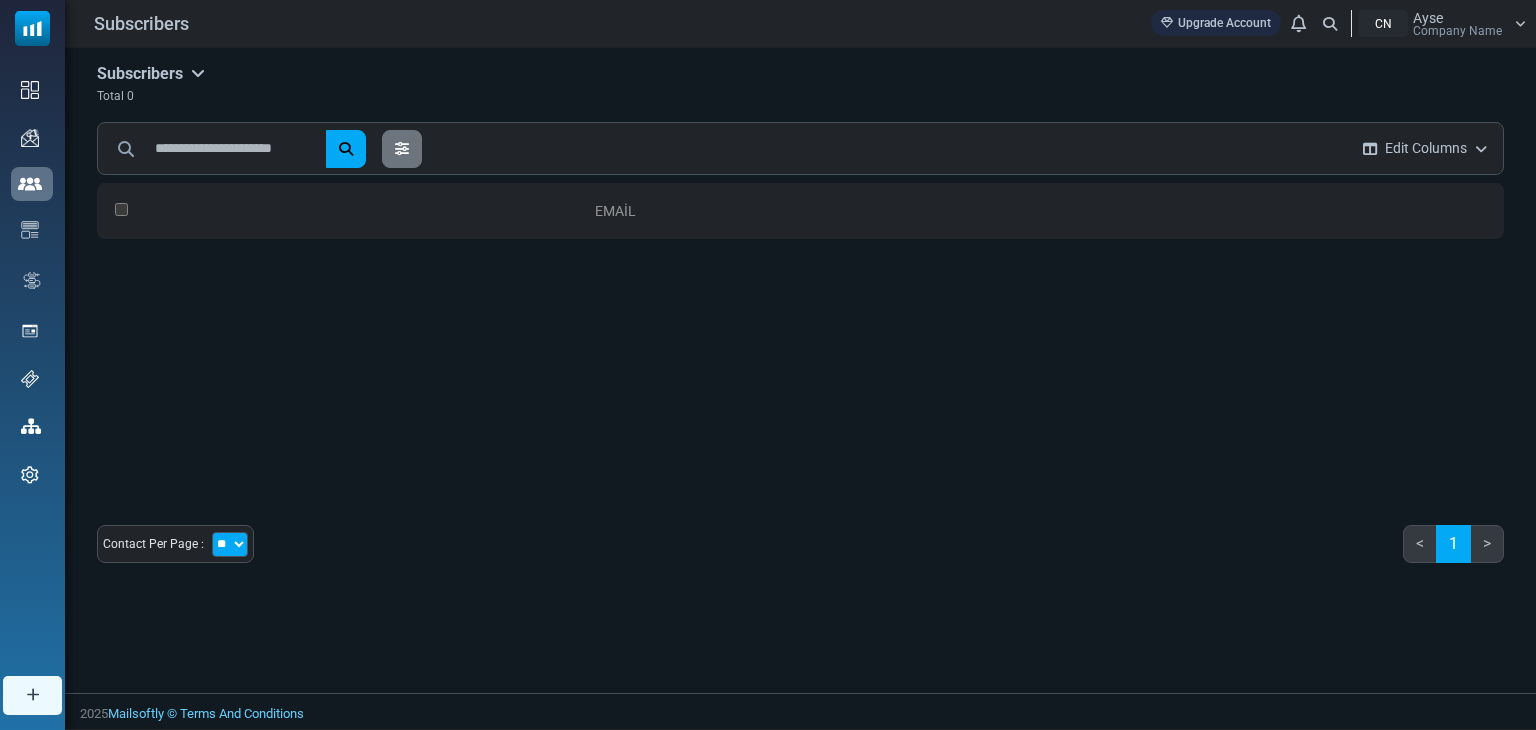 scroll, scrollTop: 0, scrollLeft: 0, axis: both 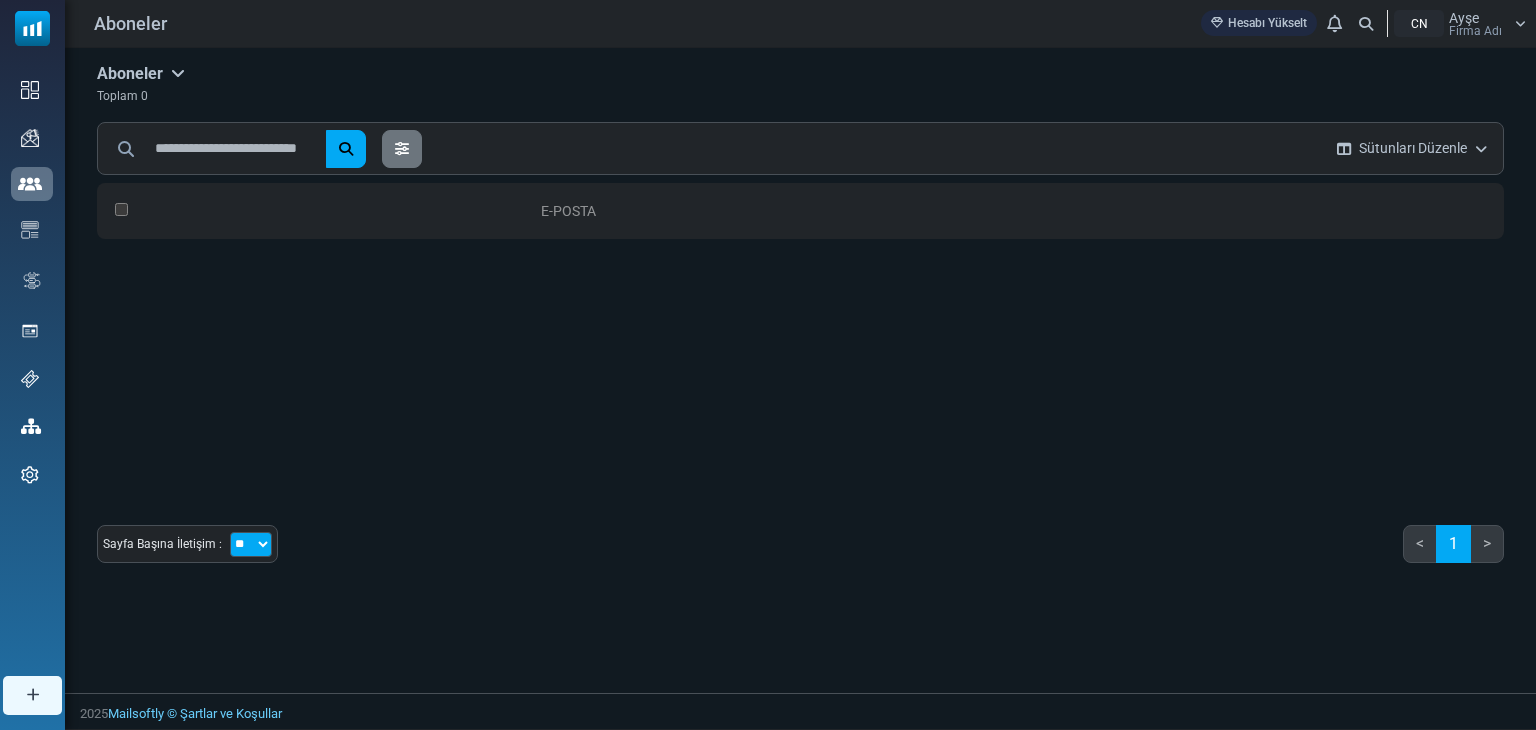 click on "Aboneler
İletişim
Aboneler
Arşivlendi
Toplam
0
*****
Tümünü Temizle
Etiket Ekle ( )
Liste Oluştur ( )
Kişilerde ara" at bounding box center (800, 321) 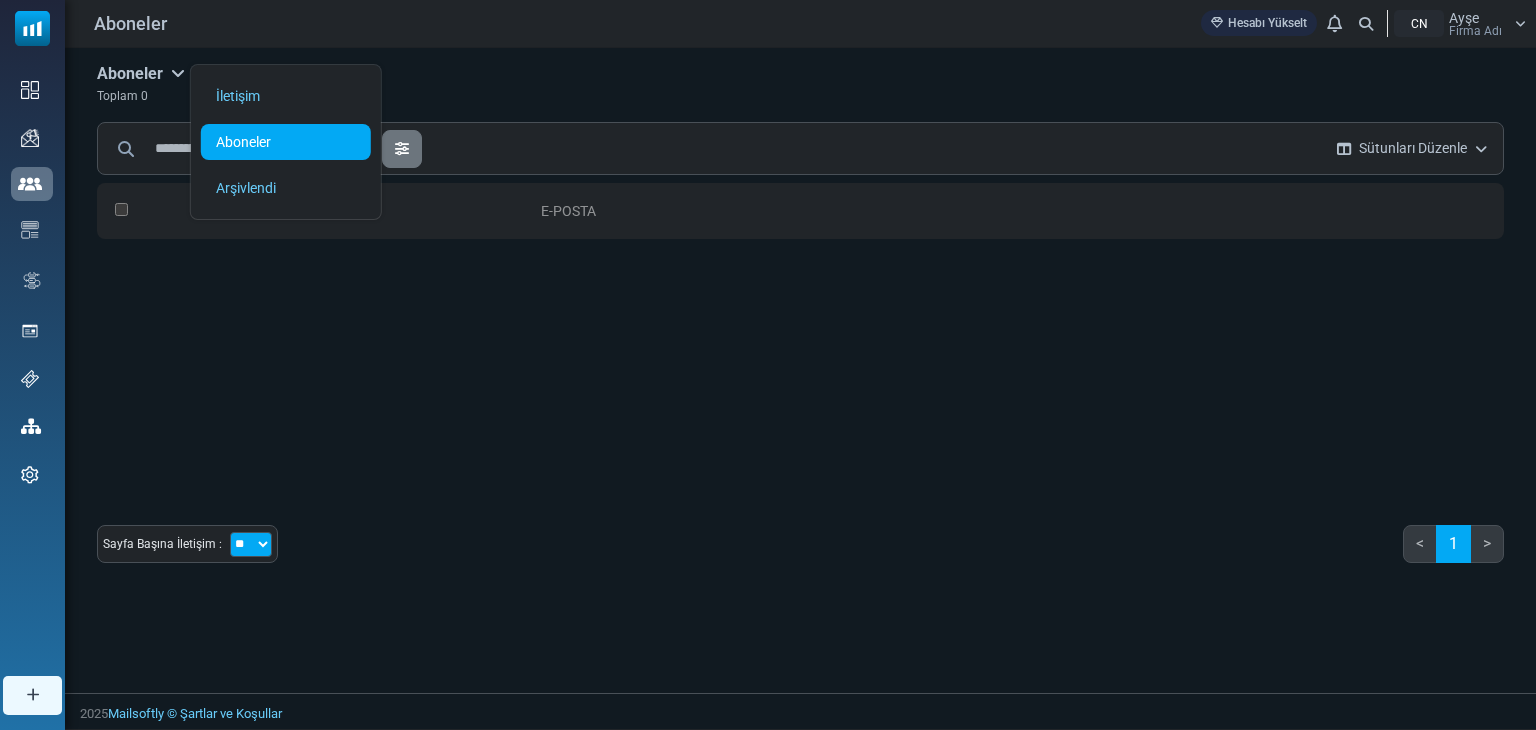 click on "Aboneler" at bounding box center [243, 142] 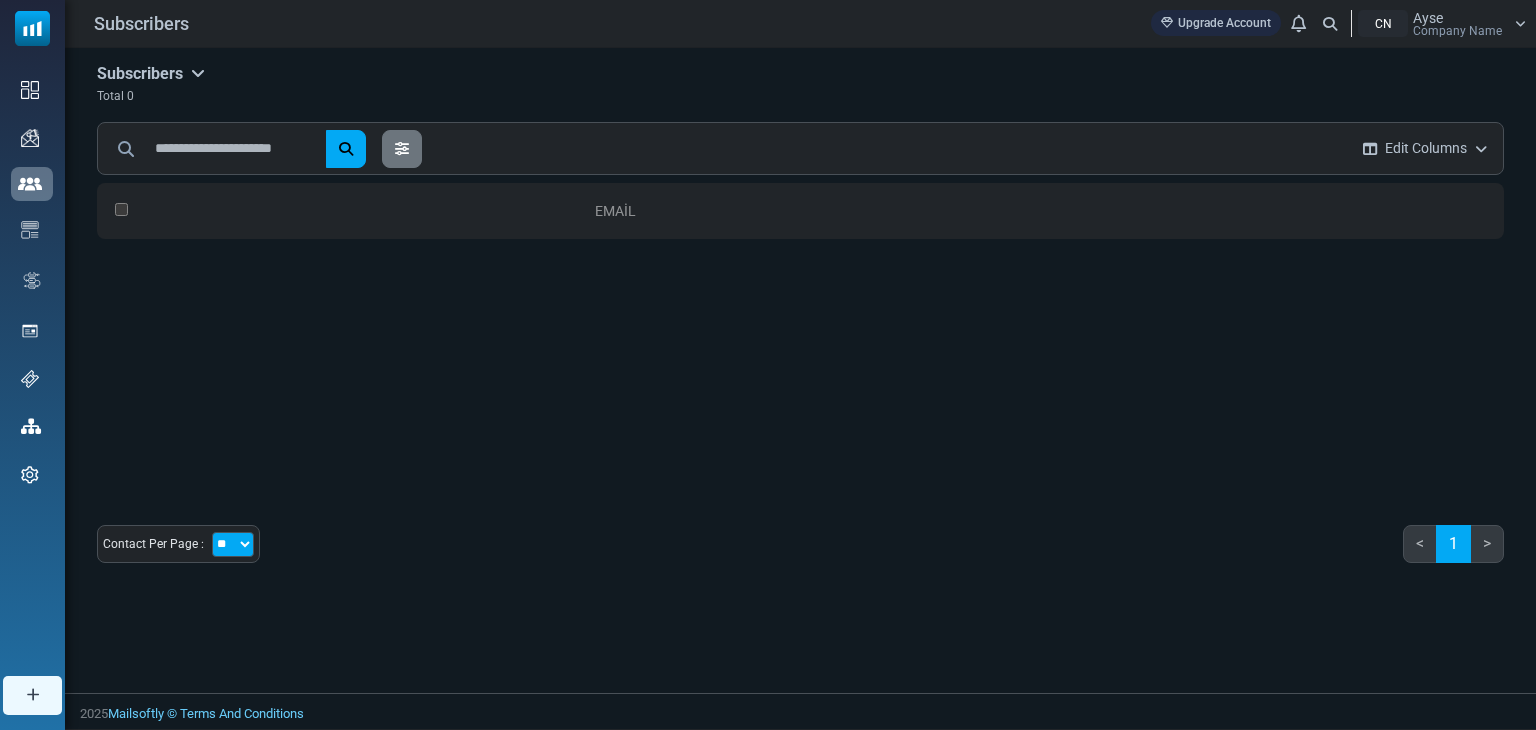 scroll, scrollTop: 0, scrollLeft: 0, axis: both 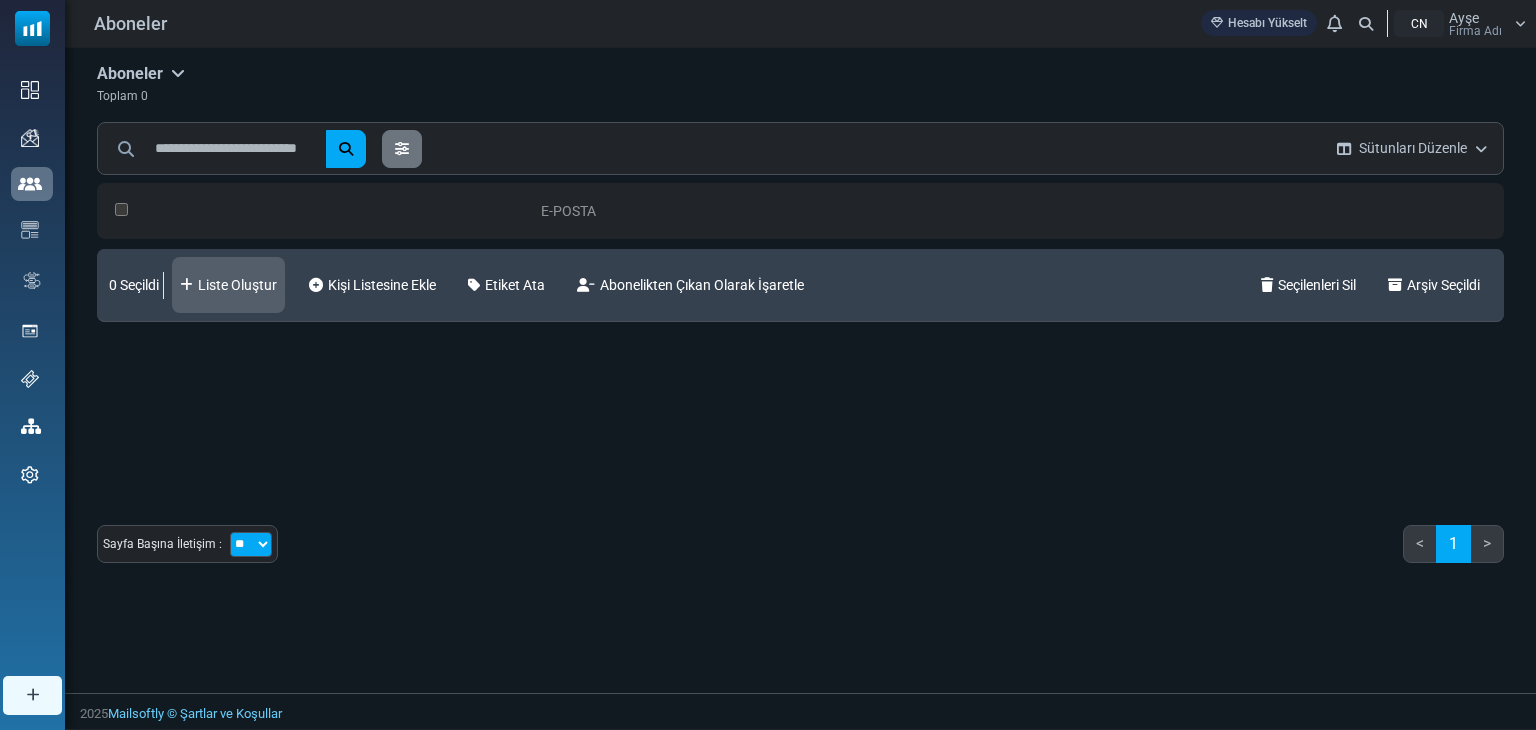 click on "Liste Oluştur" at bounding box center [237, 285] 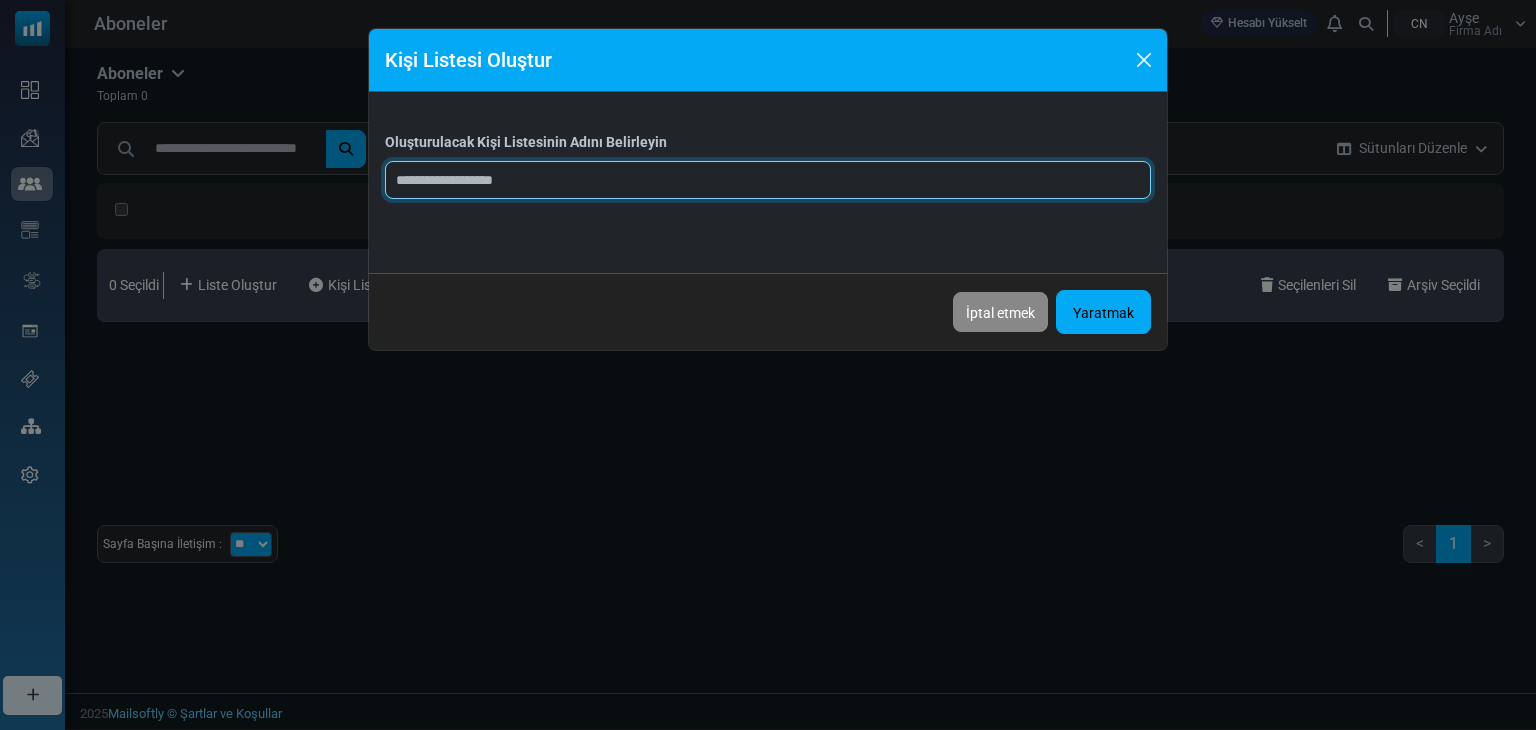 click at bounding box center [768, 180] 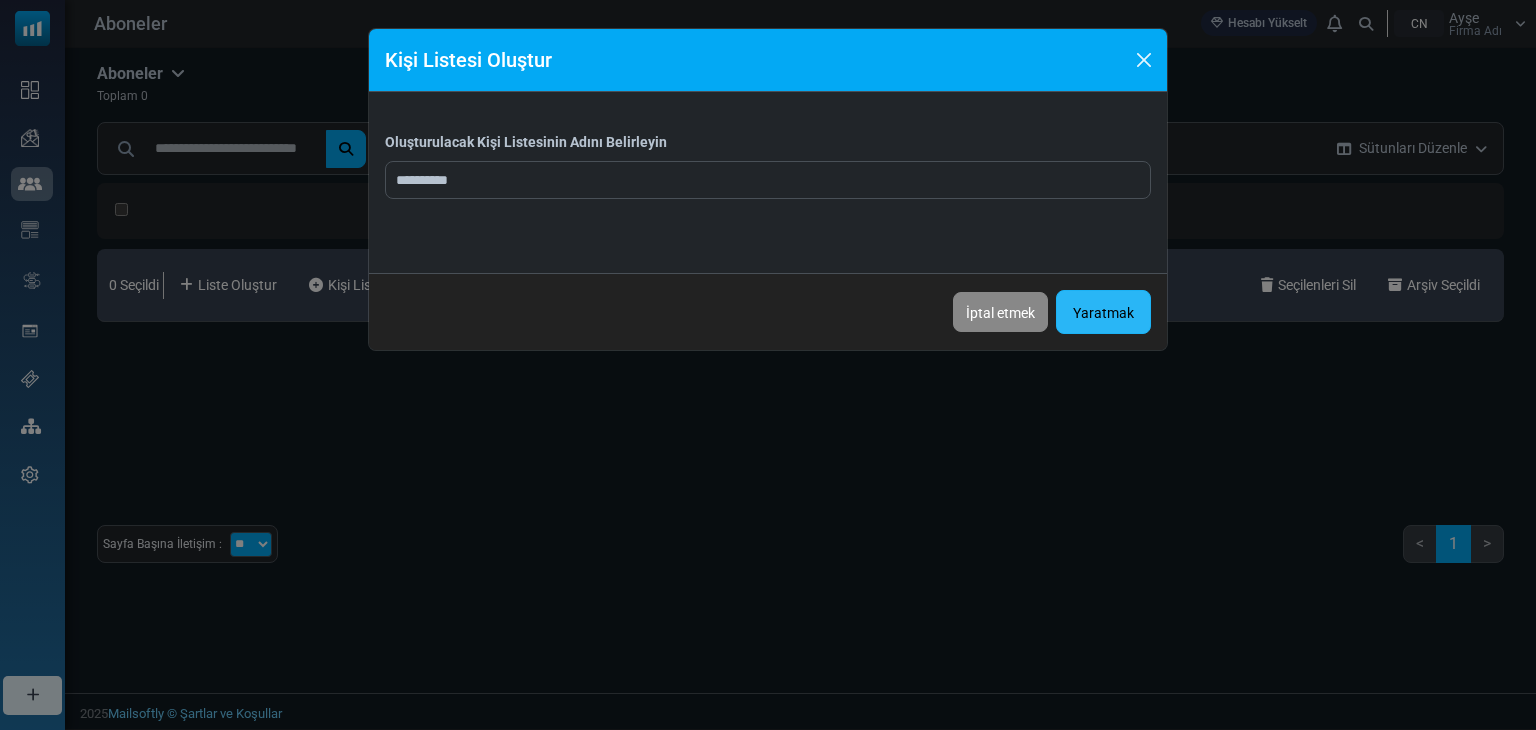 click on "Yaratmak" at bounding box center (1103, 313) 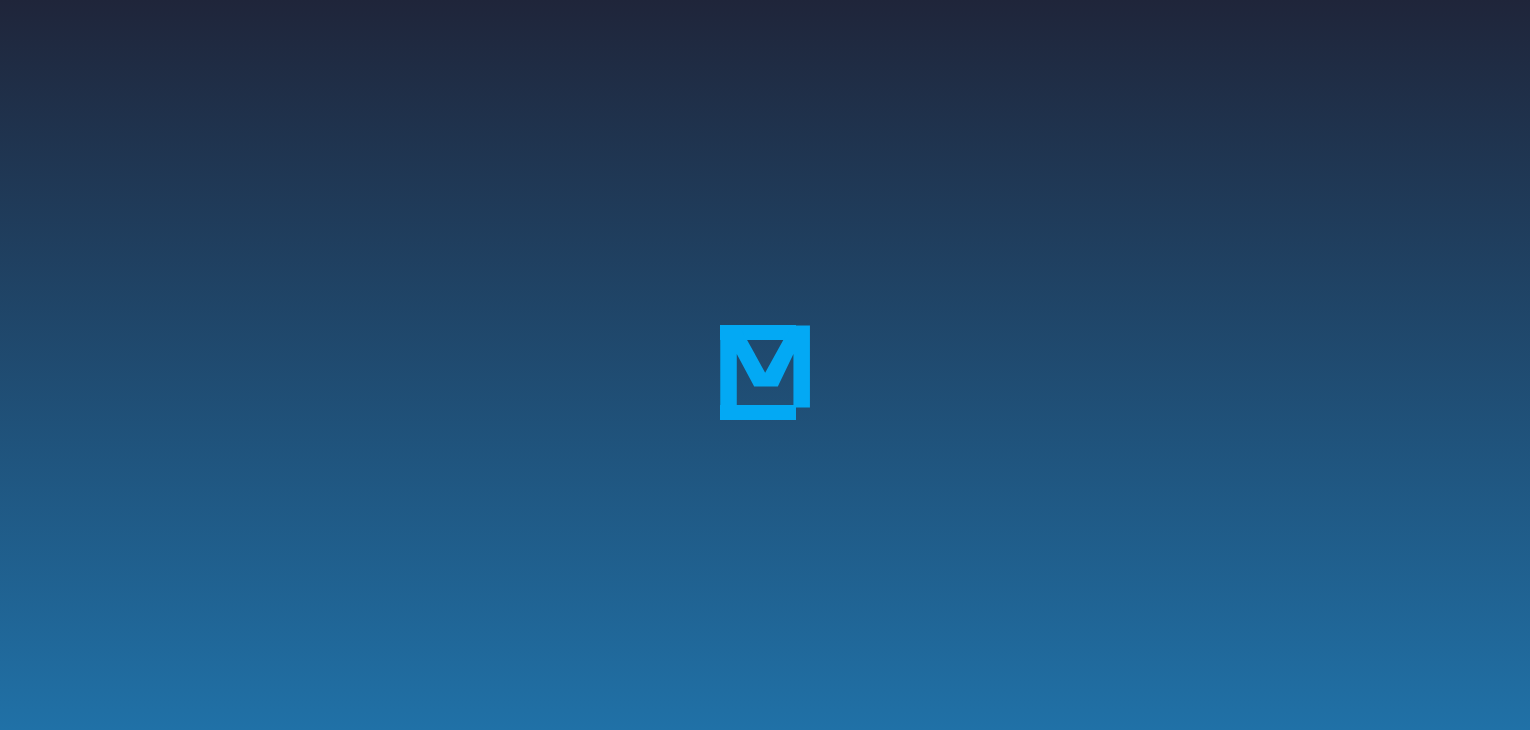 scroll, scrollTop: 0, scrollLeft: 0, axis: both 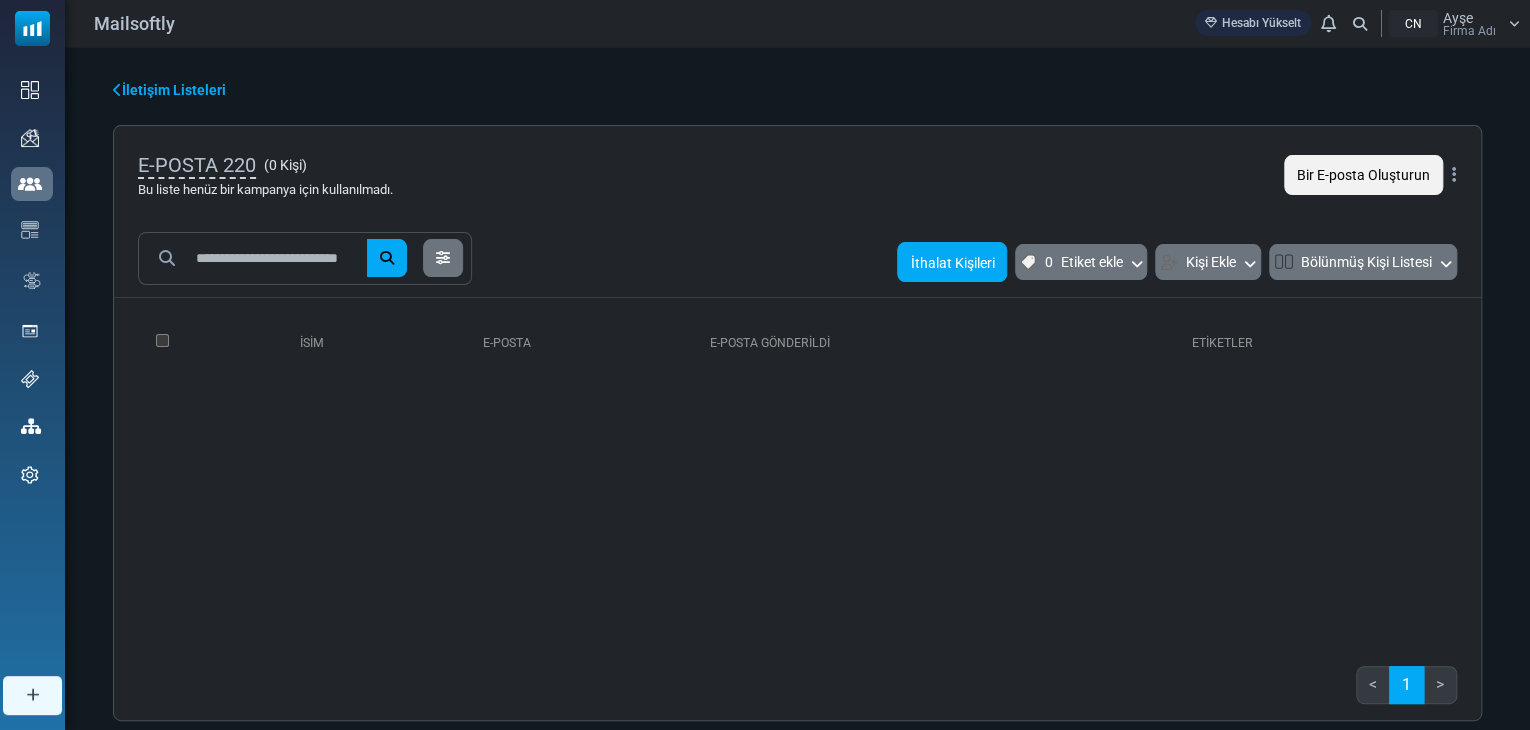 click on "İthalat Kişileri" at bounding box center (952, 262) 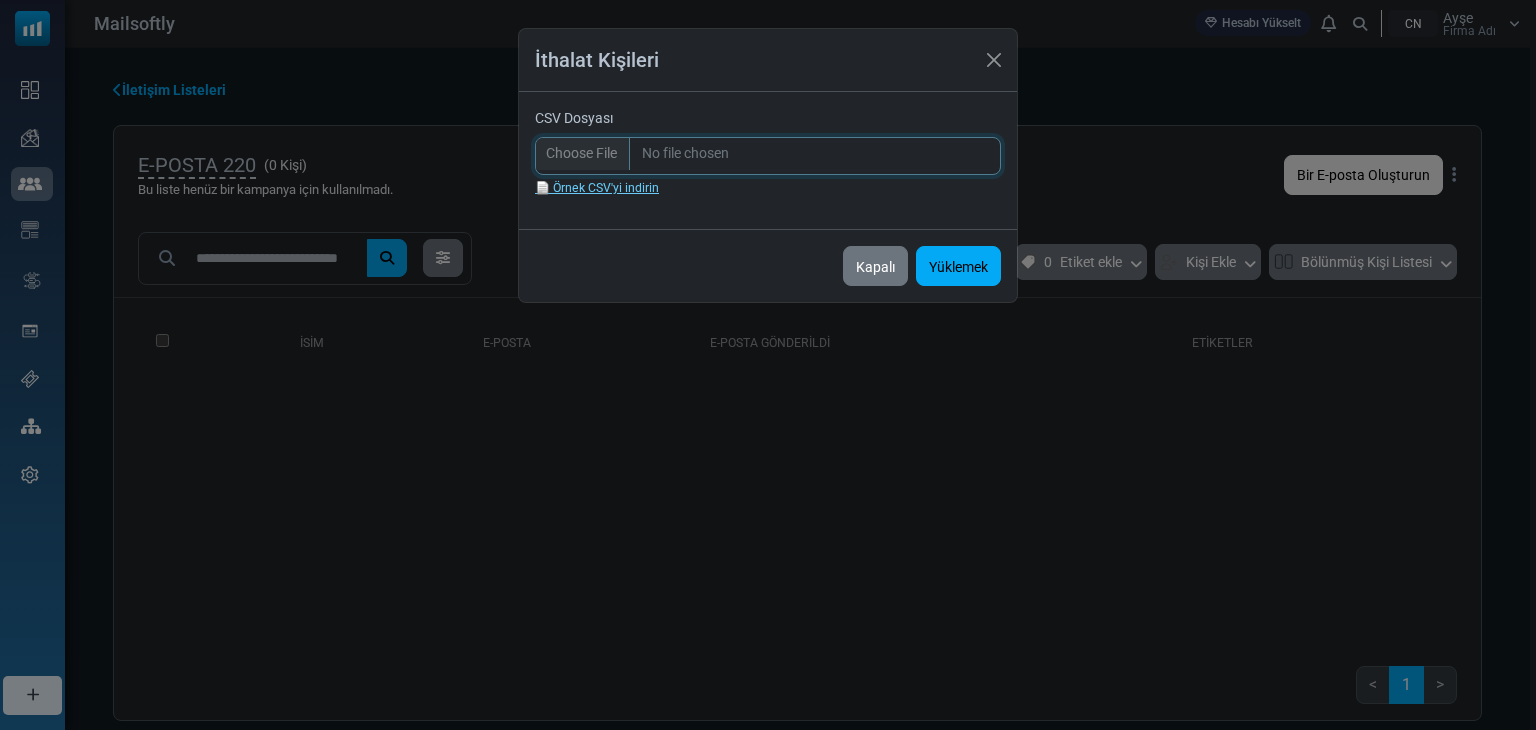 click on "CSV Dosyası" at bounding box center (768, 156) 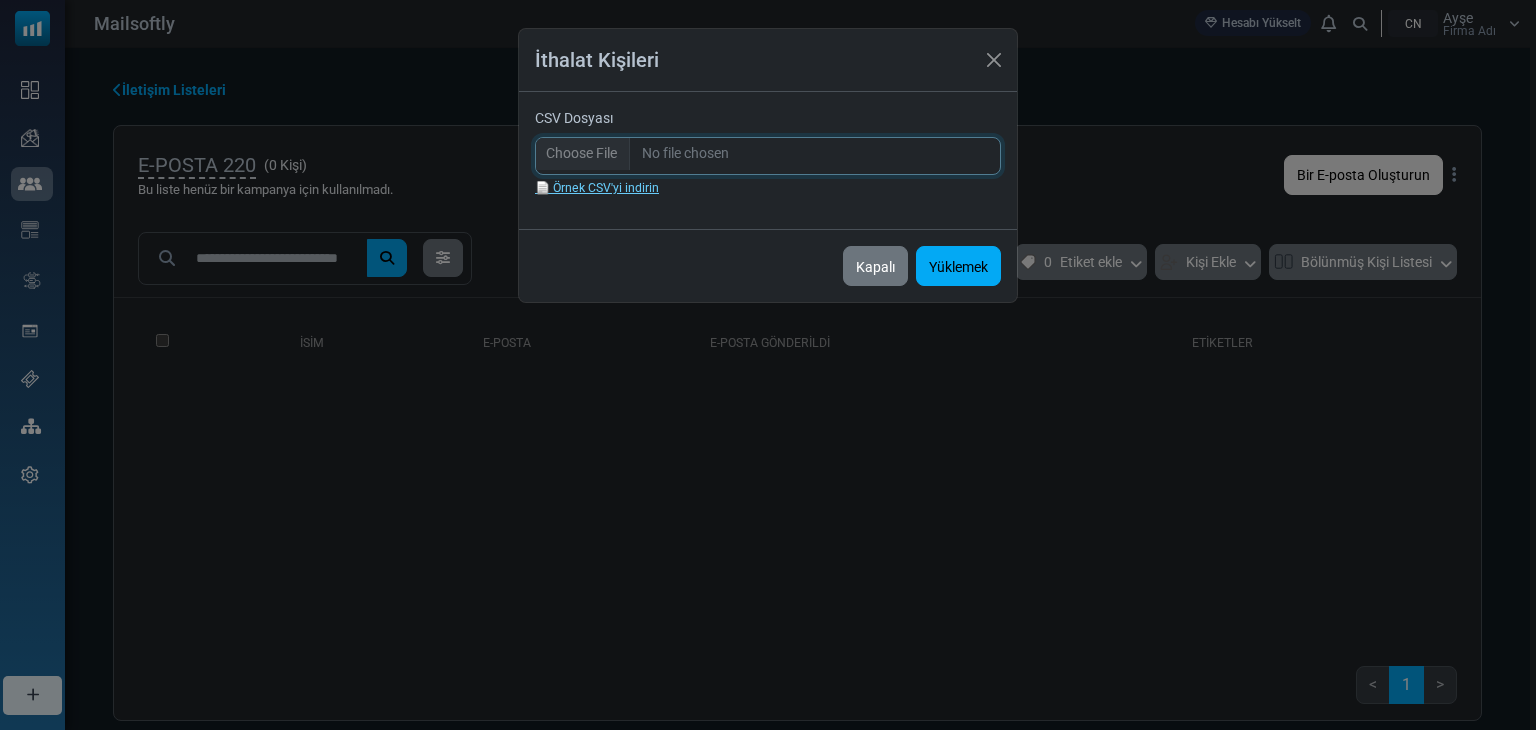 type on "**********" 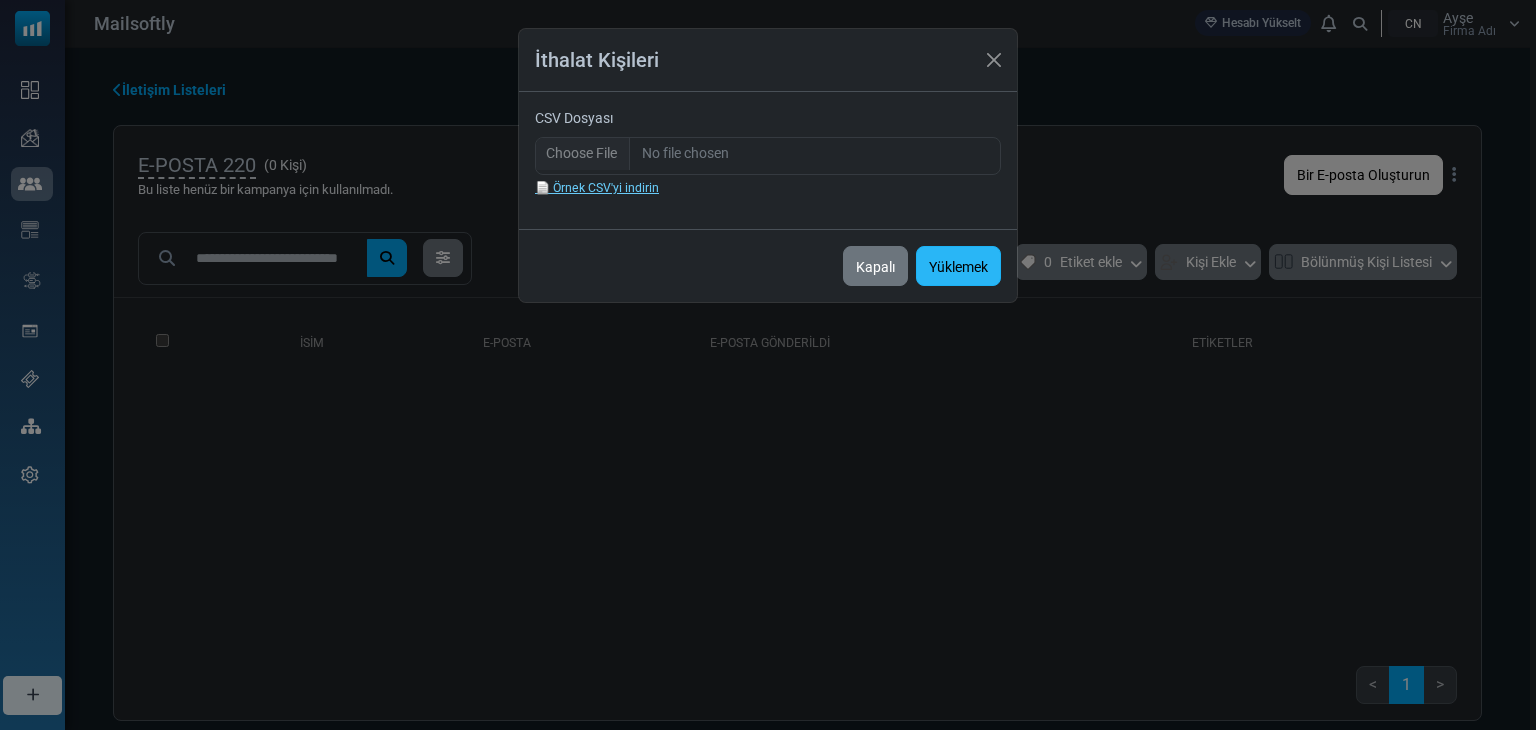 click on "Yüklemek" at bounding box center [958, 266] 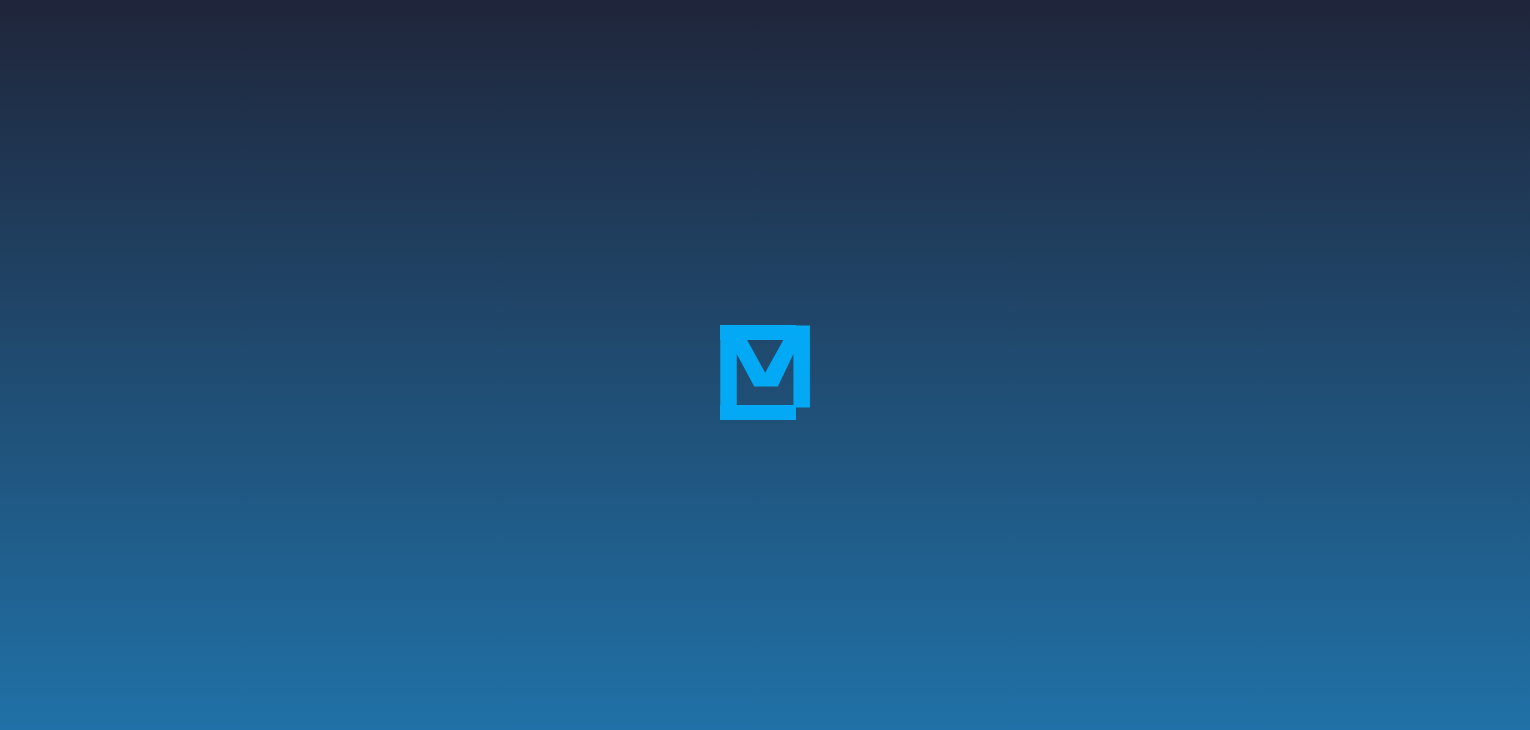 scroll, scrollTop: 0, scrollLeft: 0, axis: both 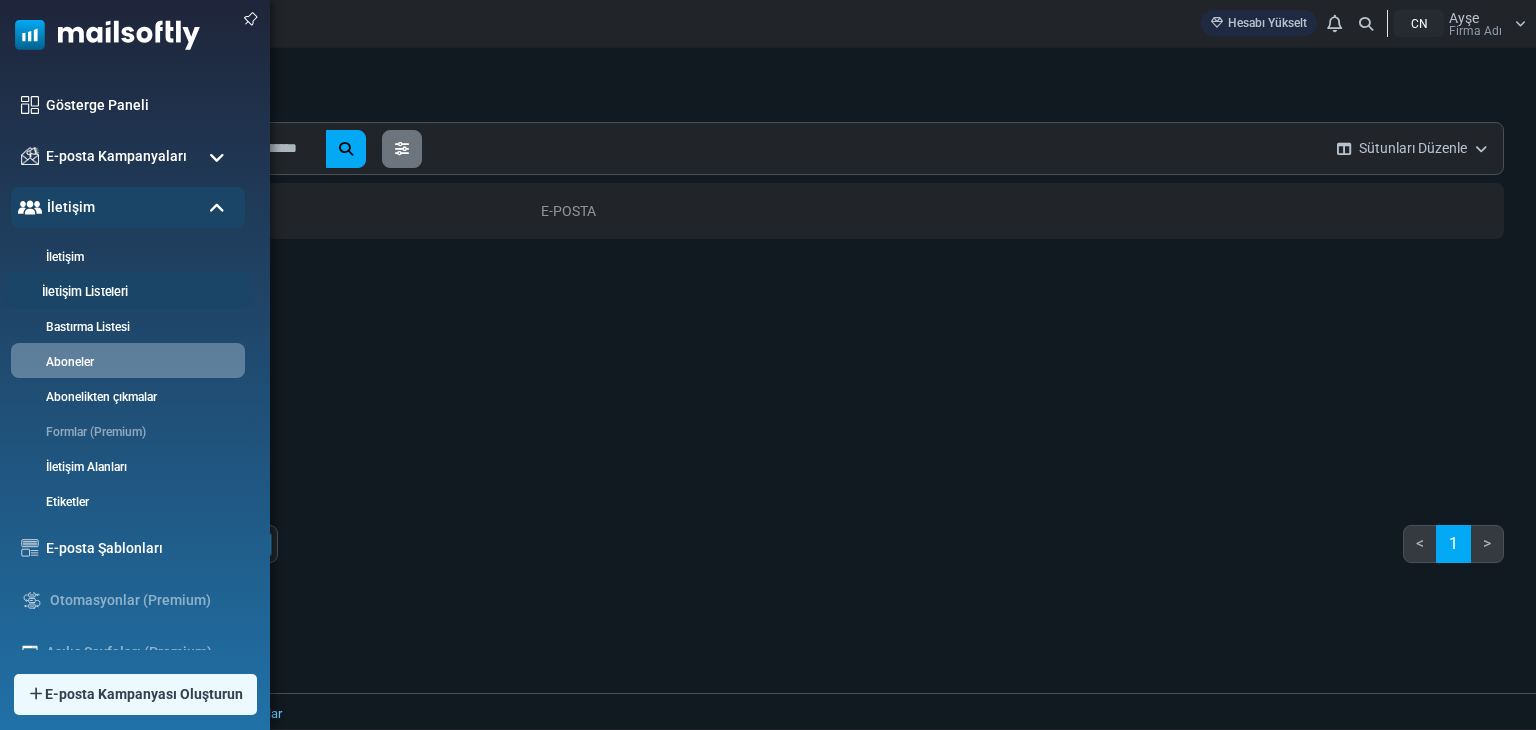 click on "İletişim Listeleri" at bounding box center [85, 292] 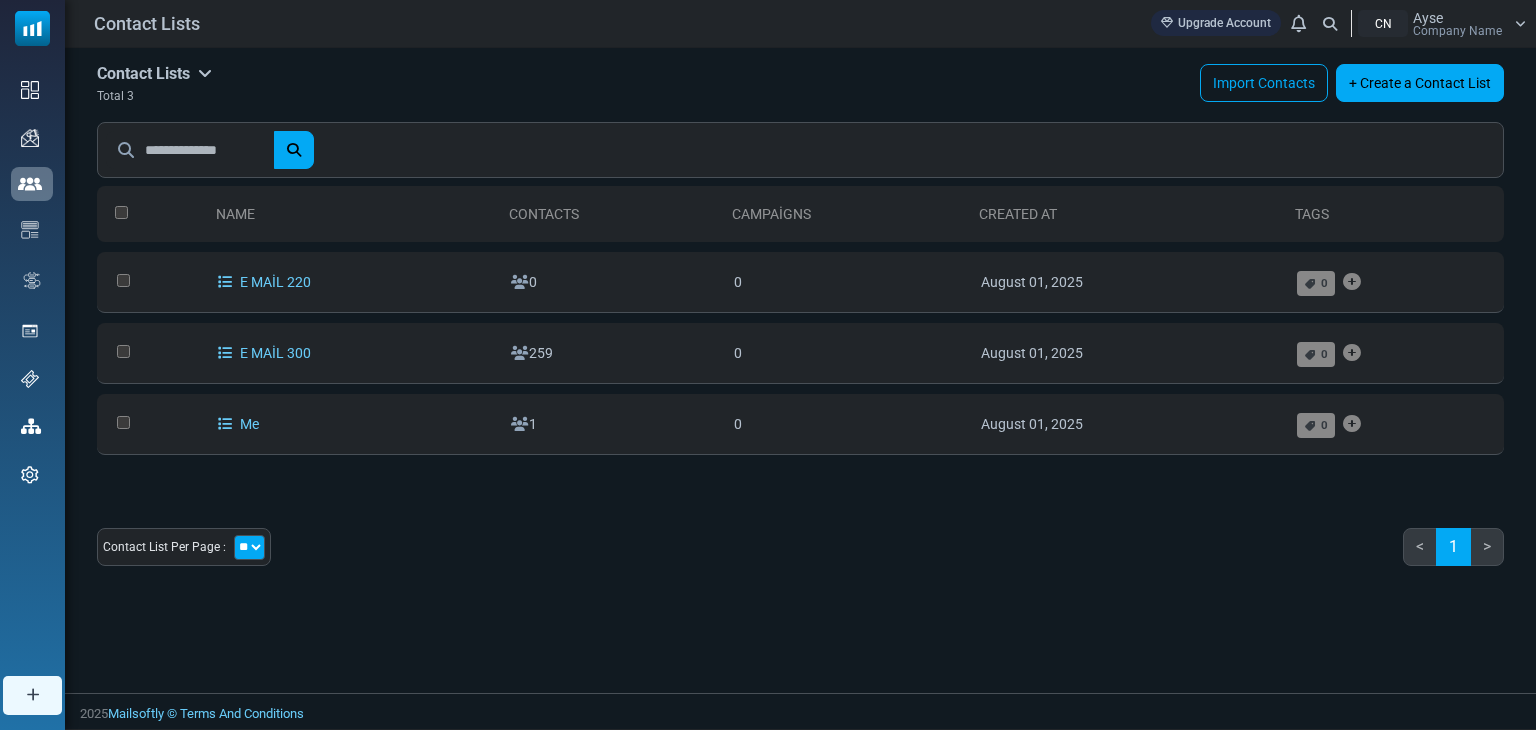 scroll, scrollTop: 0, scrollLeft: 0, axis: both 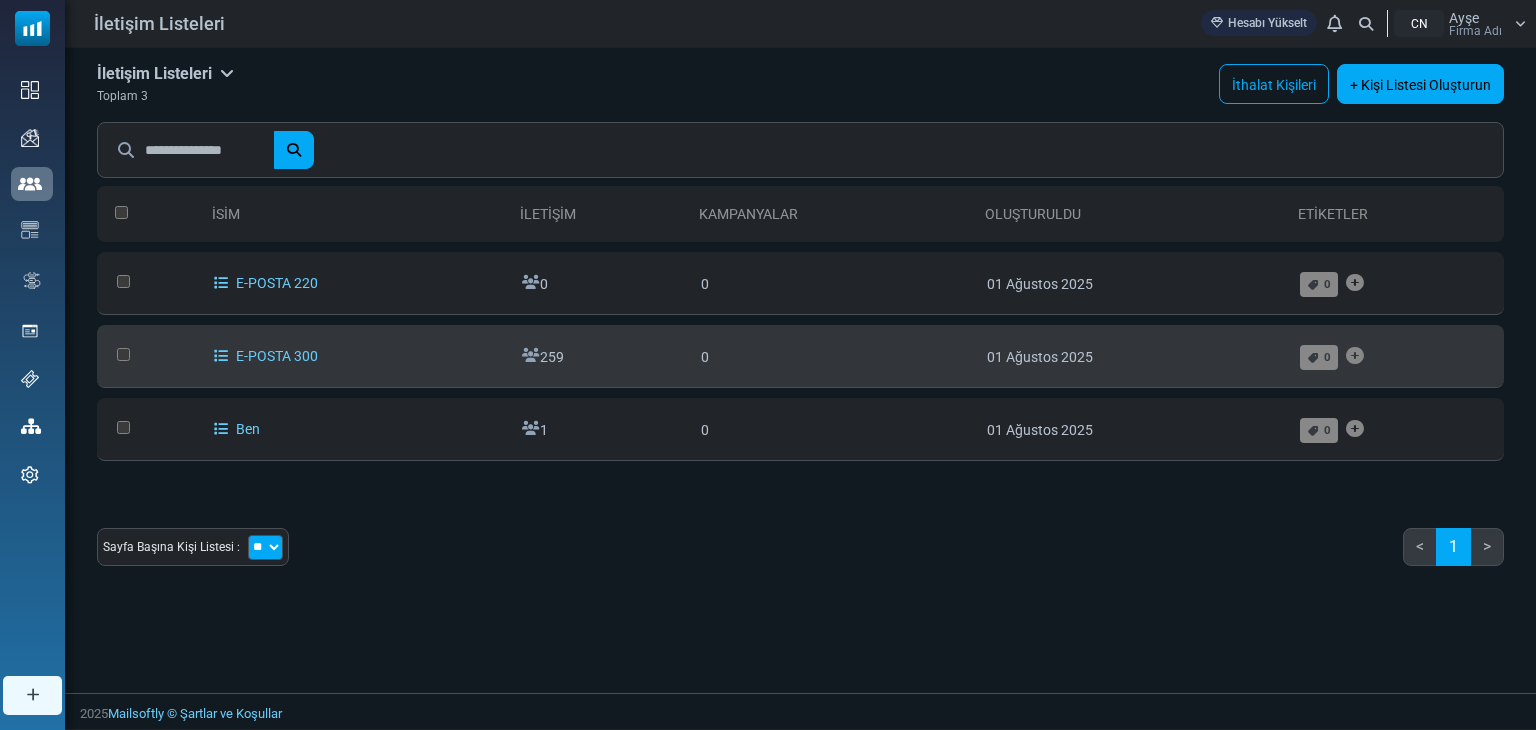 click on "E-POSTA 300" at bounding box center (358, 356) 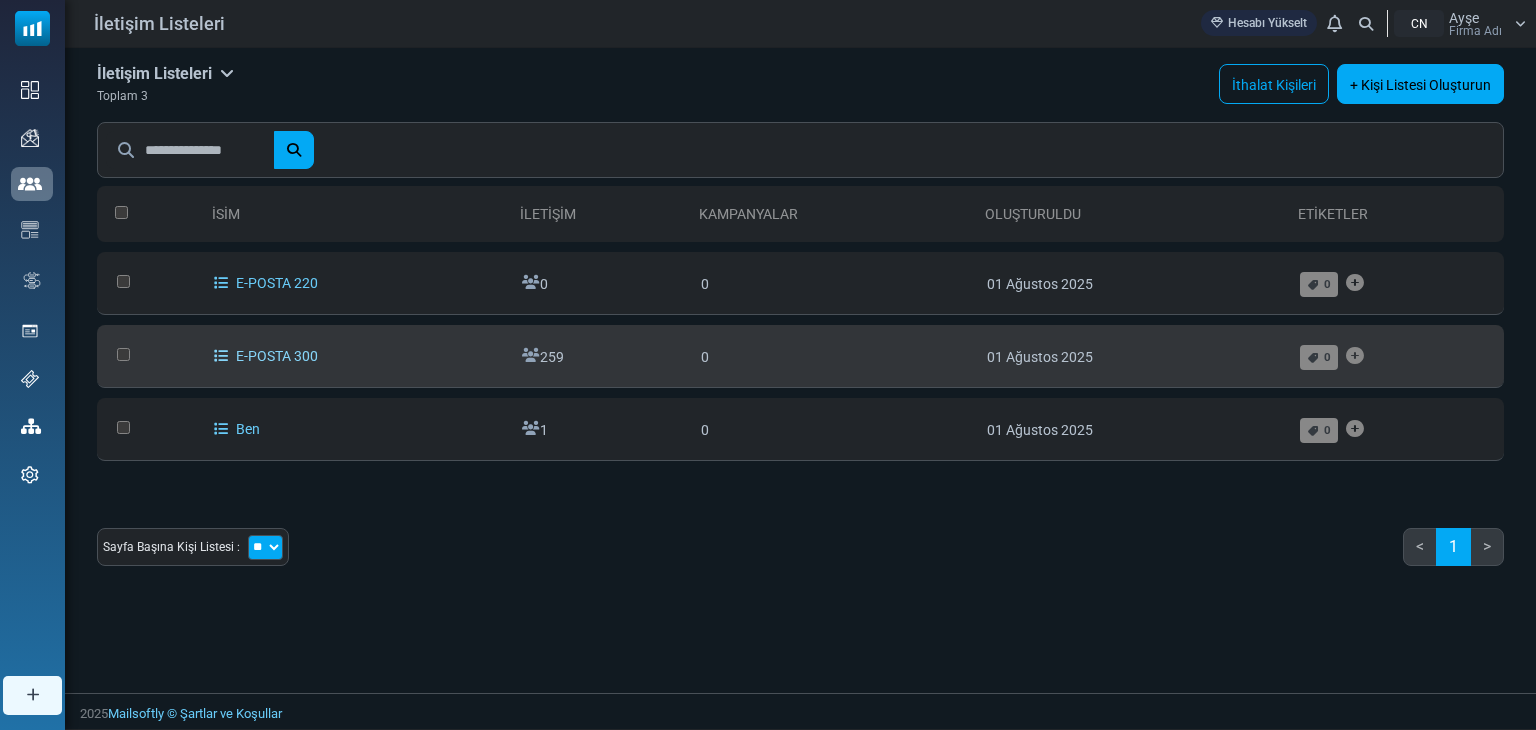 click on "E-POSTA 300" at bounding box center [277, 356] 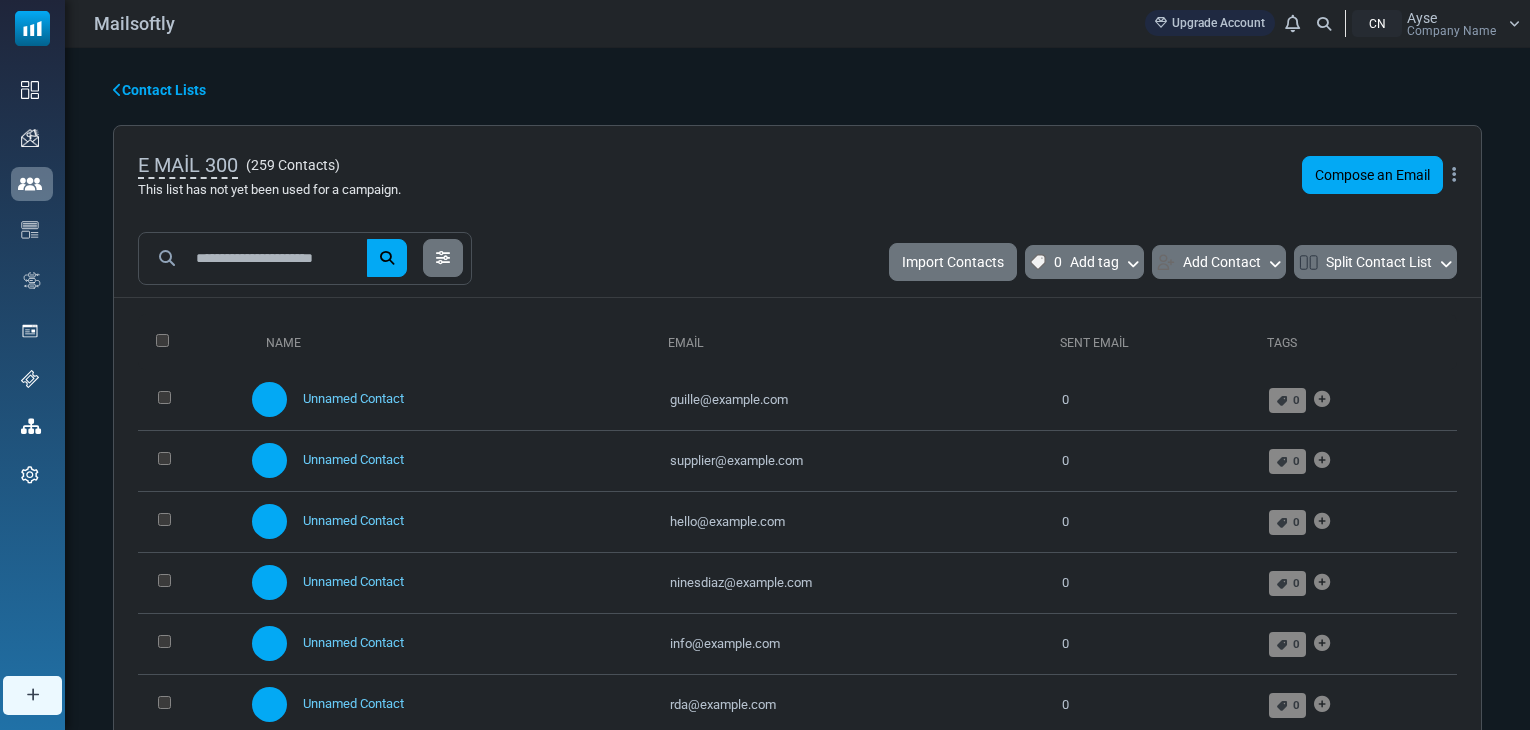 scroll, scrollTop: 0, scrollLeft: 0, axis: both 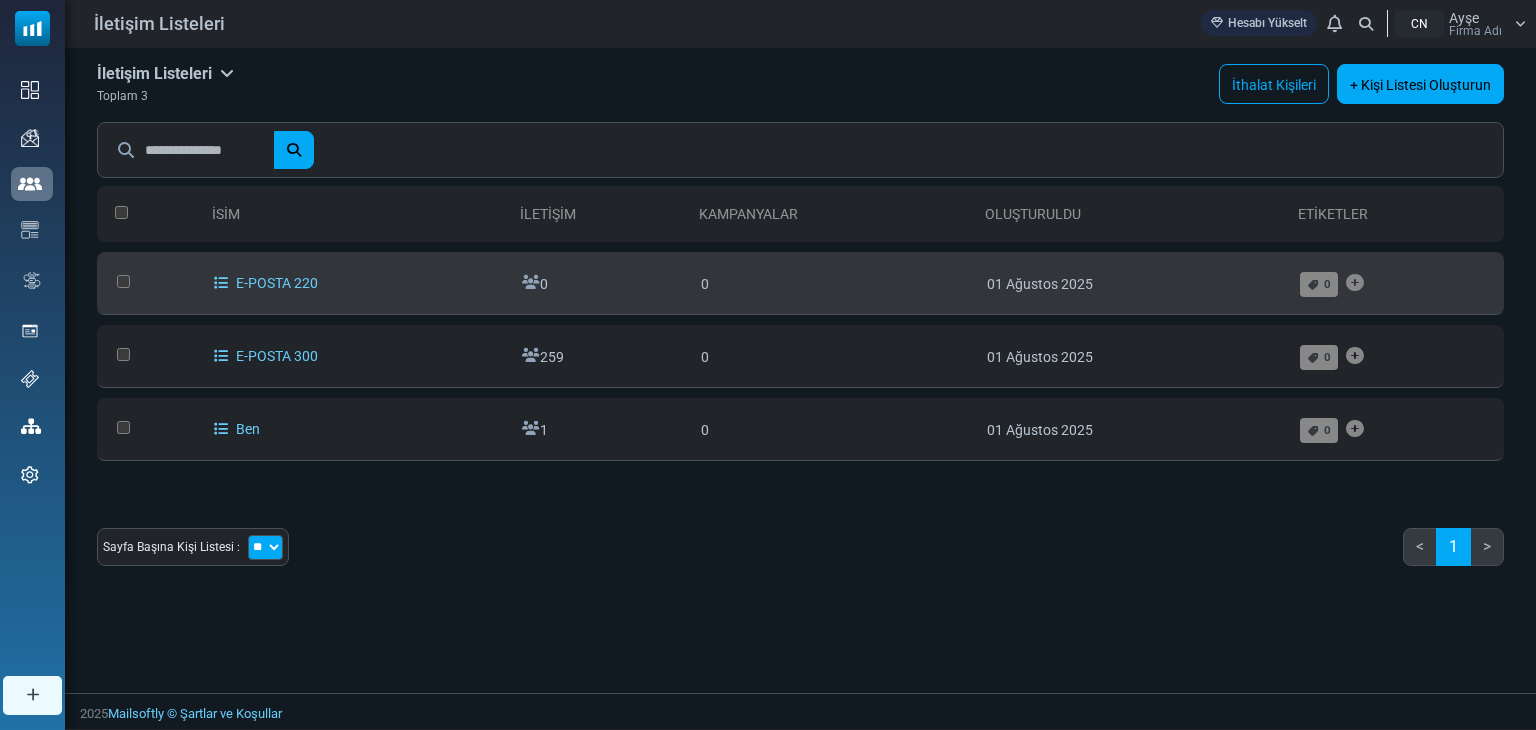 click on "0" at bounding box center (601, 283) 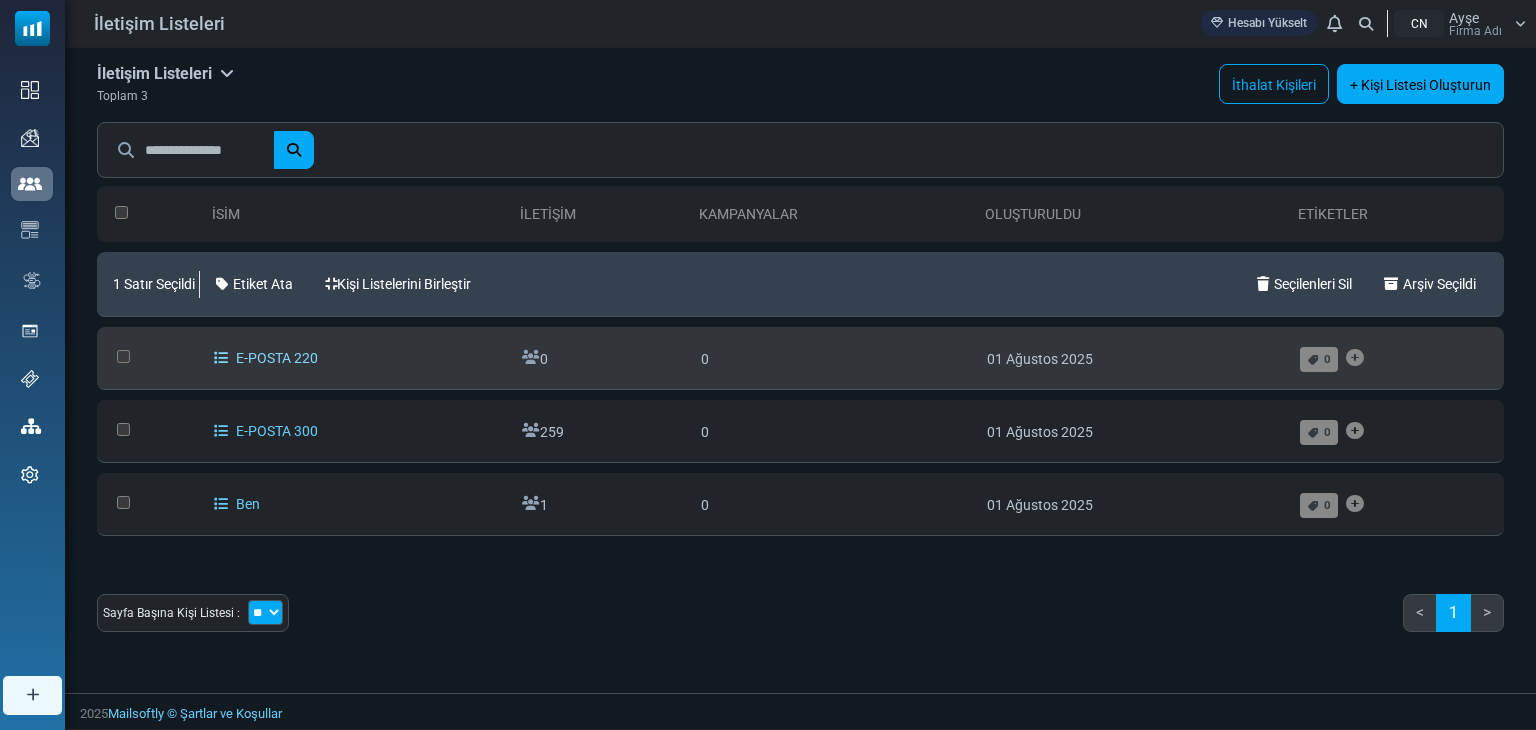 click on "E-POSTA 220" at bounding box center (277, 358) 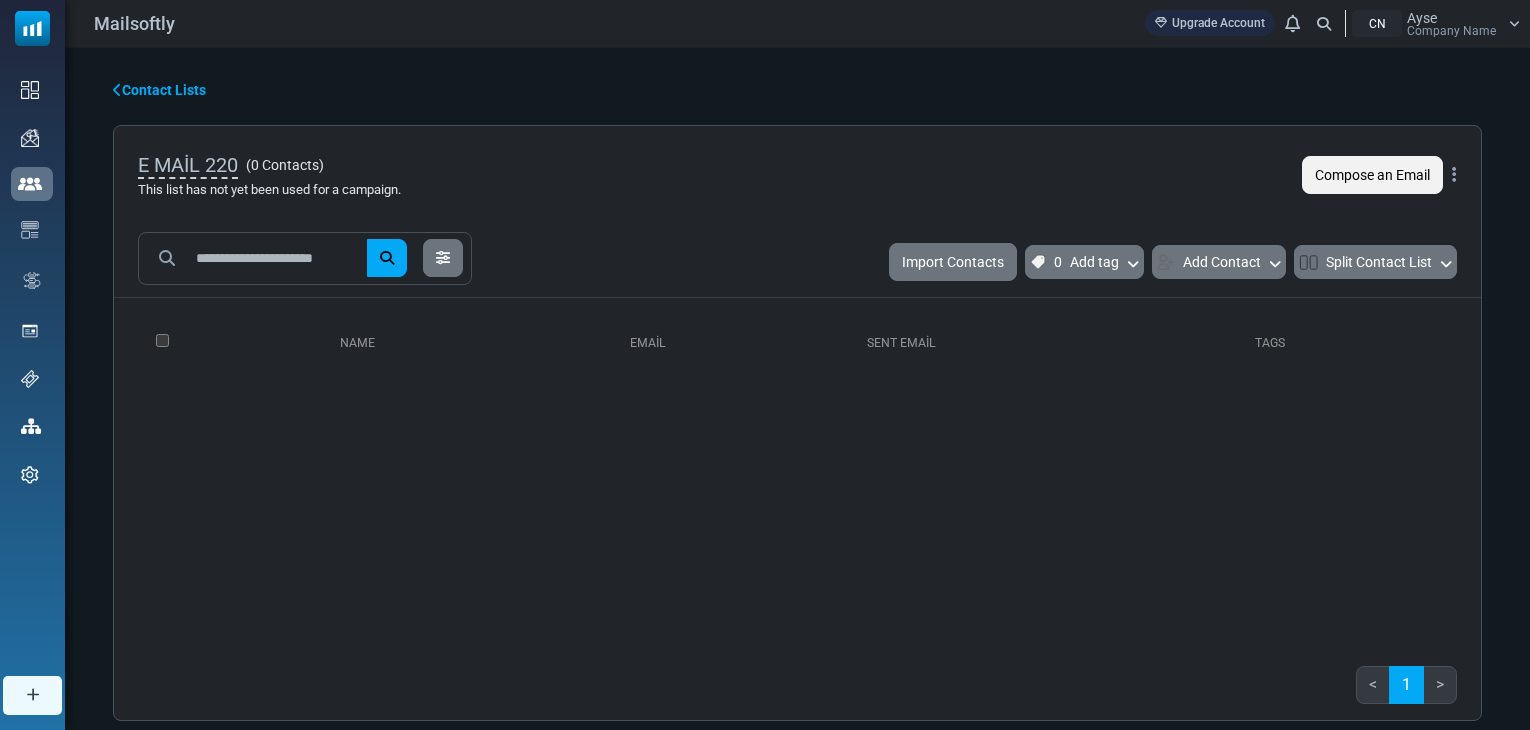 scroll, scrollTop: 0, scrollLeft: 0, axis: both 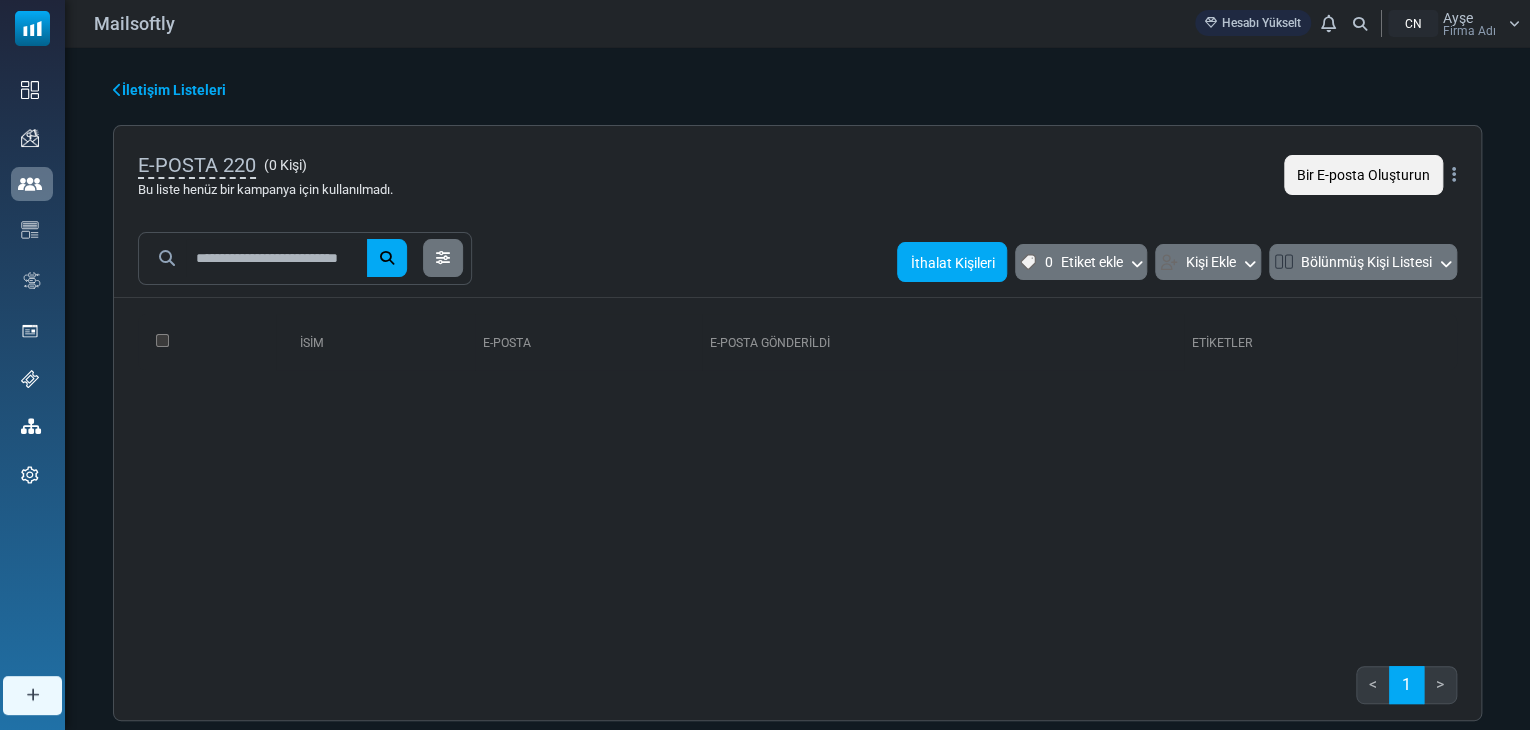 click on "İthalat Kişileri" at bounding box center [952, 263] 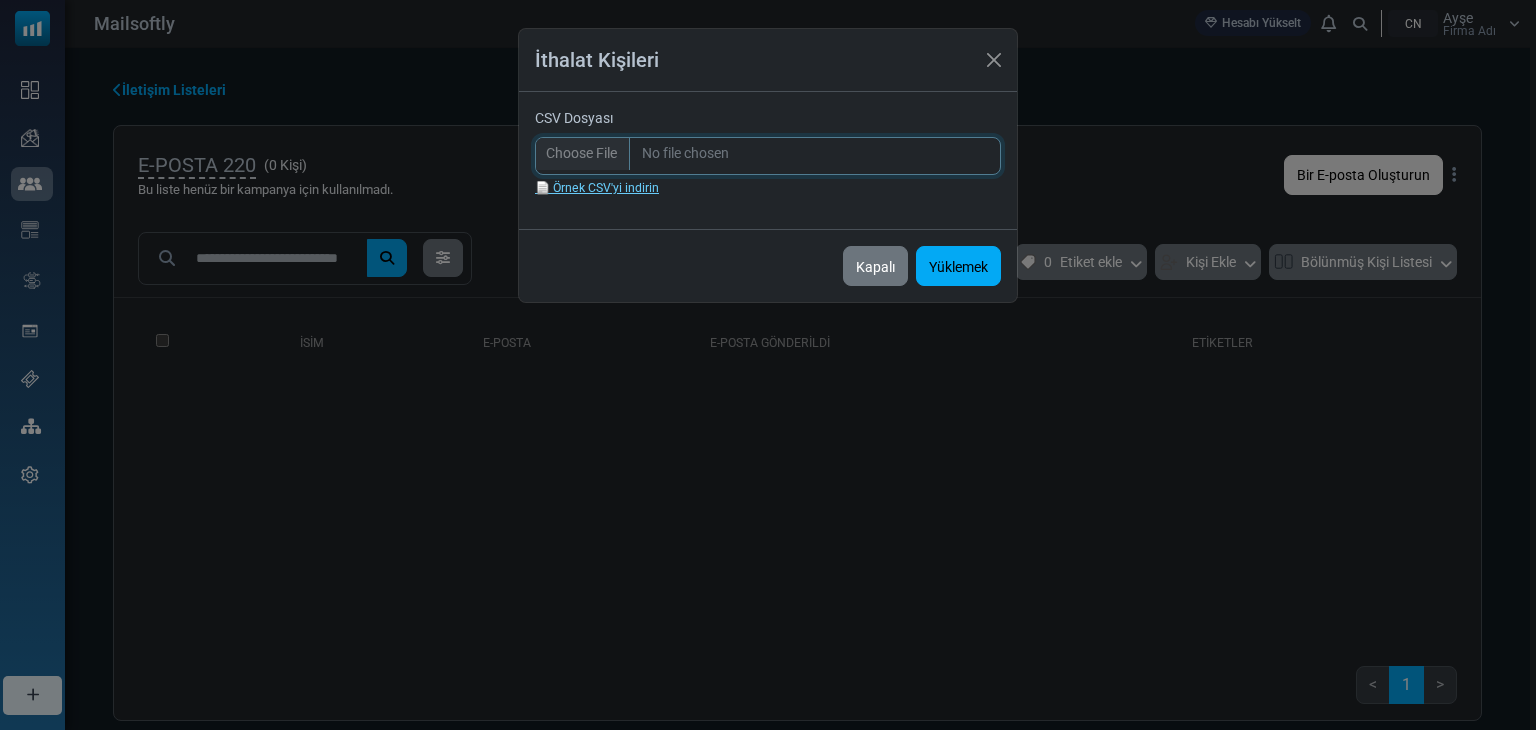 click on "CSV Dosyası" at bounding box center [768, 156] 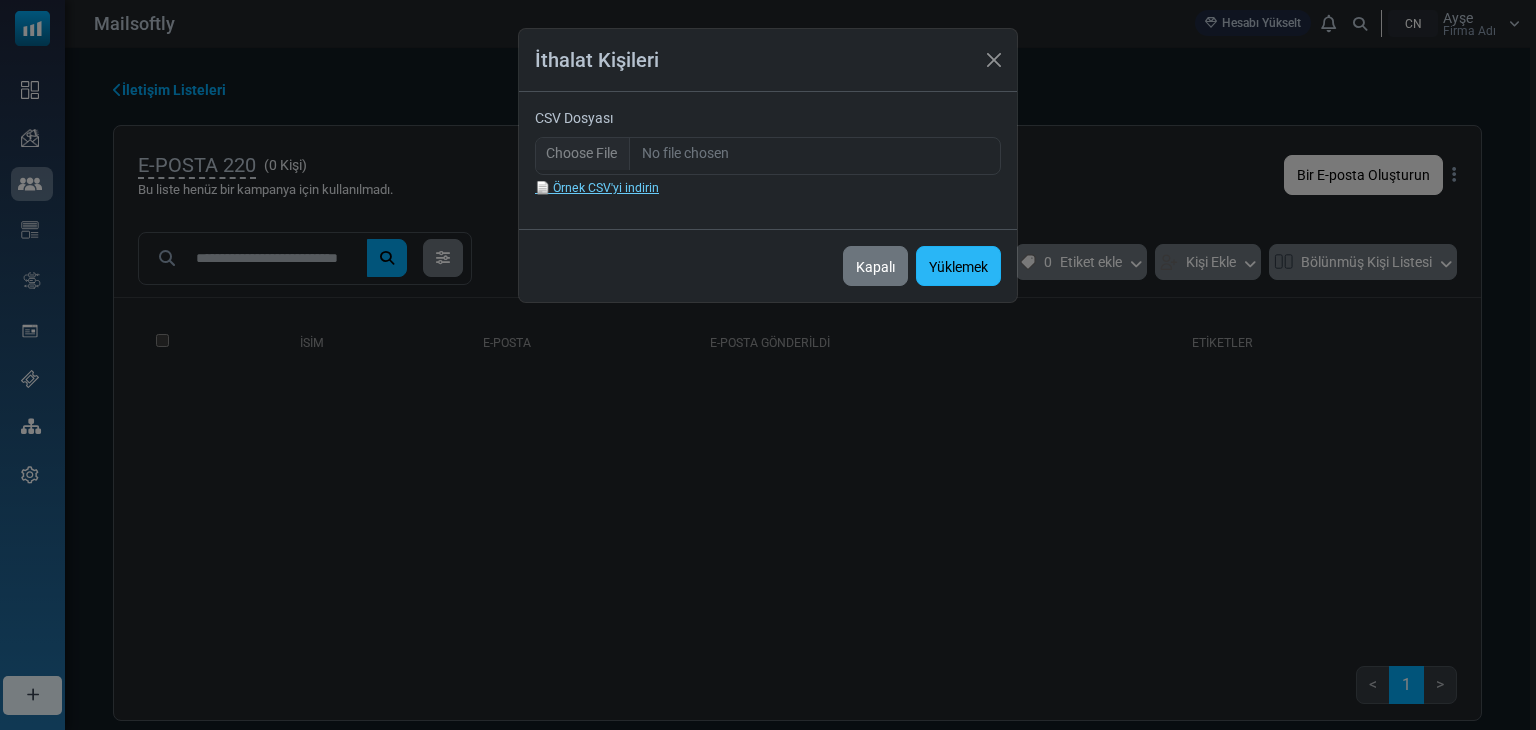 click on "Yüklemek" at bounding box center (958, 267) 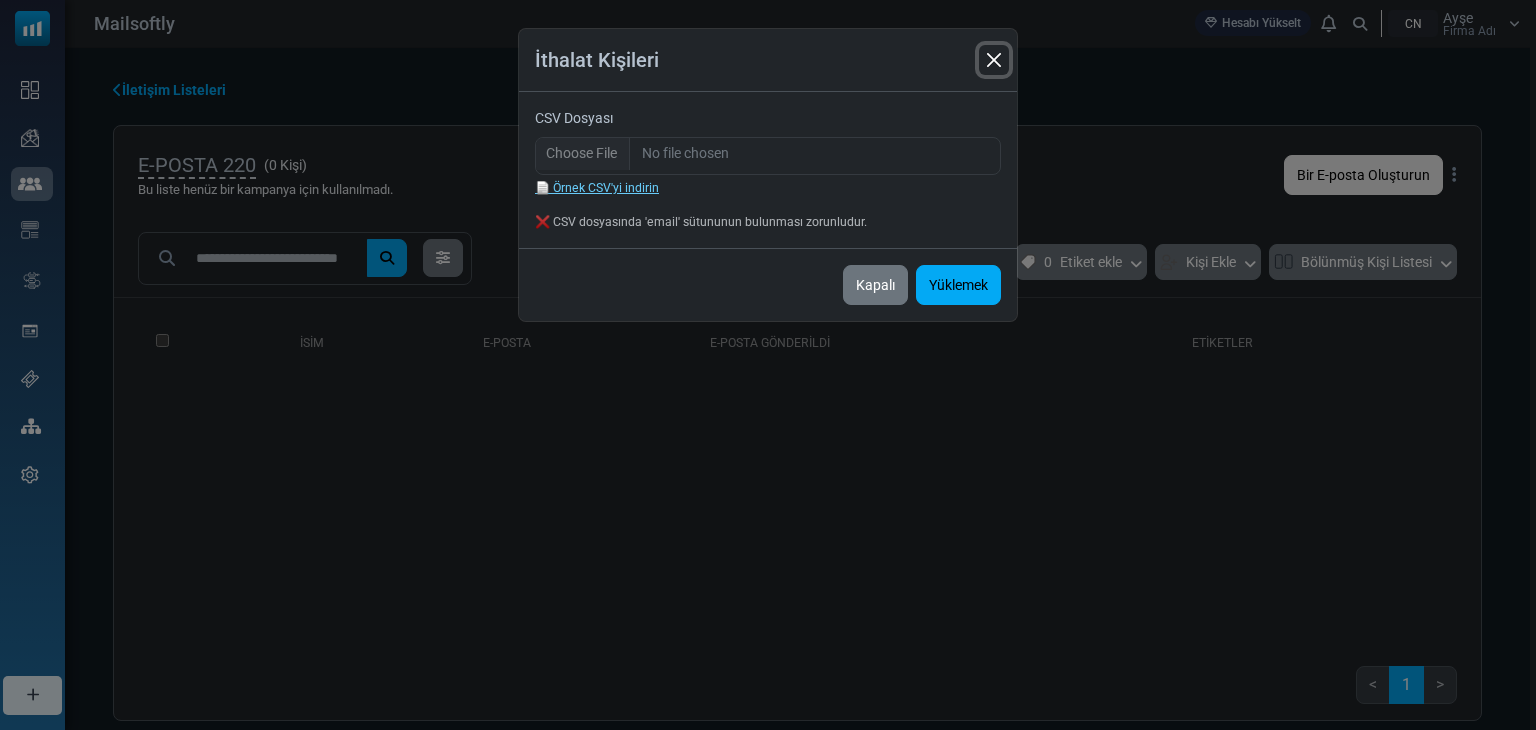 click at bounding box center (994, 60) 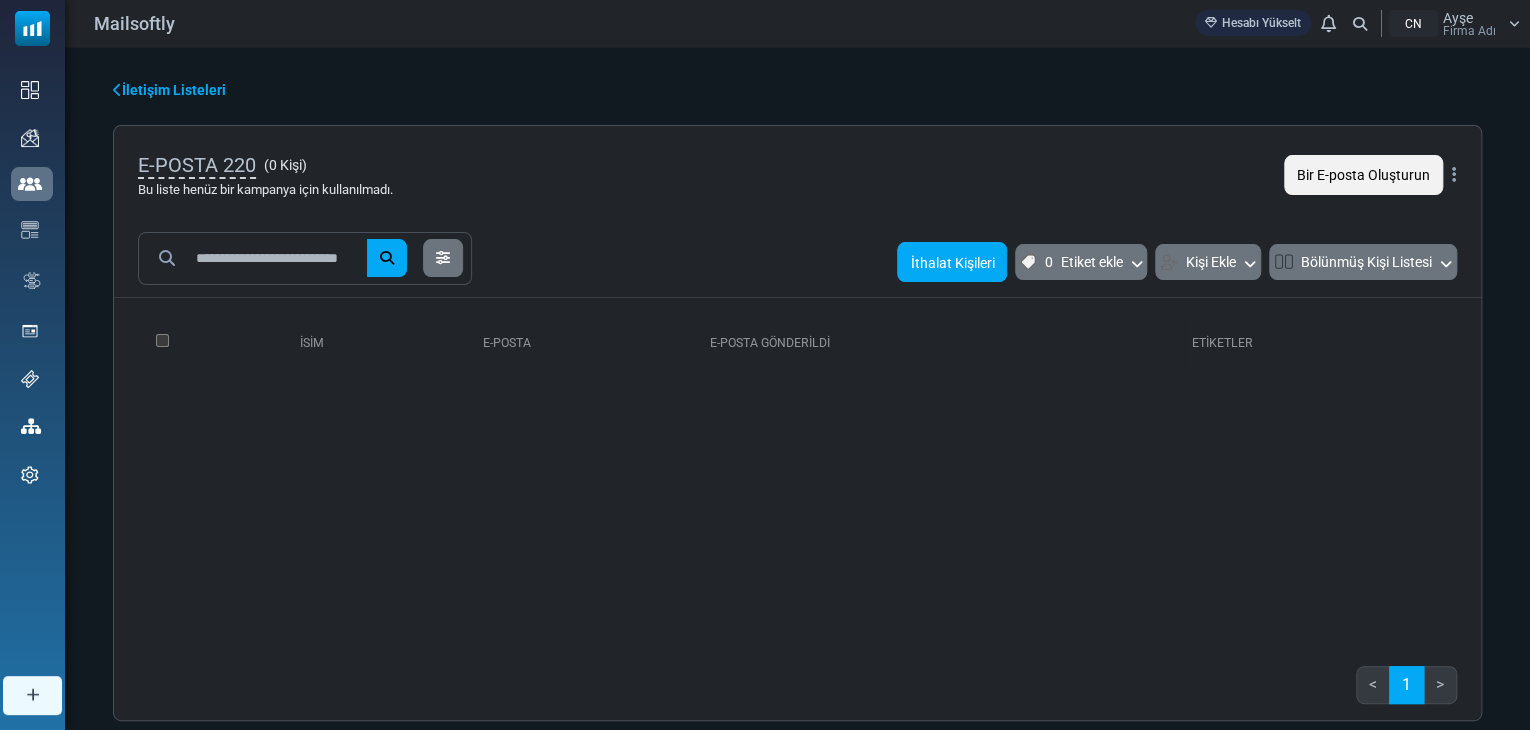 click on "İthalat Kişileri" at bounding box center (952, 263) 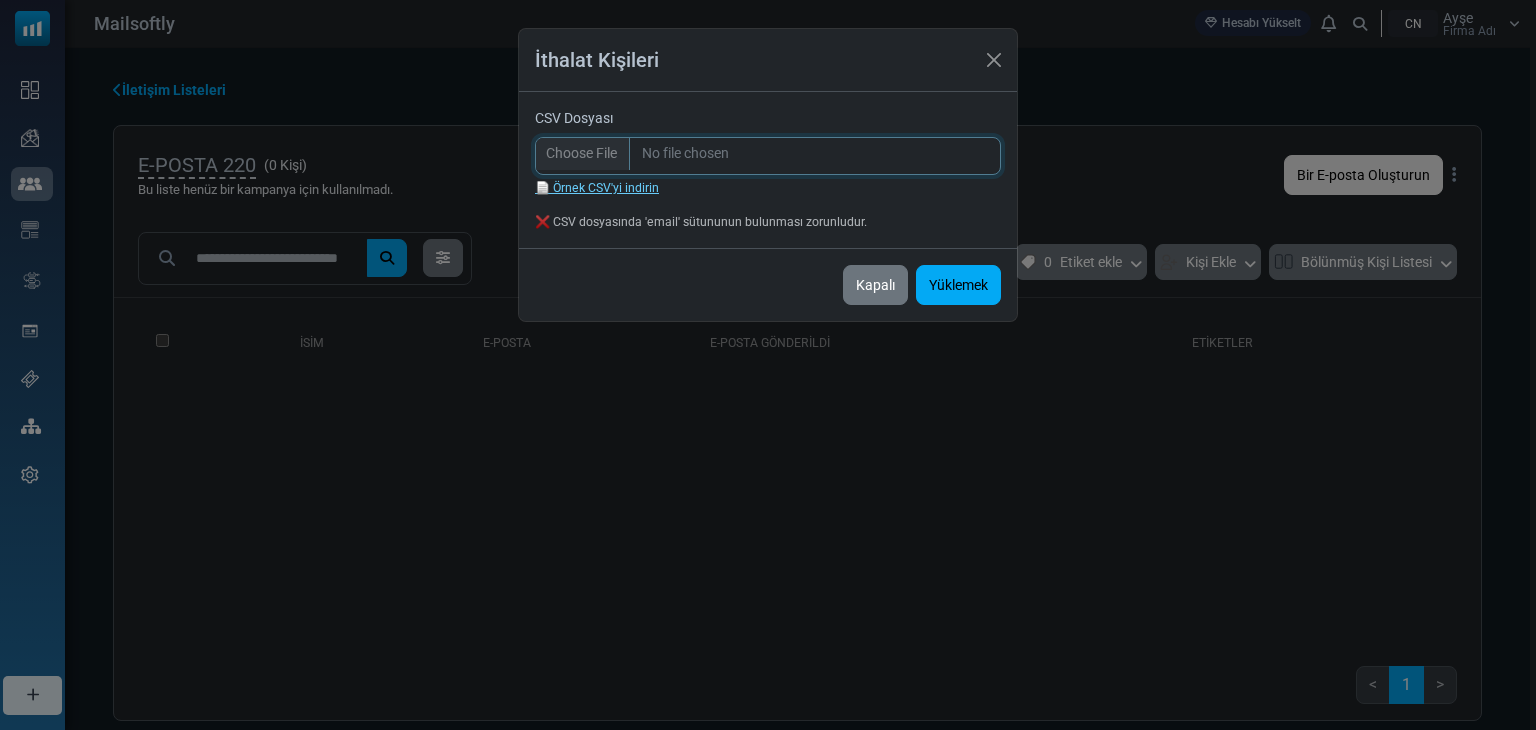 click on "CSV Dosyası" at bounding box center [768, 156] 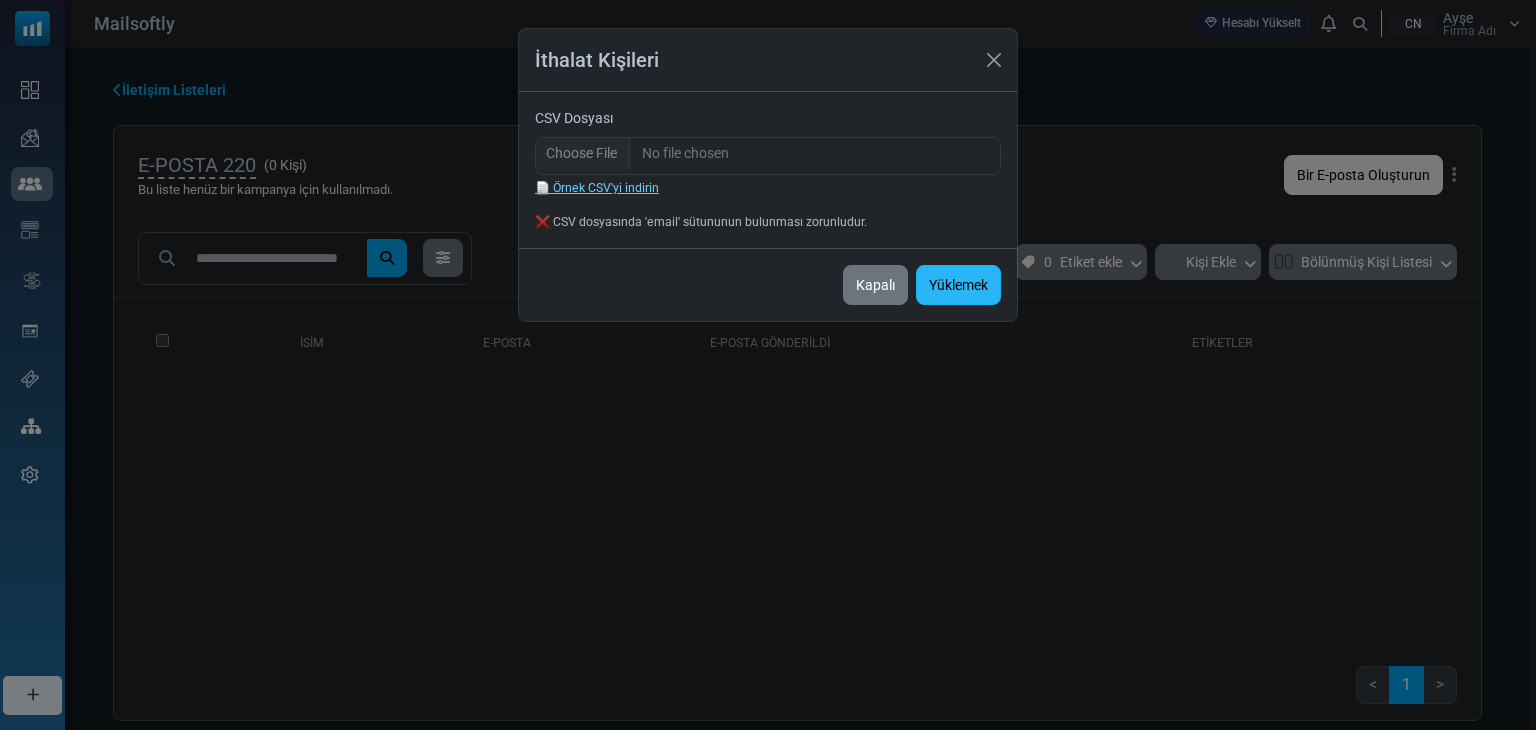 click on "Yüklemek" at bounding box center [958, 286] 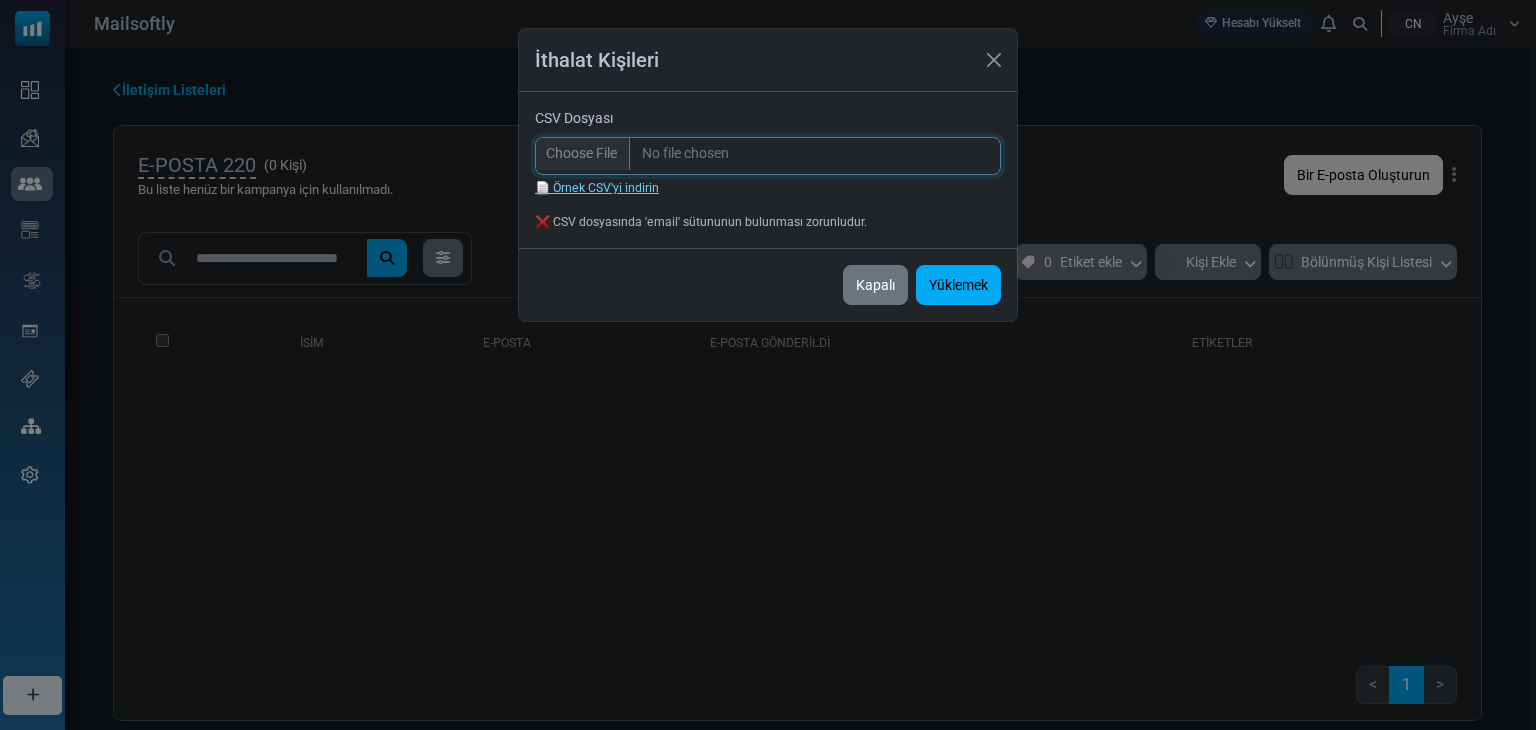 click on "CSV Dosyası" at bounding box center [768, 156] 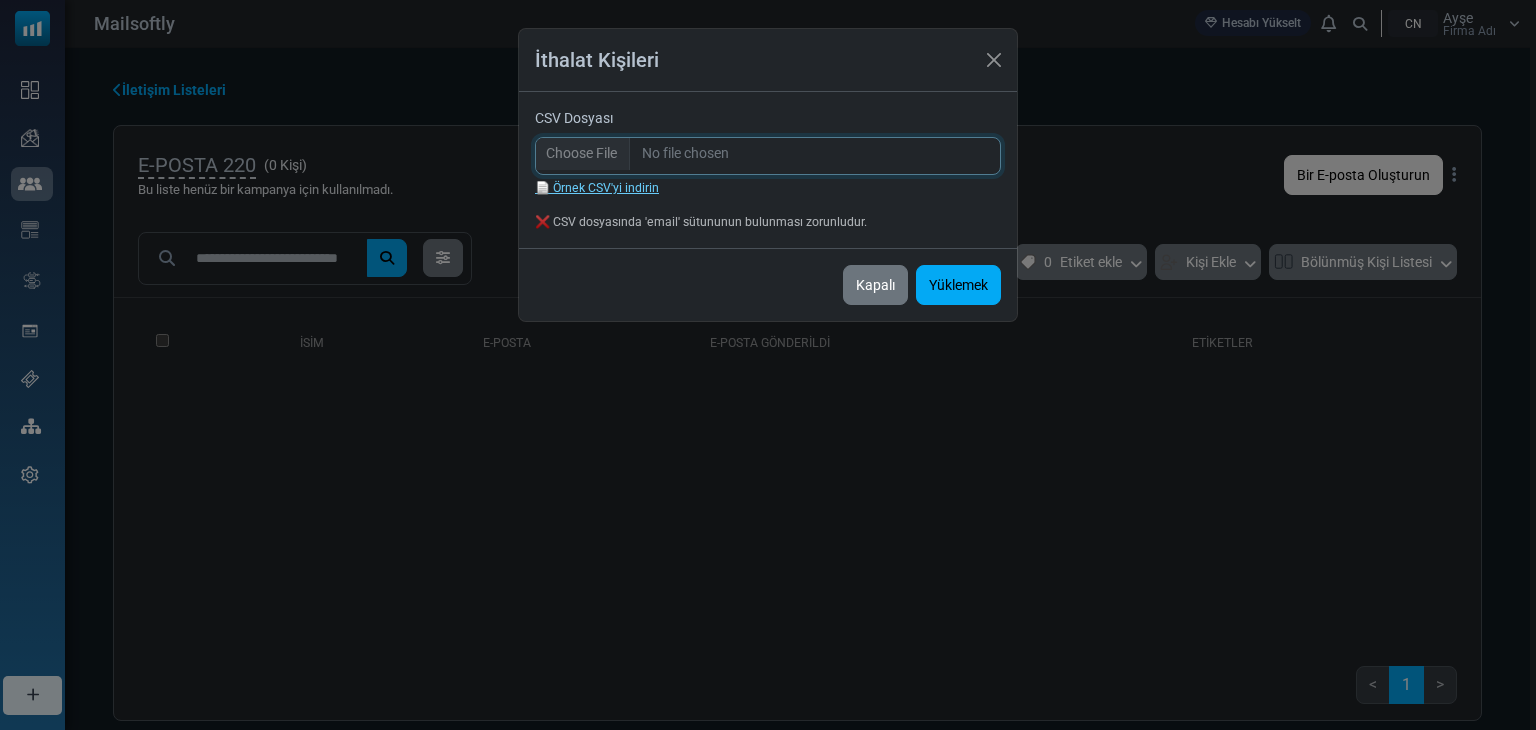 type on "**********" 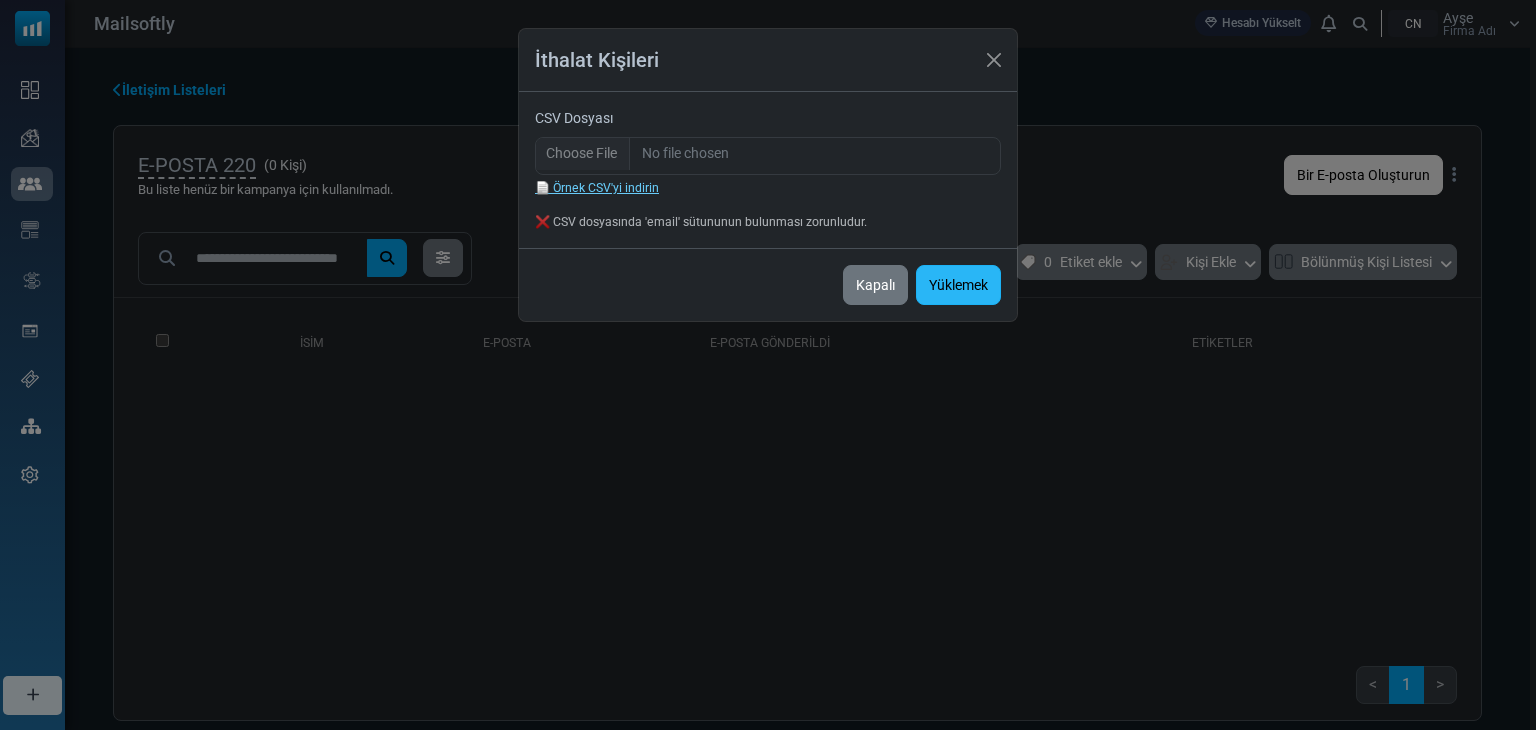click on "Yüklemek" at bounding box center (958, 286) 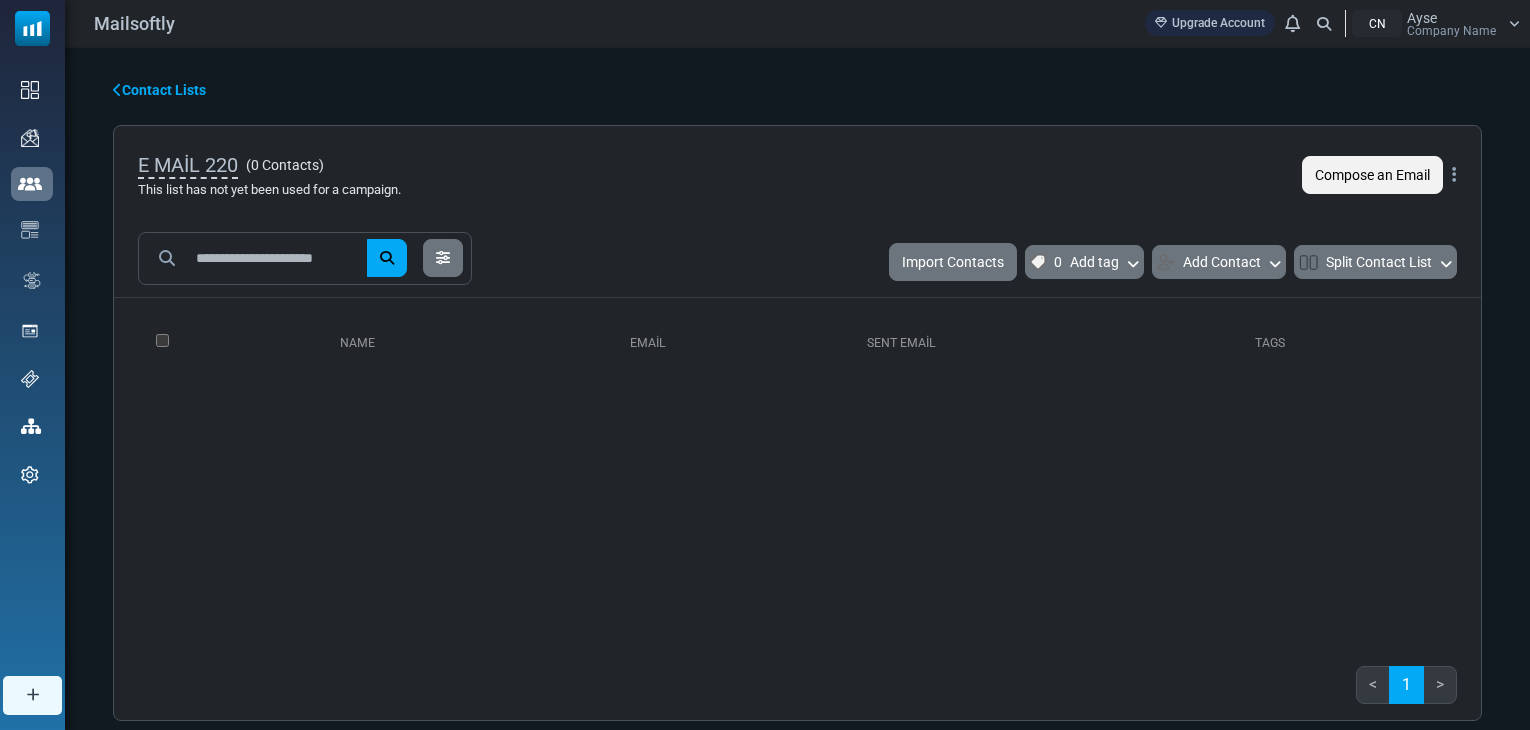scroll, scrollTop: 0, scrollLeft: 0, axis: both 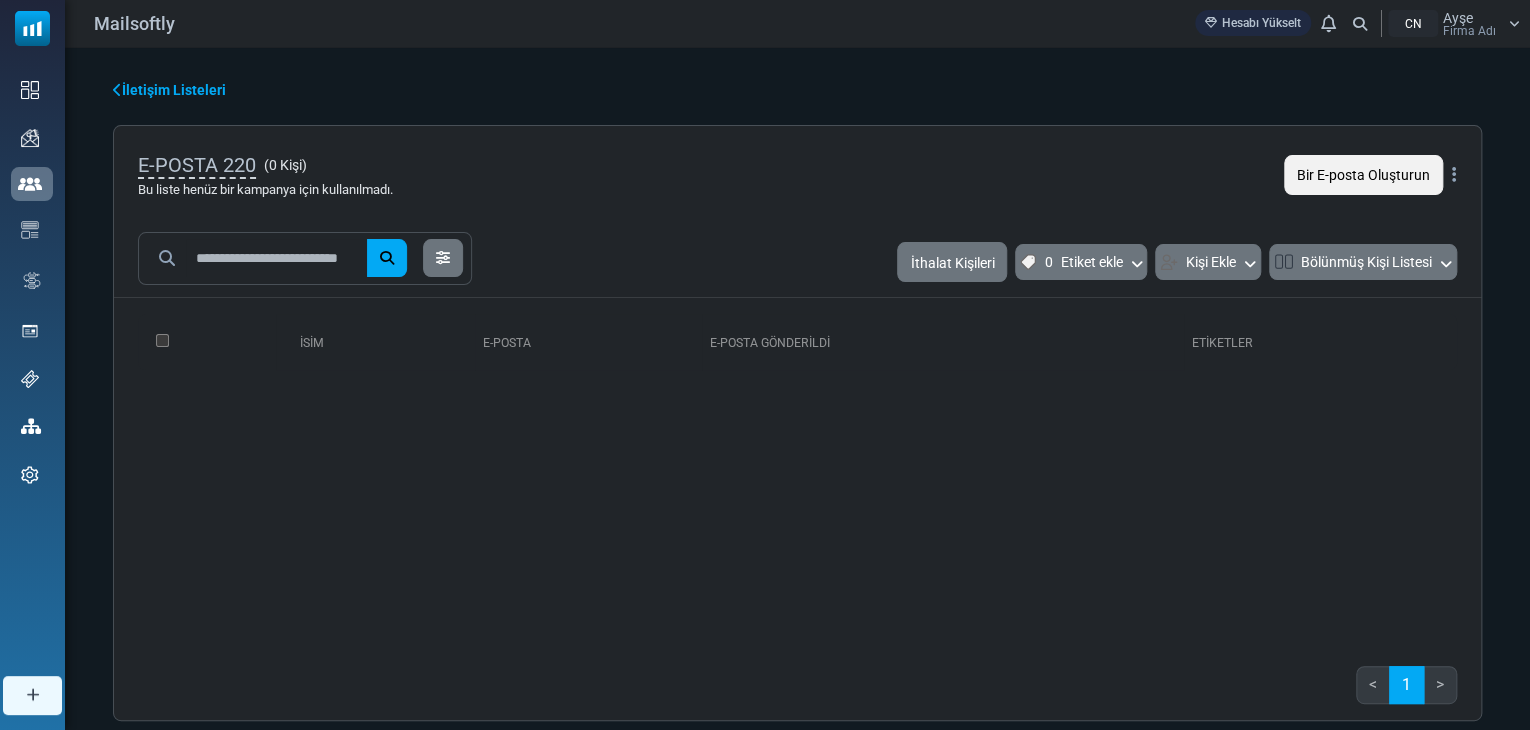 click on "Bir E-posta Oluşturun" at bounding box center [1363, 176] 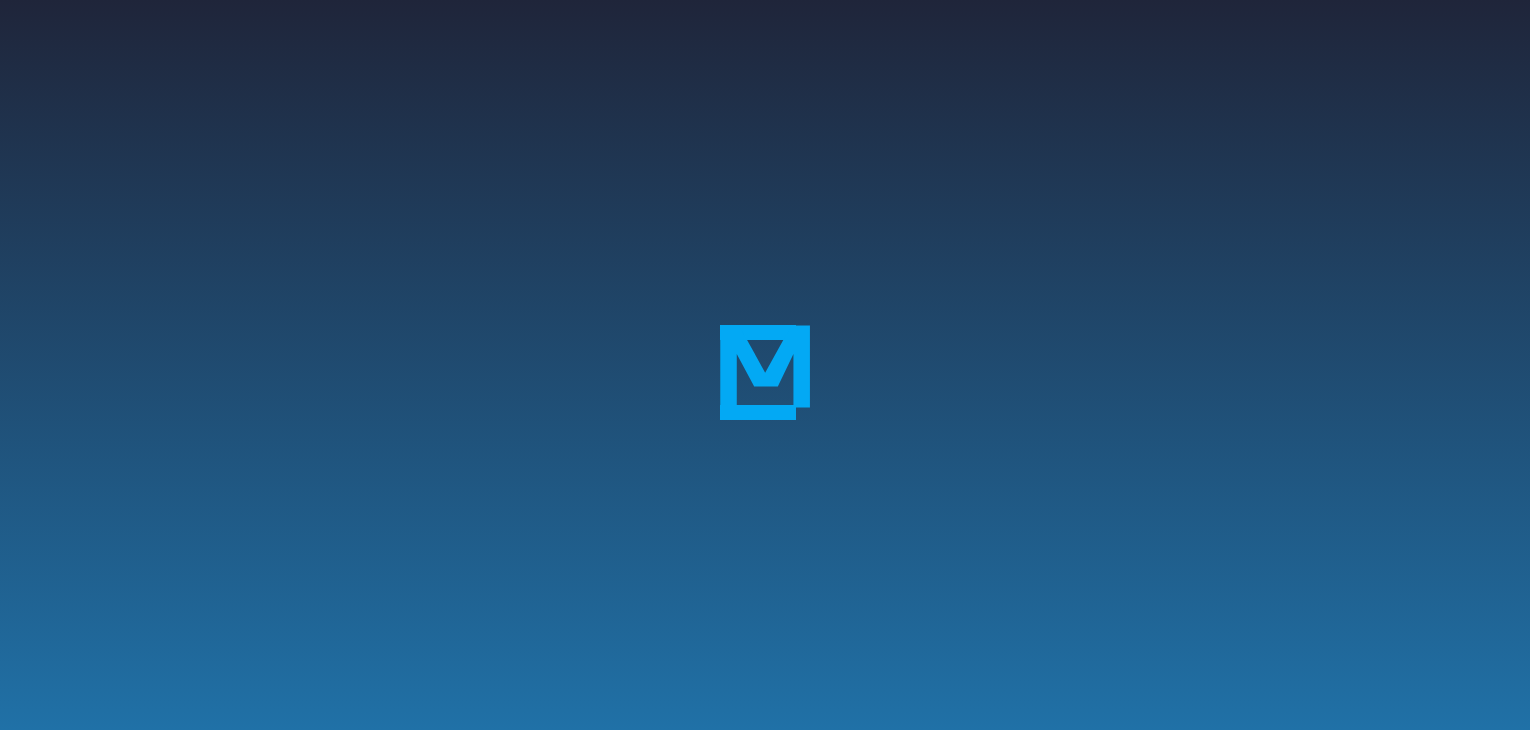 scroll, scrollTop: 0, scrollLeft: 0, axis: both 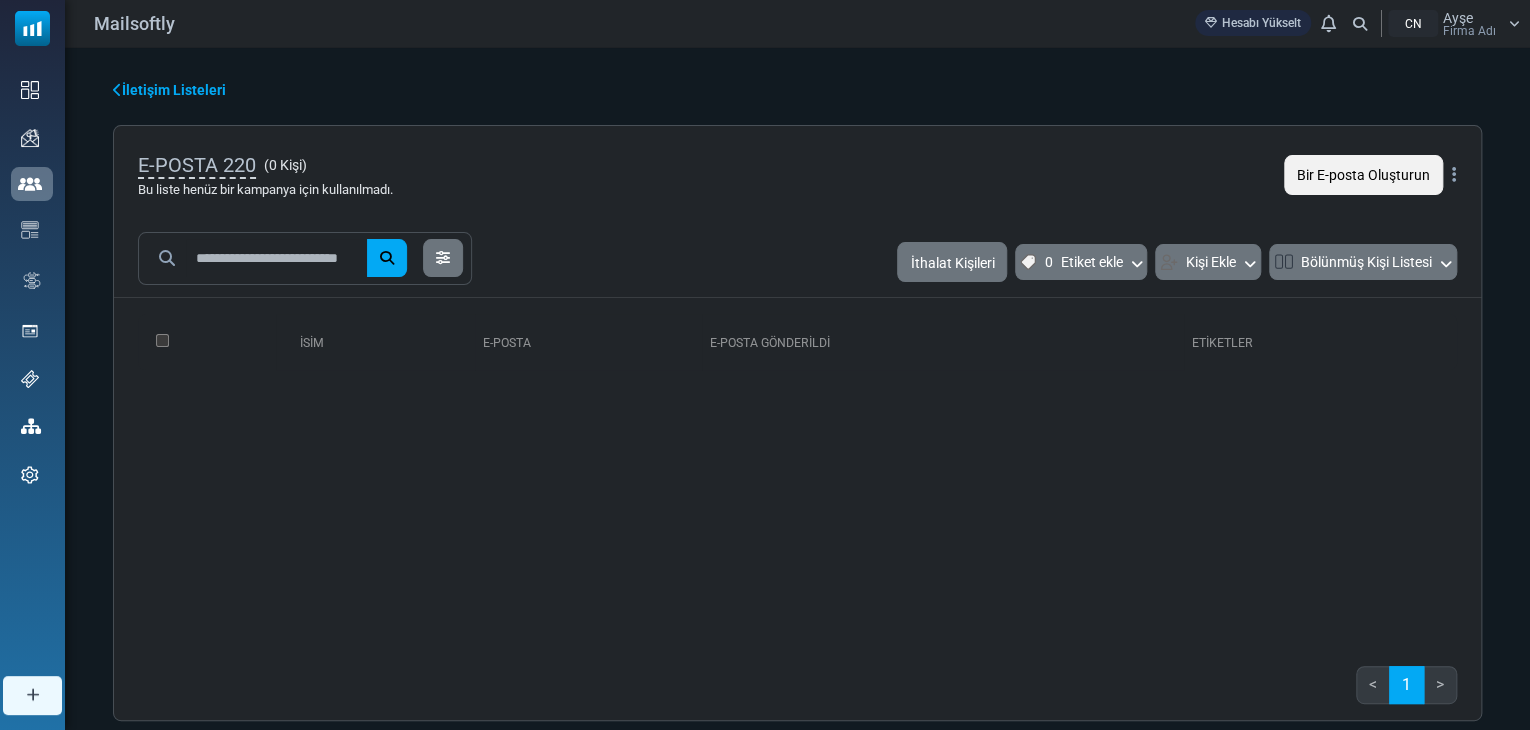 click on "Bir E-posta Oluşturun" at bounding box center (1363, 176) 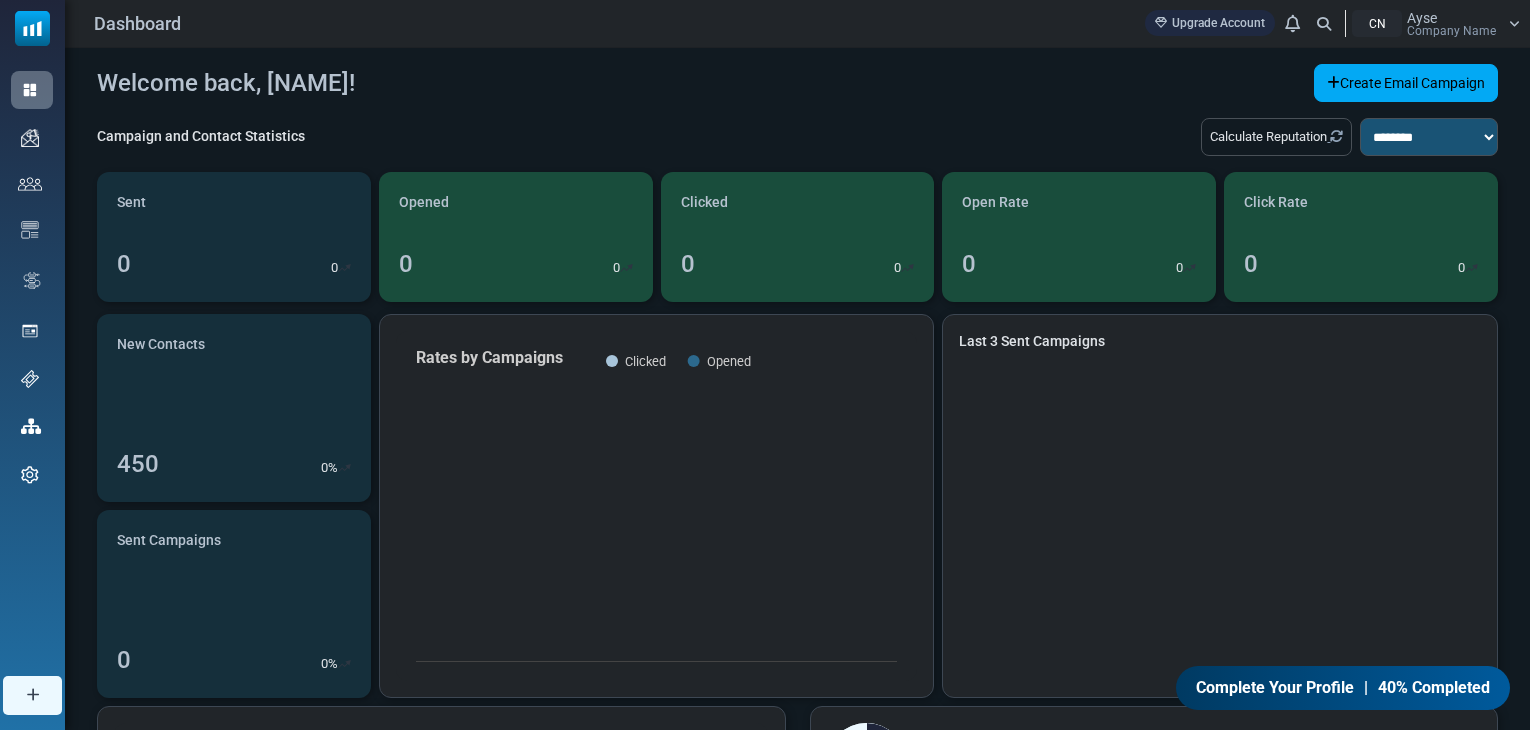 scroll, scrollTop: 0, scrollLeft: 0, axis: both 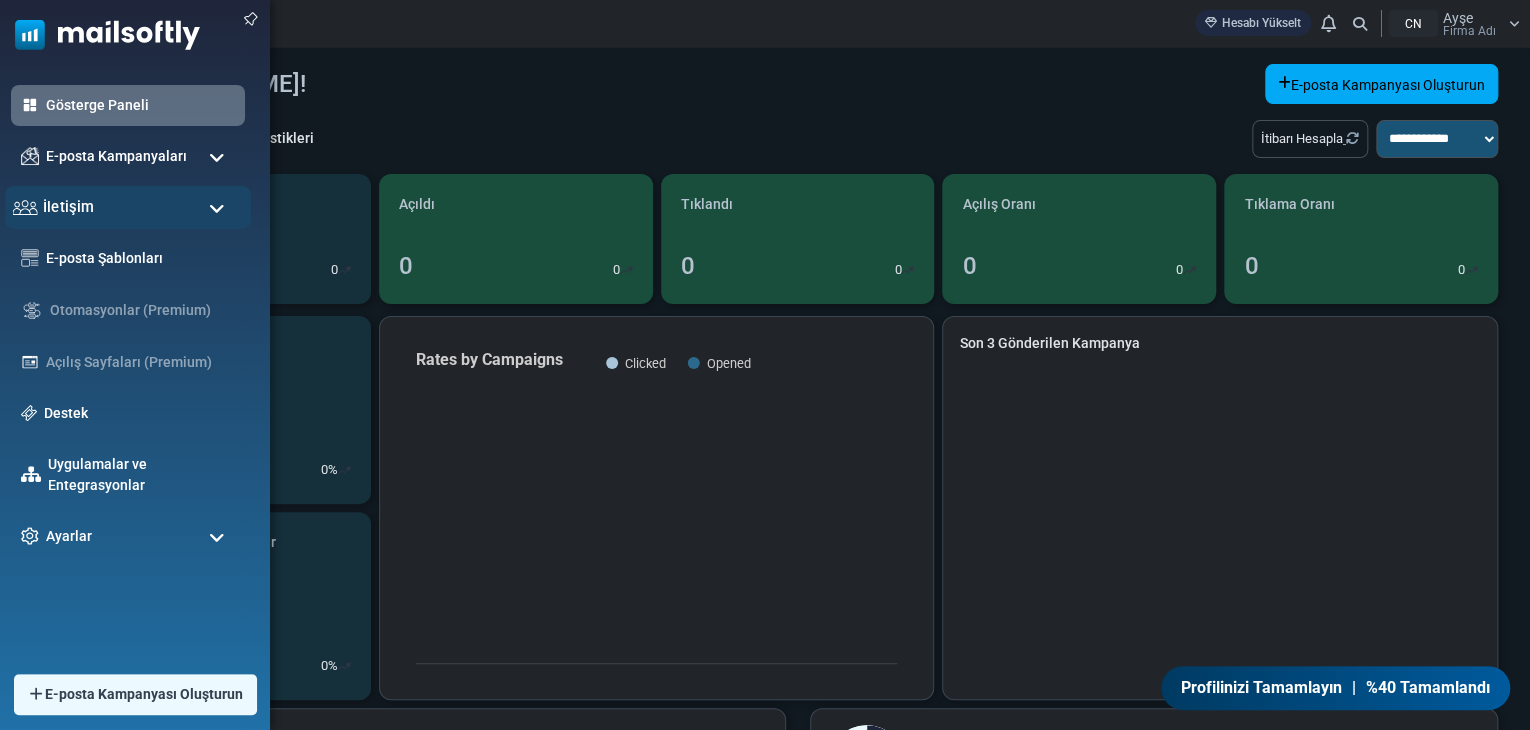 click on "İletişim" at bounding box center [128, 207] 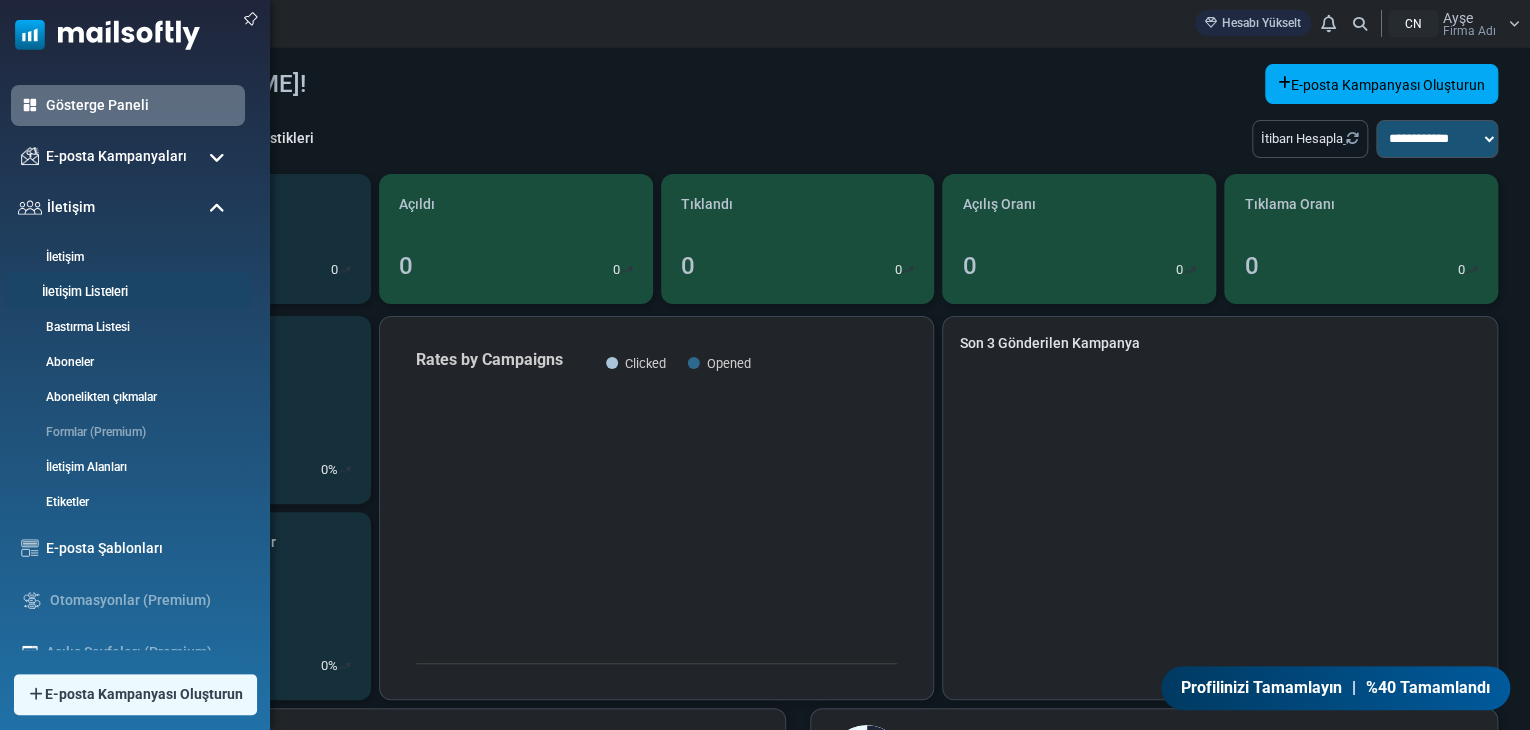 click on "İletişim Listeleri" at bounding box center (85, 292) 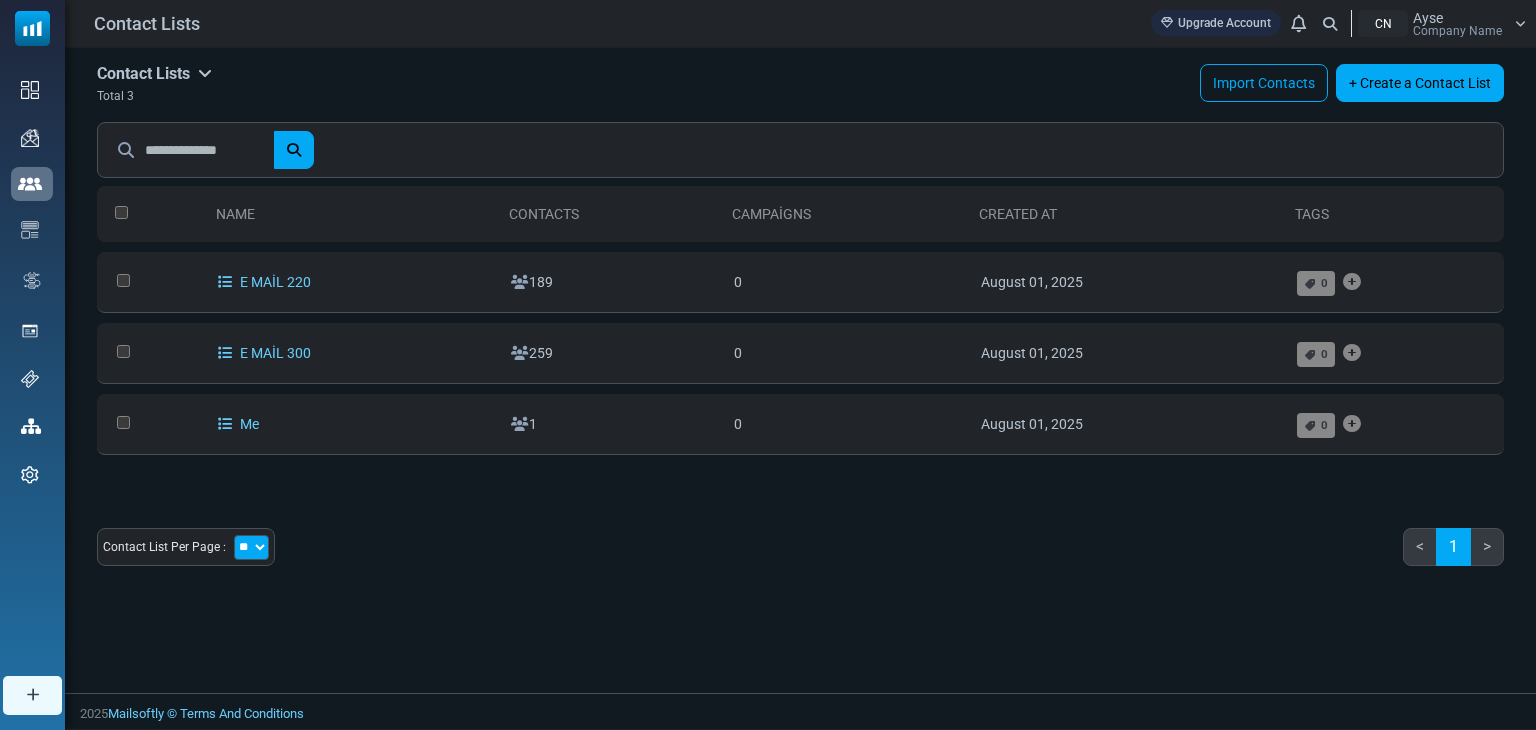 scroll, scrollTop: 0, scrollLeft: 0, axis: both 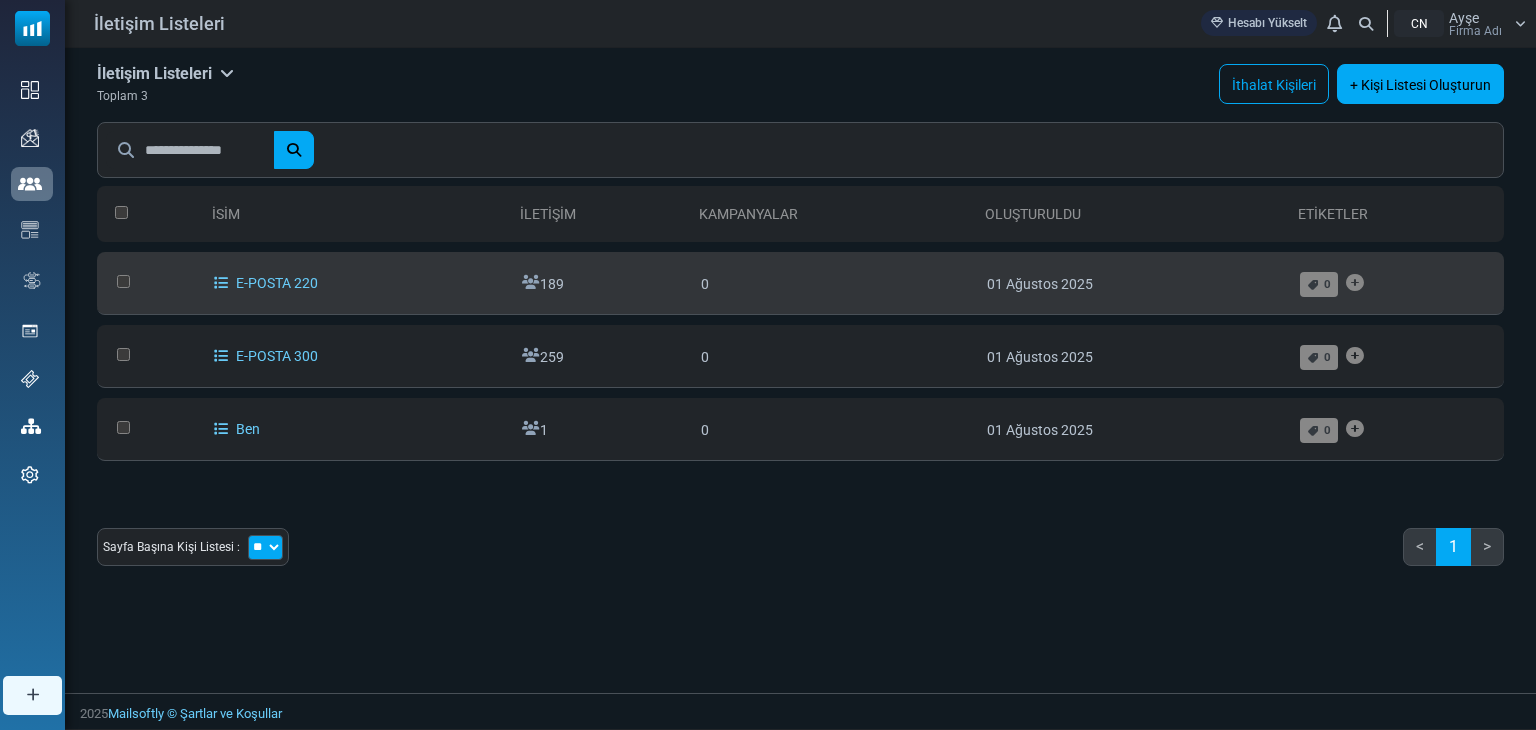 click at bounding box center [531, 282] 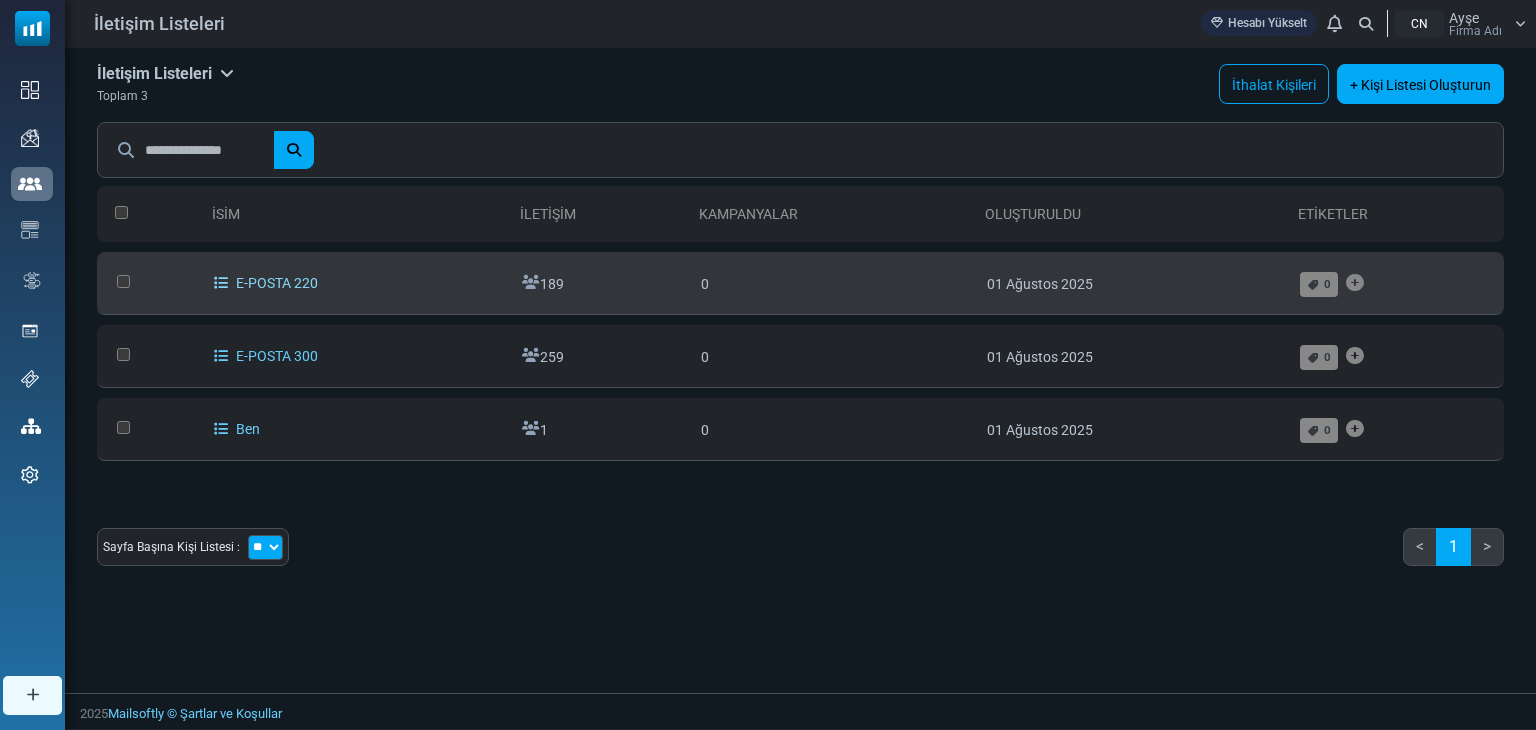 click on "E-POSTA 220" at bounding box center (277, 283) 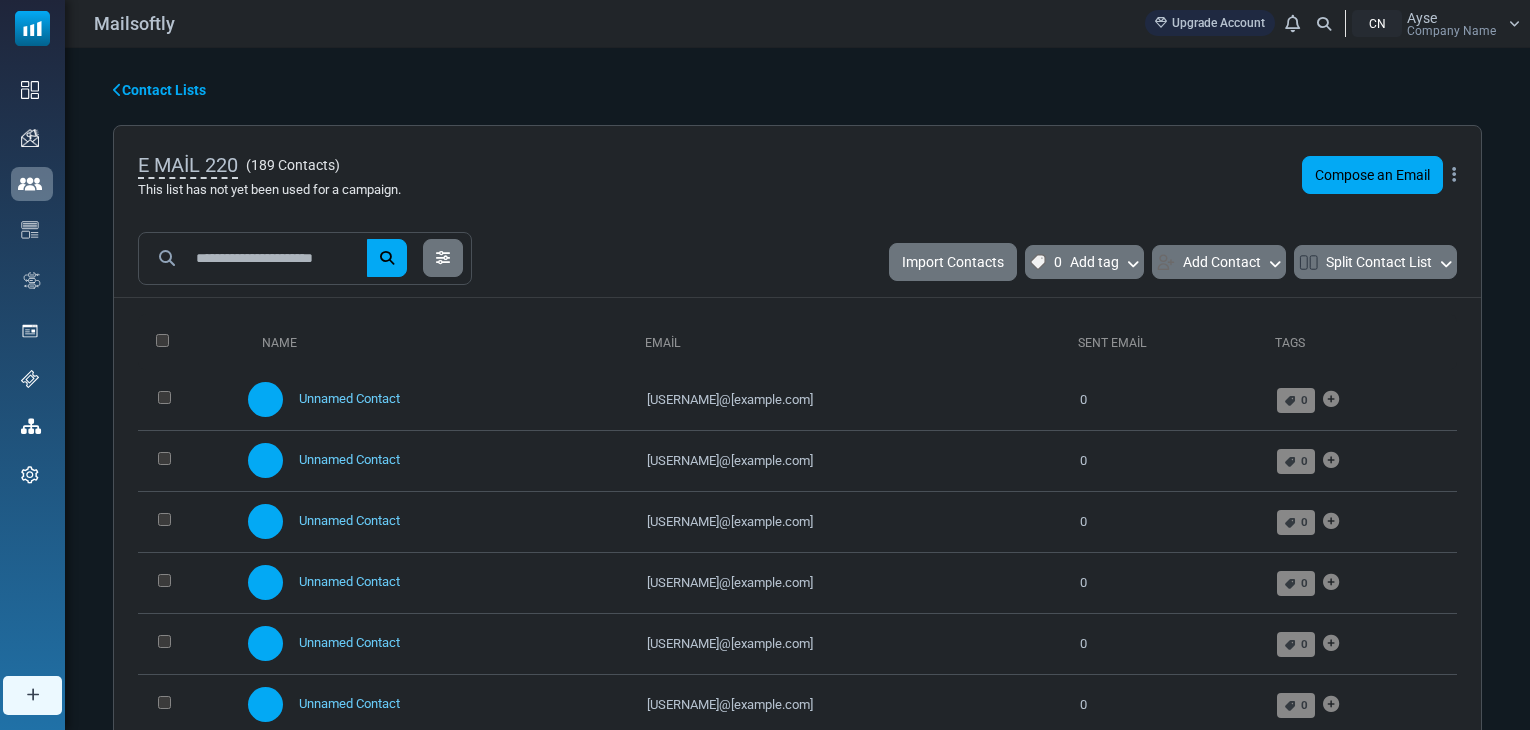 scroll, scrollTop: 0, scrollLeft: 0, axis: both 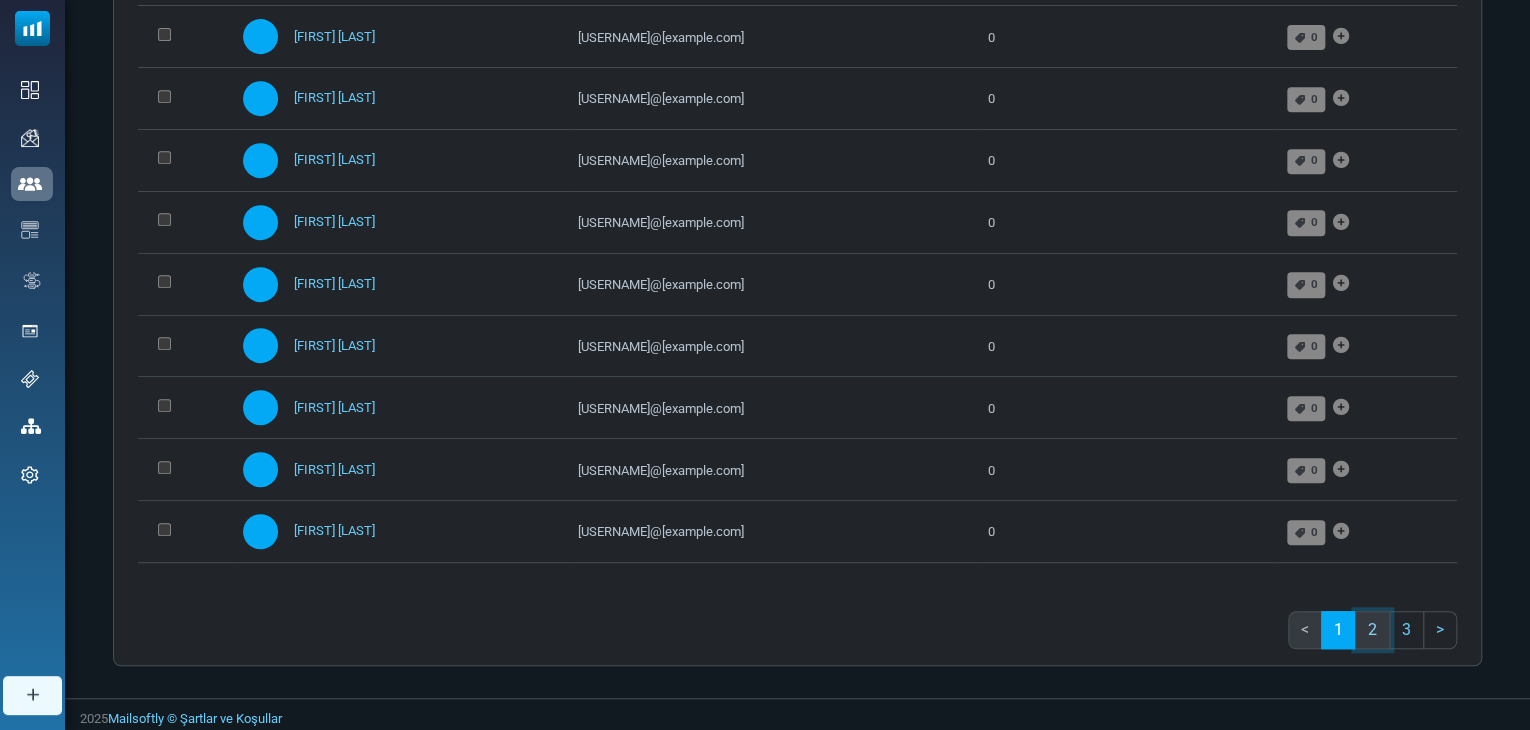 click on "2" at bounding box center [1372, 629] 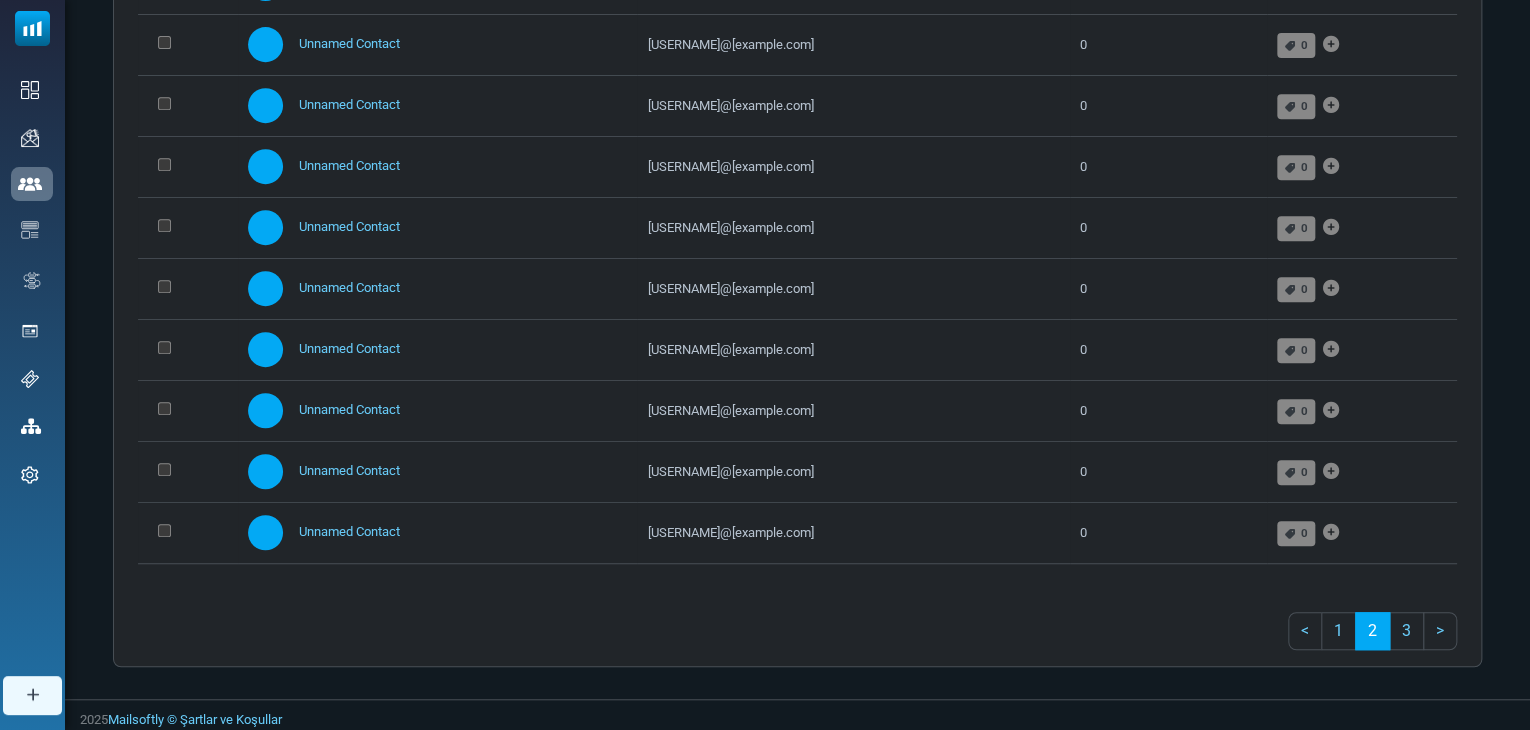 scroll, scrollTop: 425, scrollLeft: 0, axis: vertical 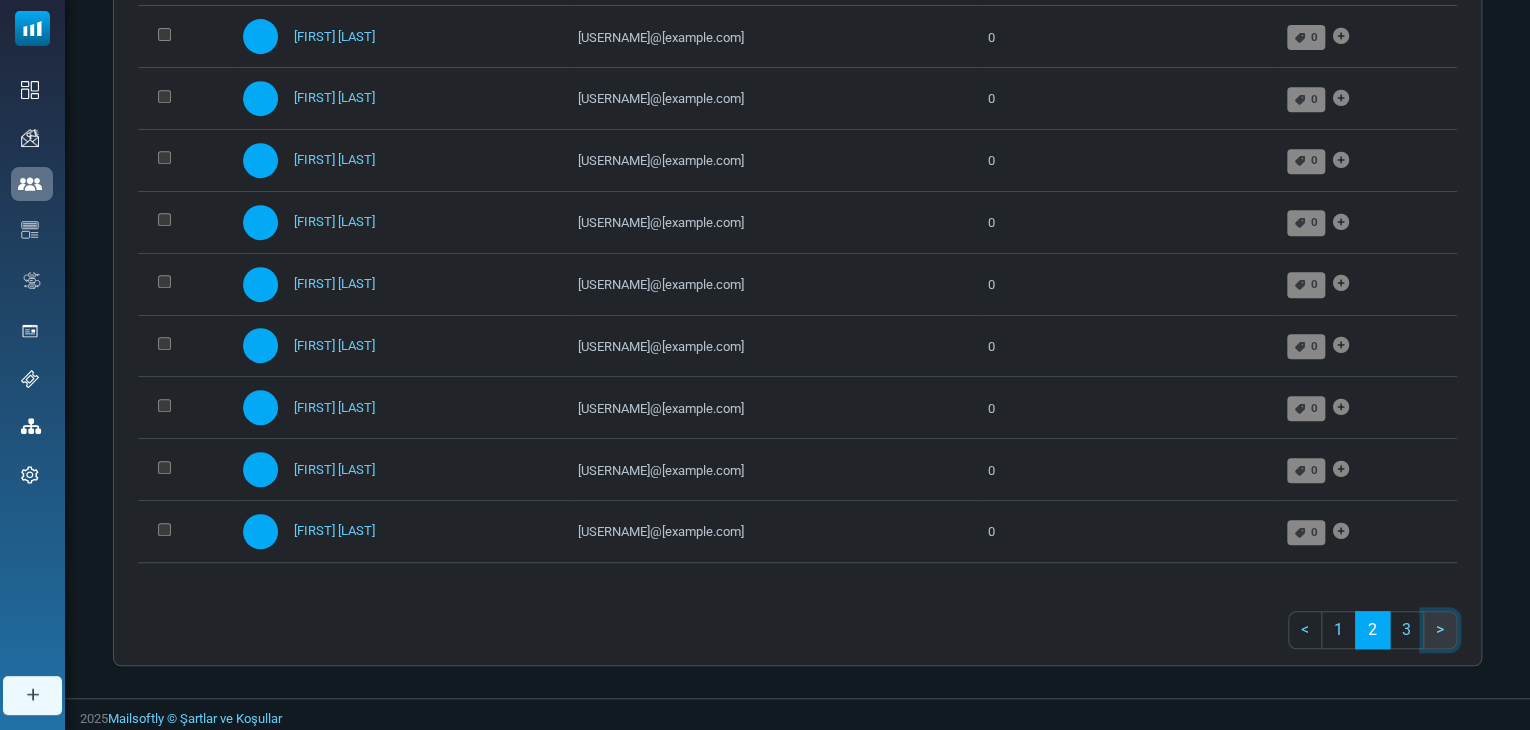 click on ">" at bounding box center [1440, 630] 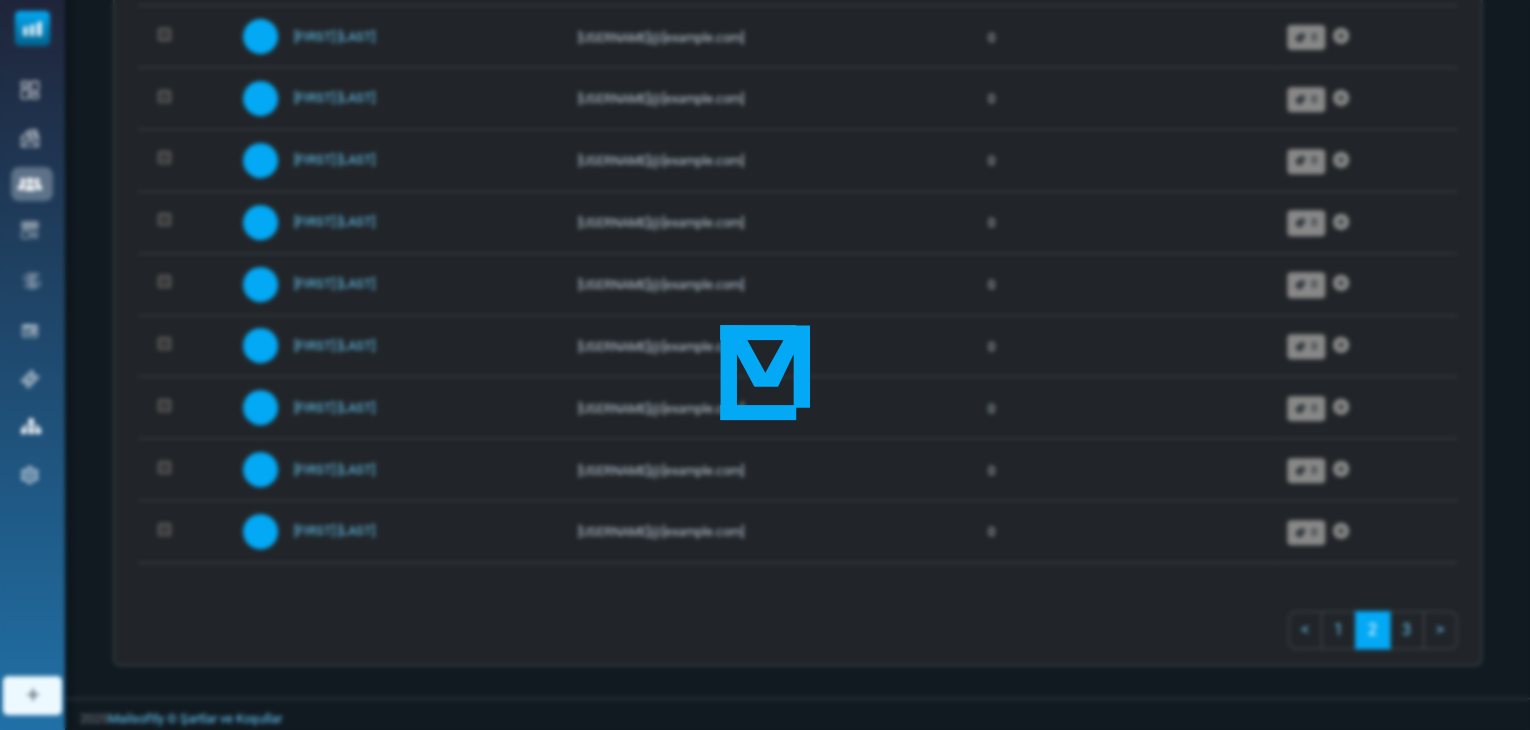 click at bounding box center [765, 365] 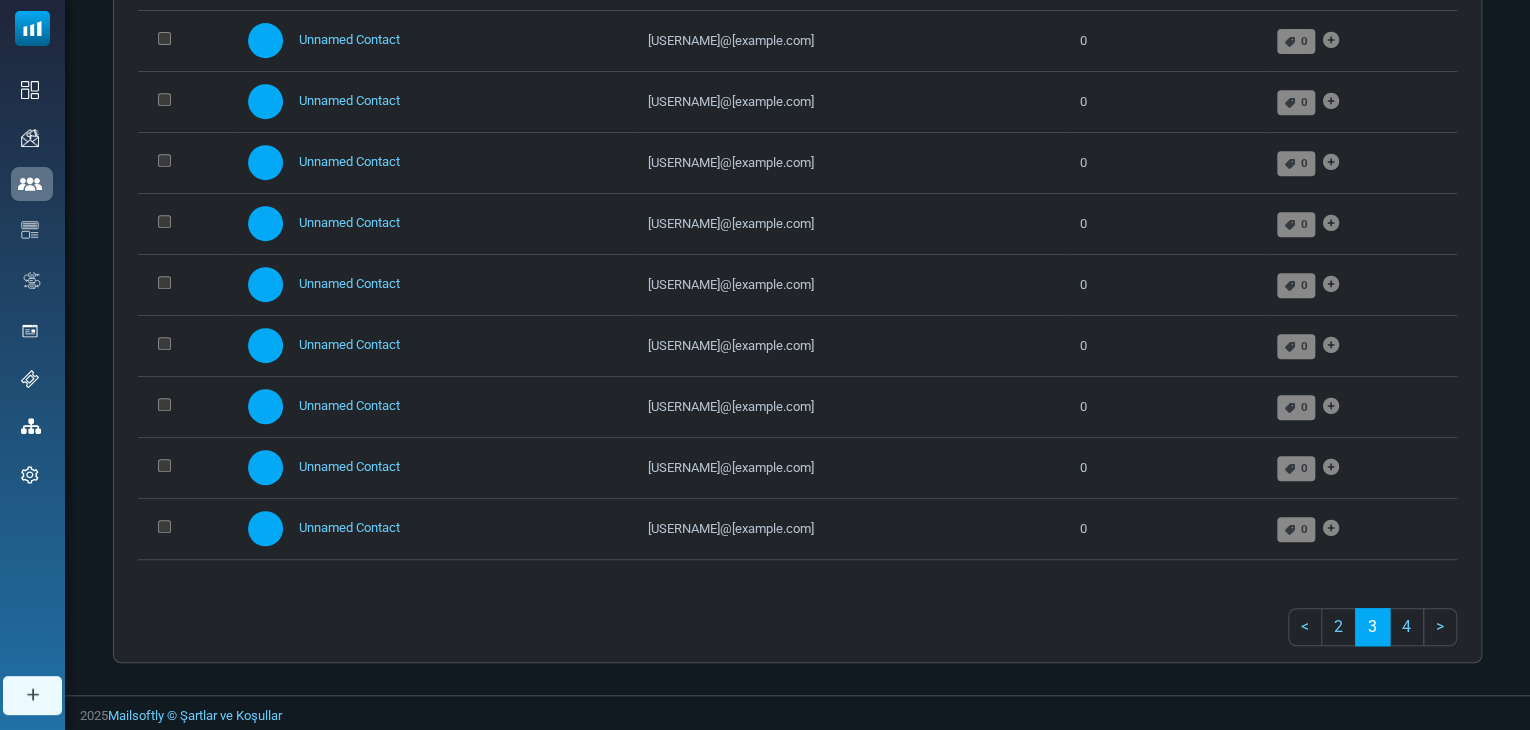 scroll, scrollTop: 416, scrollLeft: 0, axis: vertical 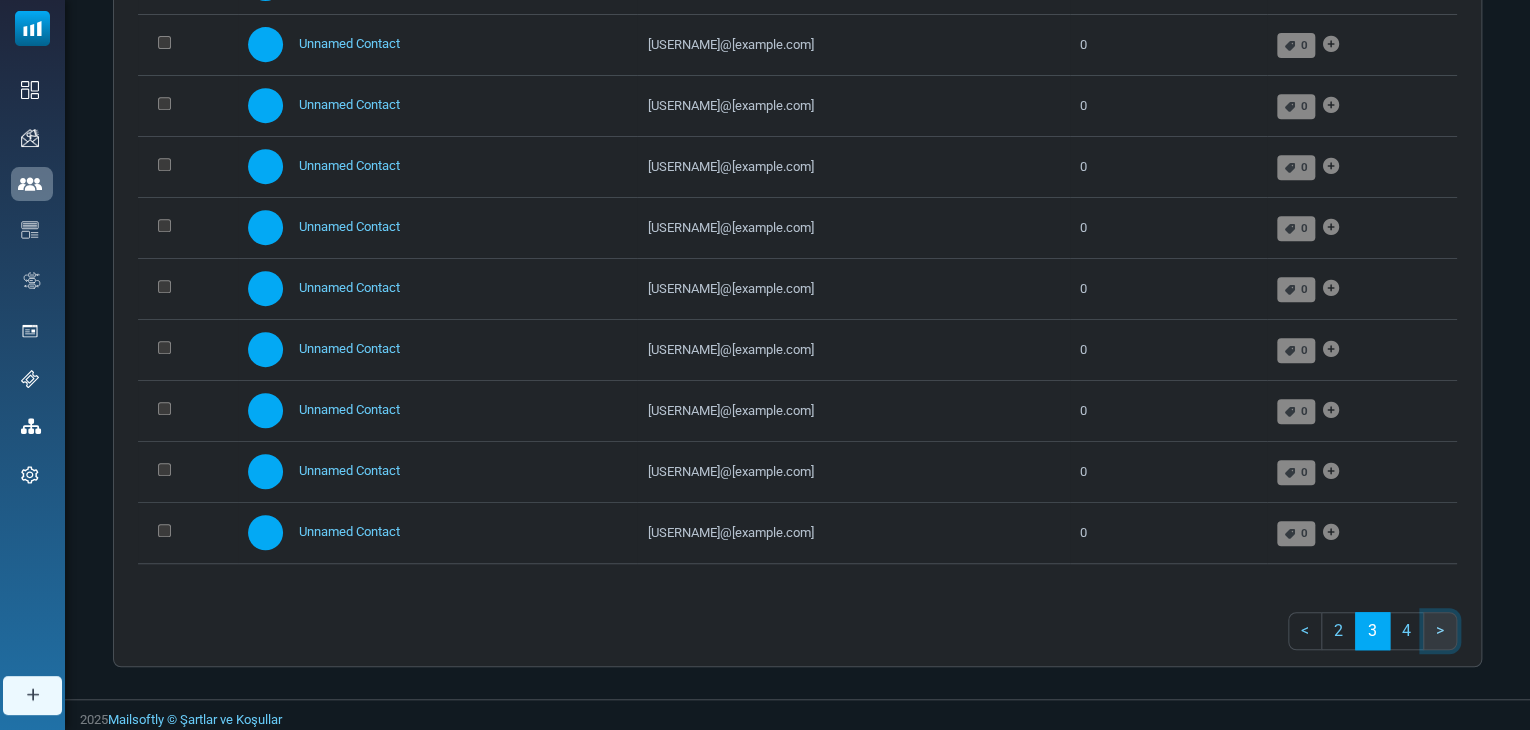 click on ">" at bounding box center (1440, 631) 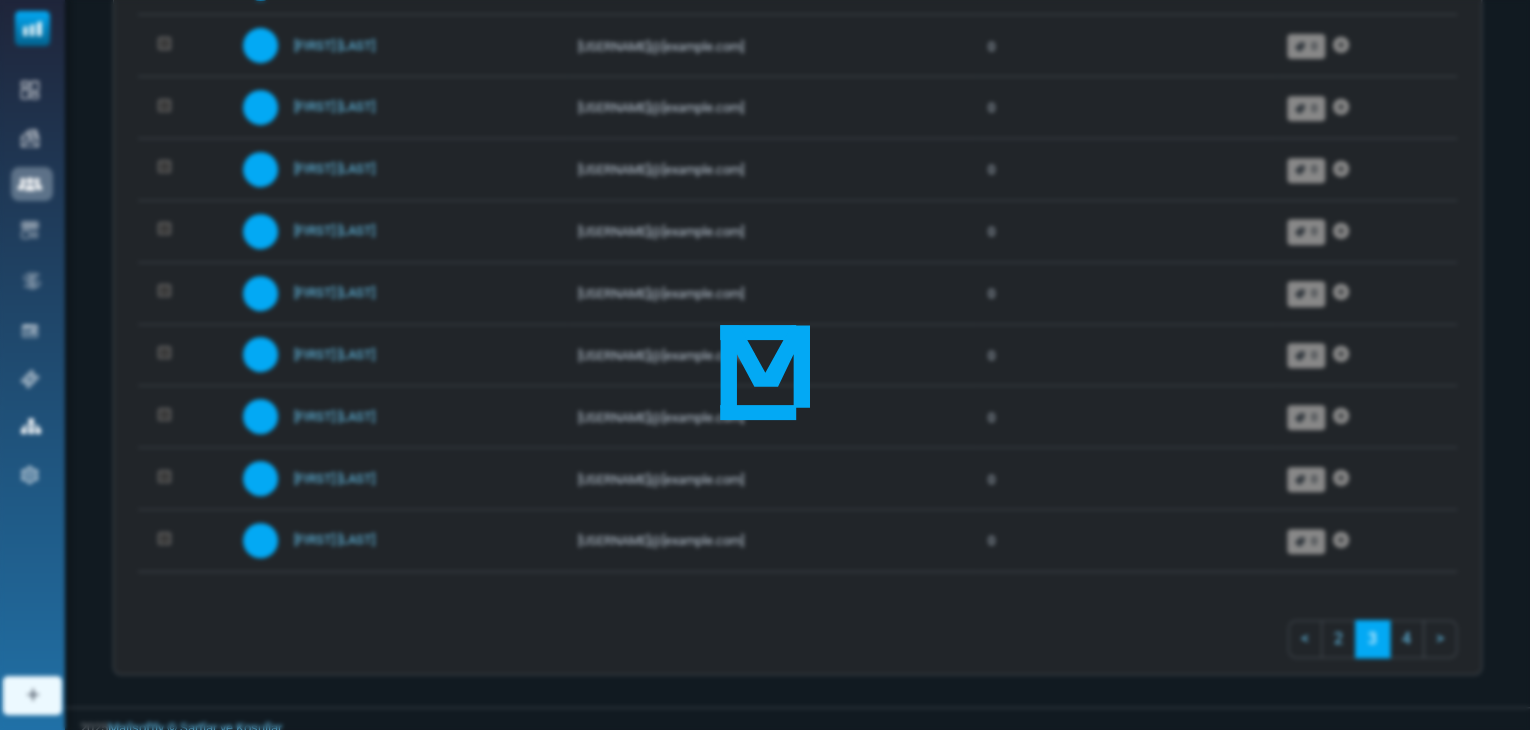 click at bounding box center [765, 365] 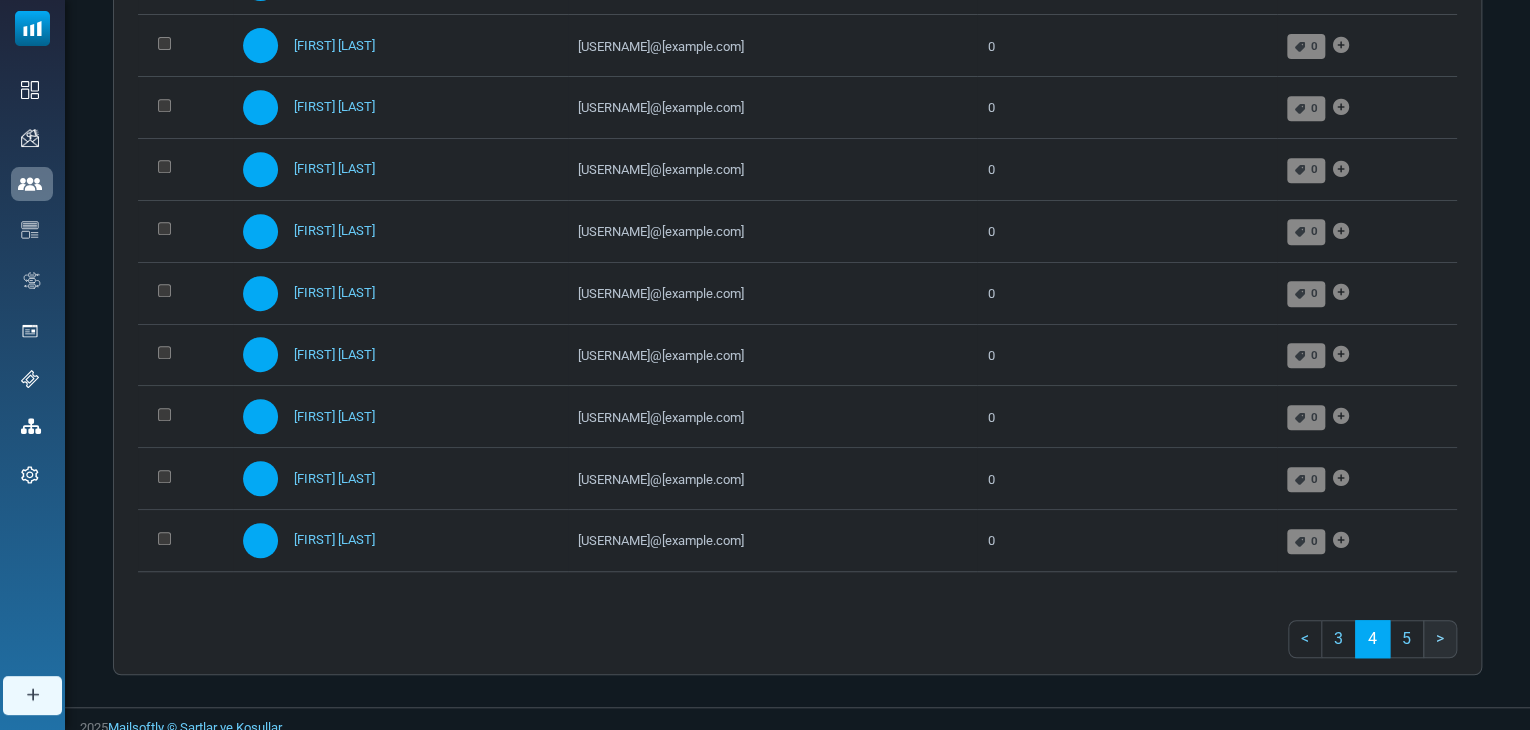 click on "Mailsoftly
Hesabı Yükselt
Bildirimler
CN
Ayşe
Firma Adı
Profil ve Tercihler" at bounding box center [765, 163] 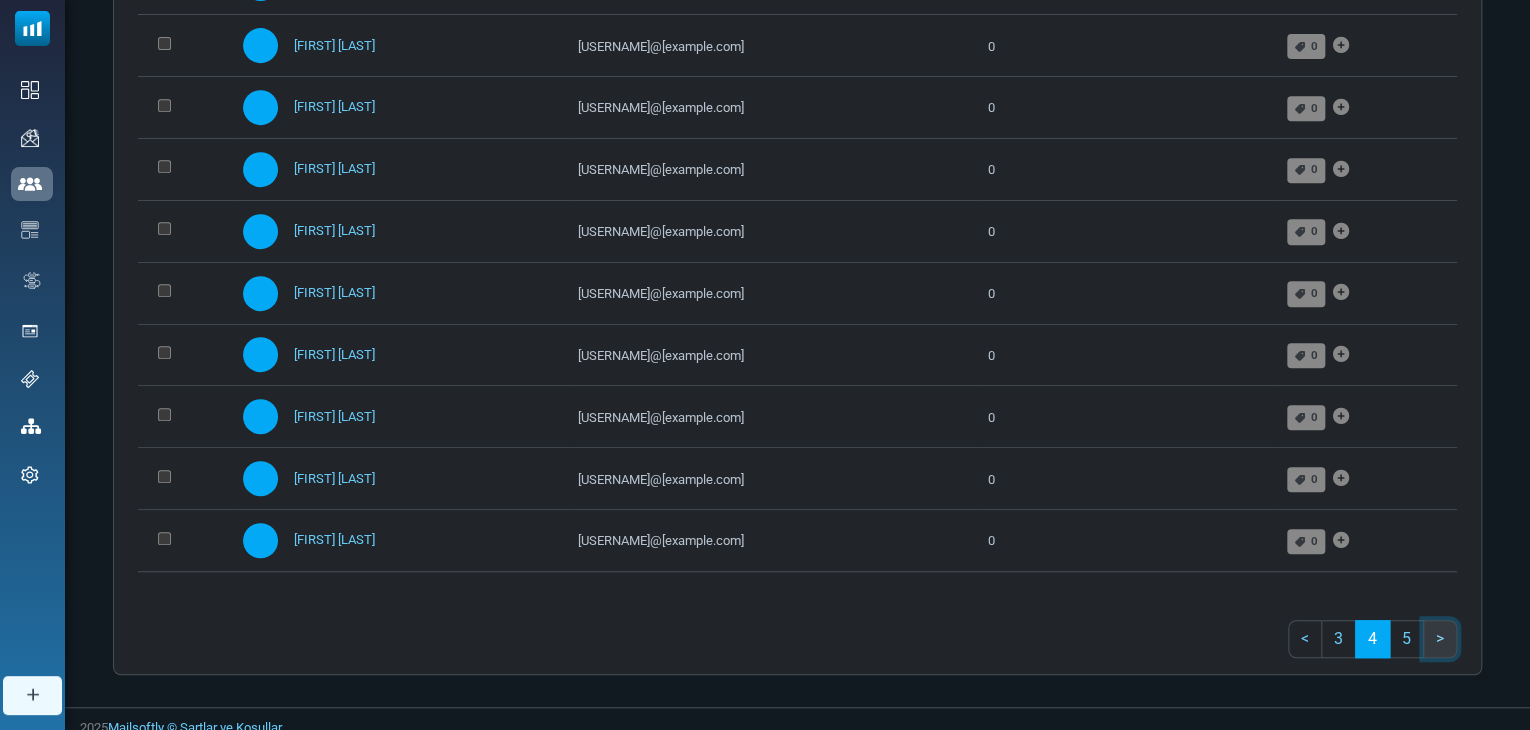 click on ">" at bounding box center (1440, 638) 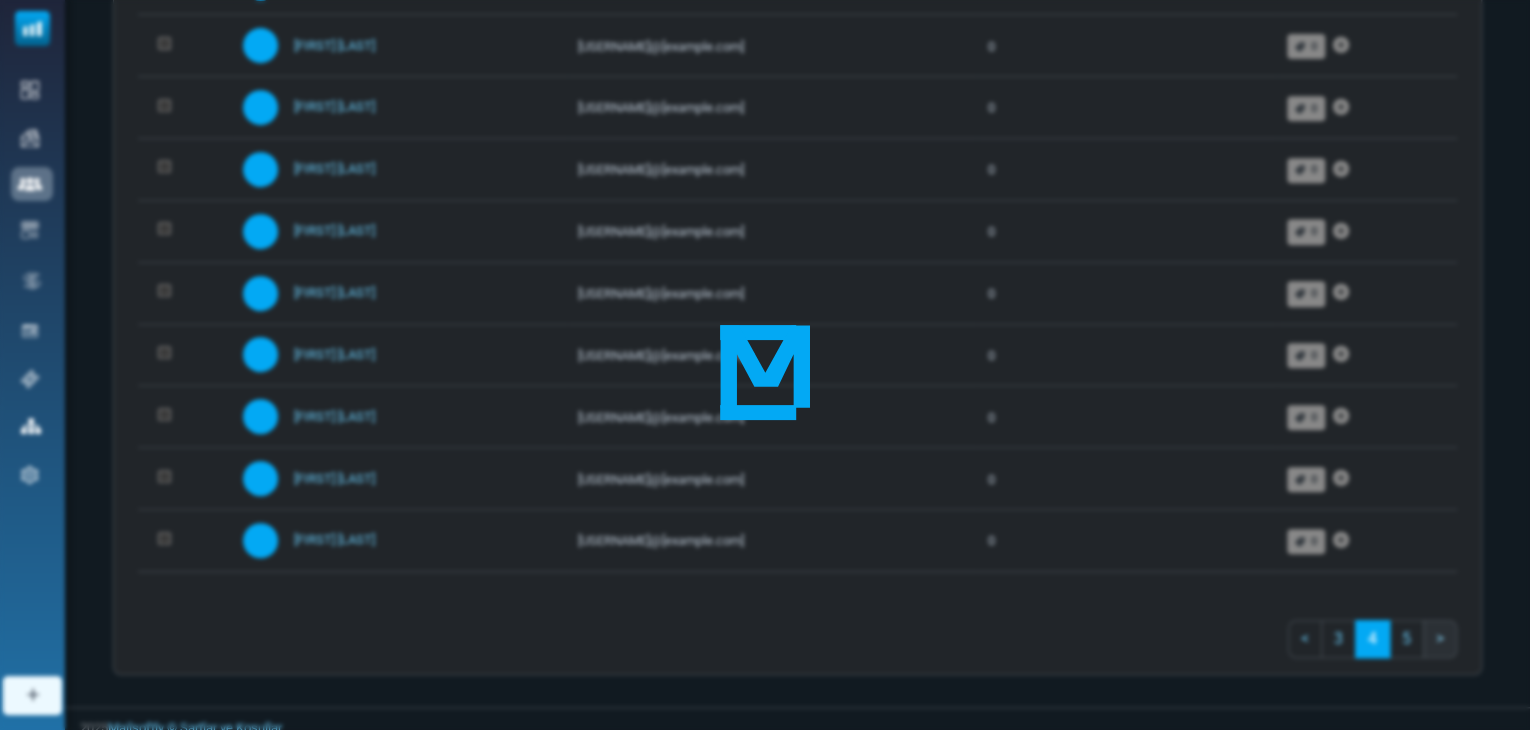click at bounding box center [765, 365] 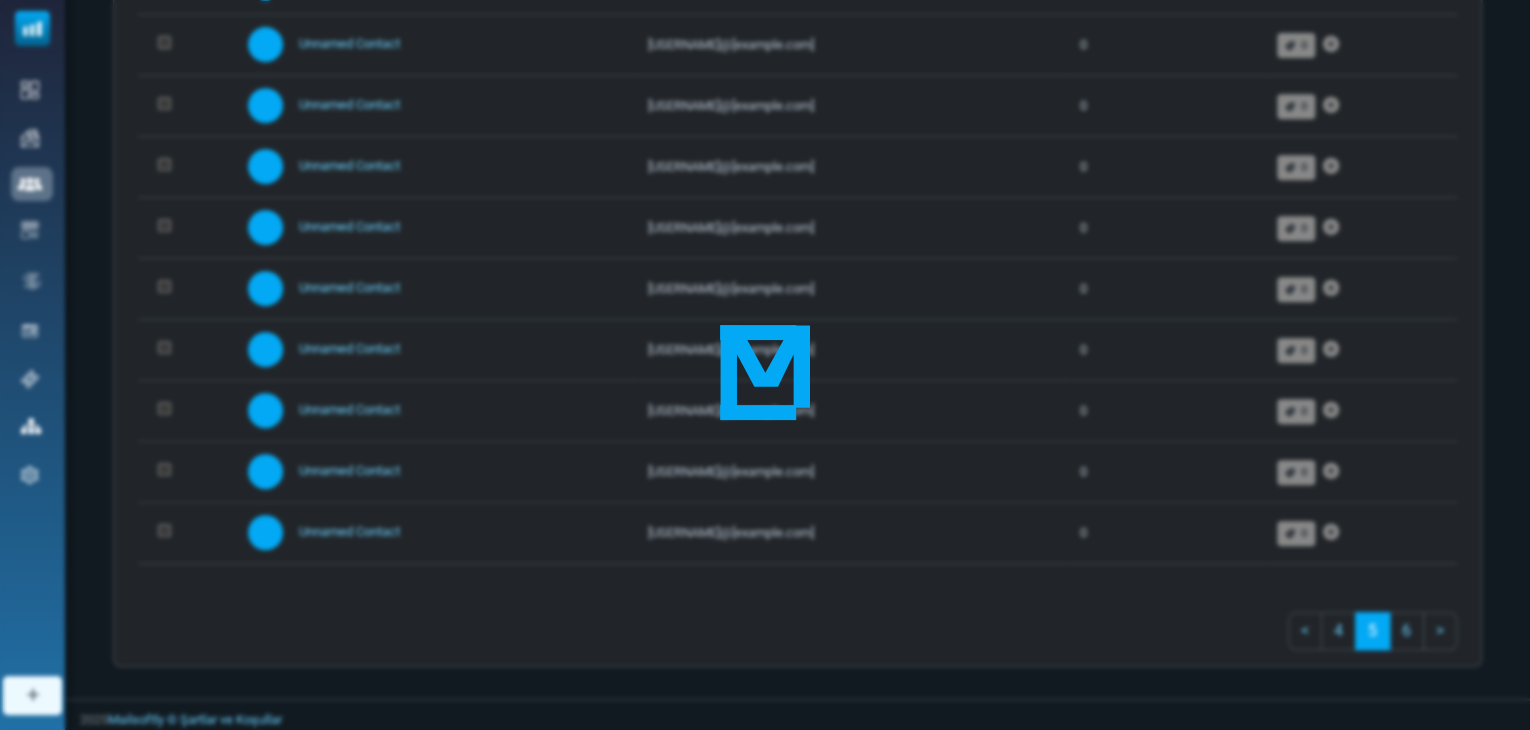 click at bounding box center (765, 365) 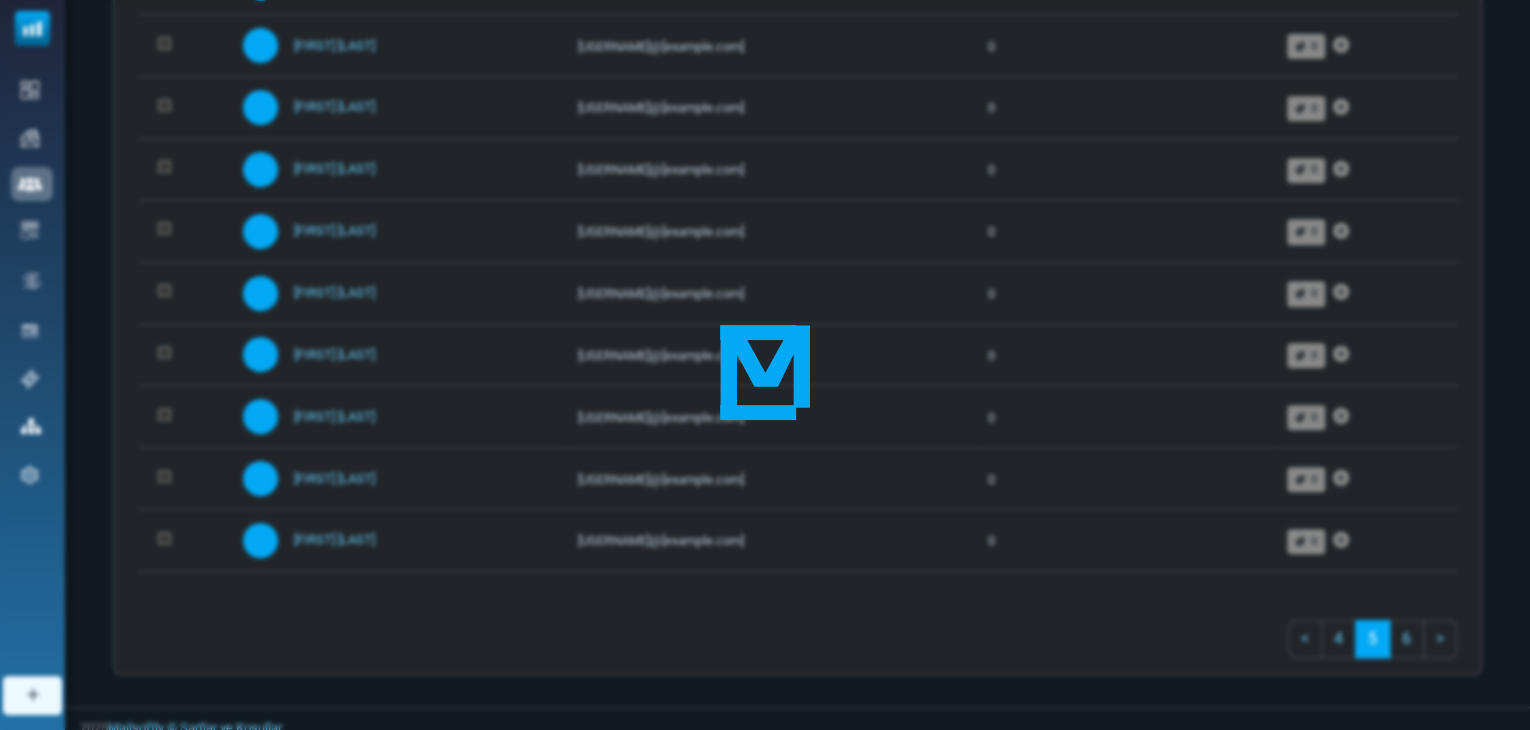 click at bounding box center [765, 365] 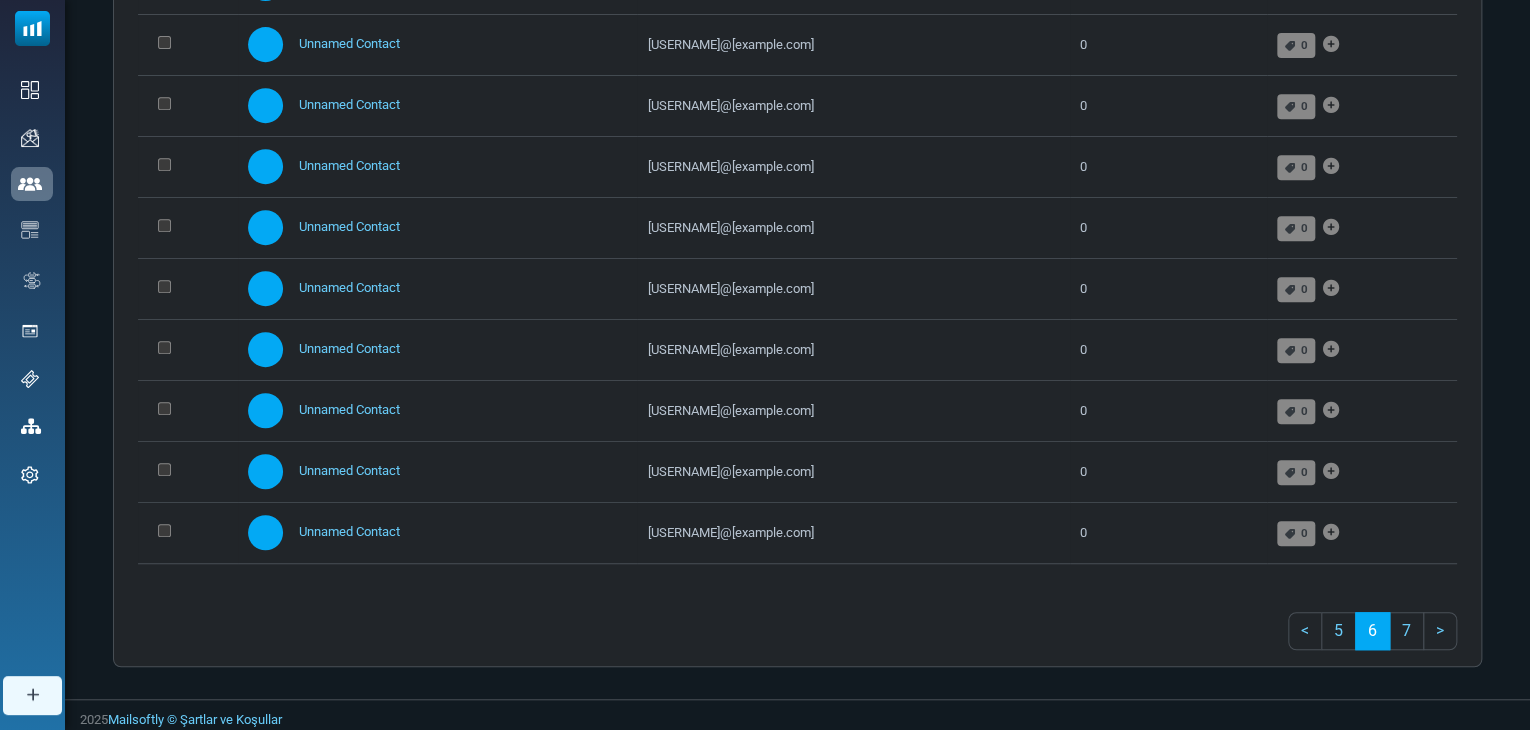 click on ">" at bounding box center [1440, 631] 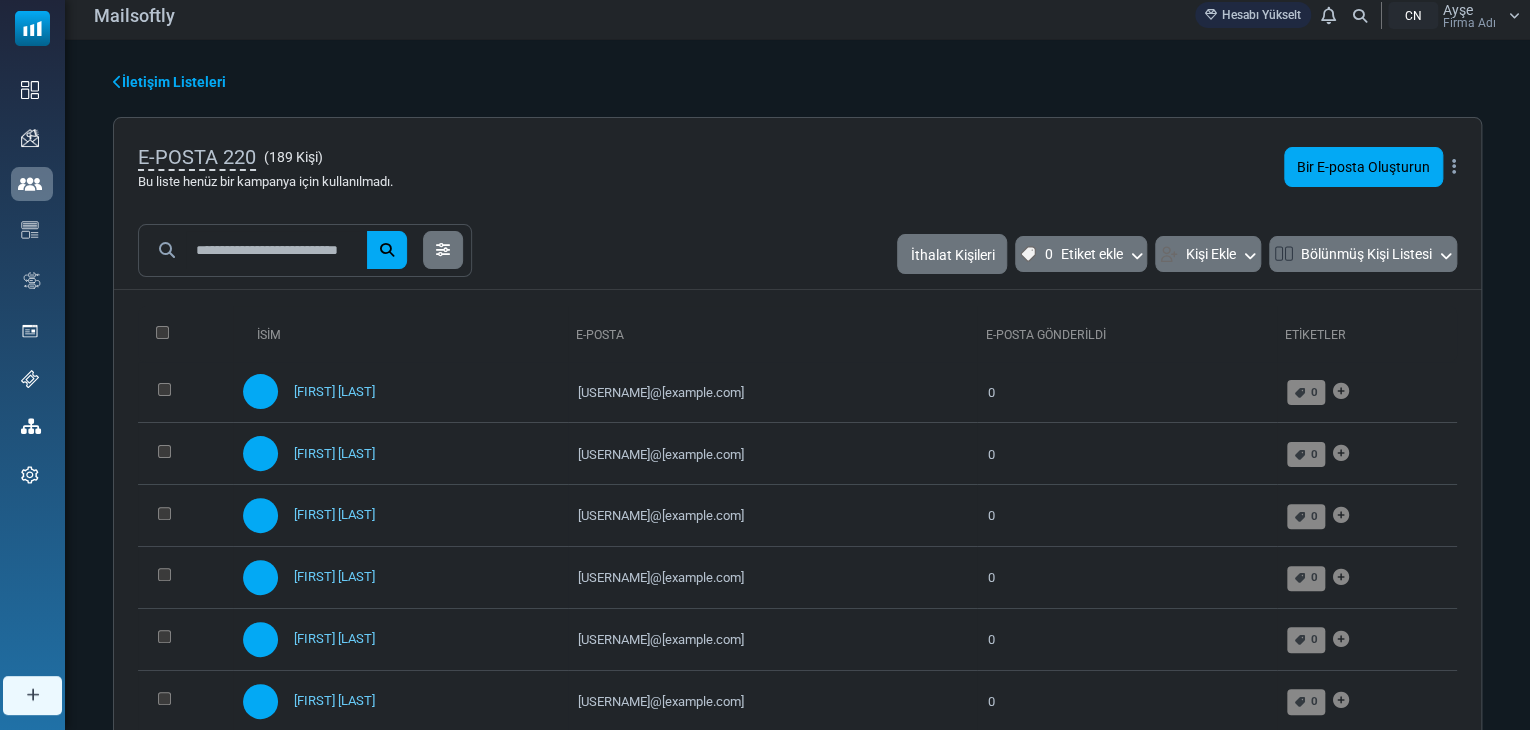 scroll, scrollTop: 0, scrollLeft: 0, axis: both 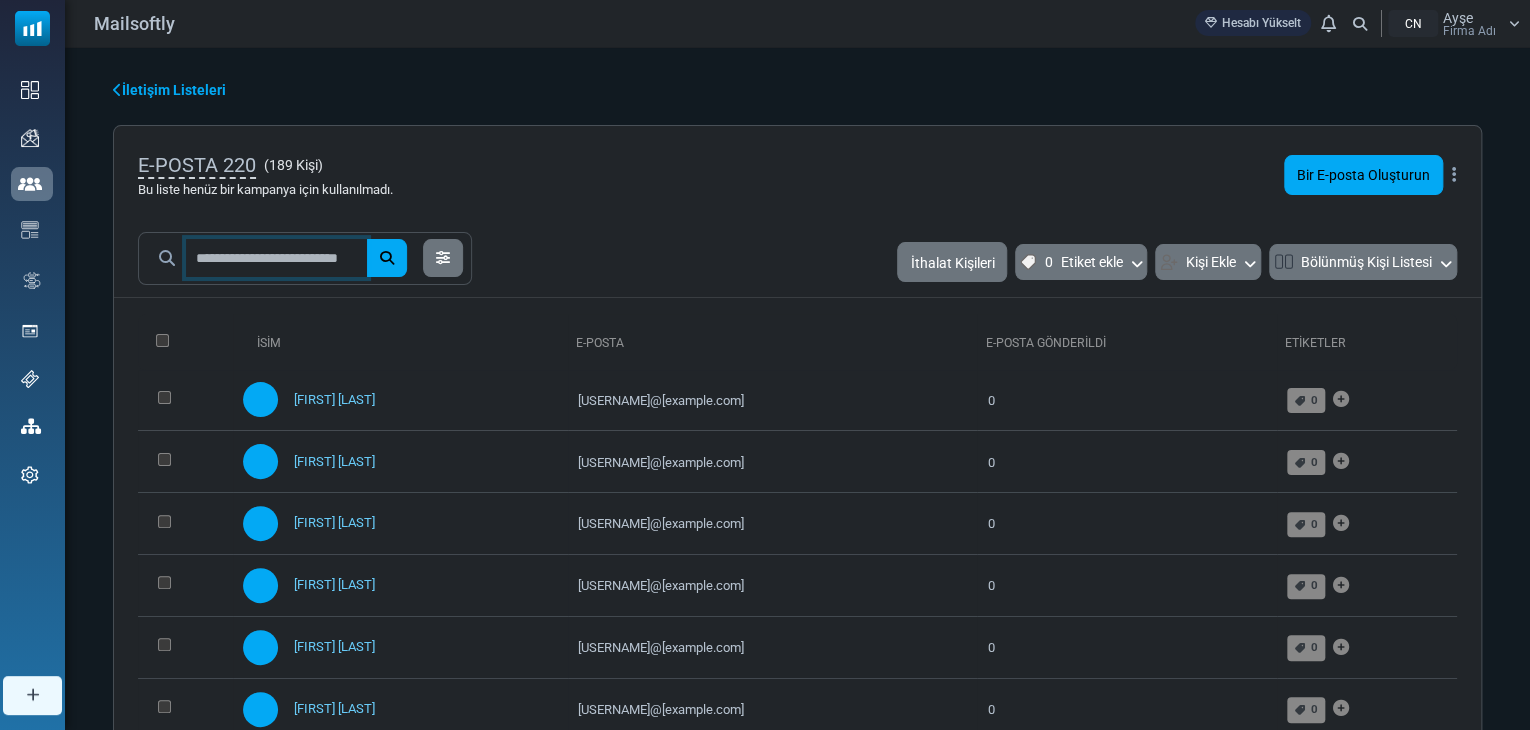click at bounding box center [276, 258] 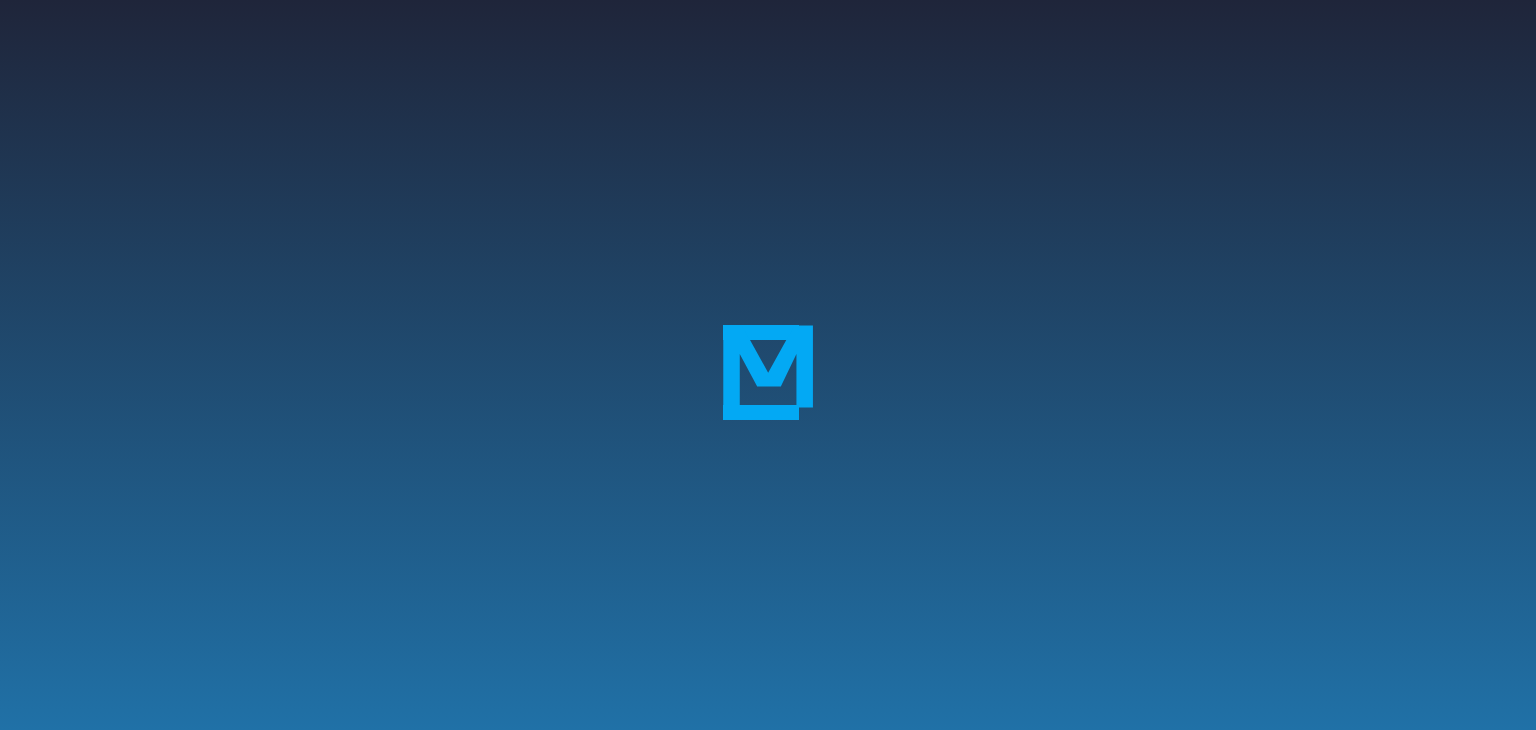 scroll, scrollTop: 0, scrollLeft: 0, axis: both 